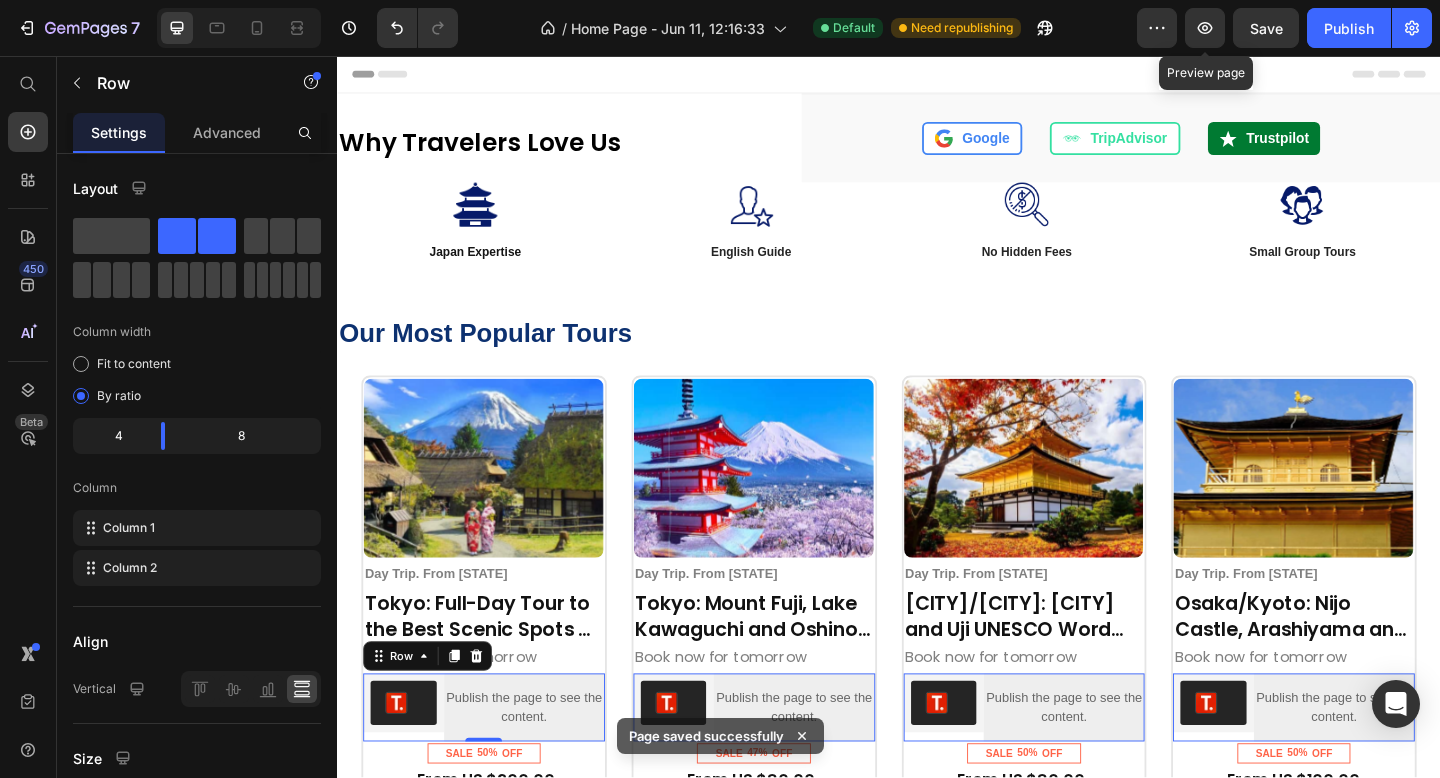 scroll, scrollTop: 0, scrollLeft: 0, axis: both 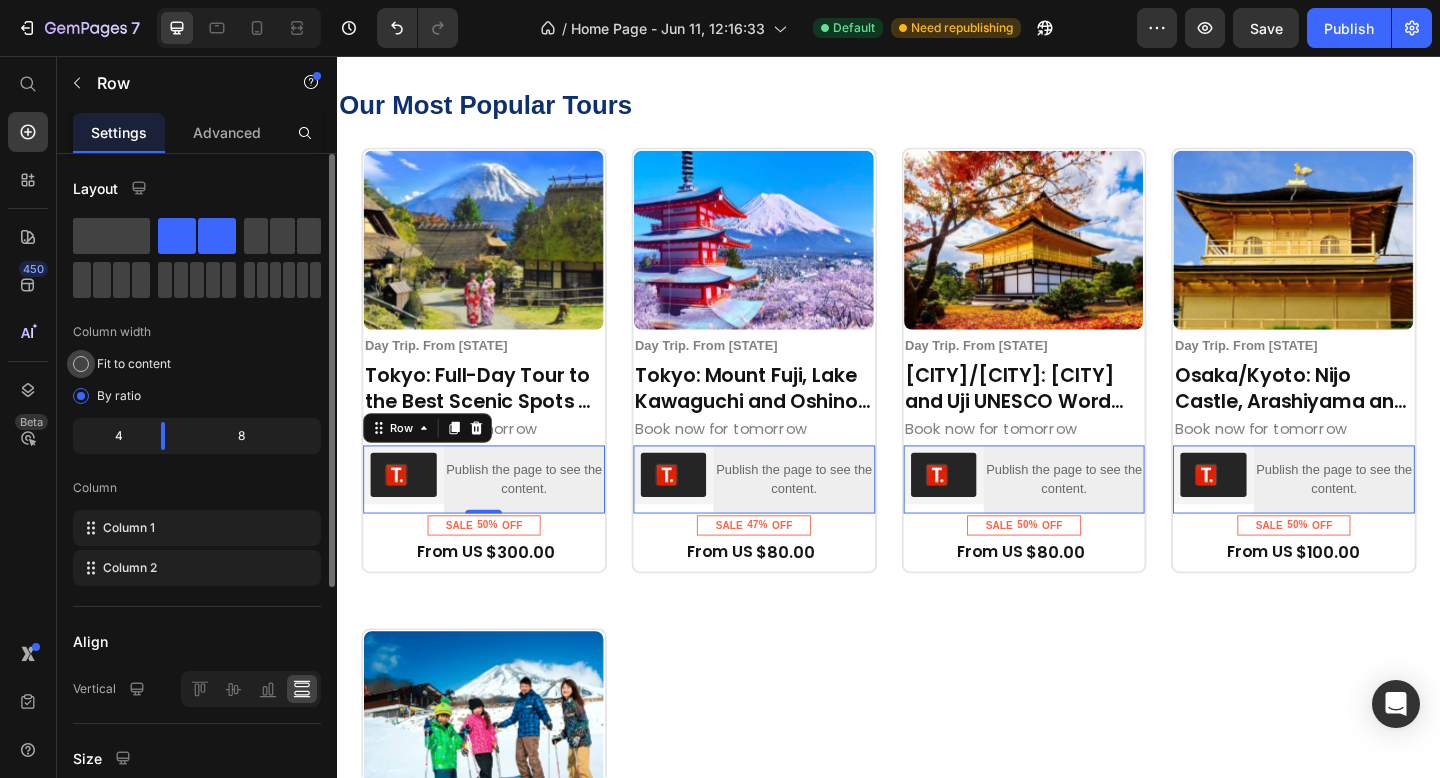 click at bounding box center [81, 364] 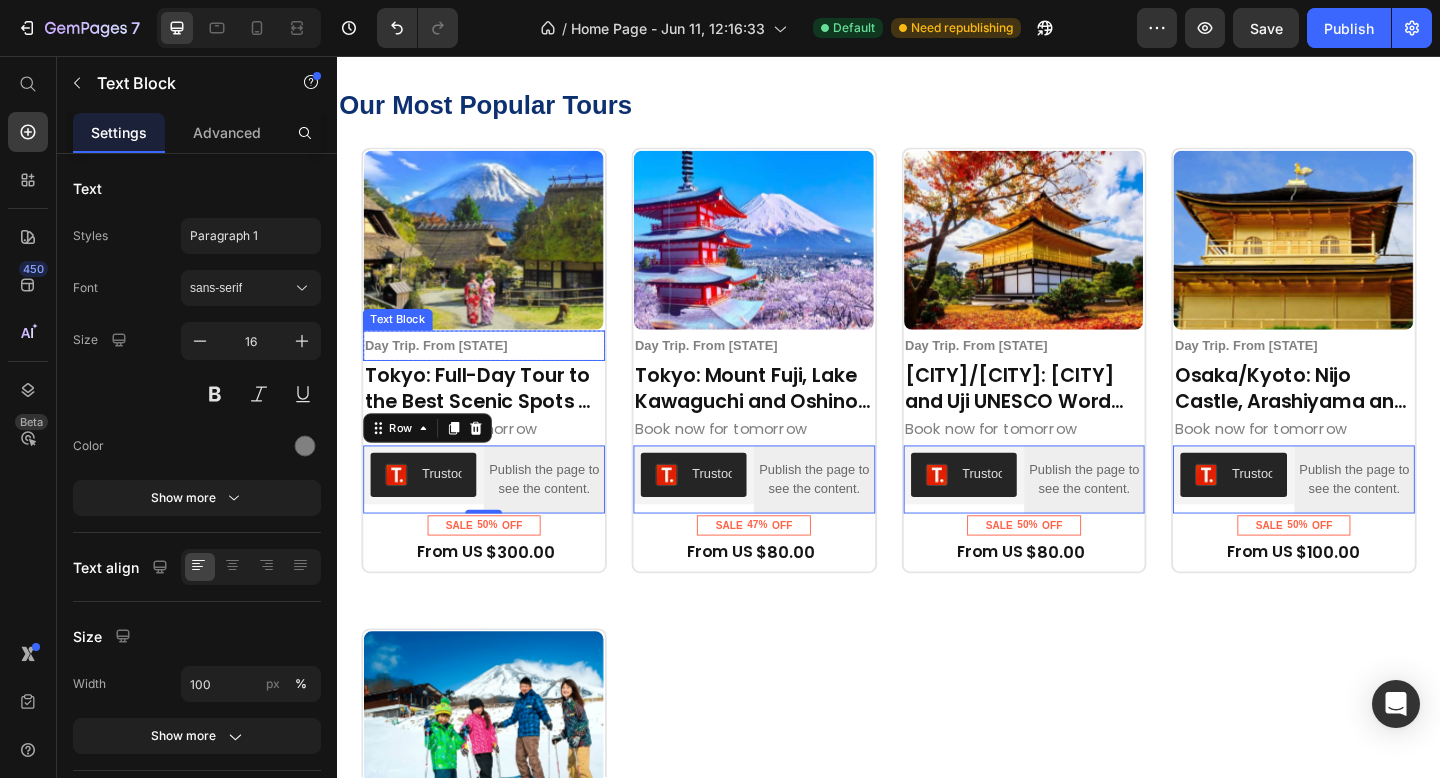 click on "Day Trip. From [CITY]" at bounding box center [444, 371] 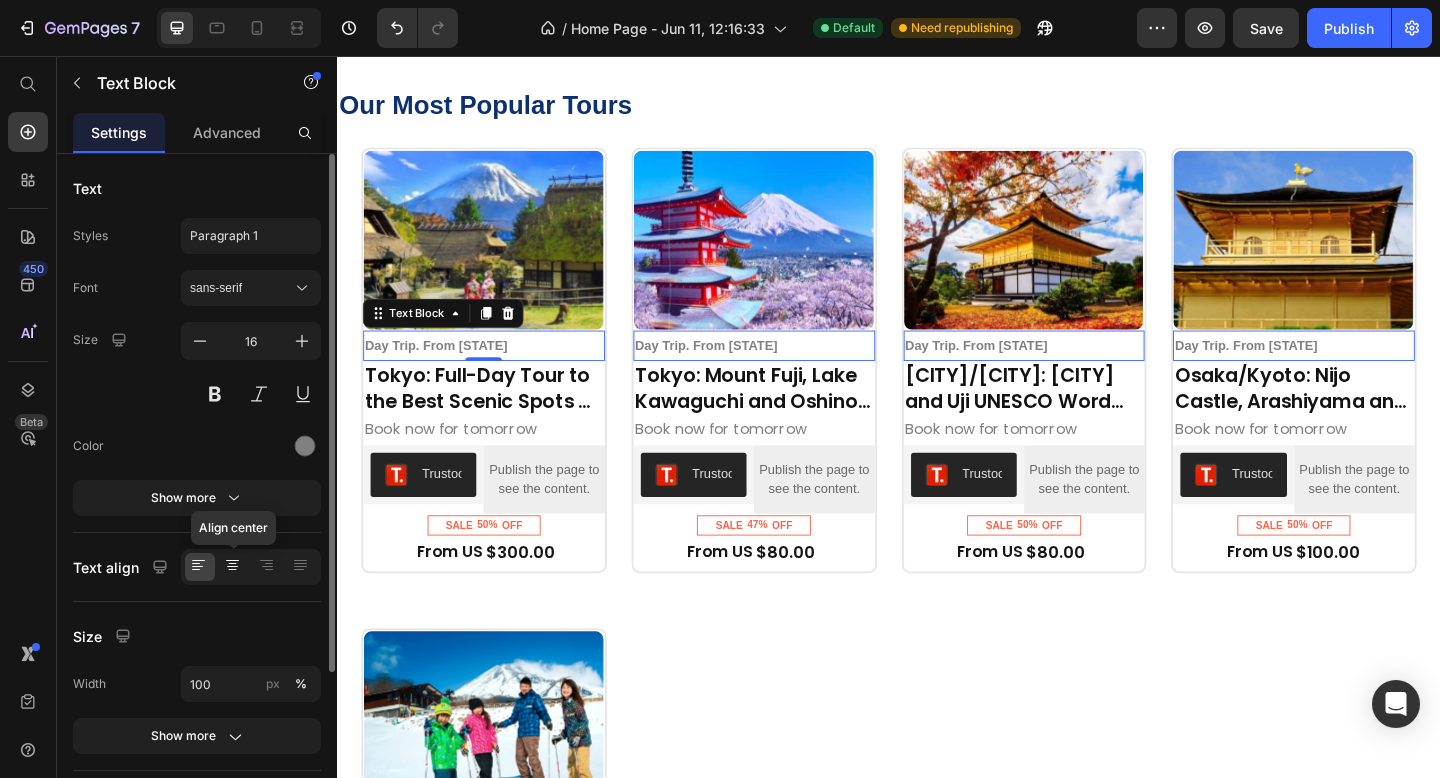 click 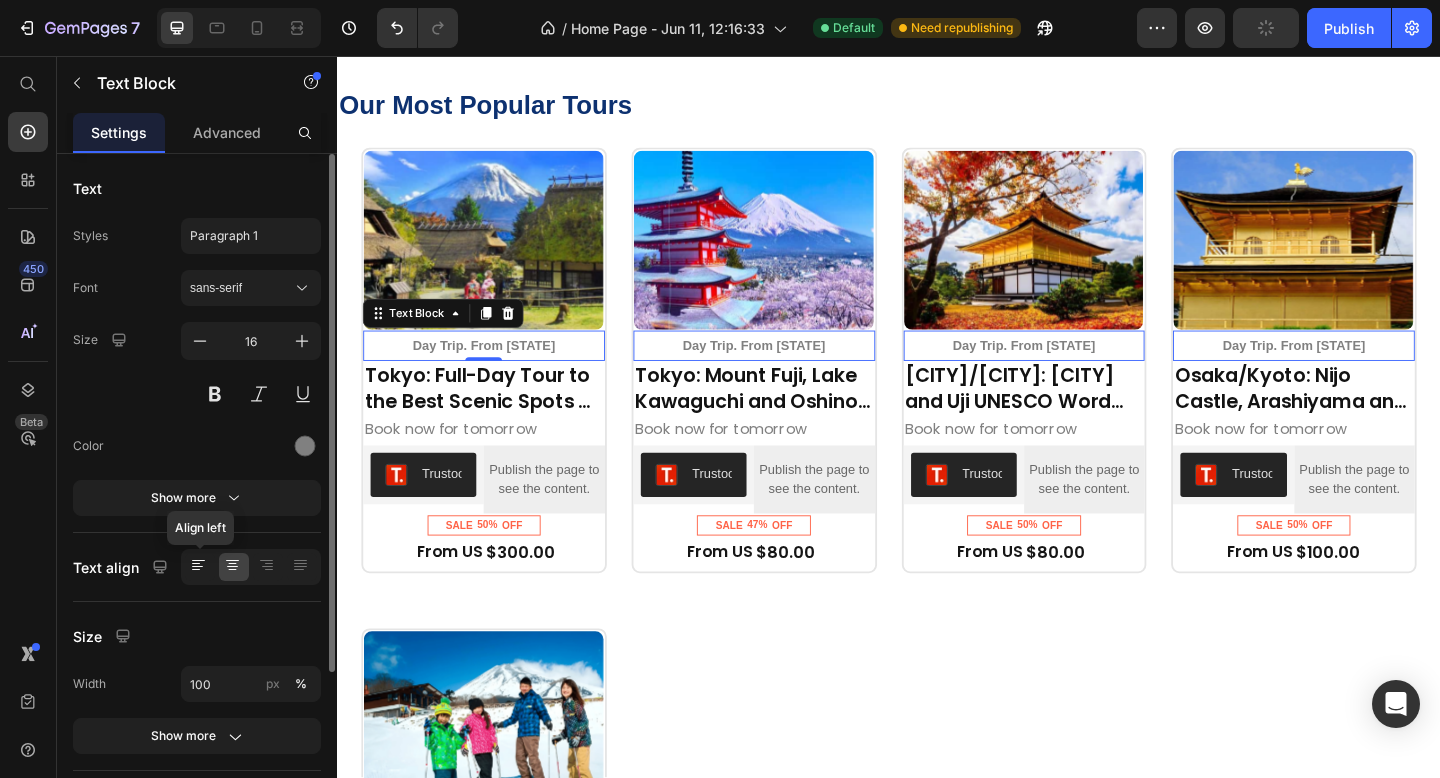 click 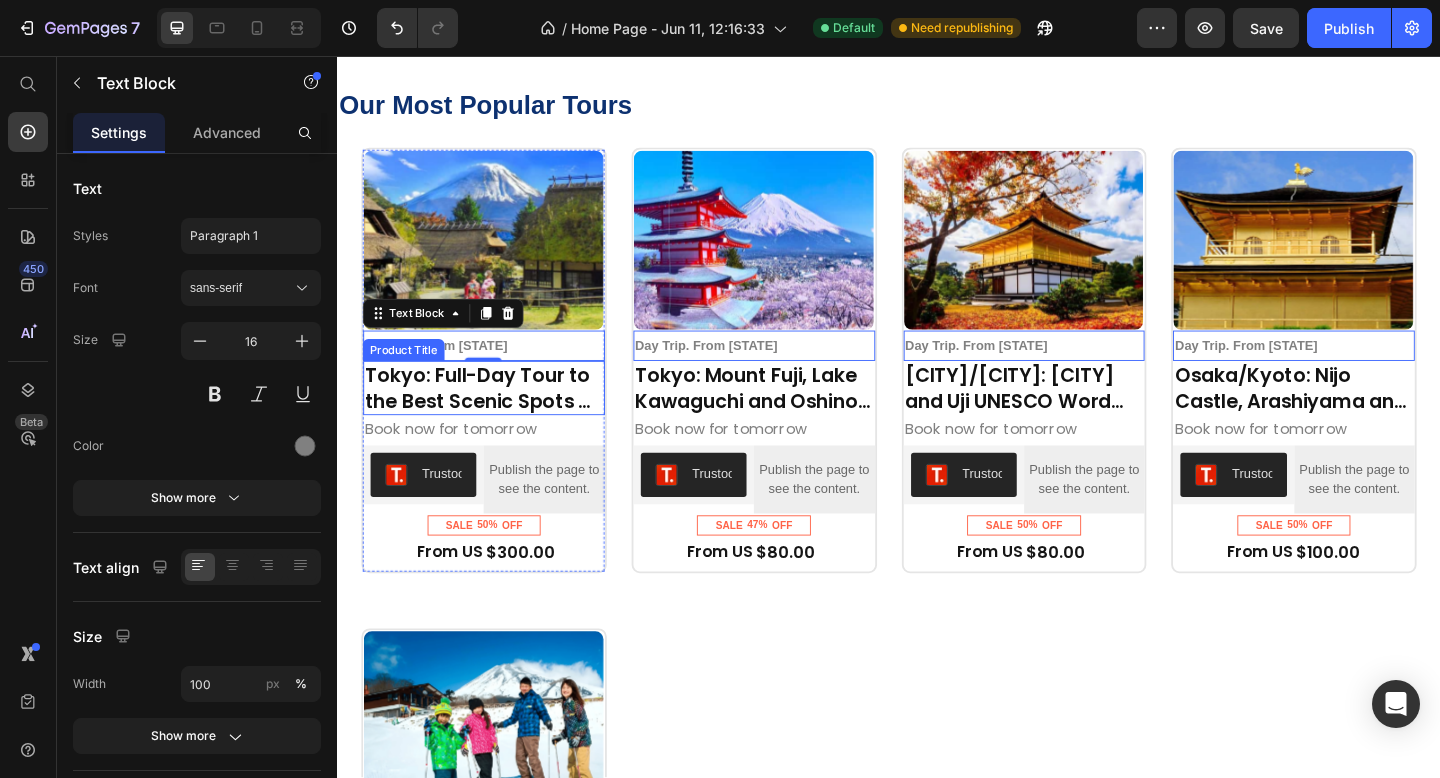 click on "Tokyo: Full-Day Tour to the Best Scenic Spots of Mount Fuji" at bounding box center [496, 417] 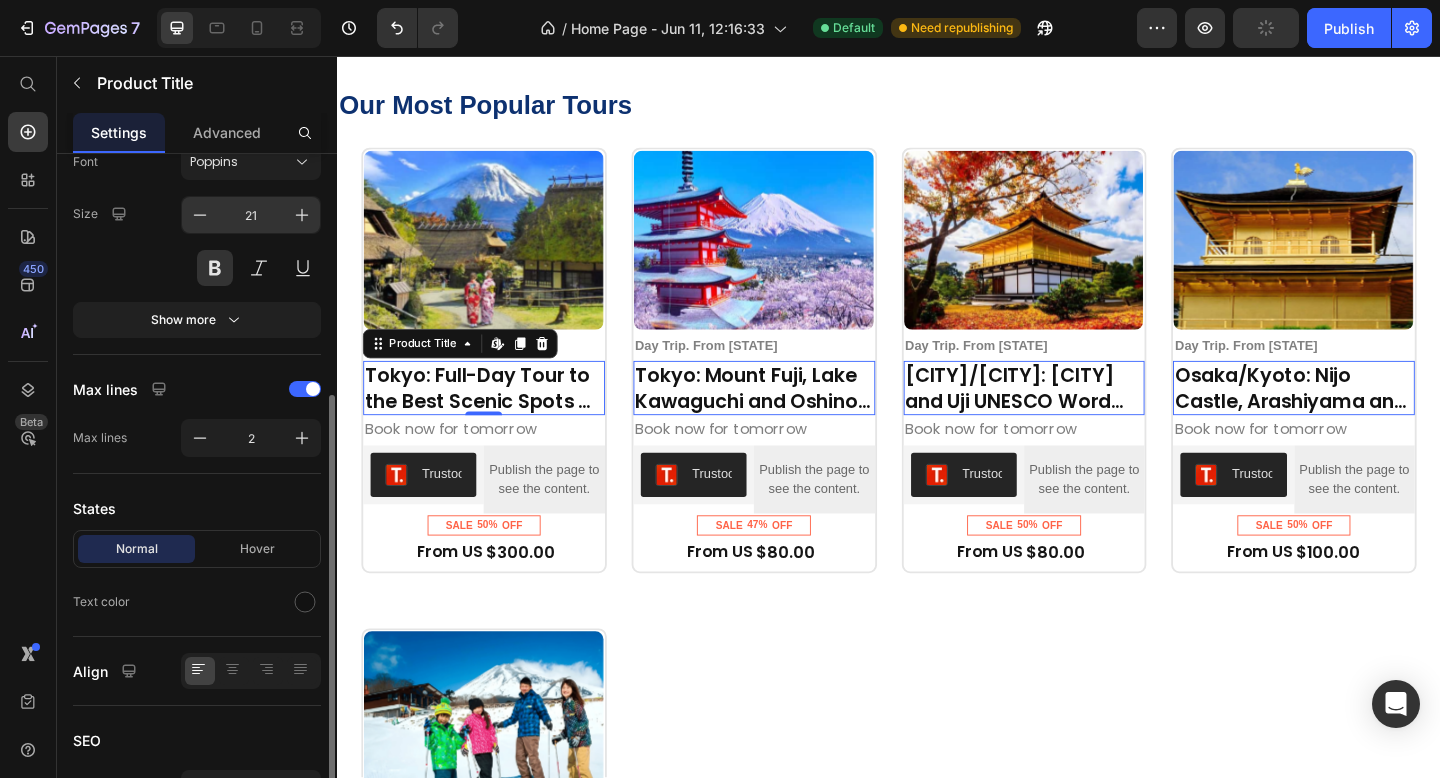 scroll, scrollTop: 471, scrollLeft: 0, axis: vertical 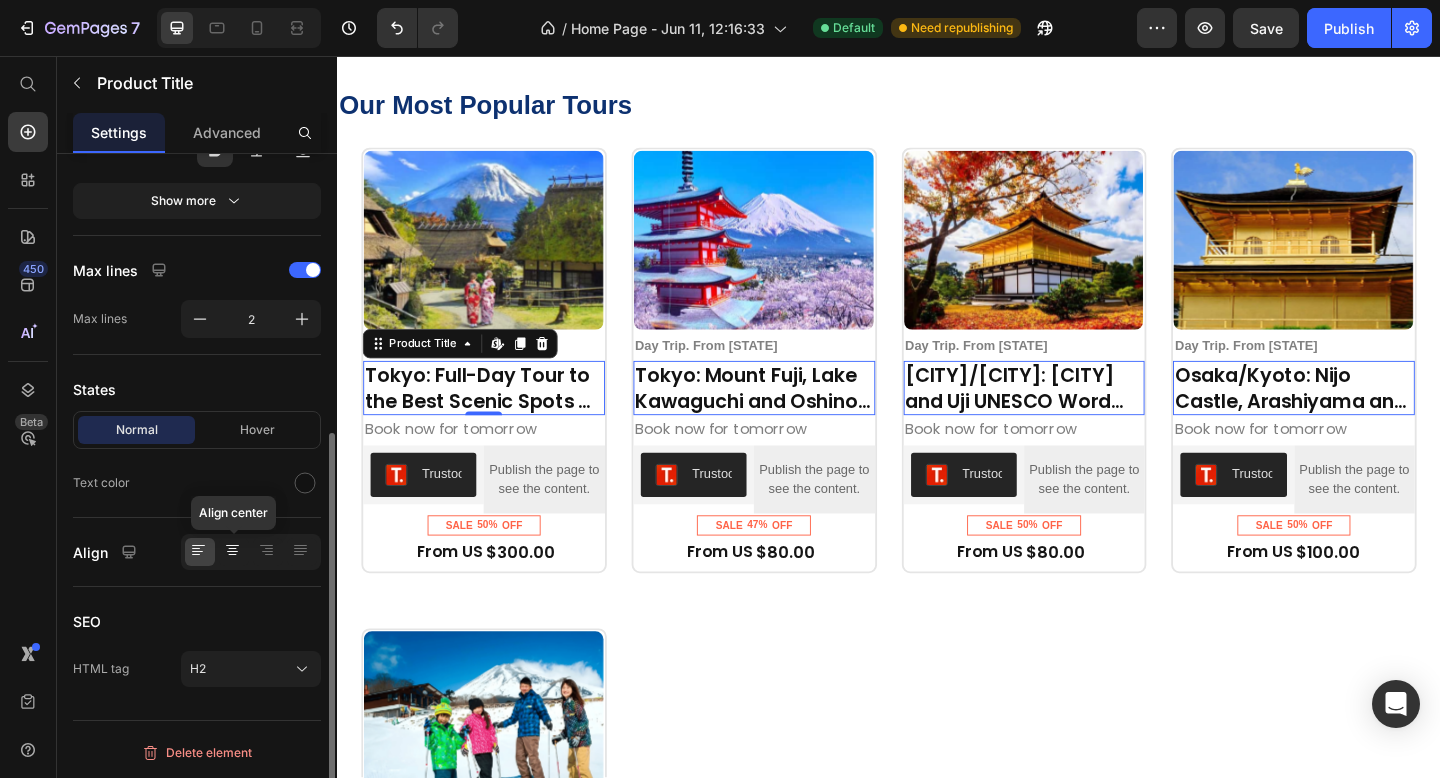 click 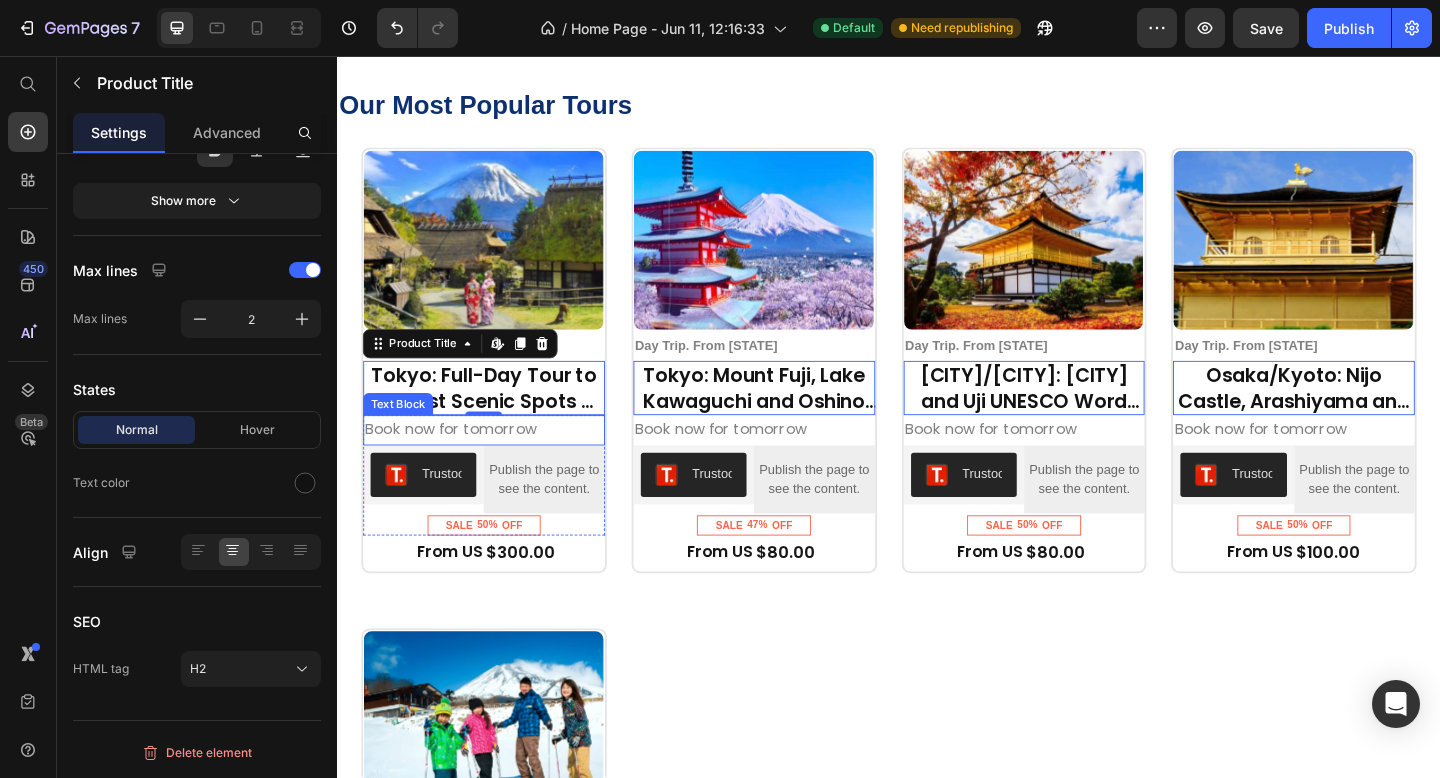 click on "Book now for tomorrow" at bounding box center [496, 463] 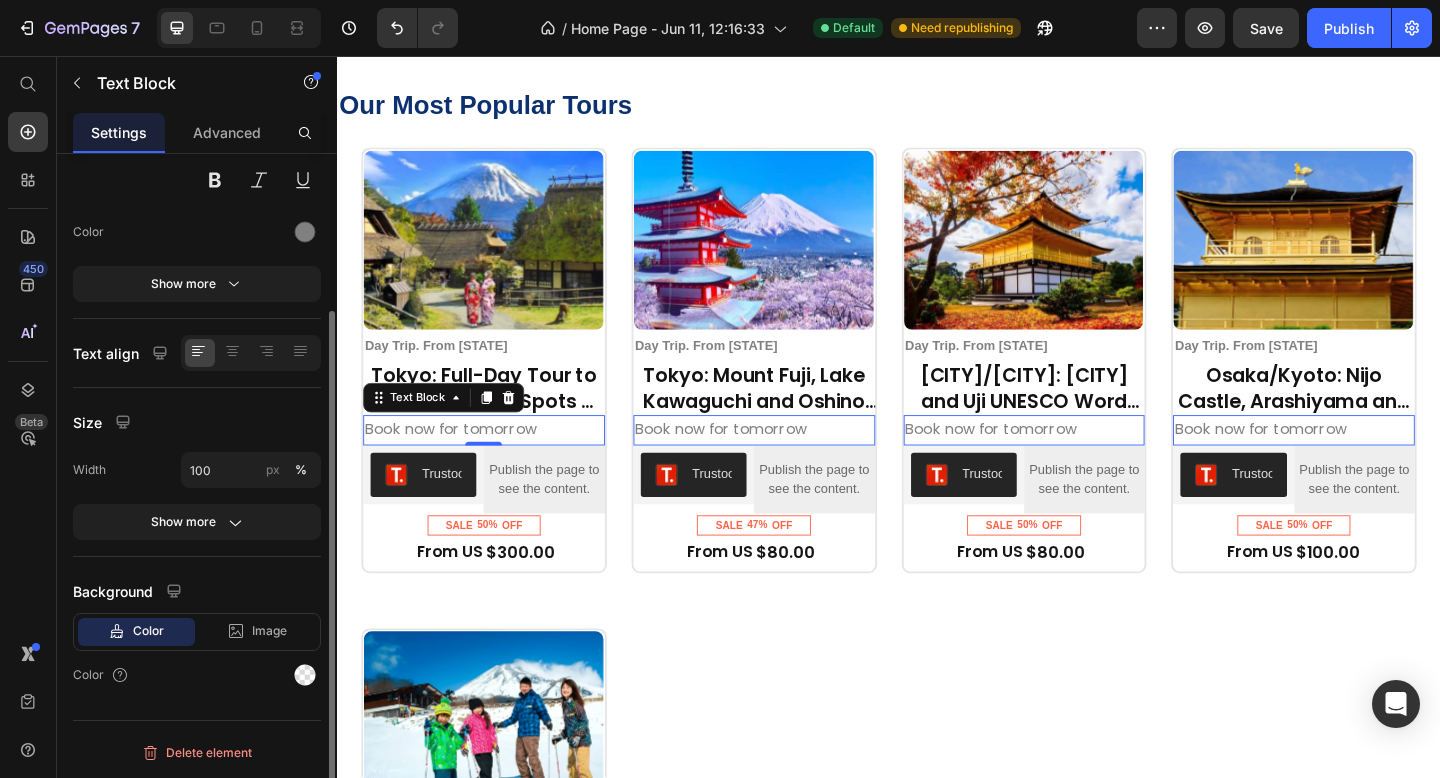 scroll, scrollTop: 0, scrollLeft: 0, axis: both 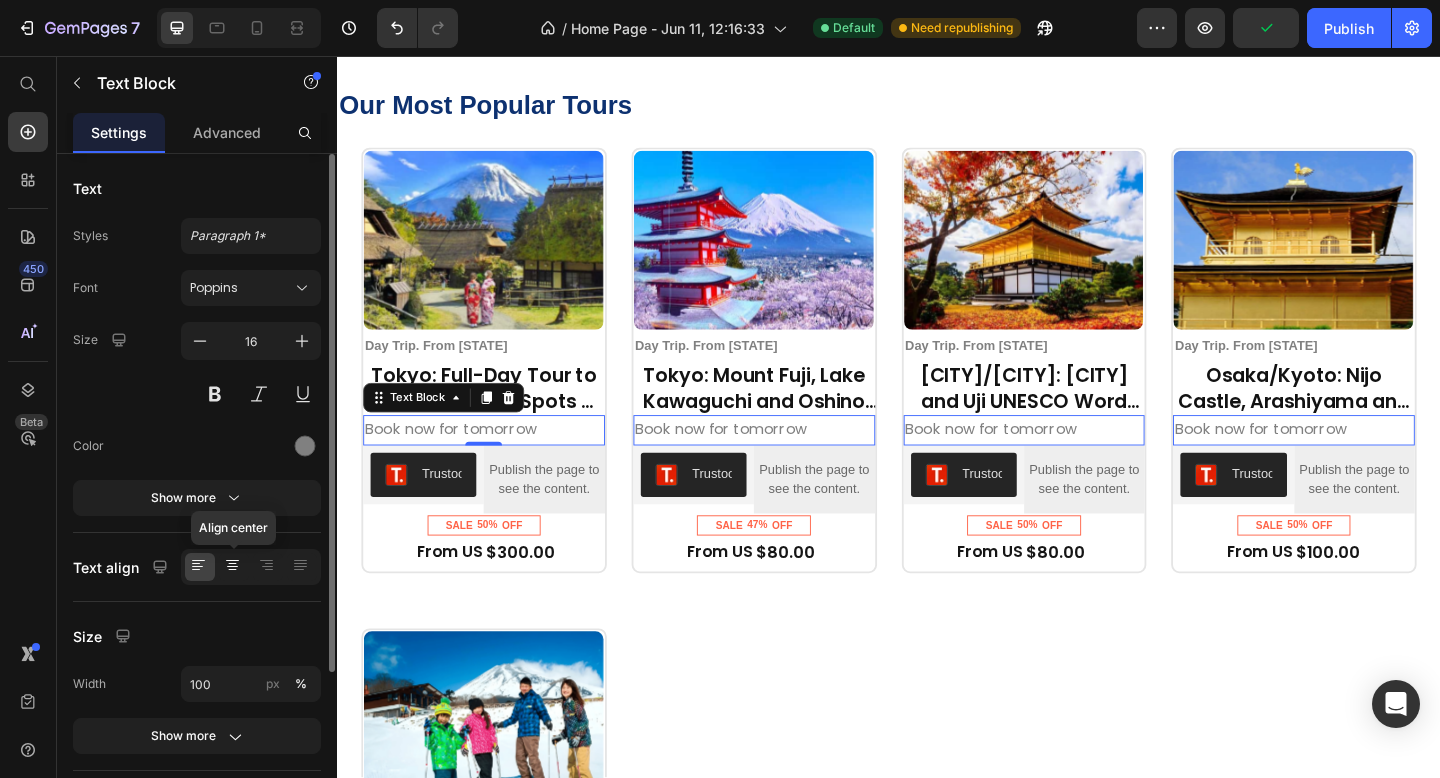 click 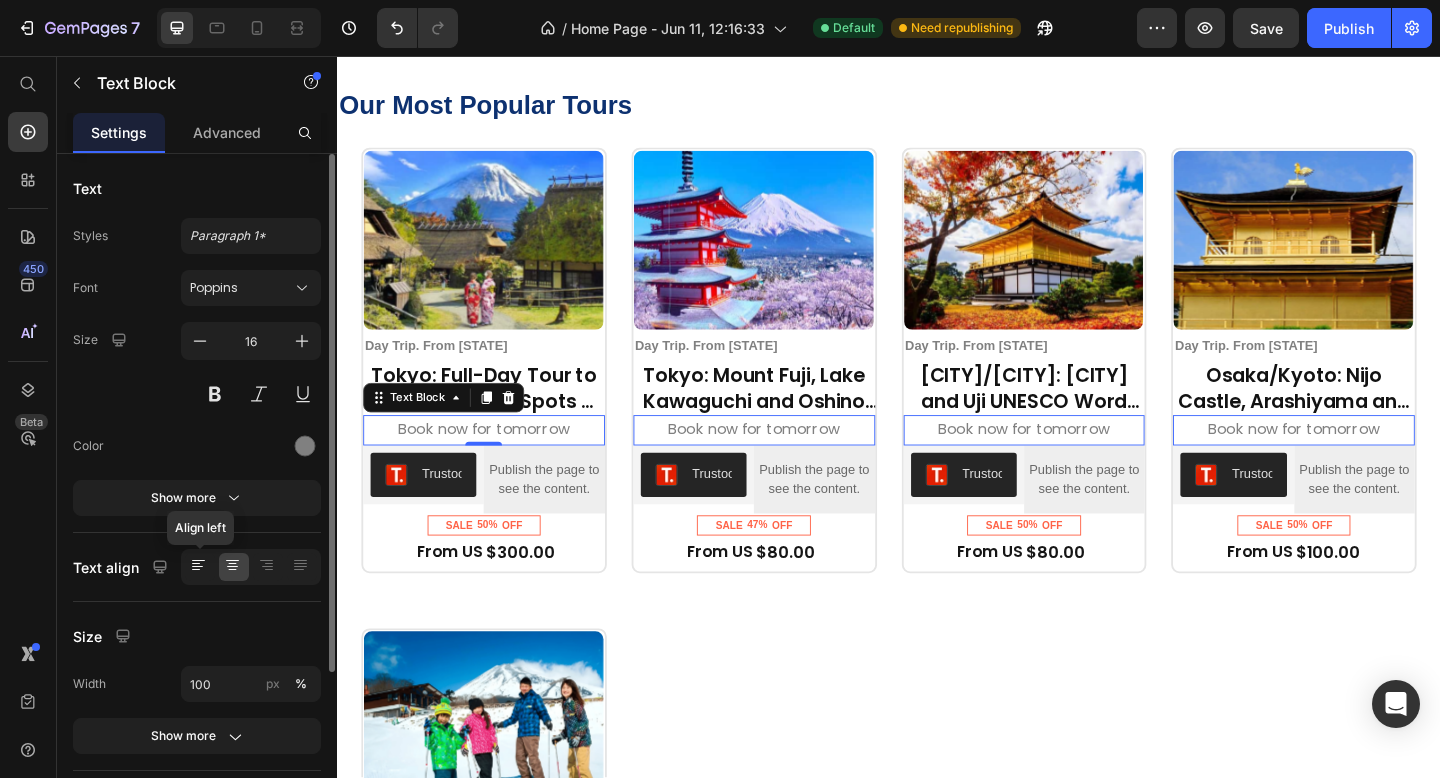 click 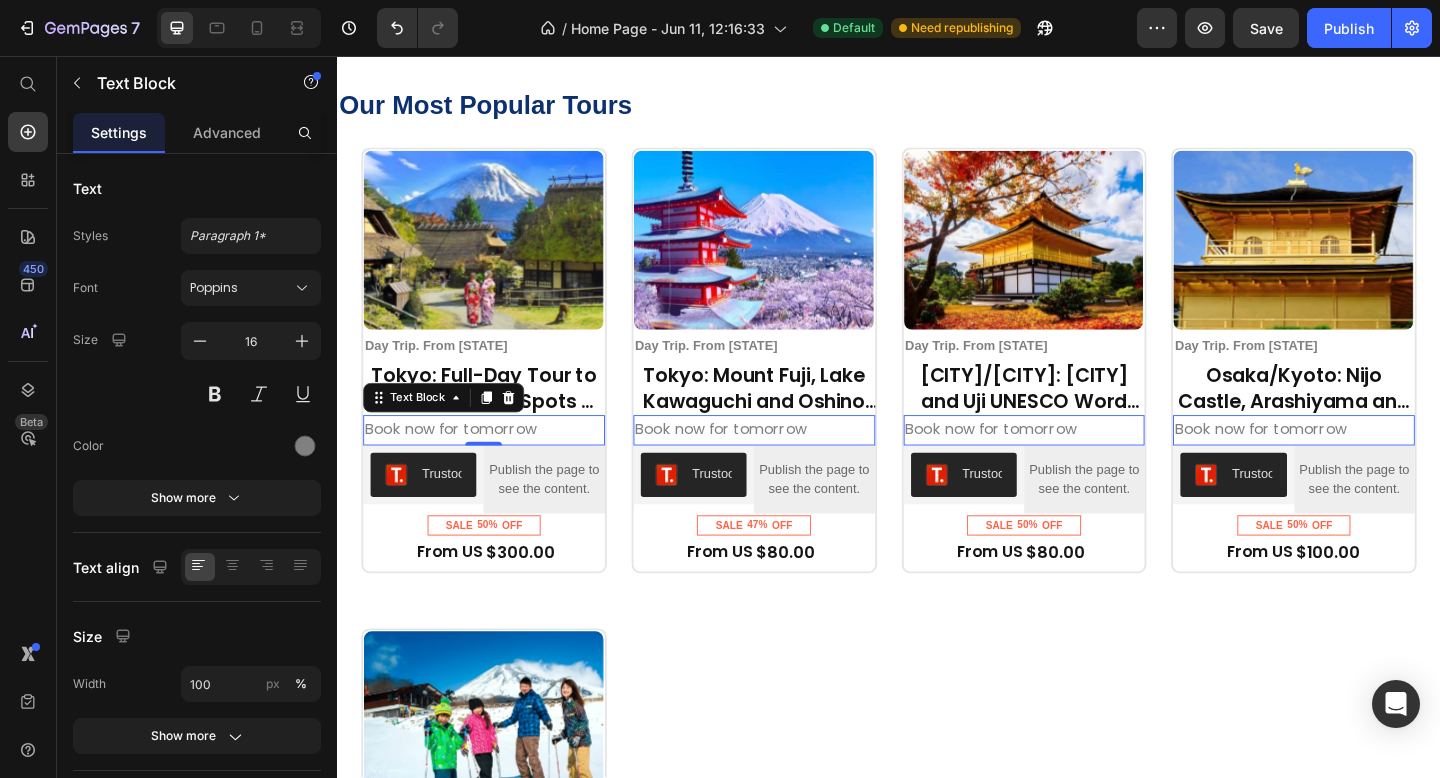 click on "Book now for tomorrow" at bounding box center [496, 463] 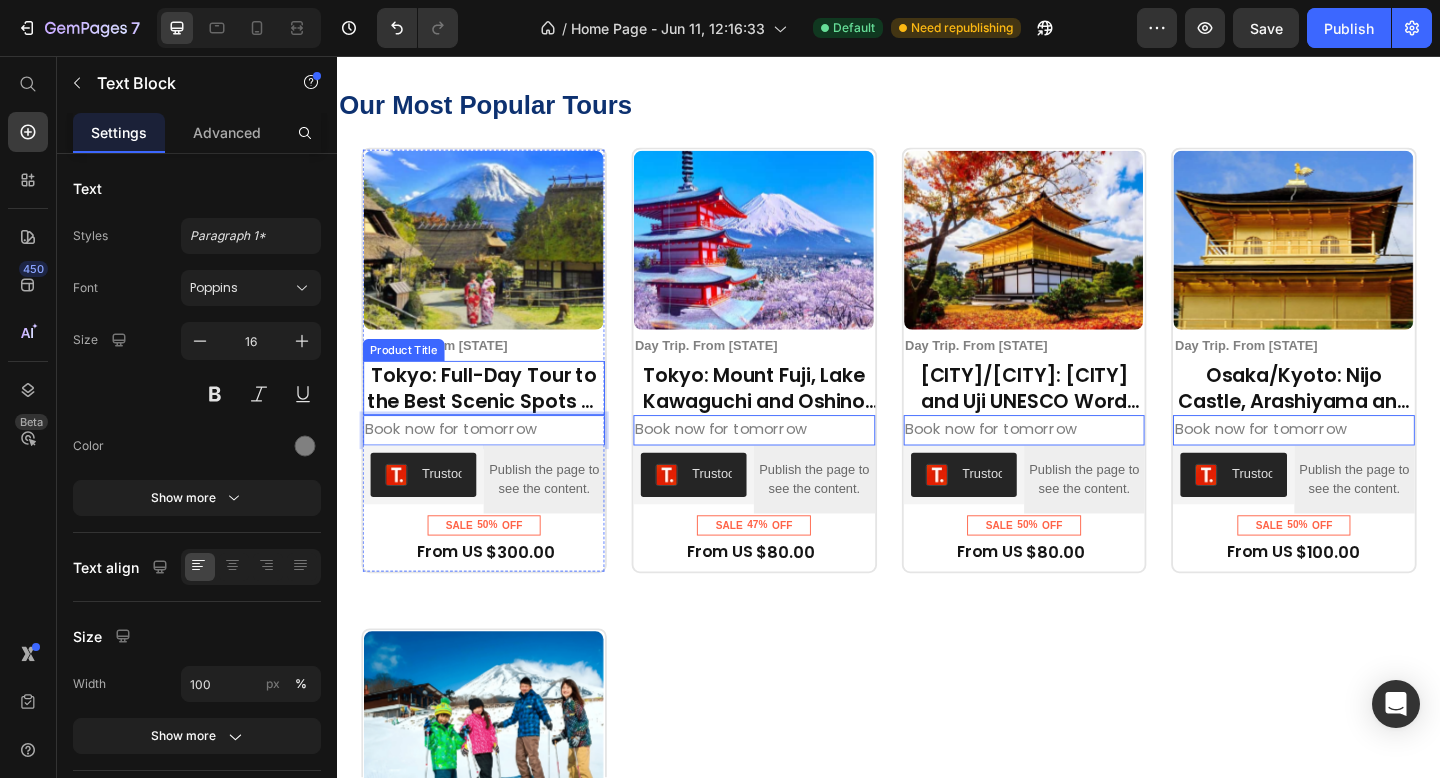 click on "Tokyo: Full-Day Tour to the Best Scenic Spots of Mount Fuji" at bounding box center (496, 417) 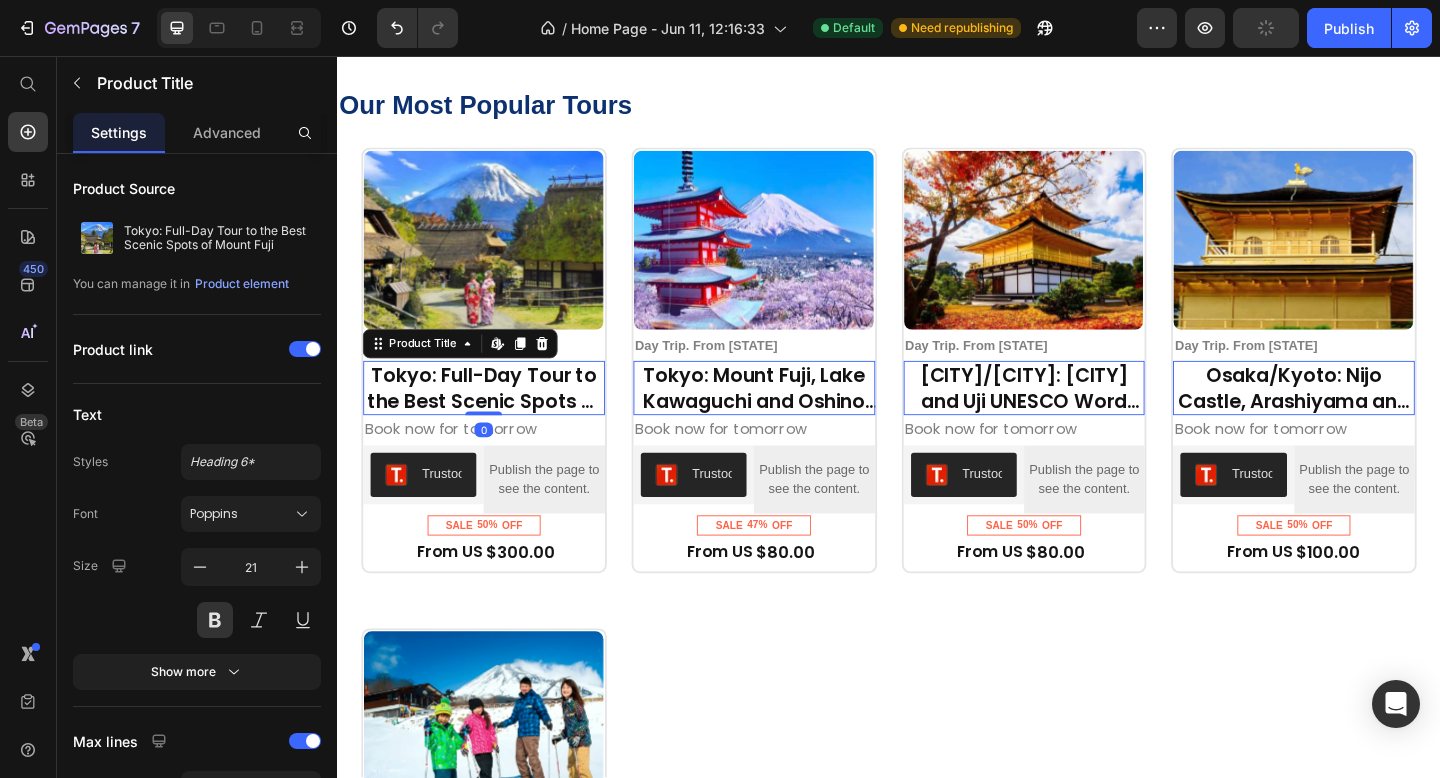 click on "Tokyo: Full-Day Tour to the Best Scenic Spots of Mount Fuji" at bounding box center (496, 417) 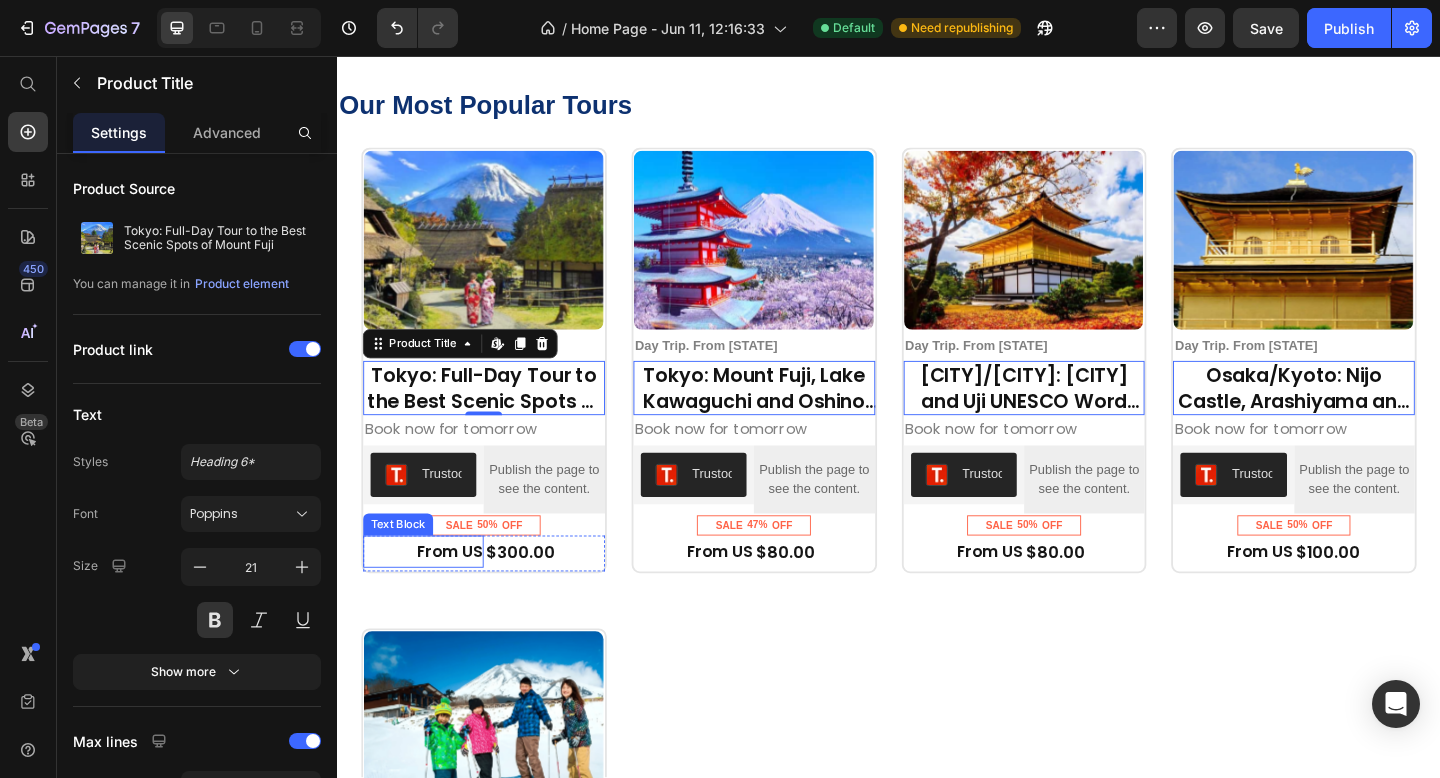 click on "From US" at bounding box center [430, 595] 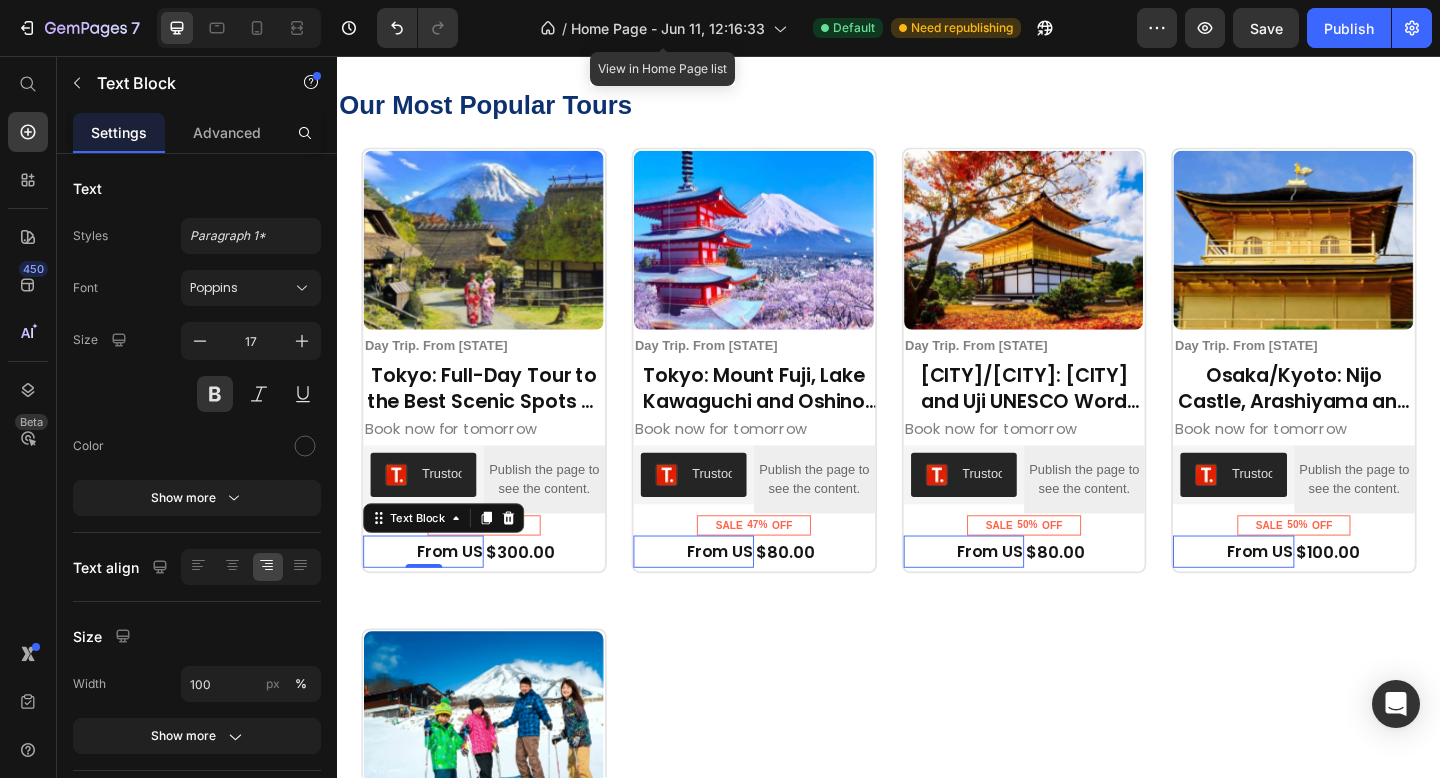 click on "From US" at bounding box center (430, 595) 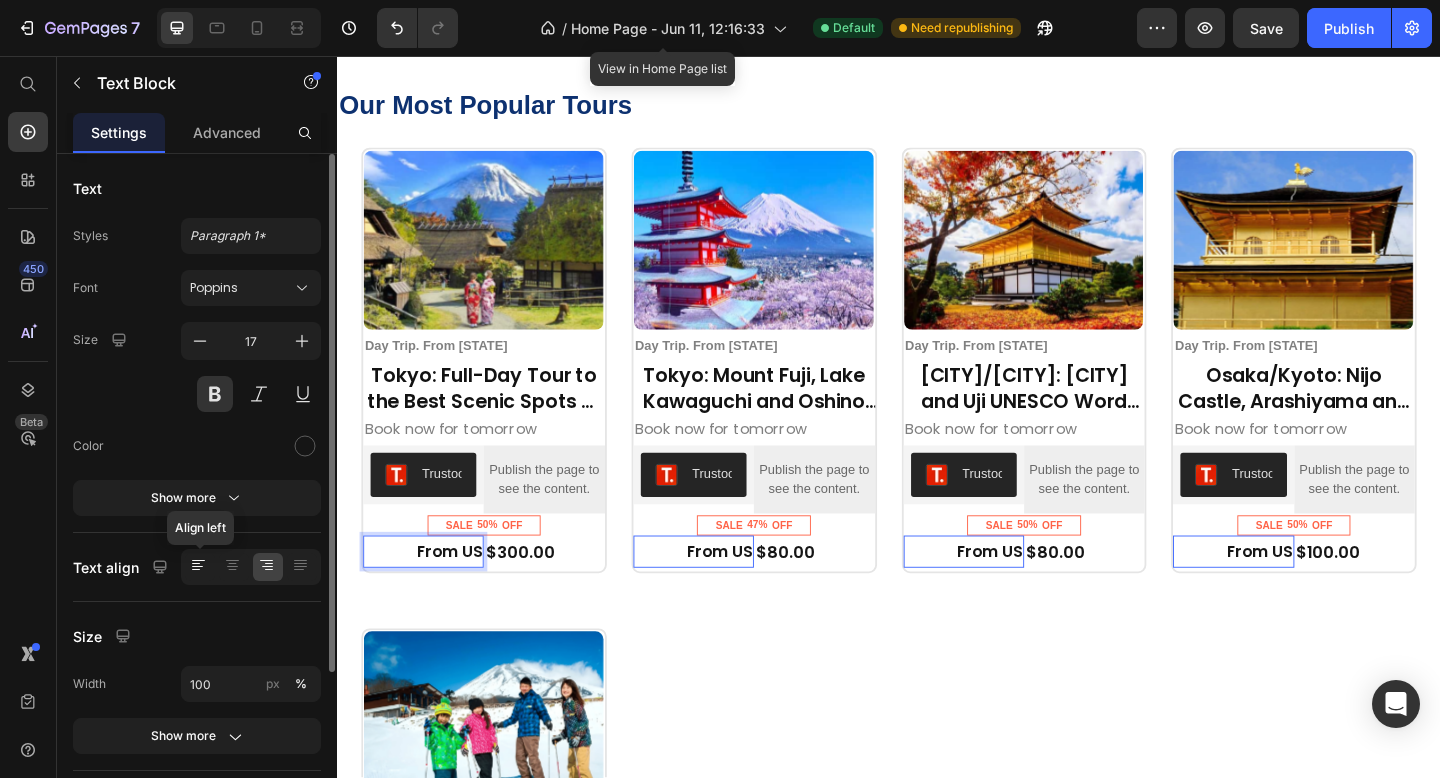 click 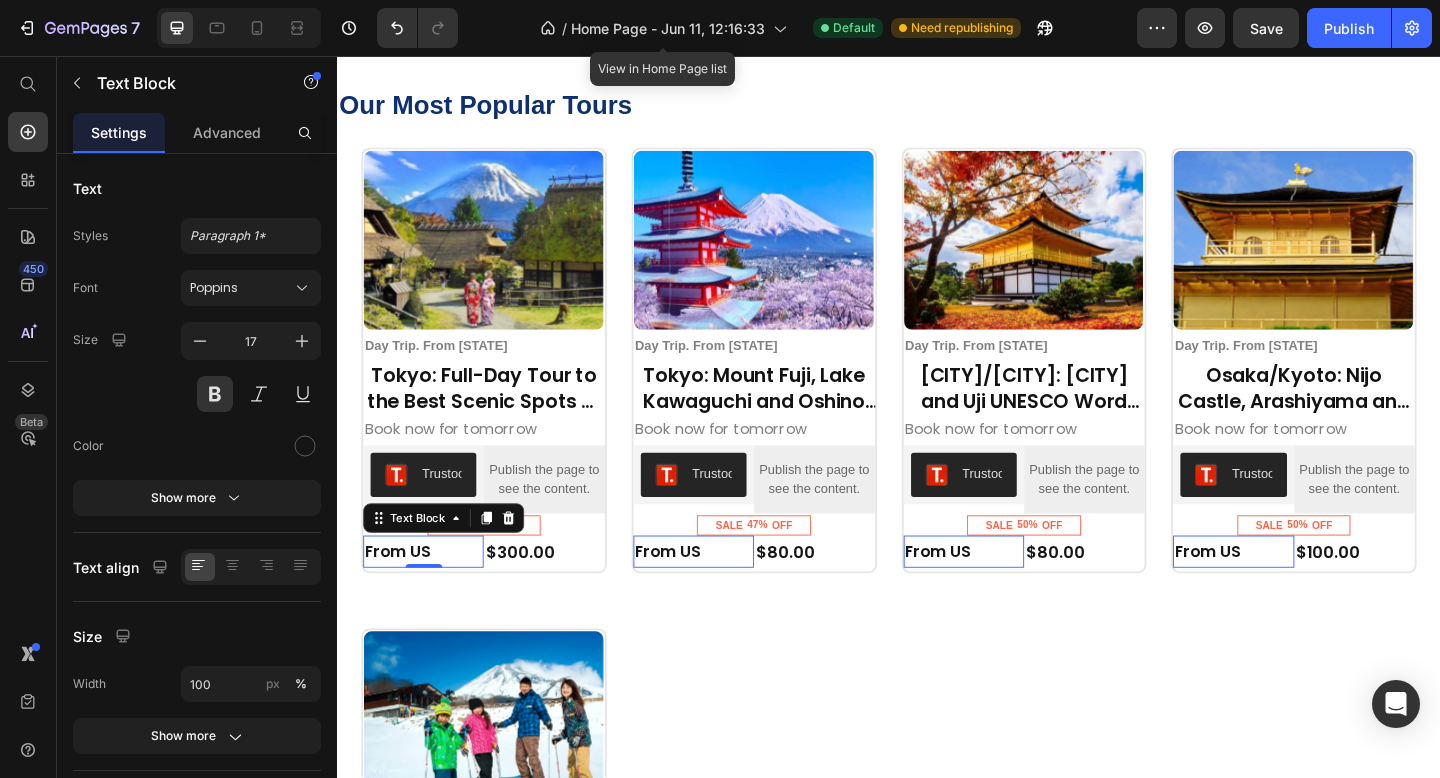 click on "From US" at bounding box center (430, 595) 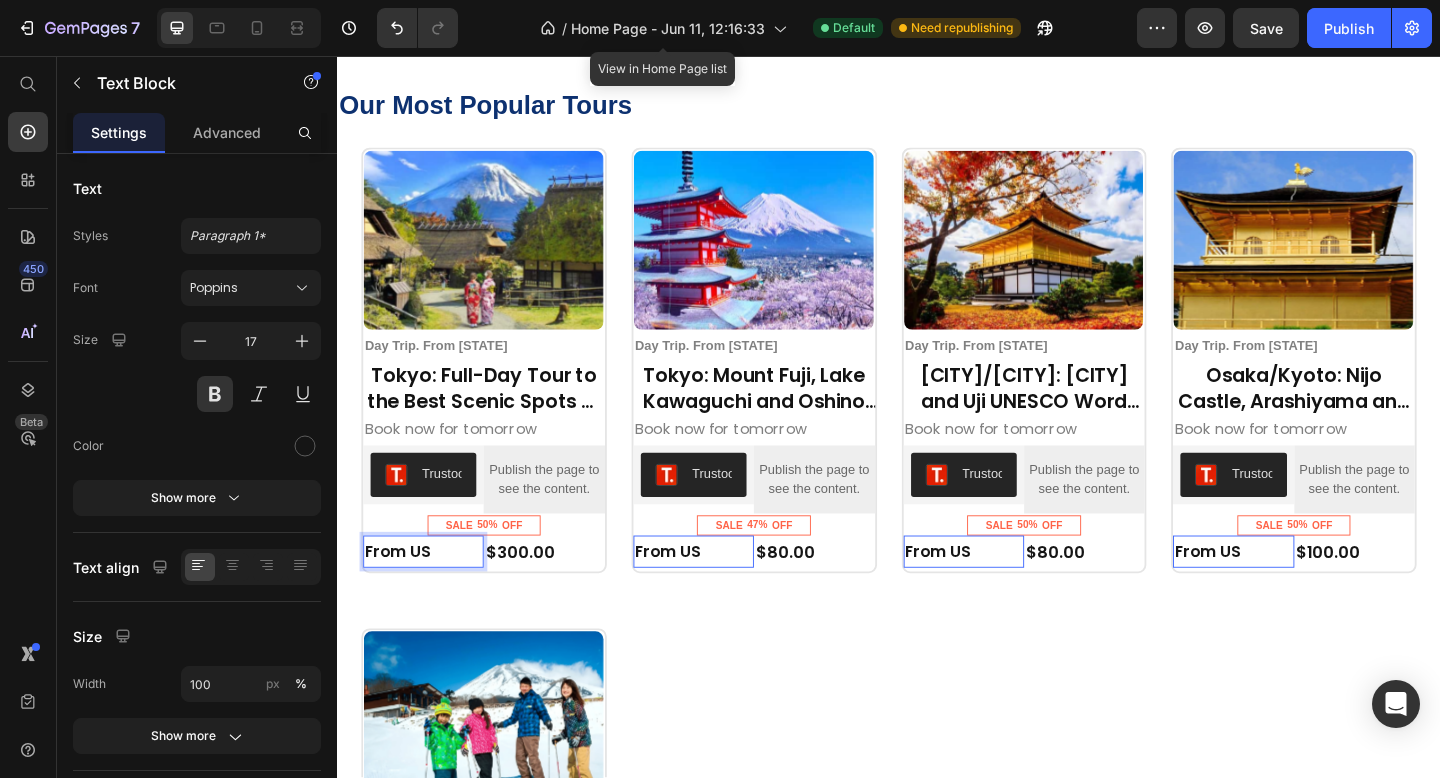 click on "From US" at bounding box center (430, 595) 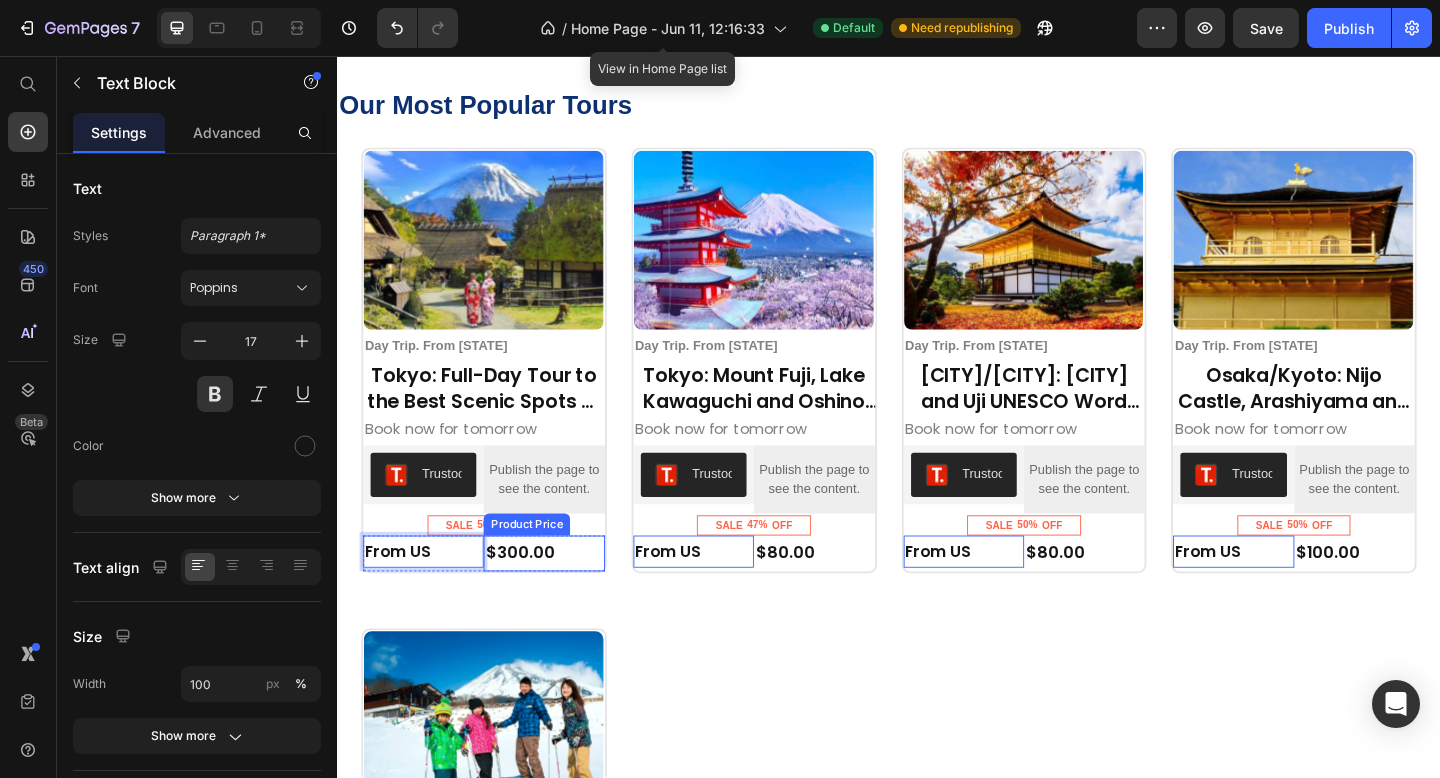 click on "$300.00 Product Price" at bounding box center (561, 597) 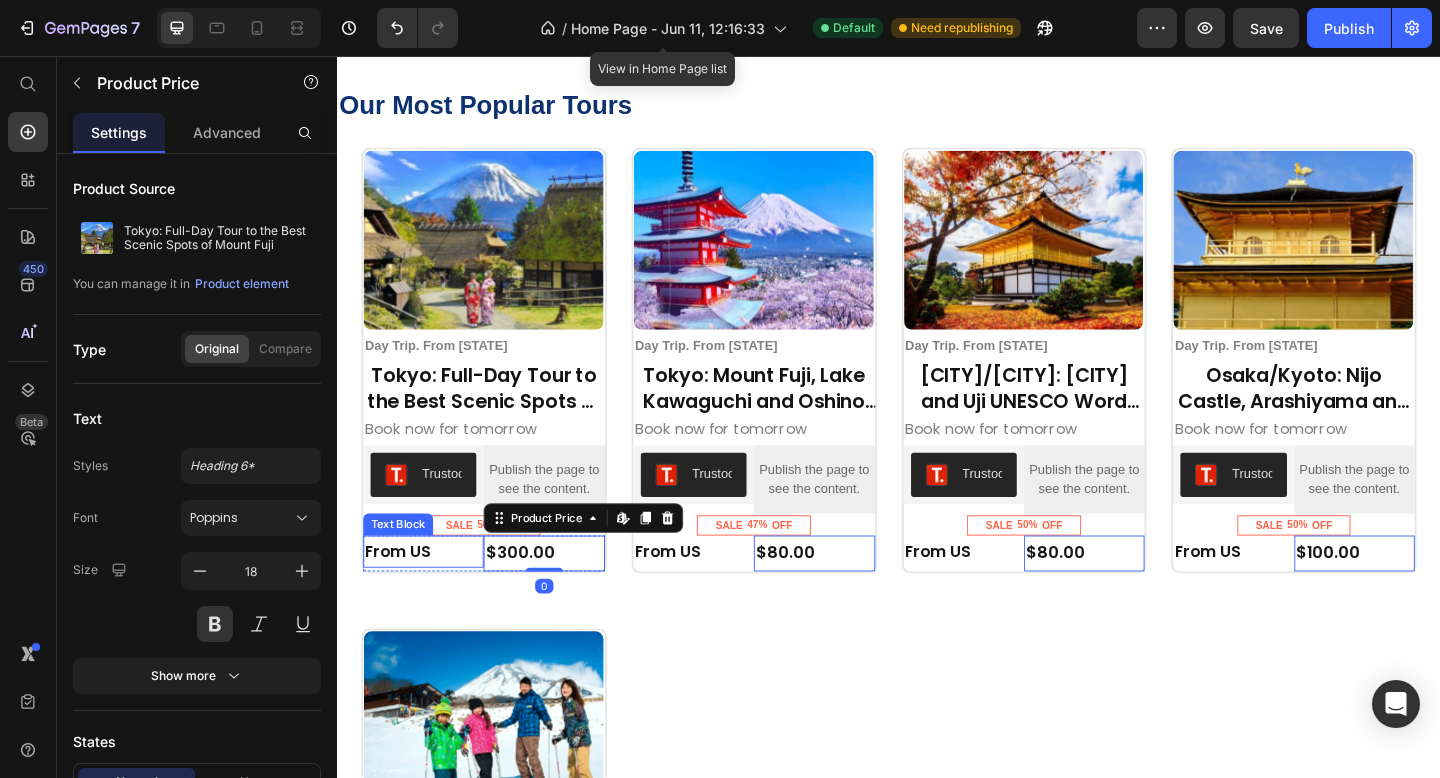 click on "From US" at bounding box center [430, 595] 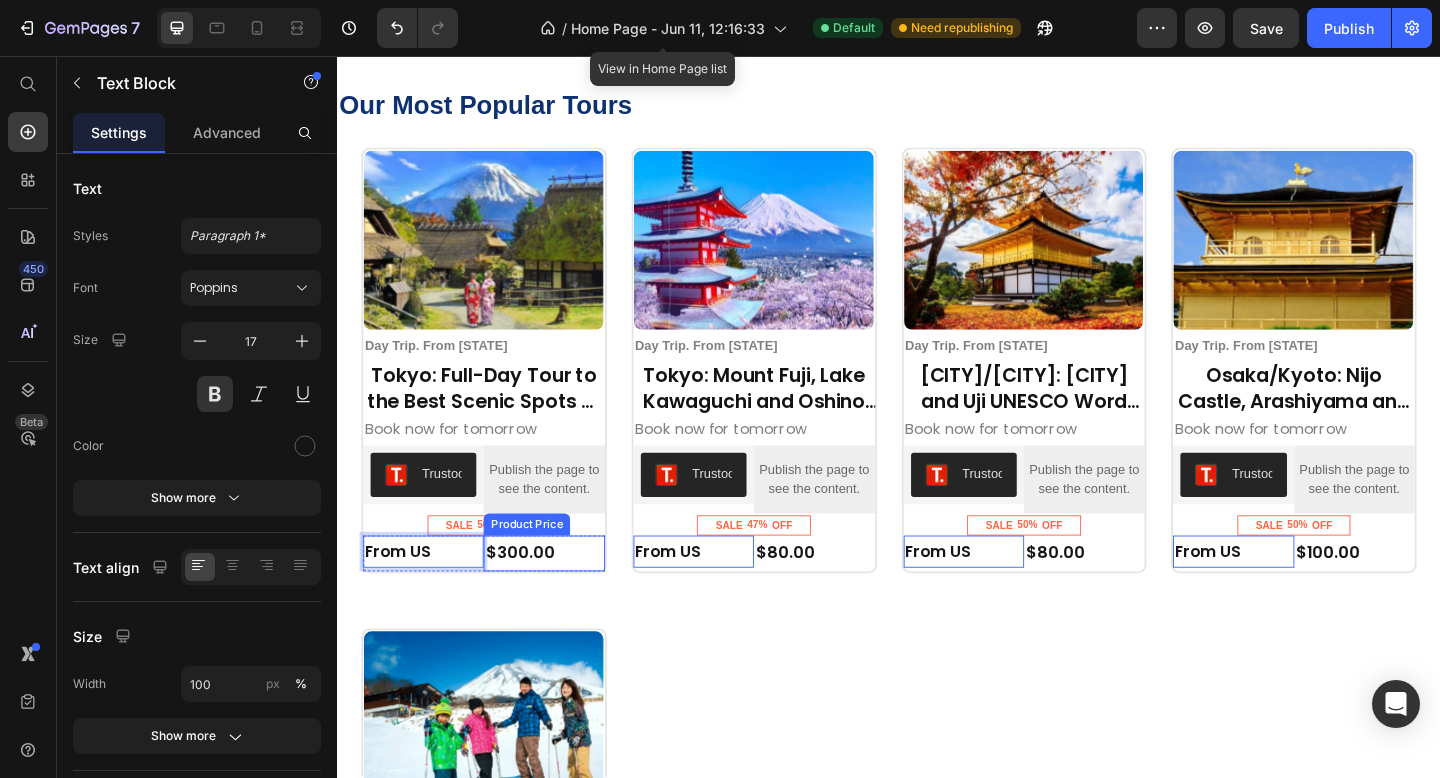 click on "$300.00" at bounding box center (561, 595) 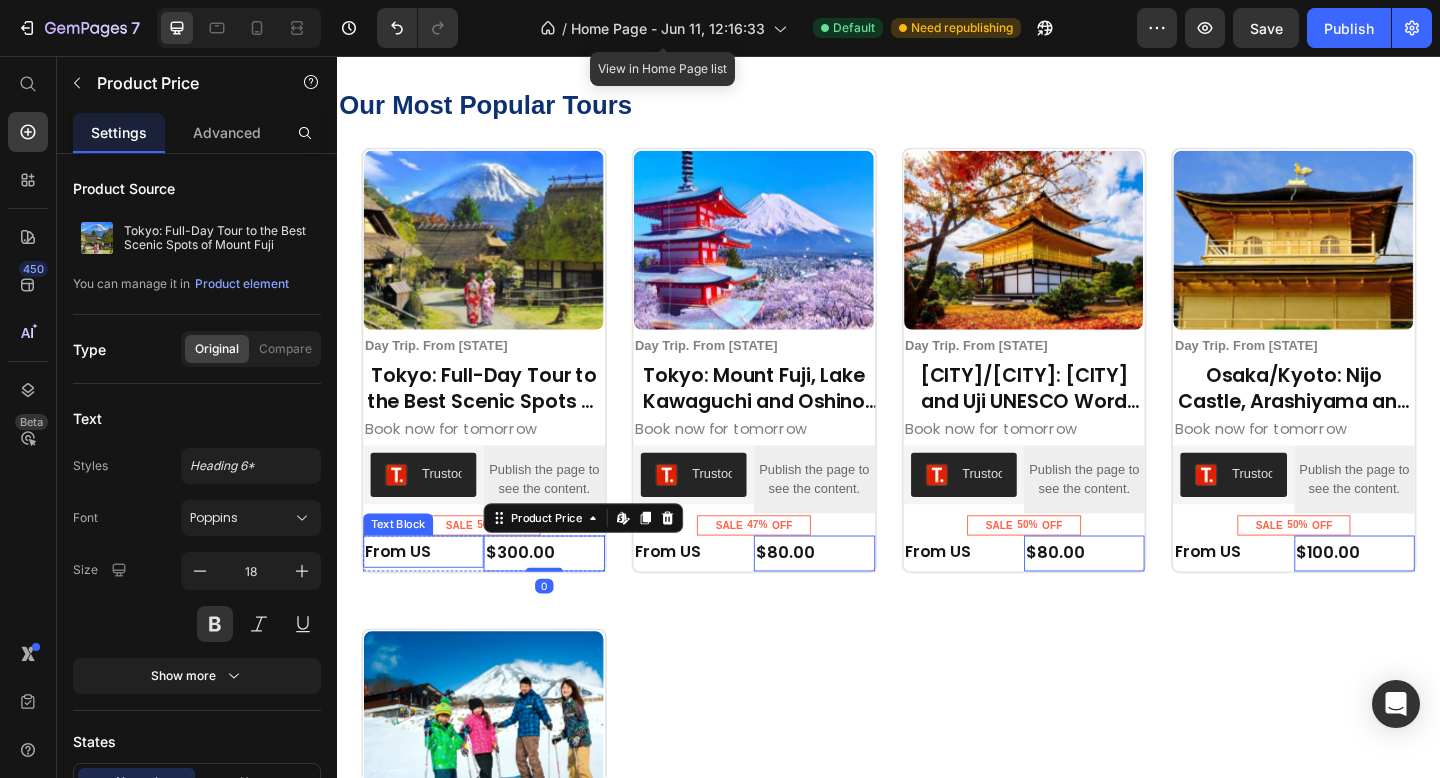 click on "From US" at bounding box center (430, 595) 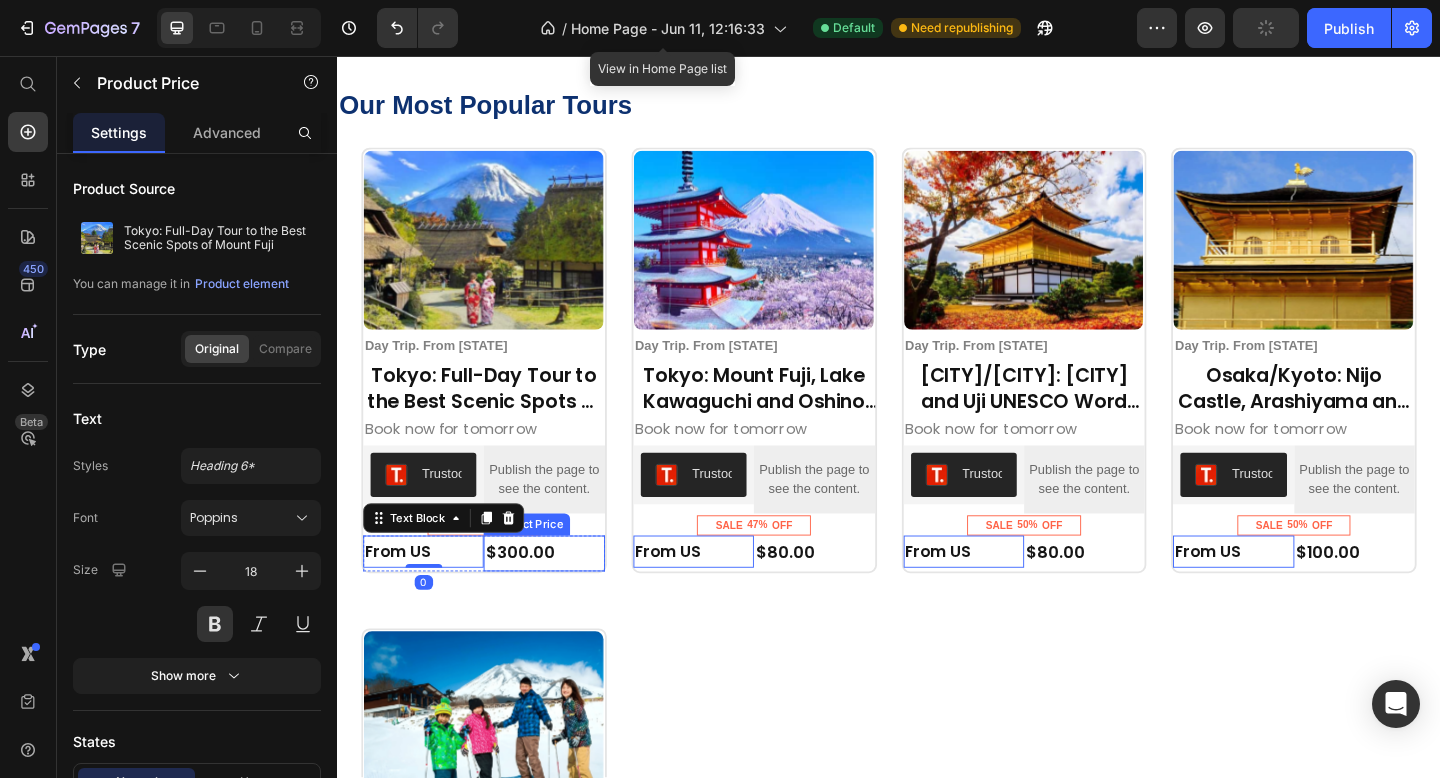 click on "$300.00 Product Price" at bounding box center (561, 597) 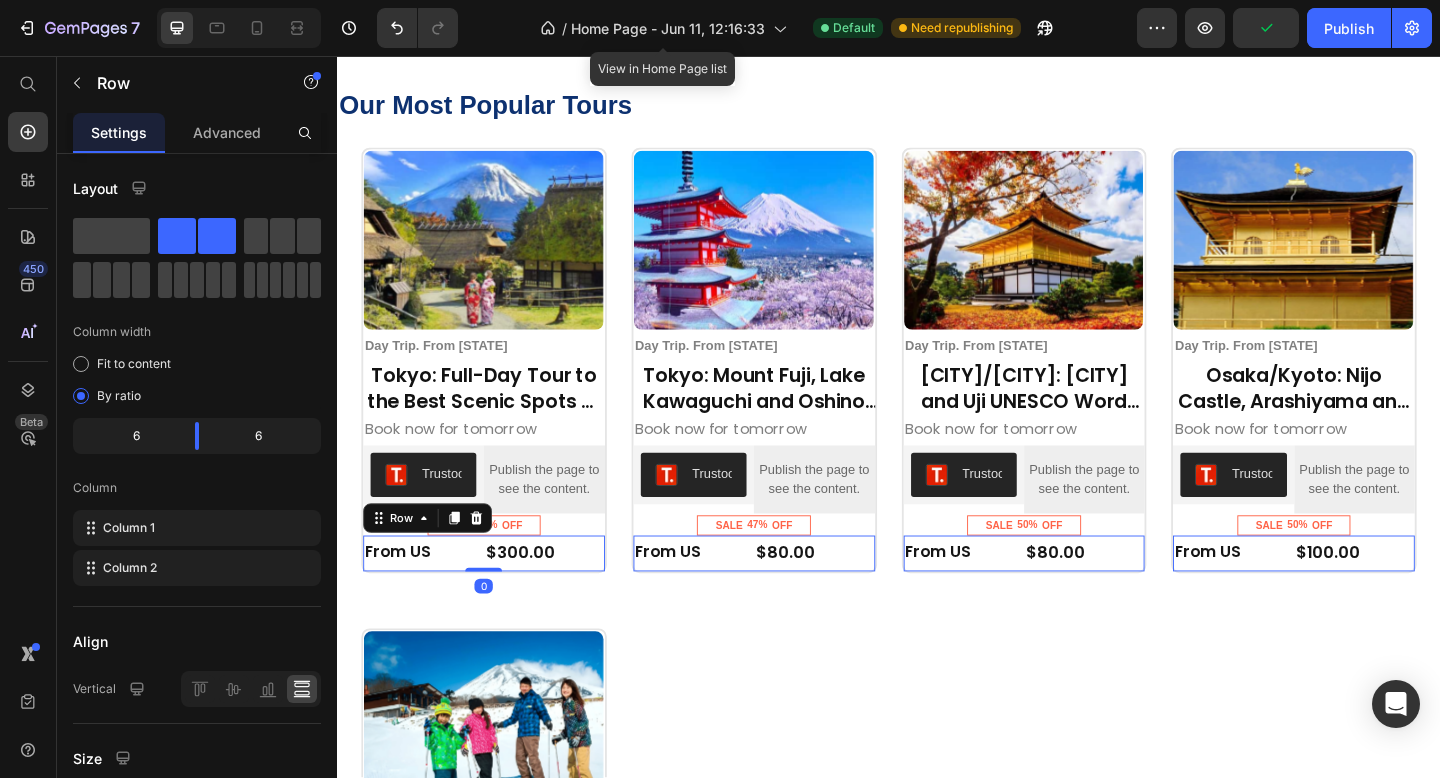 click on "From US Text Block" at bounding box center [430, 597] 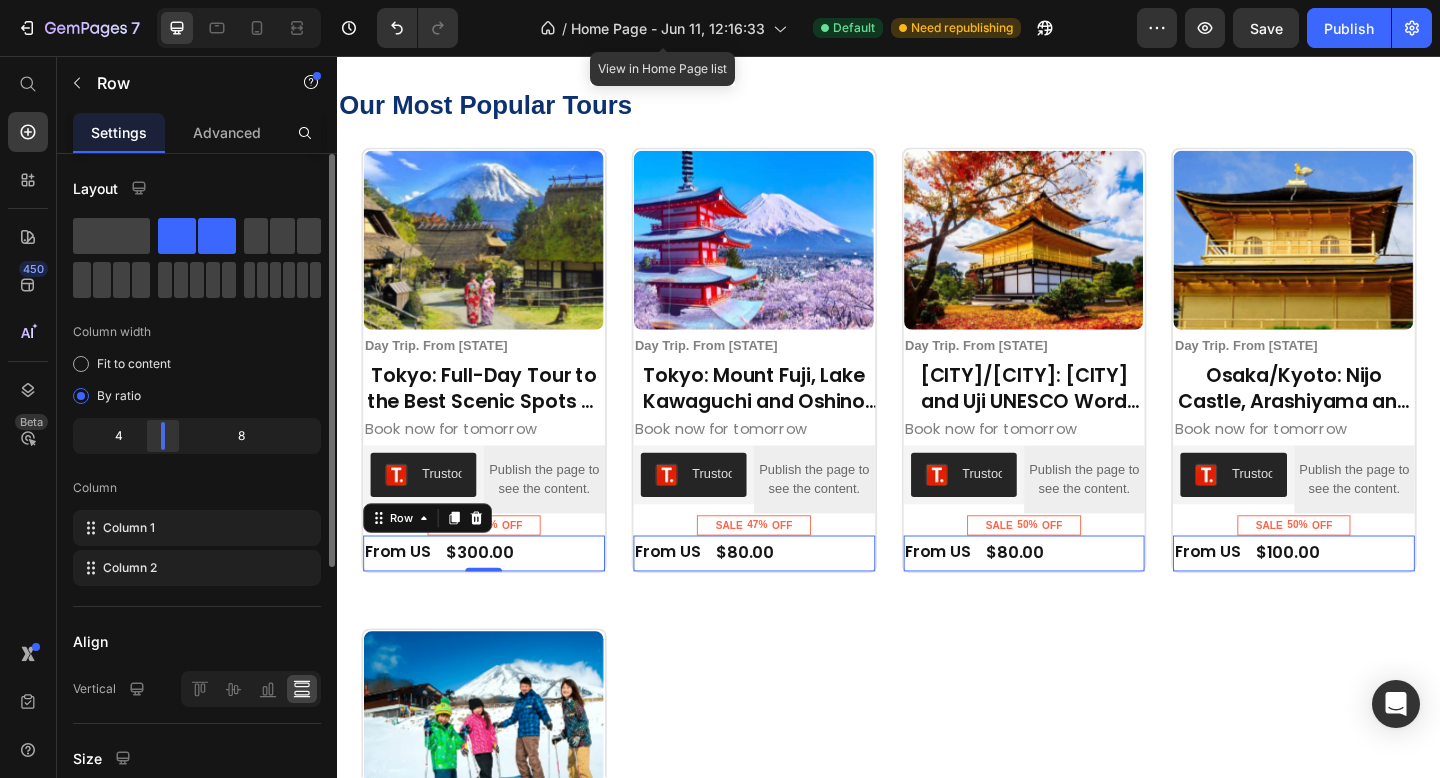 drag, startPoint x: 198, startPoint y: 446, endPoint x: 159, endPoint y: 441, distance: 39.319206 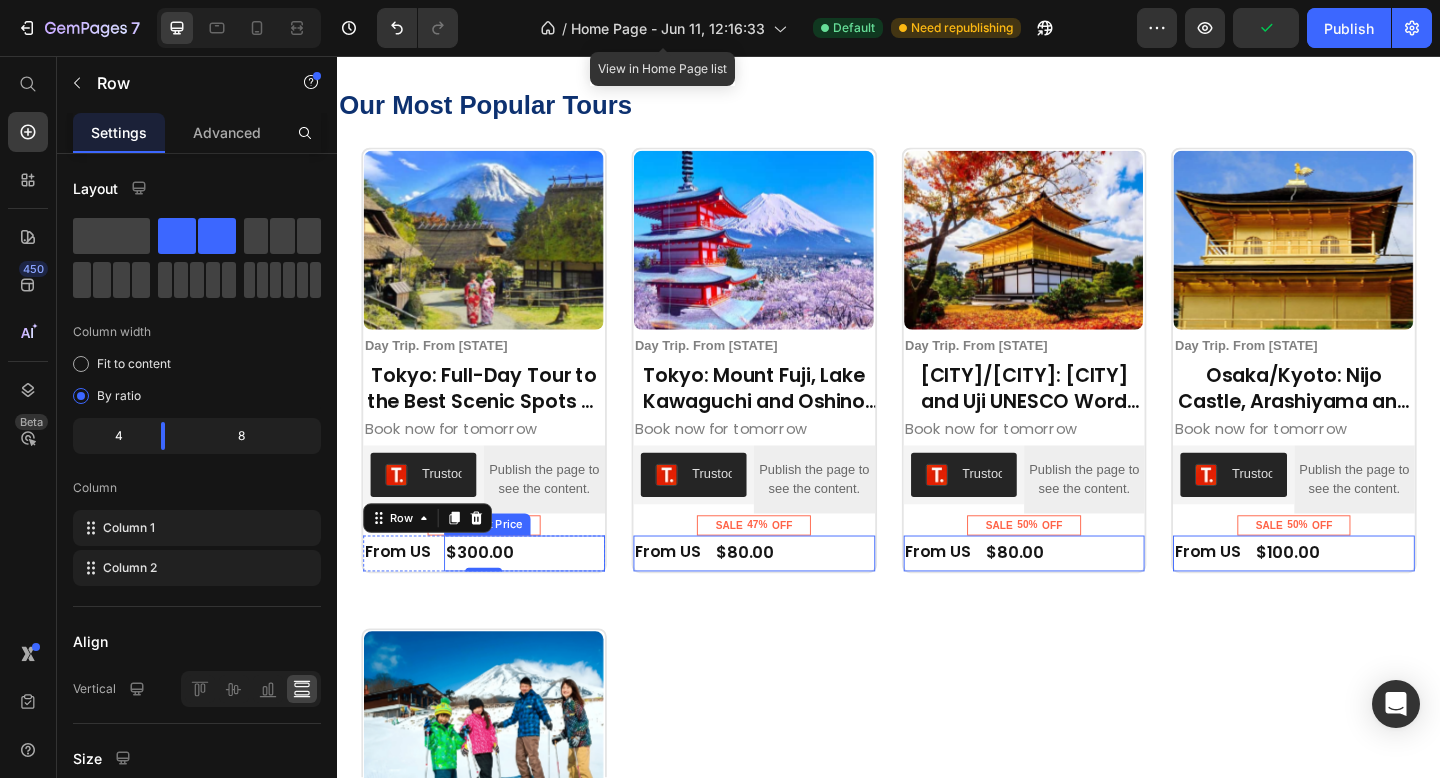 click on "$300.00" at bounding box center (540, 595) 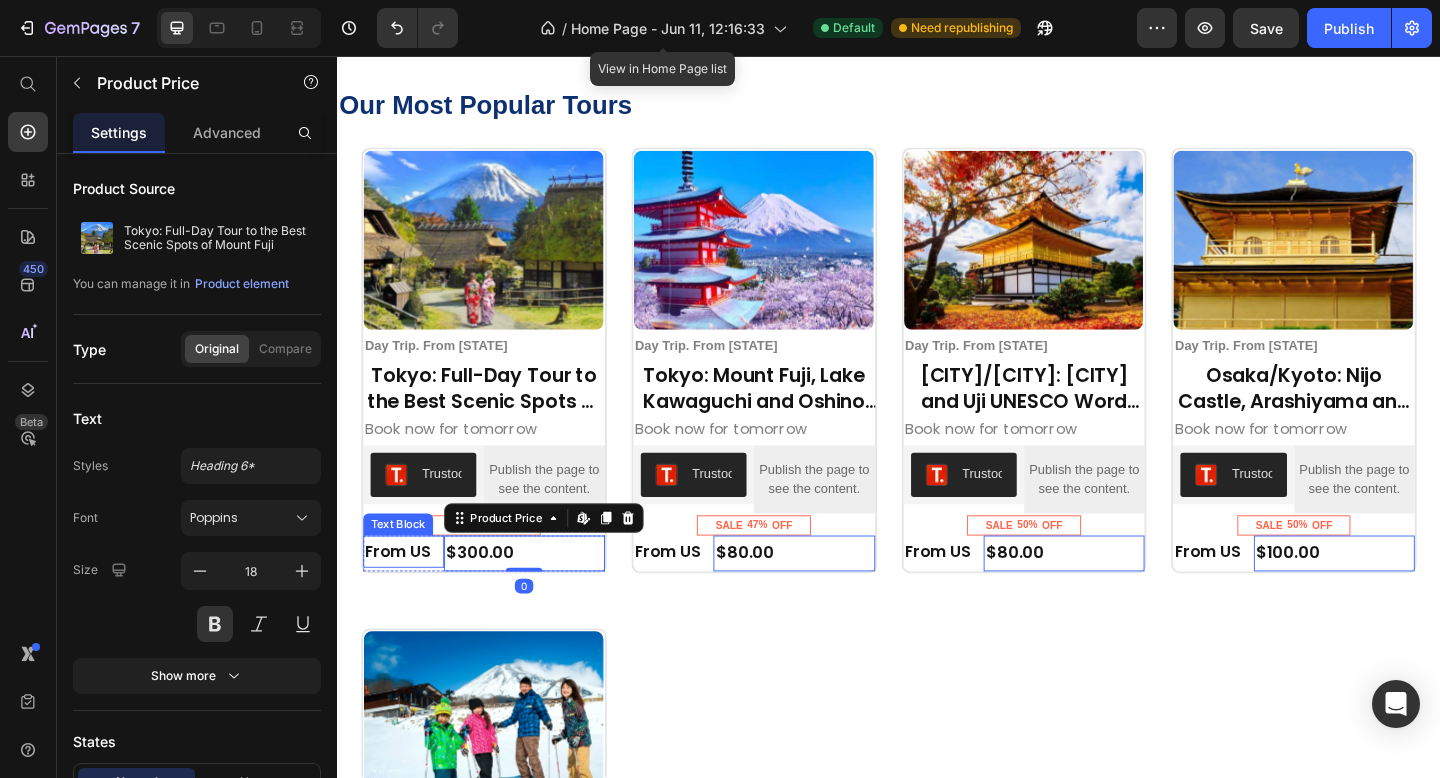 click on "From US" at bounding box center [409, 595] 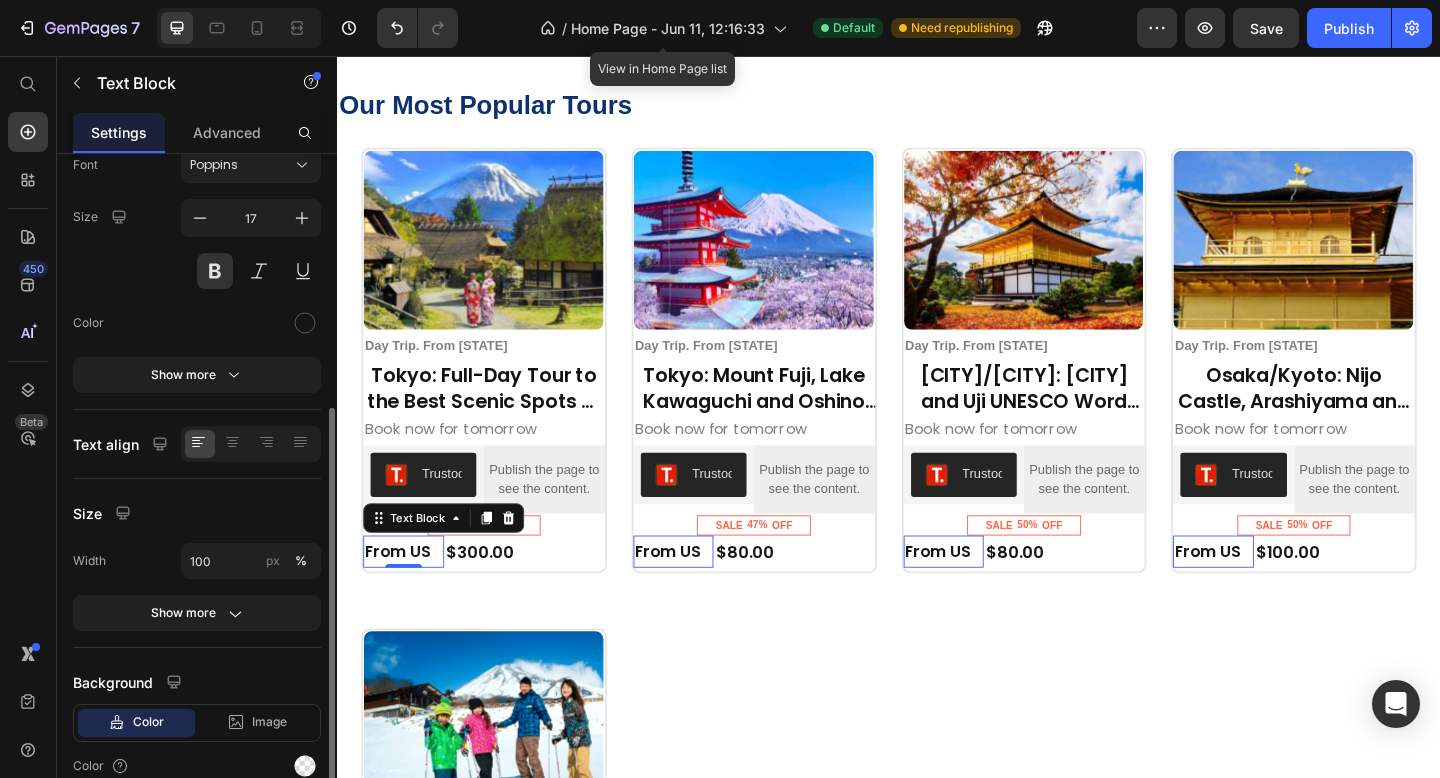 scroll, scrollTop: 214, scrollLeft: 0, axis: vertical 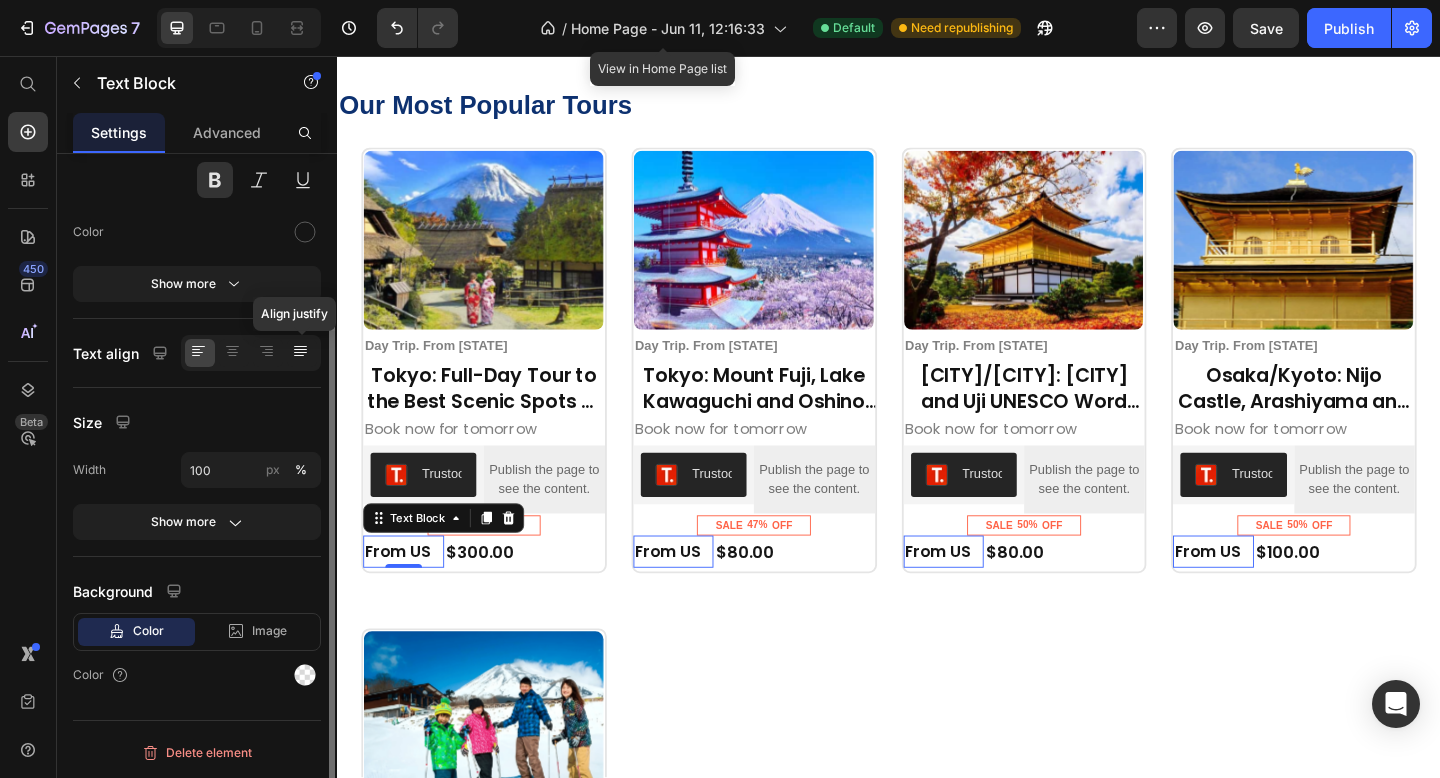 click 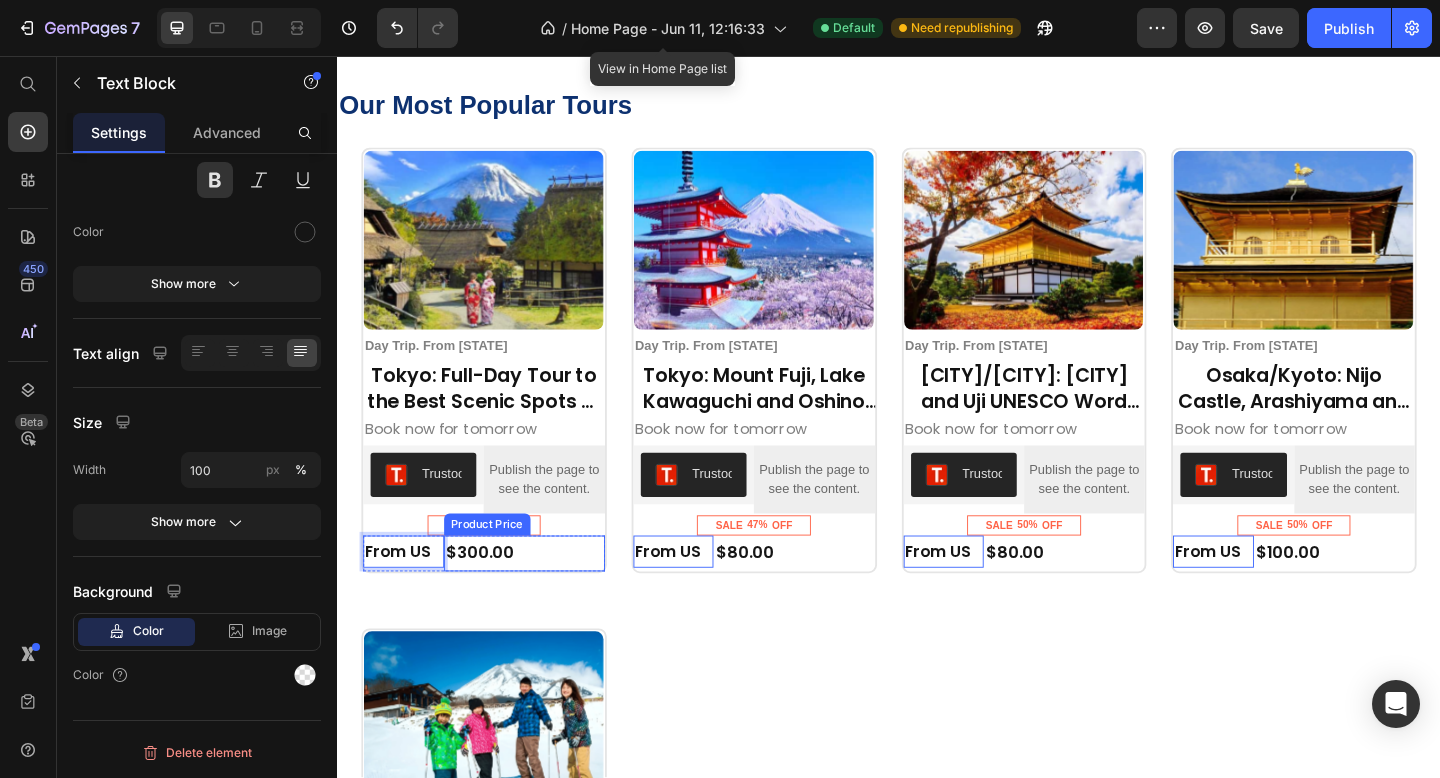click on "$300.00" at bounding box center (540, 595) 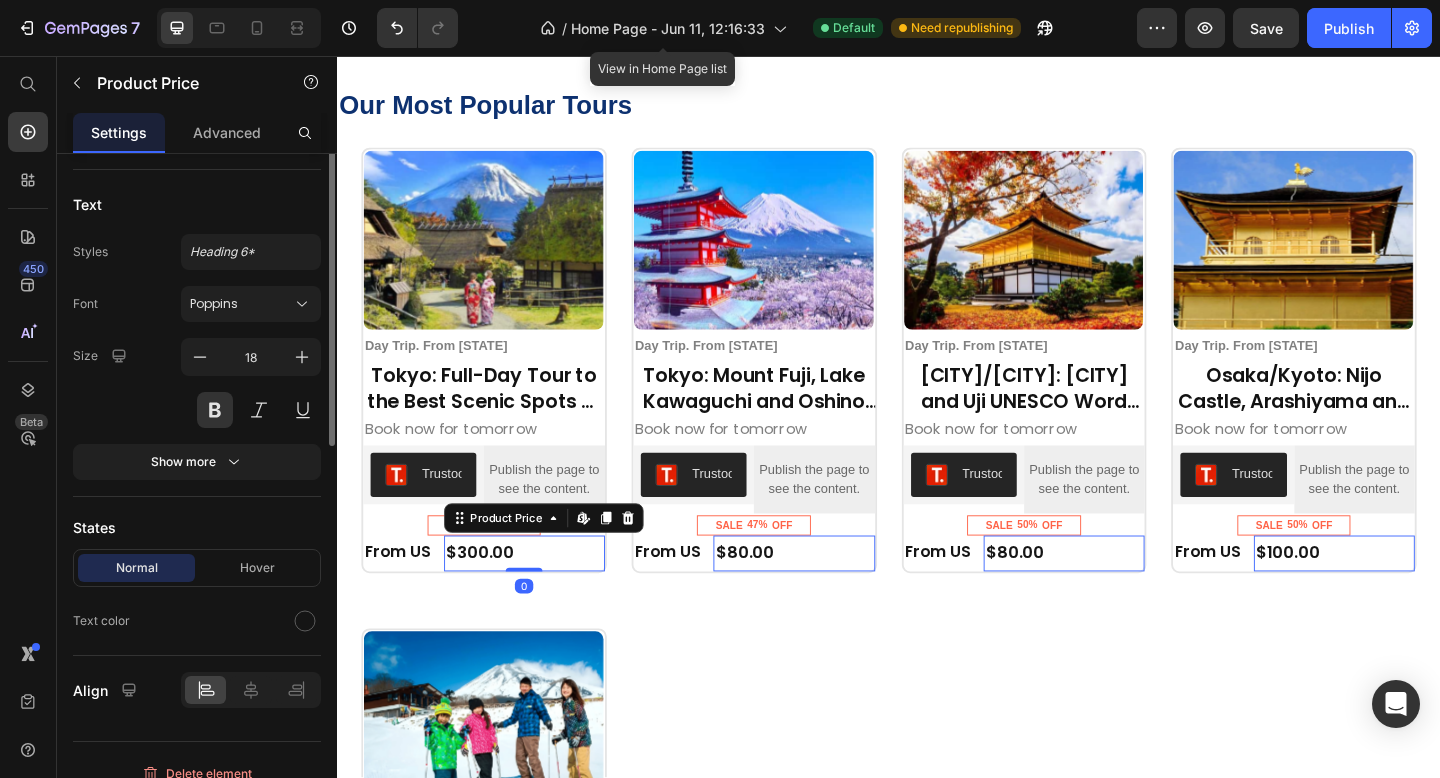 scroll, scrollTop: 0, scrollLeft: 0, axis: both 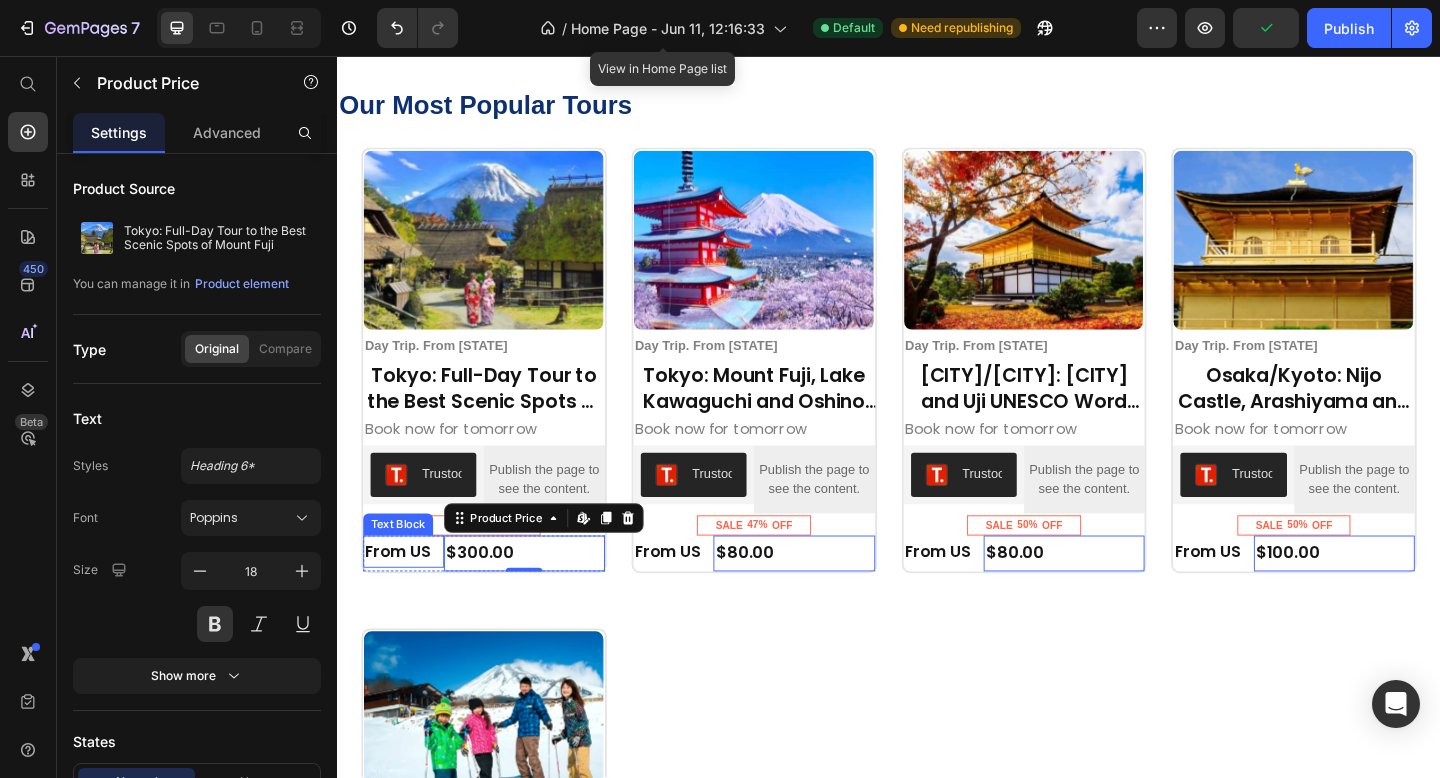 click on "From US" at bounding box center [409, 595] 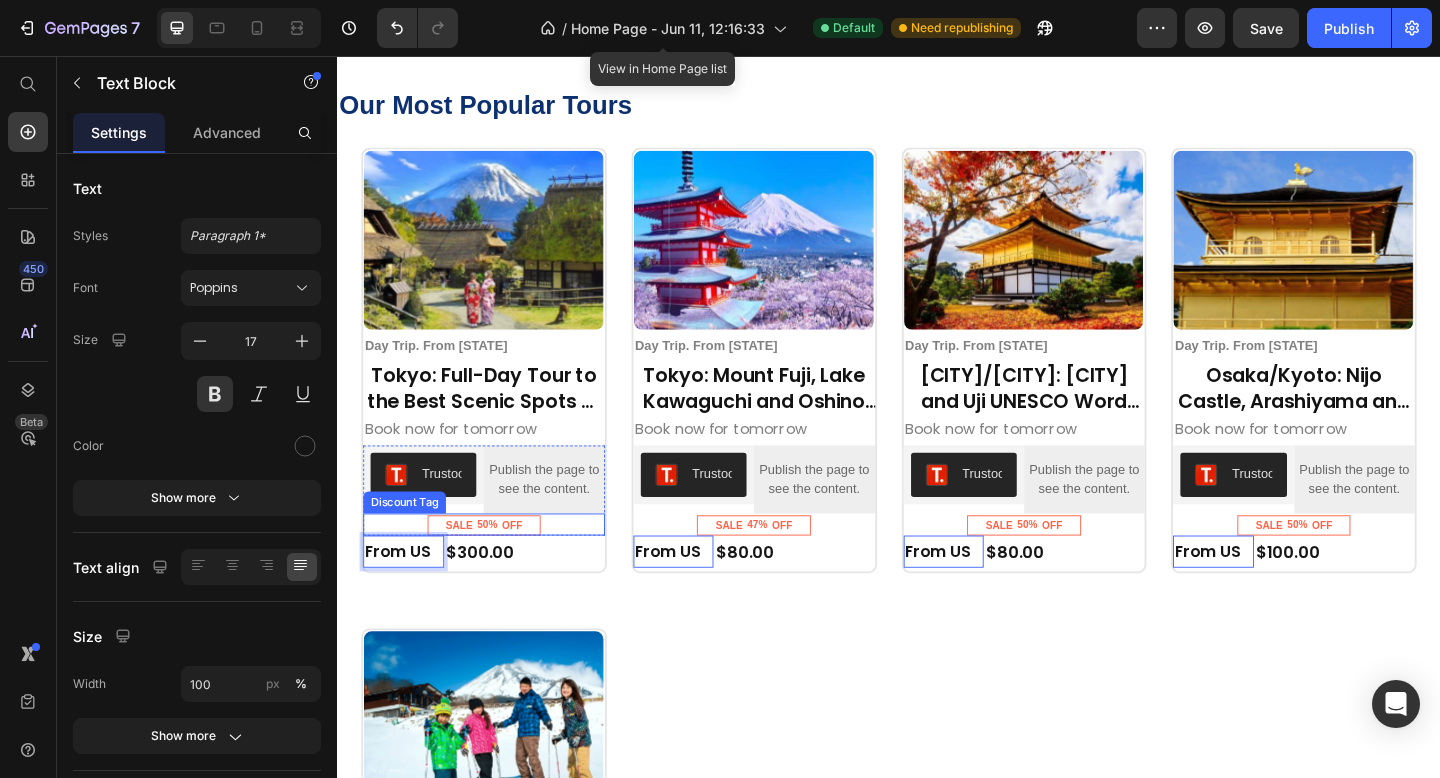 click on "SALE 50% OFF" at bounding box center (496, 566) 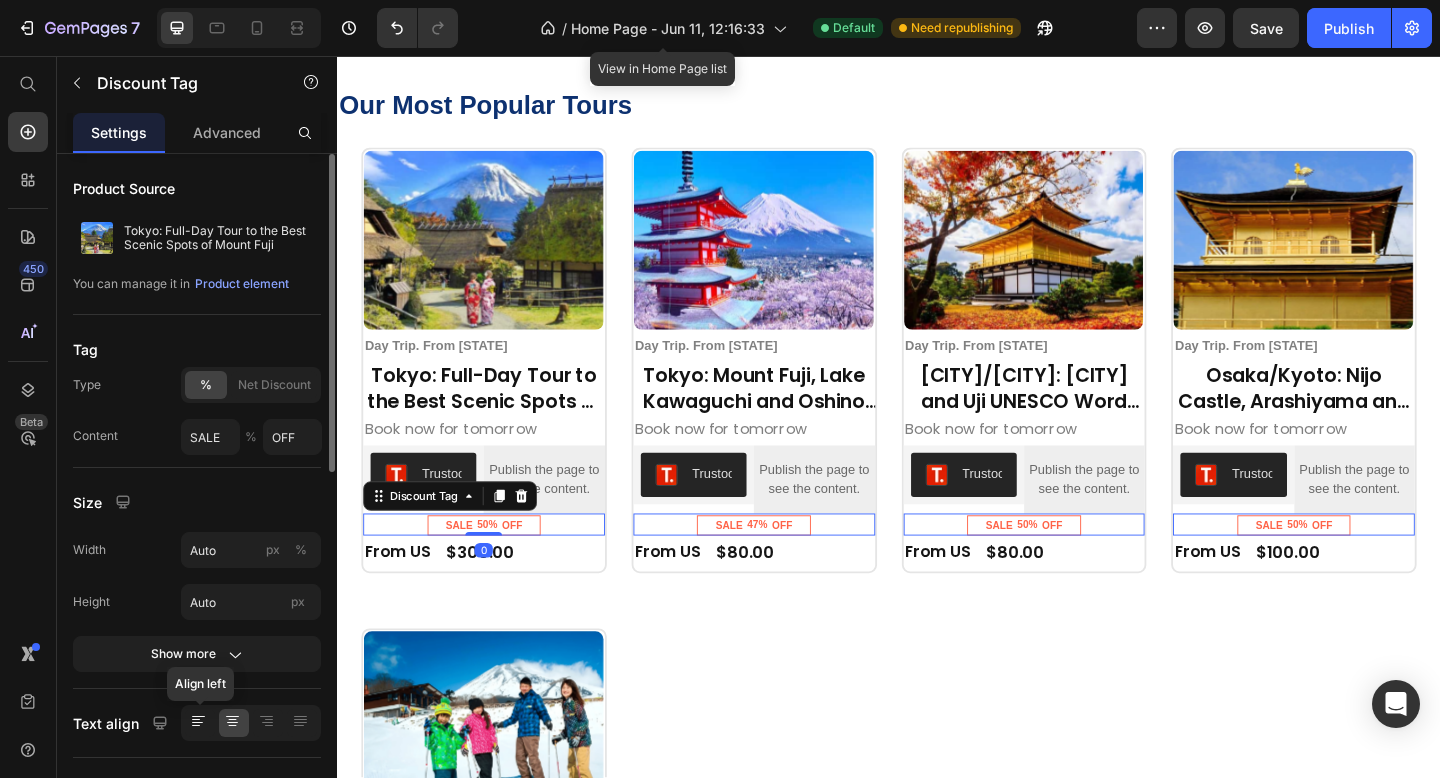 click 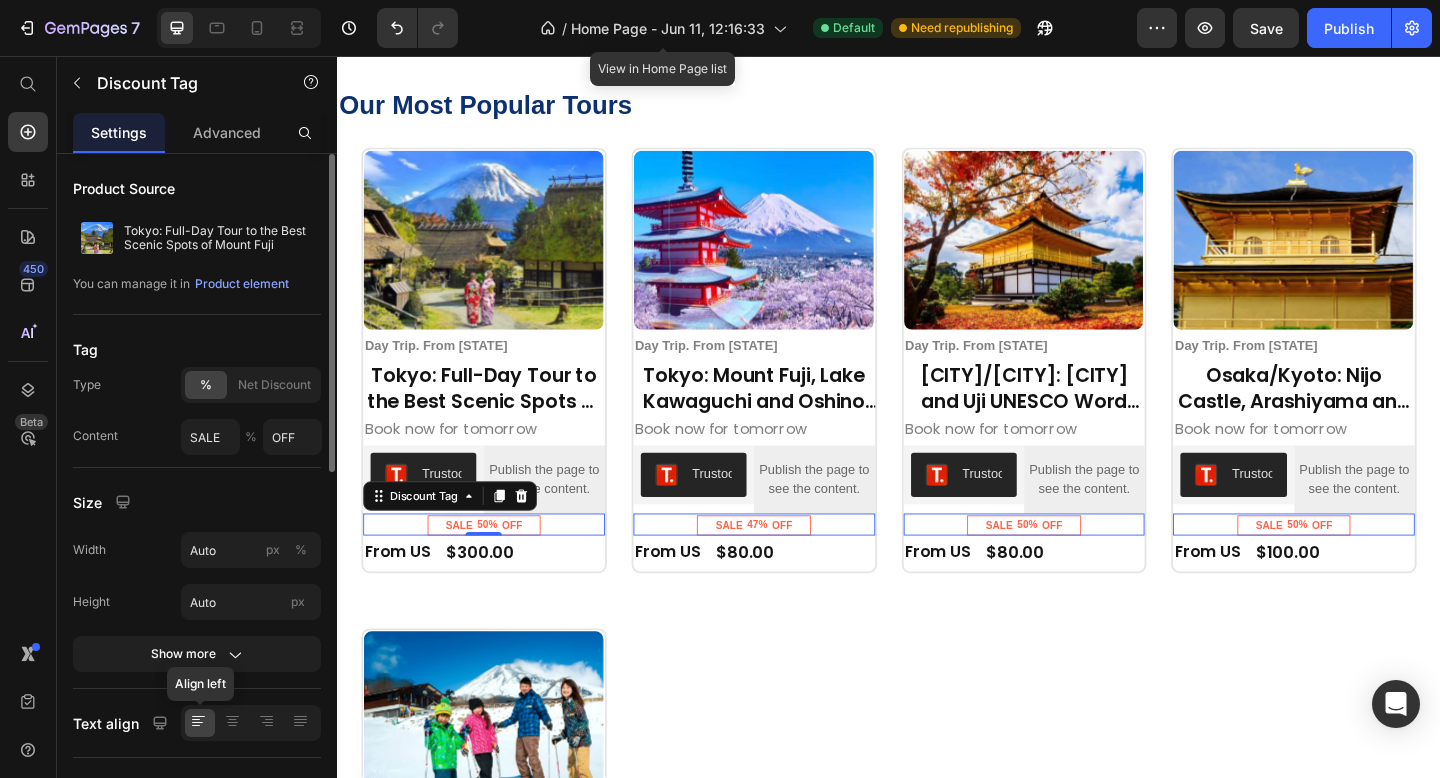 click 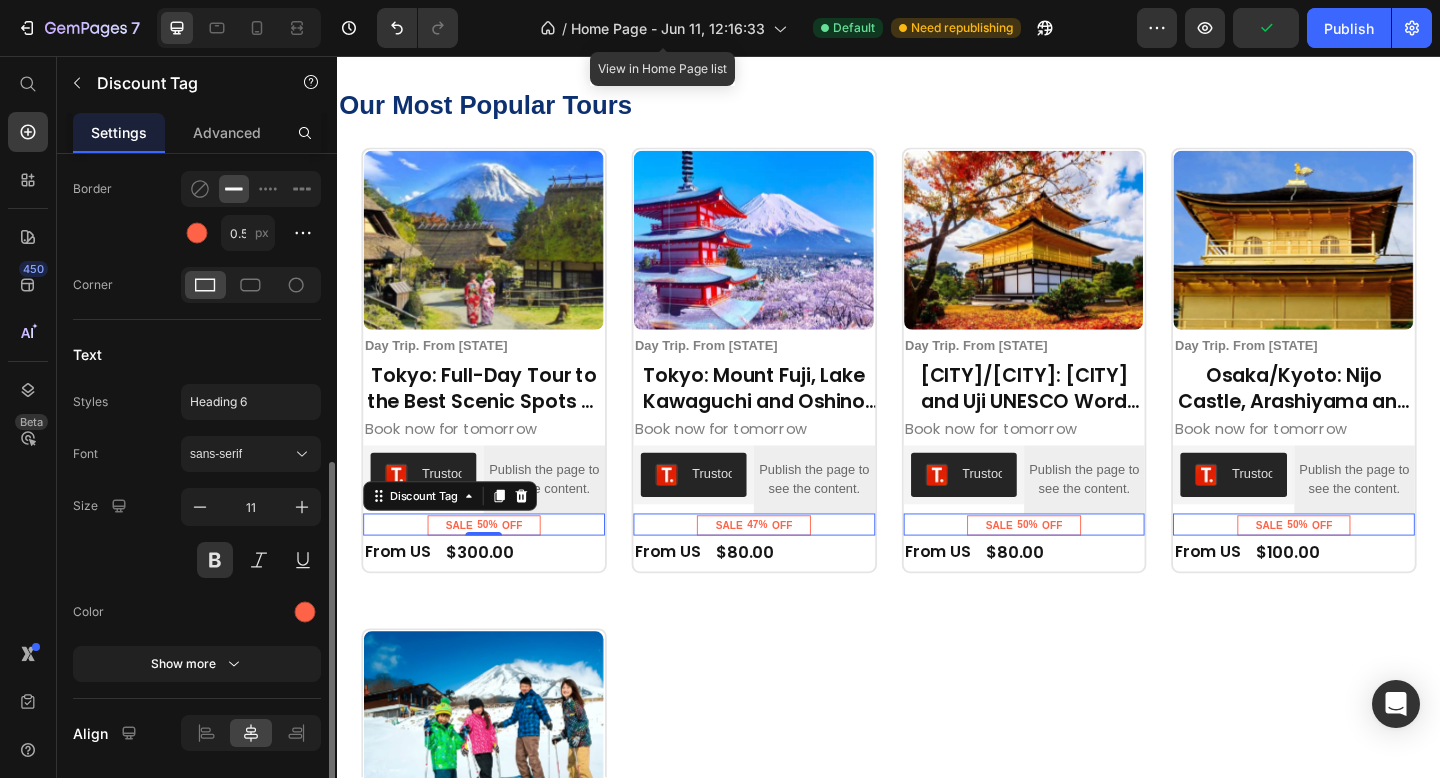 scroll, scrollTop: 776, scrollLeft: 0, axis: vertical 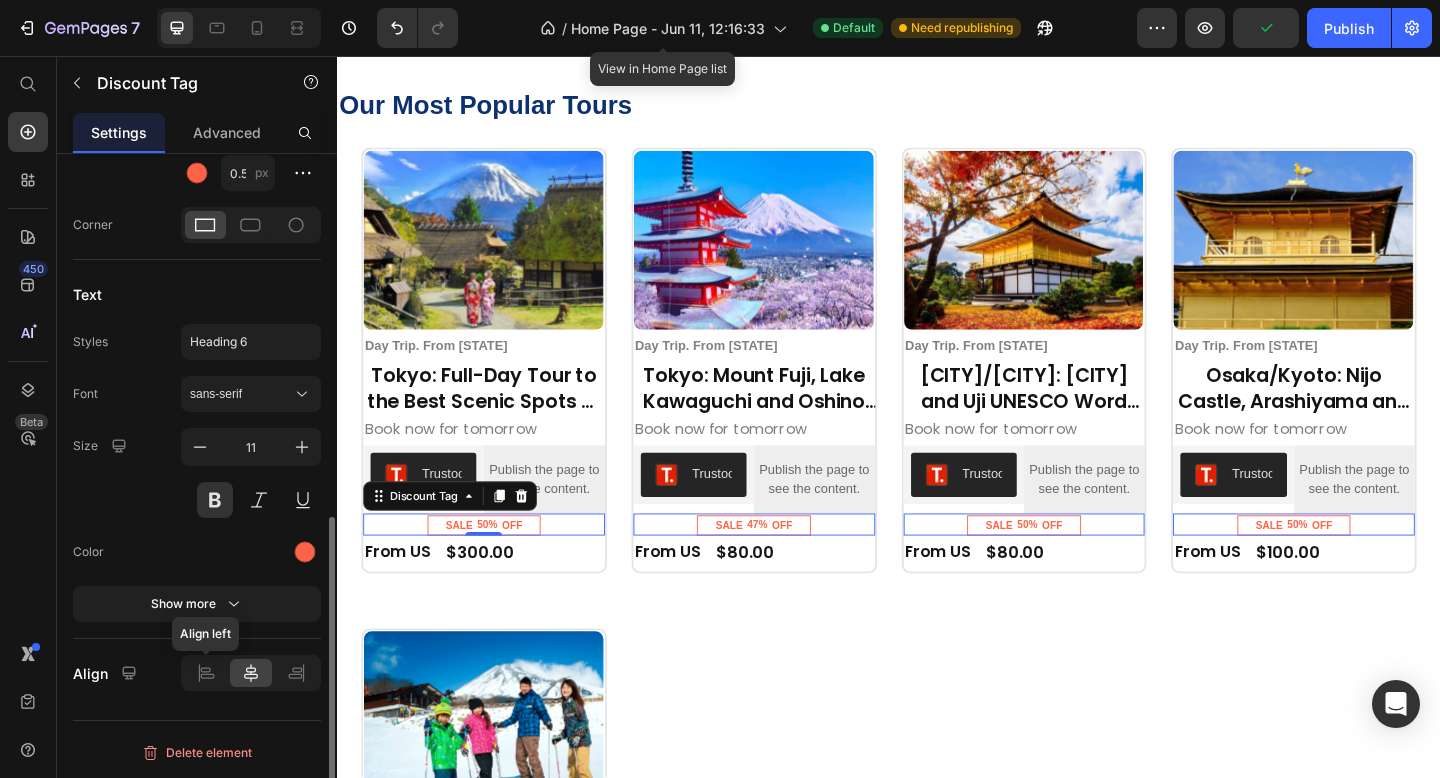 click 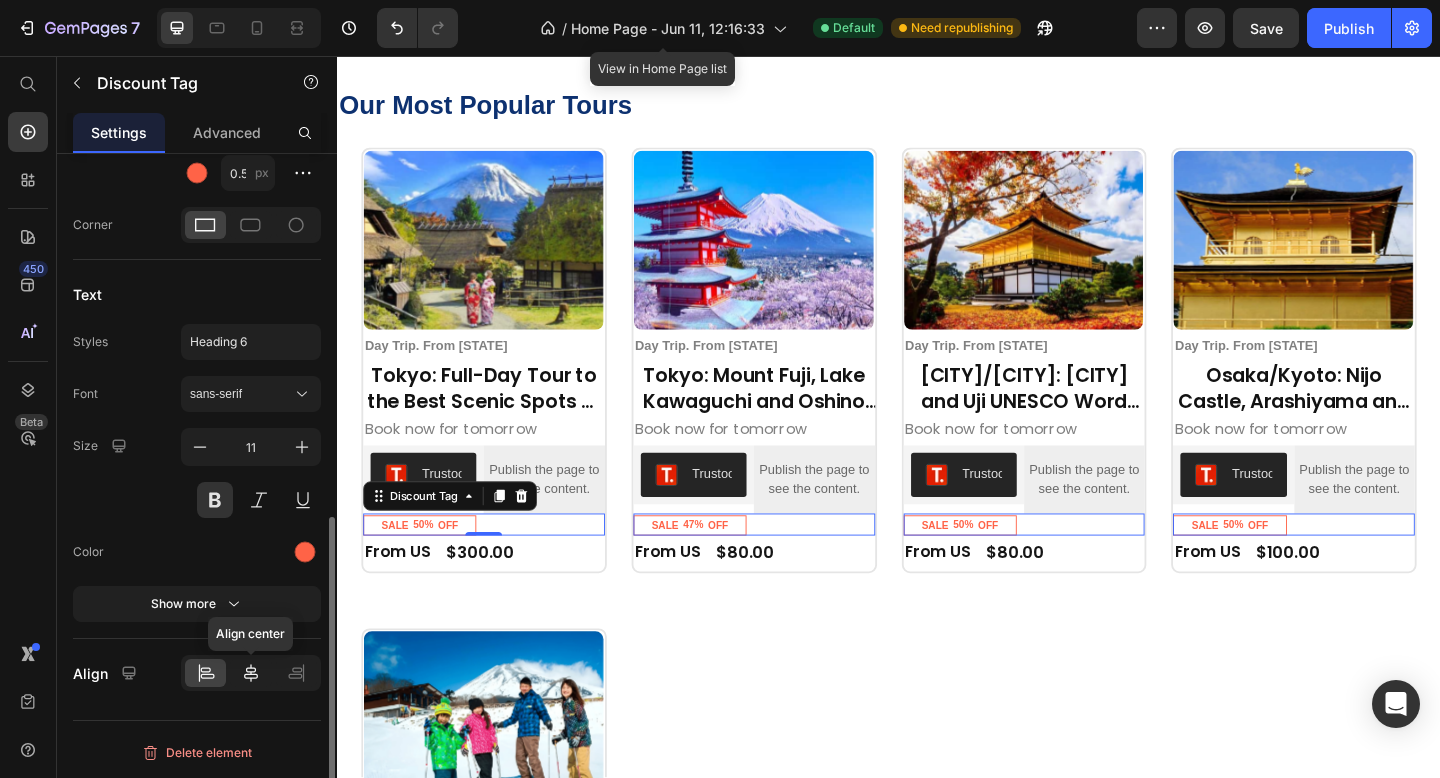 click 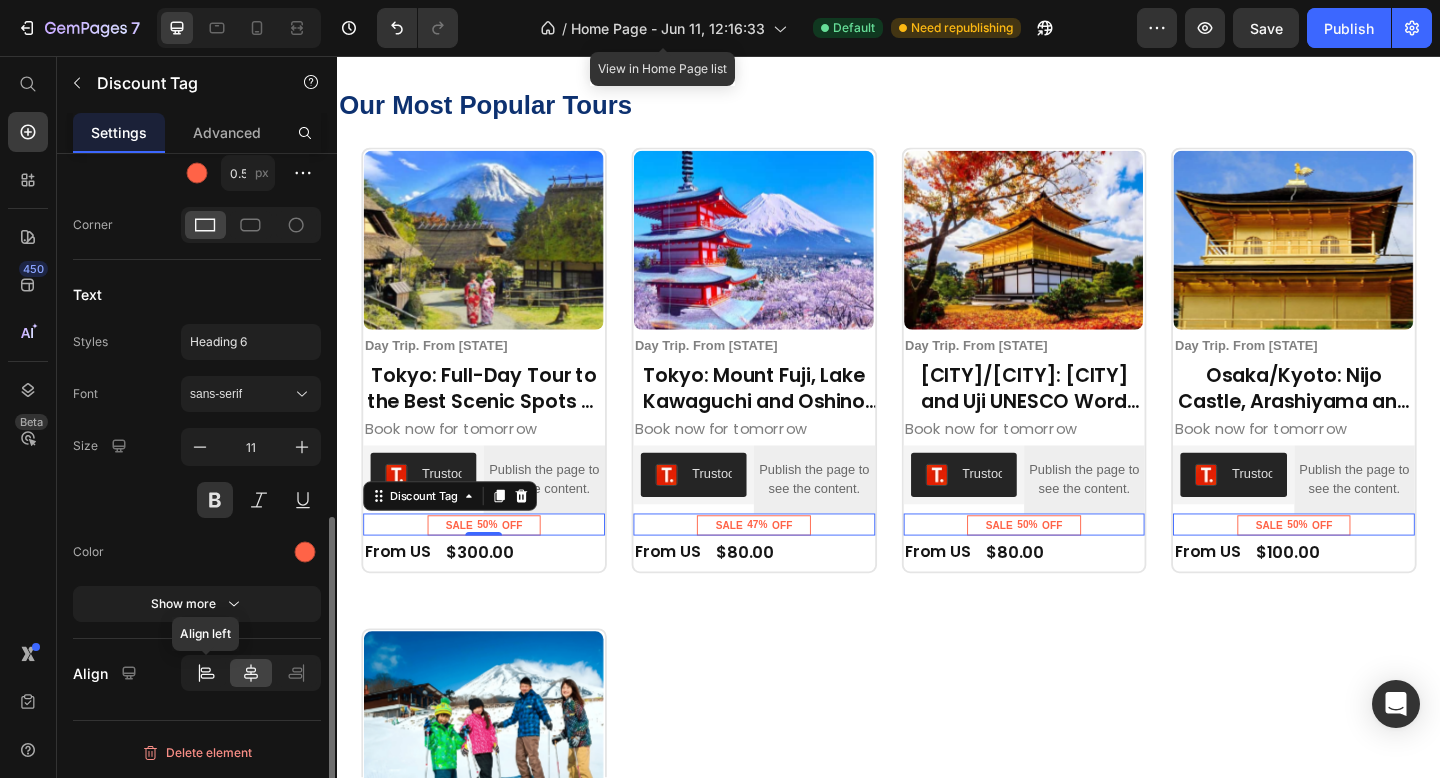 click 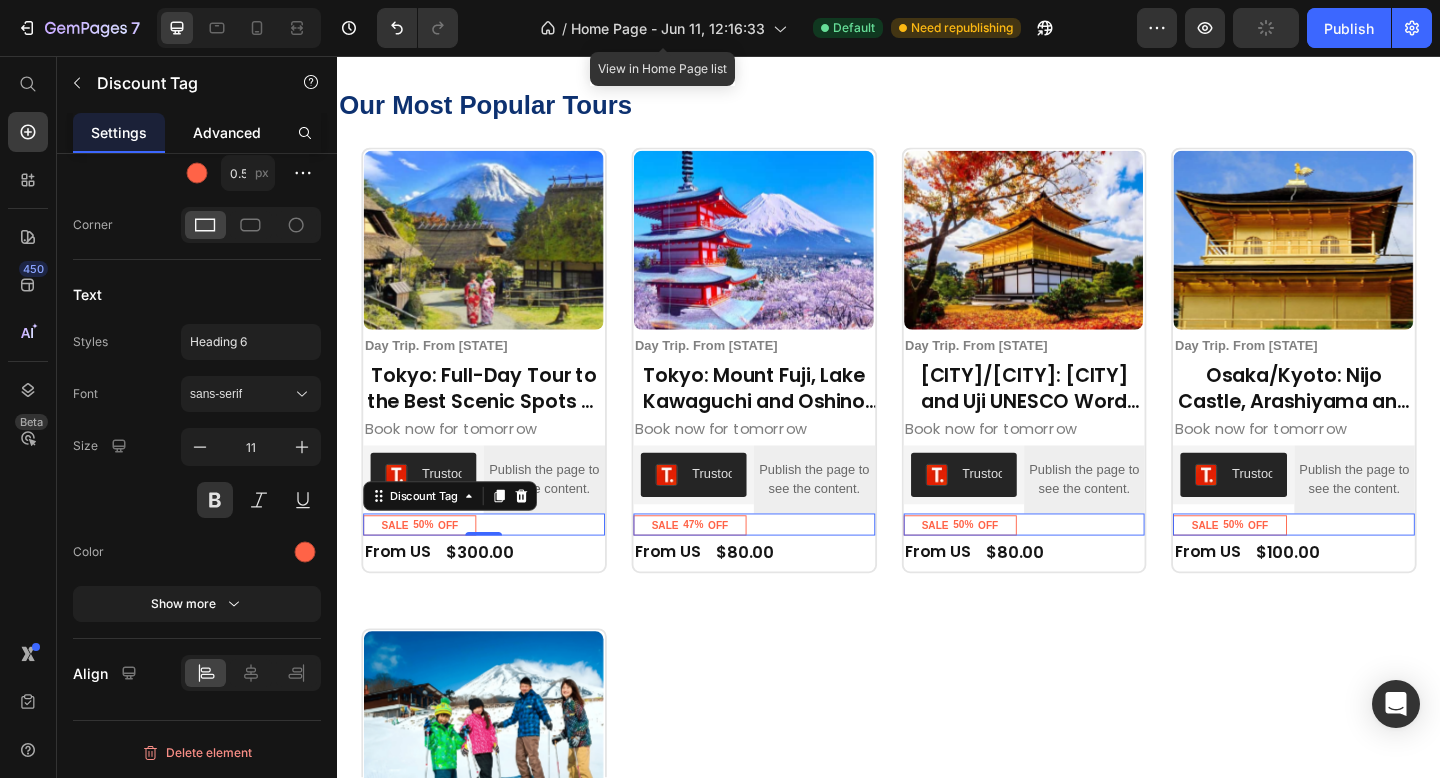 click on "Advanced" at bounding box center (227, 132) 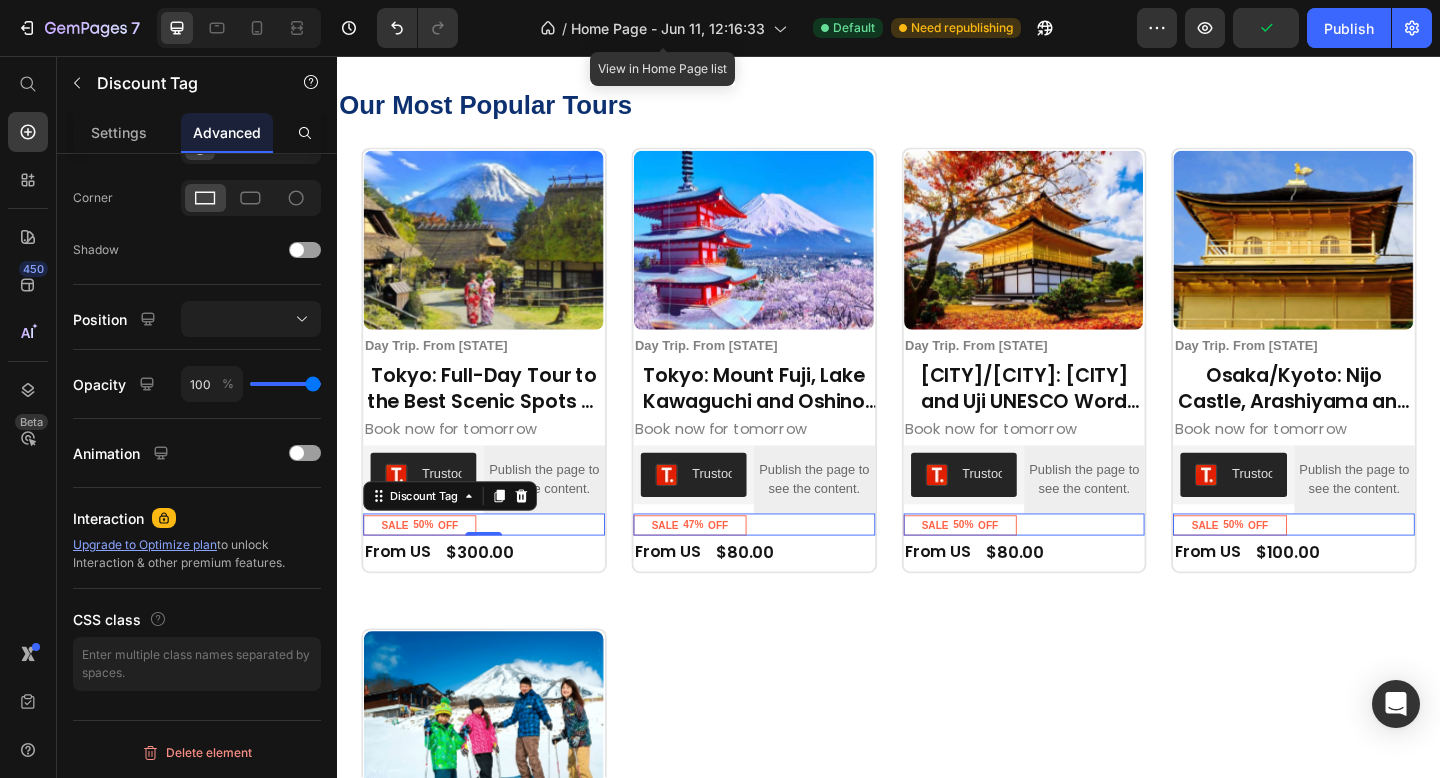 scroll, scrollTop: 0, scrollLeft: 0, axis: both 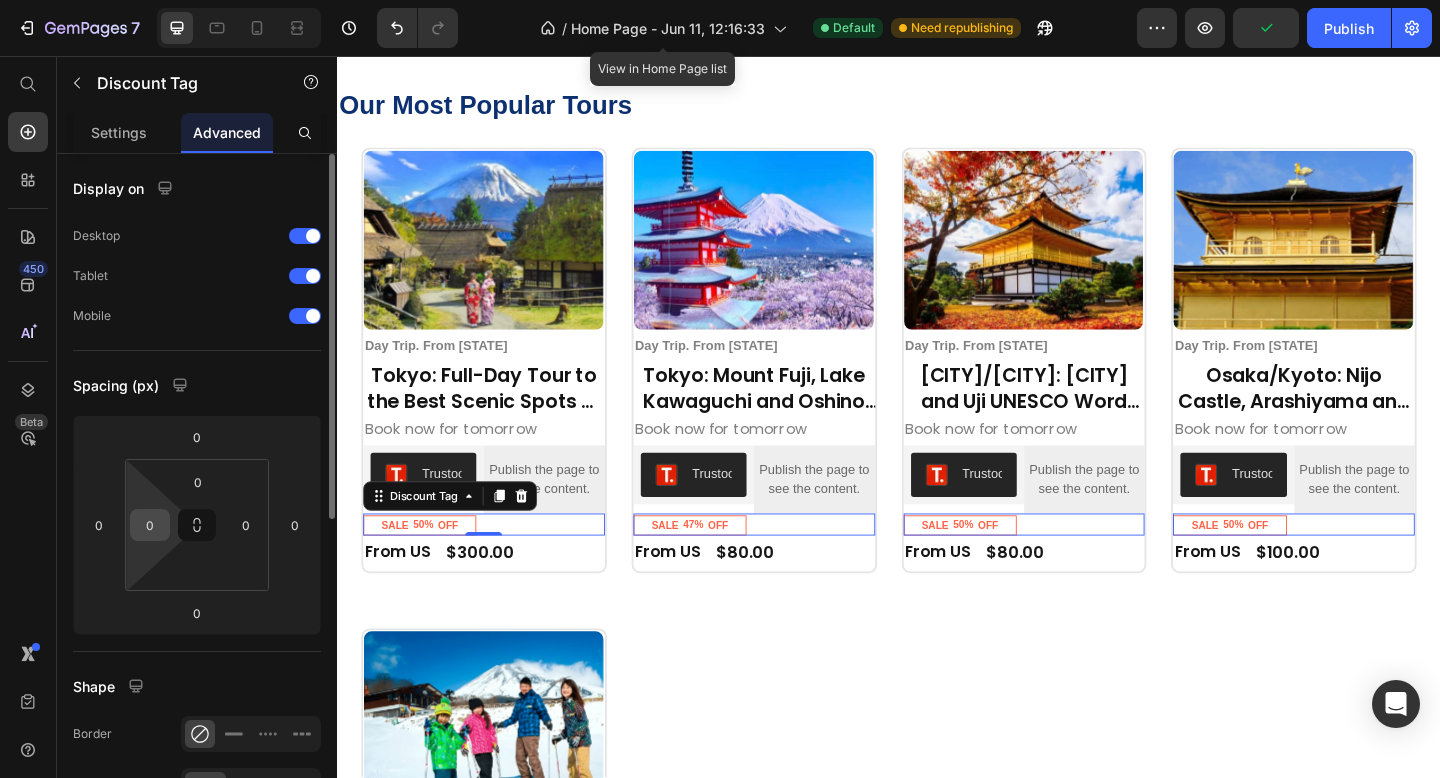 click on "0" at bounding box center [150, 525] 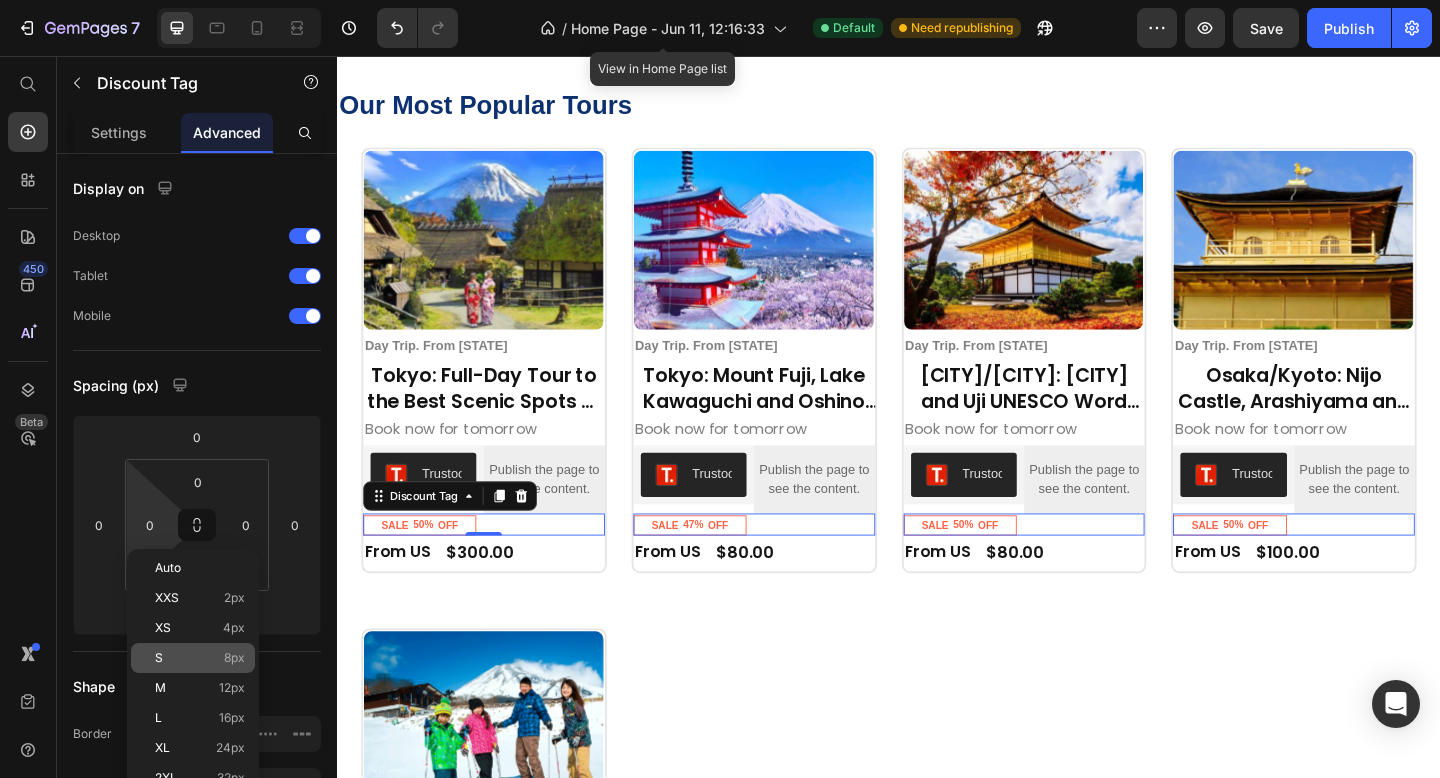 click on "S 8px" at bounding box center (200, 658) 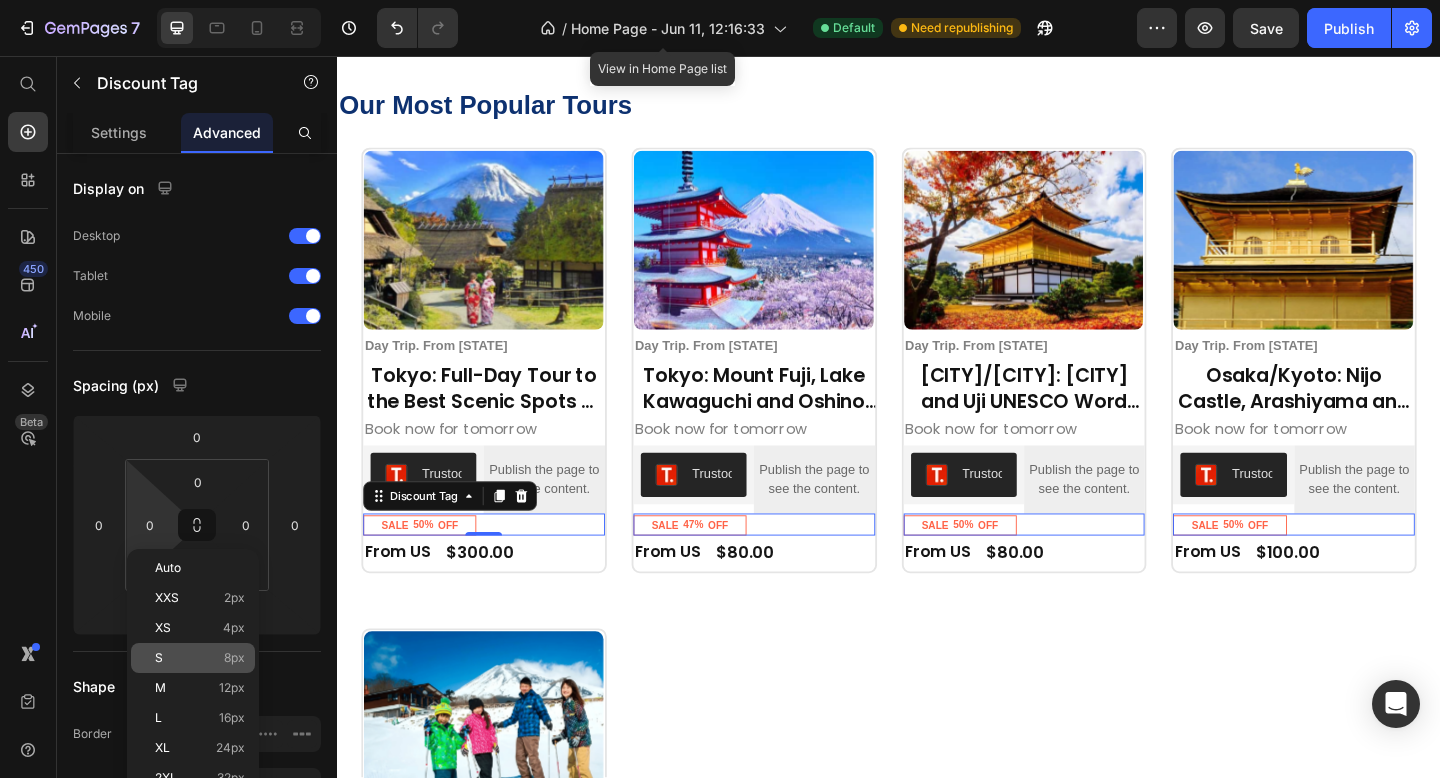 type on "8" 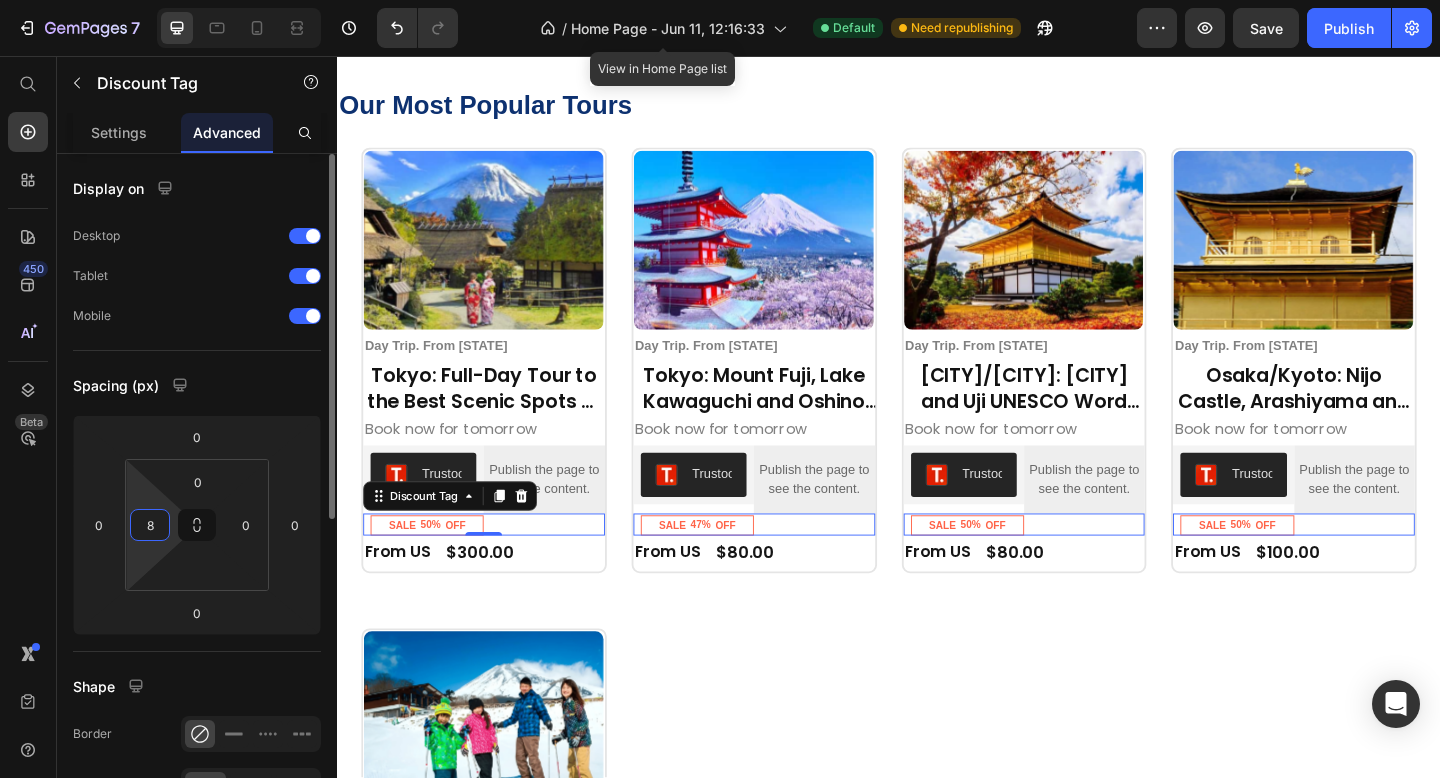 click on "8" at bounding box center [150, 525] 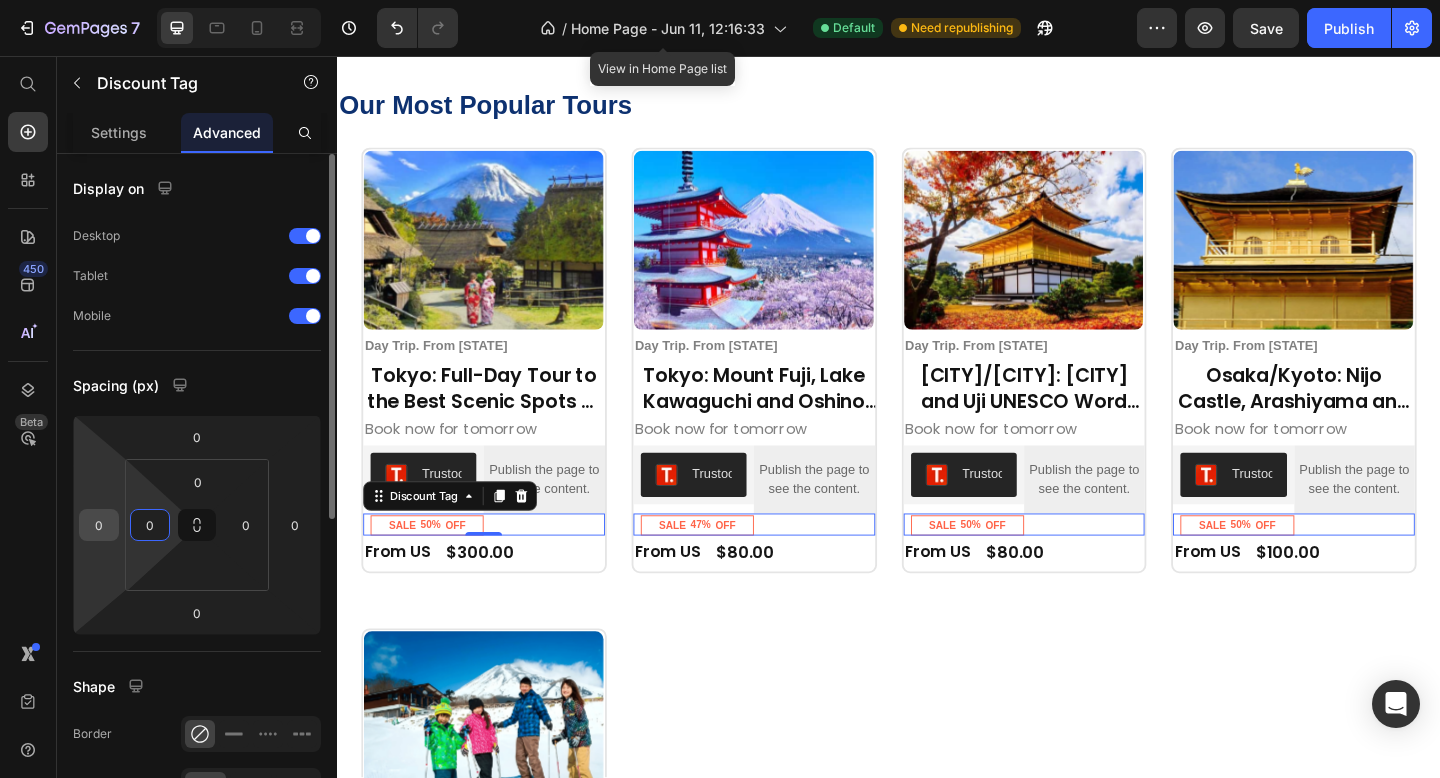 type on "0" 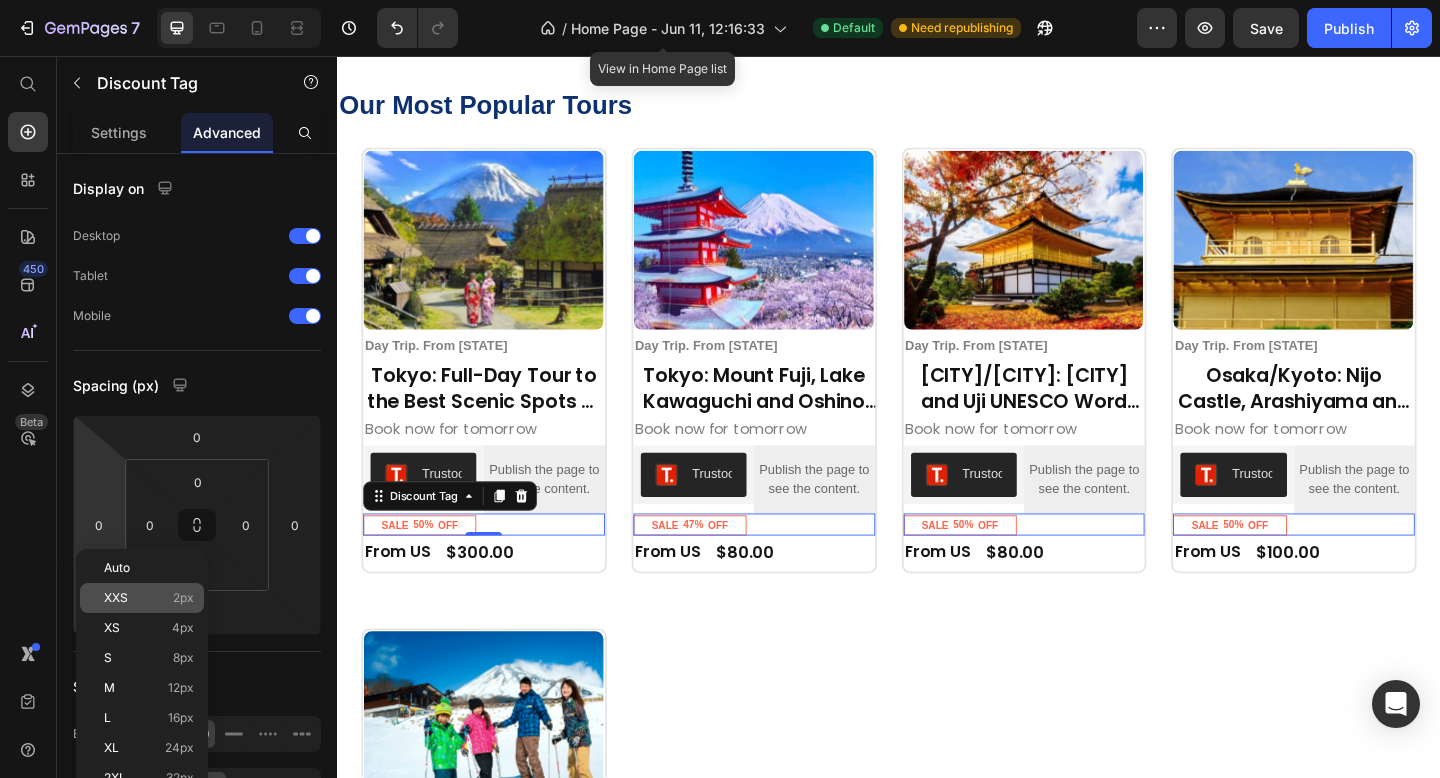 click on "XXS" at bounding box center [116, 598] 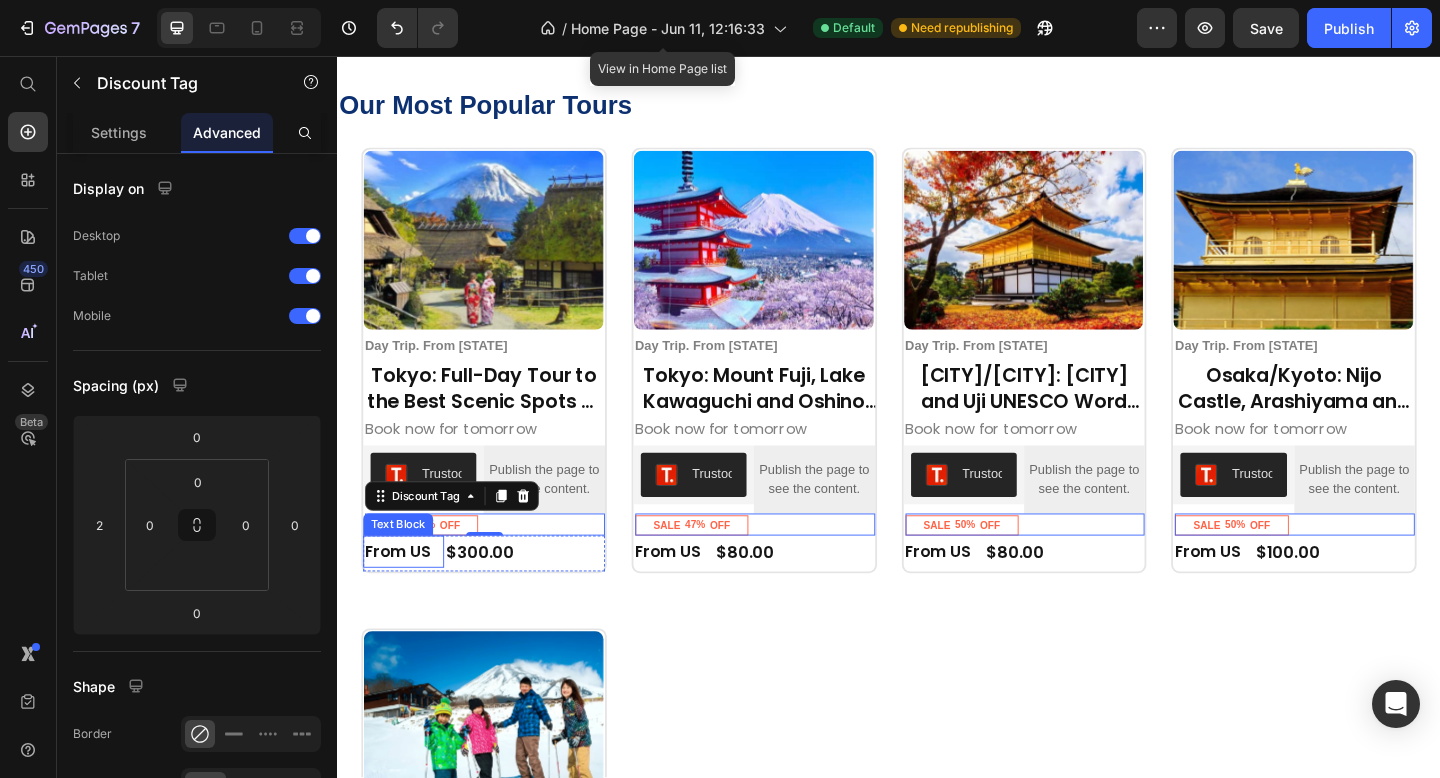 click on "Text Block" at bounding box center [403, 566] 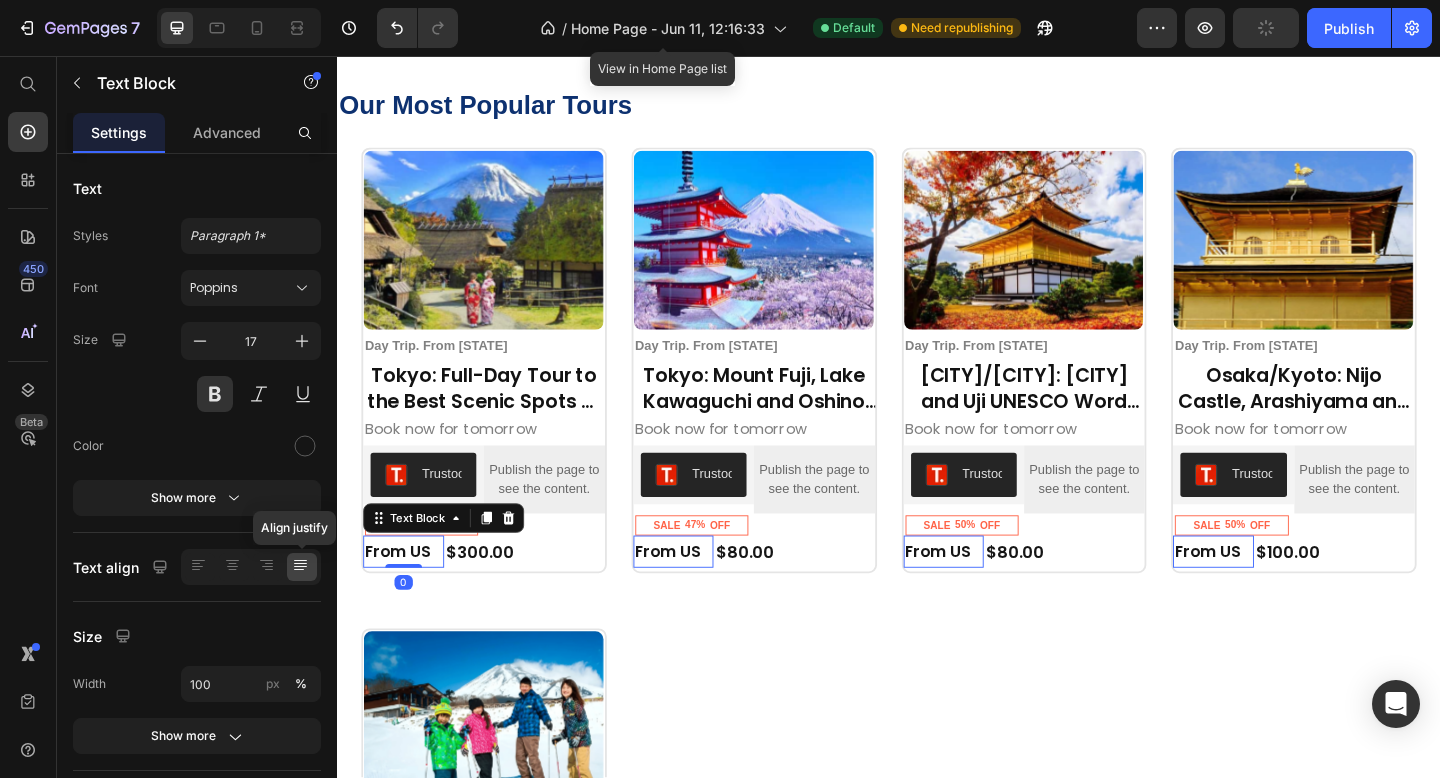 click on "Product Images Day Trip. From Tokyo Text Block Row Tokyo: Full-Day Tour to the Best Scenic Spots of Mount Fuji Product Title   Book now for tomorrow Text Block Trustoo Trustoo
Publish the page to see the content.
Custom Code Row SALE 50% OFF Discount Tag Row Row    From US Text Block   0 $300.00 Product Price Row Row Row Product Images Day Trip. From Tokyo Text Block Row Tokyo: Mount Fuji, Lake Kawaguchi and Oshino Hakkai Bus Tour Product Title   Book now for tomorrow Text Block Trustoo Trustoo
Publish the page to see the content.
Custom Code Row SALE 47% OFF Discount Tag Row Row    From US Text Block   0 $80.00 Product Price Row Row Row Product Images Day Trip. From Tokyo Text Block Row Osaka/Kyoto: Kyoto and Uji UNESCO Word Heritages Bus Tour Product Title   Book now for tomorrow Text Block Trustoo Trustoo
Publish the page to see the content.
Custom Code Row SALE 50% OFF Discount Tag Row Row    From US Text Block   0 $80.00 Product Price Row Row" at bounding box center (937, 649) 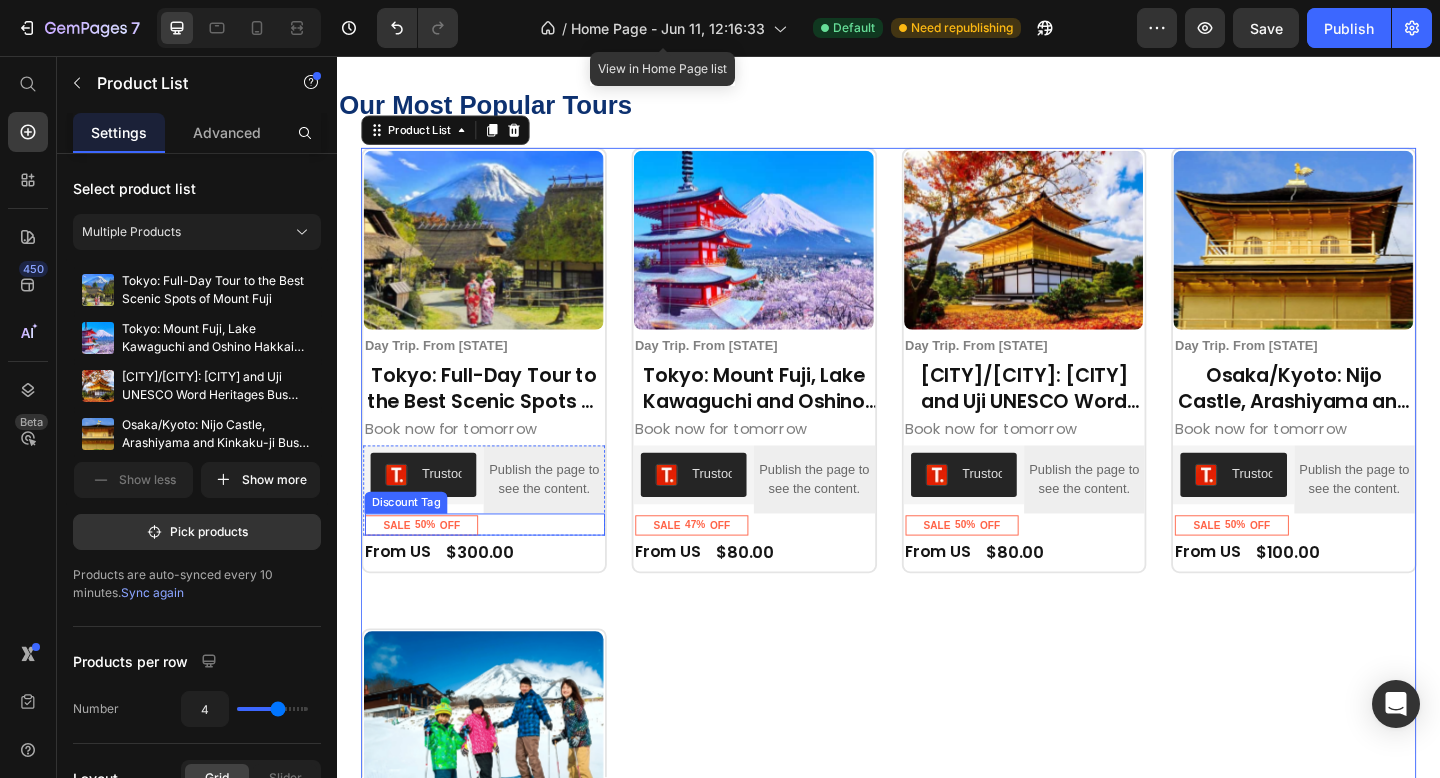 click on "SALE" at bounding box center [401, 567] 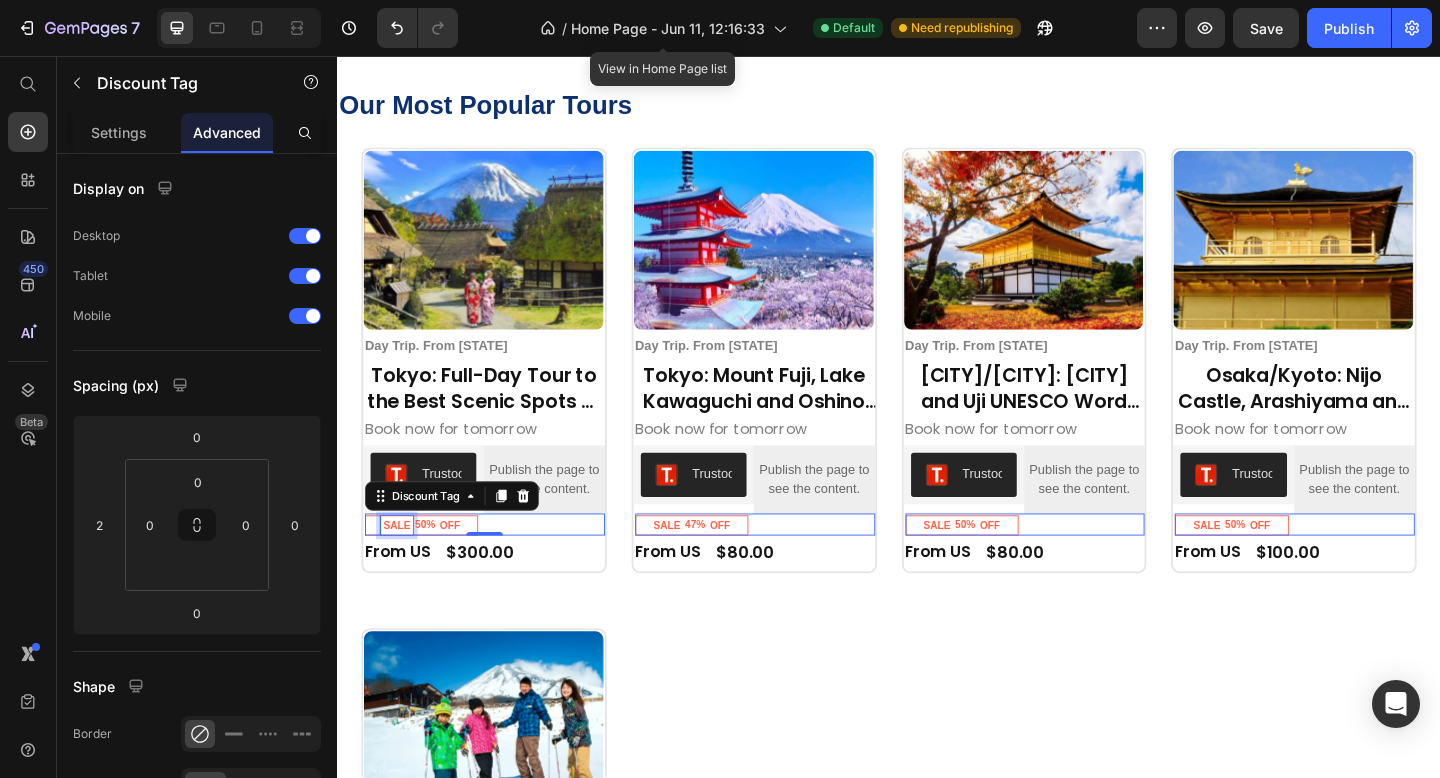 click on "SALE" at bounding box center (401, 567) 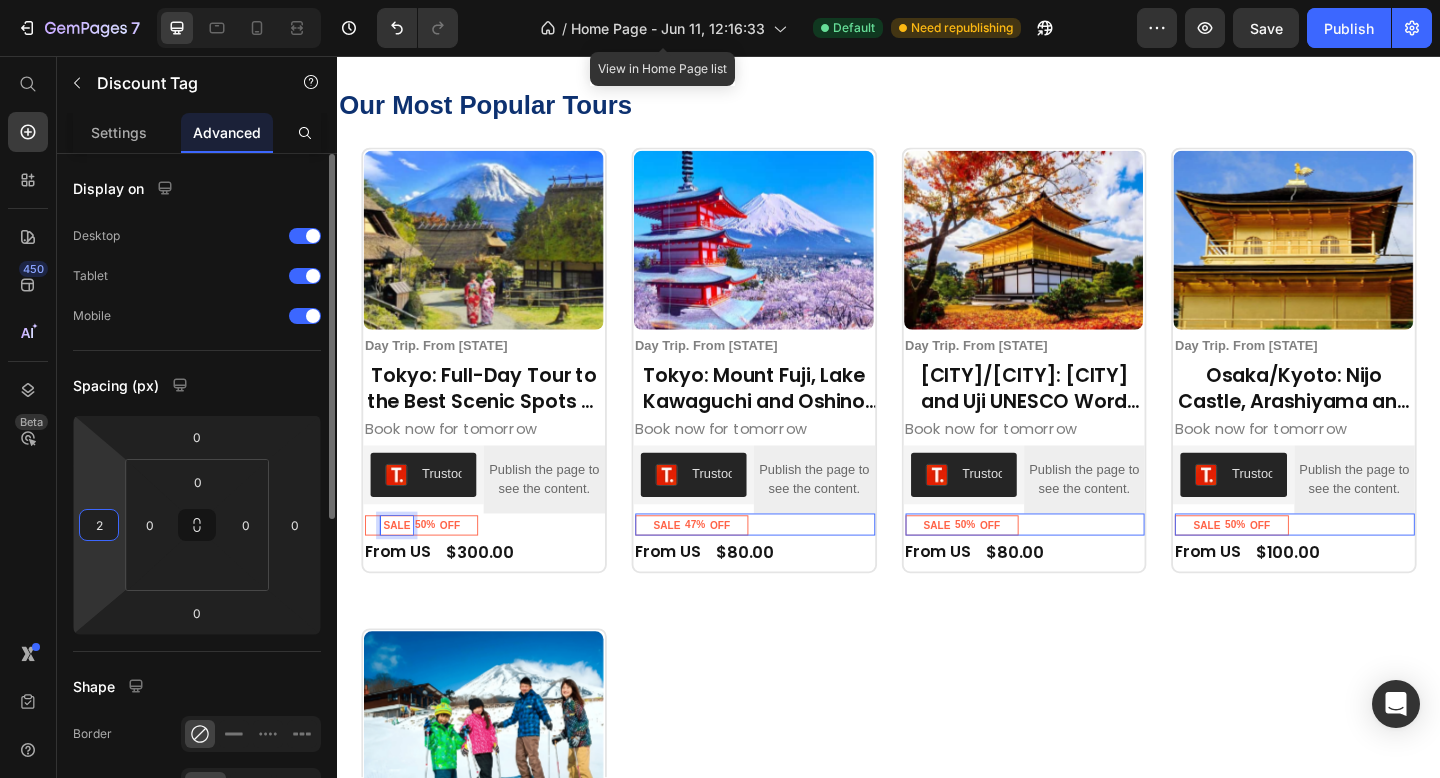 click on "2" at bounding box center [99, 525] 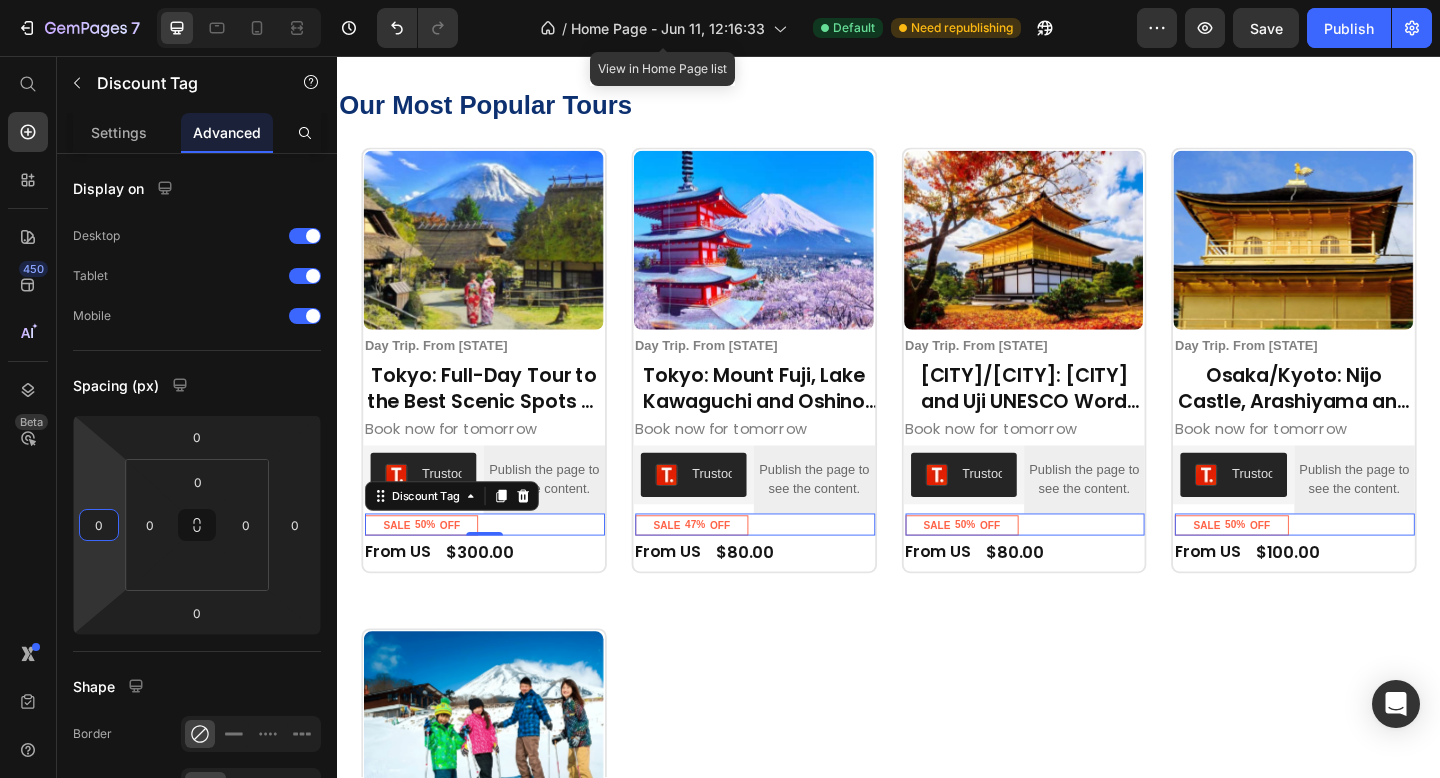 type on "0" 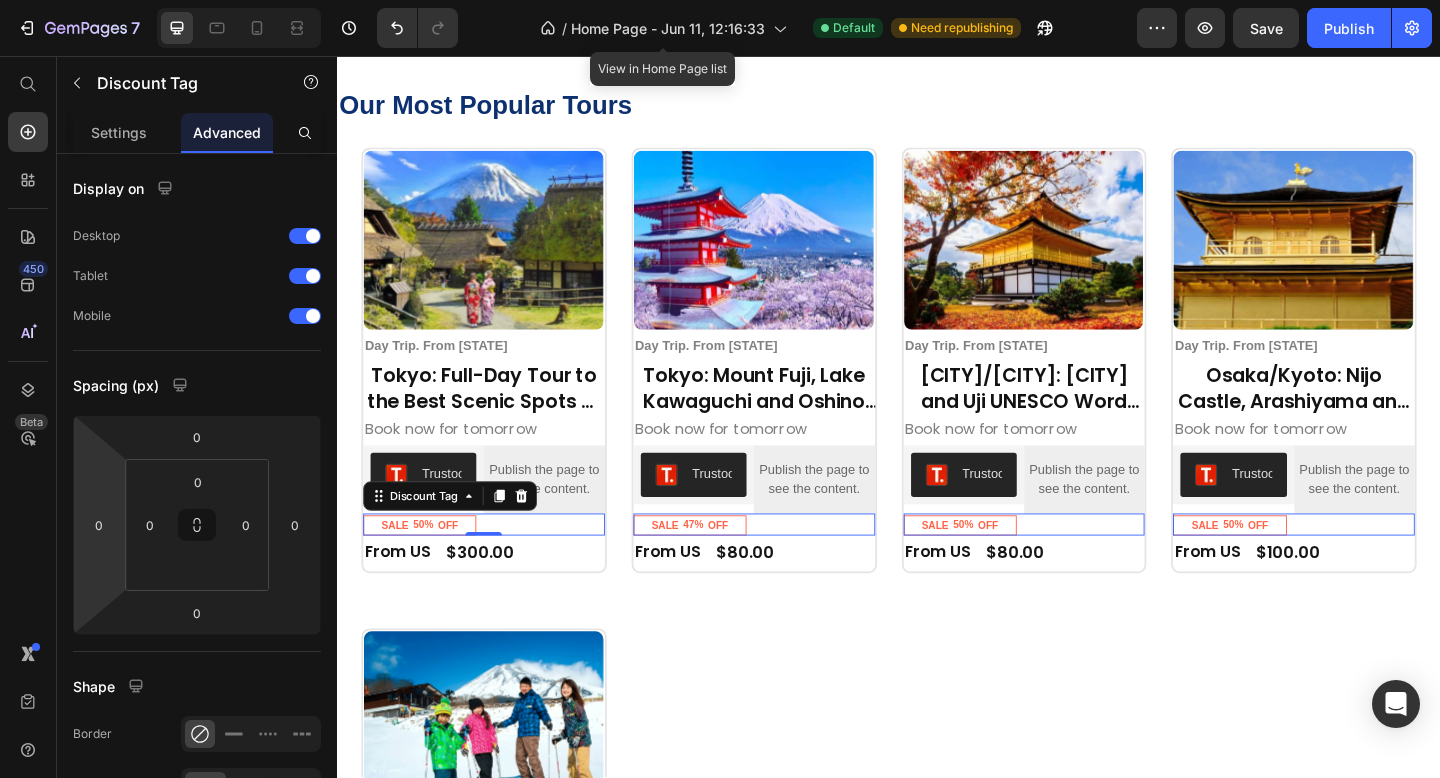 click on "SALE 50% OFF" at bounding box center [426, 567] 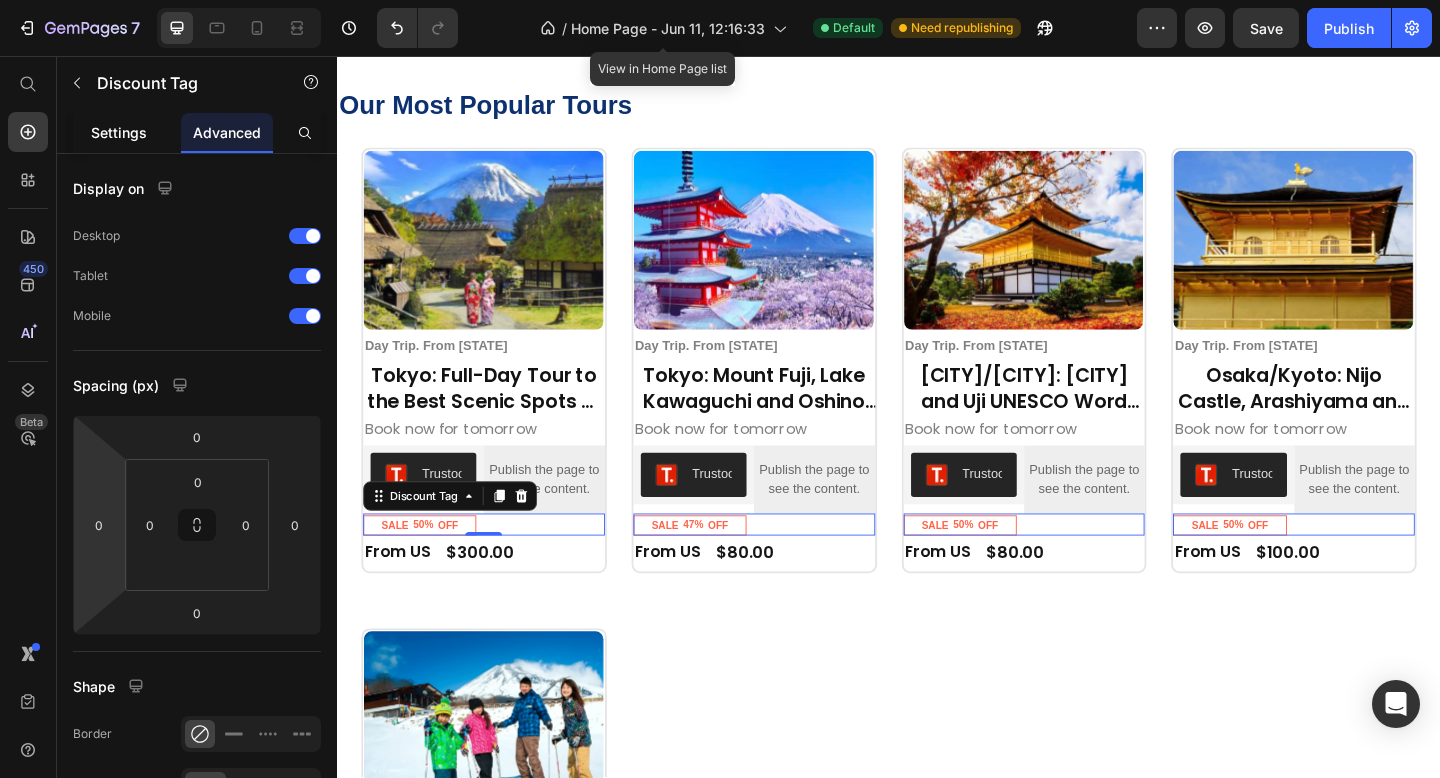 click on "Settings" at bounding box center [119, 132] 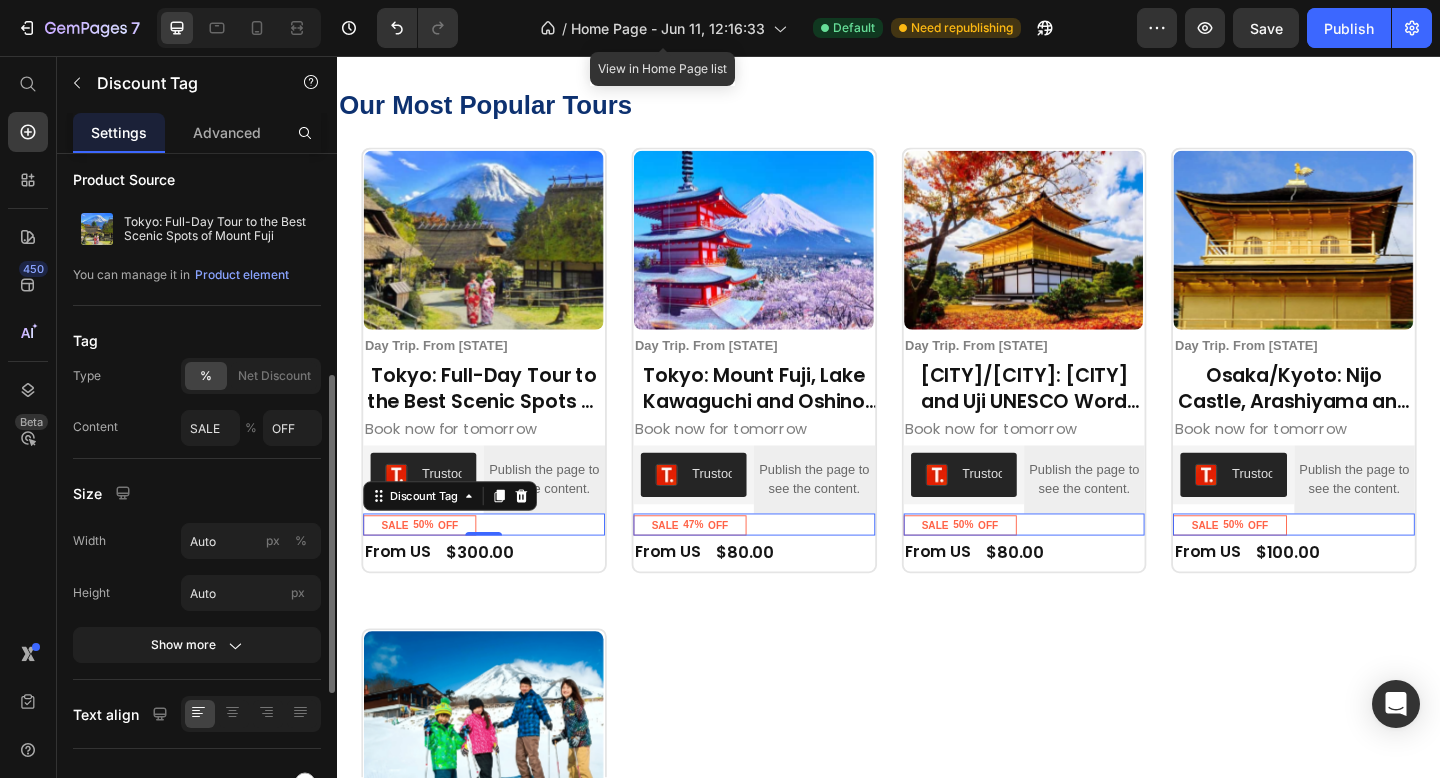 scroll, scrollTop: 208, scrollLeft: 0, axis: vertical 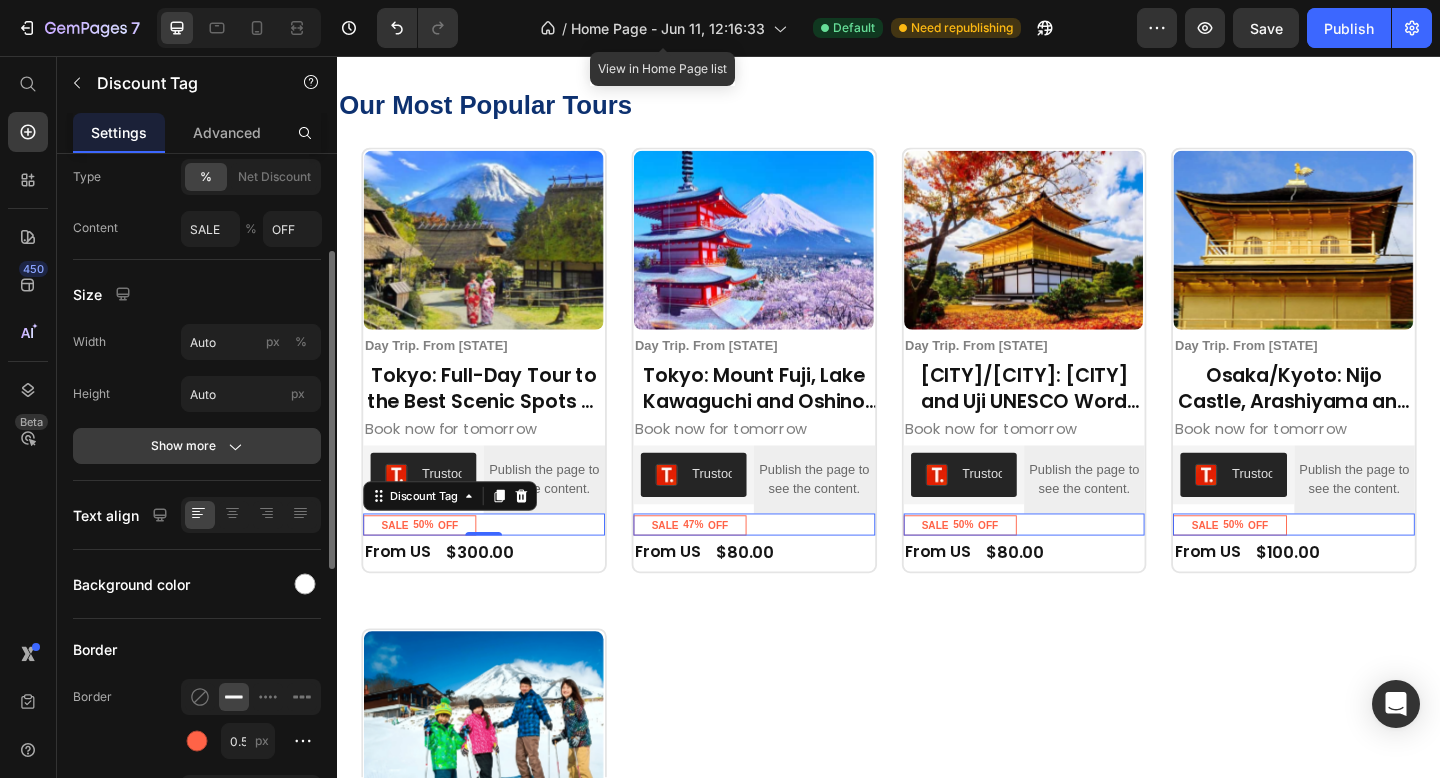 click on "Show more" at bounding box center (197, 446) 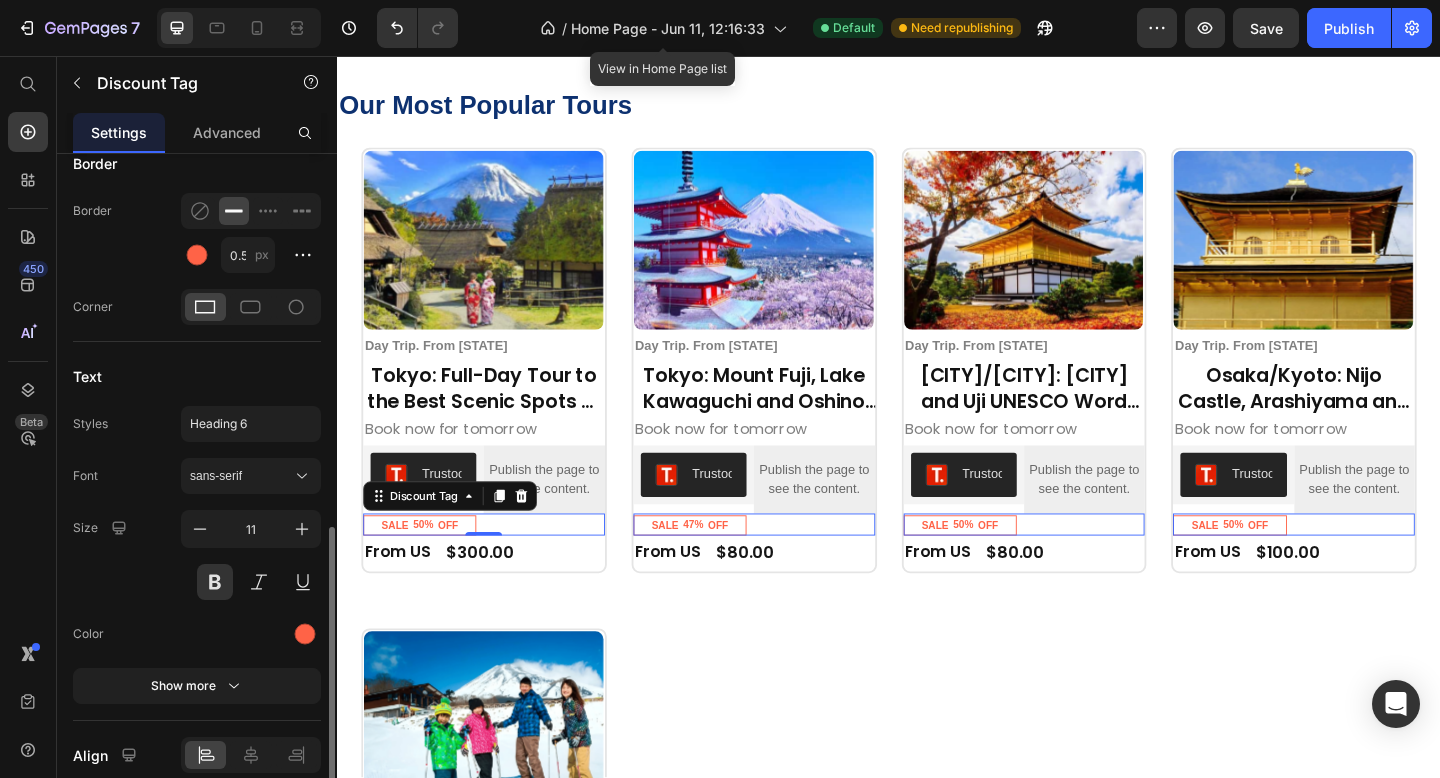 scroll, scrollTop: 899, scrollLeft: 0, axis: vertical 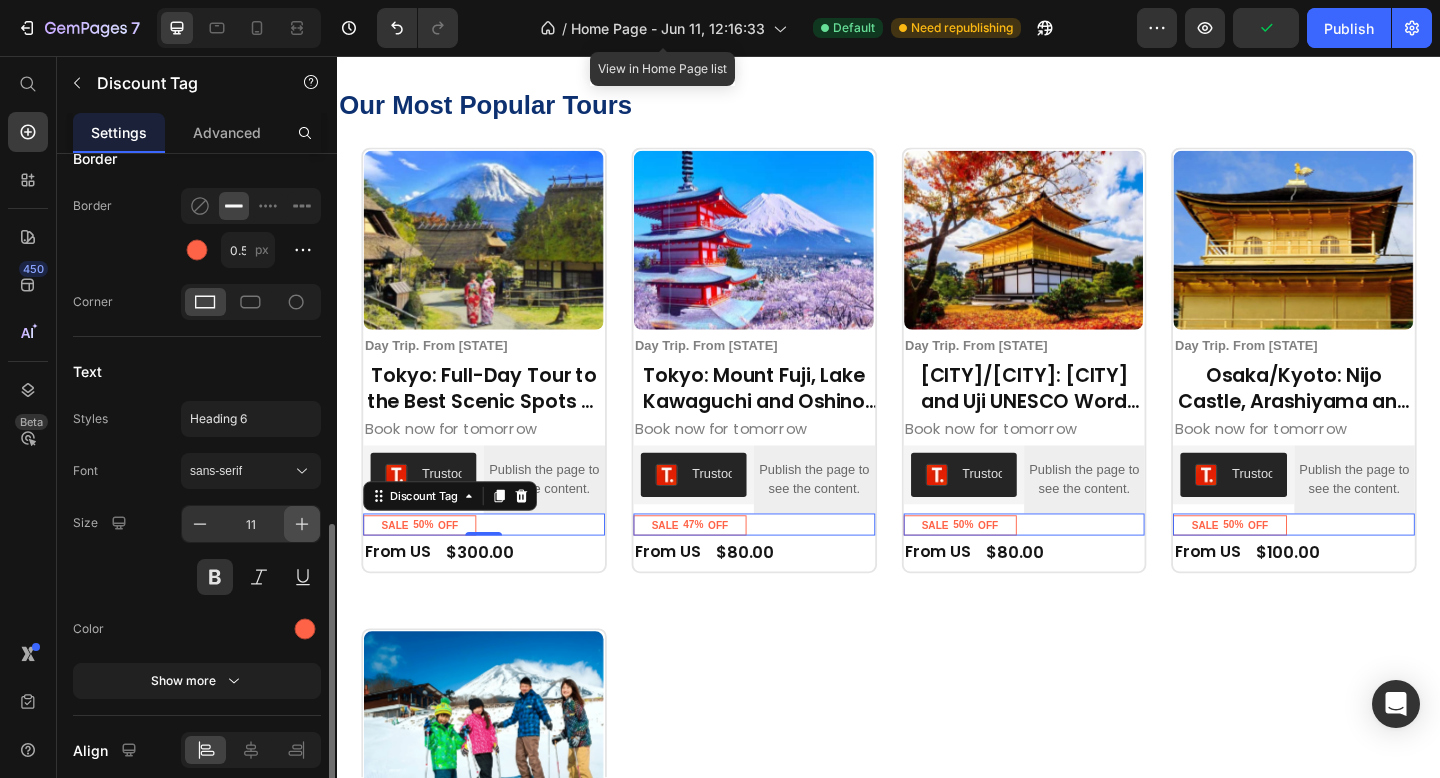 click 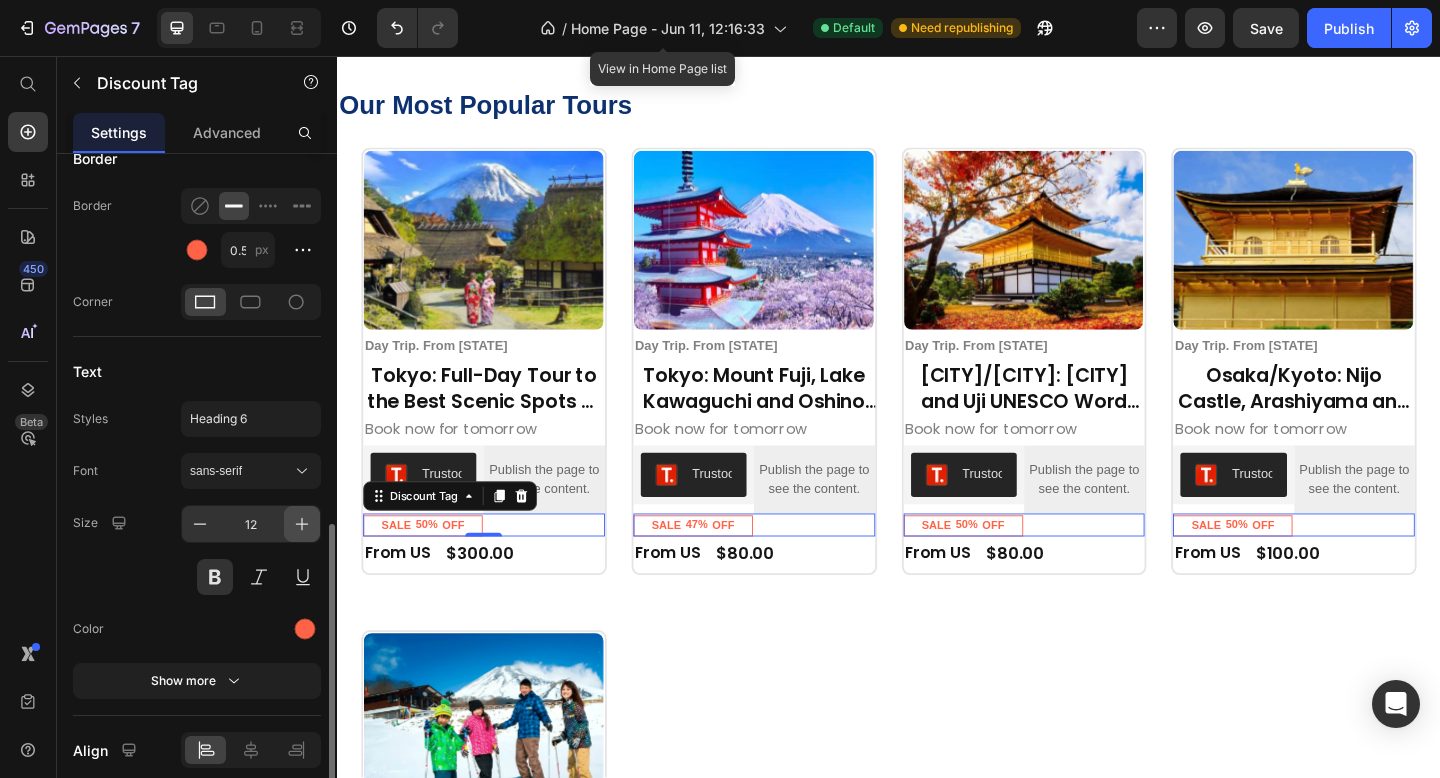 click 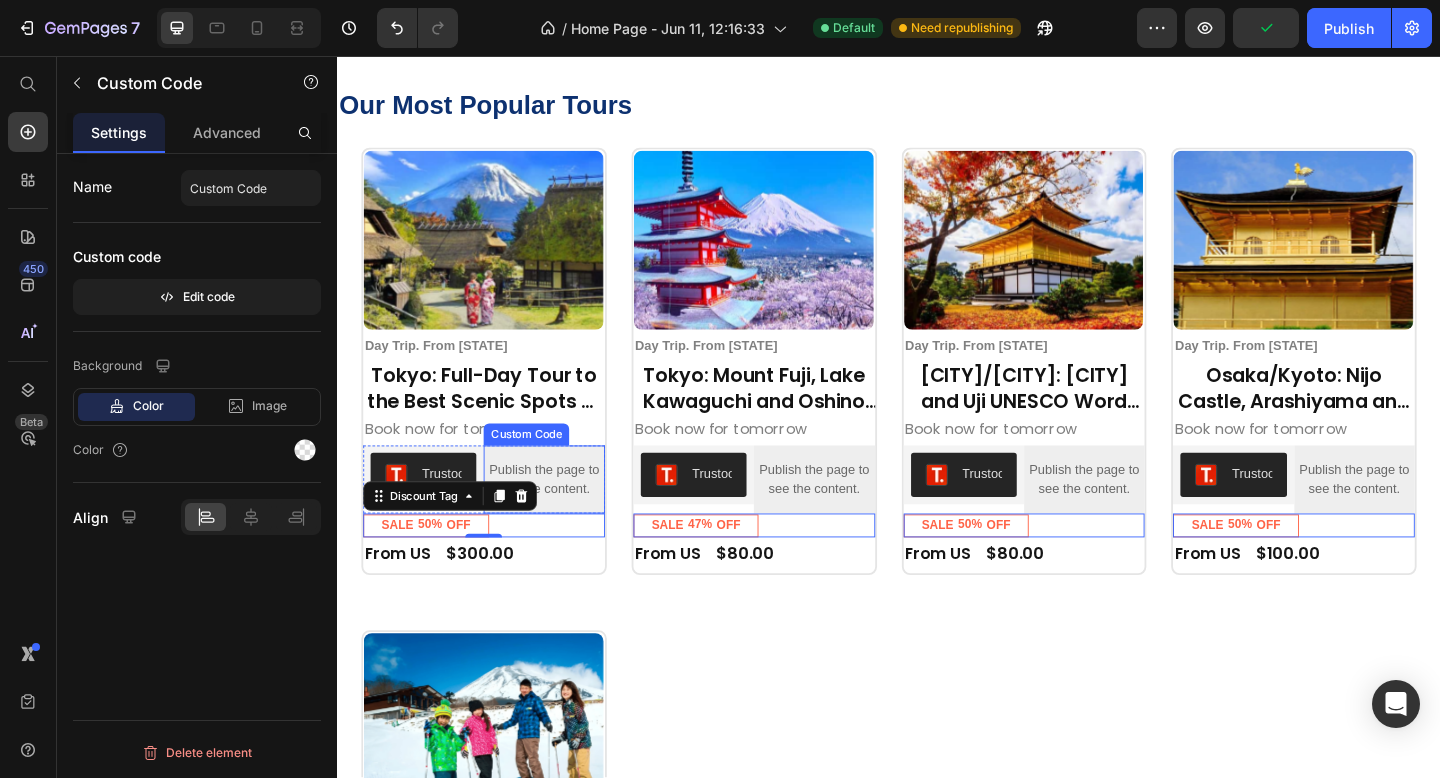 click on "Publish the page to see the content." at bounding box center (561, 517) 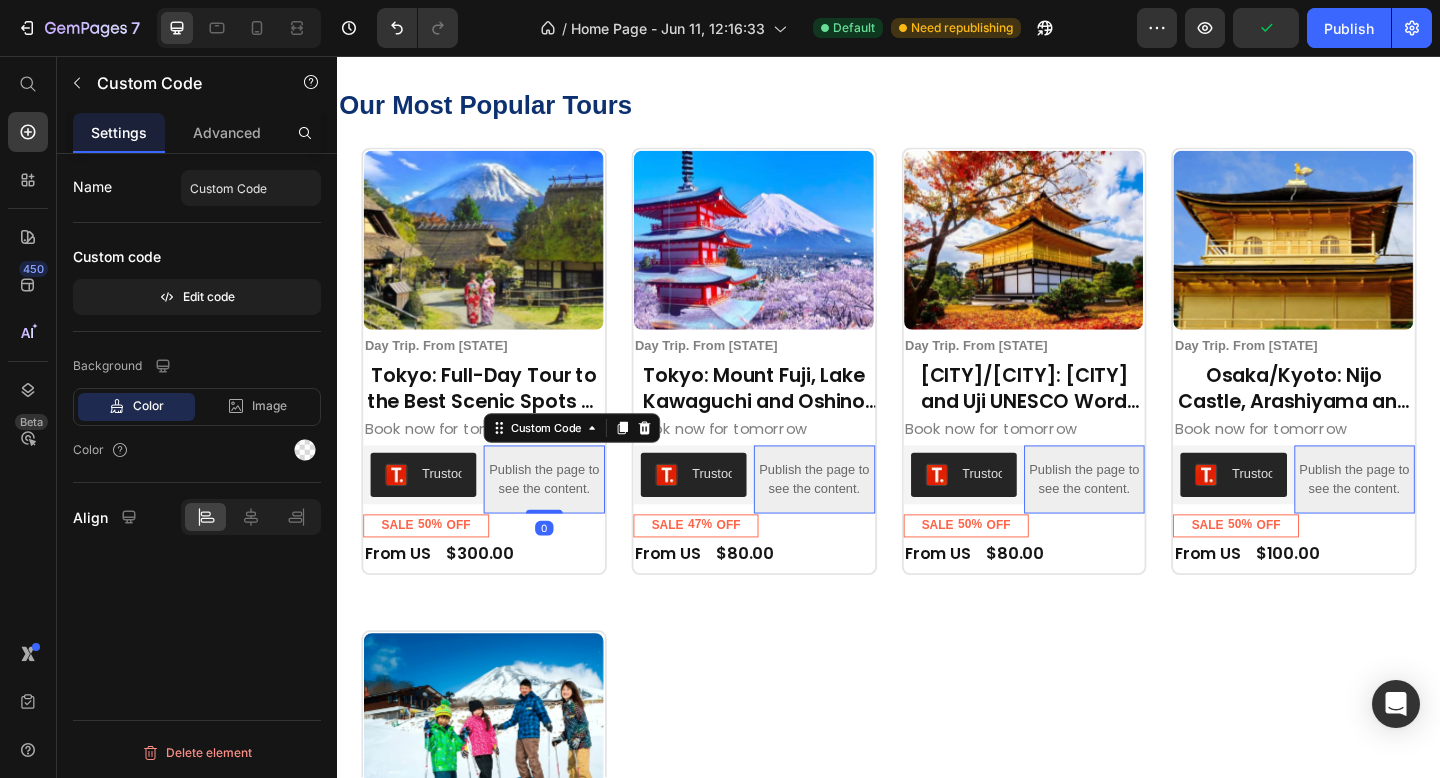 scroll, scrollTop: 0, scrollLeft: 0, axis: both 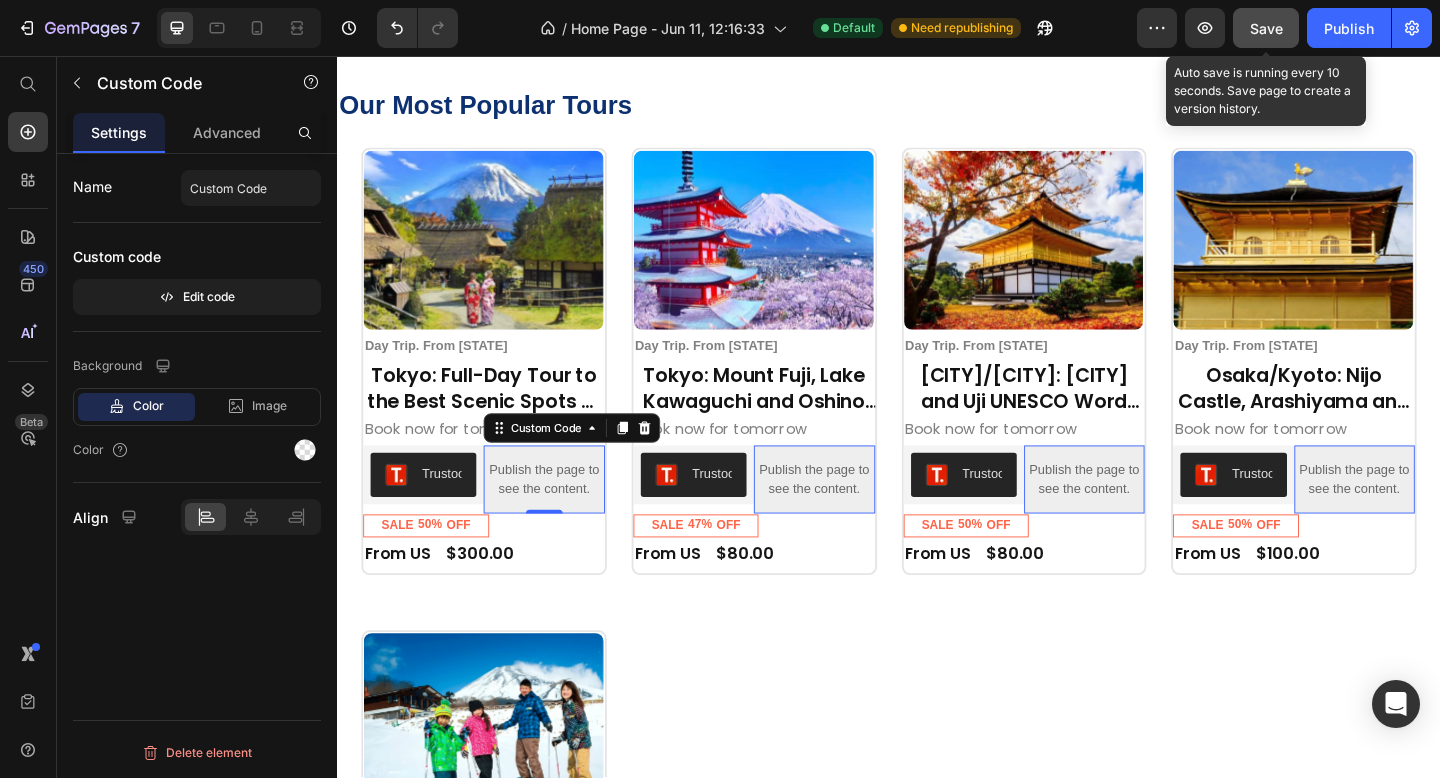 click on "Save" at bounding box center [1266, 28] 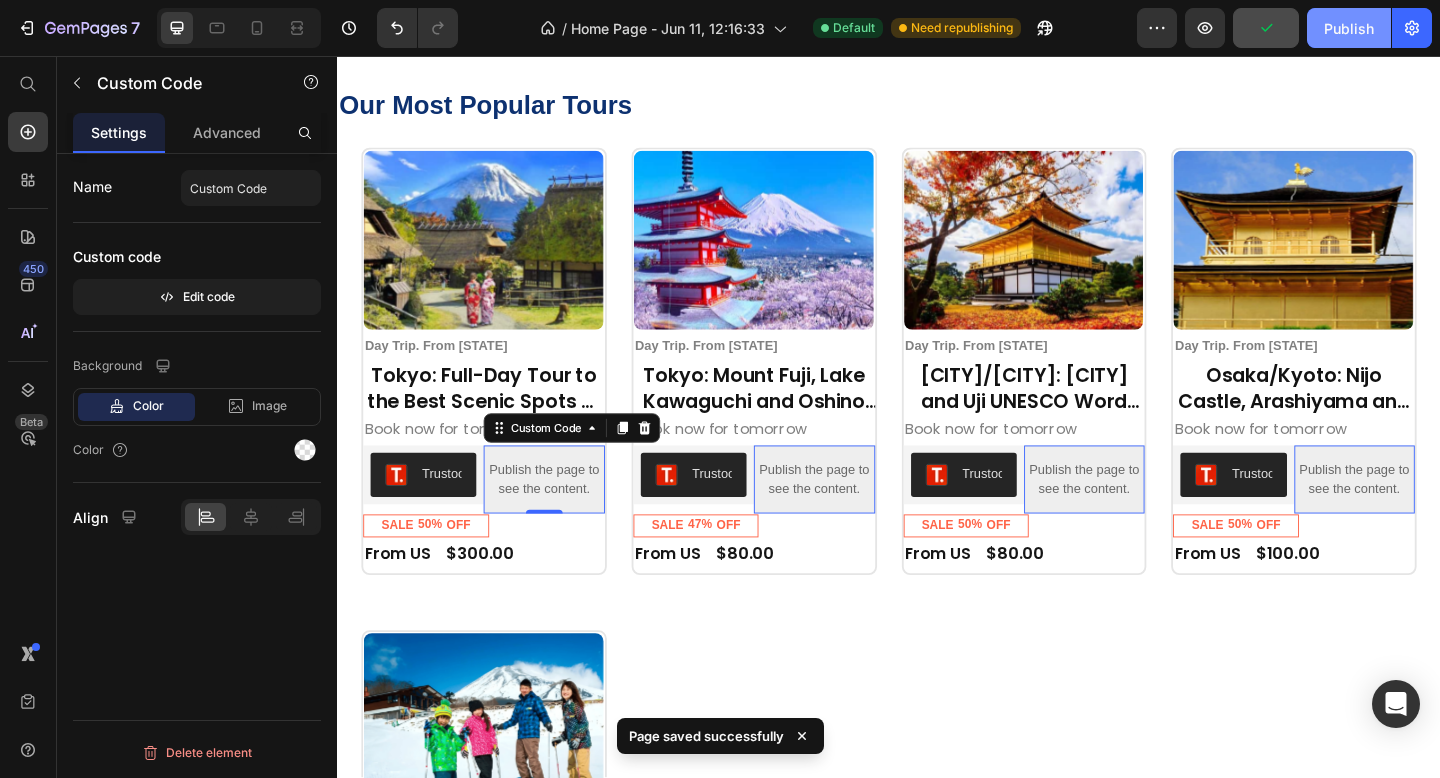 click on "Publish" 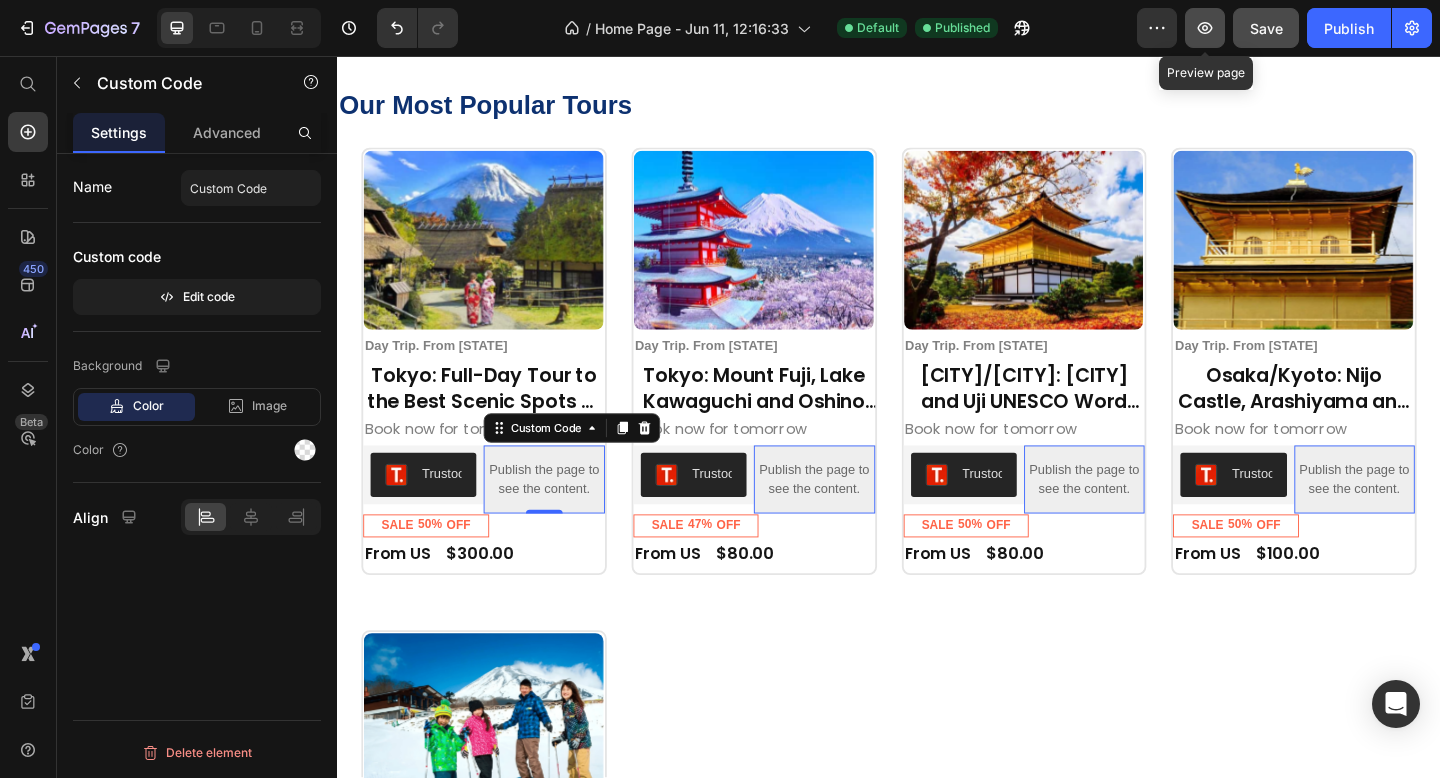click 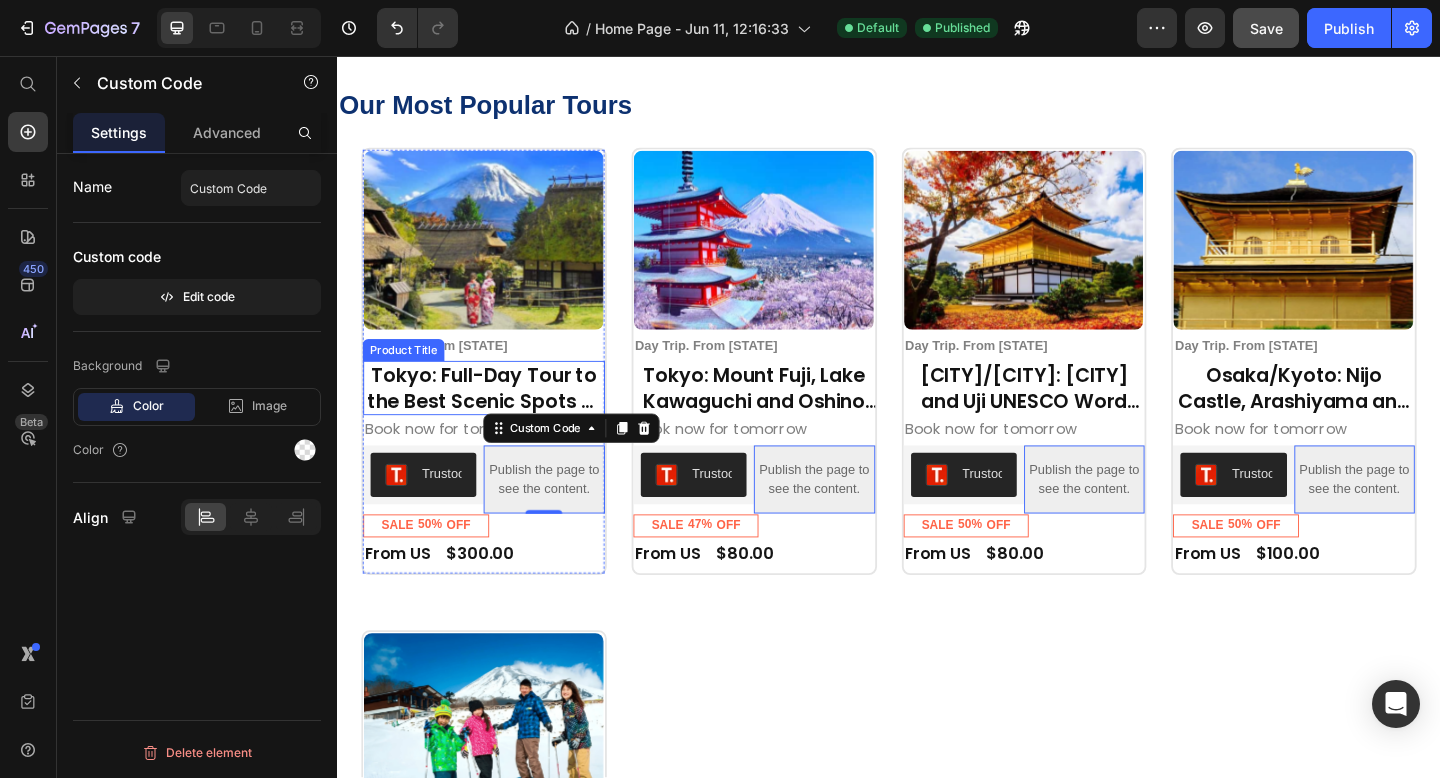 click on "Tokyo: Full-Day Tour to the Best Scenic Spots of Mount Fuji" at bounding box center [496, 417] 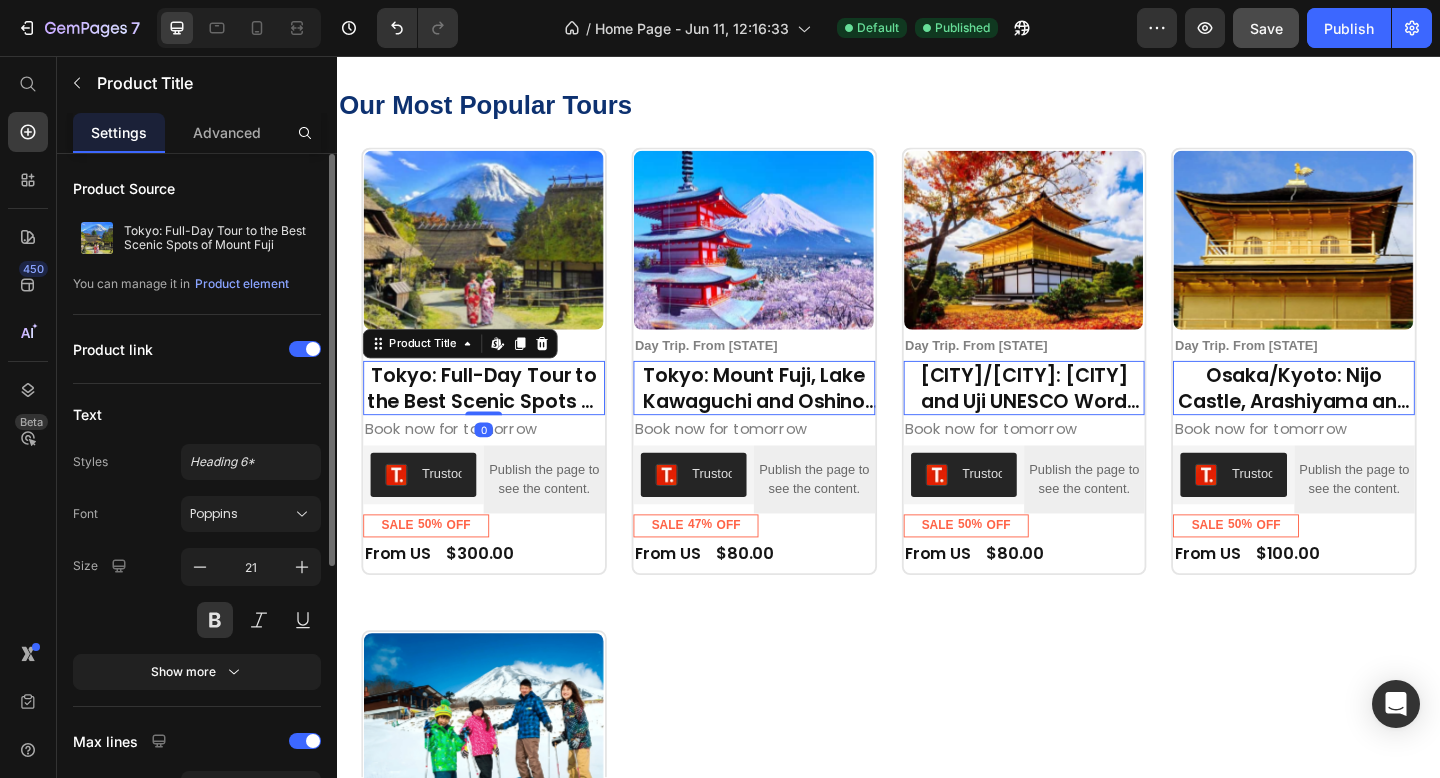 click on "Tokyo: Full-Day Tour to the Best Scenic Spots of Mount Fuji" at bounding box center (496, 417) 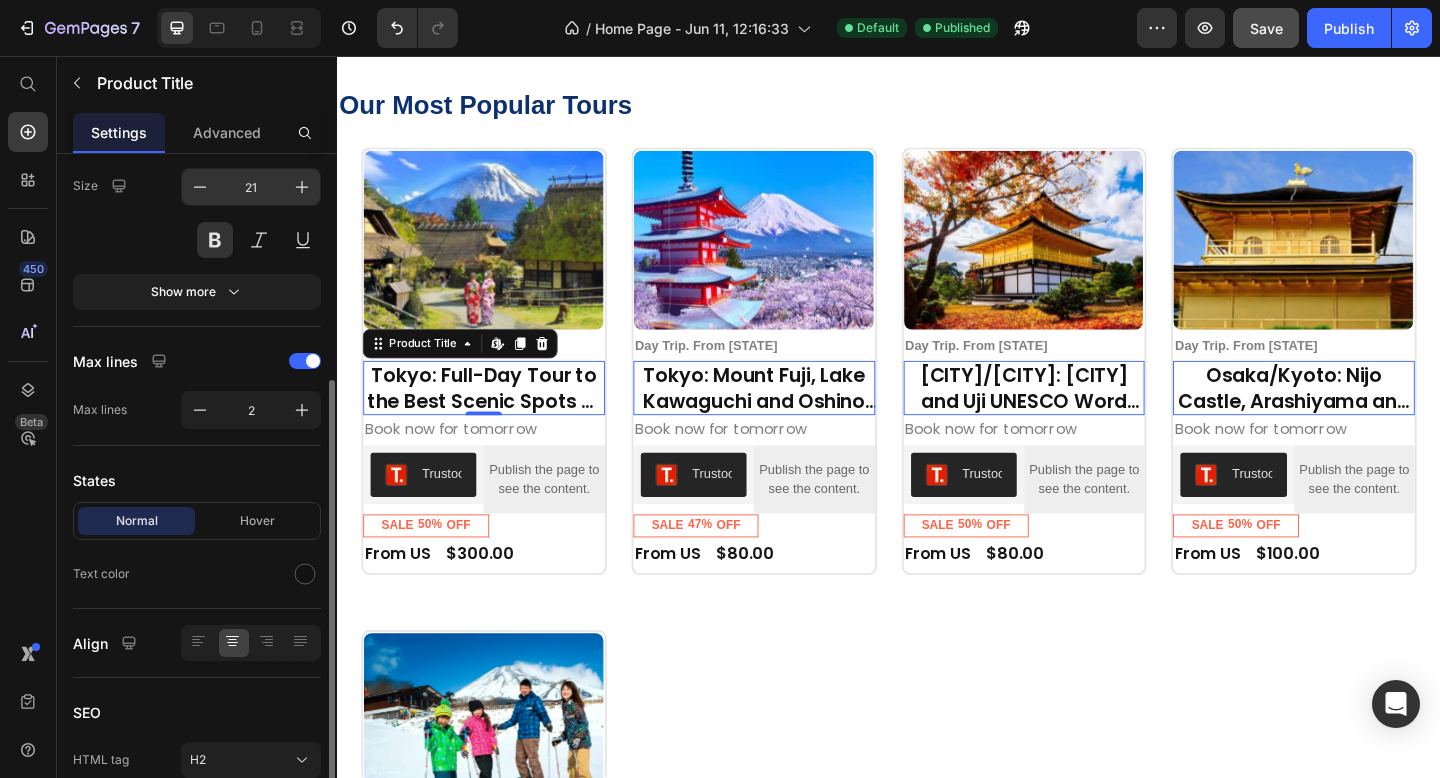 scroll, scrollTop: 391, scrollLeft: 0, axis: vertical 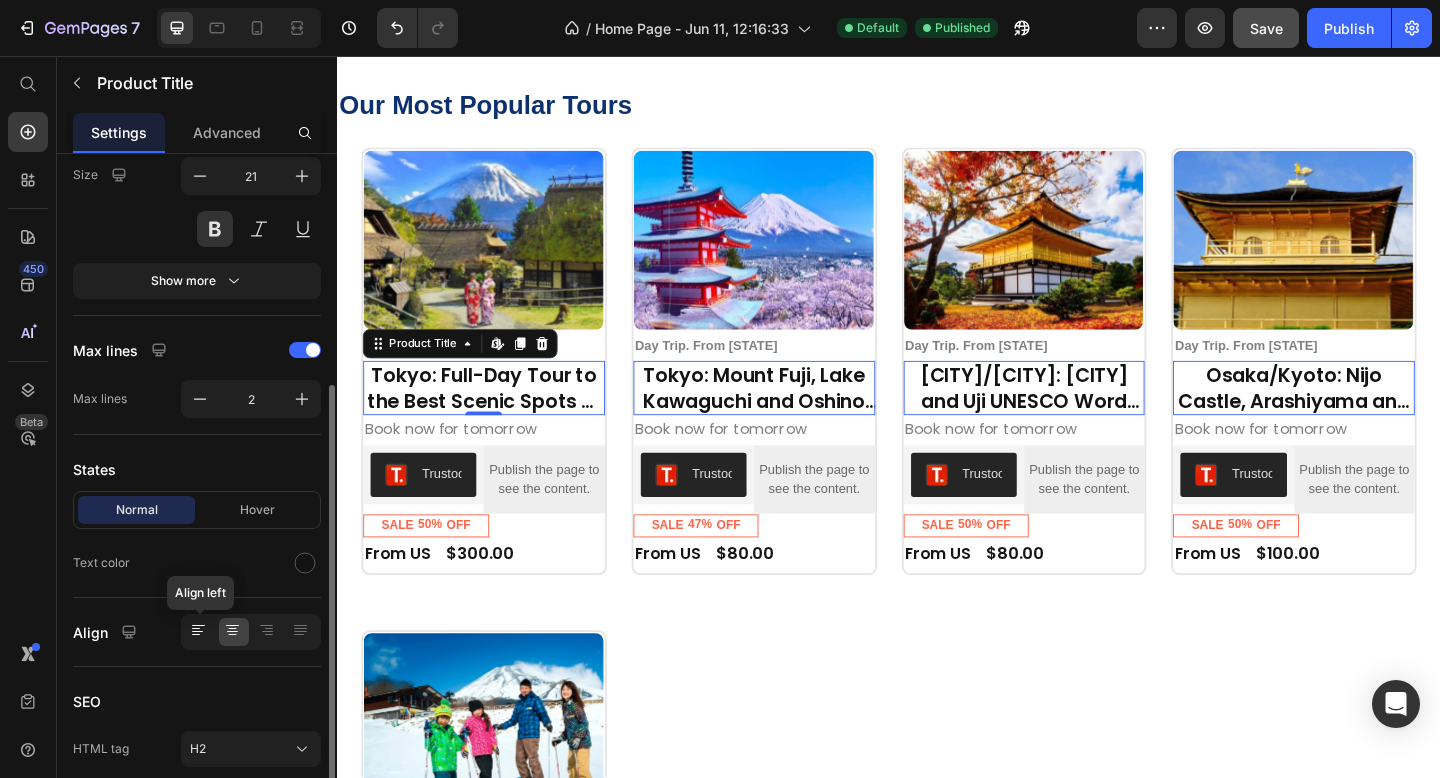 click 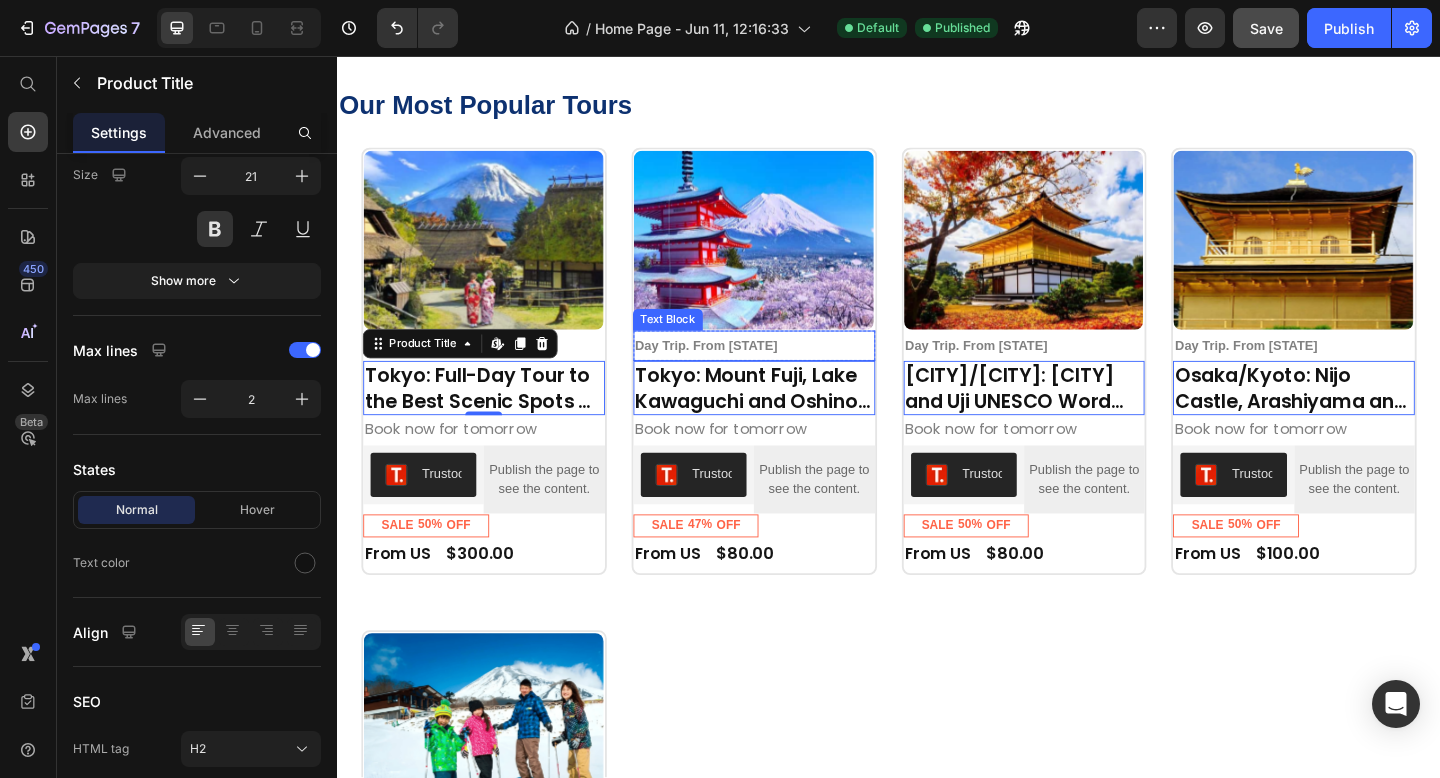 click on "Day Trip. From [CITY]" at bounding box center (444, 371) 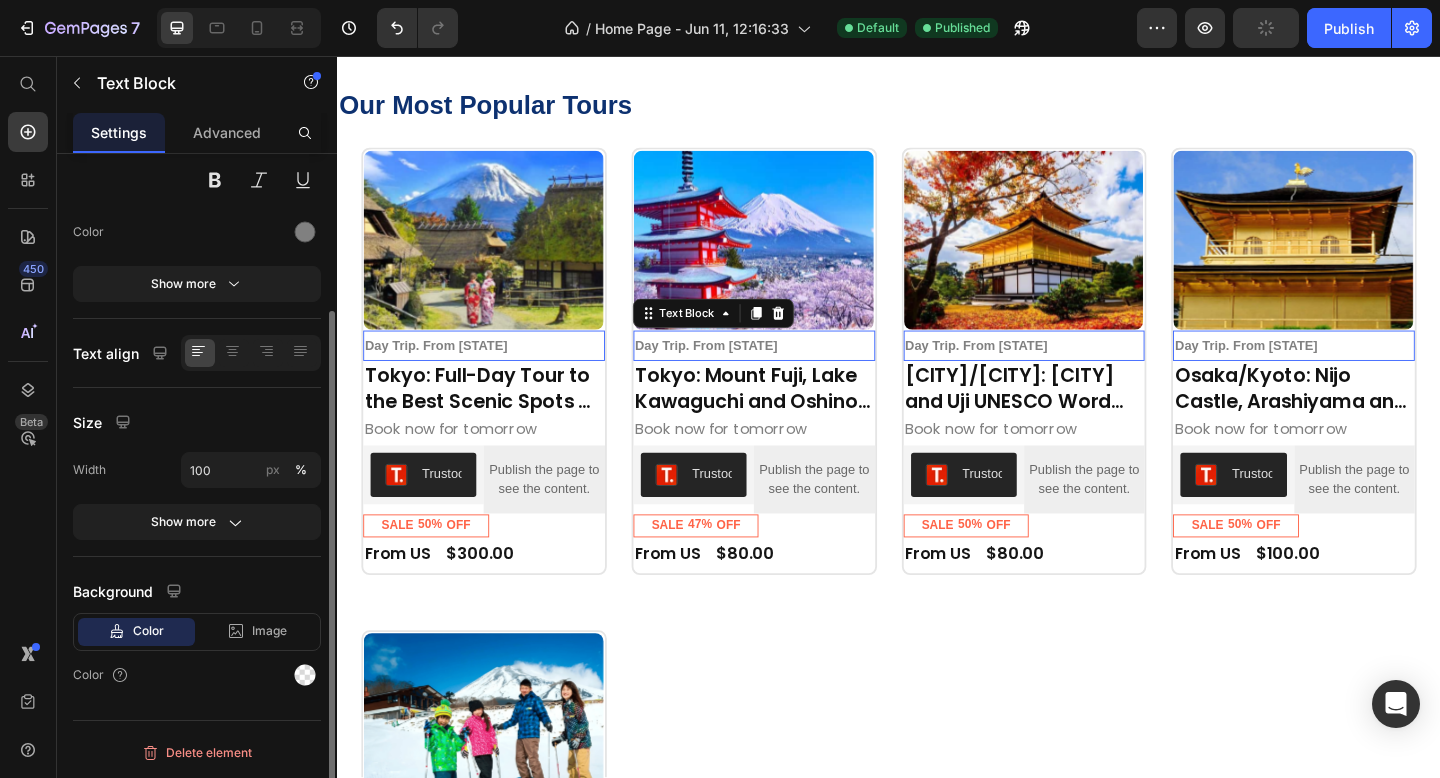 scroll, scrollTop: 0, scrollLeft: 0, axis: both 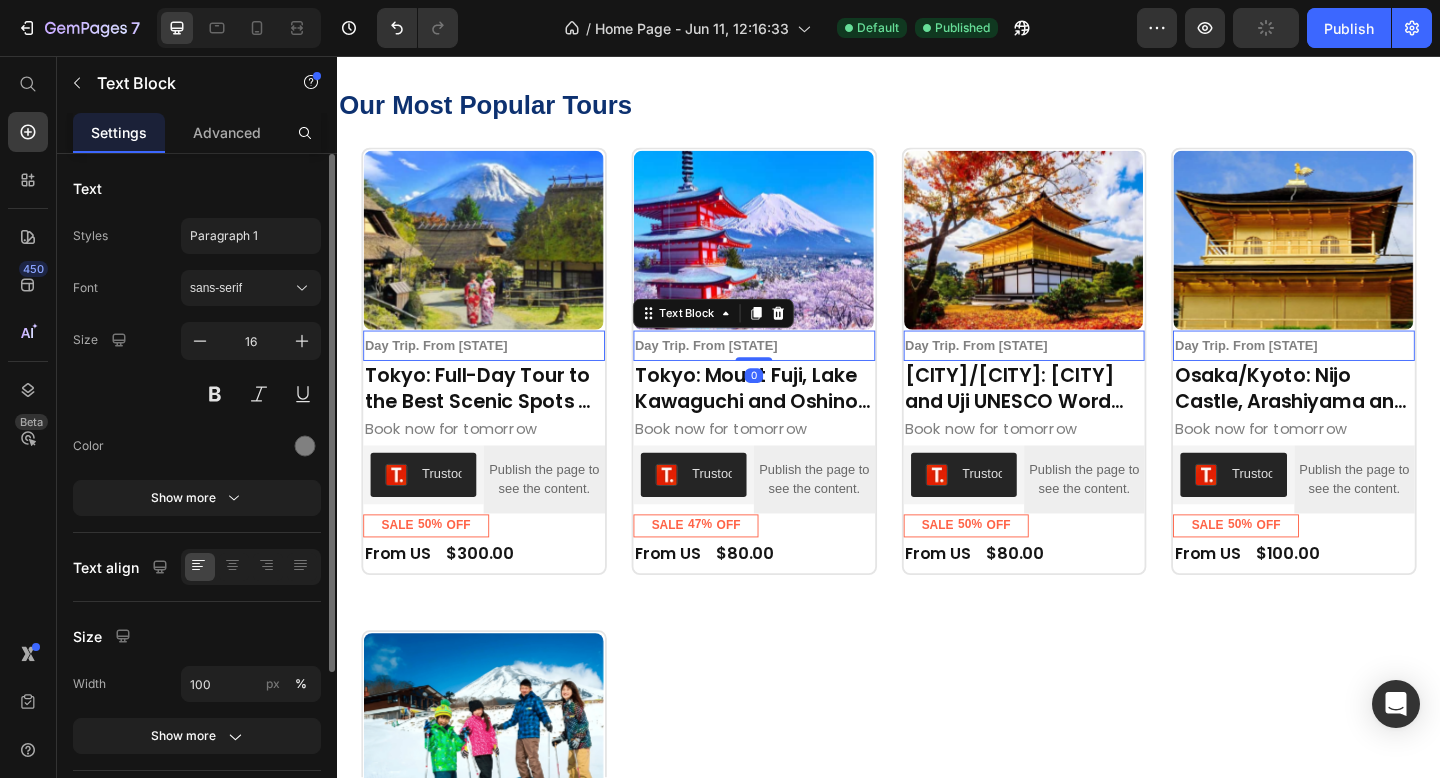 click on "Day Trip. From [CITY]" at bounding box center (444, 371) 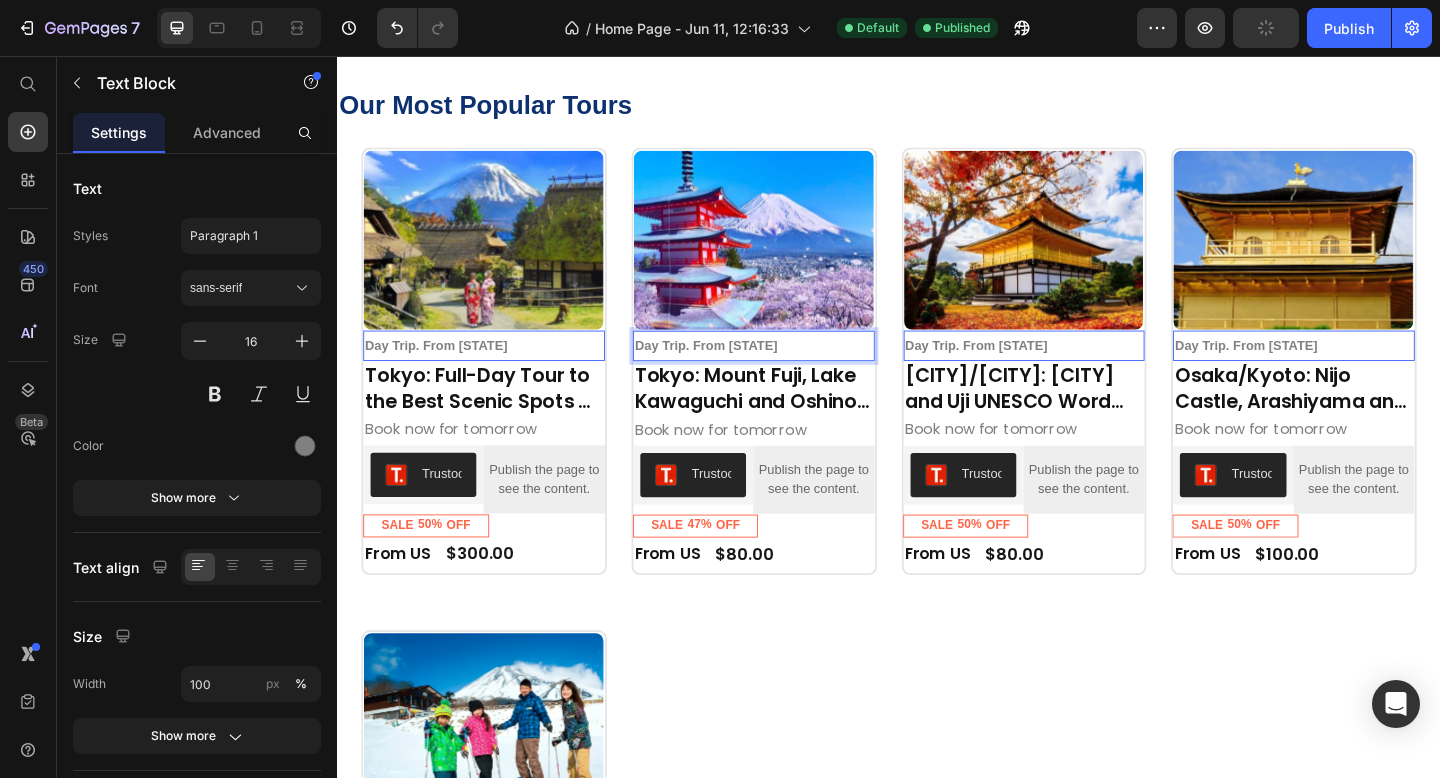click on "Day Trip. From [CITY]" at bounding box center [444, 371] 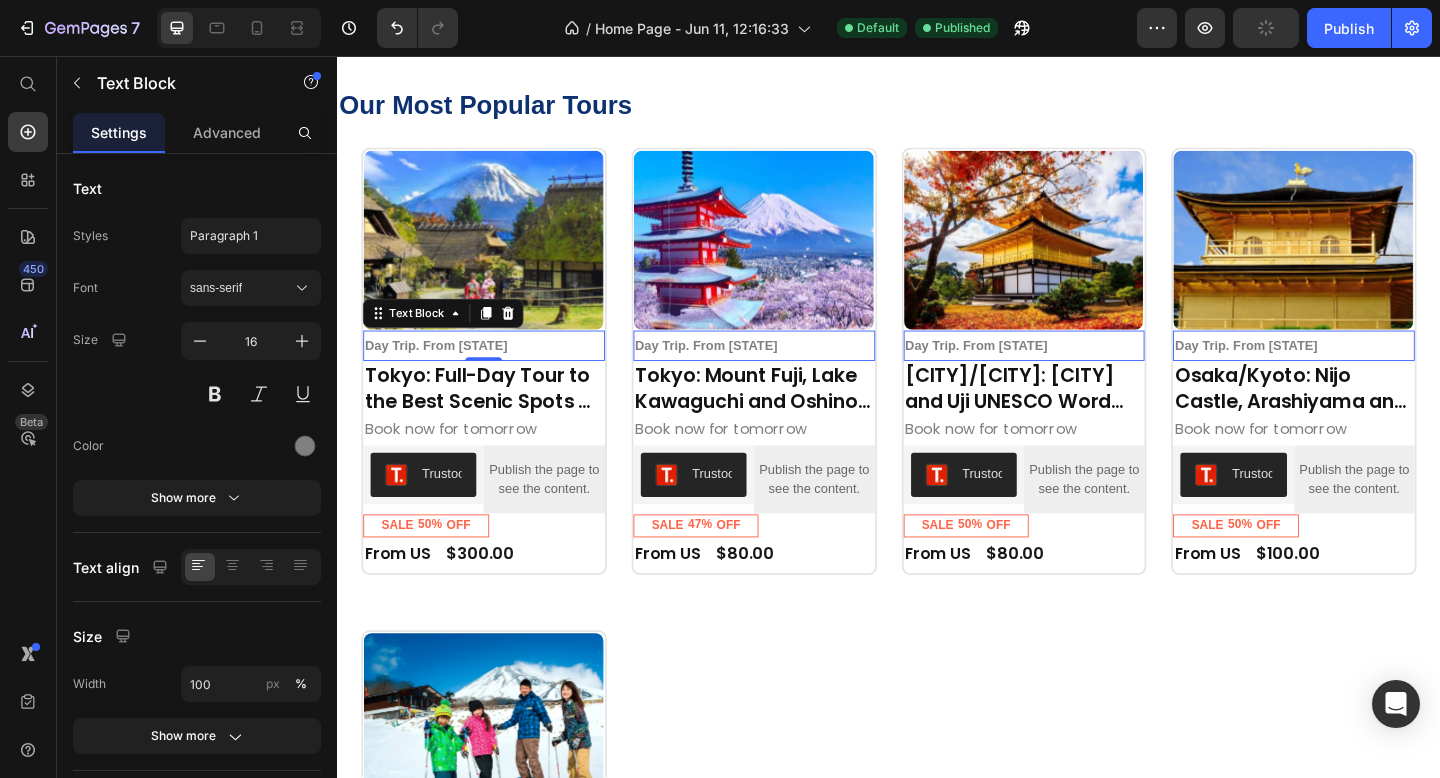 click on "Day Trip. From [CITY]" at bounding box center [444, 371] 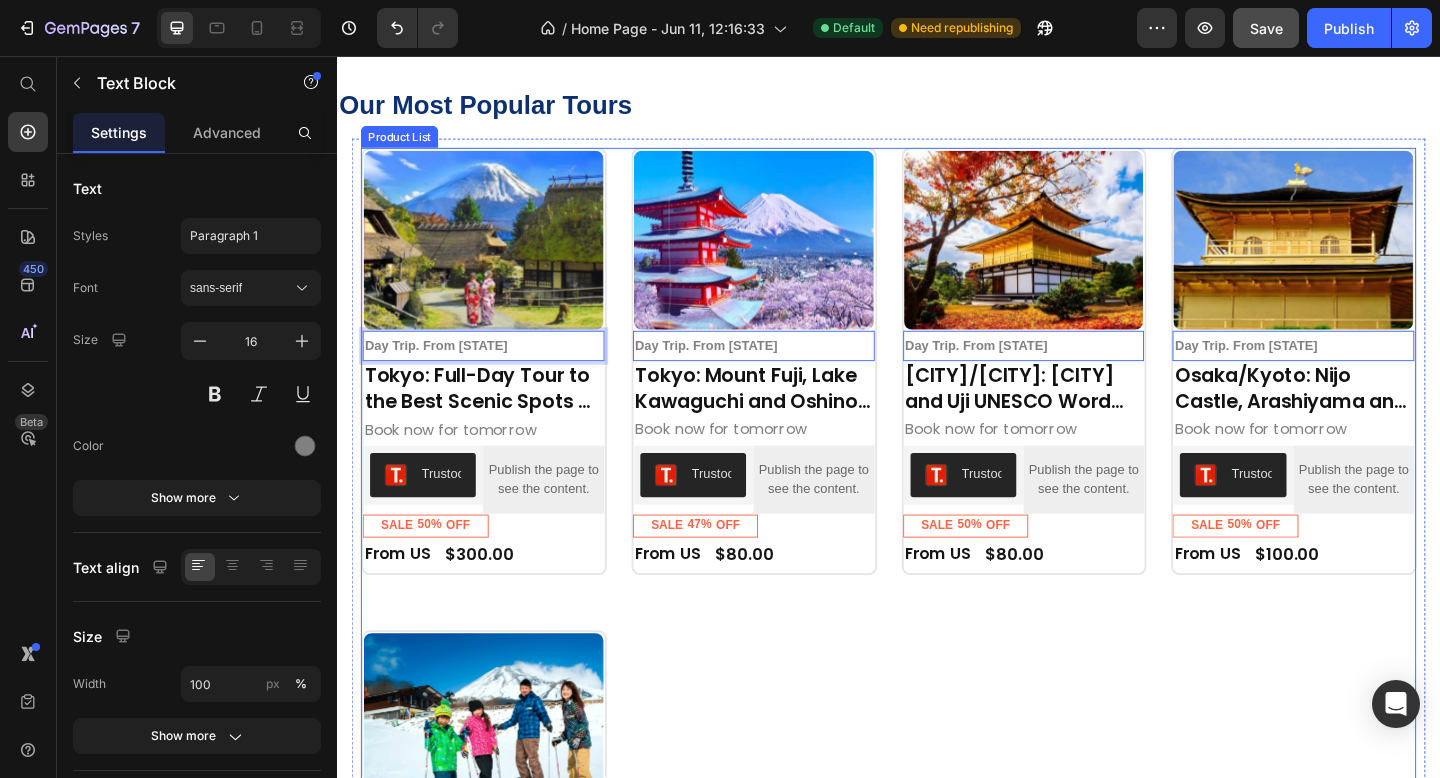 click on "Product Images   Day Trip. From Tokyo Text Block   0 Row Tokyo: Full-Day Tour to the Best Scenic Spots of Mount Fuji Product Title   Book now for tomorrow Text Block Trustoo Trustoo
Publish the page to see the content.
Custom Code Row SALE 50% OFF Discount Tag Row Row    From US Text Block $300.00 Product Price Row Row Row Product Images   Day Trip. From Tokyo Text Block   0 Row Tokyo: Mount Fuji, Lake Kawaguchi and Oshino Hakkai Bus Tour Product Title   Book now for tomorrow Text Block Trustoo Trustoo
Publish the page to see the content.
Custom Code Row SALE 47% OFF Discount Tag Row Row    From US Text Block $80.00 Product Price Row Row Row Product Images   Day Trip. From Tokyo Text Block   0 Row Osaka/Kyoto: Kyoto and Uji UNESCO Word Heritages Bus Tour Product Title   Book now for tomorrow Text Block Trustoo Trustoo
Publish the page to see the content.
Custom Code Row SALE 50% OFF Discount Tag Row Row    From US Text Block $80.00 Row Row Row" at bounding box center (937, 651) 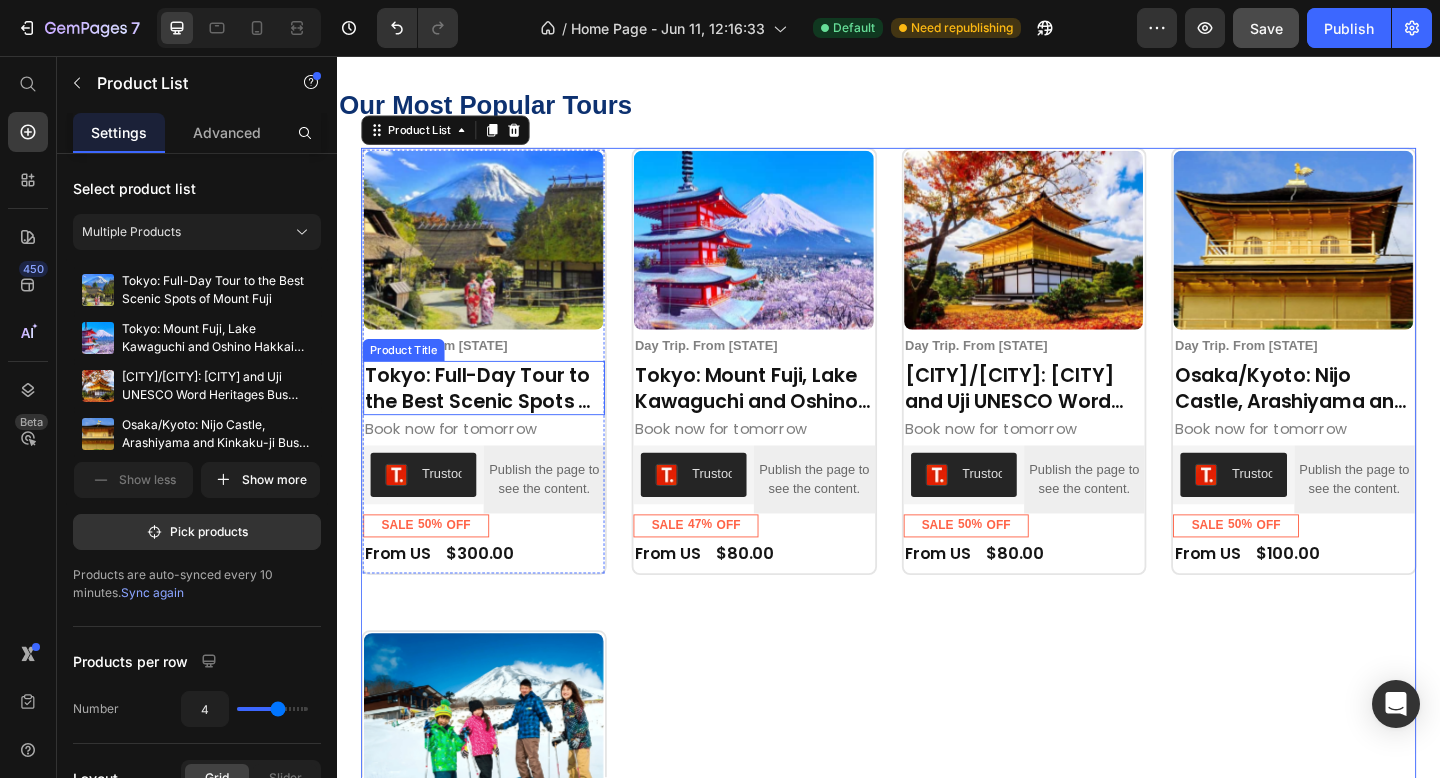 click on "Tokyo: Full-Day Tour to the Best Scenic Spots of Mount Fuji" at bounding box center (496, 417) 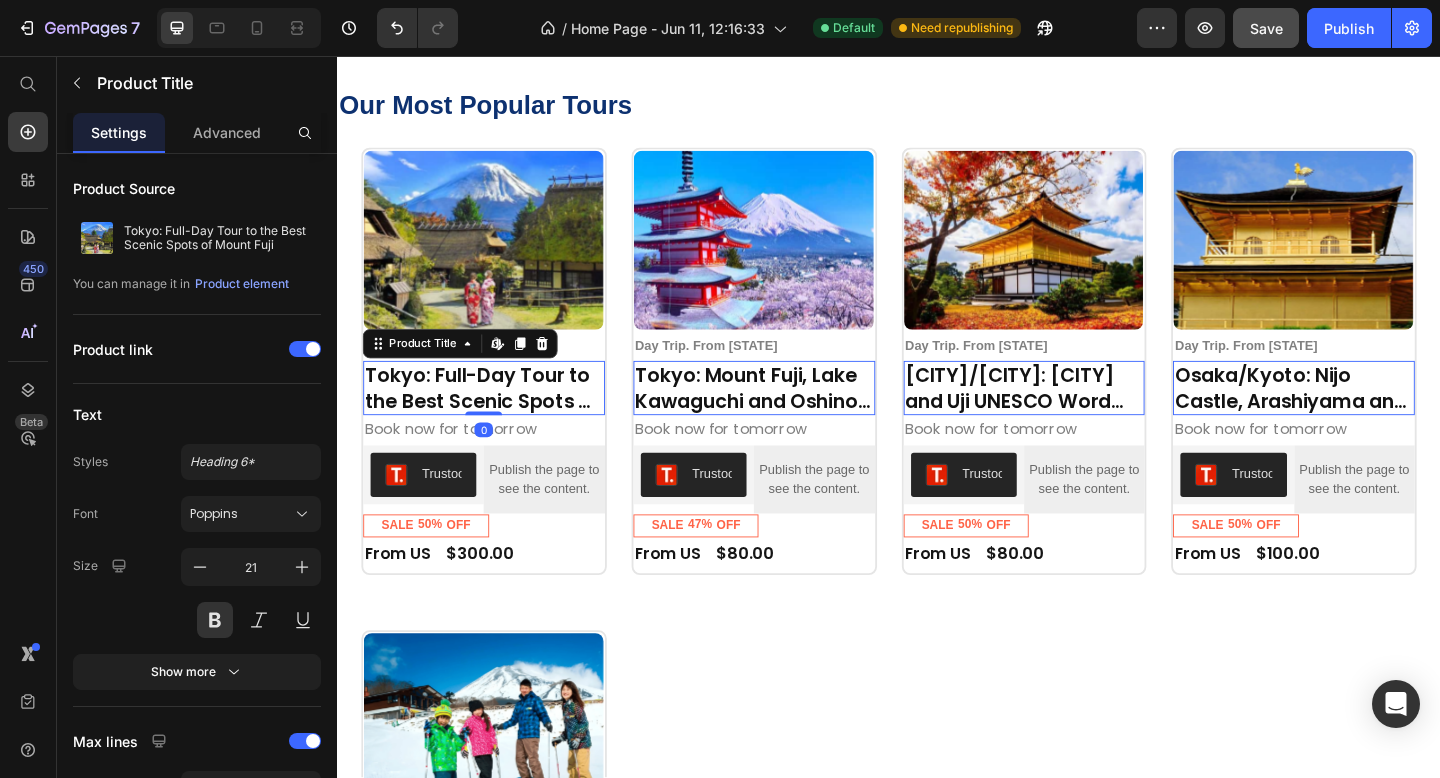 click on "Tokyo: Full-Day Tour to the Best Scenic Spots of Mount Fuji" at bounding box center (496, 417) 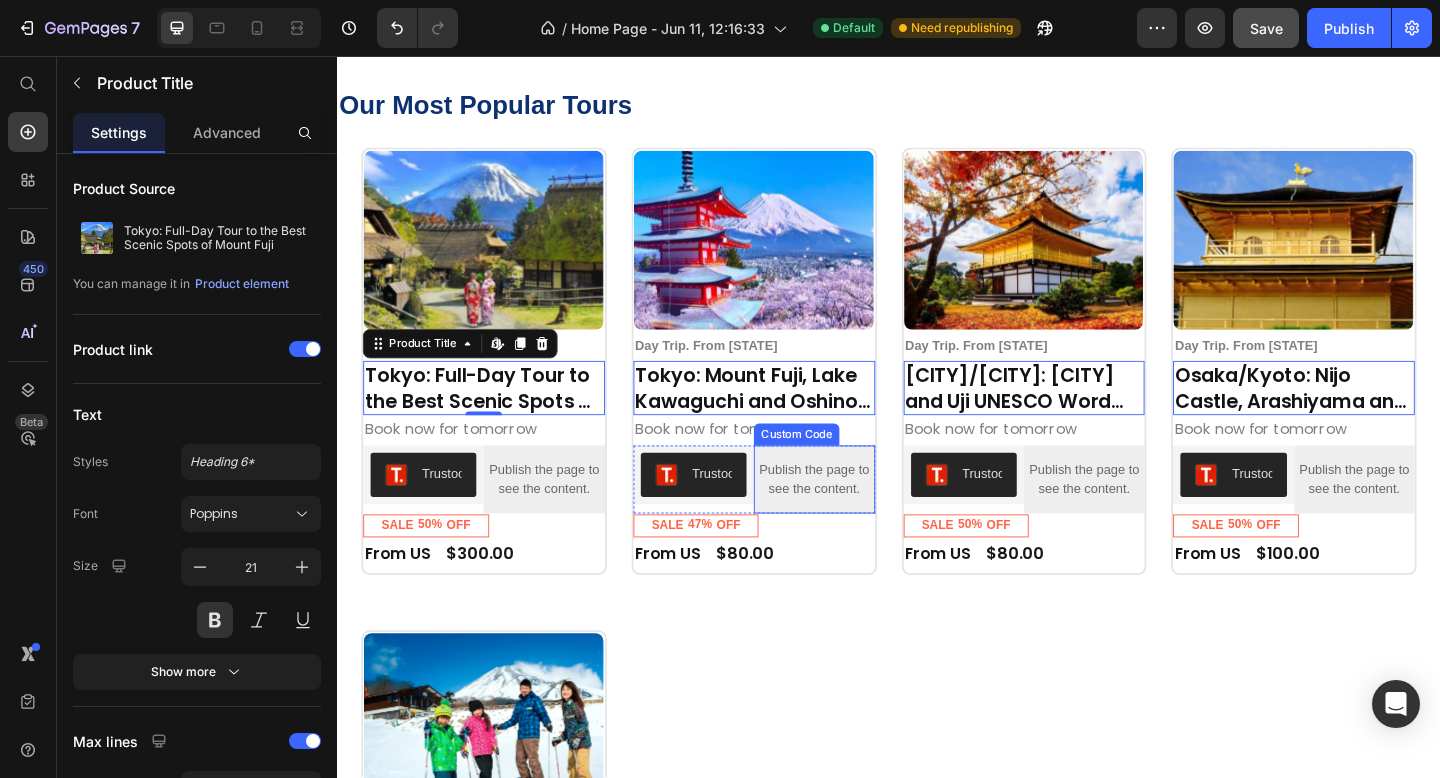 click on "Publish the page to see the content." at bounding box center (561, 517) 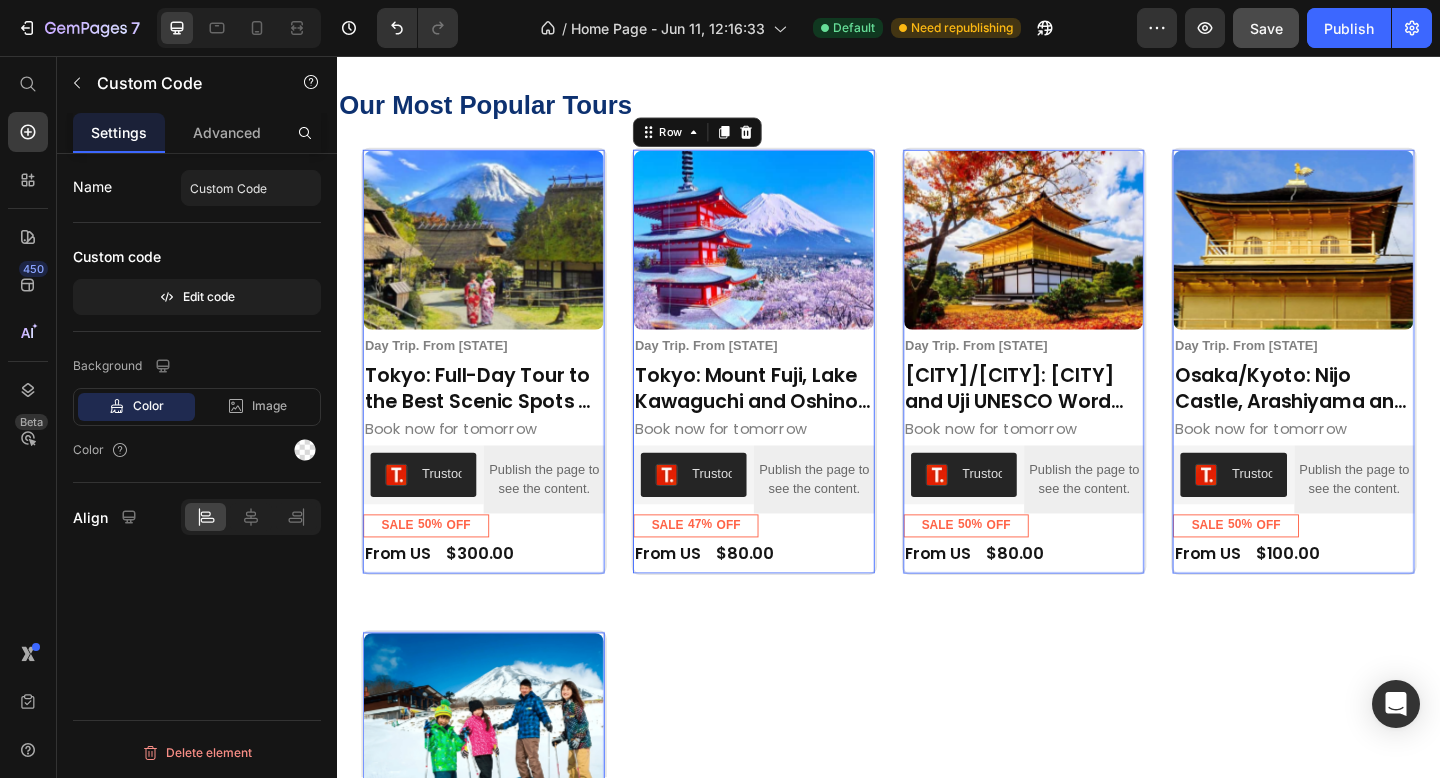 click on "Product Images   Day Trip. From Tokyo Text Block Row Tokyo: Mount Fuji, Lake Kawaguchi and Oshino Hakkai Bus Tour Product Title   Book now for tomorrow Text Block Trustoo Trustoo
Publish the page to see the content.
Custom Code Row SALE 47% OFF Discount Tag Row Row    From US Text Block $80.00 Product Price Row Row Row   0" at bounding box center (496, 388) 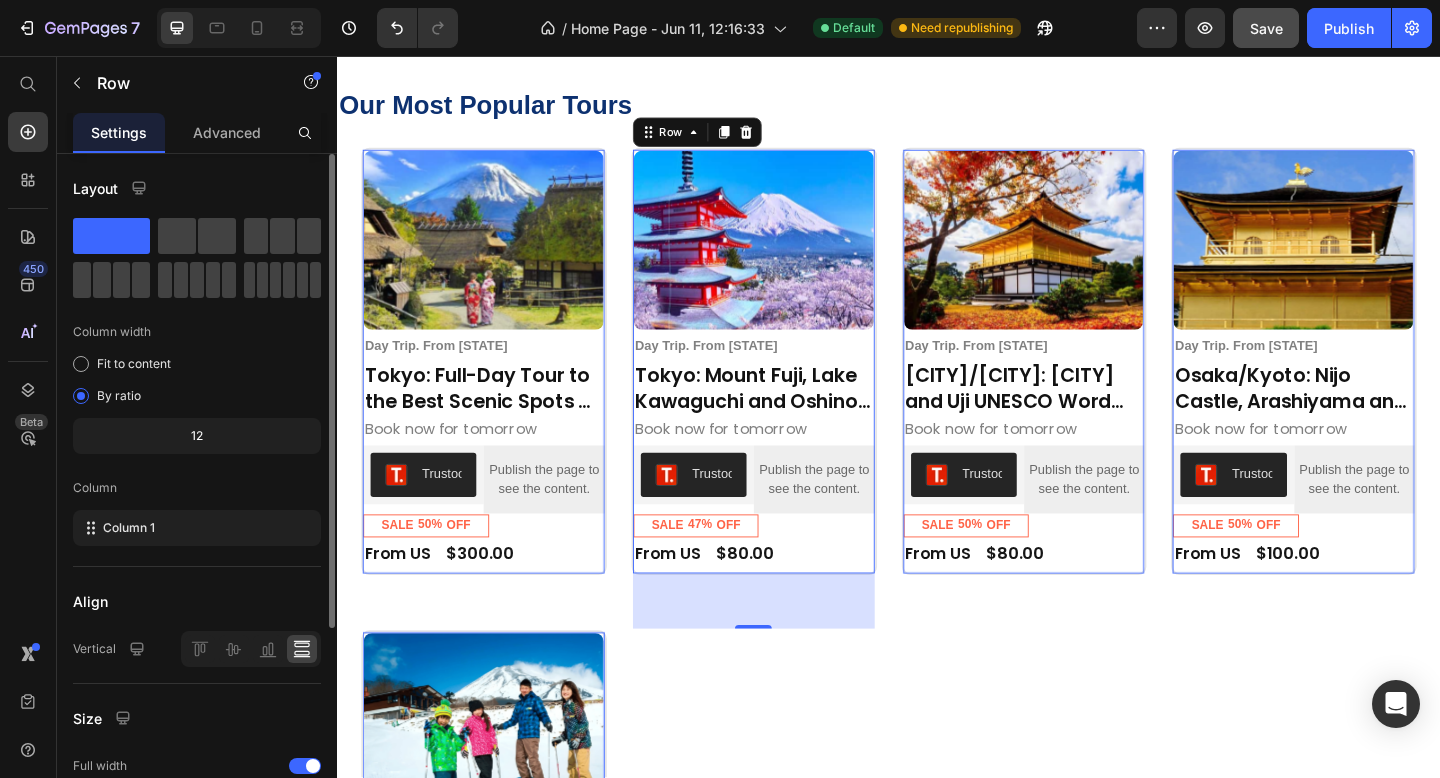 click on "12" 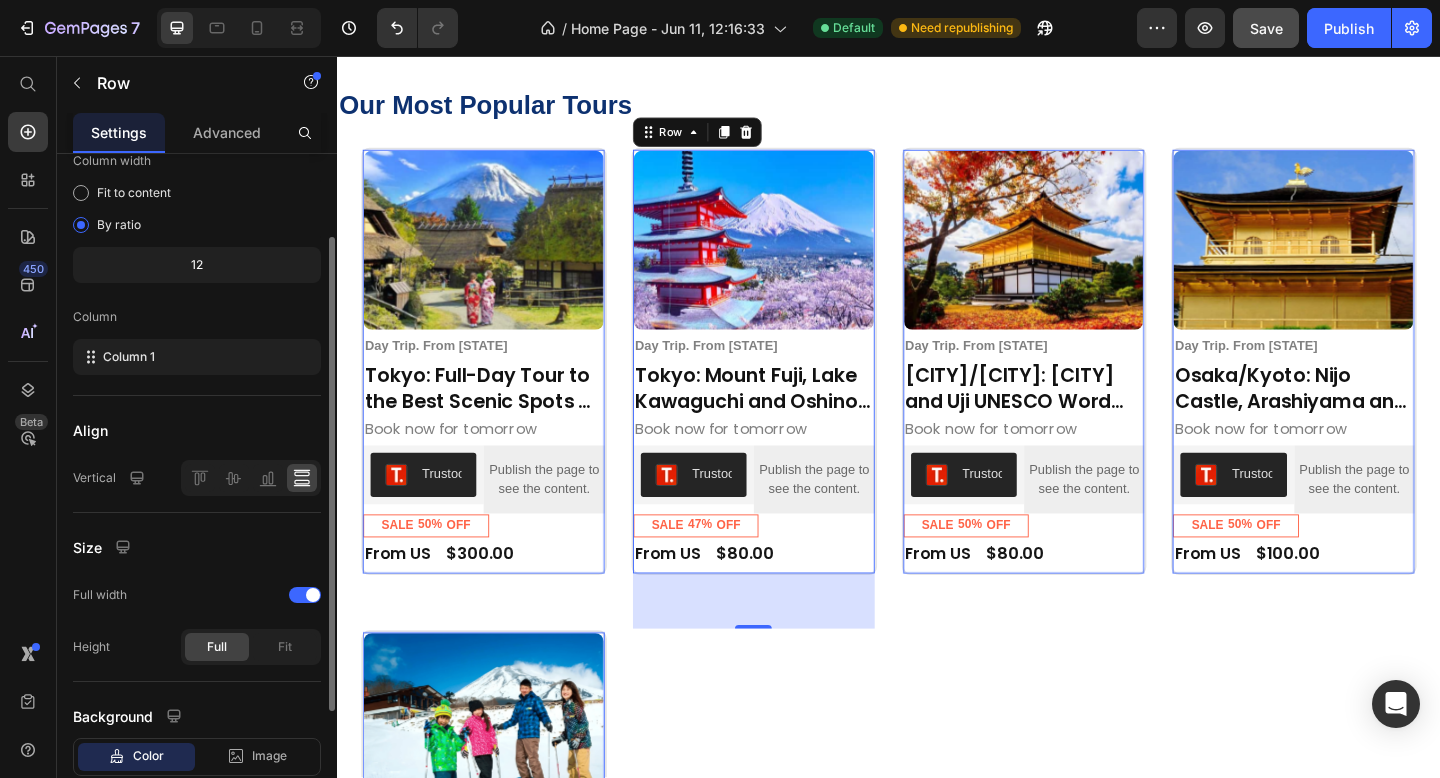 scroll, scrollTop: 236, scrollLeft: 0, axis: vertical 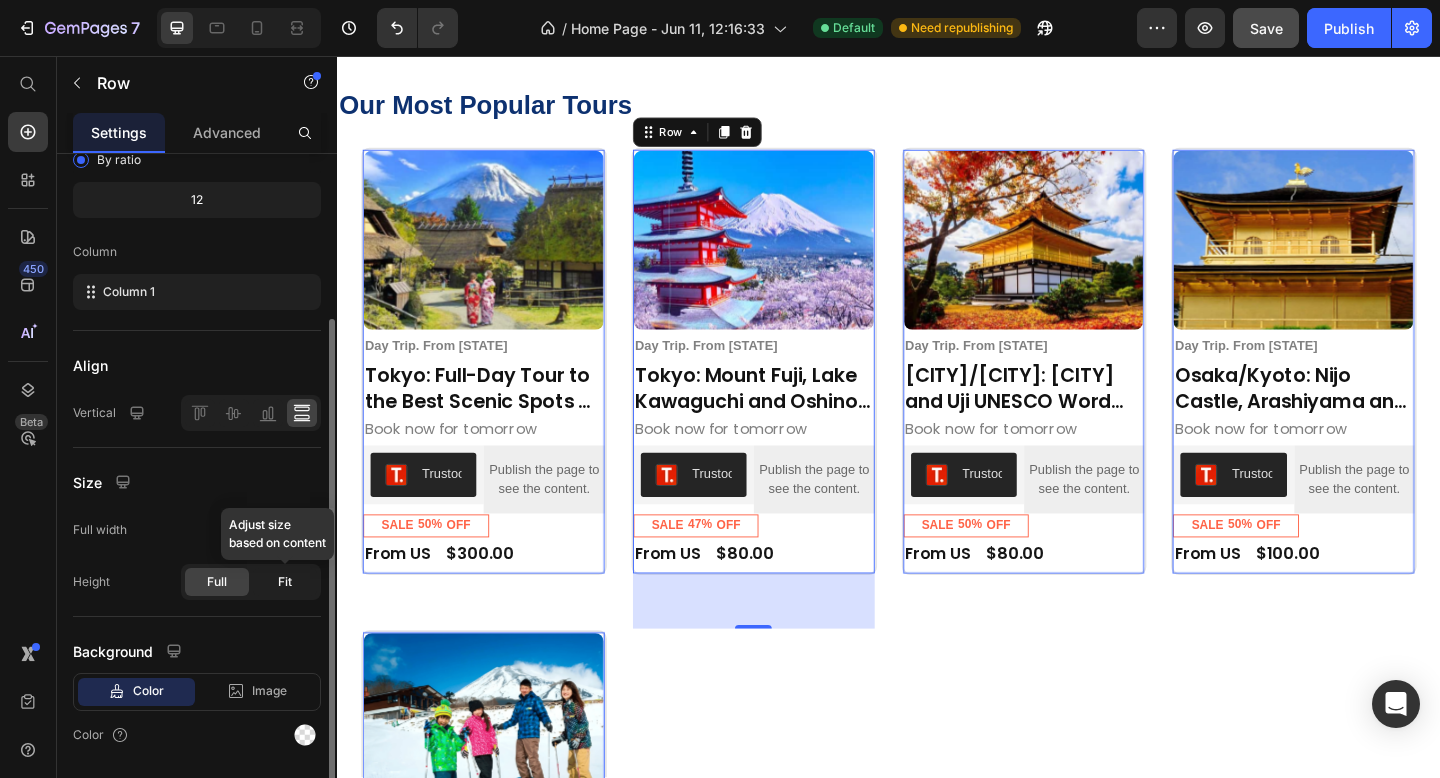 click on "Fit" 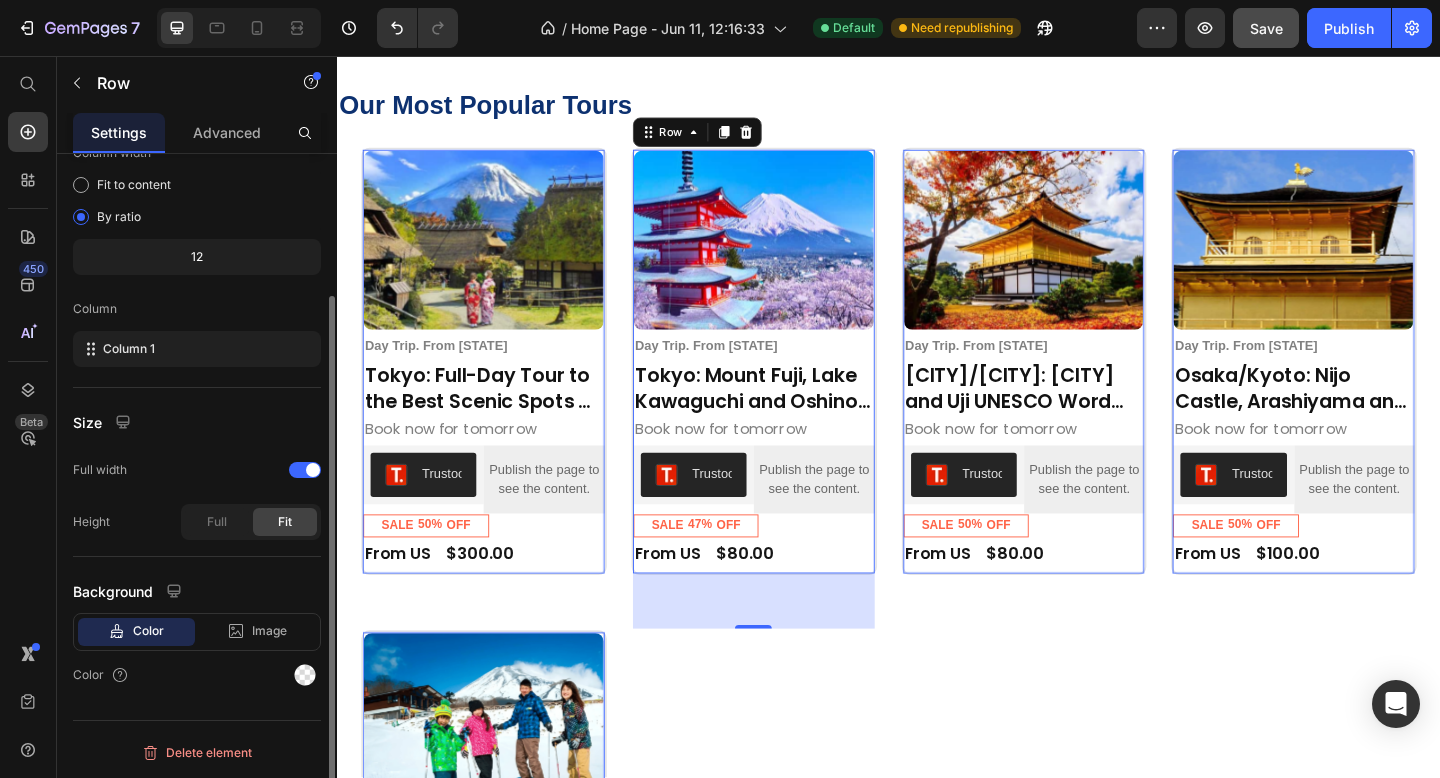 scroll, scrollTop: 179, scrollLeft: 0, axis: vertical 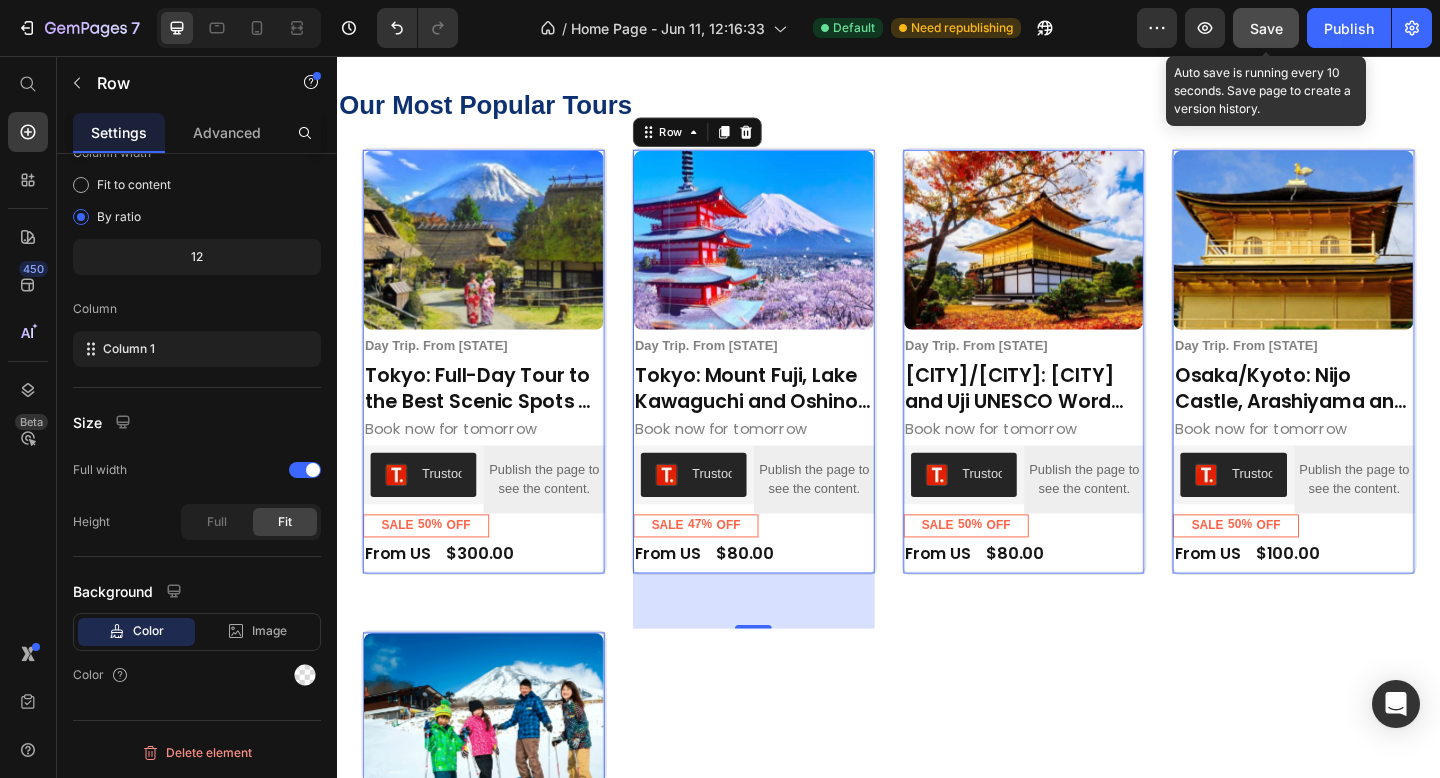 click on "Save" 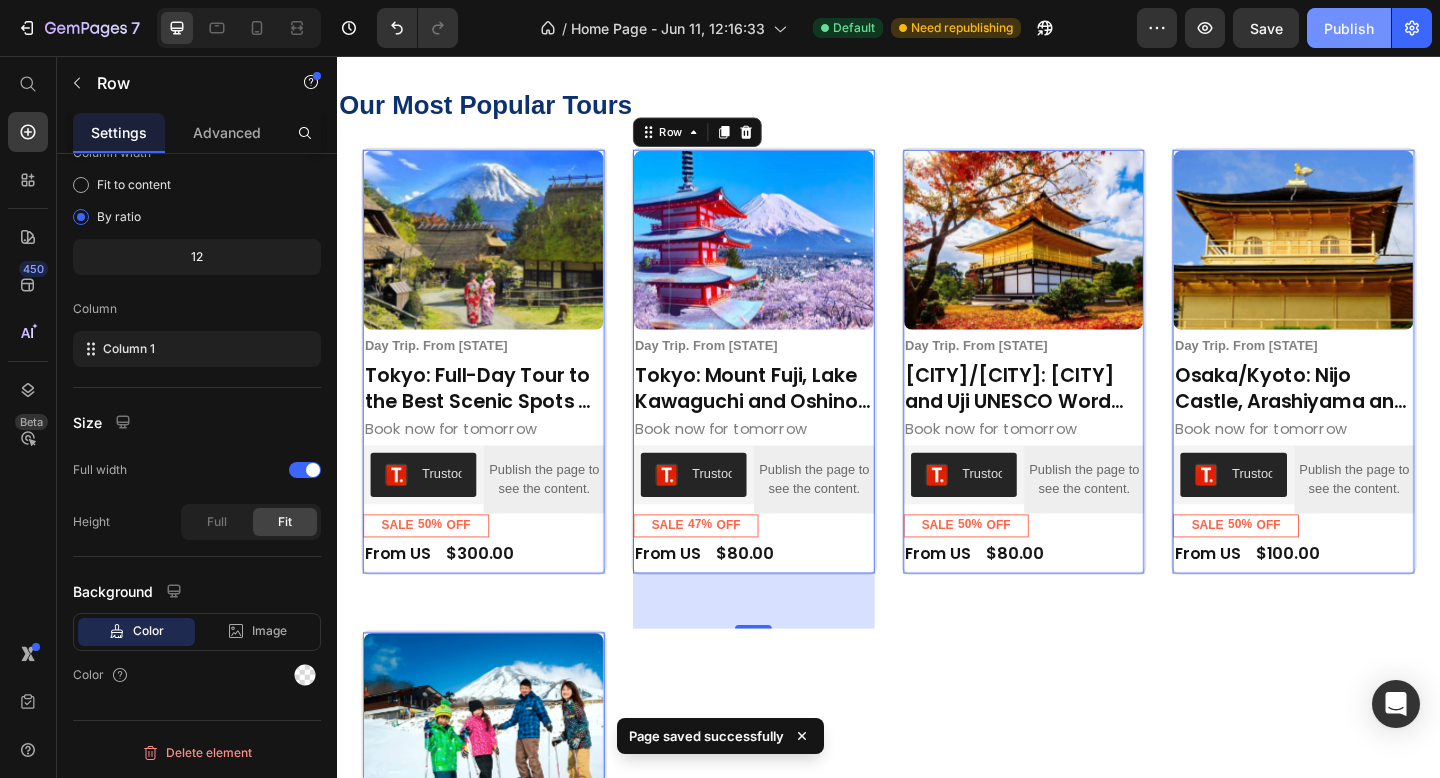 click on "Publish" at bounding box center [1349, 28] 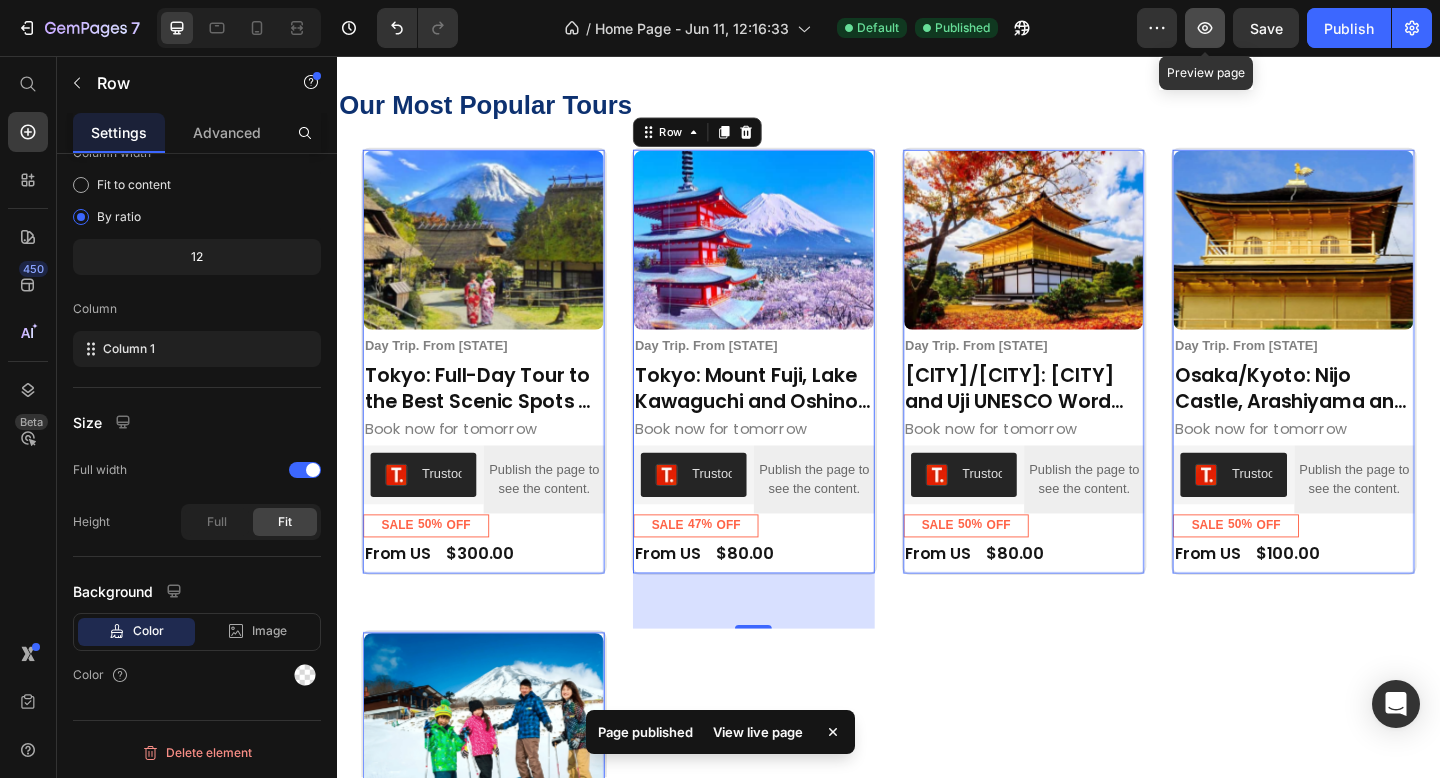 click 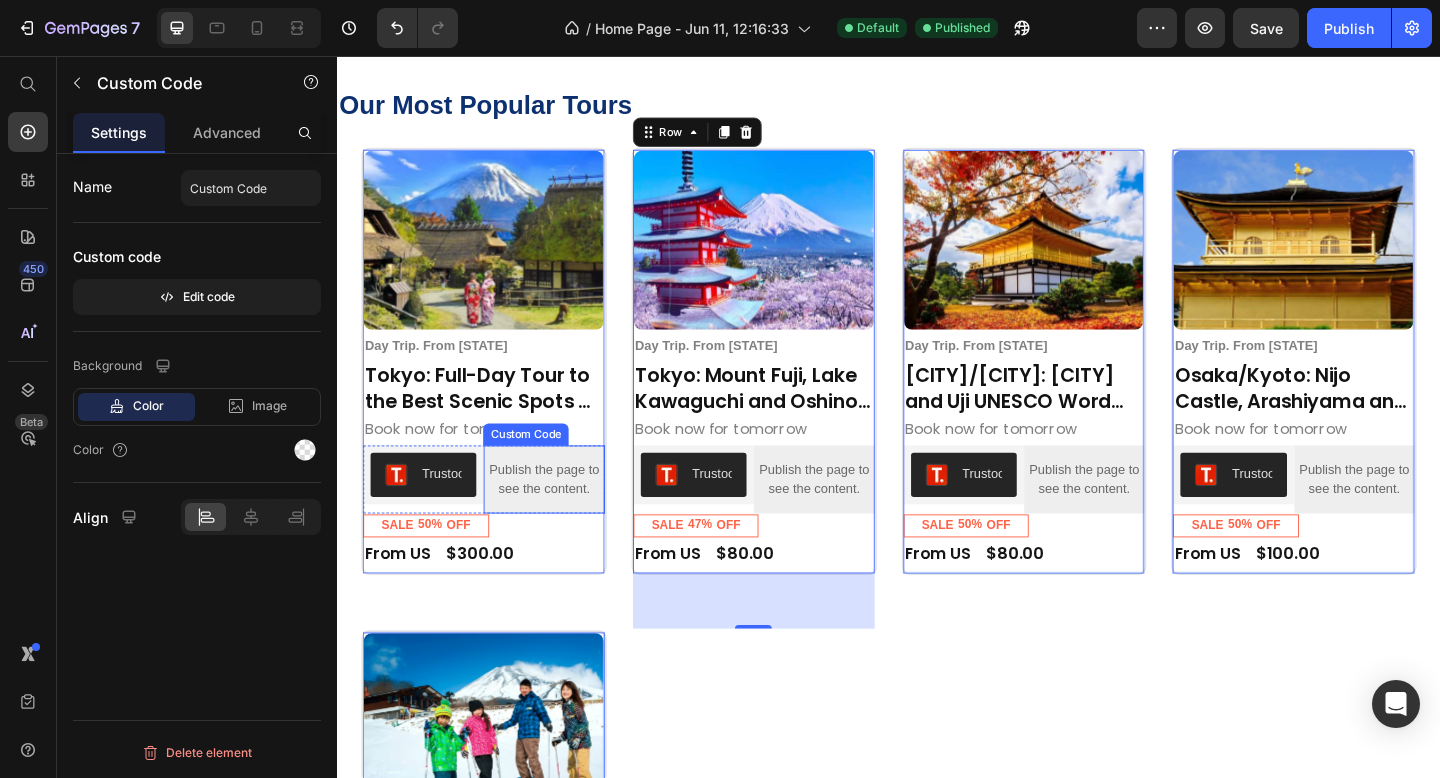 scroll, scrollTop: 0, scrollLeft: 0, axis: both 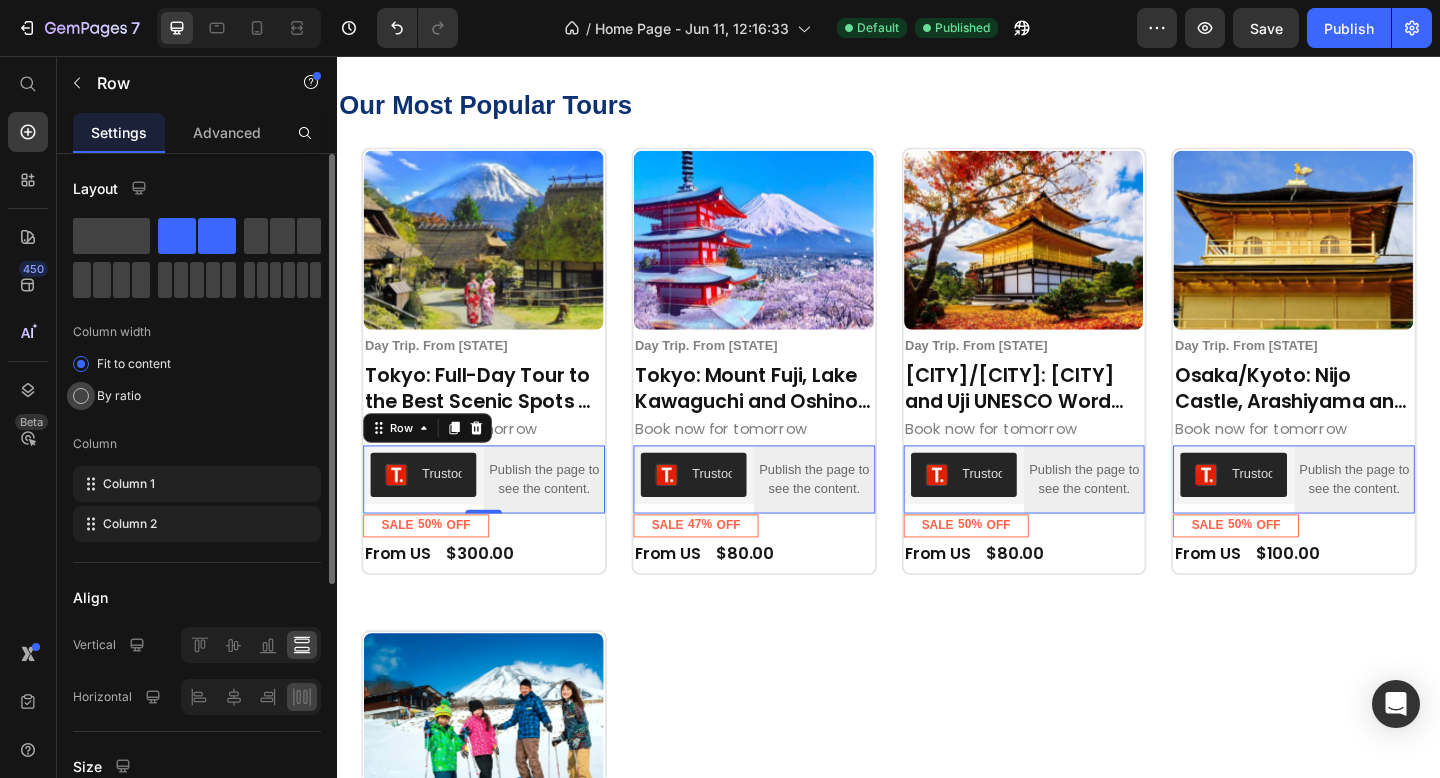 click at bounding box center (81, 396) 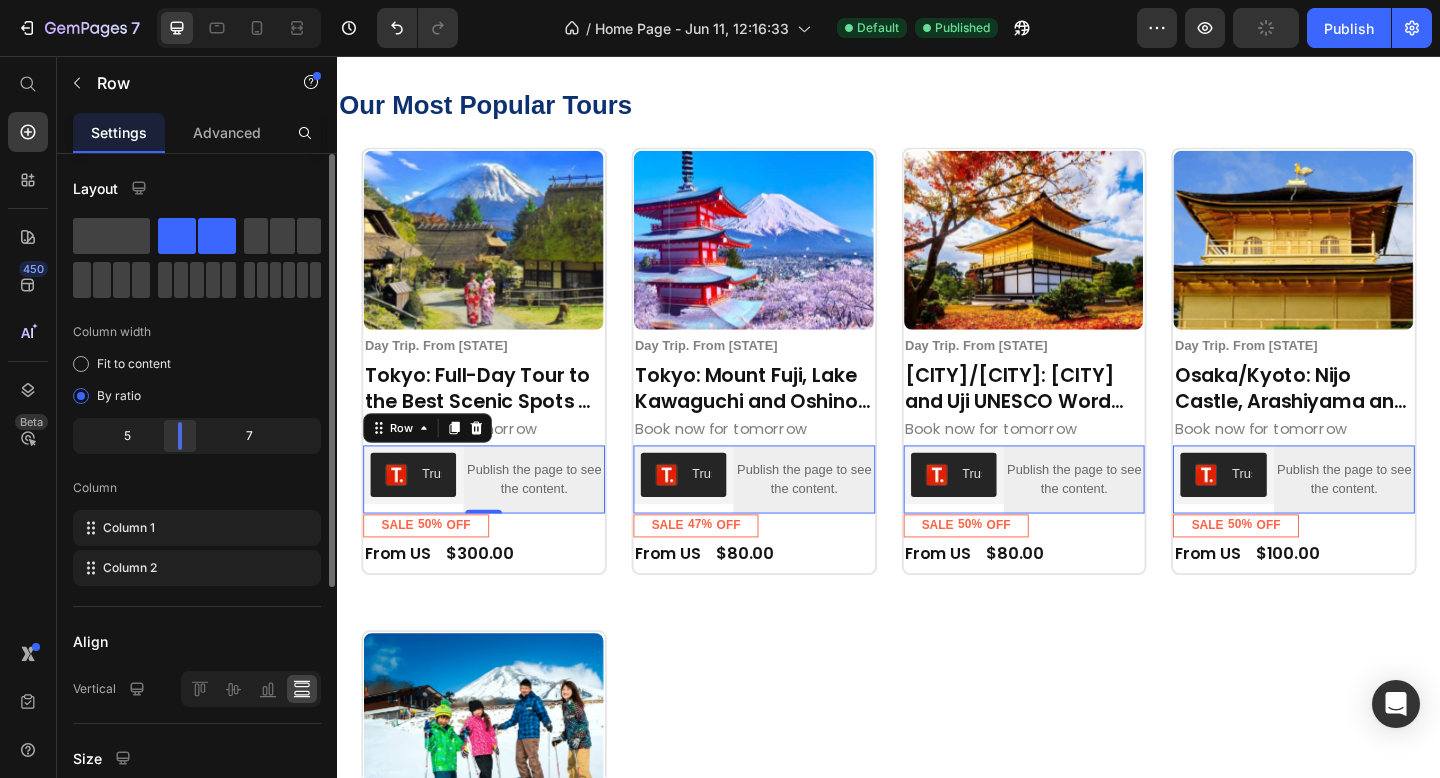 drag, startPoint x: 161, startPoint y: 436, endPoint x: 172, endPoint y: 436, distance: 11 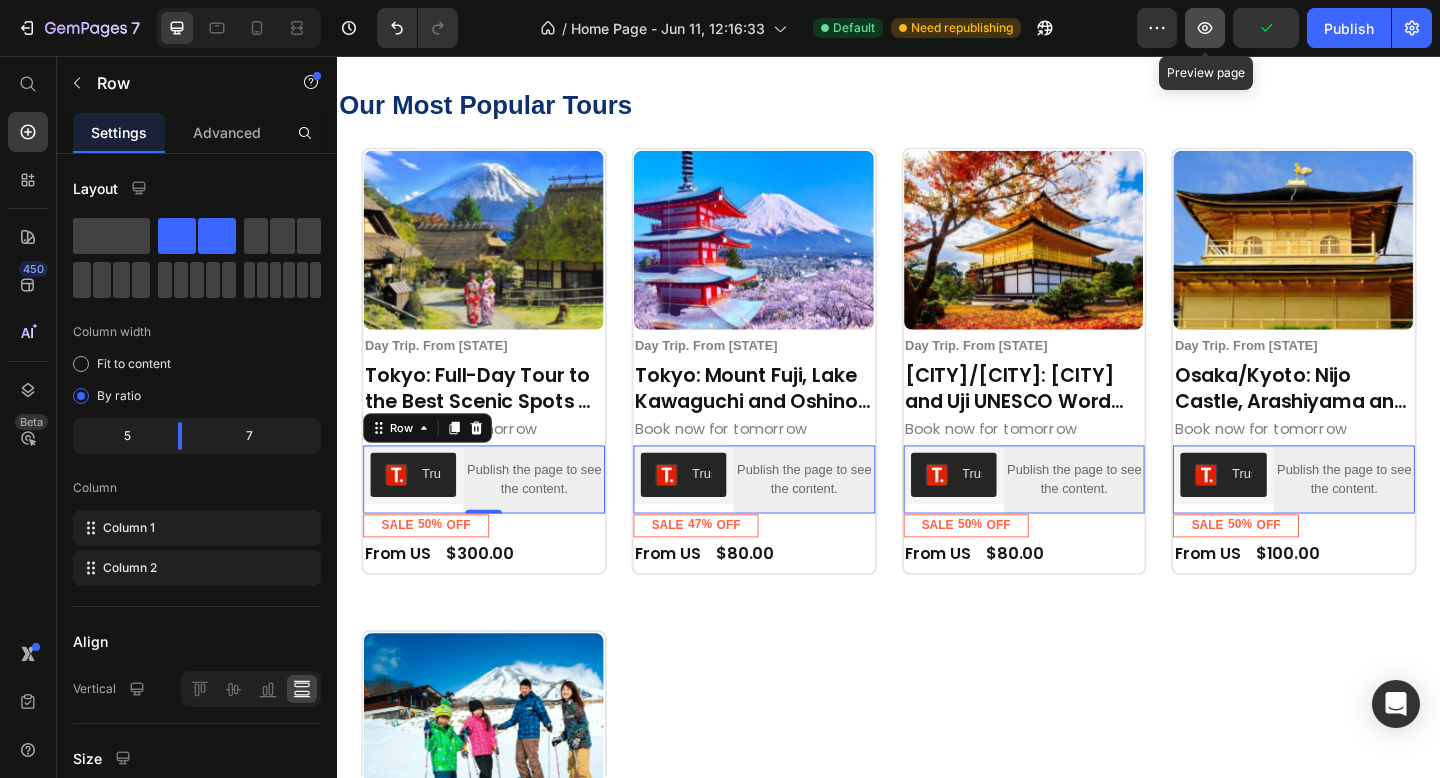 click 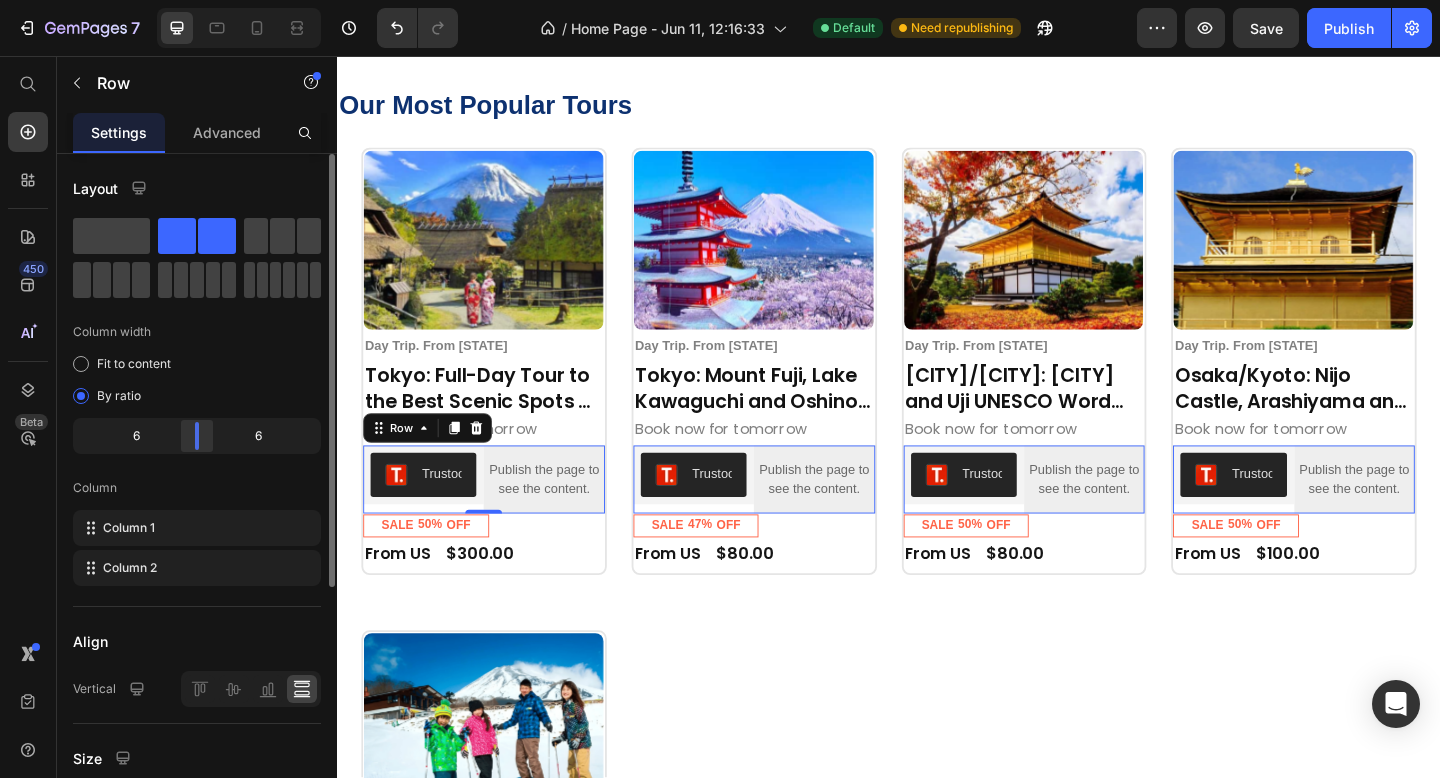 click 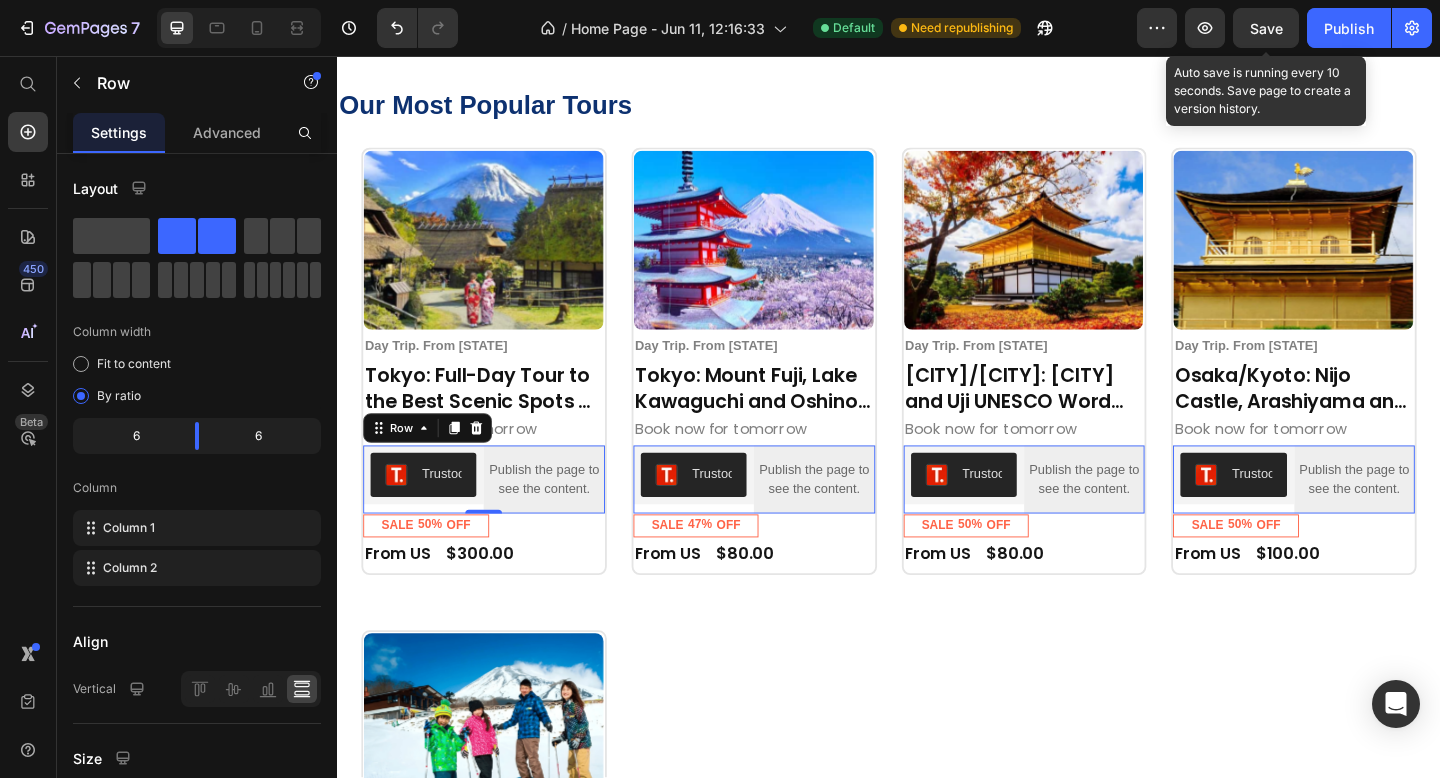 click on "Save" at bounding box center [1266, 28] 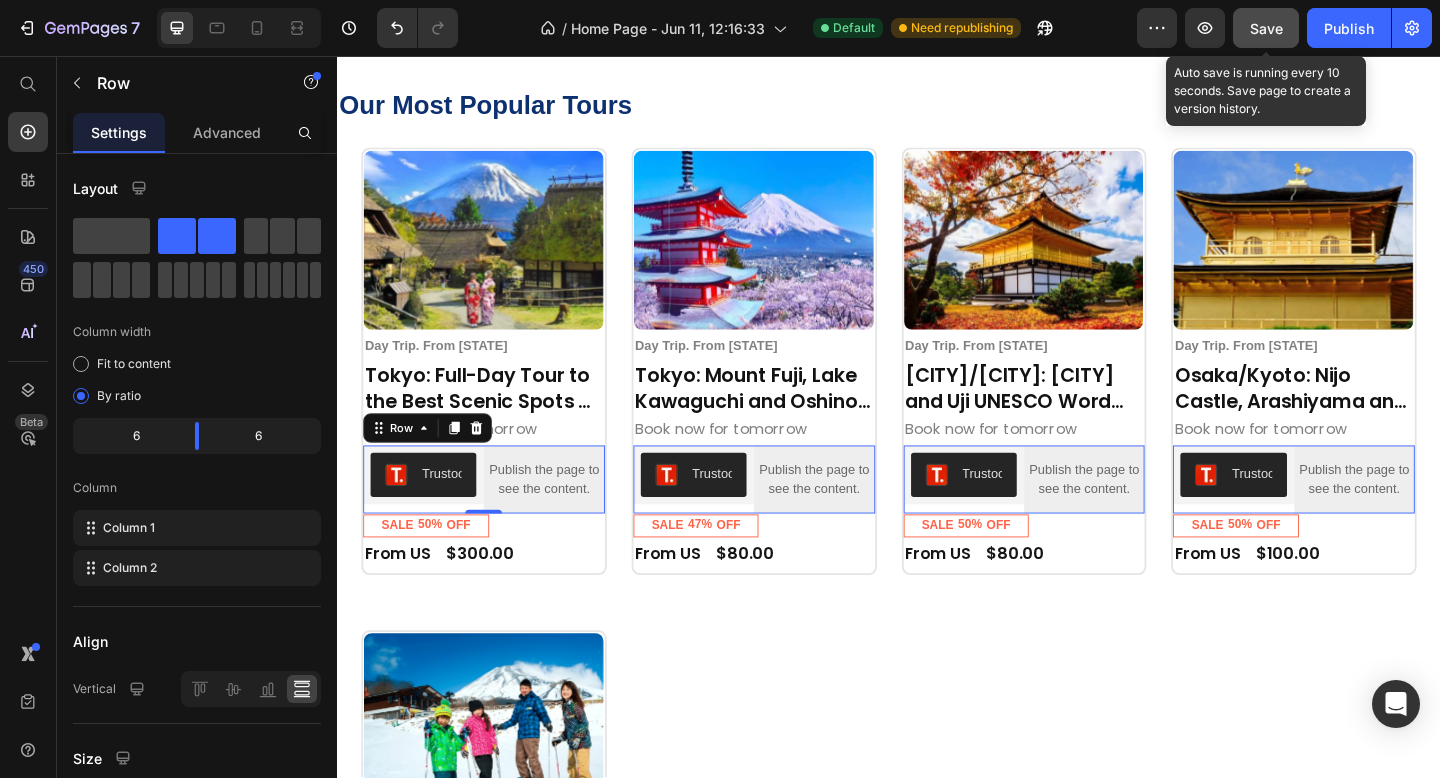 click on "Save" 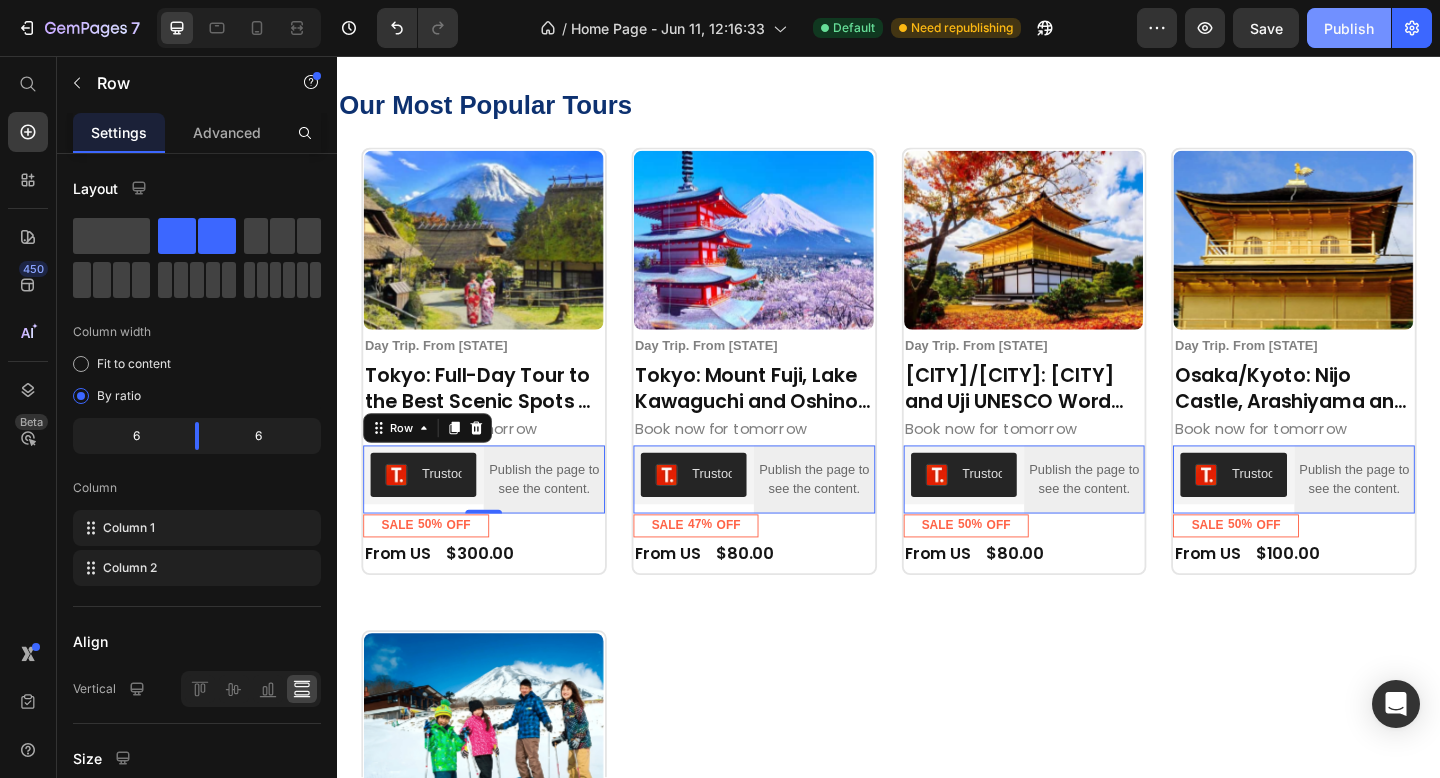 click on "Publish" 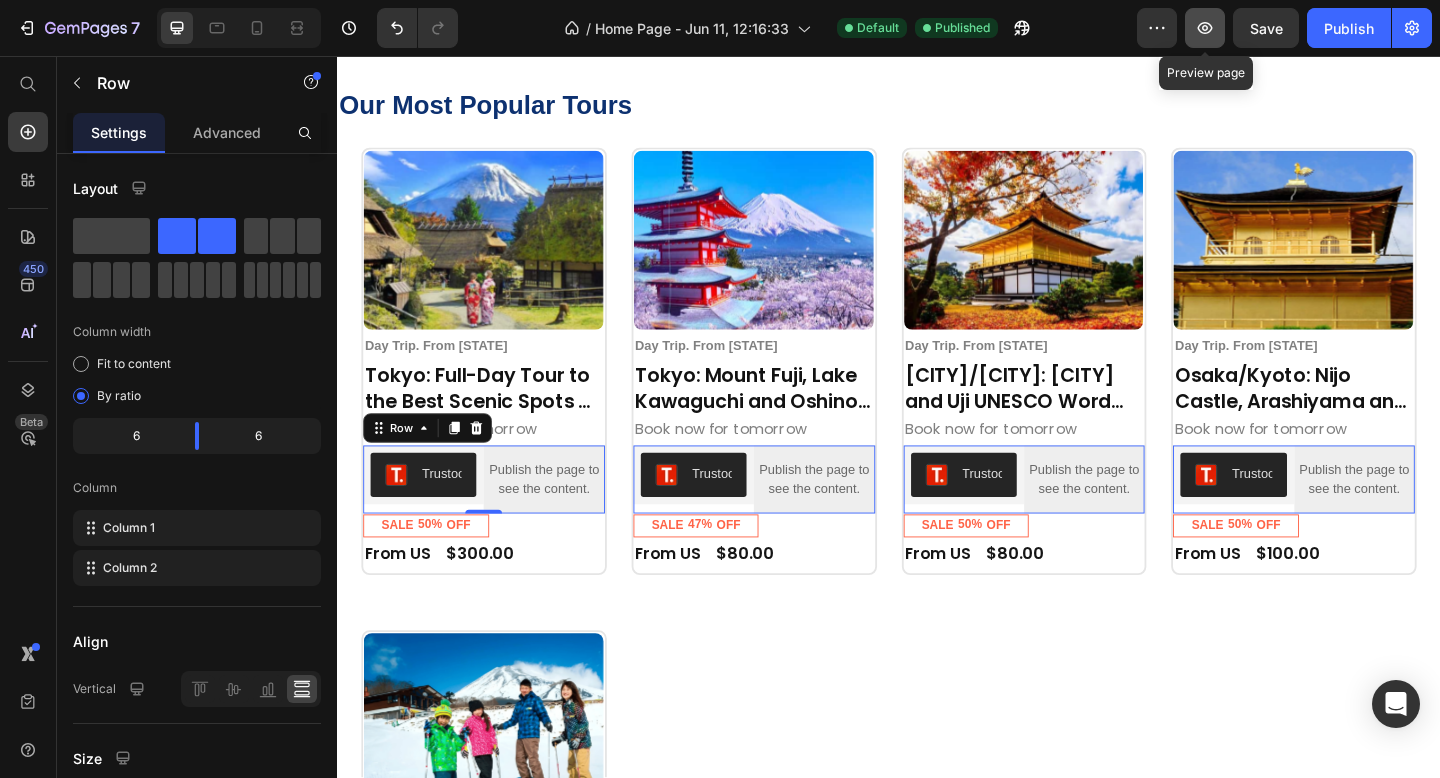 click 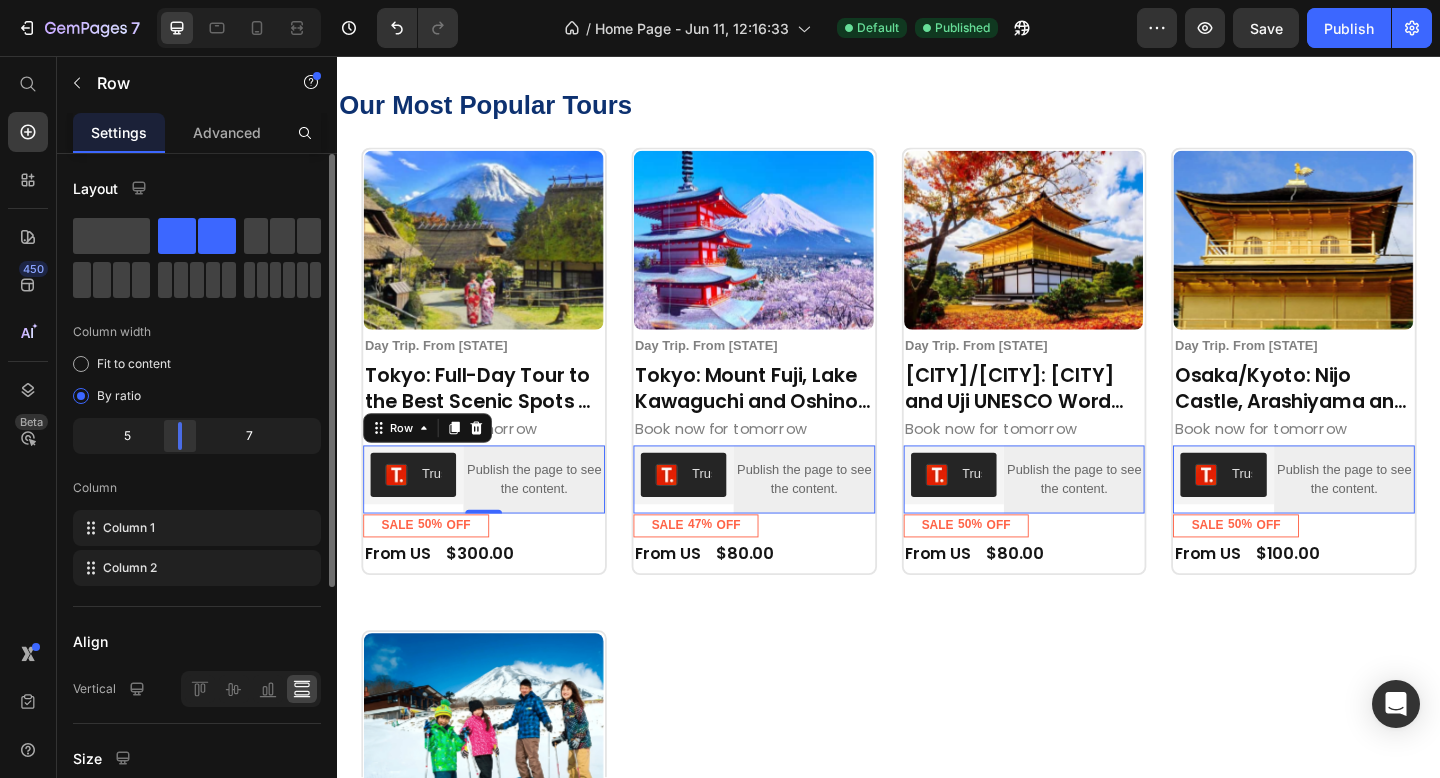 click 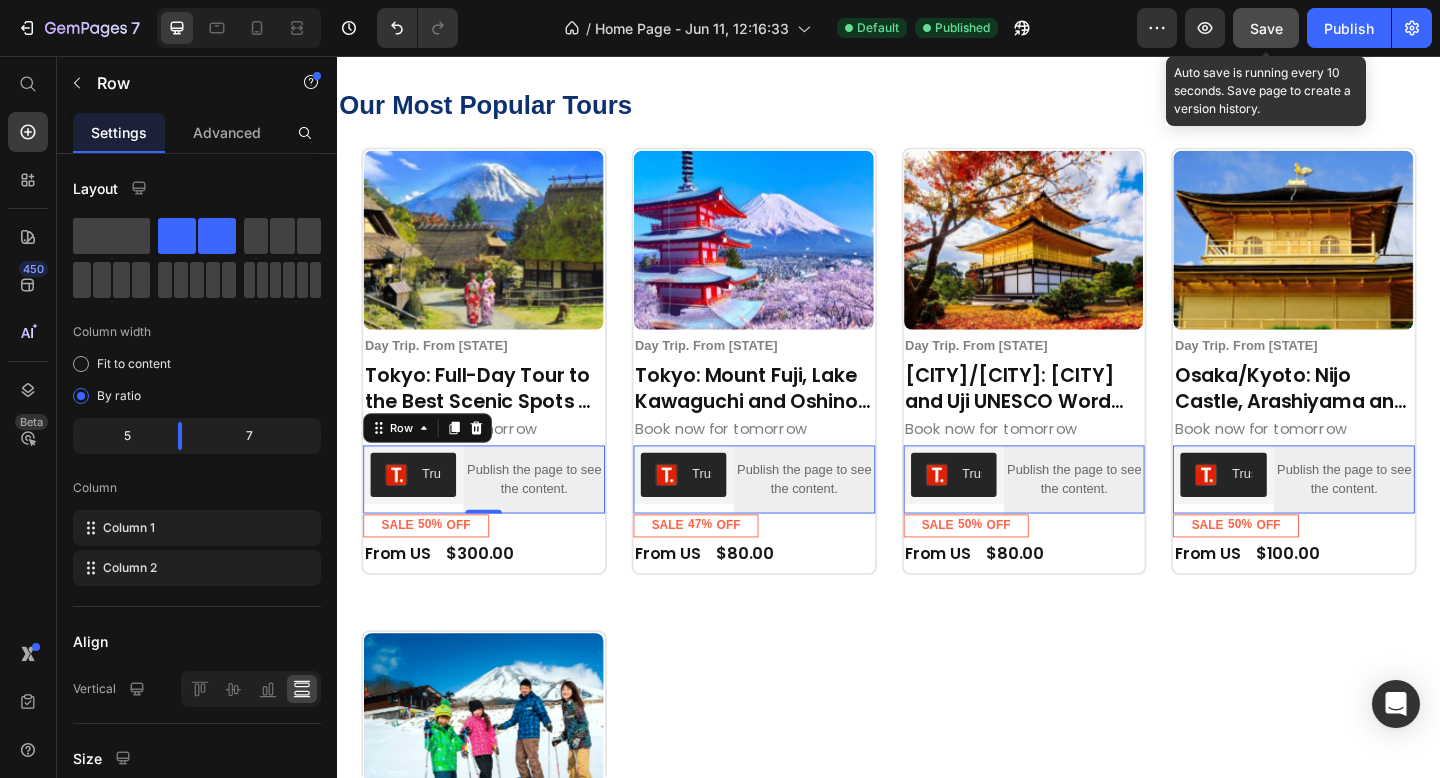 click on "Save" 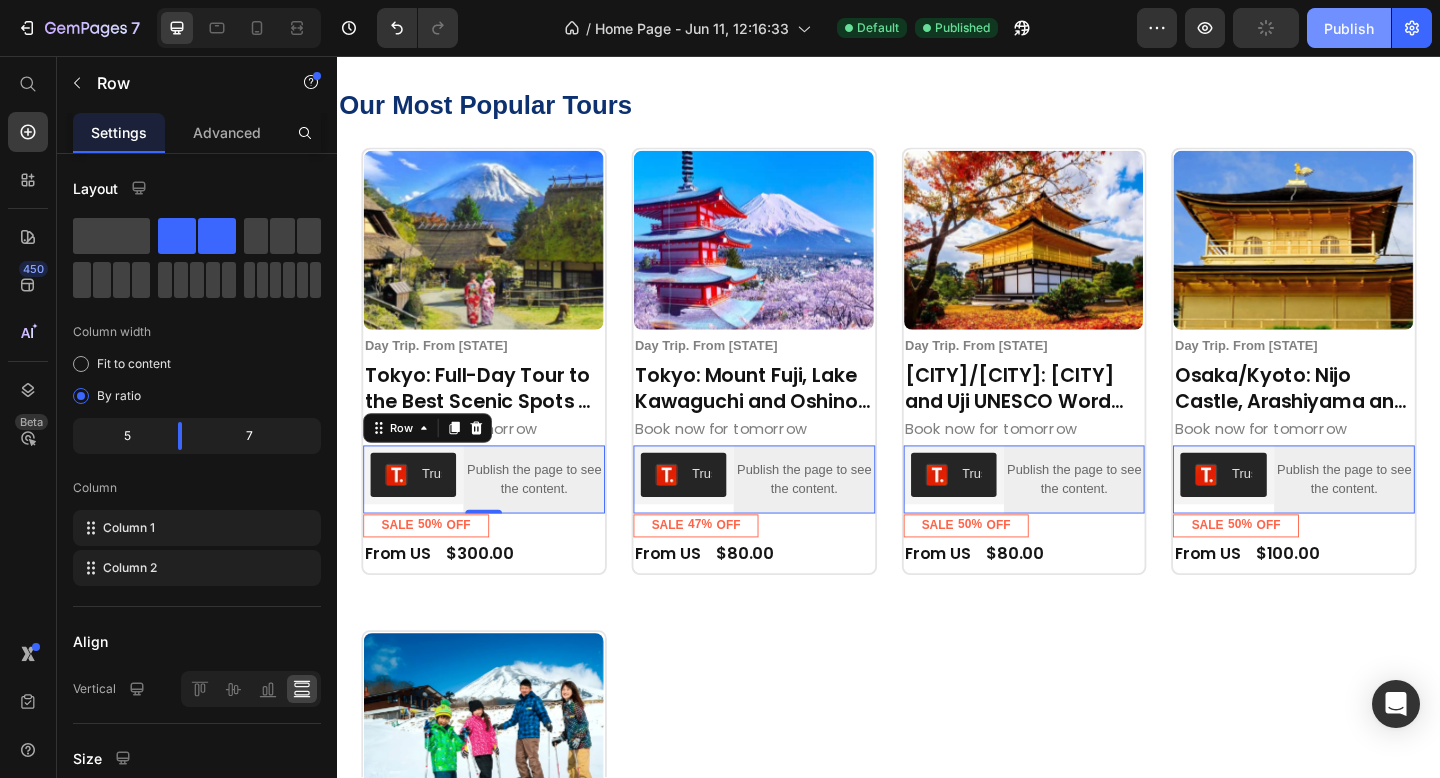 click on "Publish" at bounding box center [1349, 28] 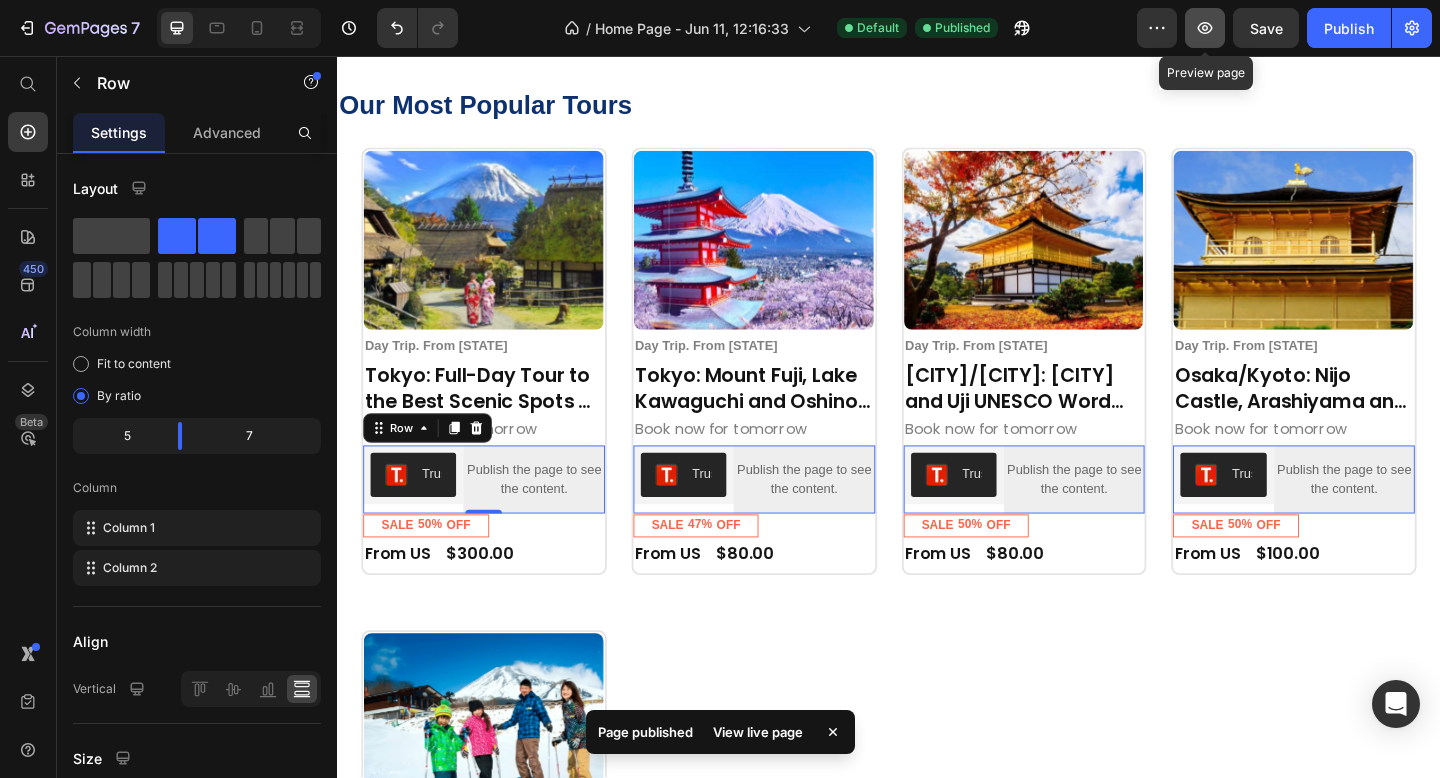 click 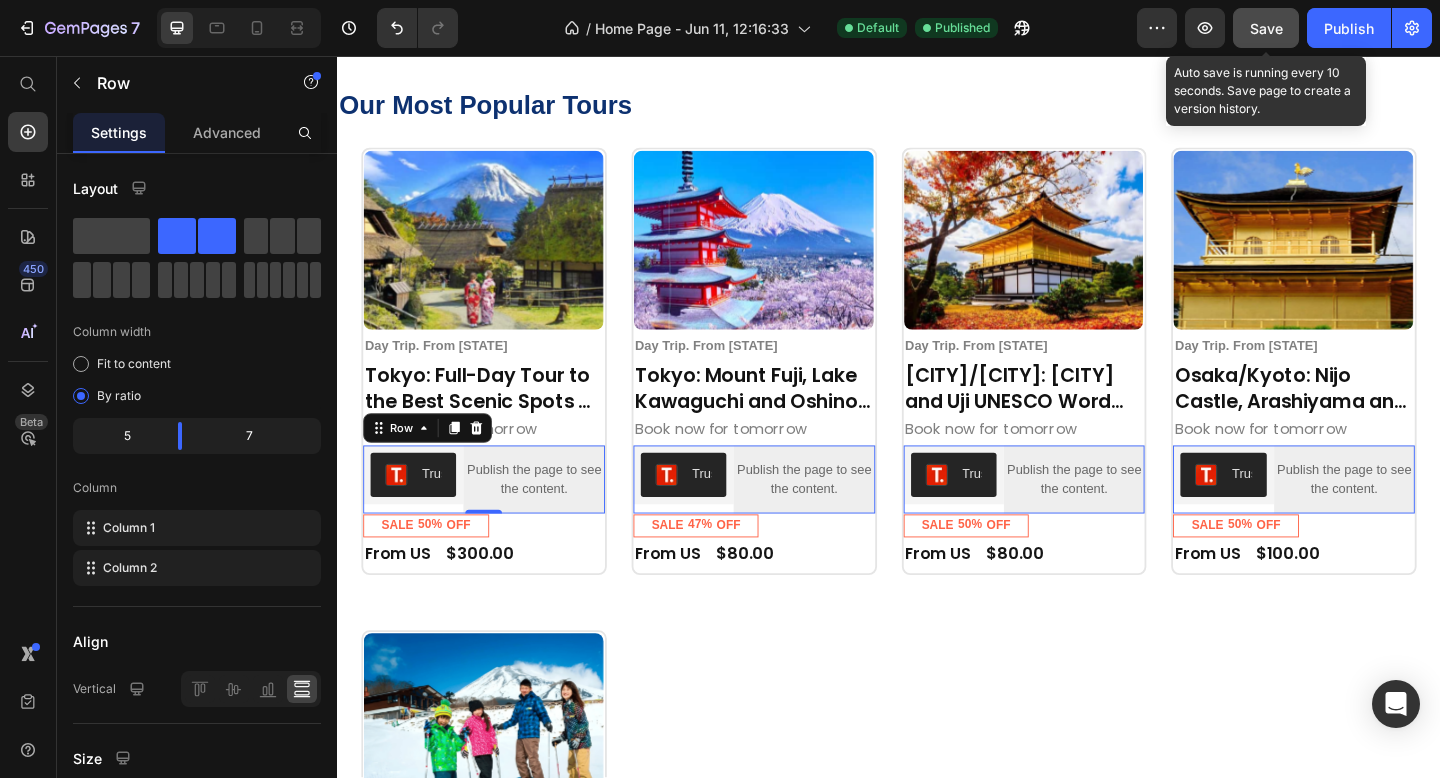 click on "Save" 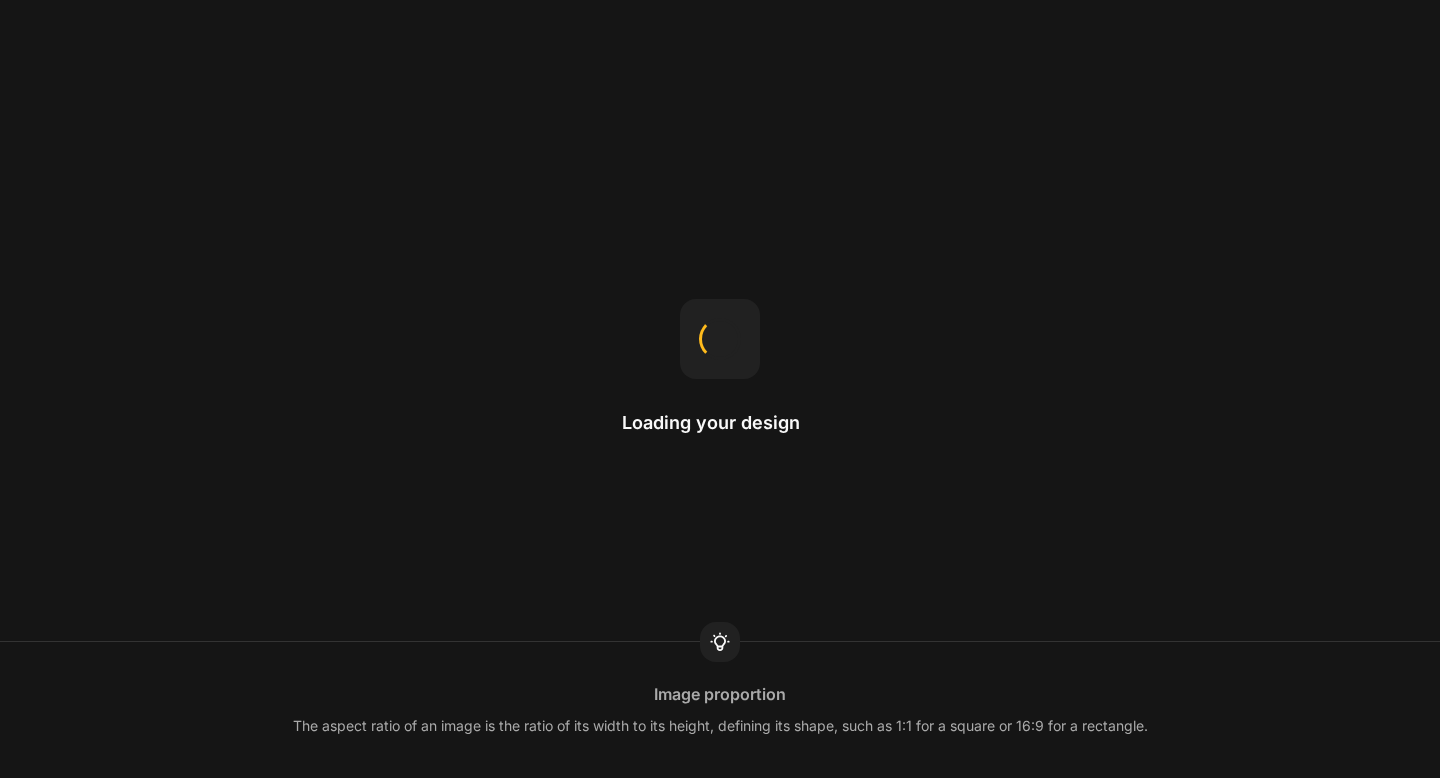 scroll, scrollTop: 0, scrollLeft: 0, axis: both 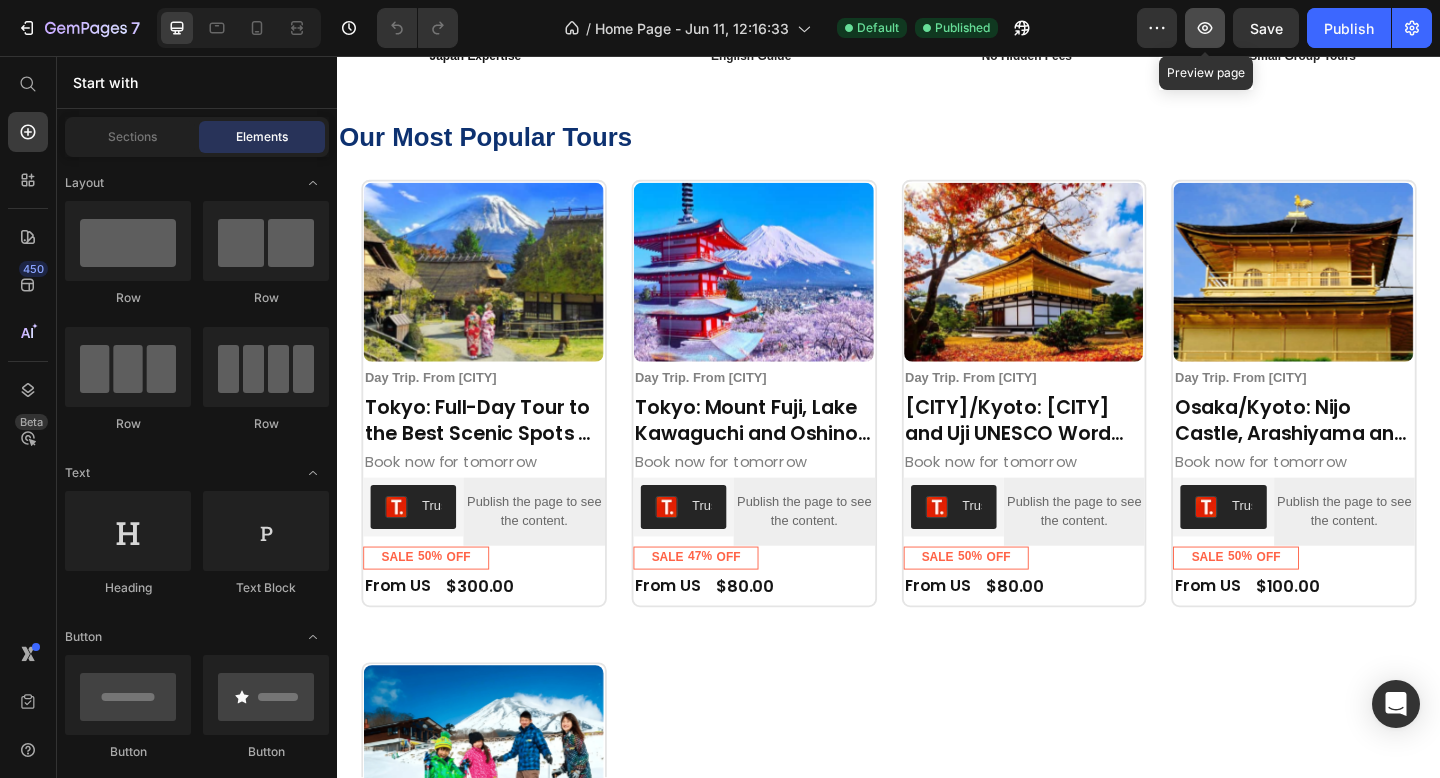 click 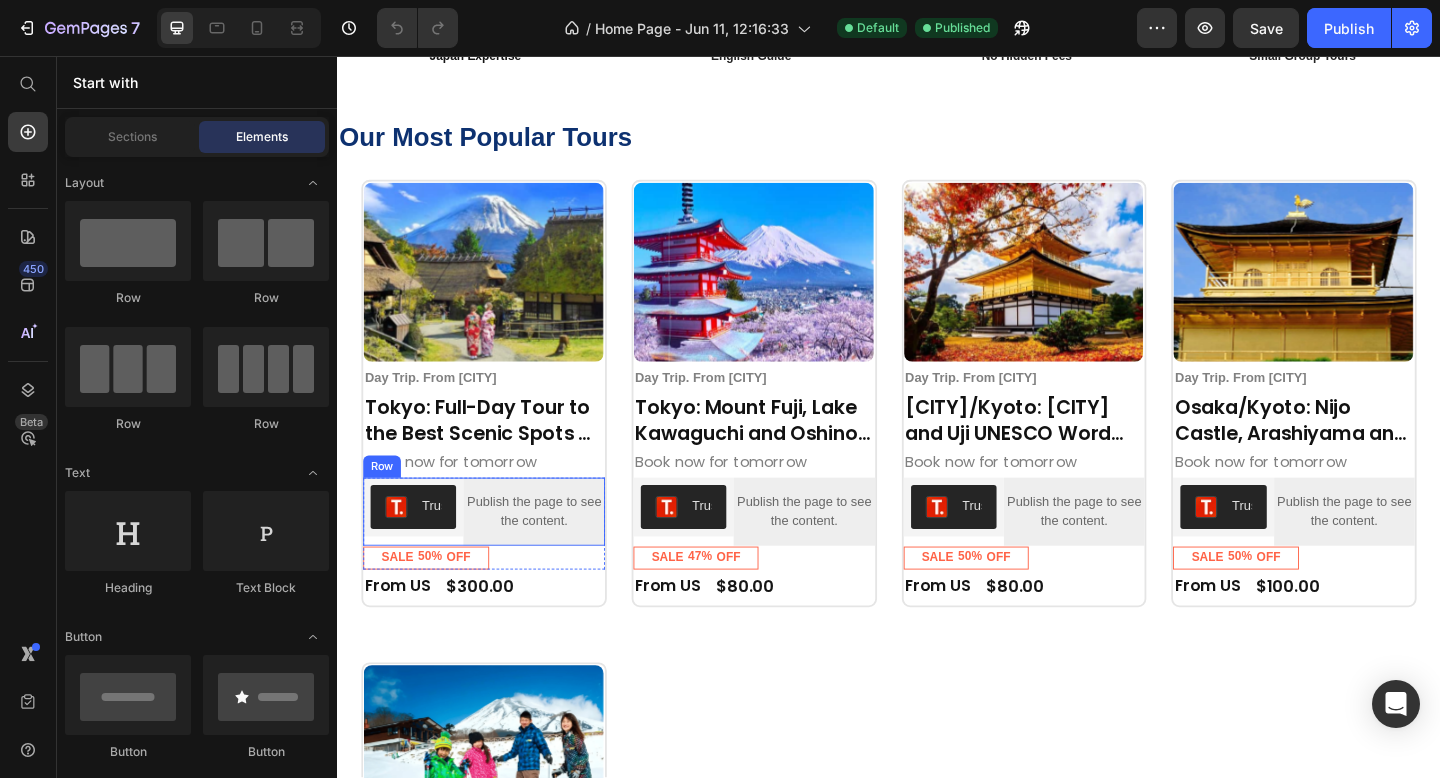 click on "Trustoo Trustoo" at bounding box center (419, 552) 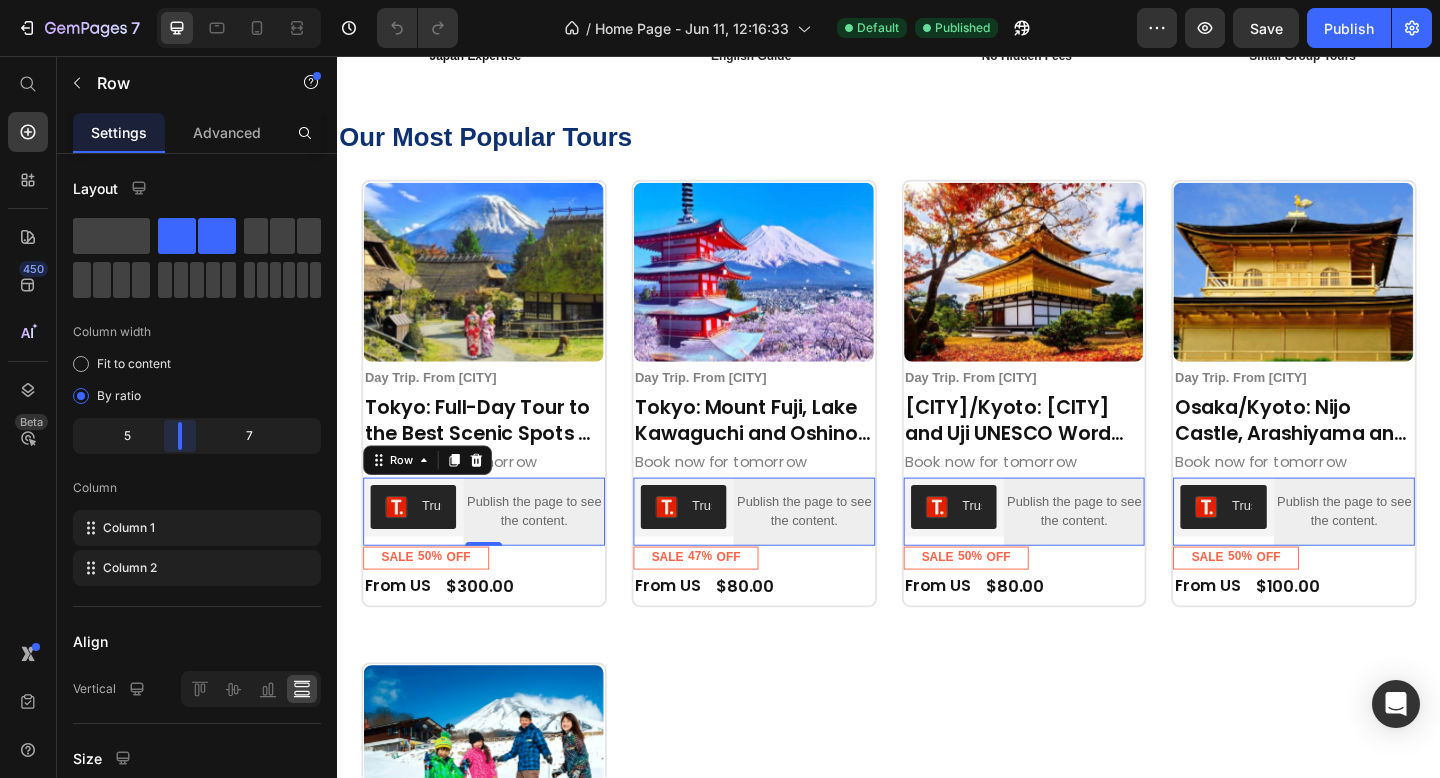 click on "7  Version history  /  Home Page - Jun 11, 12:16:33 Default Published Preview  Save   Publish  450 Beta Start with Sections Elements Hero Section Product Detail Brands Trusted Badges Guarantee Product Breakdown How to use Testimonials Compare Bundle FAQs Social Proof Brand Story Product List Collection Blog List Contact Sticky Add to Cart Custom Footer Browse Library 450 Layout
Row
Row
Row
Row Text
Heading
Text Block Button
Button
Button
Sticky Back to top Media
Image" at bounding box center (720, 0) 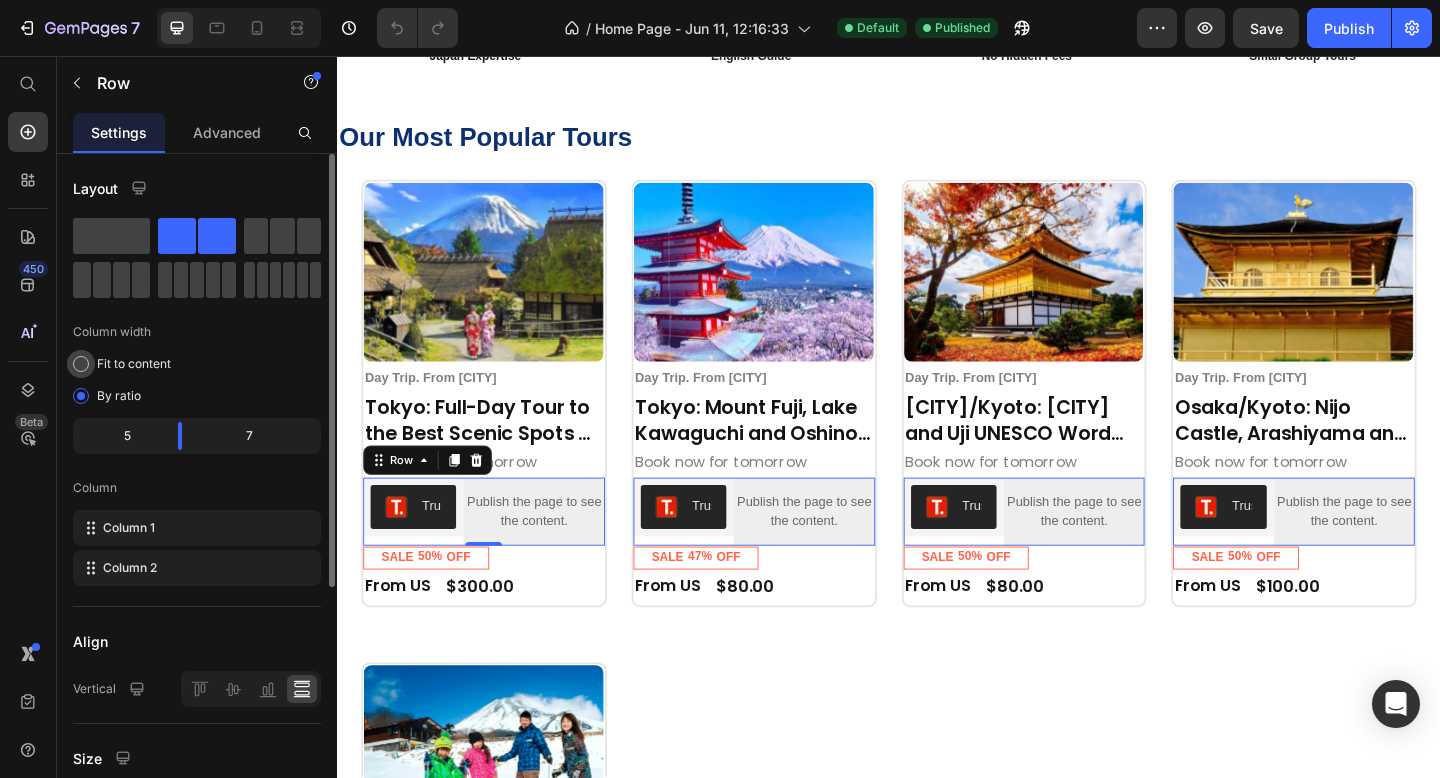click at bounding box center (81, 364) 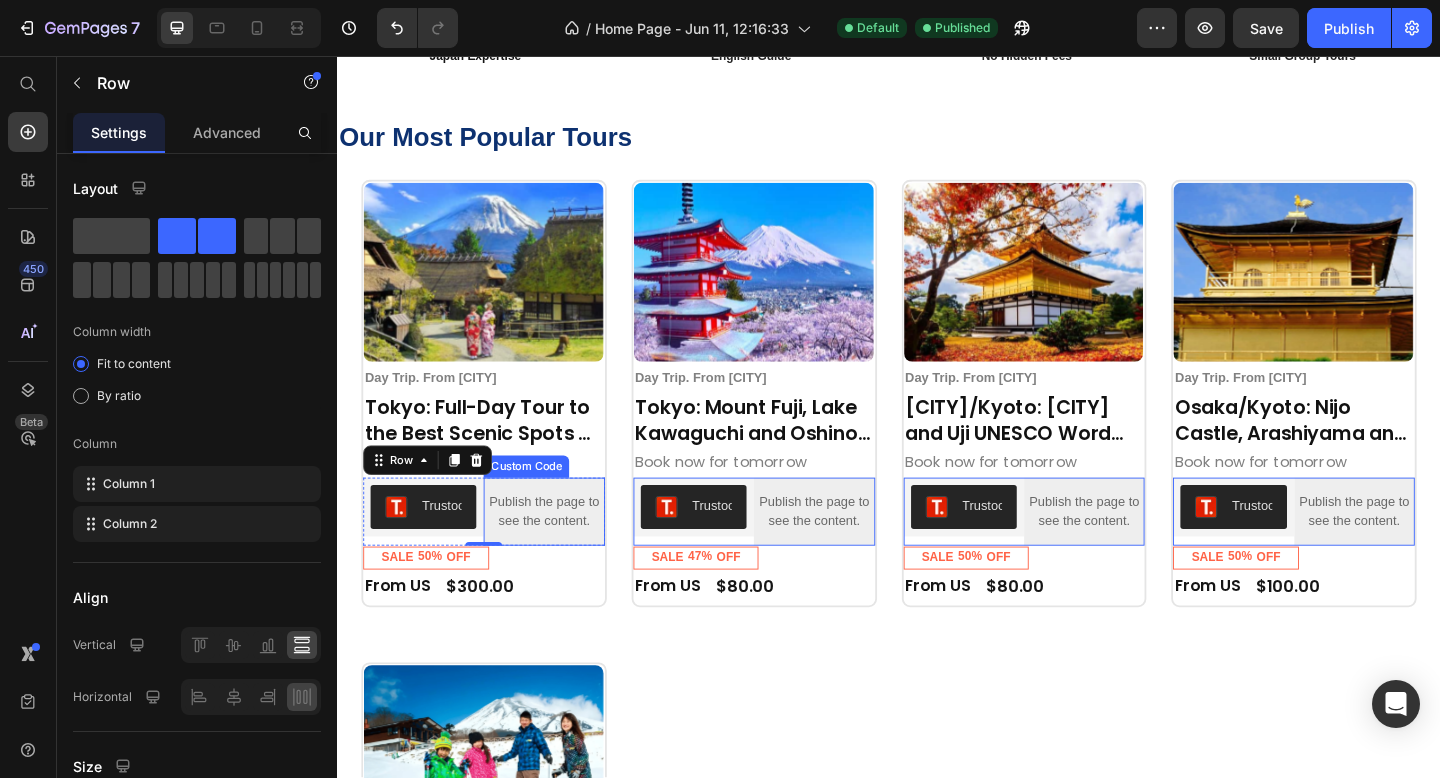 click on "Publish the page to see the content." at bounding box center [561, 552] 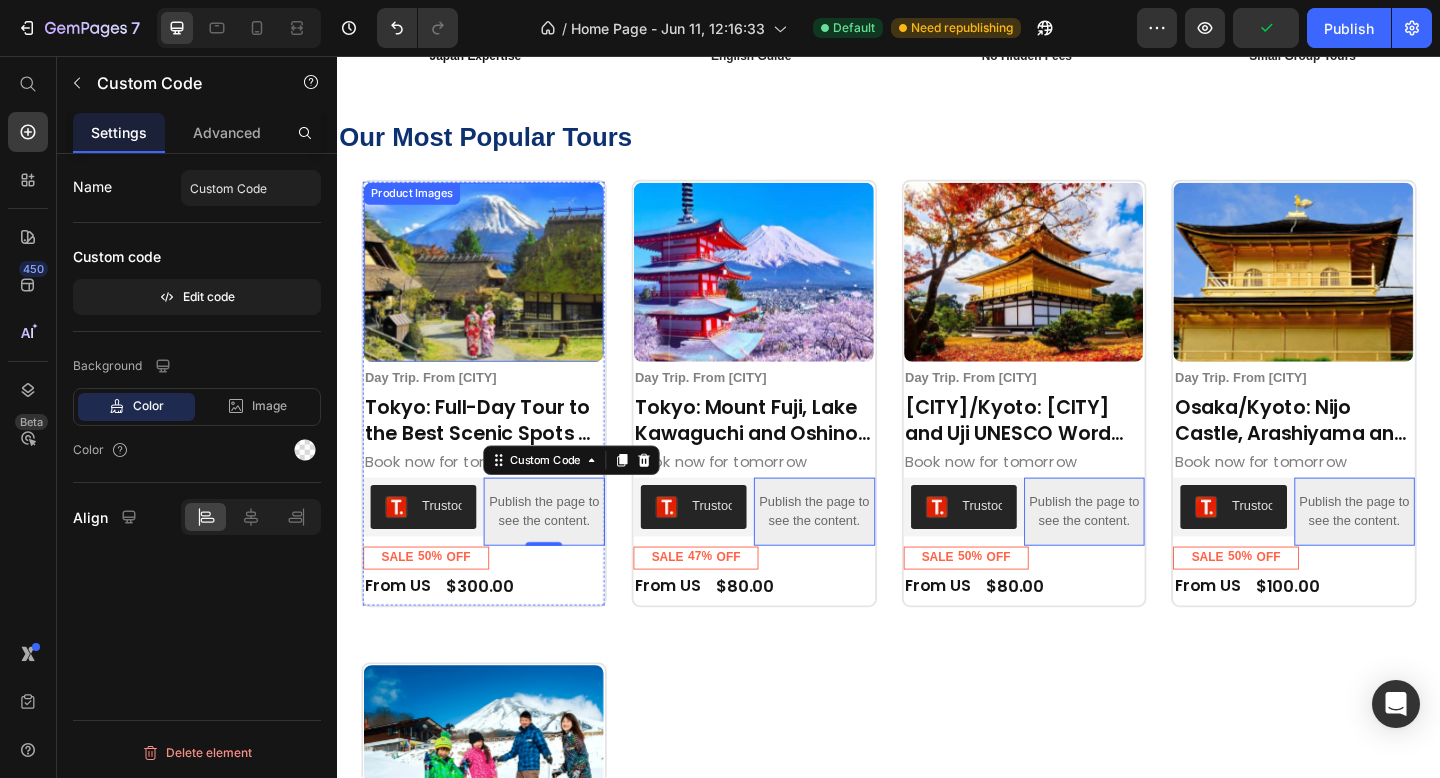 click at bounding box center (496, 292) 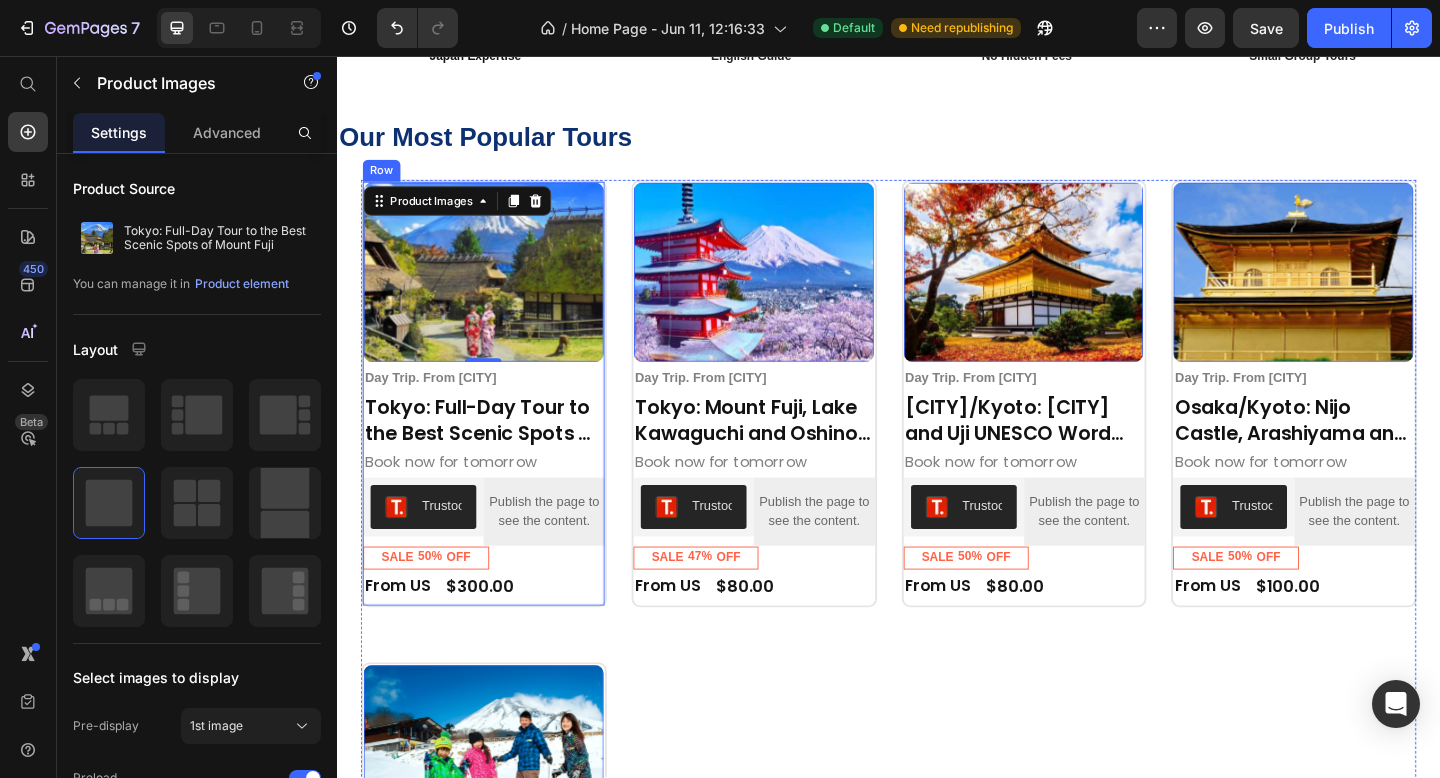 click on "Product Images   0   Day Trip. From Tokyo Text Block Row Tokyo: Full-Day Tour to the Best Scenic Spots of Mount Fuji Product Title   Book now for tomorrow Text Block Trustoo Trustoo
Publish the page to see the content.
Custom Code Row SALE 50% OFF Discount Tag Row Row    From US Text Block $300.00 Product Price Row Row Row" at bounding box center (496, 423) 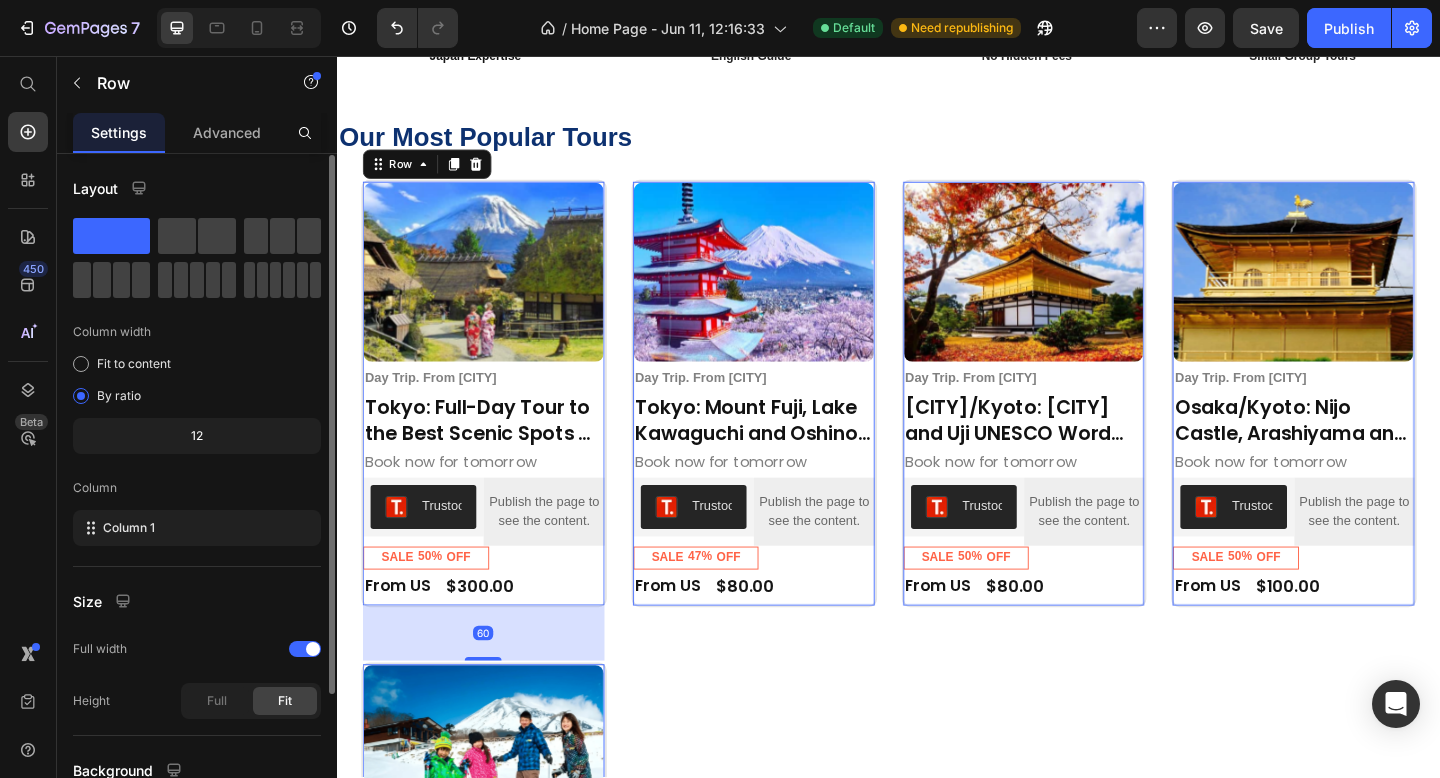 scroll, scrollTop: 179, scrollLeft: 0, axis: vertical 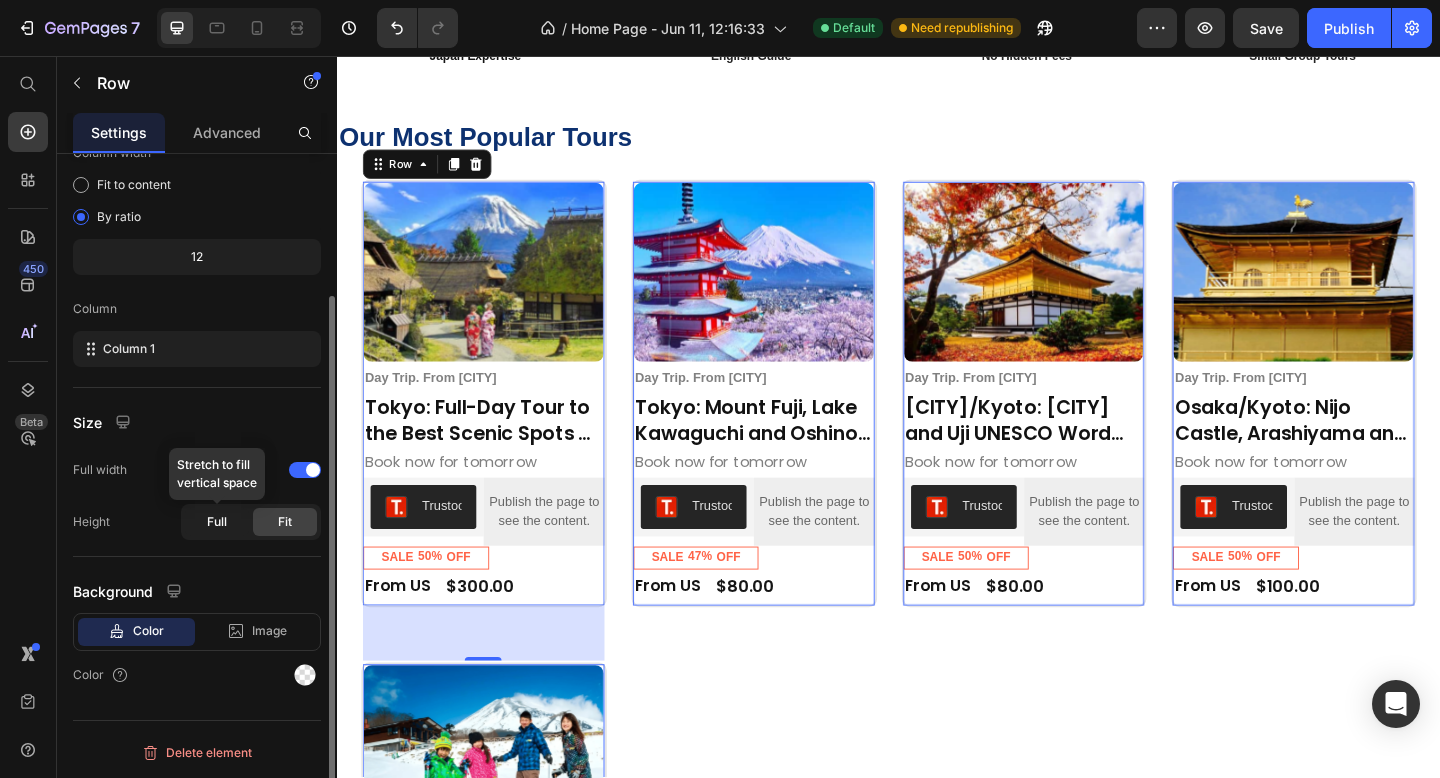 click on "Full" 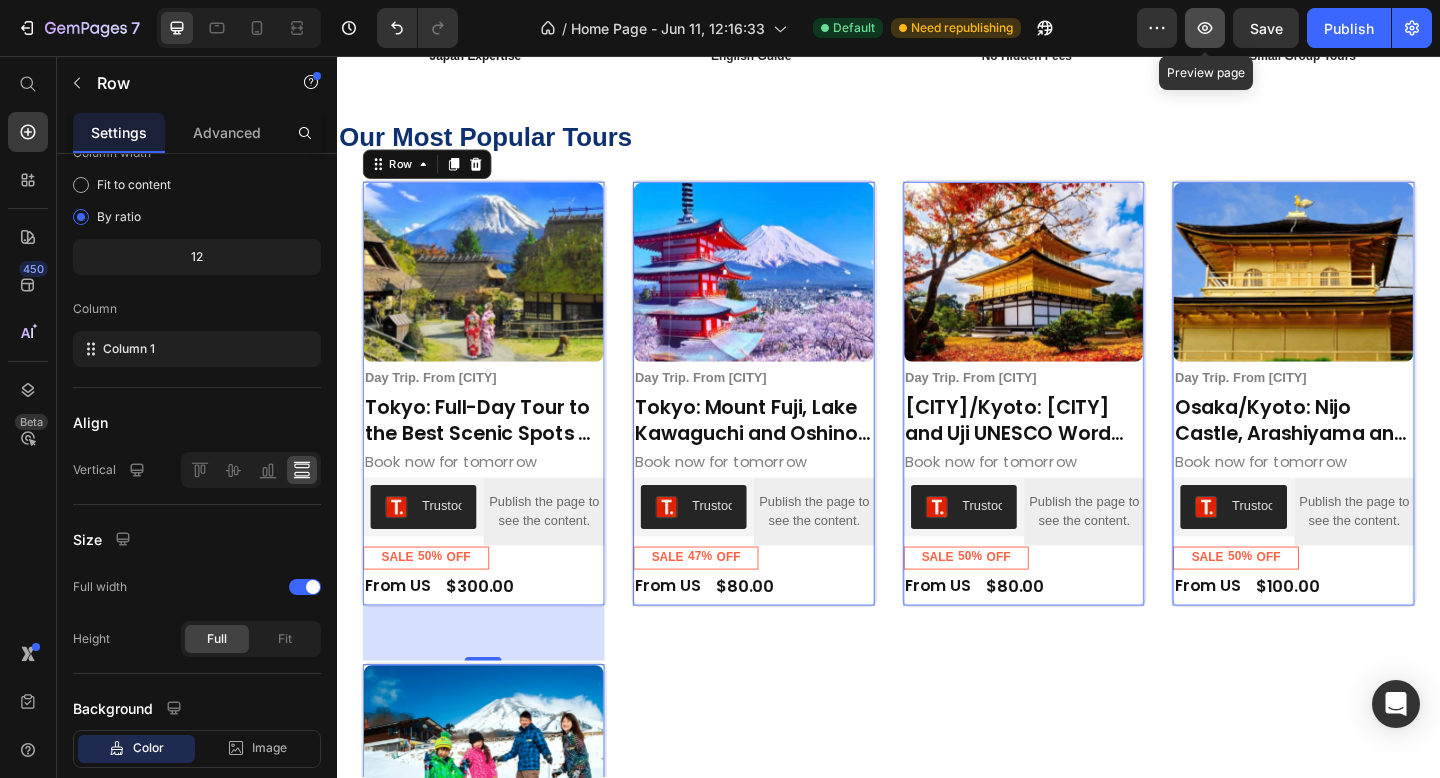 click 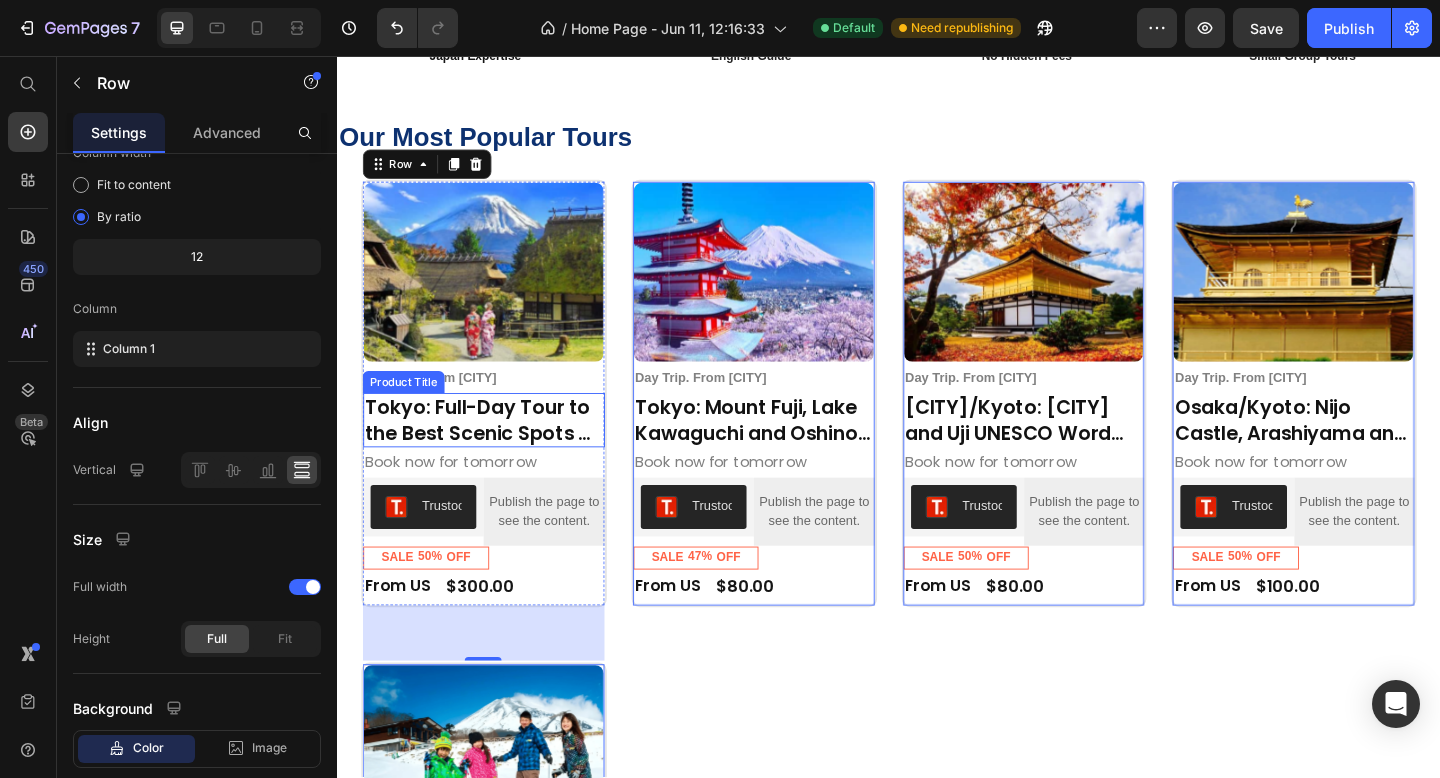 click on "Tokyo: Full-Day Tour to the Best Scenic Spots of Mount Fuji" at bounding box center (496, 452) 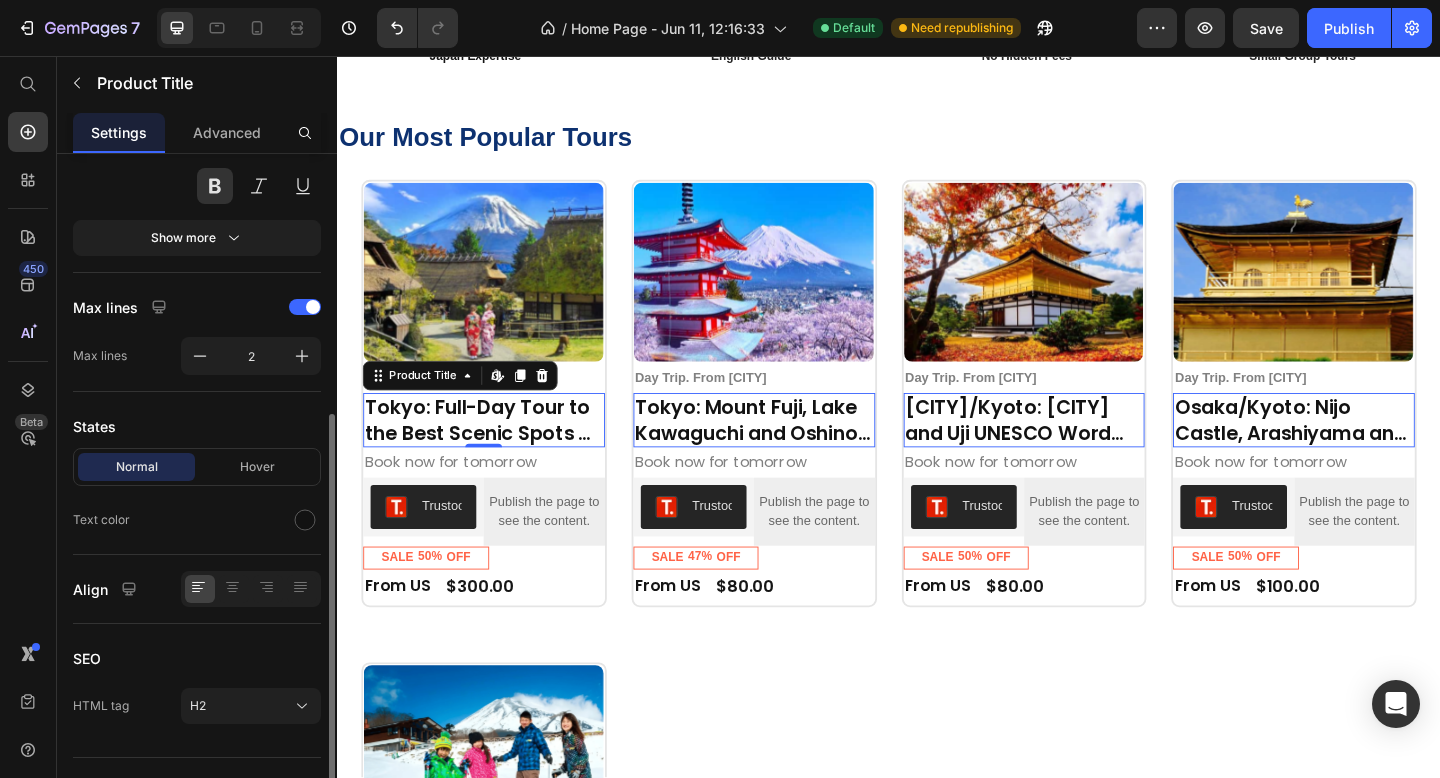 scroll, scrollTop: 442, scrollLeft: 0, axis: vertical 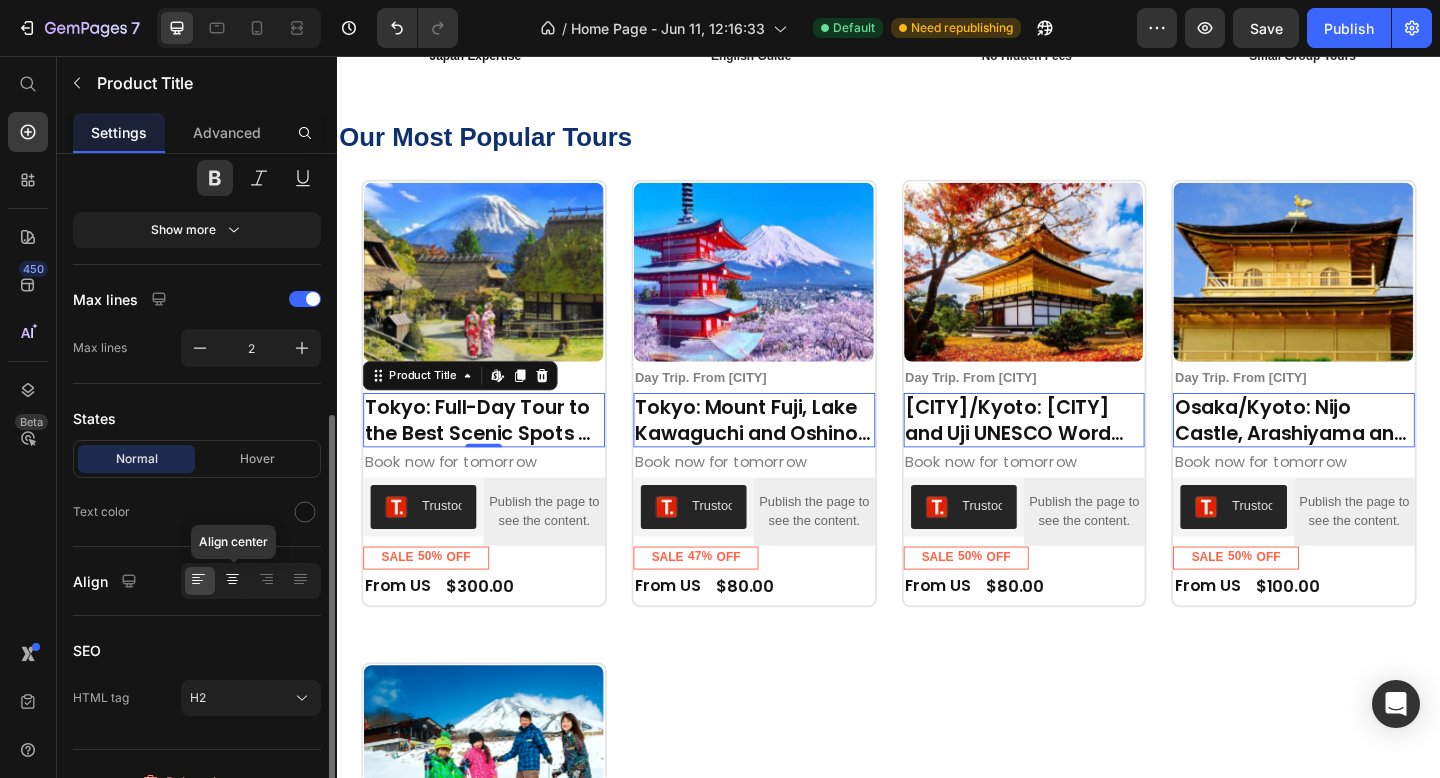 click 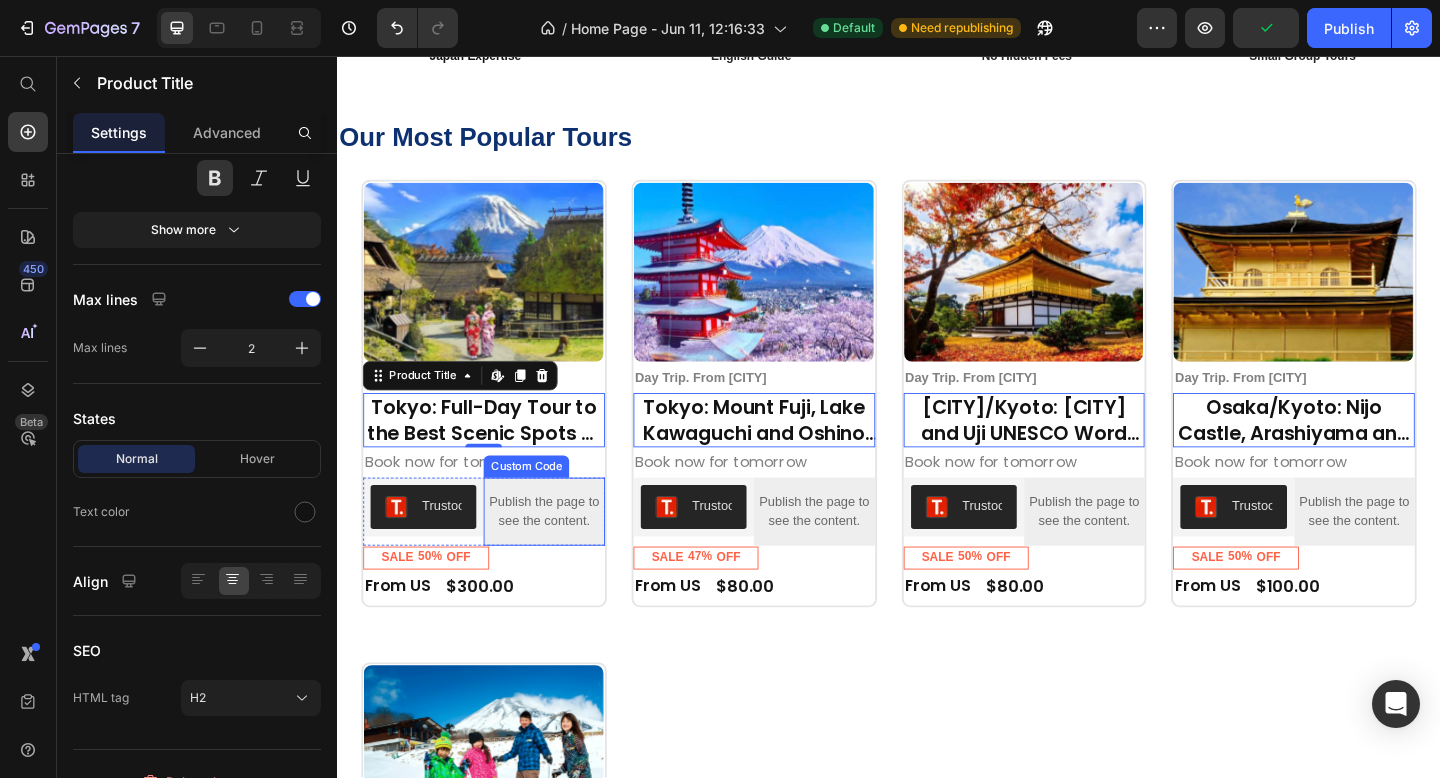 click on "Publish the page to see the content." at bounding box center (561, 552) 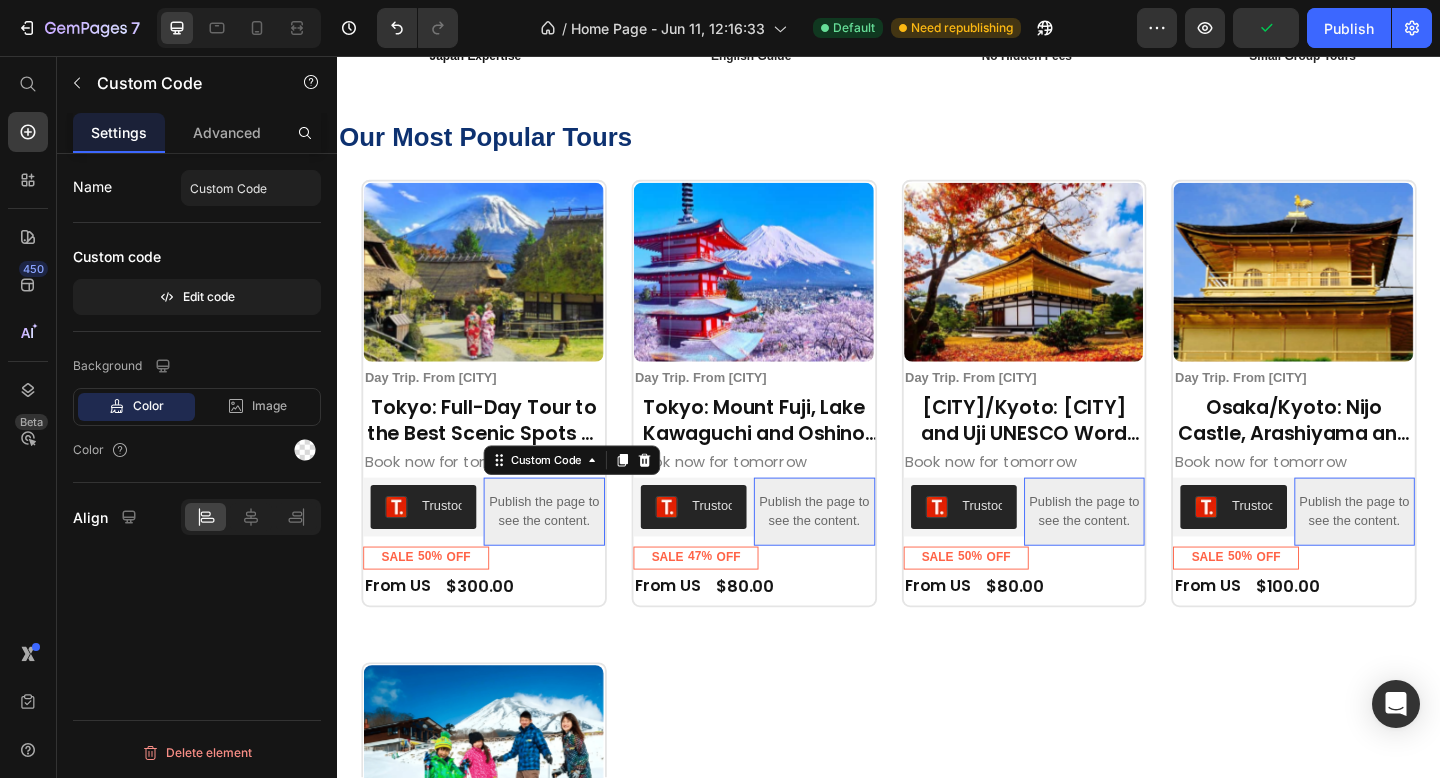 scroll, scrollTop: 0, scrollLeft: 0, axis: both 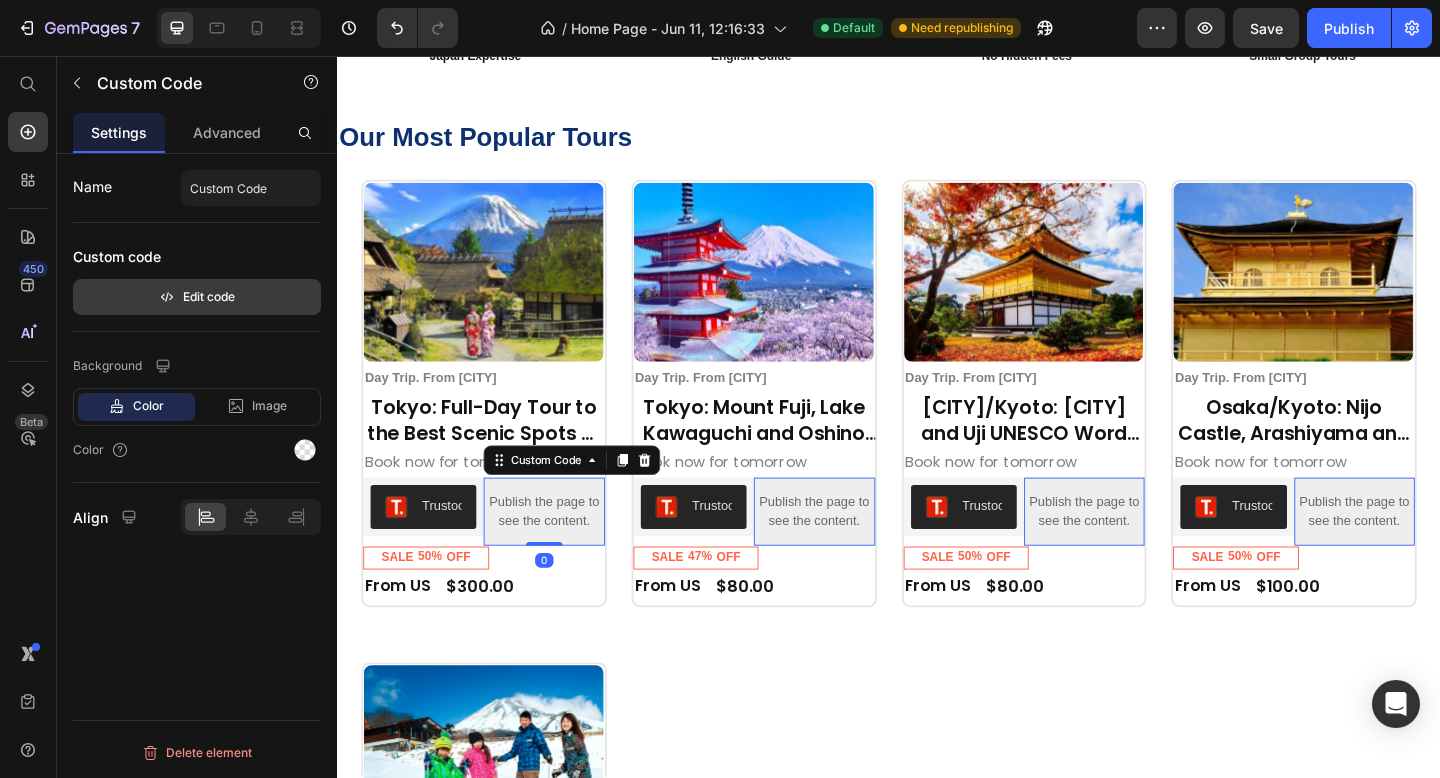 click on "Edit code" at bounding box center (197, 297) 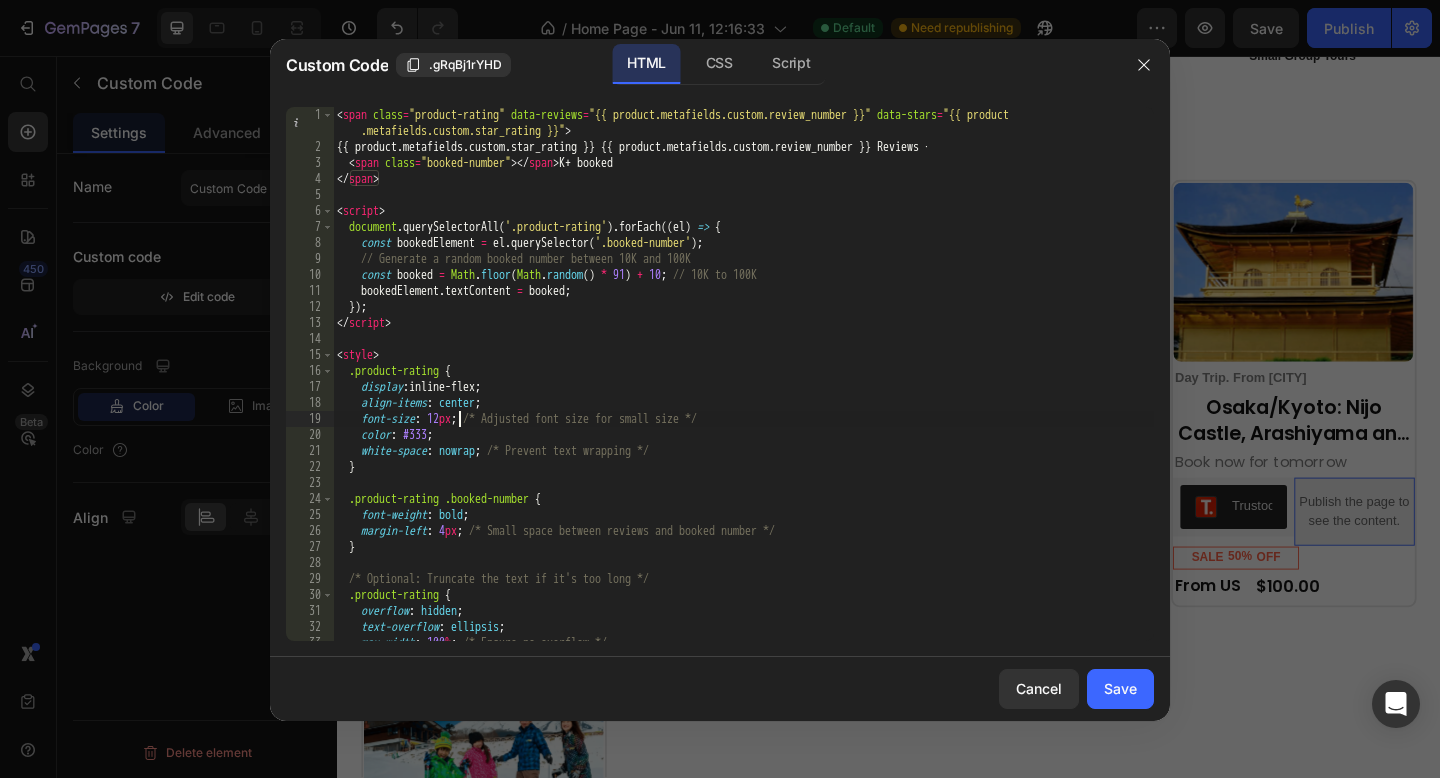 click on "< span   class = "product-rating"   data-reviews = "{{ product.metafields.custom.review_number }}"   data-stars = "{{ product      .metafields.custom.star_rating }}" >   {{ product.metafields.custom.star_rating }} {{ product.metafields.custom.review_number }} Reviews ·     < span   class = "booked-number" > </ span > K+ booked </ span > < script >    document . querySelectorAll ( '.product-rating' ) . forEach (( el )   =>   {      const   bookedElement   =   el . querySelector ( '.booked-number' ) ;      // Generate a random booked number between 10K and 100K      const   booked   =   Math . floor ( Math . random ( )   *   91 )   +   10 ;   // 10K to 100K      bookedElement . textContent   =   booked ;    }) ; </ script > < style >    .product-rating   {      display :  inline-flex ;      align-items :   center ;      font-size :   12 px ;   /* Adjusted font size for small size */      color :   #333 ;      white-space :   nowrap ;   /* Prevent text wrapping */    }    .product-rating   .booked-number" at bounding box center [743, 398] 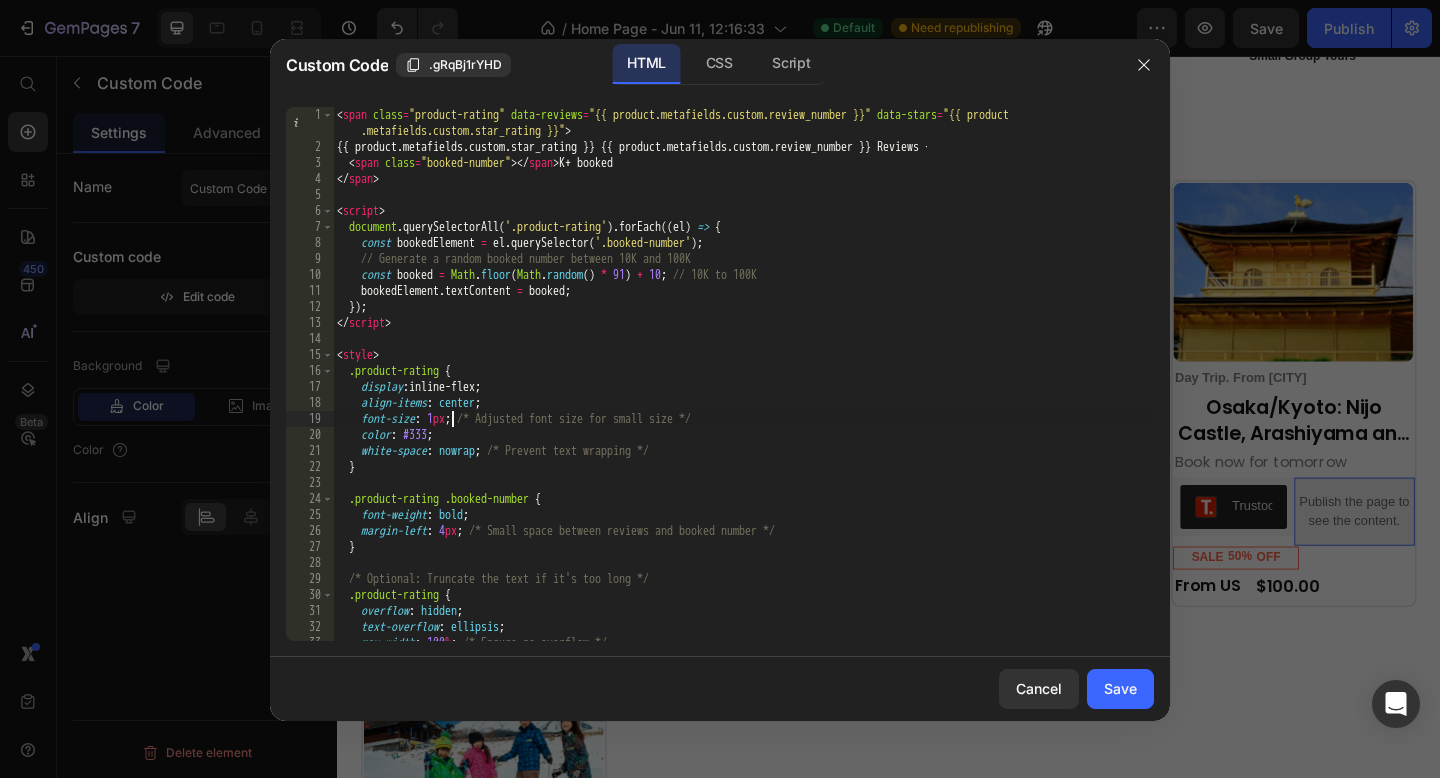 scroll, scrollTop: 0, scrollLeft: 9, axis: horizontal 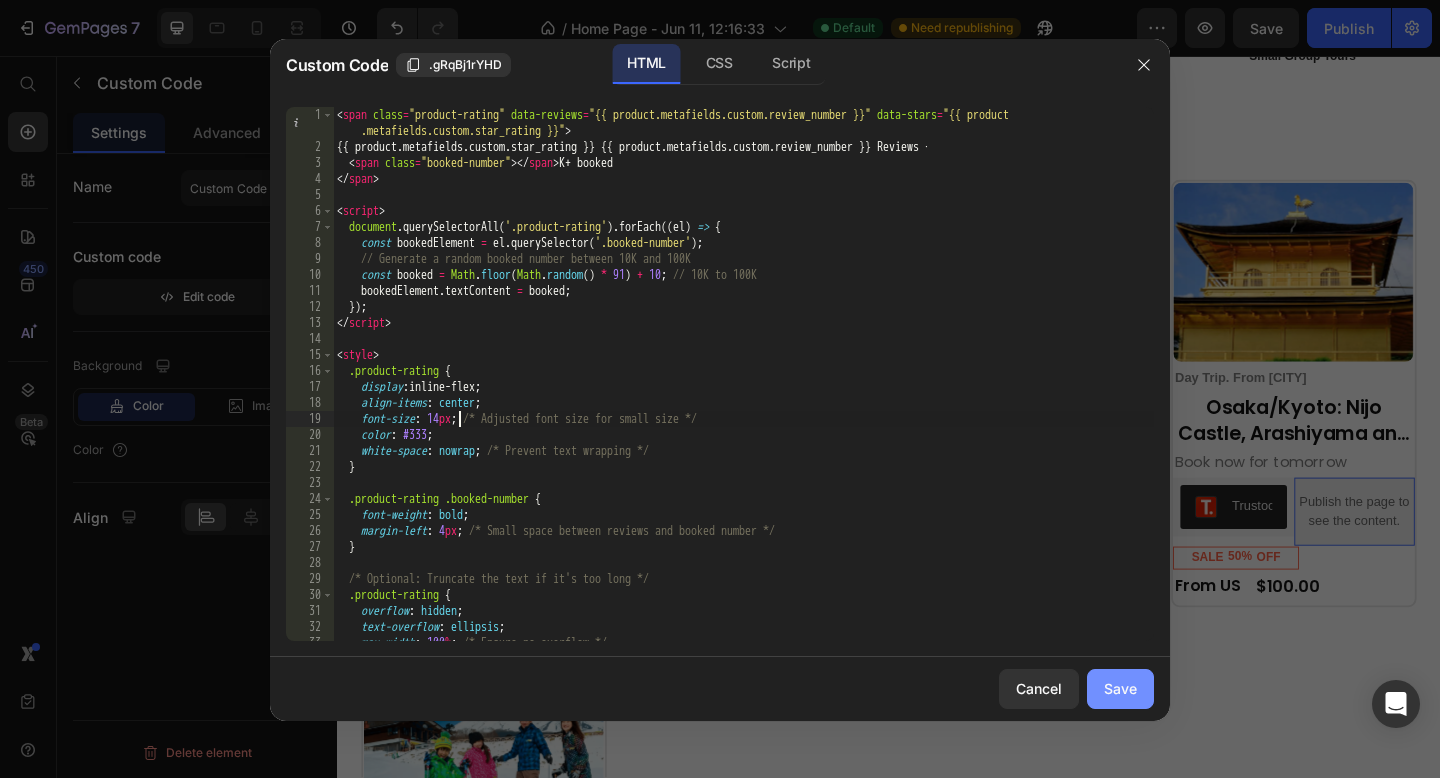 type on "font-size: 14px; /* Adjusted font size for small size */" 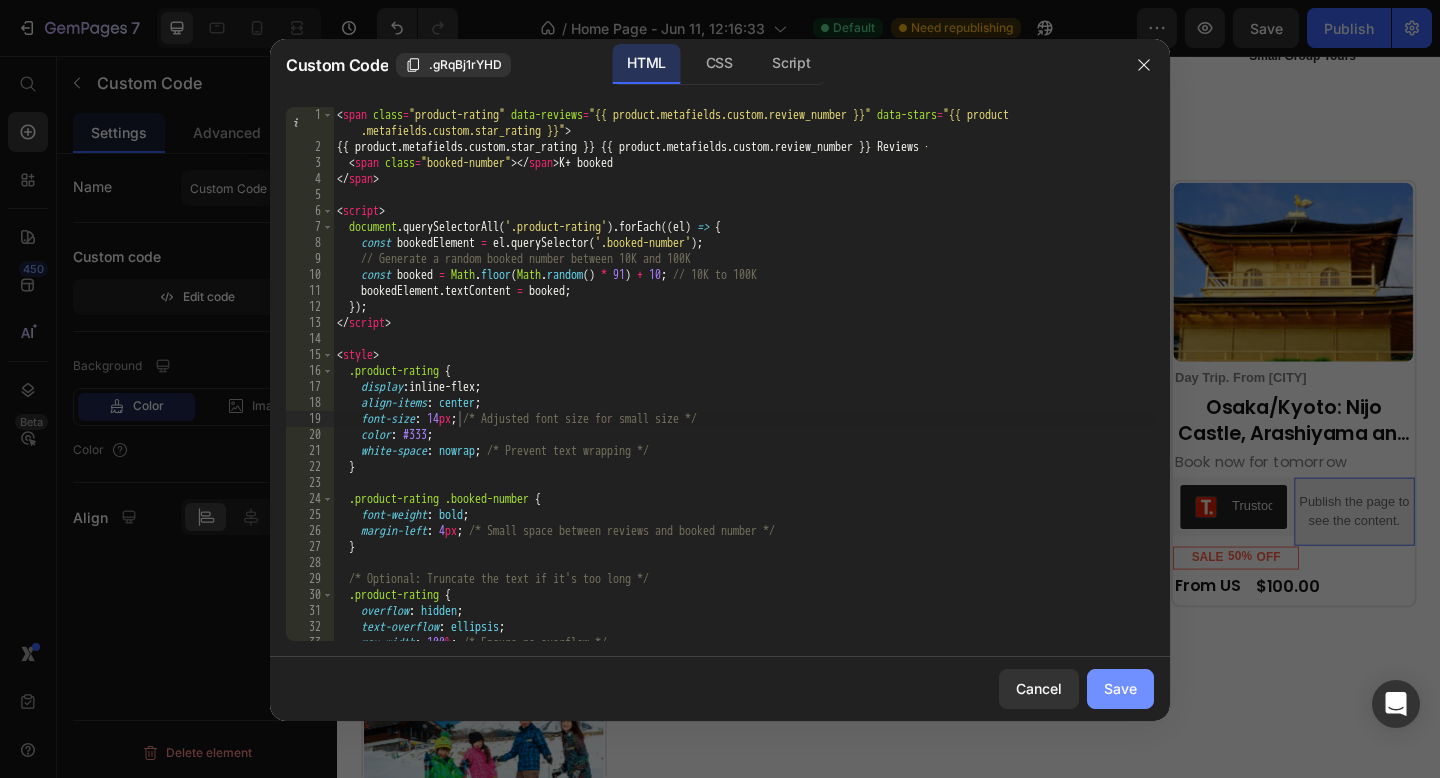 click on "Save" 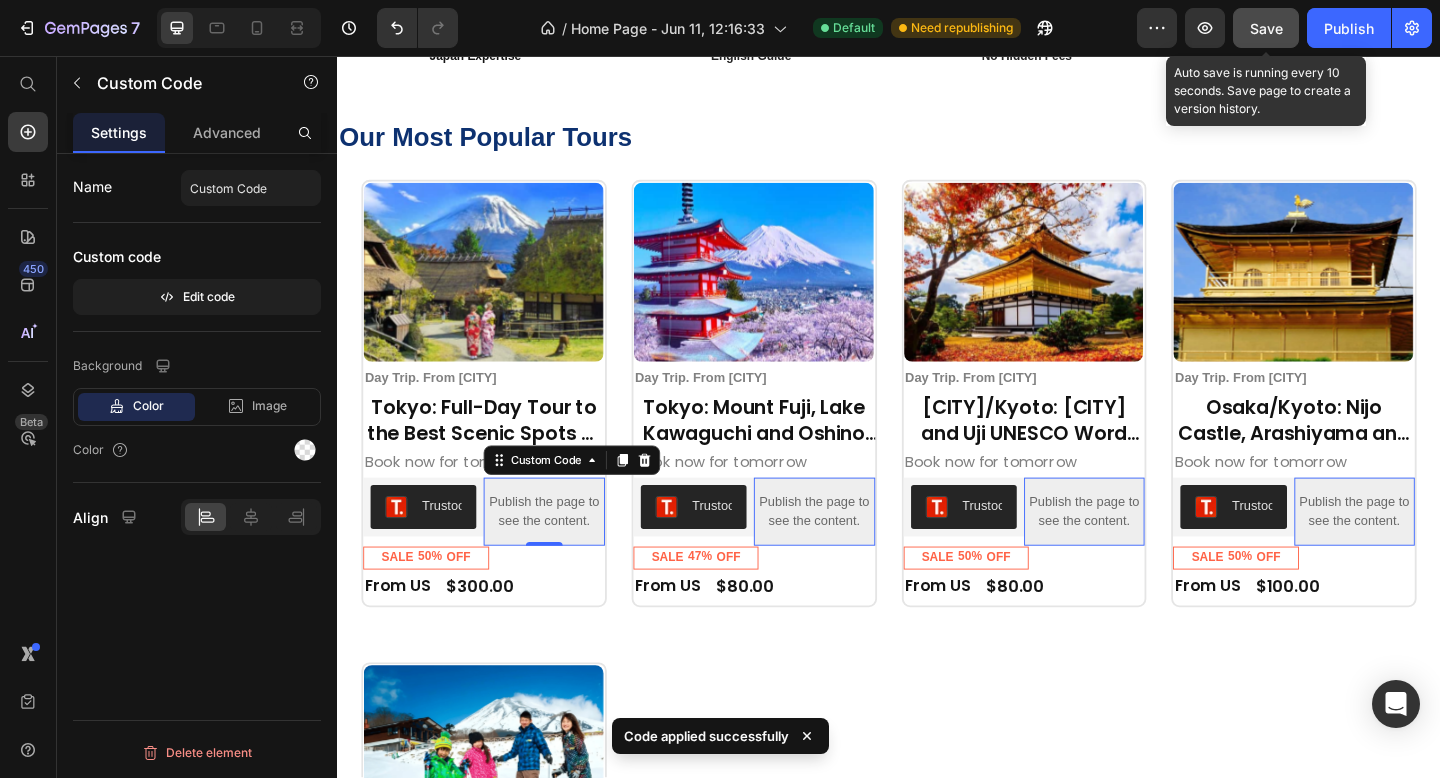 click on "Save" at bounding box center (1266, 28) 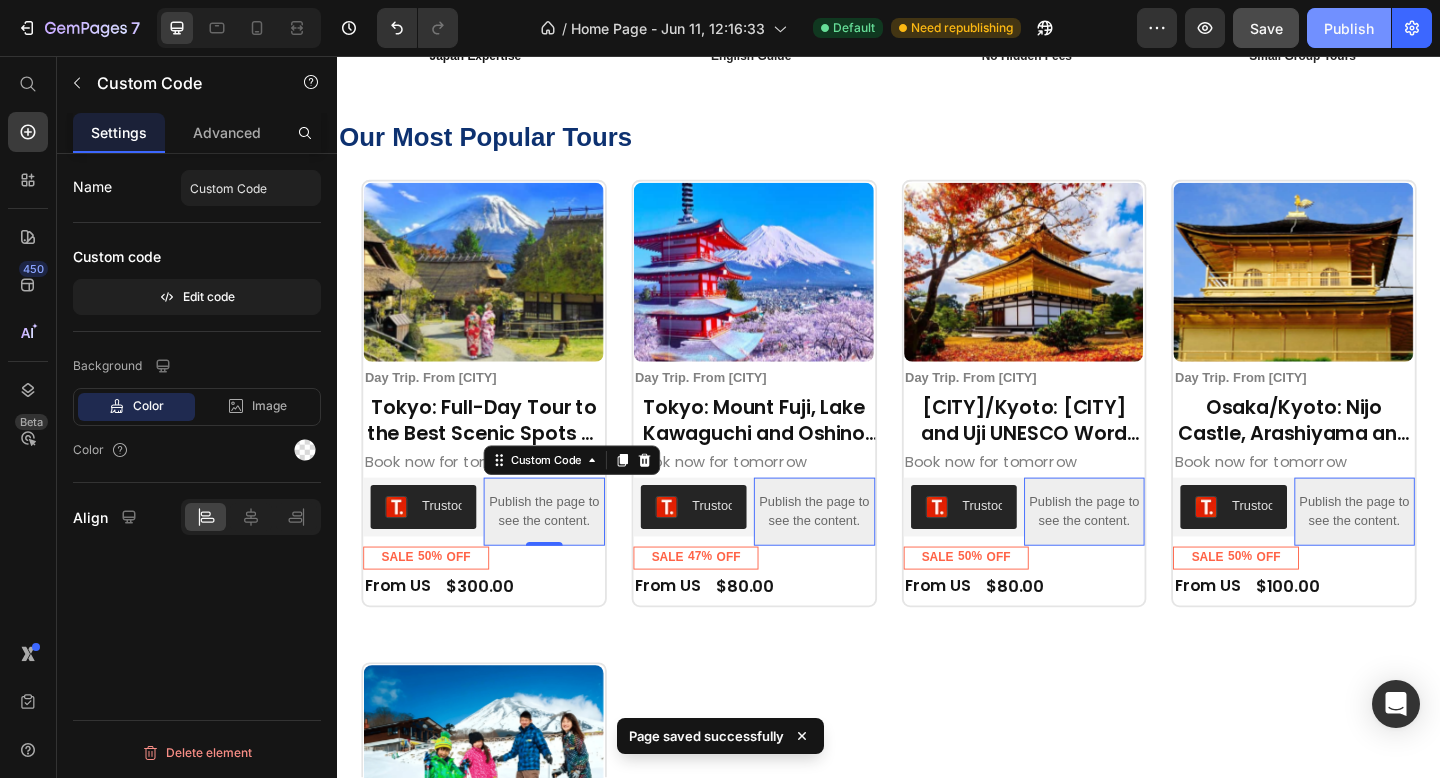 click on "Publish" at bounding box center [1349, 28] 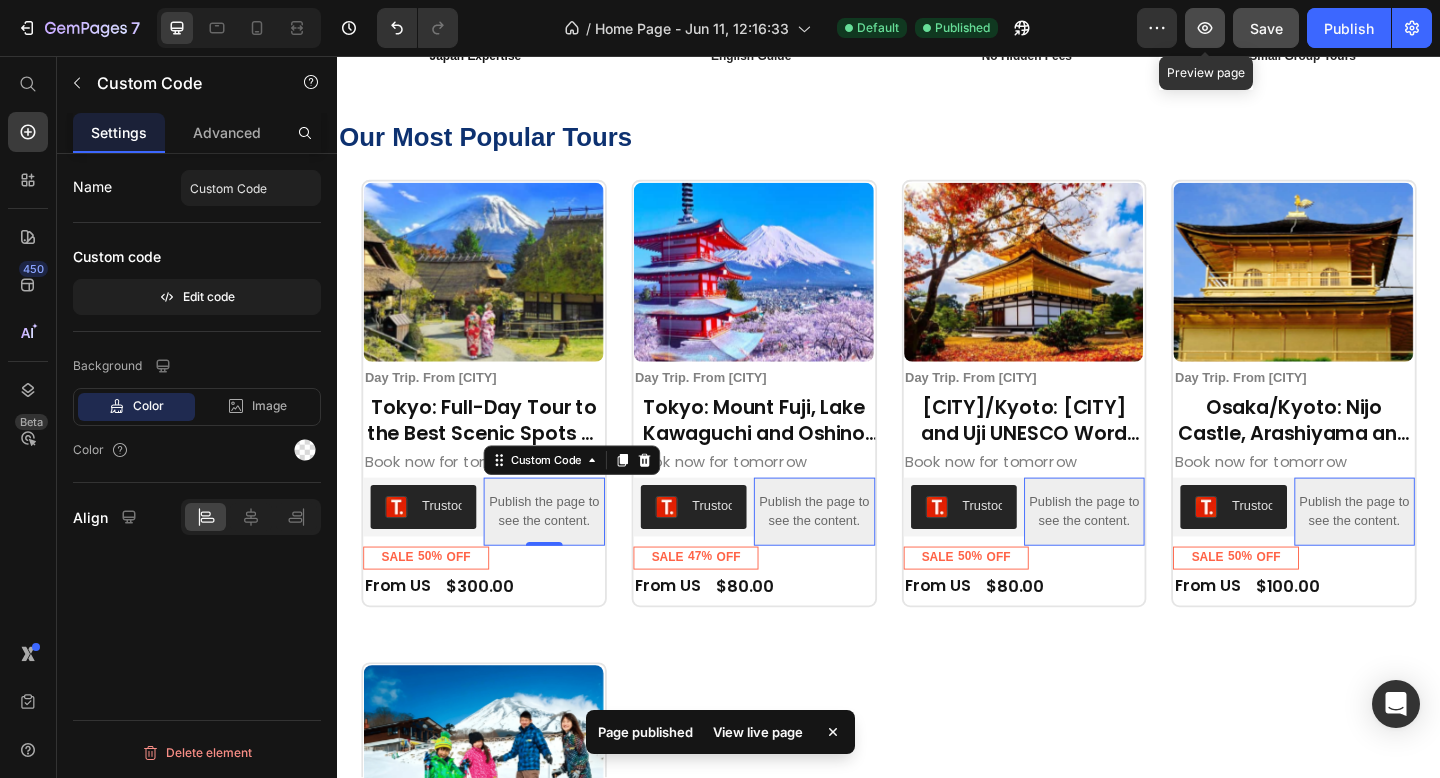 click 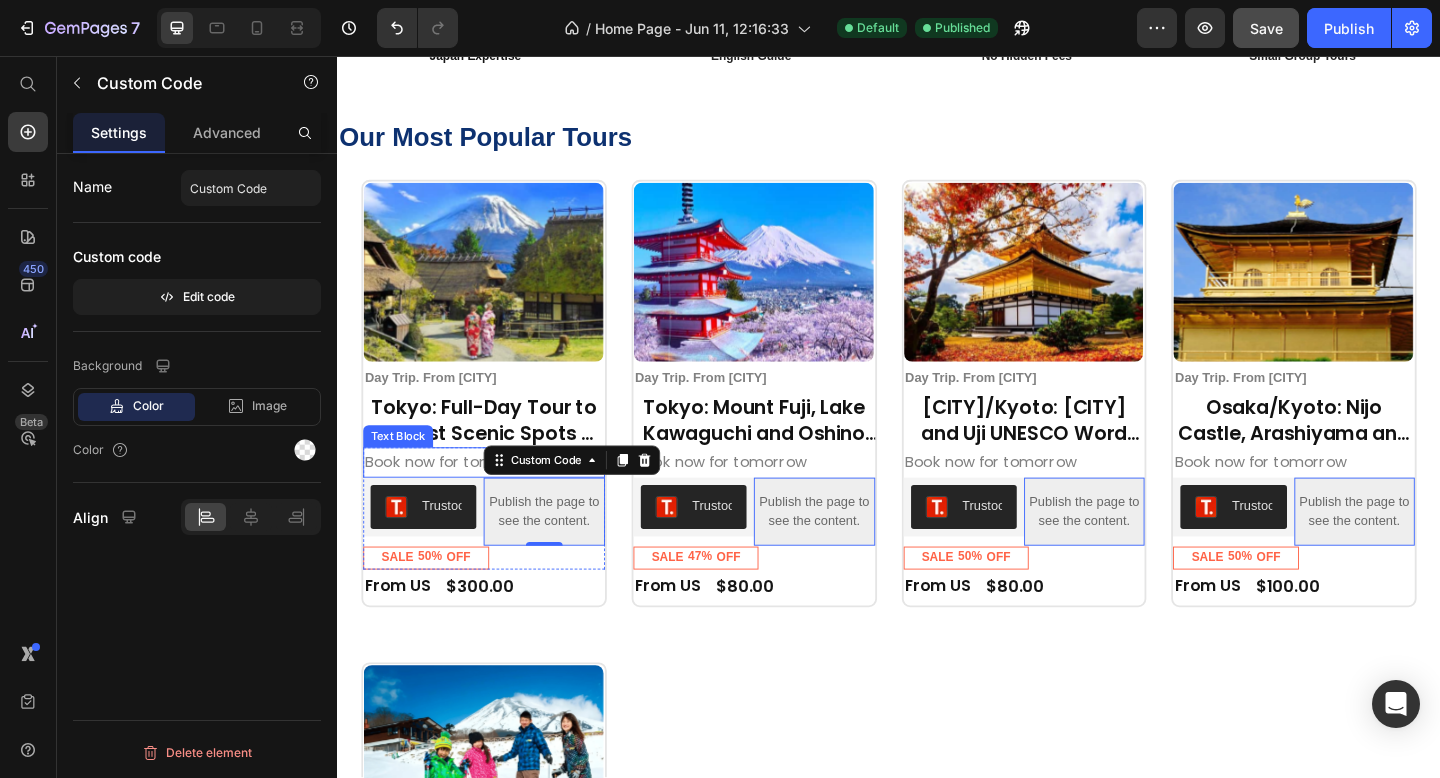 click on "Book now for tomorrow" at bounding box center [496, 498] 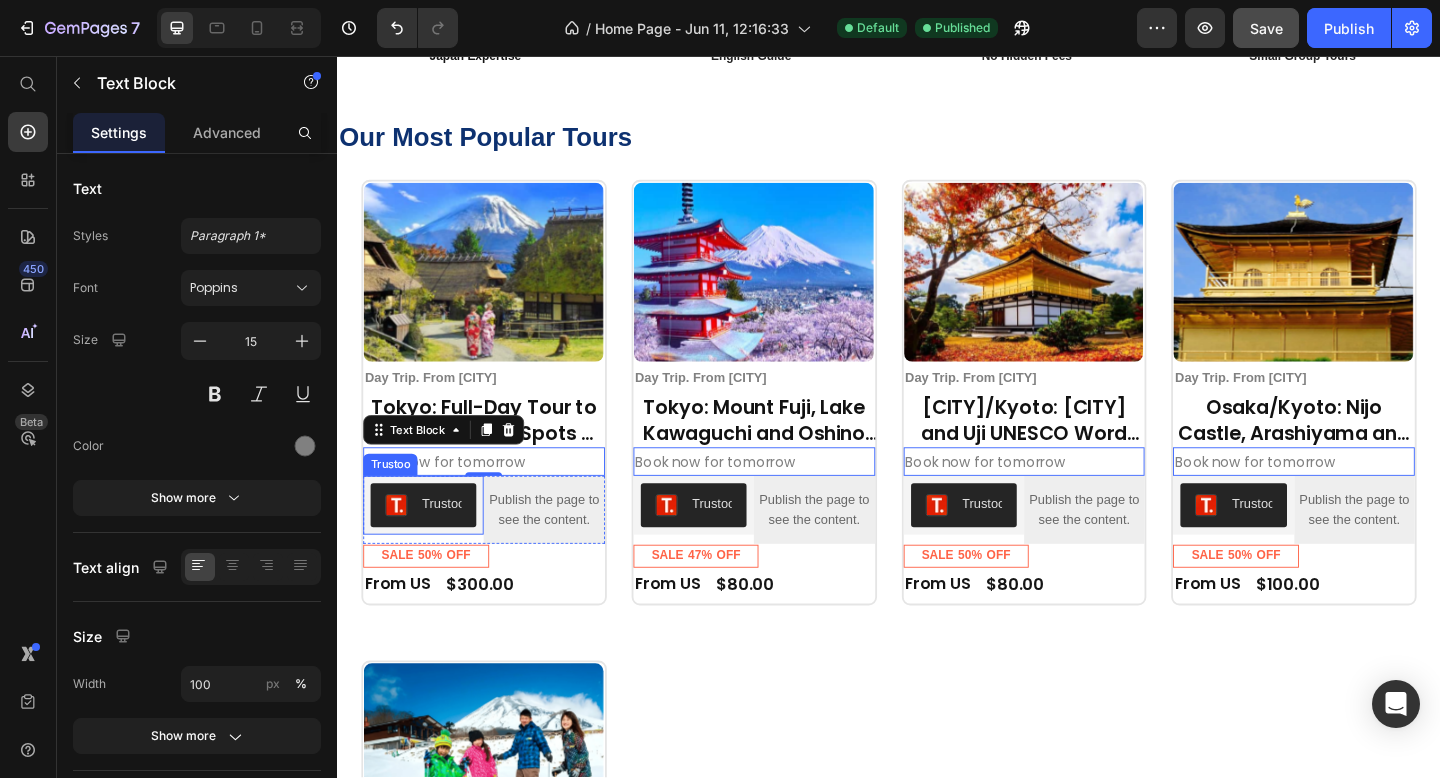 click on "Trustoo" at bounding box center [430, 545] 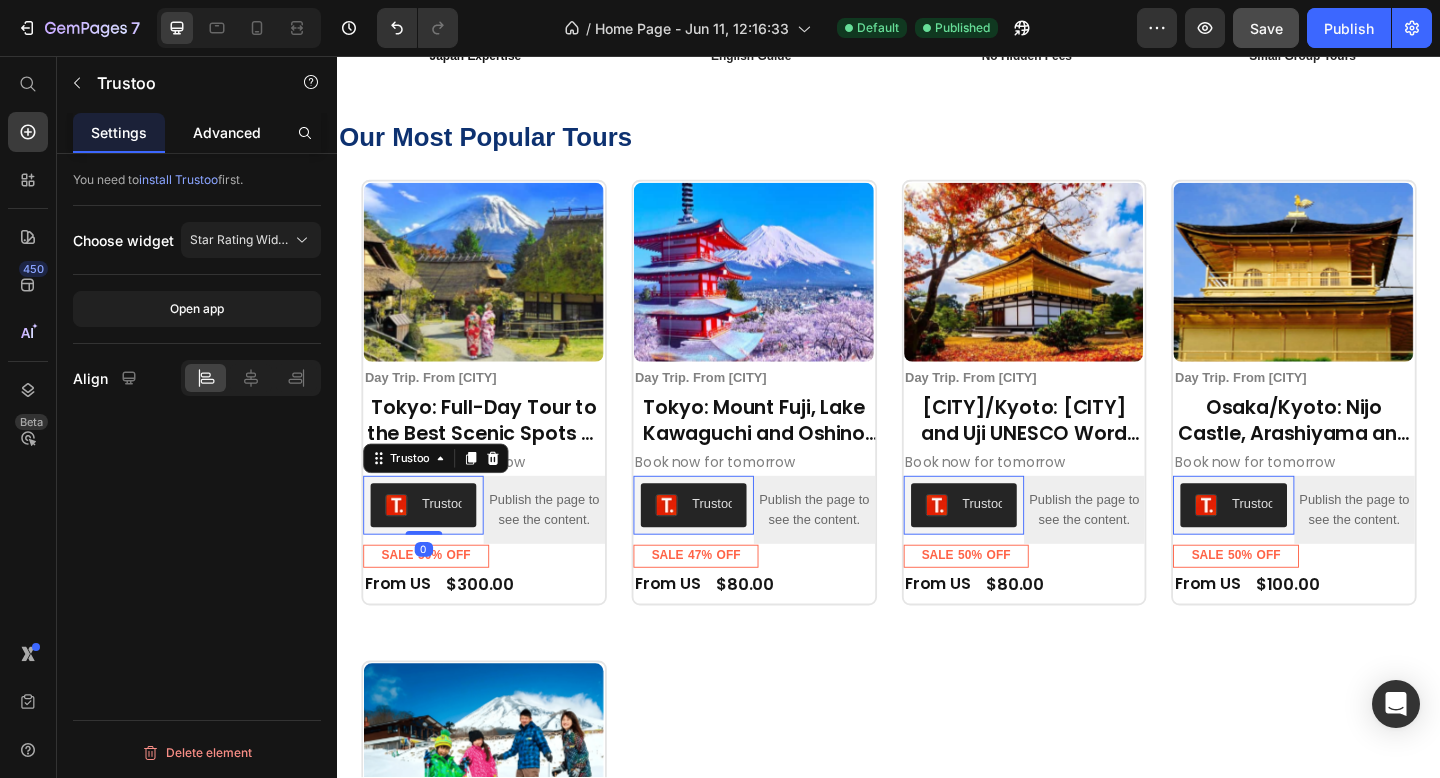 click on "Advanced" at bounding box center (227, 132) 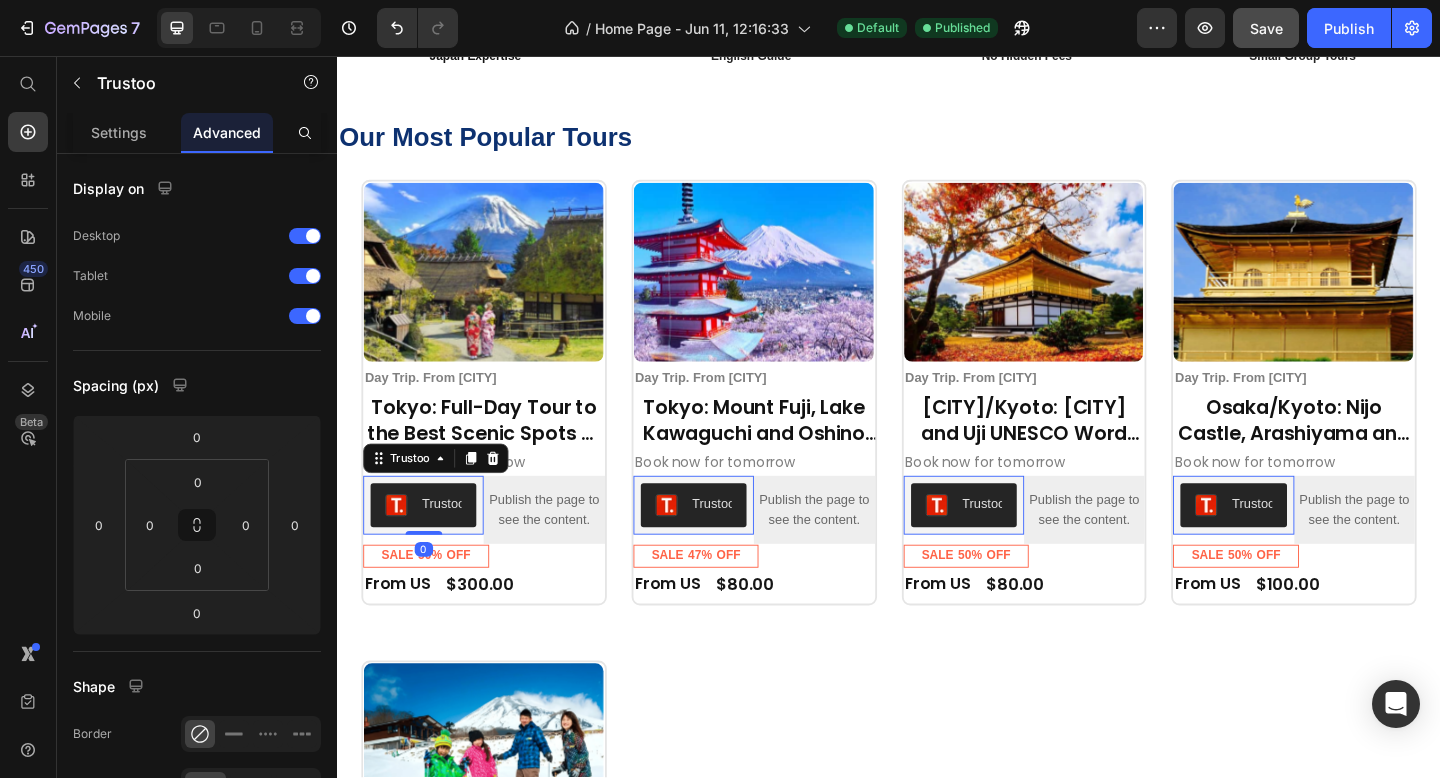 click on "Advanced" at bounding box center [227, 132] 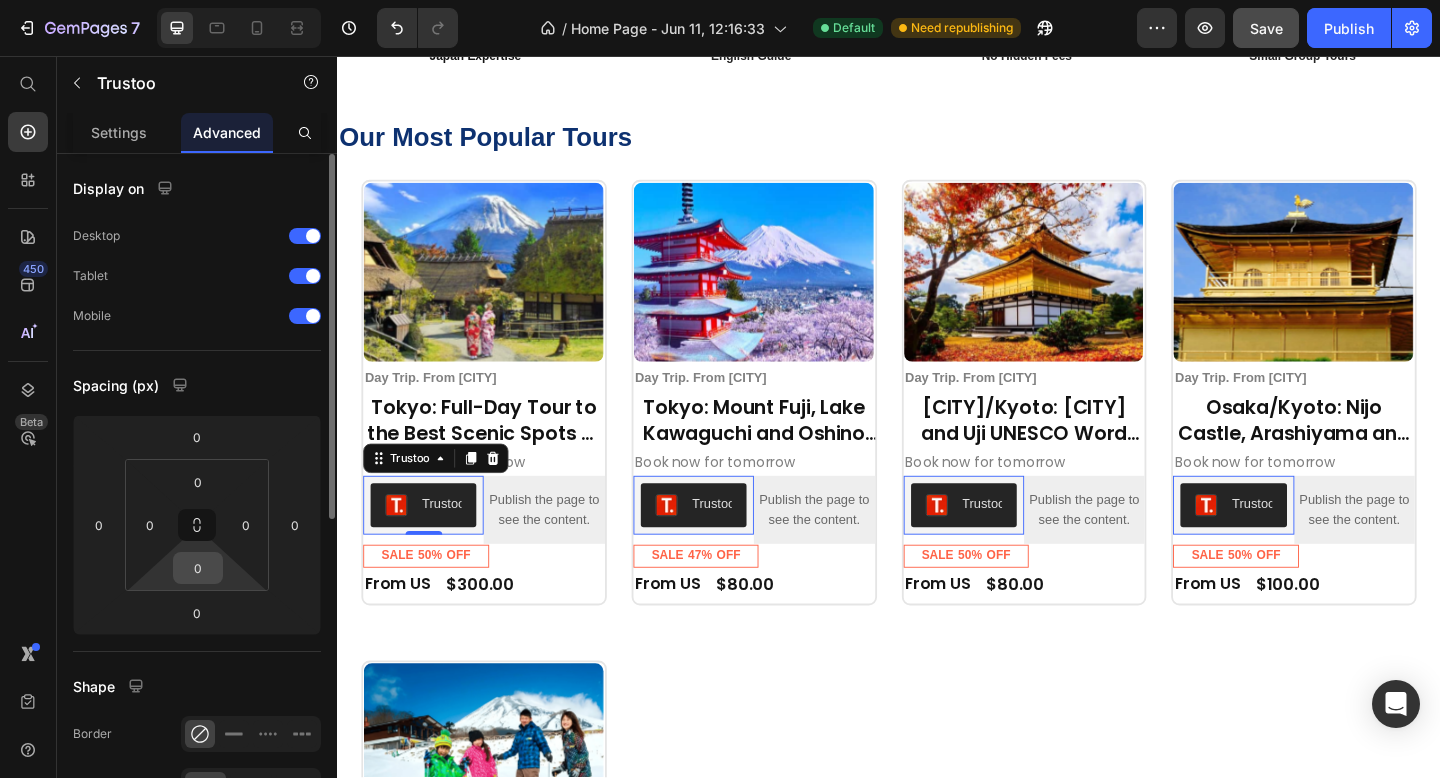 click on "0" at bounding box center [198, 568] 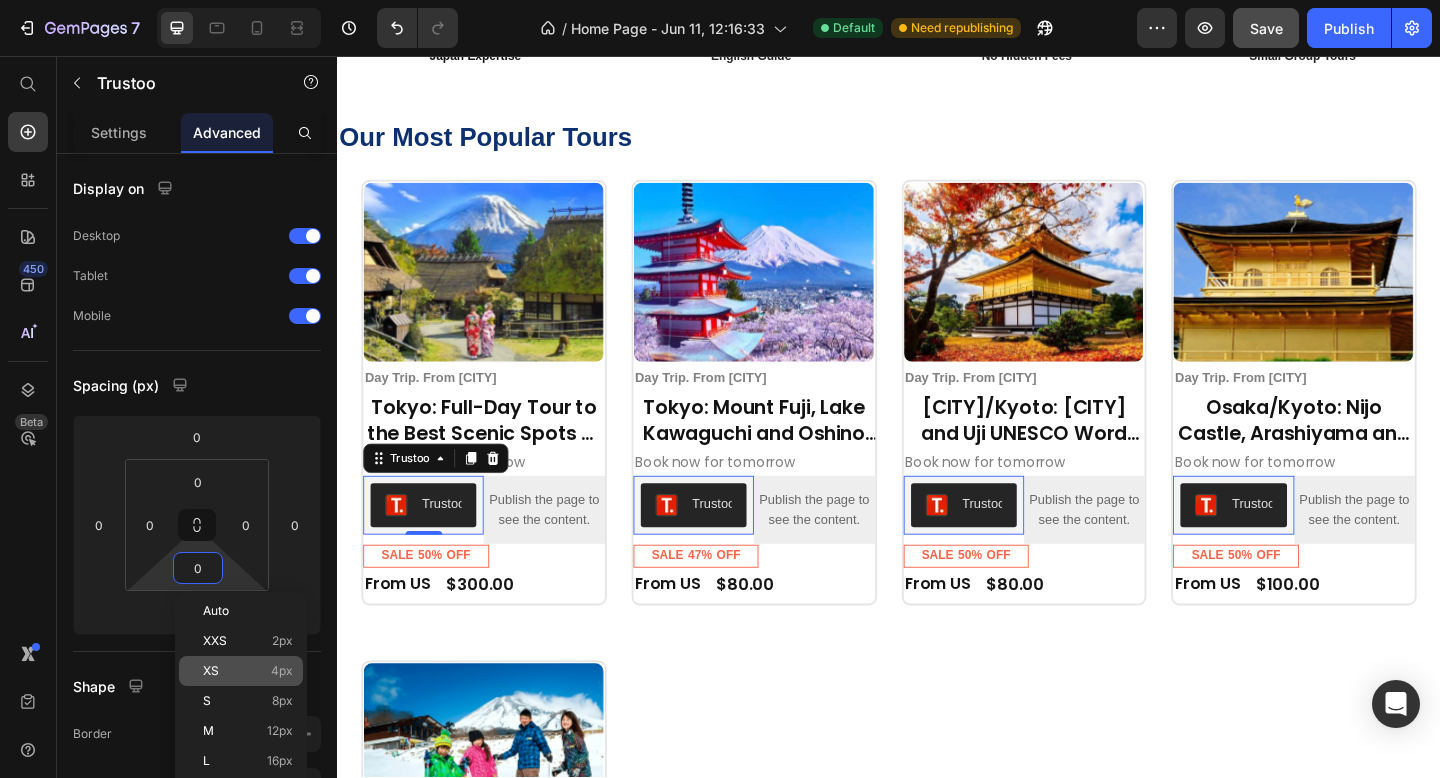 click on "XS" at bounding box center [211, 671] 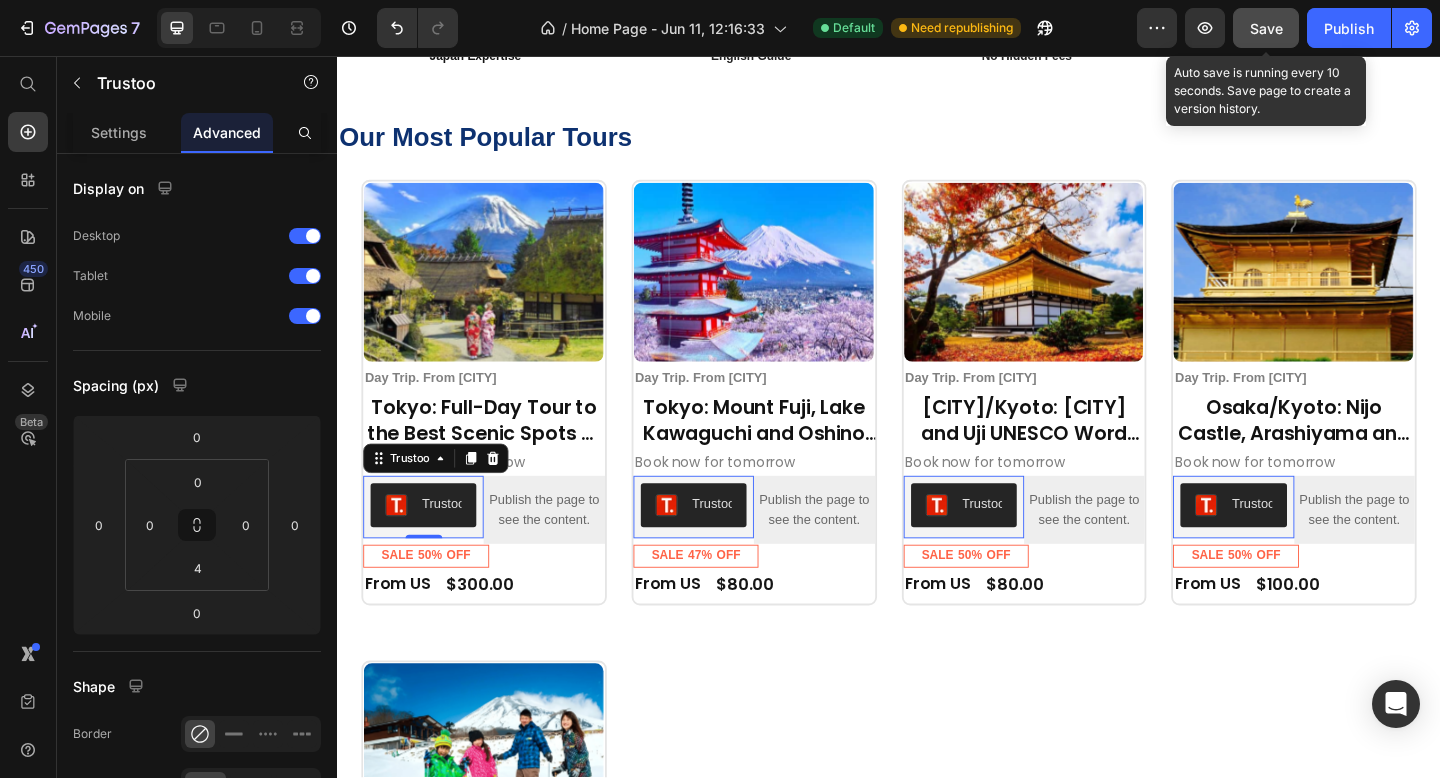click on "Save" at bounding box center [1266, 28] 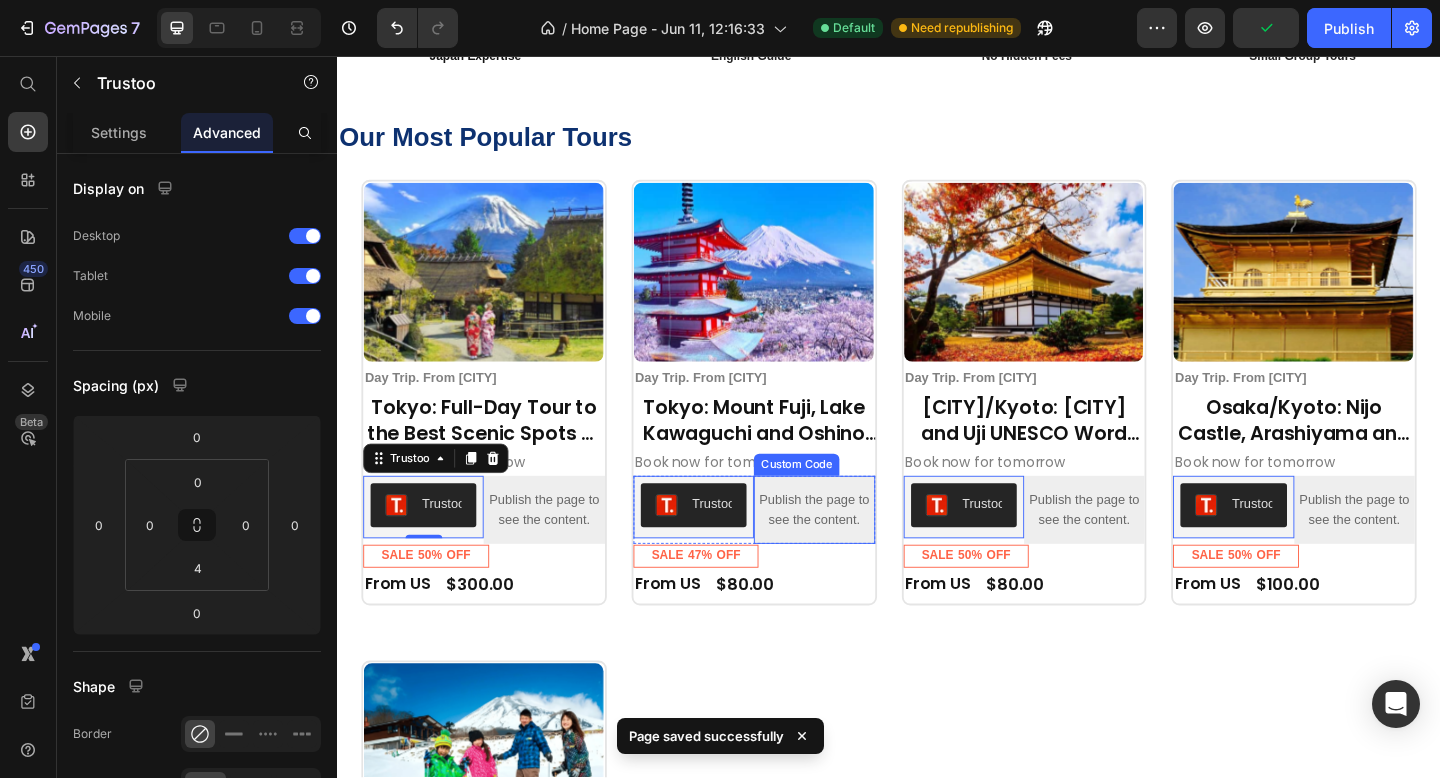 click on "Publish the page to see the content." at bounding box center [561, 550] 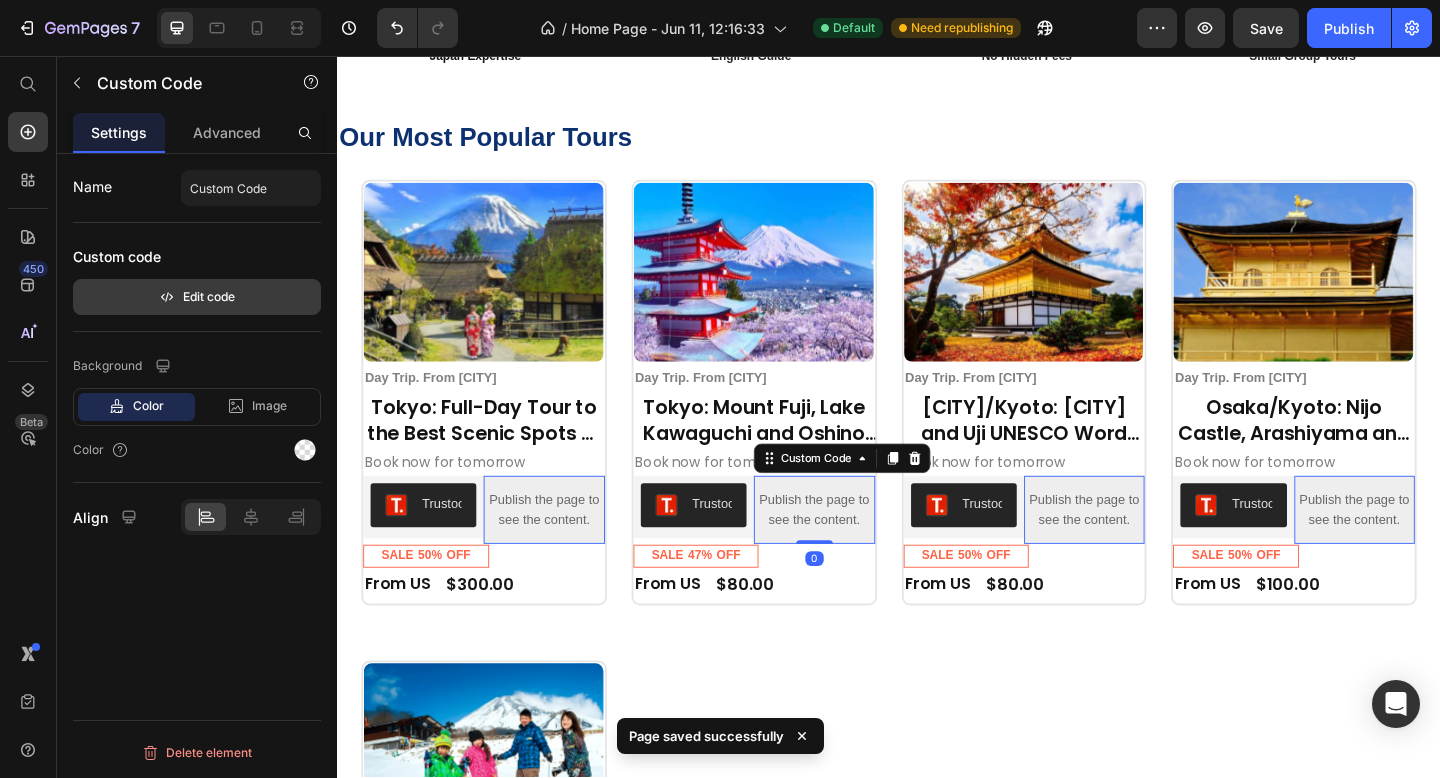 click on "Edit code" at bounding box center (197, 297) 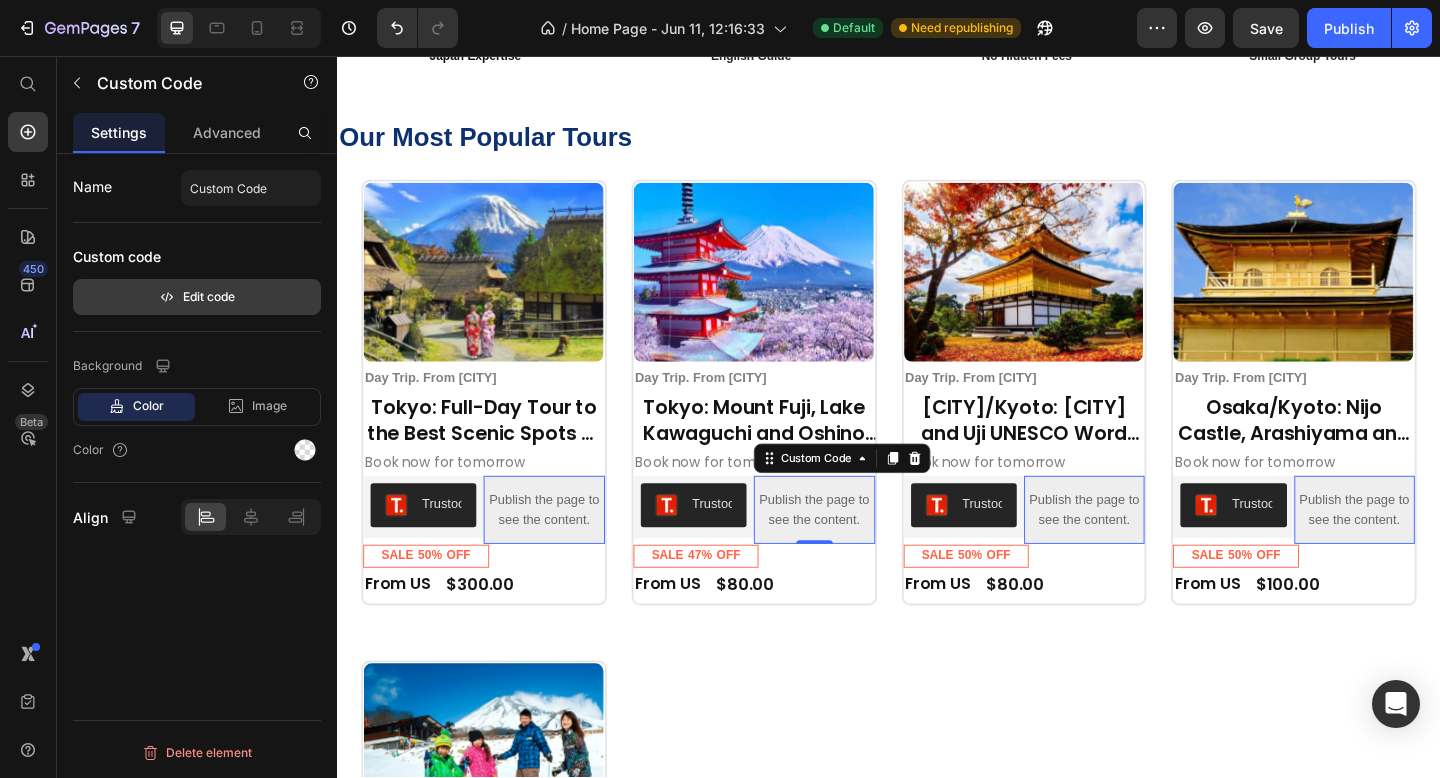 click 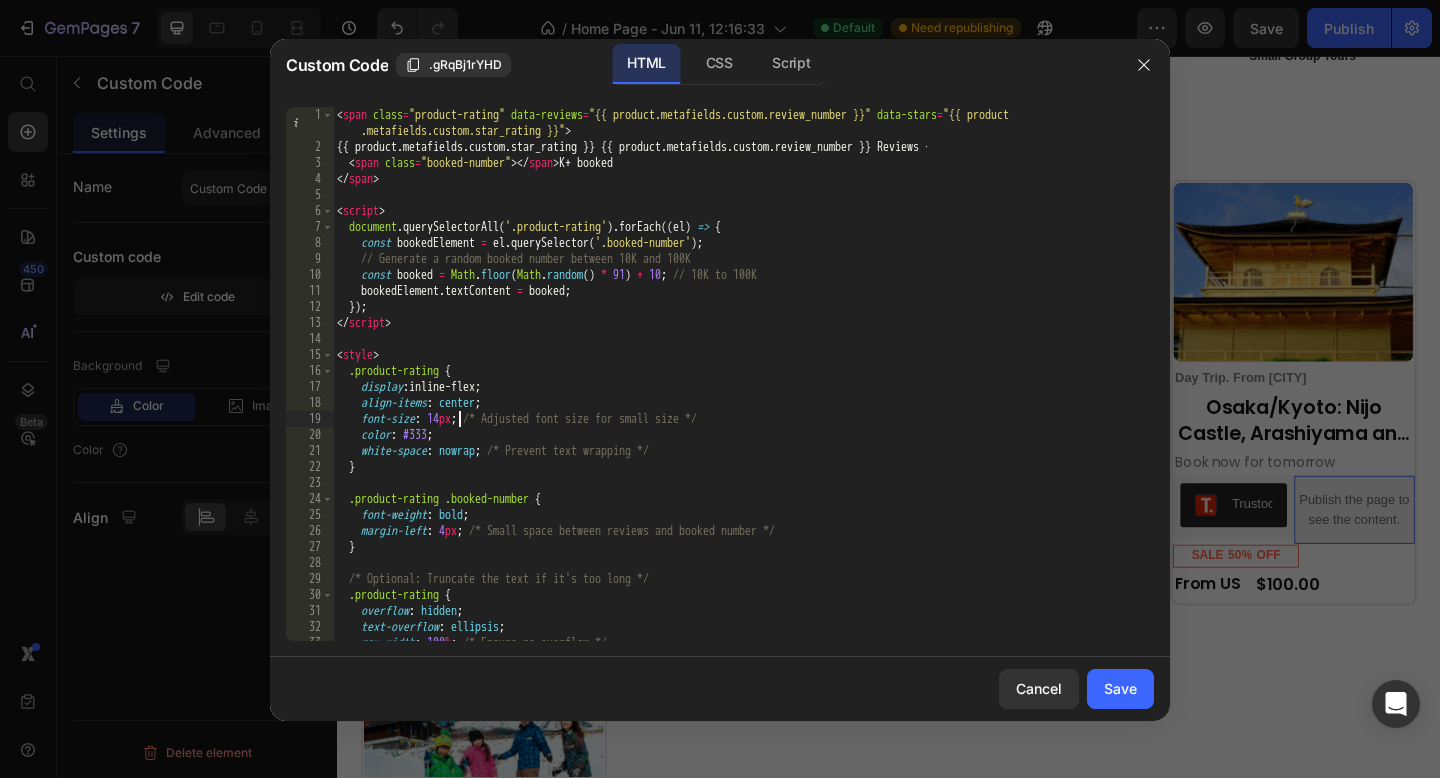 click on "< span   class = "product-rating"   data-reviews = "{{ product.metafields.custom.review_number }}"   data-stars = "{{ product      .metafields.custom.star_rating }}" >   {{ product.metafields.custom.star_rating }} {{ product.metafields.custom.review_number }} Reviews ·     < span   class = "booked-number" > </ span > K+ booked </ span > < script >    document . querySelectorAll ( '.product-rating' ) . forEach (( el )   =>   {      const   bookedElement   =   el . querySelector ( '.booked-number' ) ;      // Generate a random booked number between 10K and 100K      const   booked   =   Math . floor ( Math . random ( )   *   91 )   +   10 ;   // 10K to 100K      bookedElement . textContent   =   booked ;    }) ; </ script > < style >    .product-rating   {      display :  inline-flex ;      align-items :   center ;      font-size :   14 px ;   /* Adjusted font size for small size */      color :   #333 ;      white-space :   nowrap ;   /* Prevent text wrapping */    }    .product-rating   .booked-number" at bounding box center [743, 398] 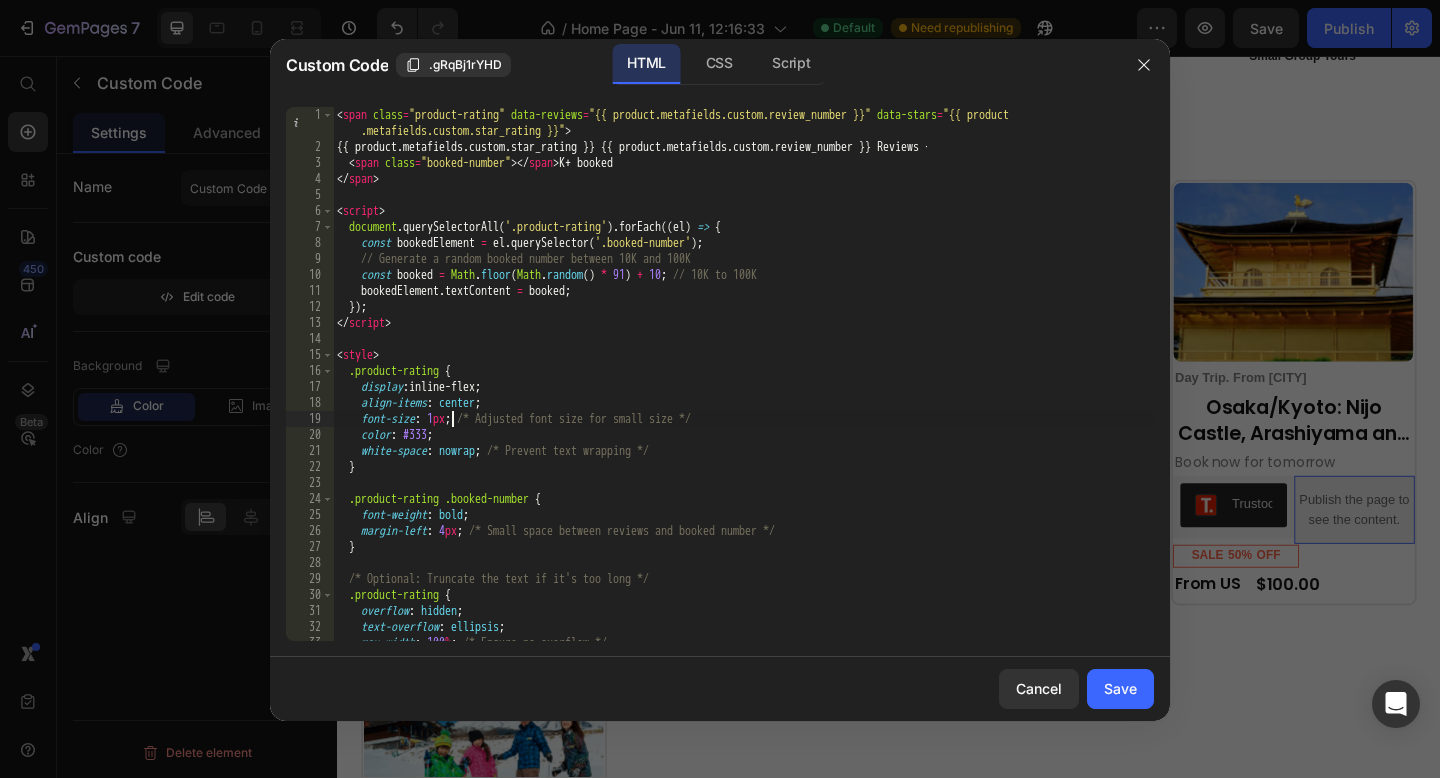 scroll, scrollTop: 0, scrollLeft: 9, axis: horizontal 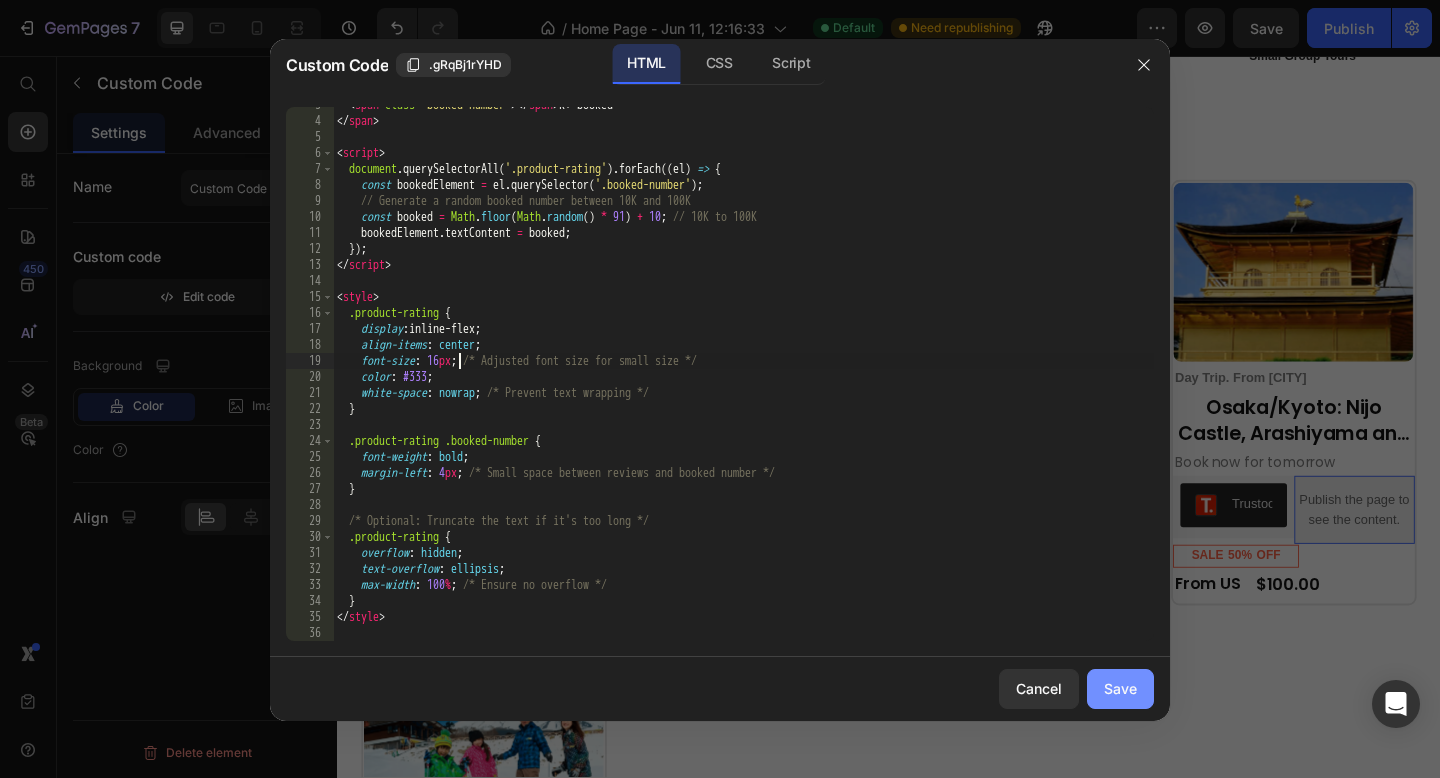 type on "font-size: 16px; /* Adjusted font size for small size */" 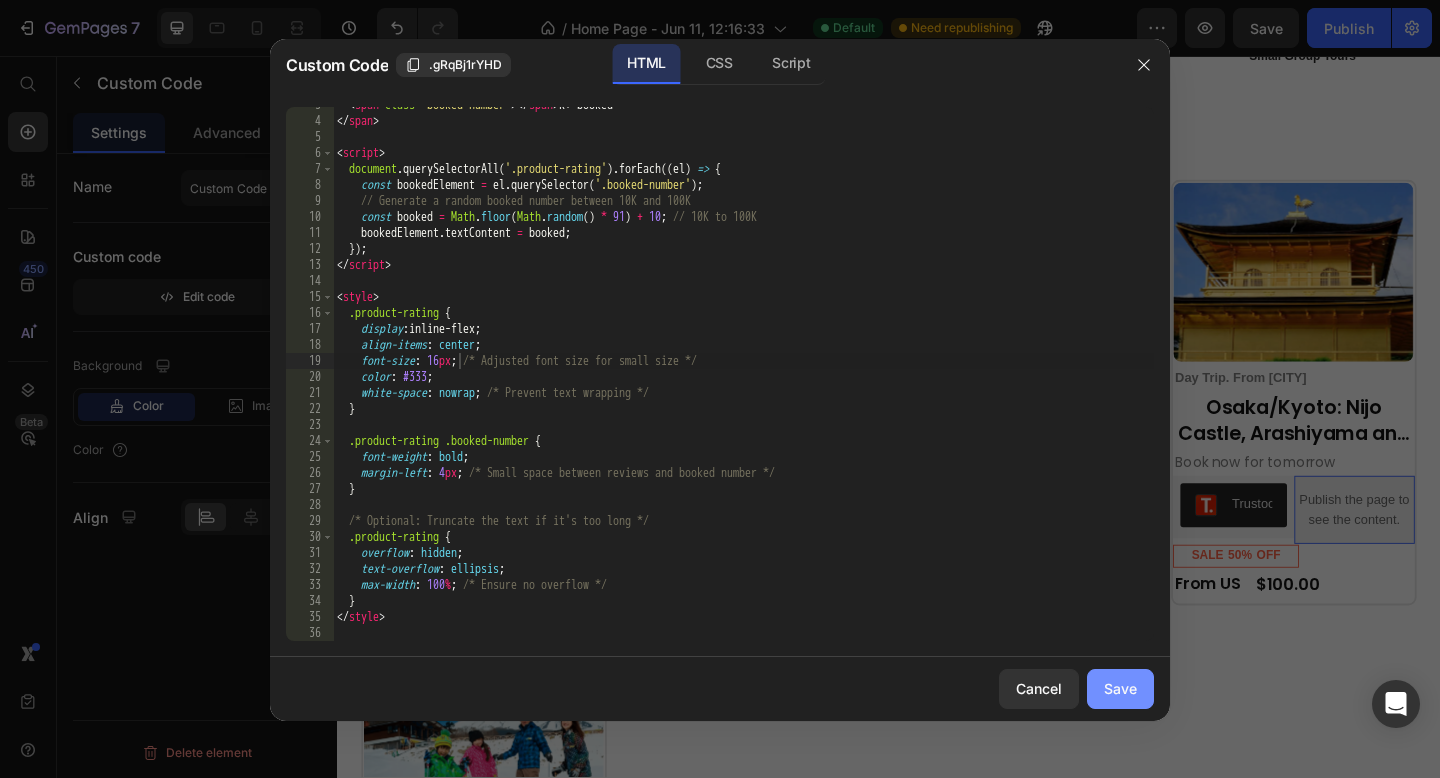 click on "Save" 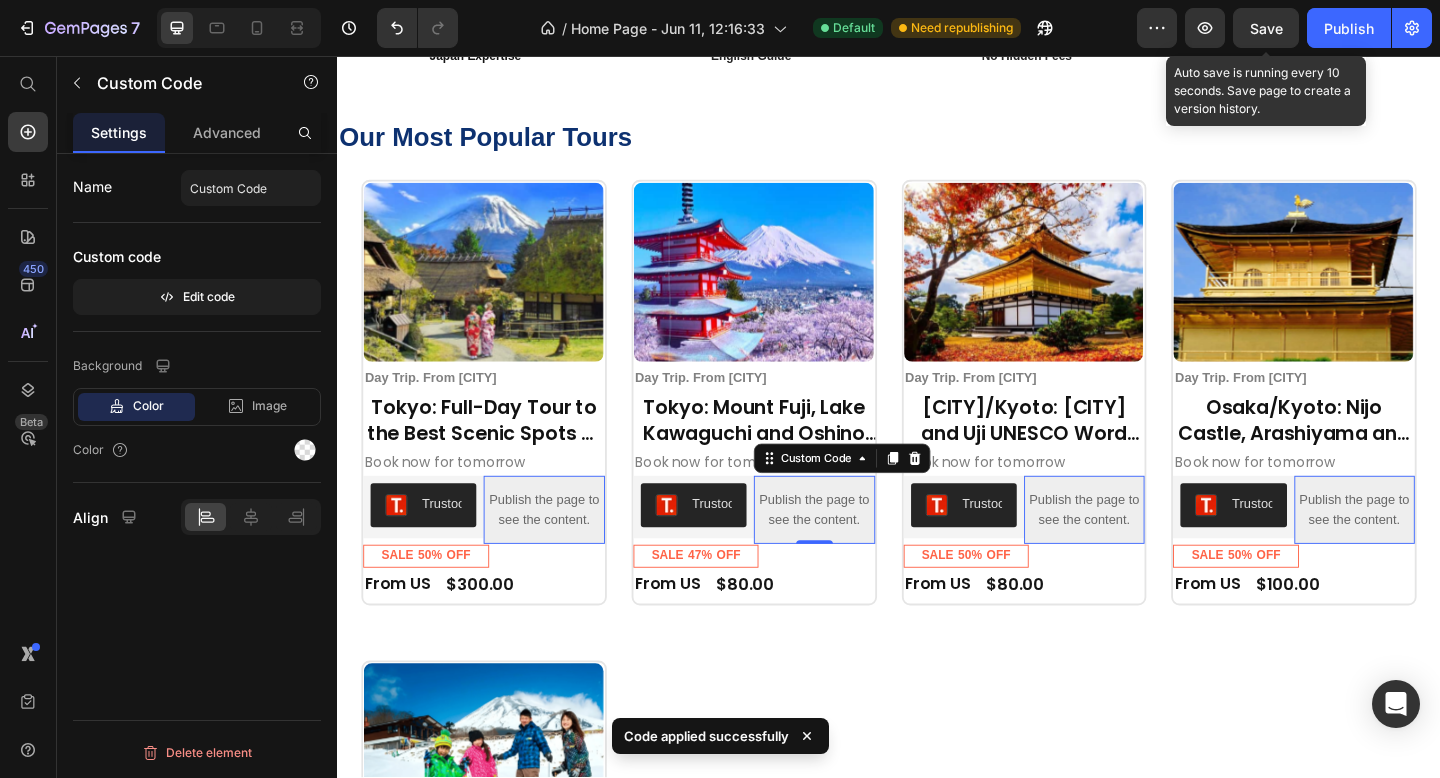 click on "Save" at bounding box center (1266, 28) 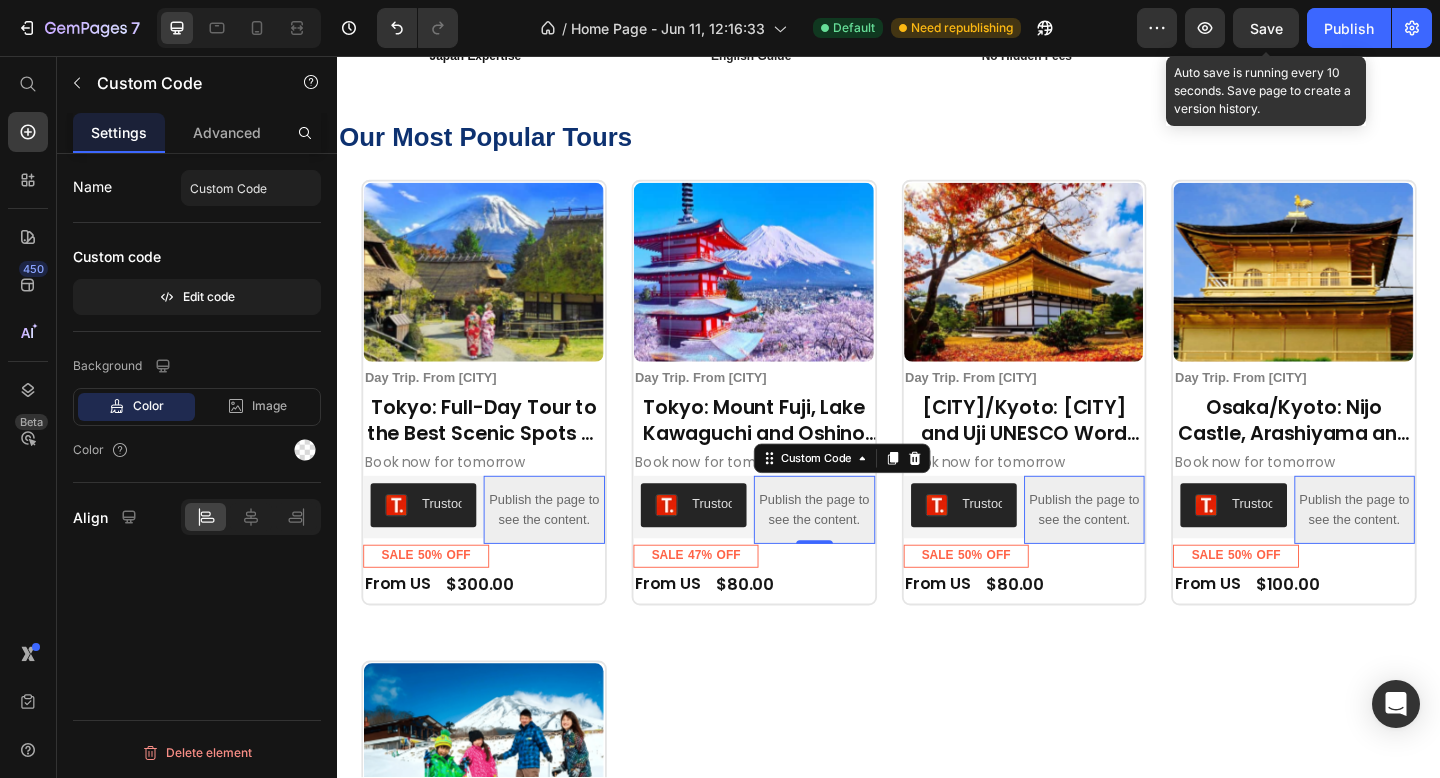 click on "Save" at bounding box center (1266, 28) 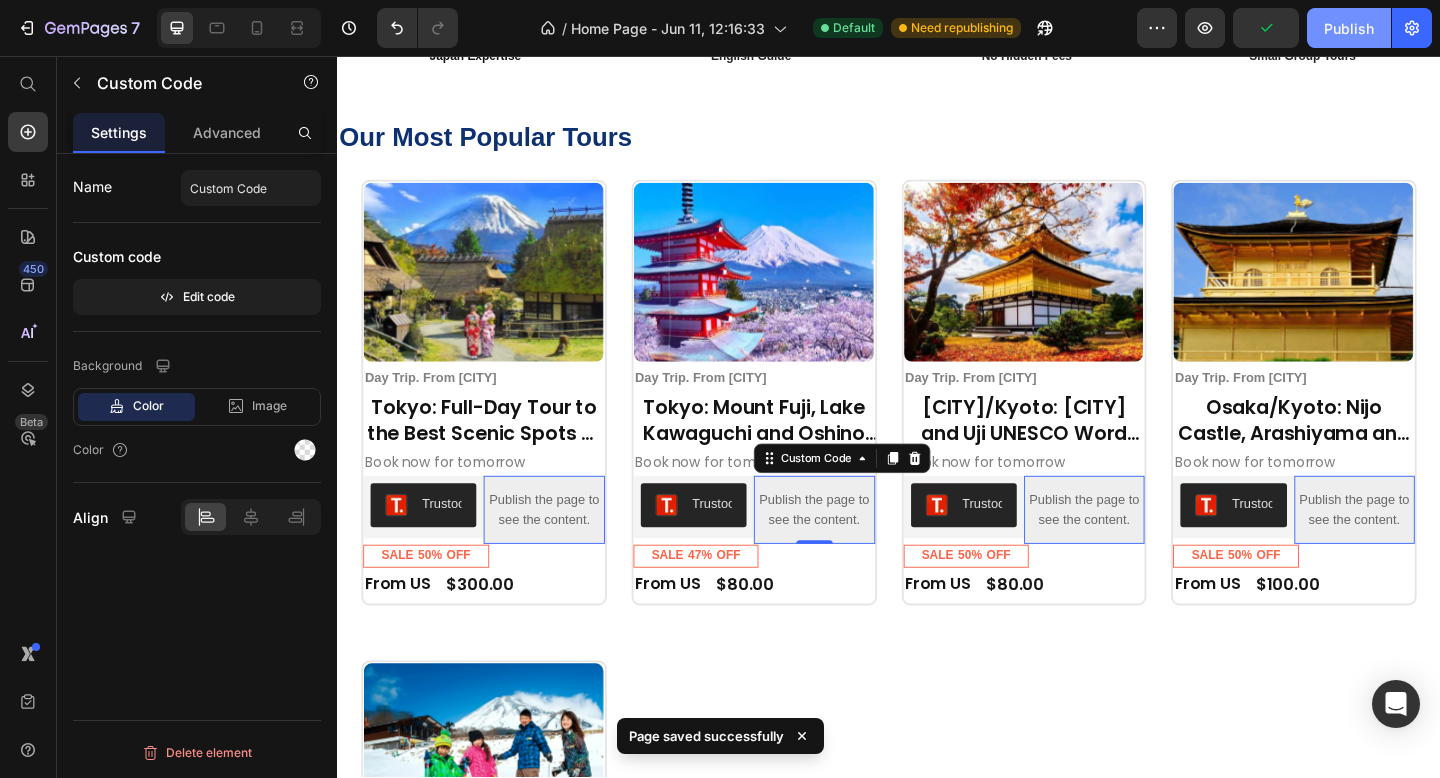 click on "Publish" at bounding box center [1349, 28] 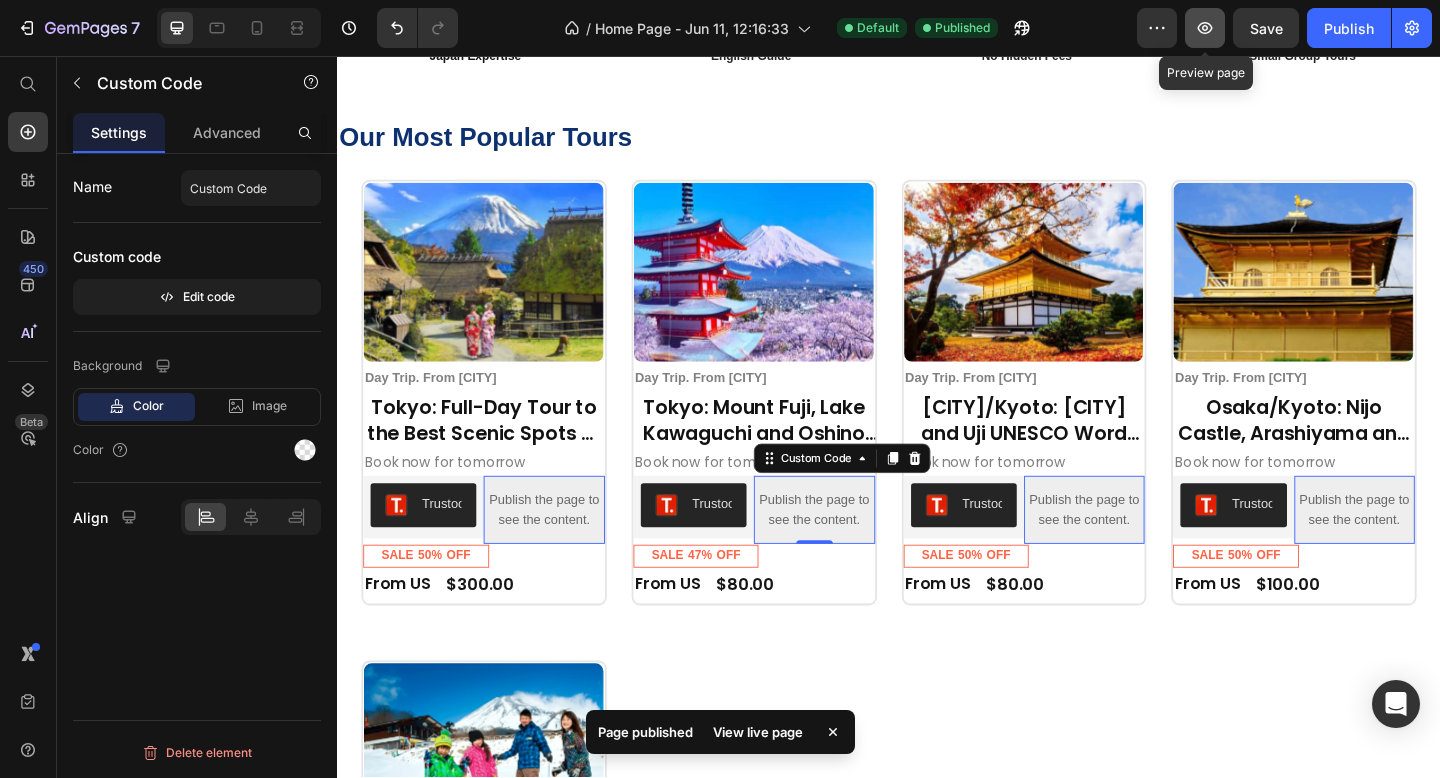 click 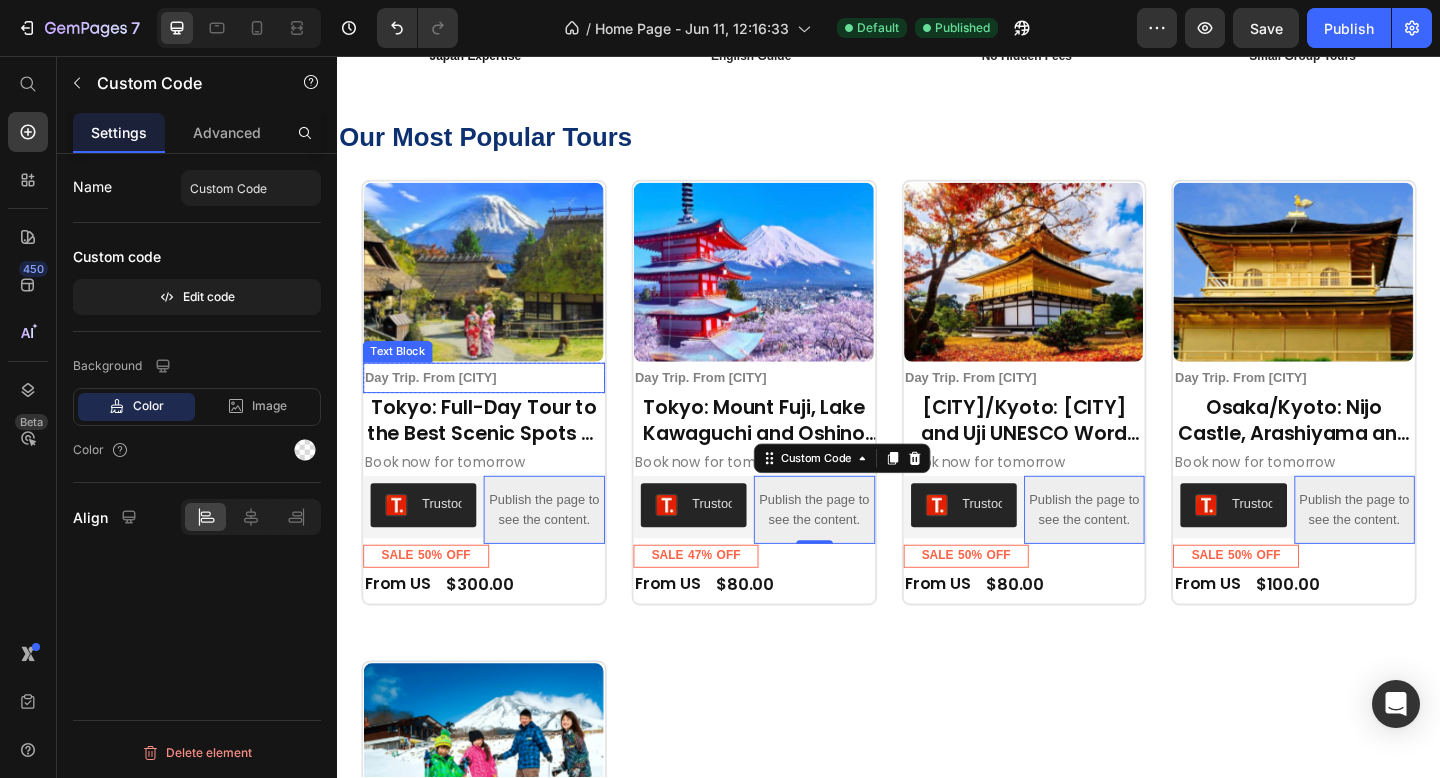 click on "Day Trip. From [CITY]" at bounding box center (438, 406) 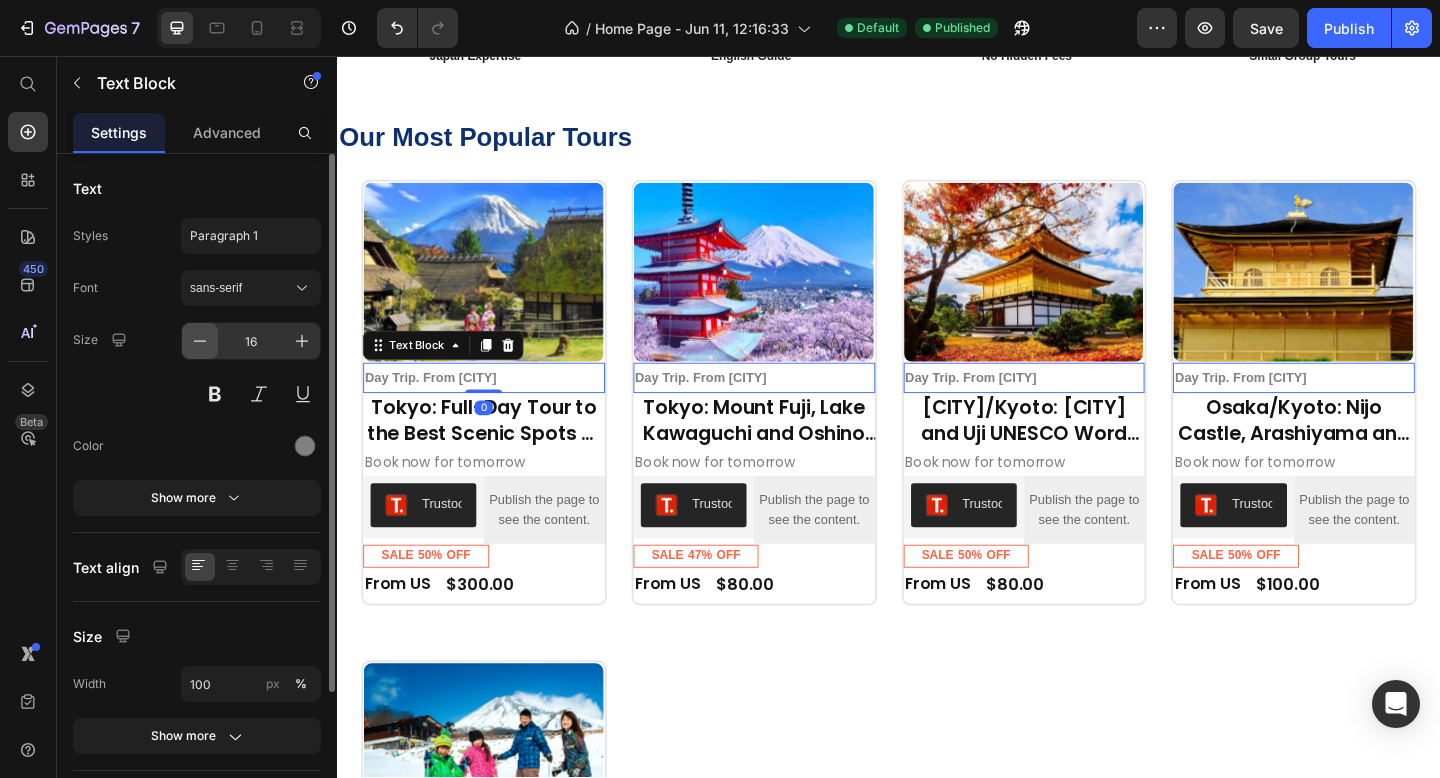 click 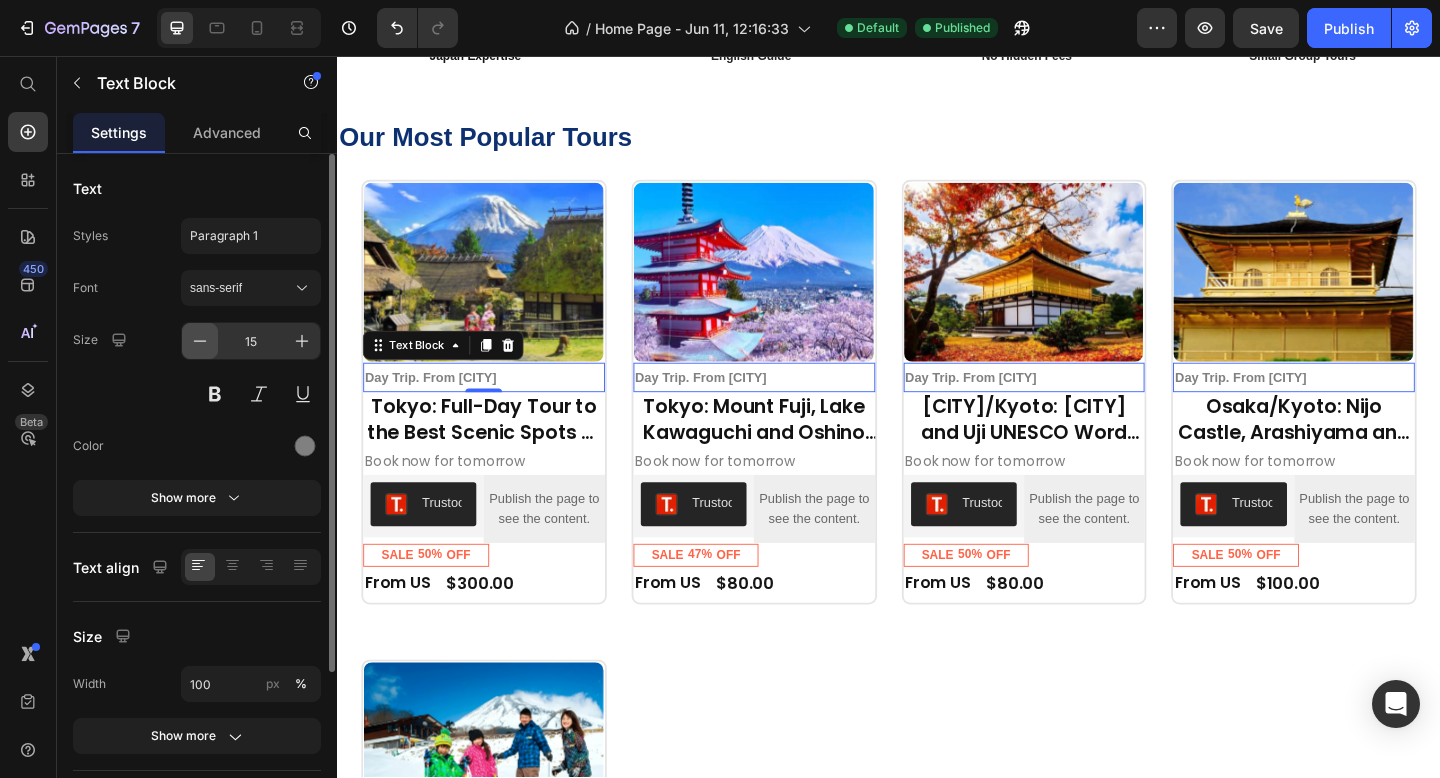 click 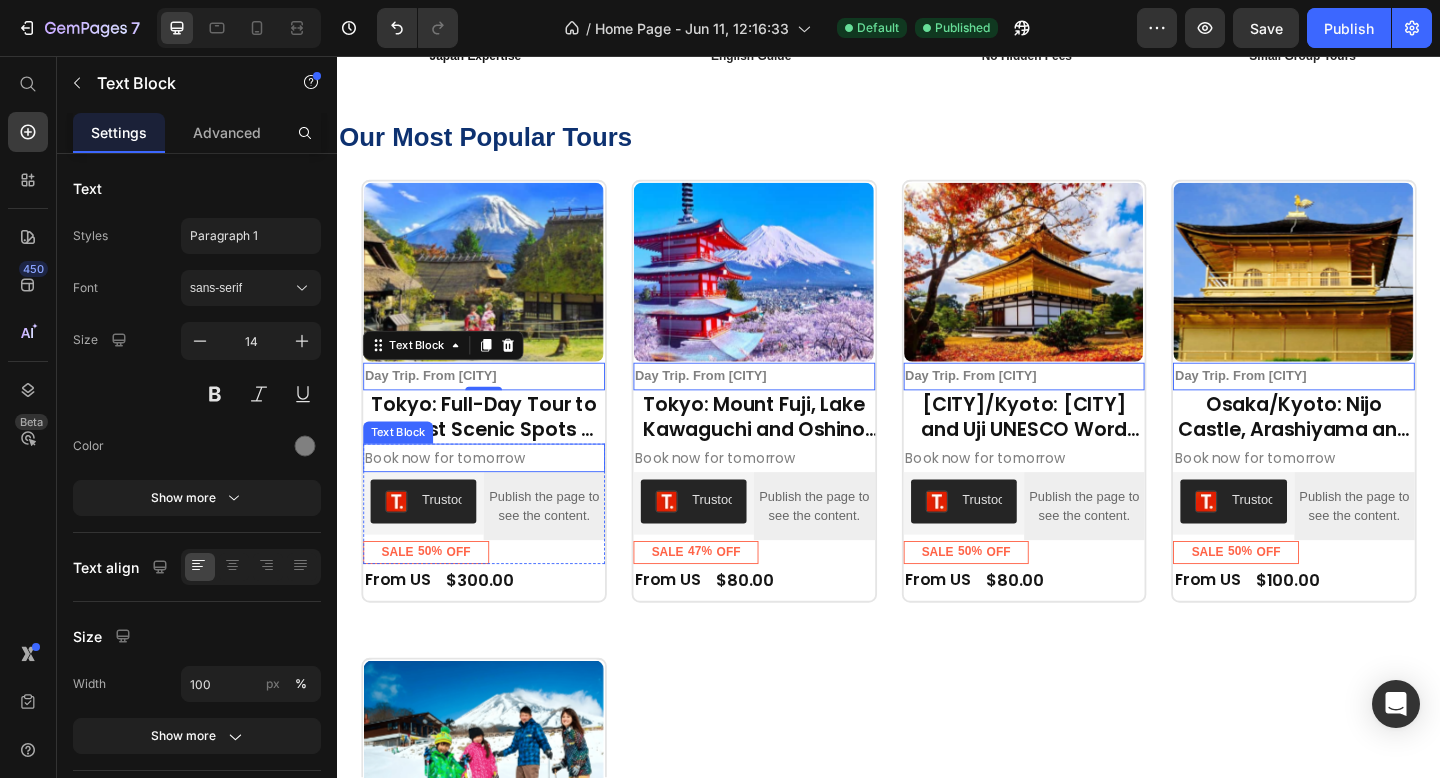 click on "Book now for tomorrow" at bounding box center (496, 493) 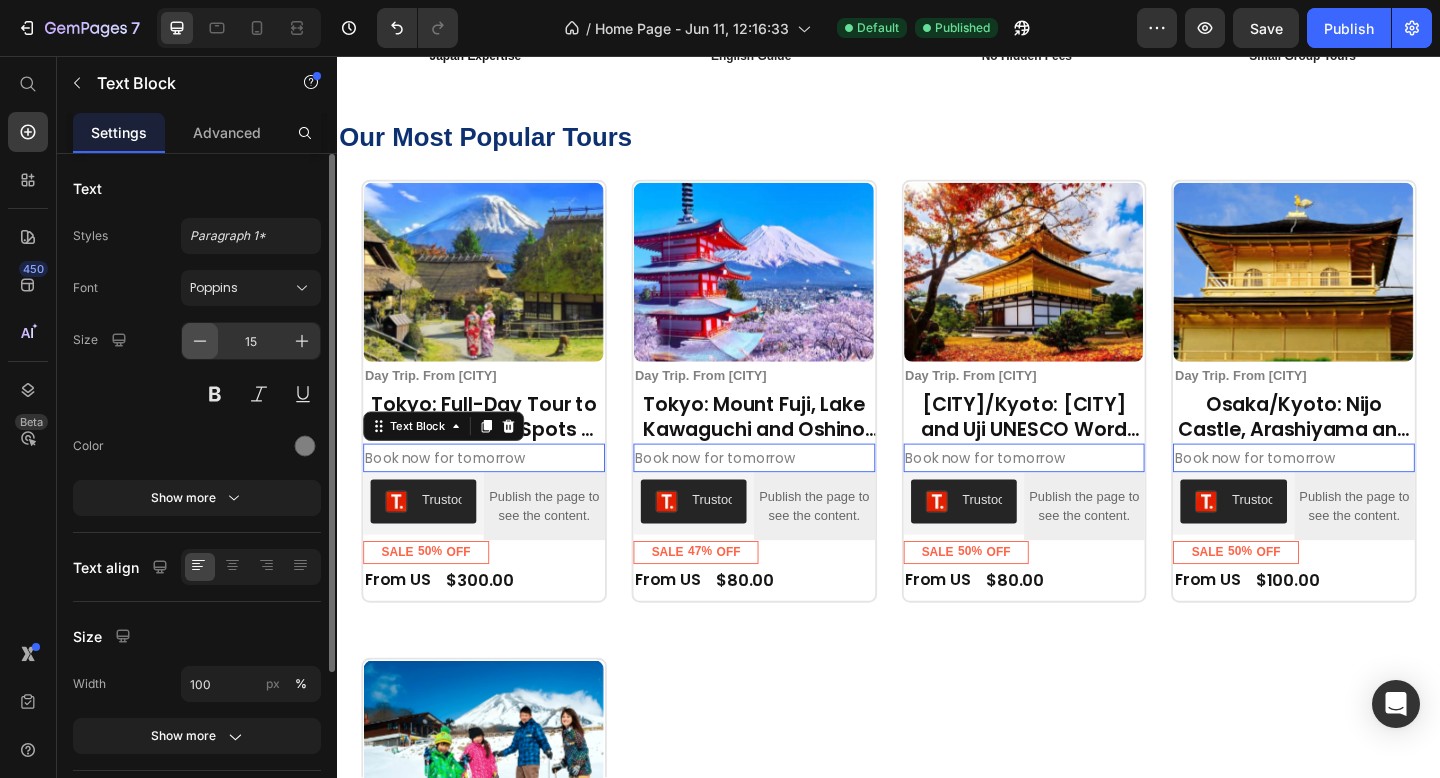 click 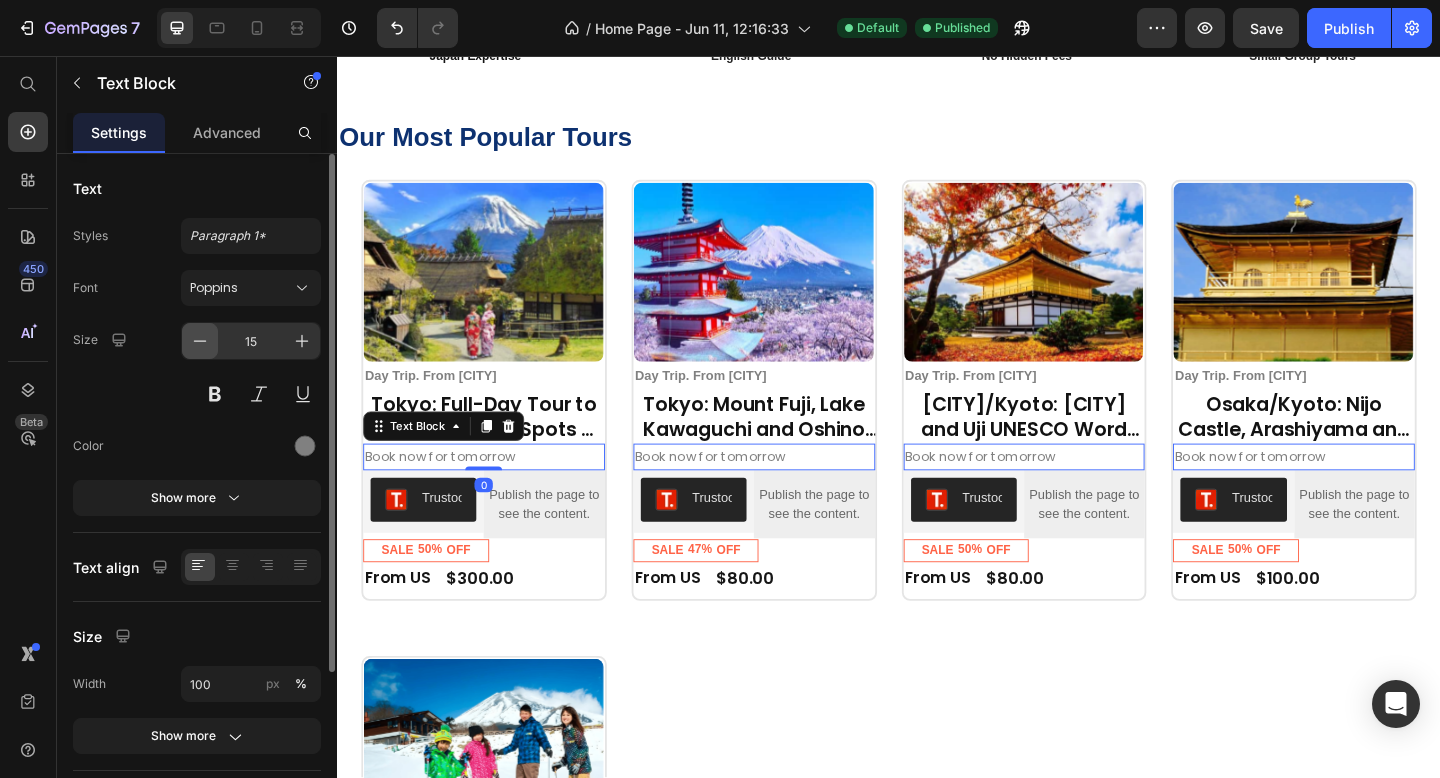 type on "14" 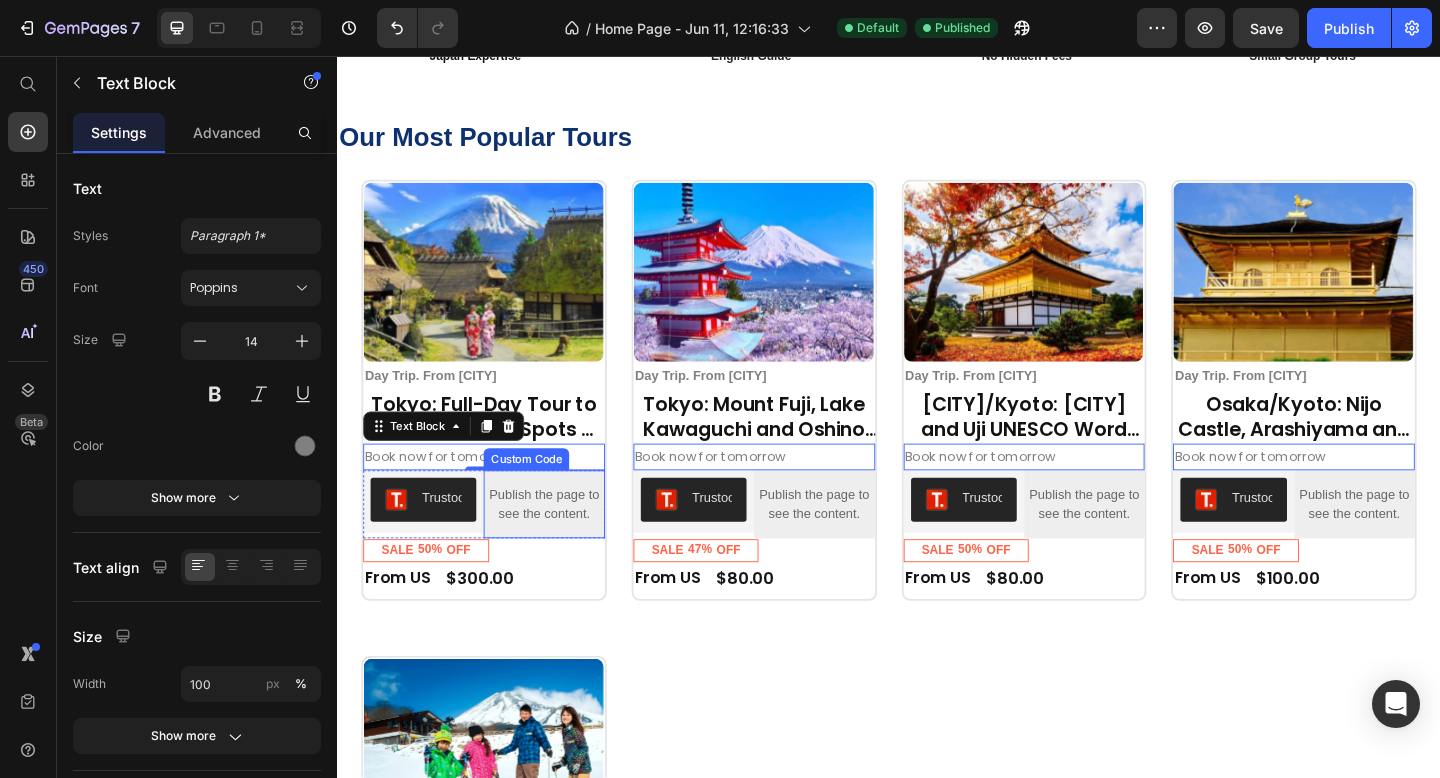 click on "Publish the page to see the content." at bounding box center [561, 544] 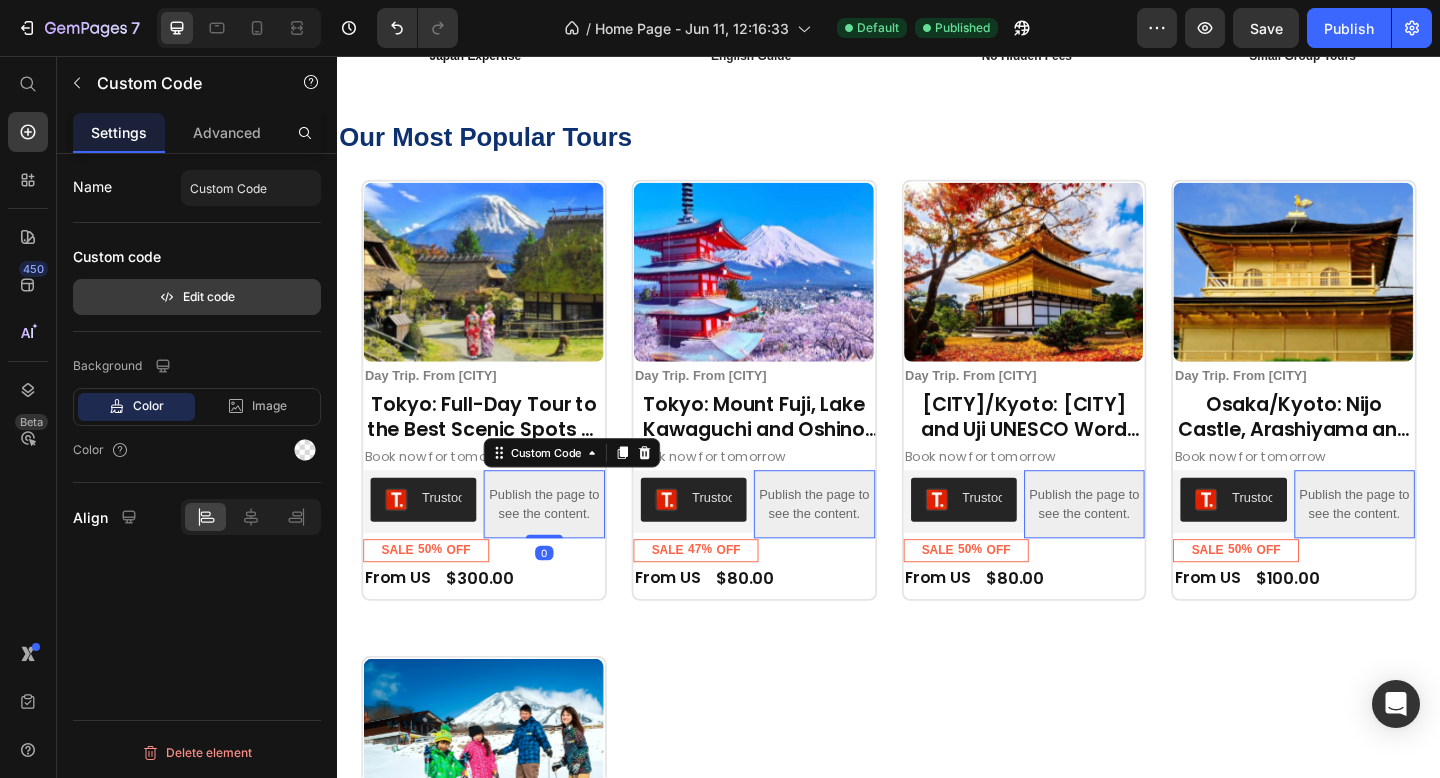 click on "Edit code" at bounding box center [197, 297] 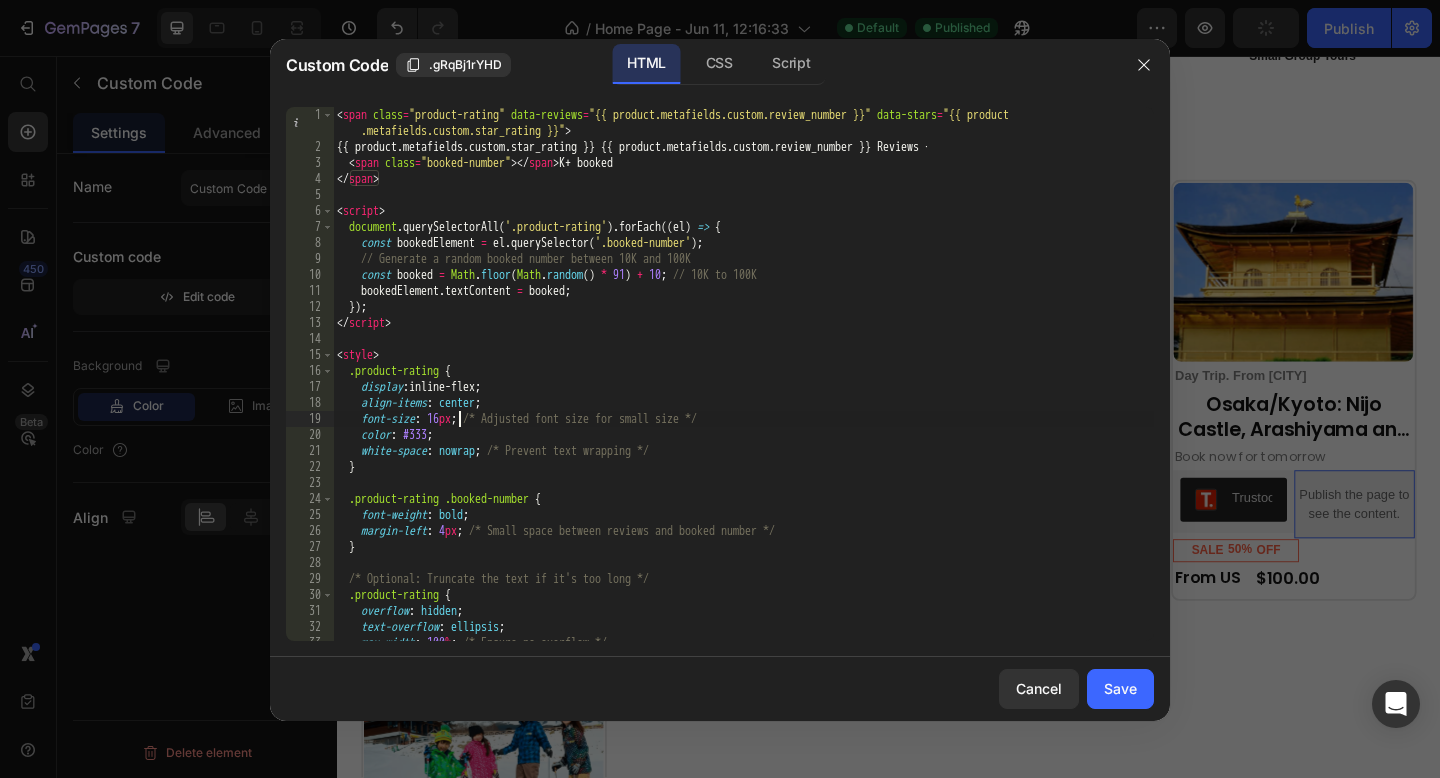click on "< span   class = "product-rating"   data-reviews = "{{ product.metafields.custom.review_number }}"   data-stars = "{{ product      .metafields.custom.star_rating }}" >   {{ product.metafields.custom.star_rating }} {{ product.metafields.custom.review_number }} Reviews ·     < span   class = "booked-number" > </ span > K+ booked </ span > < script >    document . querySelectorAll ( '.product-rating' ) . forEach (( el )   =>   {      const   bookedElement   =   el . querySelector ( '.booked-number' ) ;      // Generate a random booked number between 10K and 100K      const   booked   =   Math . floor ( Math . random ( )   *   91 )   +   10 ;   // 10K to 100K      bookedElement . textContent   =   booked ;    }) ; </ script > < style >    .product-rating   {      display :  inline-flex ;      align-items :   center ;      font-size :   16 px ;   /* Adjusted font size for small size */      color :   #333 ;      white-space :   nowrap ;   /* Prevent text wrapping */    }    .product-rating   .booked-number" at bounding box center [743, 398] 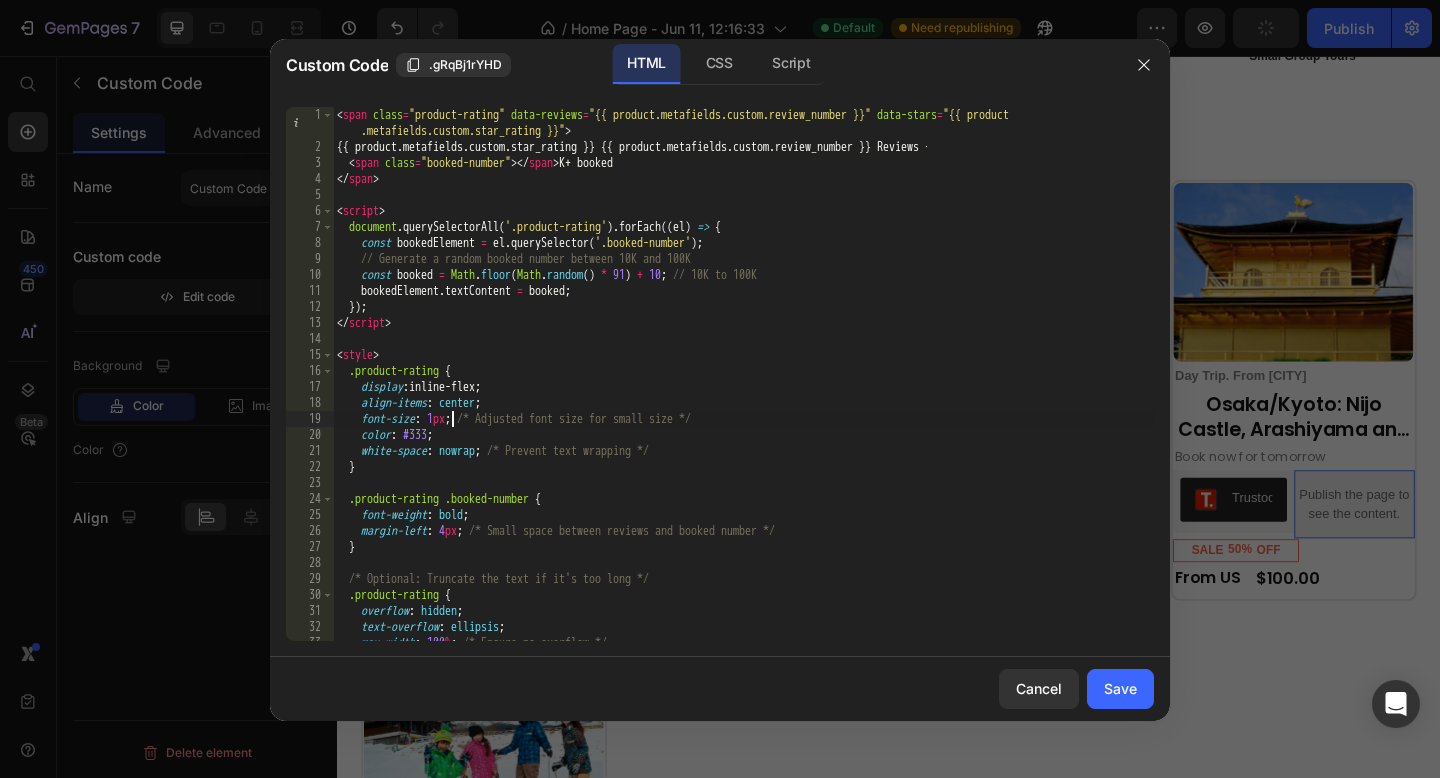 type on "font-size: 14px; /* Adjusted font size for small size */" 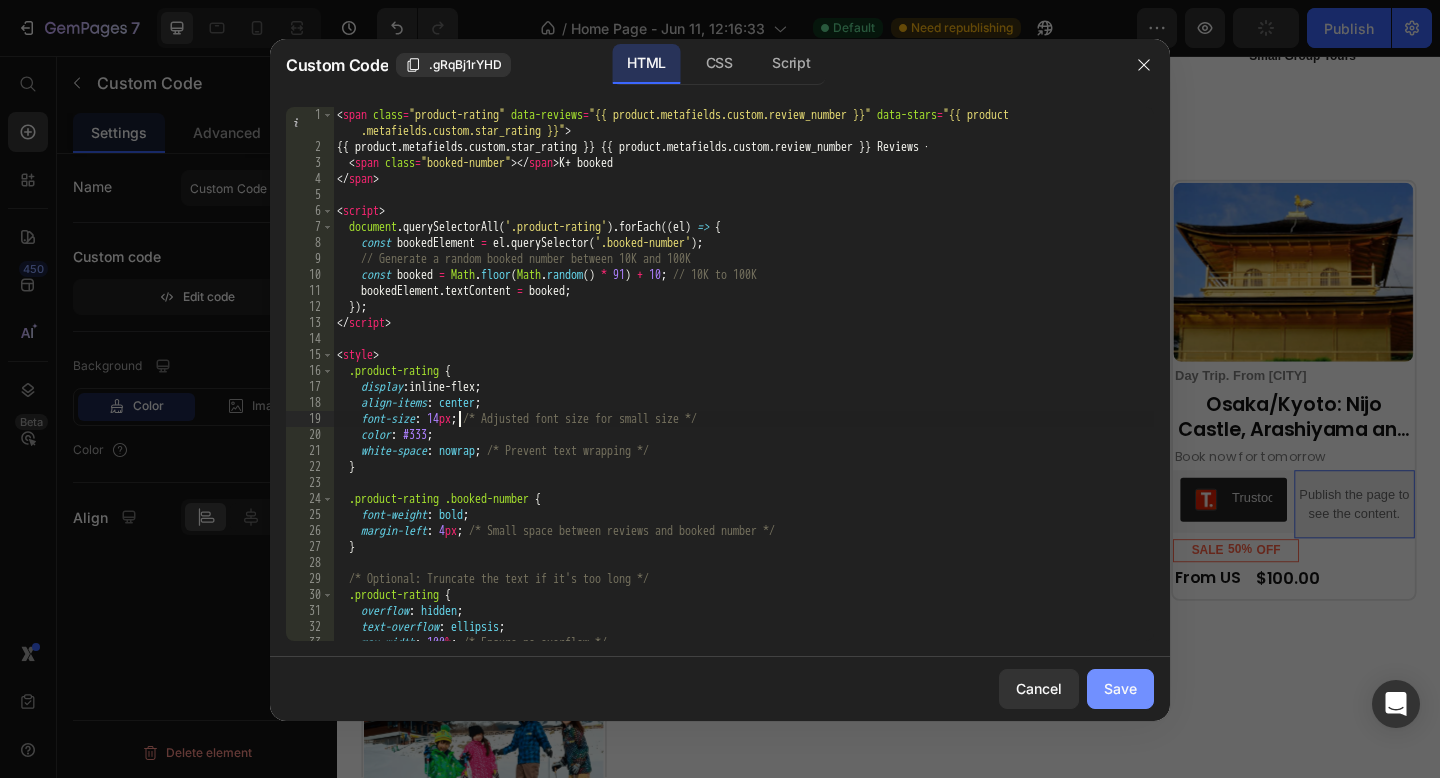 click on "Save" 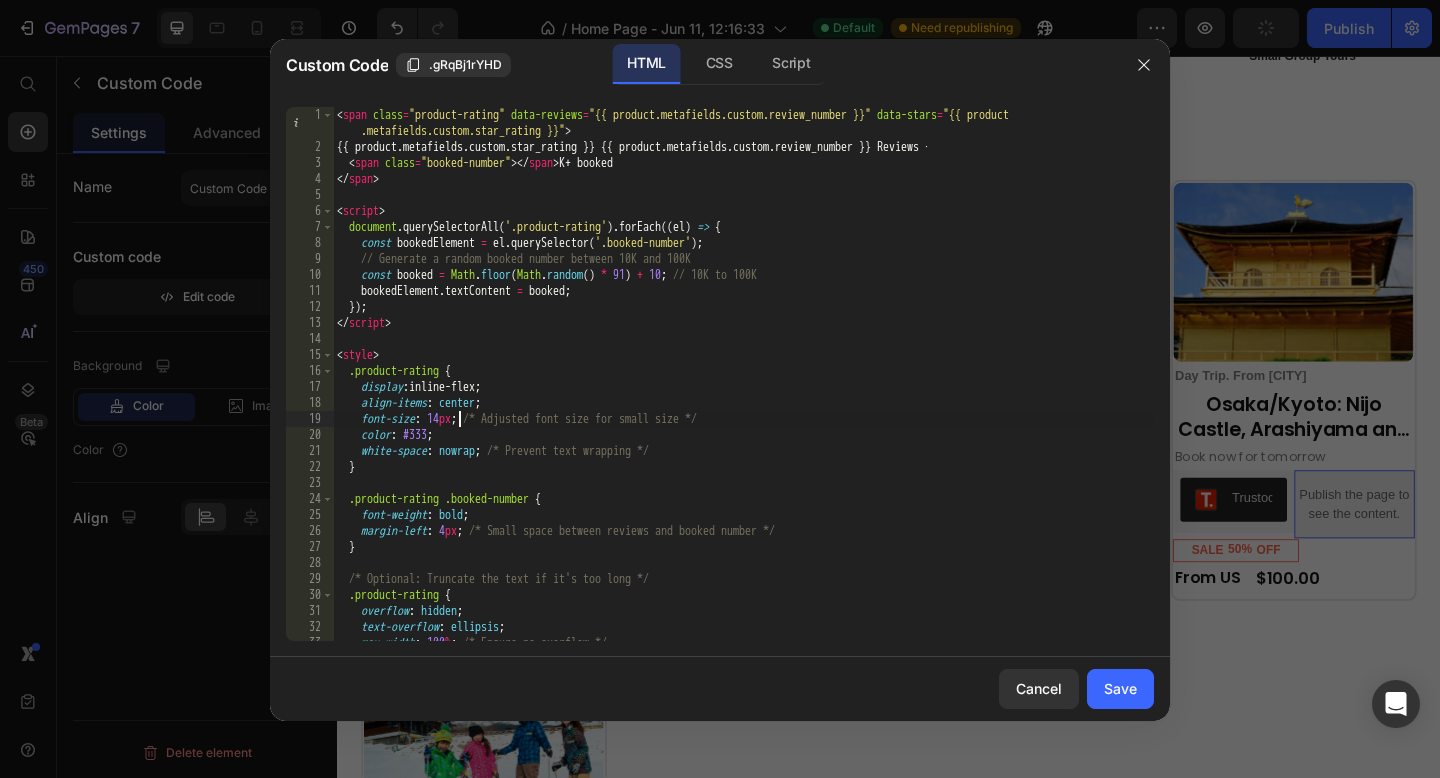click on "Product Images   Day Trip. From Tokyo Text Block Row Tokyo: Full-Day Tour to the Best Scenic Spots of Mount Fuji Product Title   Book now for tomorrow Text Block Trustoo Trustoo
Publish the page to see the content.
Custom Code   0 Row SALE 50% OFF Discount Tag Row Row    From US Text Block $300.00 Product Price Row Row Row Product Images   Day Trip. From Tokyo Text Block Row Tokyo: Mount Fuji, Lake Kawaguchi and Oshino Hakkai Bus Tour Product Title   Book now for tomorrow Text Block Trustoo Trustoo
Publish the page to see the content.
Custom Code   0 Row SALE 47% OFF Discount Tag Row Row    From US Text Block $80.00 Product Price Row Row Row Product Images   Day Trip. From Tokyo Text Block Row Osaka/Kyoto: Kyoto and Uji UNESCO Word Heritages Bus Tour Product Title   Book now for tomorrow Text Block Trustoo Trustoo
Publish the page to see the content.
Custom Code   0 Row SALE 50% OFF Discount Tag Row Row    From US Text Block $80.00 Row Row Row" at bounding box center [937, 679] 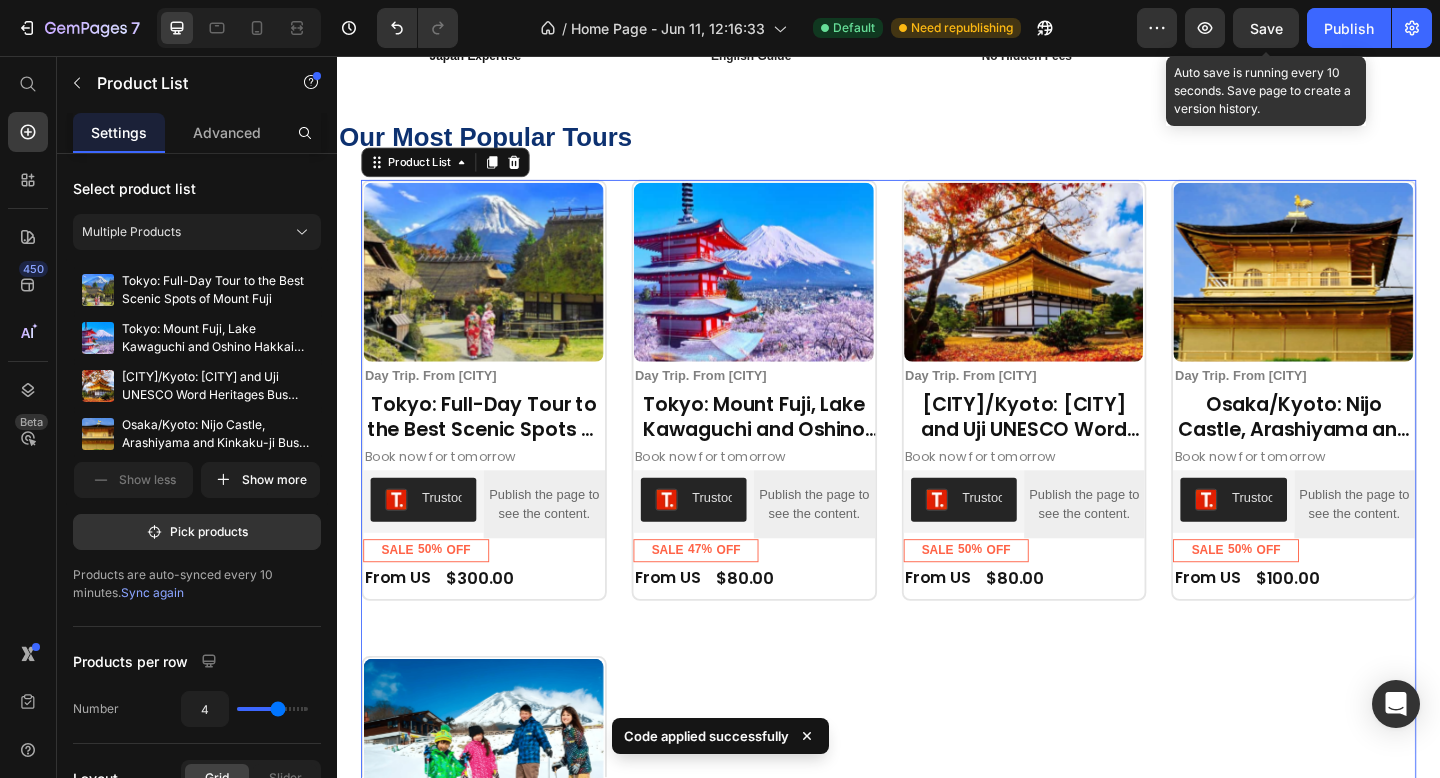 click on "Save" at bounding box center [1266, 28] 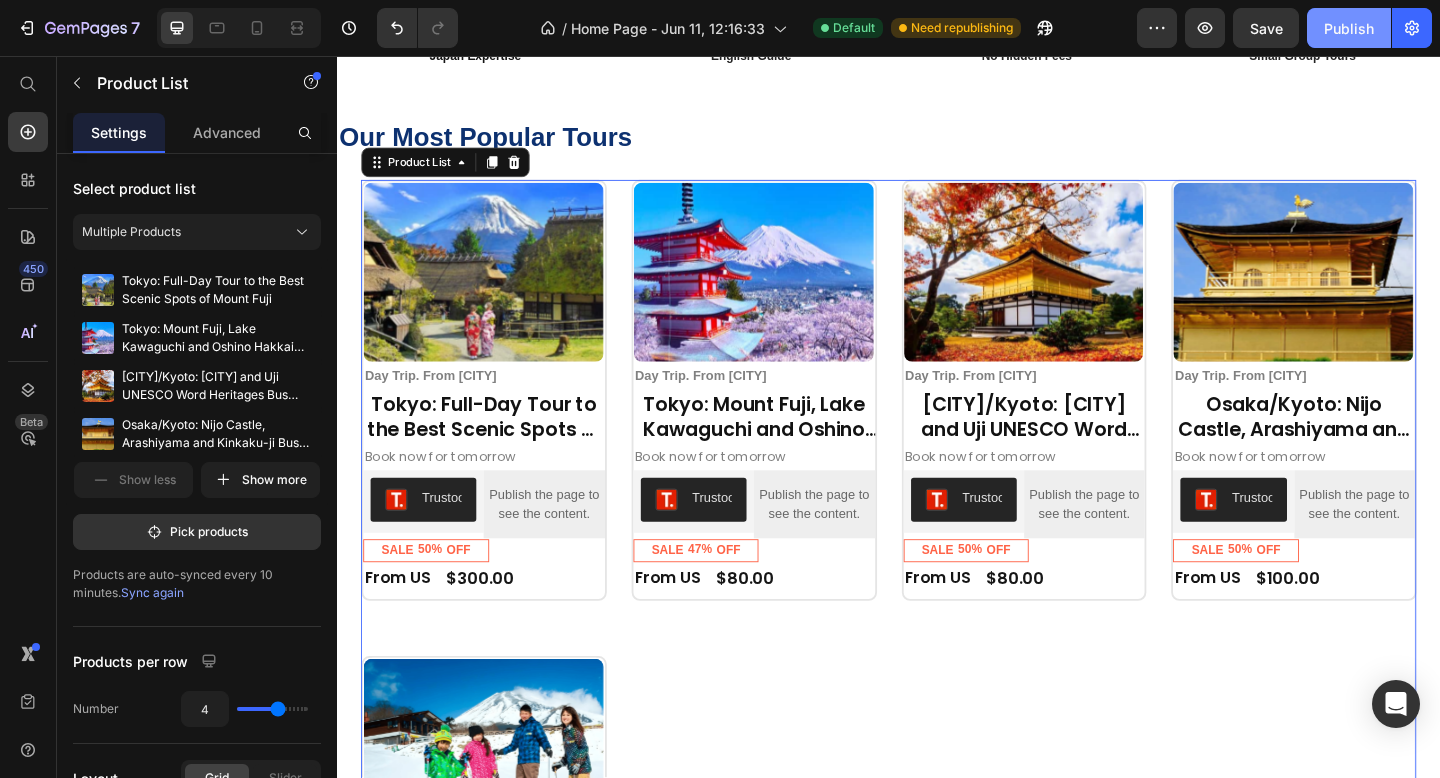 click on "Publish" 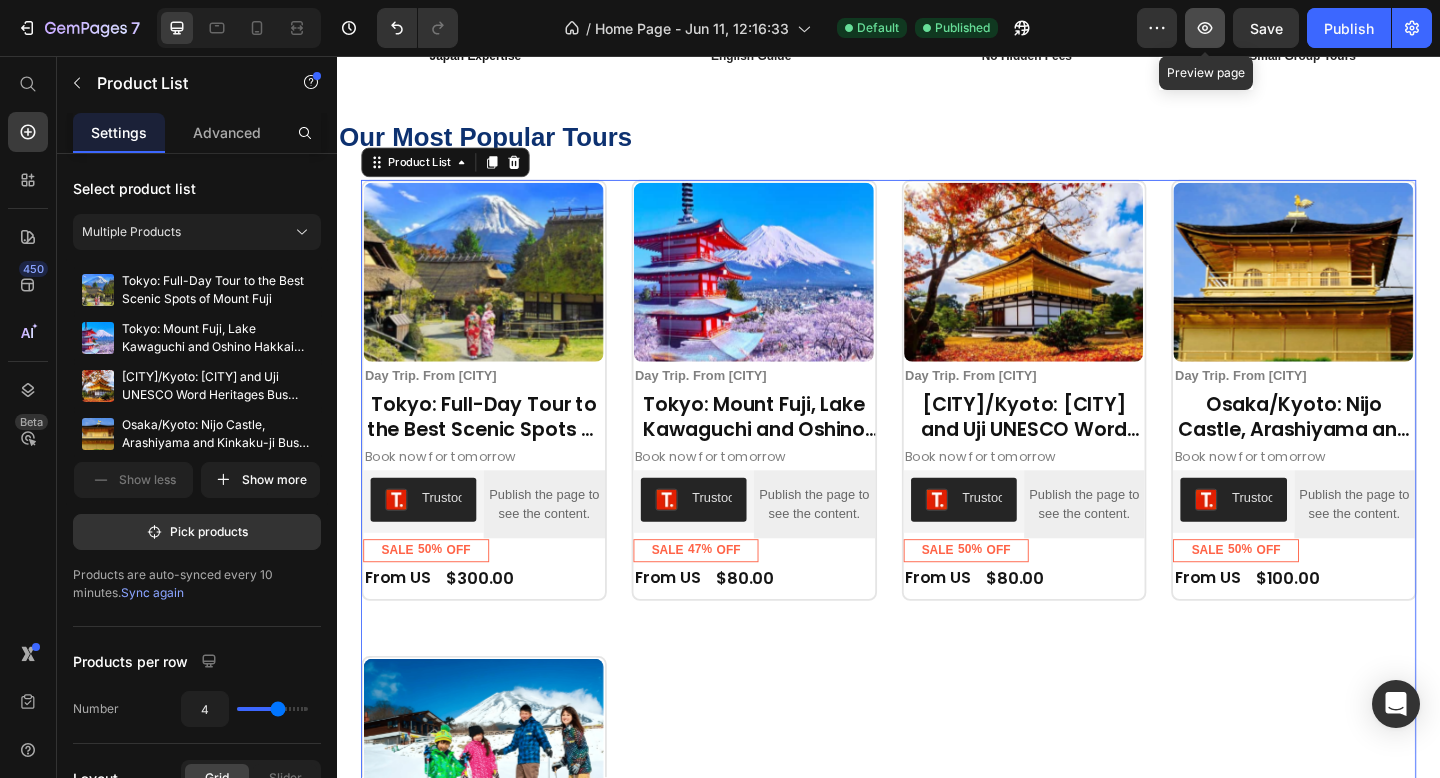 click 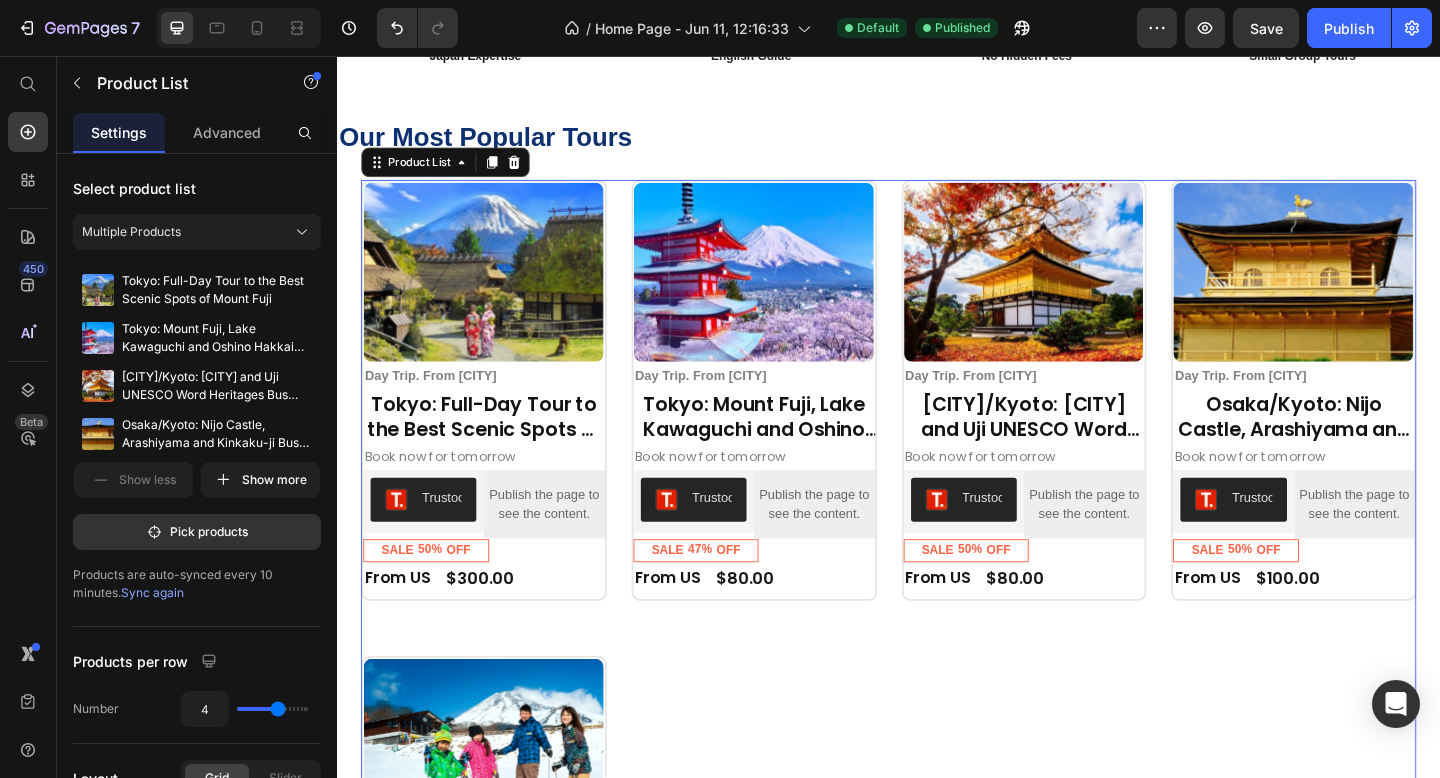 click on "Product Images   Day Trip. From Tokyo Text Block Row Tokyo: Full-Day Tour to the Best Scenic Spots of Mount Fuji Product Title   Book now for tomorrow Text Block Trustoo Trustoo
Publish the page to see the content.
Custom Code Row SALE 50% OFF Discount Tag Row Row    From US Text Block $300.00 Product Price Row Row Row Product Images   Day Trip. From Tokyo Text Block Row Tokyo: Mount Fuji, Lake Kawaguchi and Oshino Hakkai Bus Tour Product Title   Book now for tomorrow Text Block Trustoo Trustoo
Publish the page to see the content.
Custom Code Row SALE 47% OFF Discount Tag Row Row    From US Text Block $80.00 Product Price Row Row Row Product Images   Day Trip. From Tokyo Text Block Row Osaka/Kyoto: Kyoto and Uji UNESCO Word Heritages Bus Tour Product Title   Book now for tomorrow Text Block Trustoo Trustoo
Publish the page to see the content.
Custom Code Row SALE 50% OFF Discount Tag Row Row    From US Text Block $80.00 Product Price Row Row" at bounding box center [937, 679] 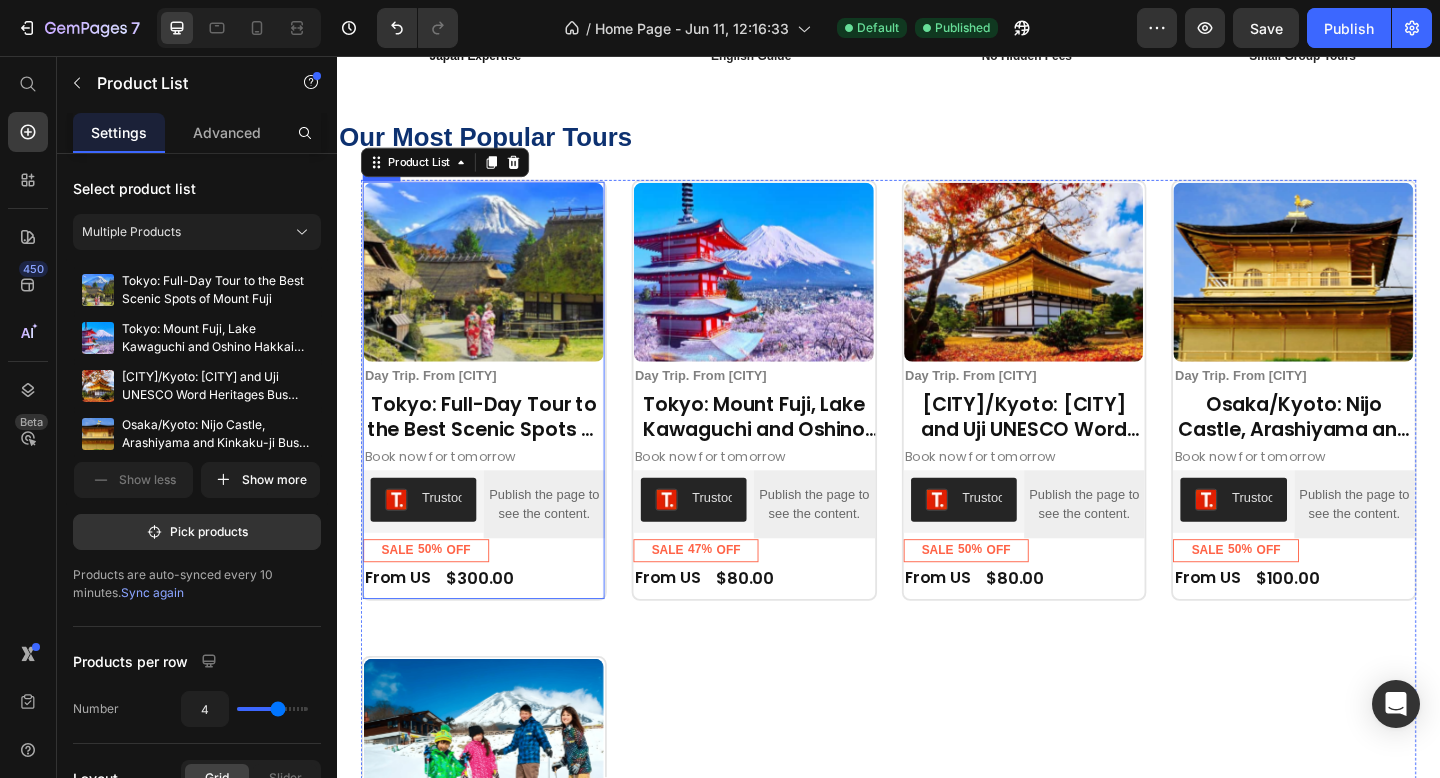 click on "Product Images   Day Trip. From Tokyo Text Block Row Tokyo: Full-Day Tour to the Best Scenic Spots of Mount Fuji Product Title   Book now for tomorrow Text Block Trustoo Trustoo
Publish the page to see the content.
Custom Code Row SALE 50% OFF Discount Tag Row Row    From US Text Block $300.00 Product Price Row Row Row" at bounding box center [496, 420] 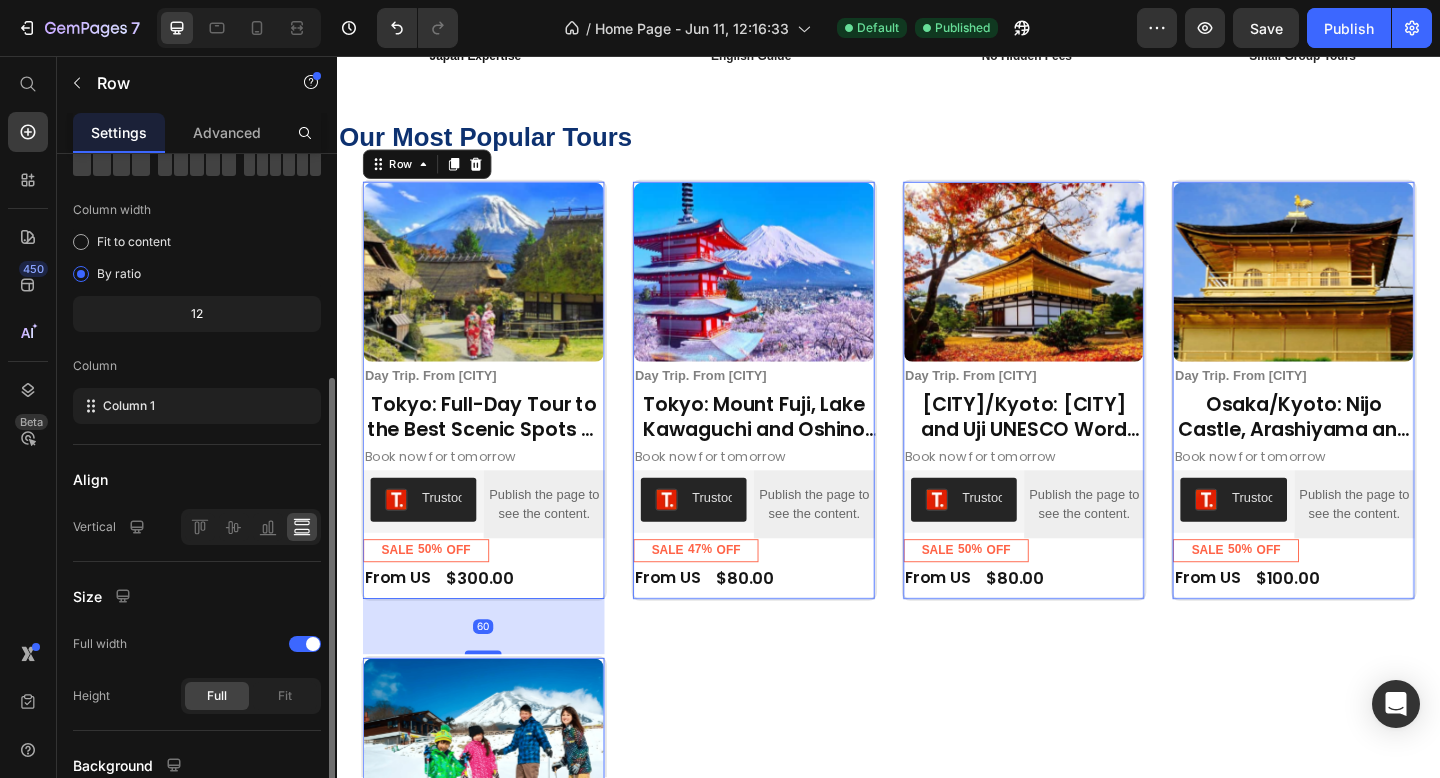 scroll, scrollTop: 296, scrollLeft: 0, axis: vertical 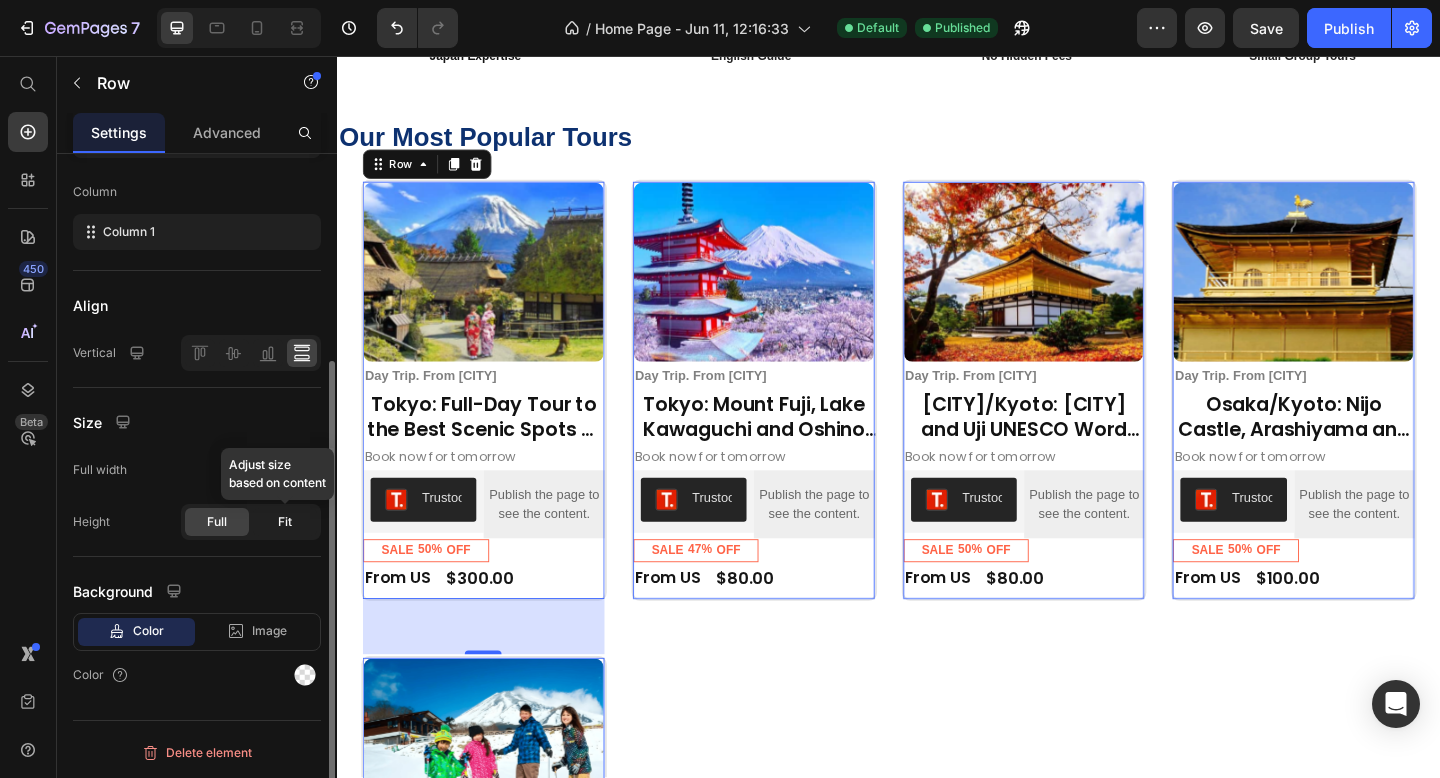 click on "Fit" 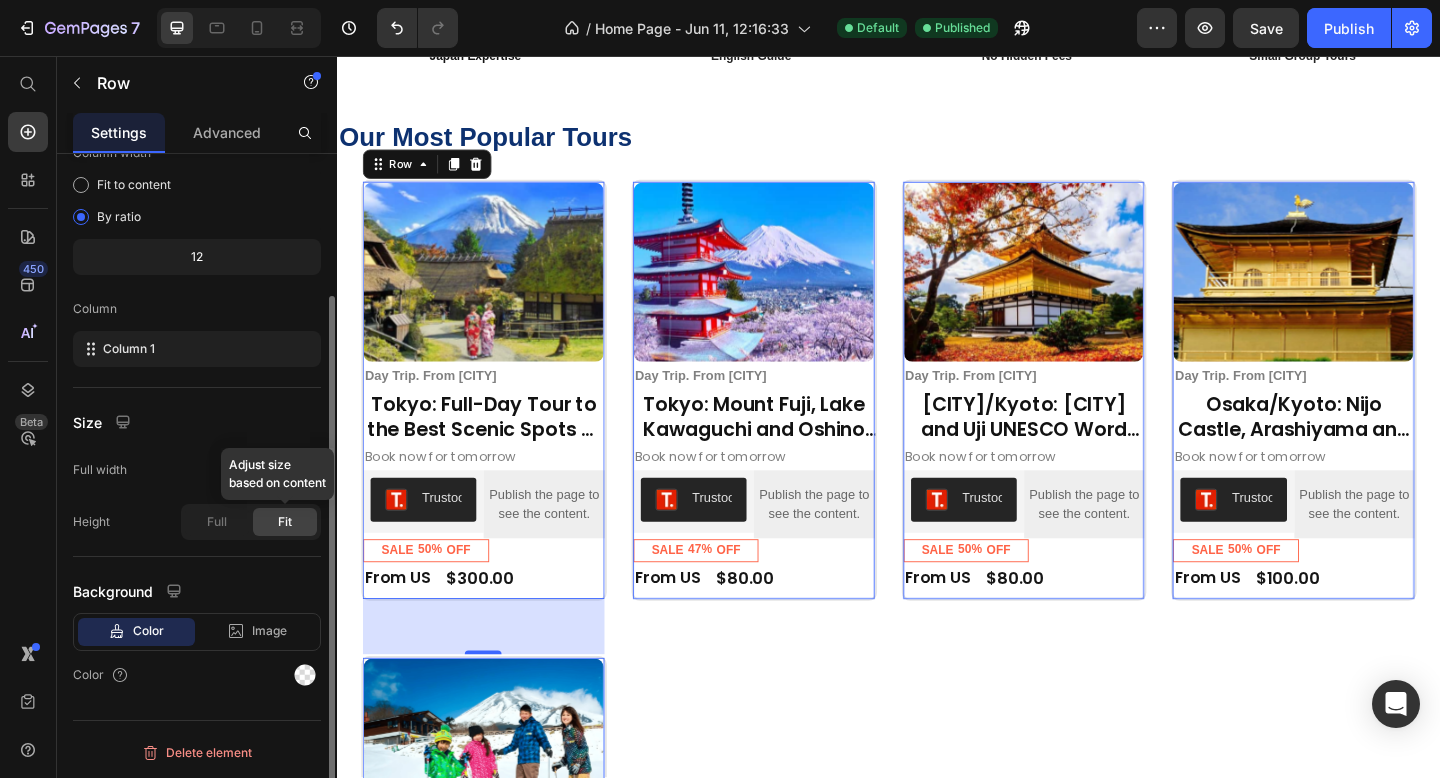 scroll, scrollTop: 179, scrollLeft: 0, axis: vertical 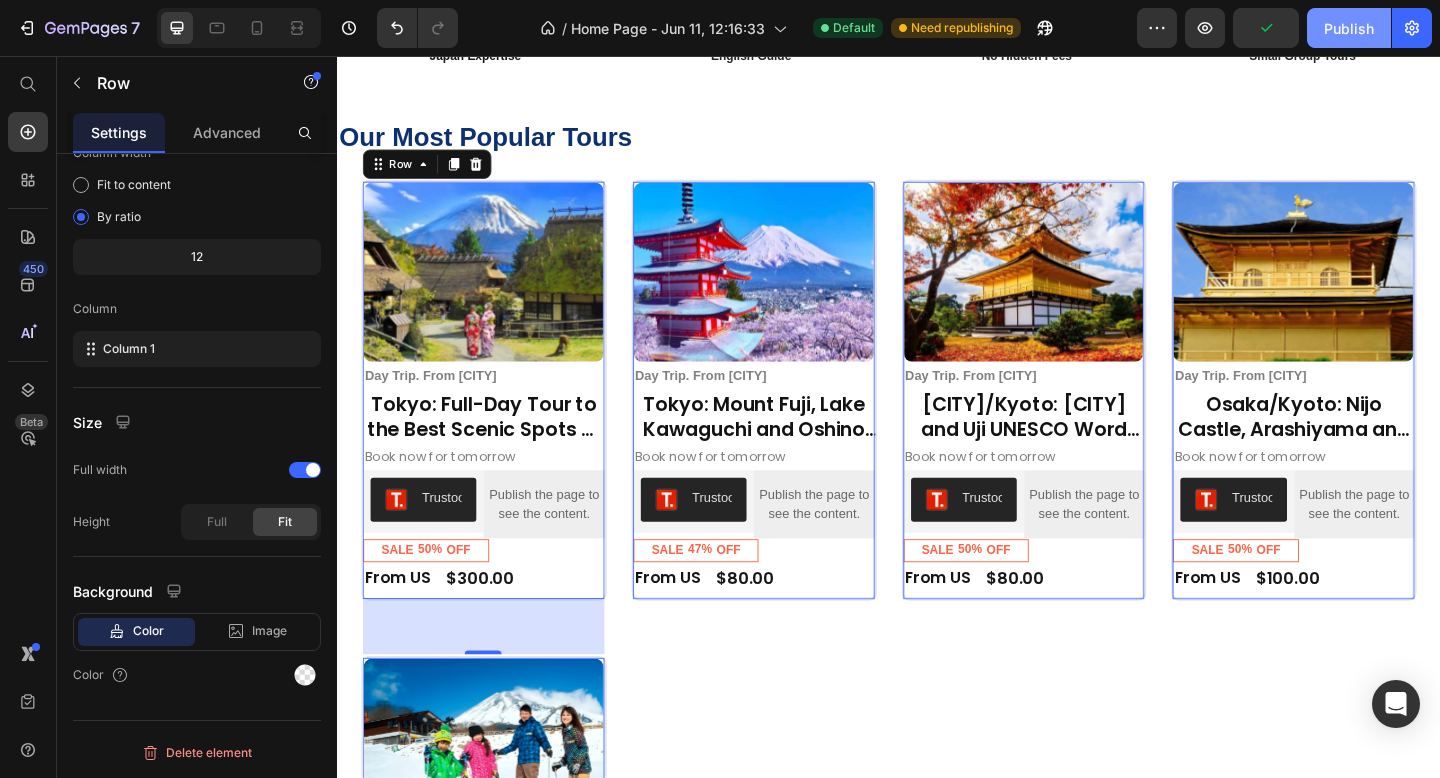 click on "Publish" 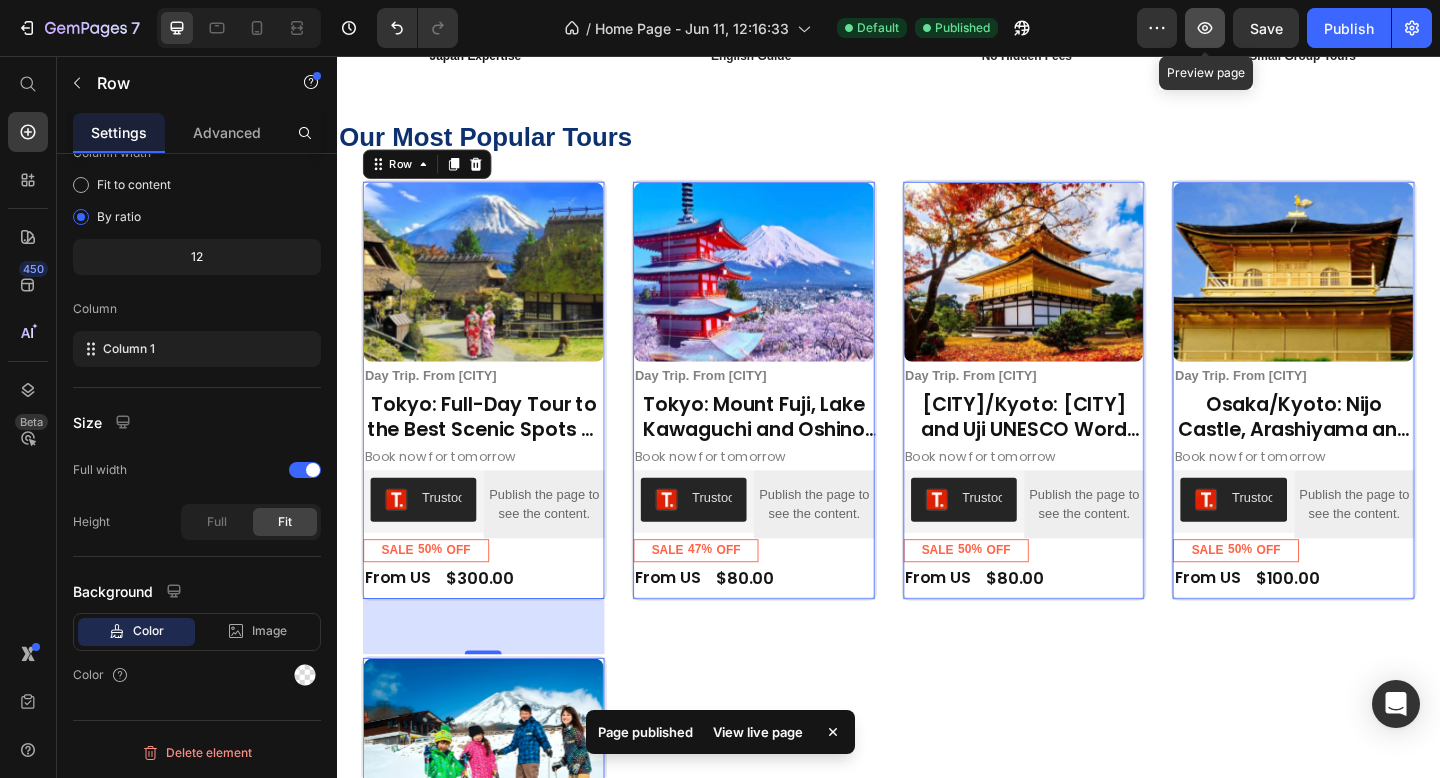 click 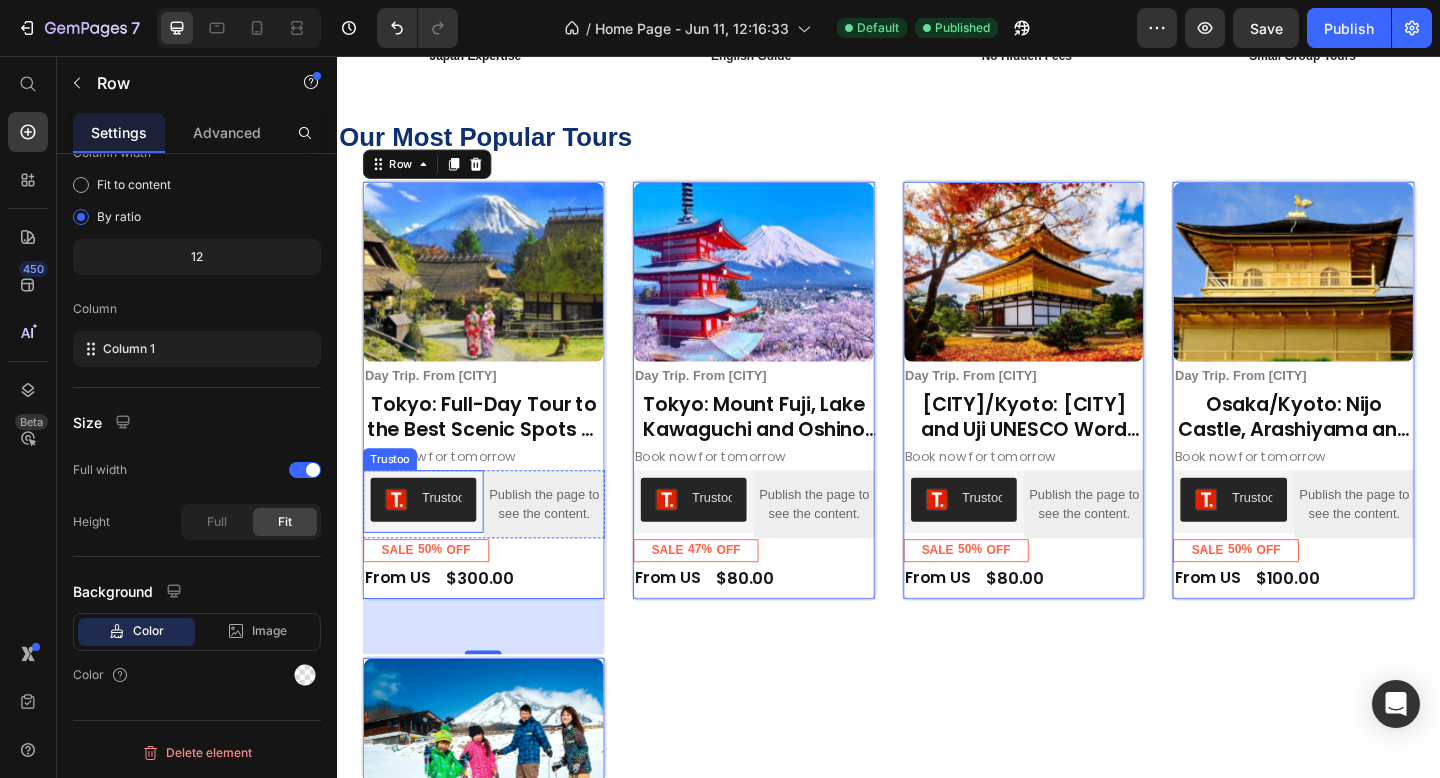 click on "Trustoo" at bounding box center (430, 539) 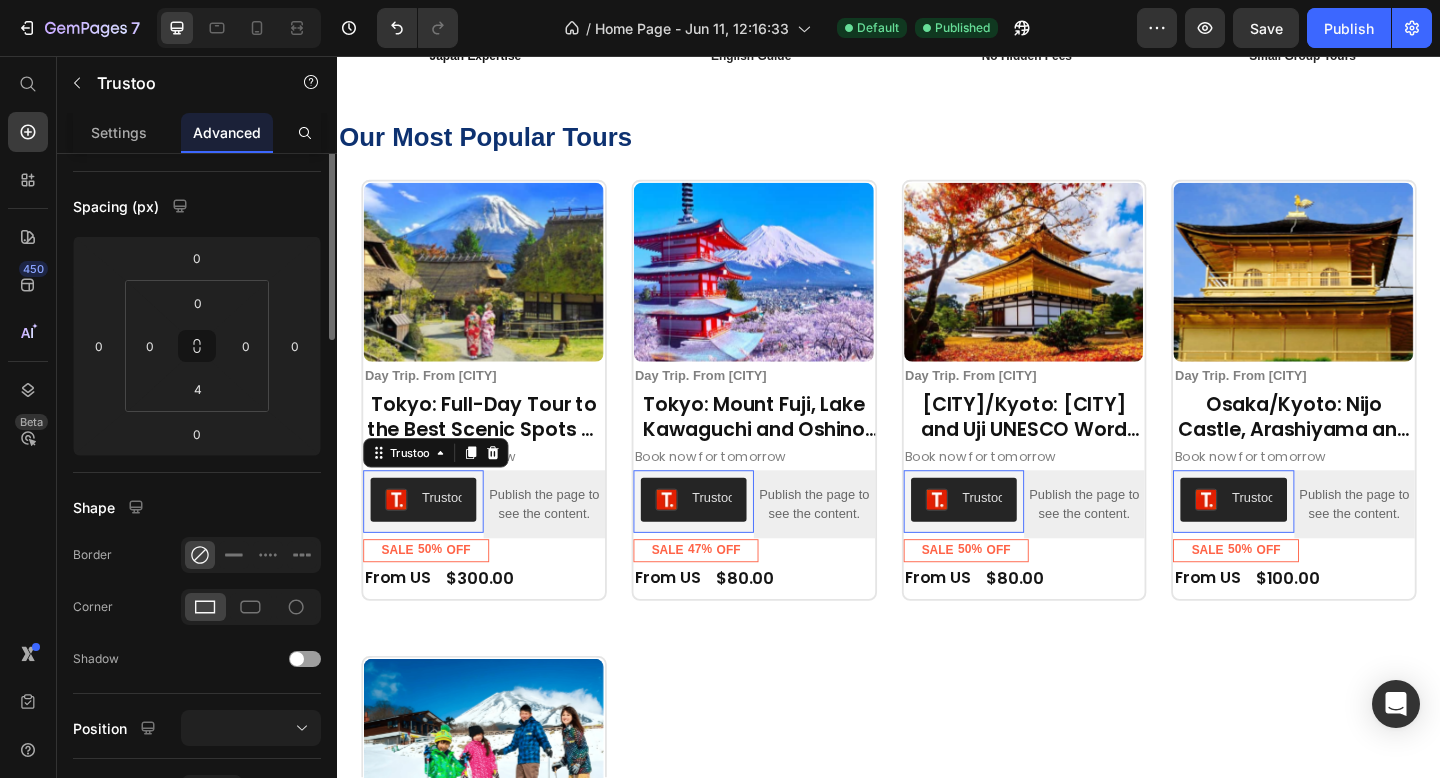 scroll, scrollTop: 0, scrollLeft: 0, axis: both 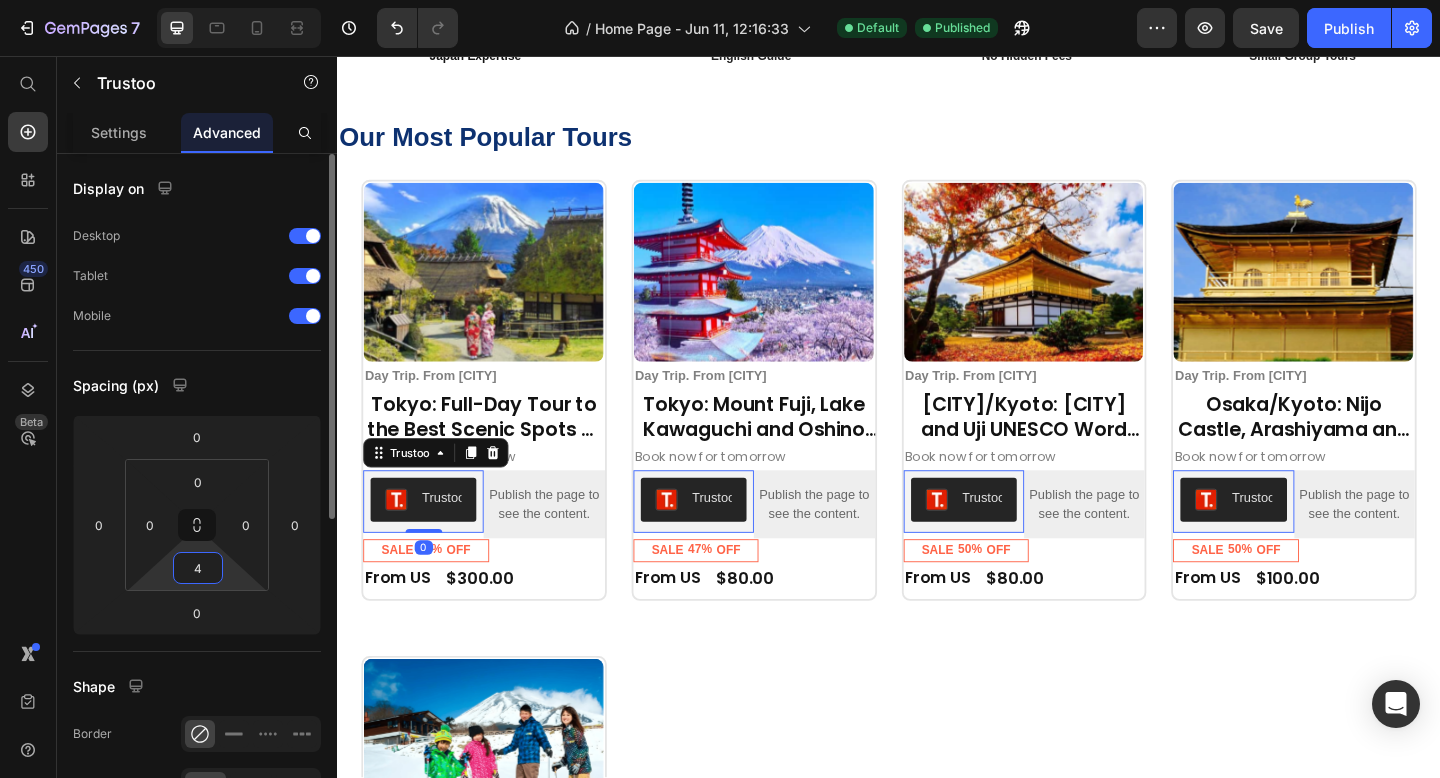 click on "4" at bounding box center [198, 568] 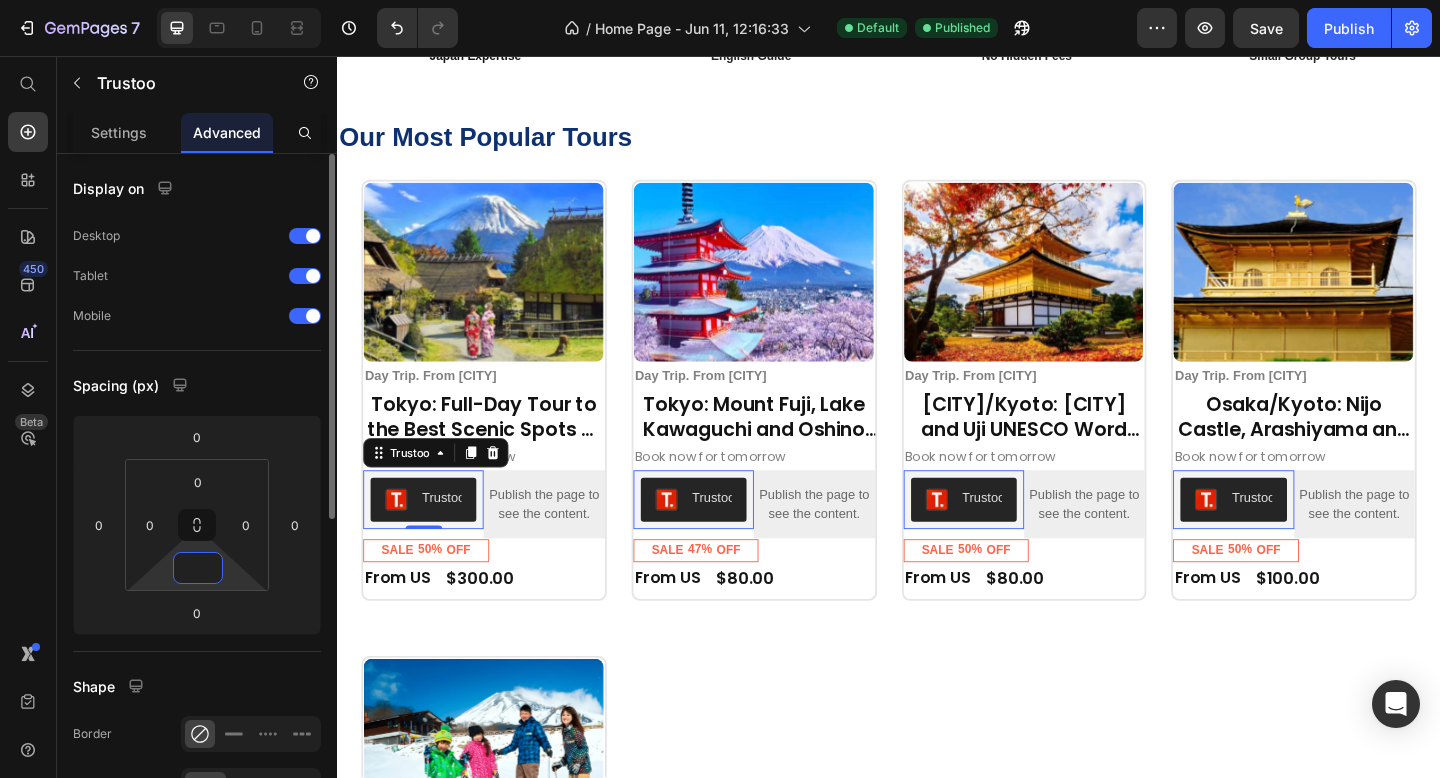 type on "5" 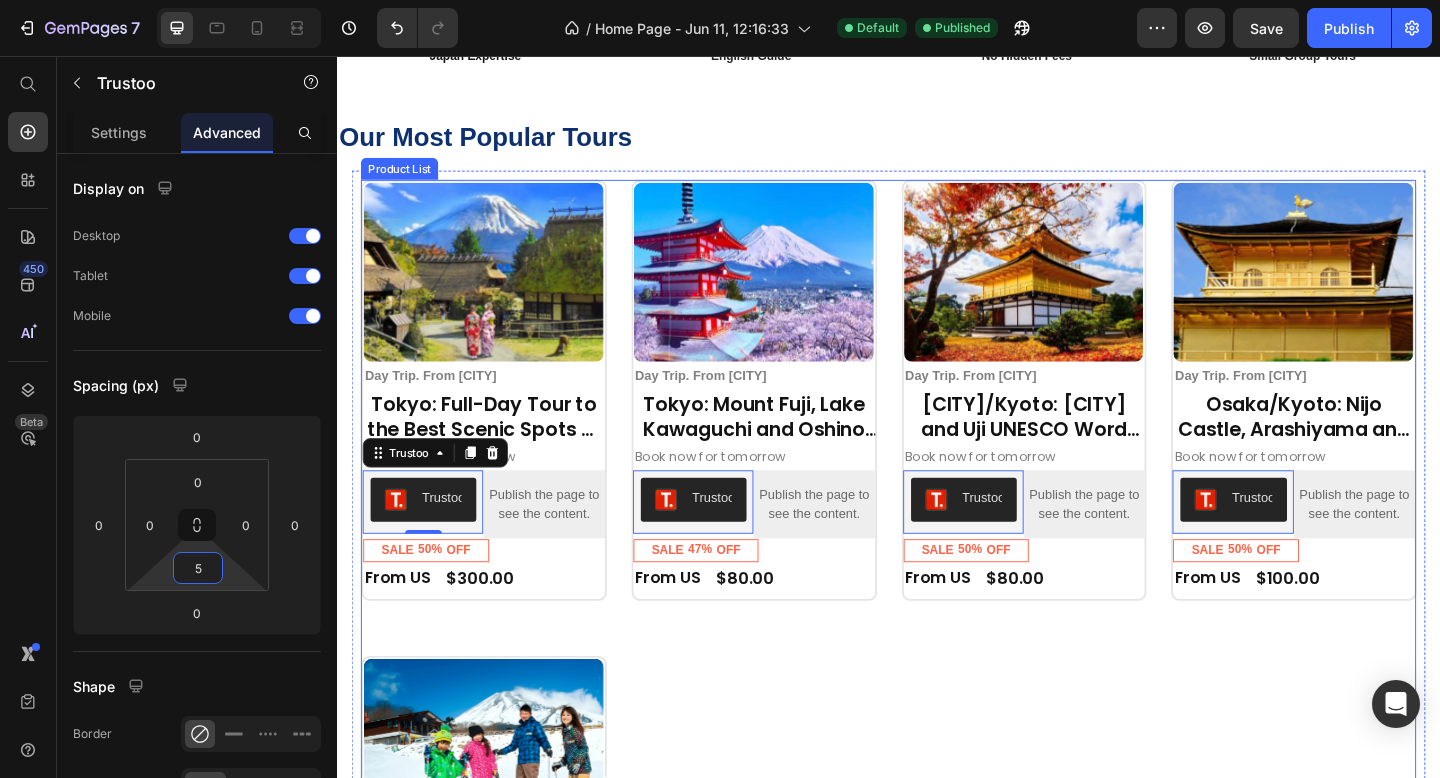 click on "Product Images   Day Trip. From Tokyo Text Block Row Tokyo: Full-Day Tour to the Best Scenic Spots of Mount Fuji Product Title   Book now for tomorrow Text Block Trustoo Trustoo   0
Publish the page to see the content.
Custom Code Row SALE 50% OFF Discount Tag Row Row    From US Text Block $300.00 Product Price Row Row Row Product Images   Day Trip. From Tokyo Text Block Row Tokyo: Mount Fuji, Lake Kawaguchi and Oshino Hakkai Bus Tour Product Title   Book now for tomorrow Text Block Trustoo Trustoo   0
Publish the page to see the content.
Custom Code Row SALE 47% OFF Discount Tag Row Row    From US Text Block $80.00 Product Price Row Row Row Product Images   Day Trip. From Tokyo Text Block Row Osaka/Kyoto: Kyoto and Uji UNESCO Word Heritages Bus Tour Product Title   Book now for tomorrow Text Block Trustoo Trustoo   0
Publish the page to see the content.
Custom Code Row SALE 50% OFF Discount Tag Row Row    From US Text Block $80.00 Row Row Row" at bounding box center (937, 679) 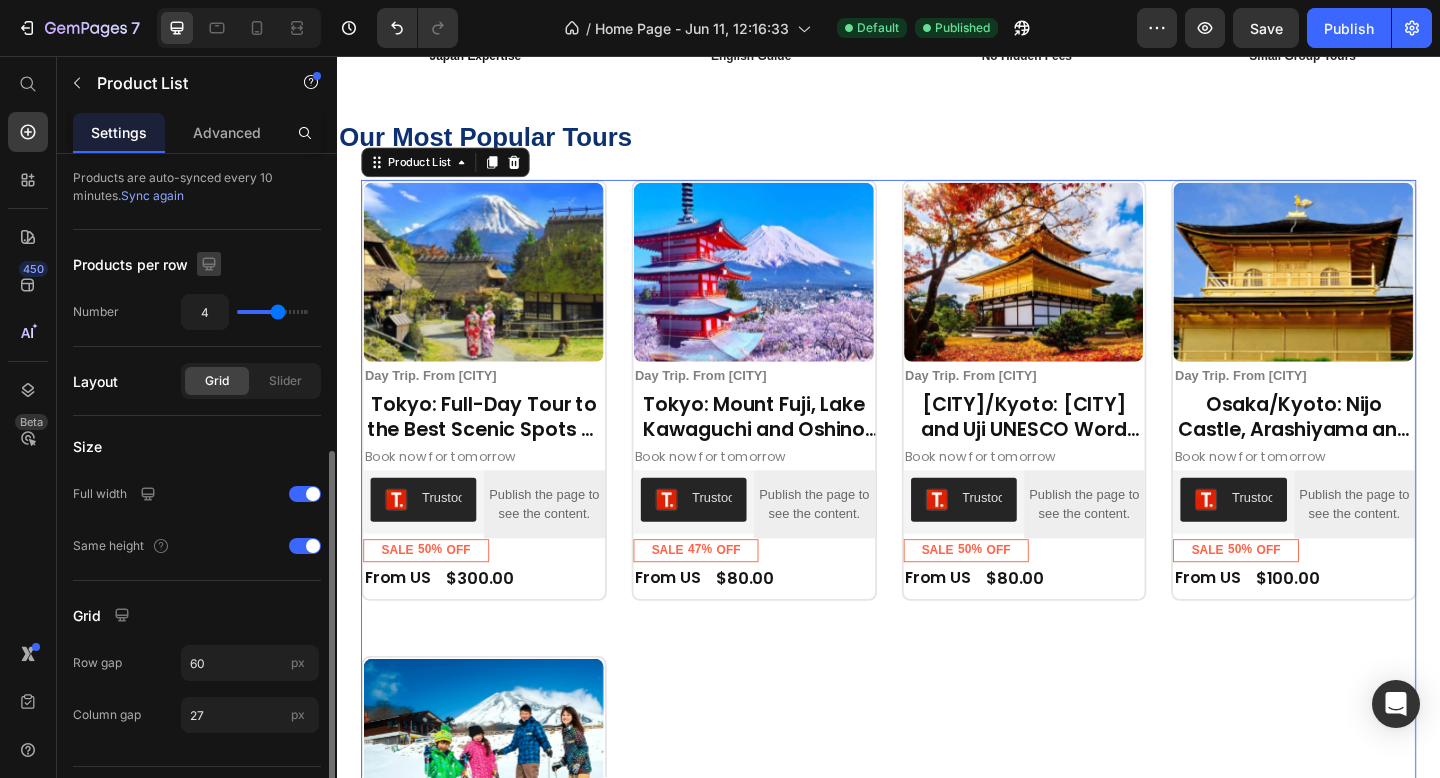 scroll, scrollTop: 443, scrollLeft: 0, axis: vertical 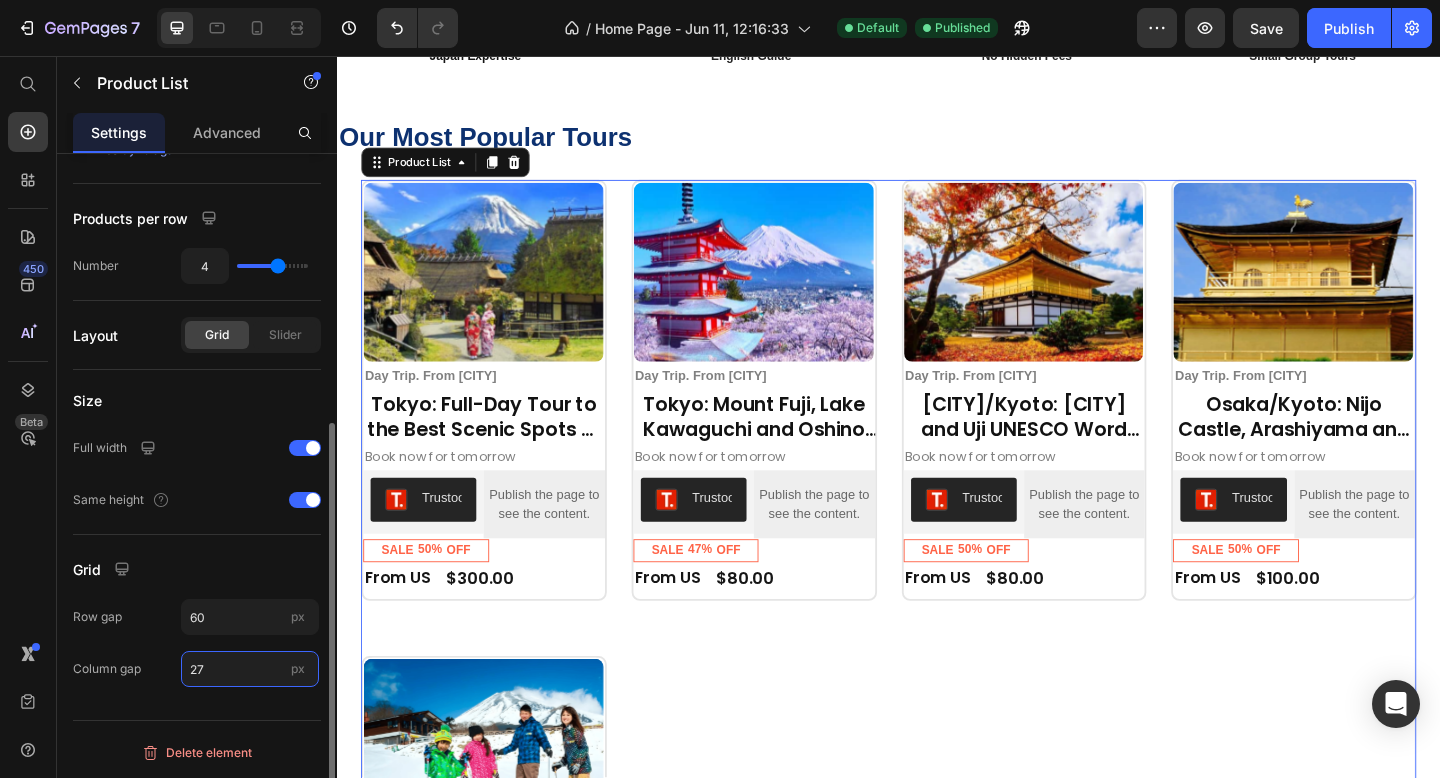 click on "27" at bounding box center (250, 669) 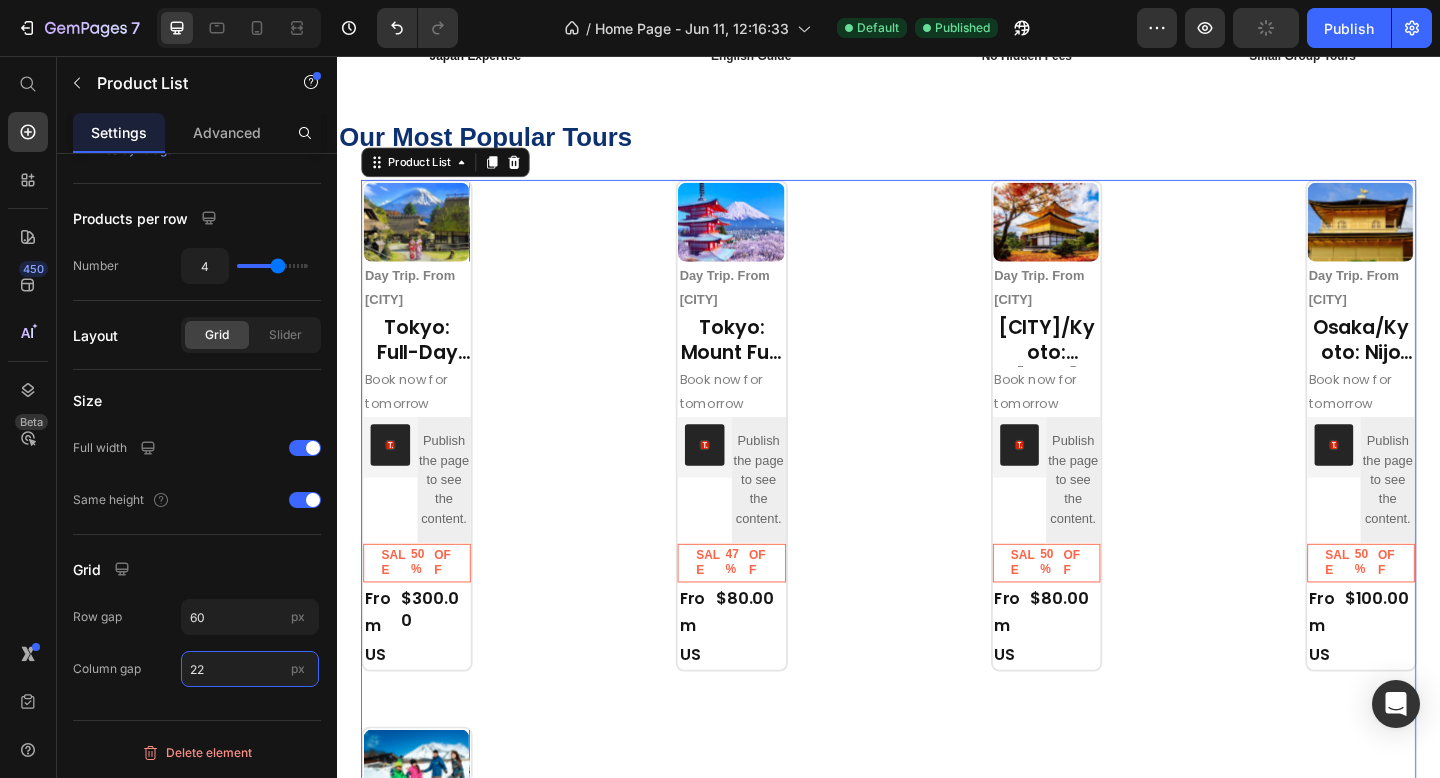 type on "2" 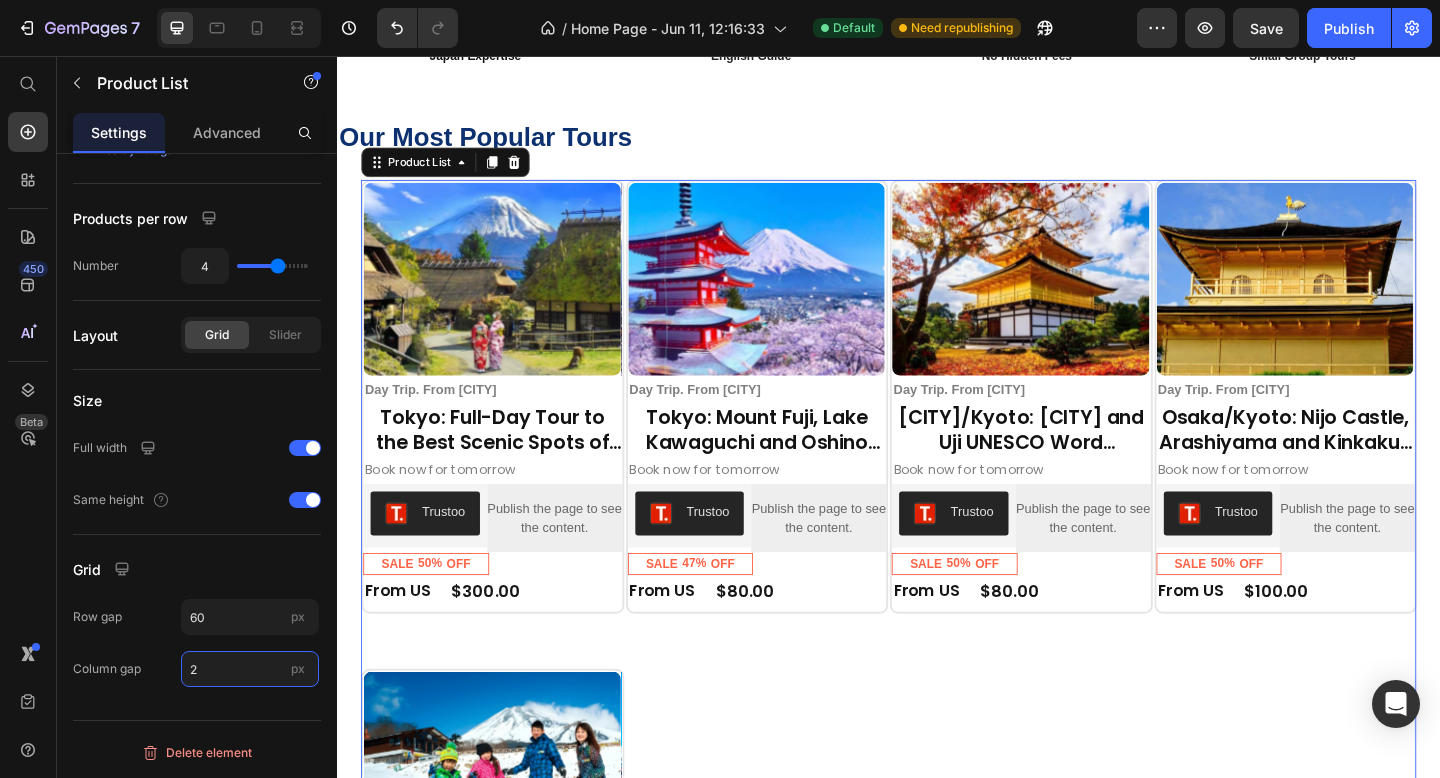 type on "21" 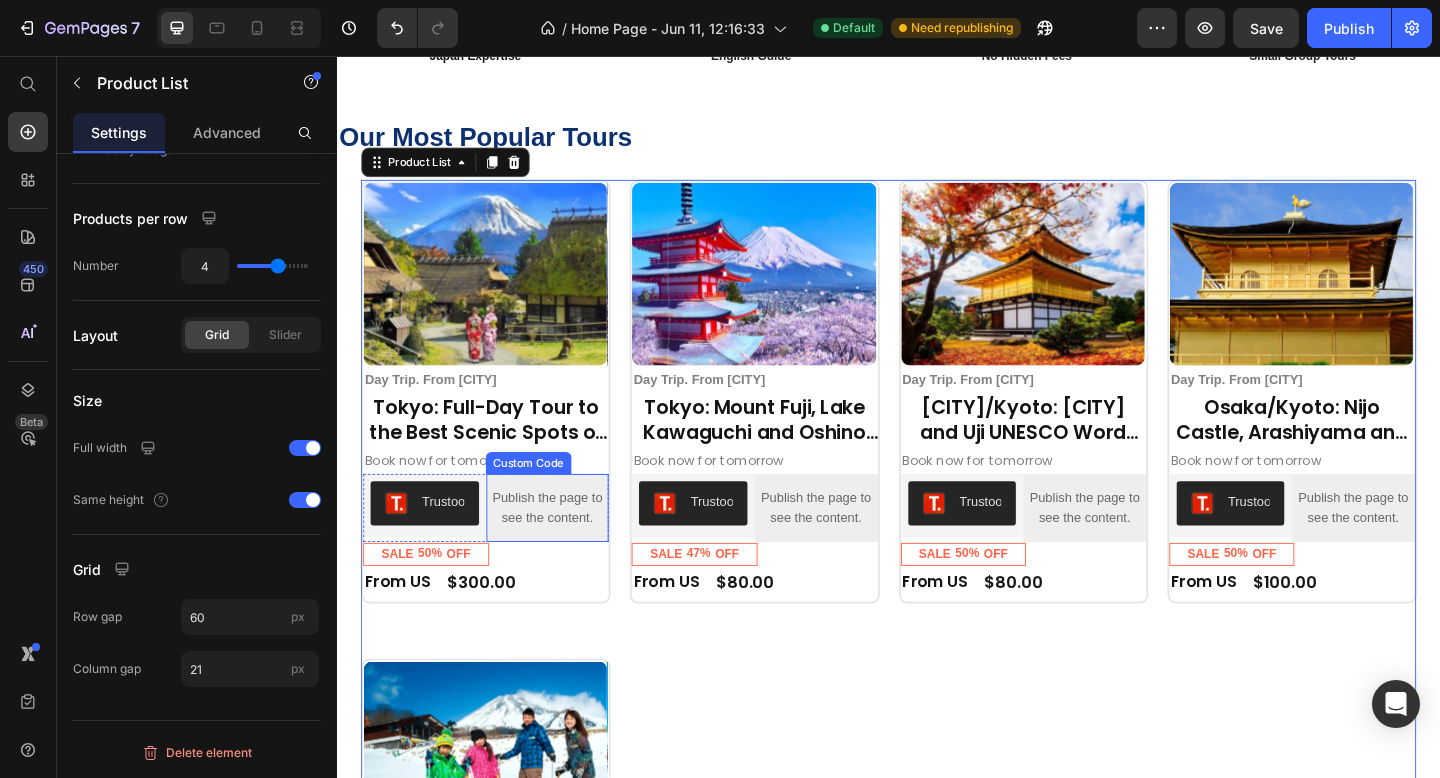 click on "Publish the page to see the content." at bounding box center [566, 548] 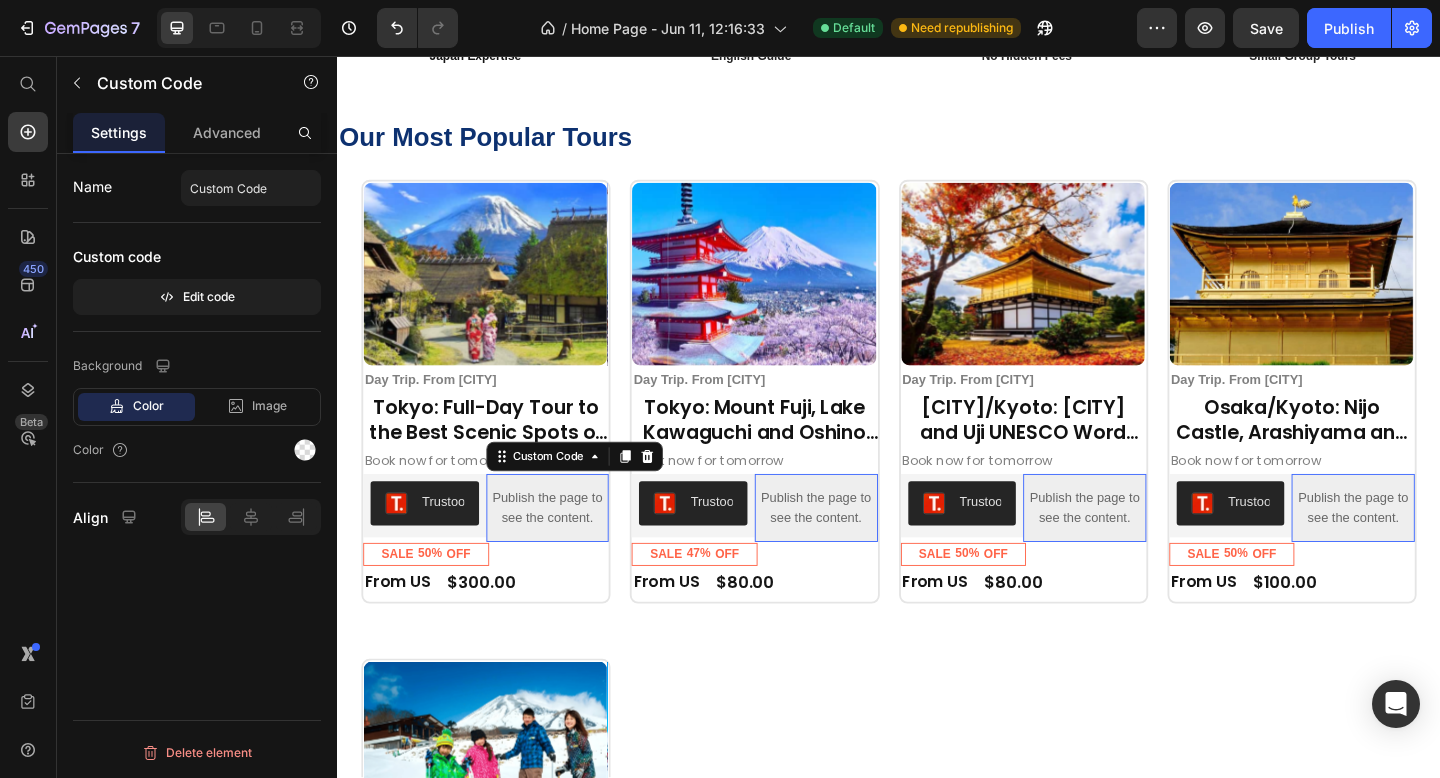 scroll, scrollTop: 0, scrollLeft: 0, axis: both 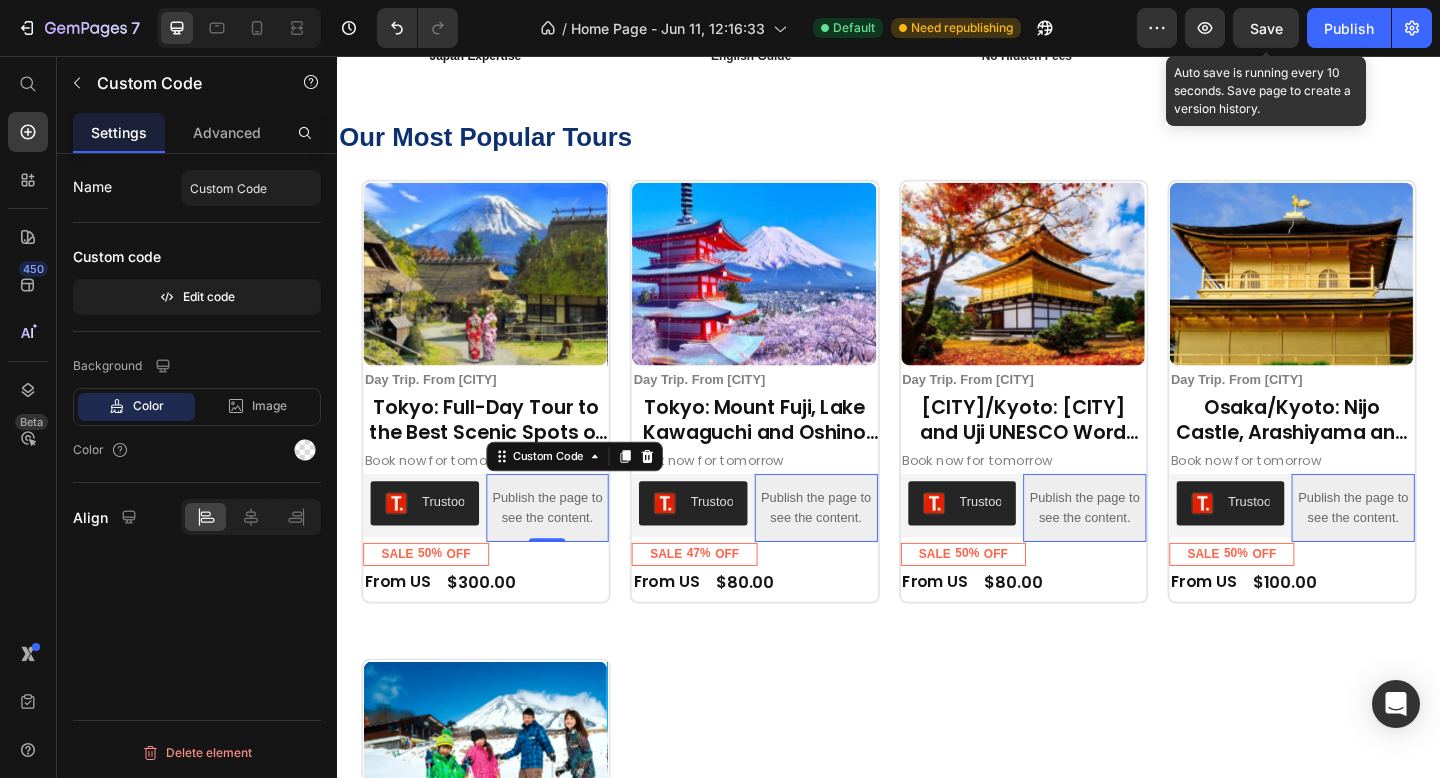 click on "Save" at bounding box center (1266, 28) 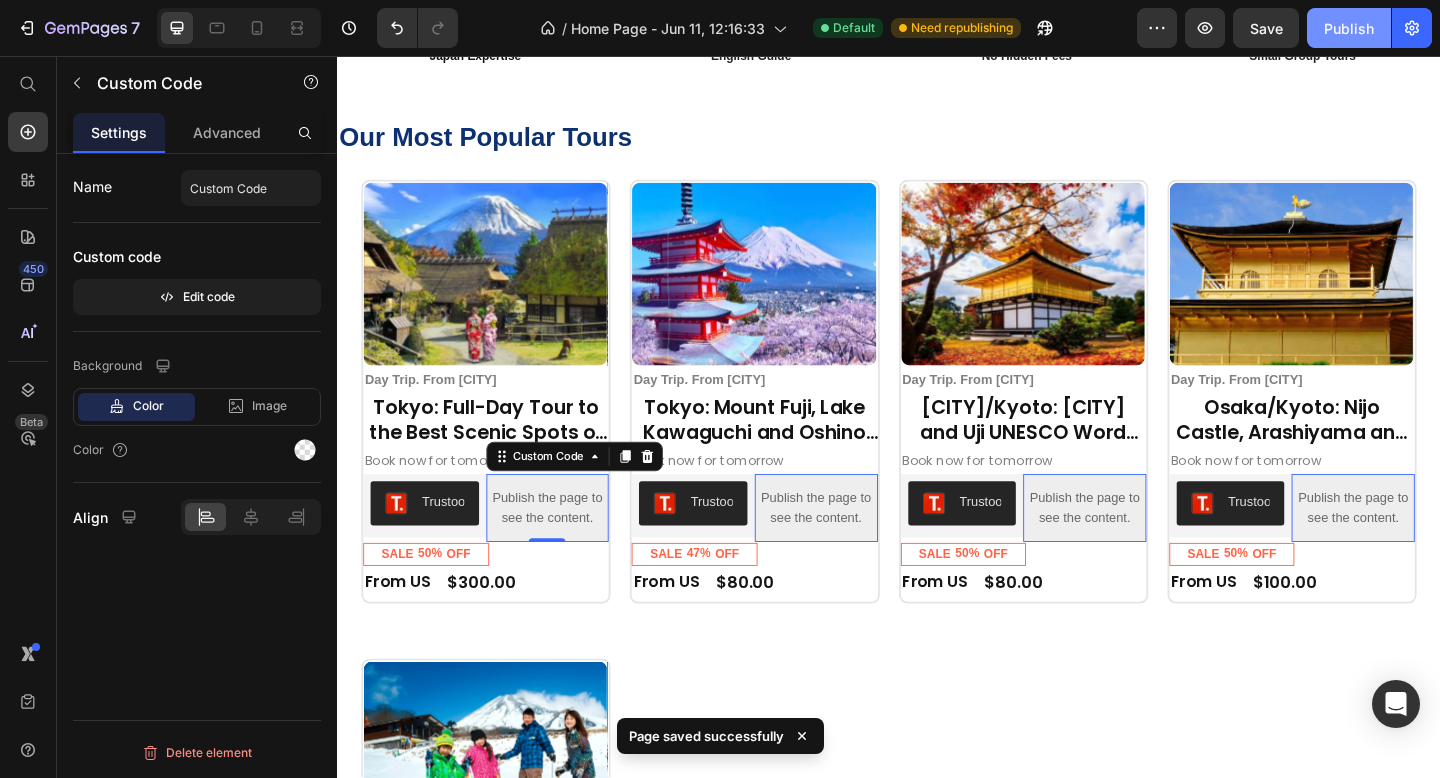 click on "Publish" at bounding box center (1349, 28) 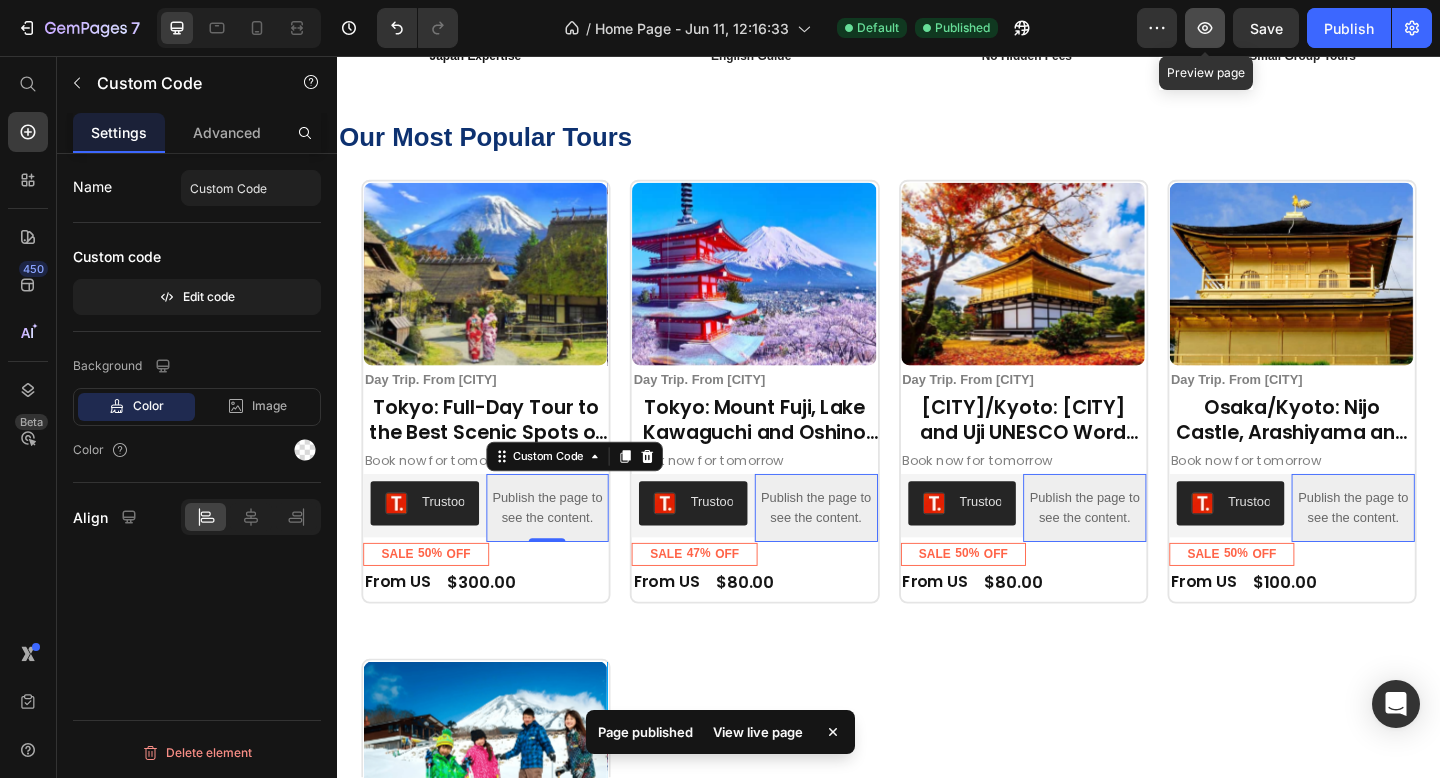 click 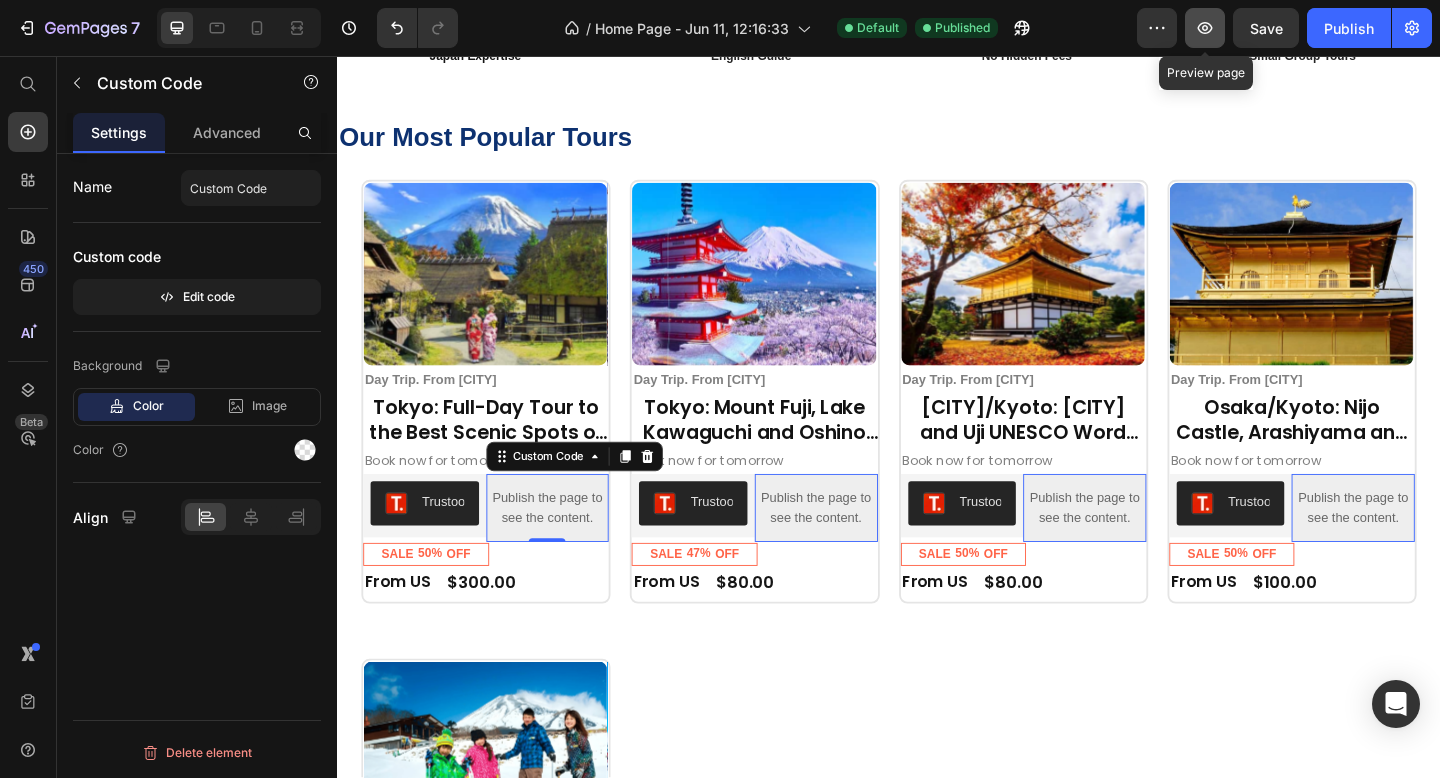 click 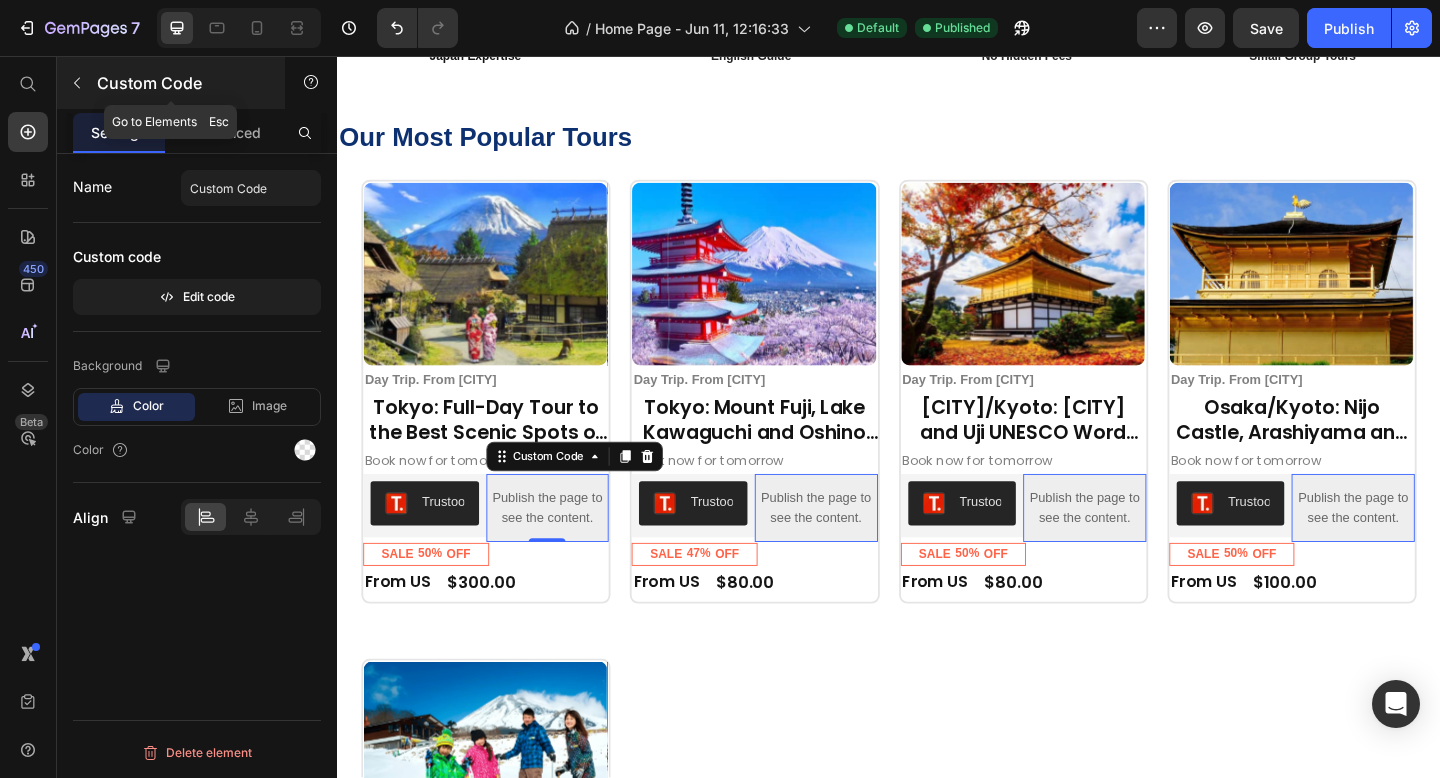 drag, startPoint x: 76, startPoint y: 82, endPoint x: 224, endPoint y: 404, distance: 354.38397 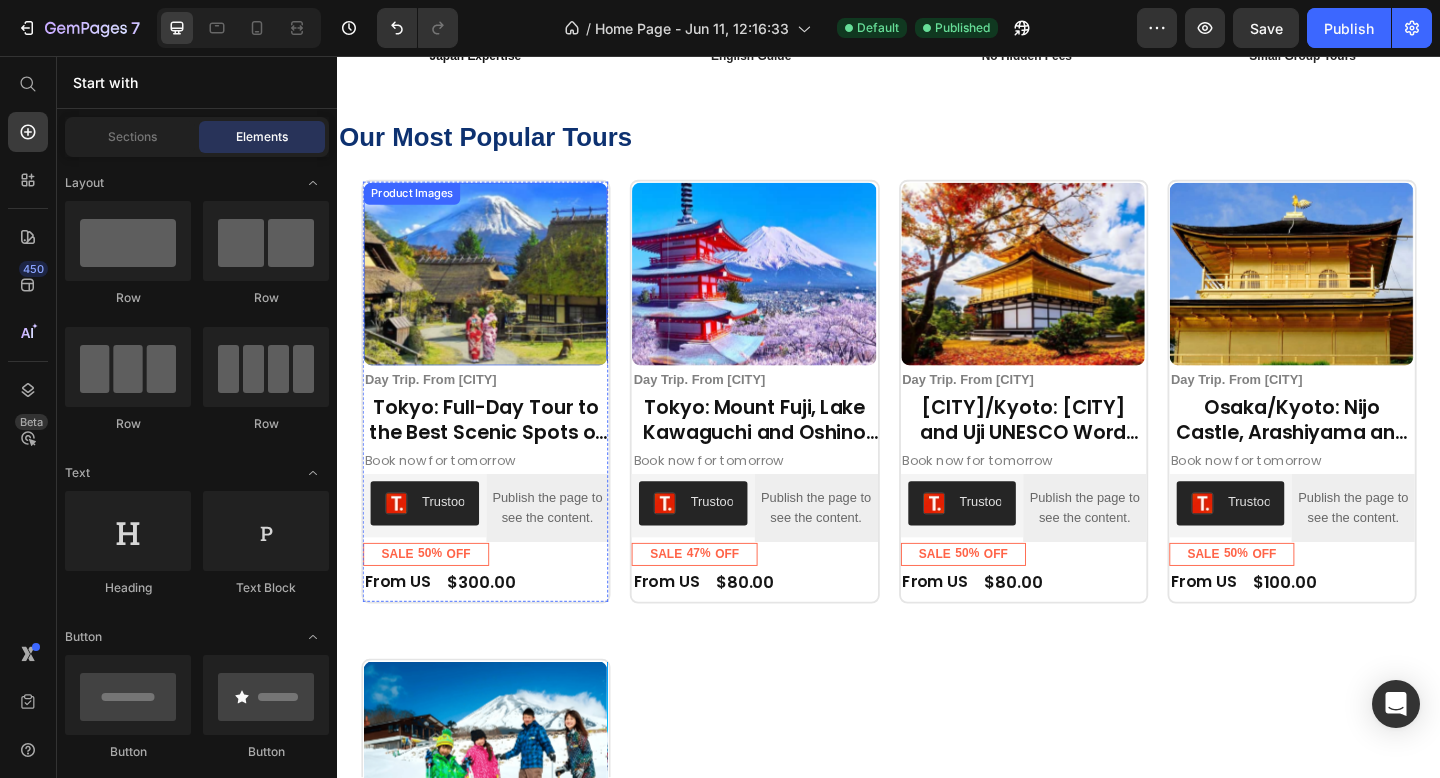 click at bounding box center (498, 293) 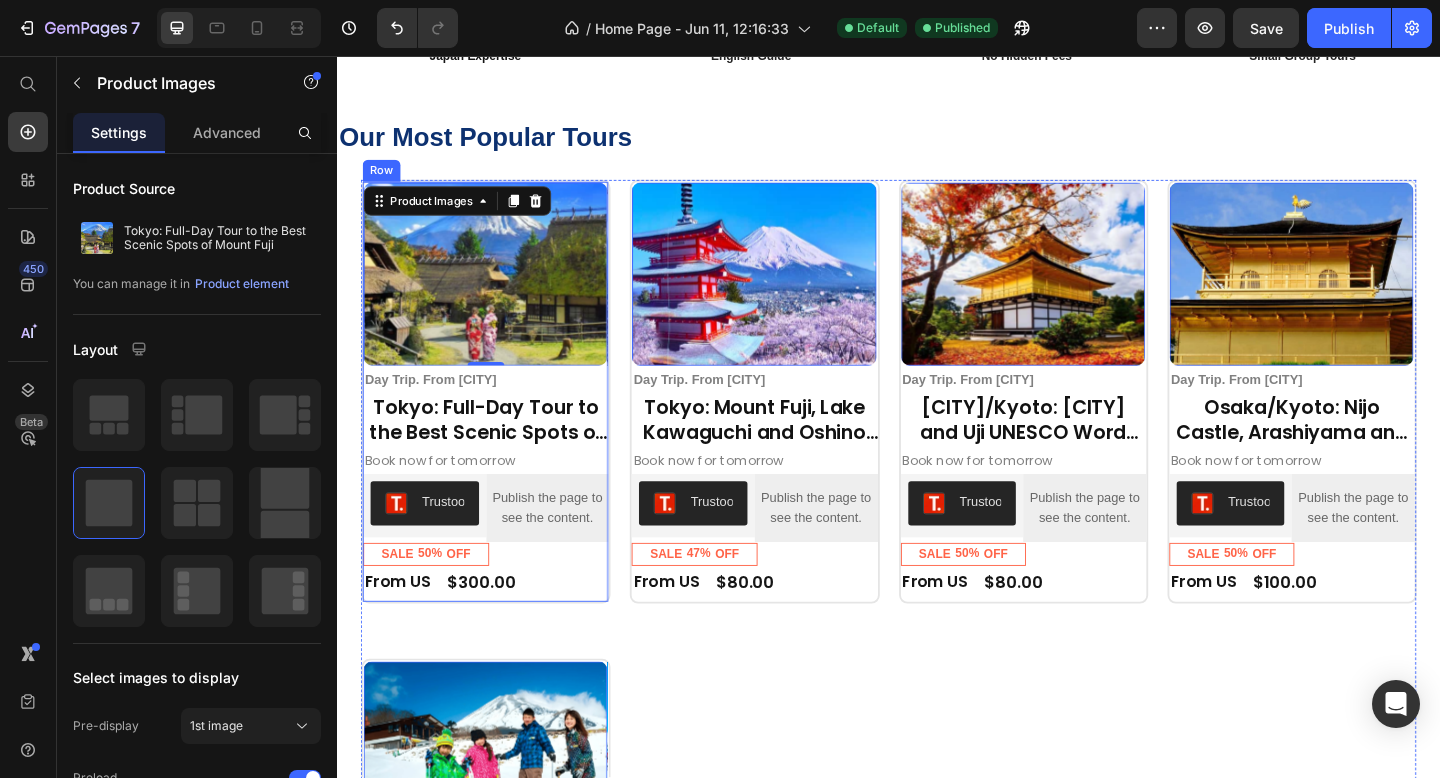 click on "Product Images   0   Day Trip. From Tokyo Text Block Row Tokyo: Full-Day Tour to the Best Scenic Spots of Mount Fuji Product Title   Book now for tomorrow Text Block Trustoo Trustoo
Publish the page to see the content.
Custom Code Row SALE 50% OFF Discount Tag Row Row    From US Text Block $300.00 Product Price Row Row Row" at bounding box center (498, 421) 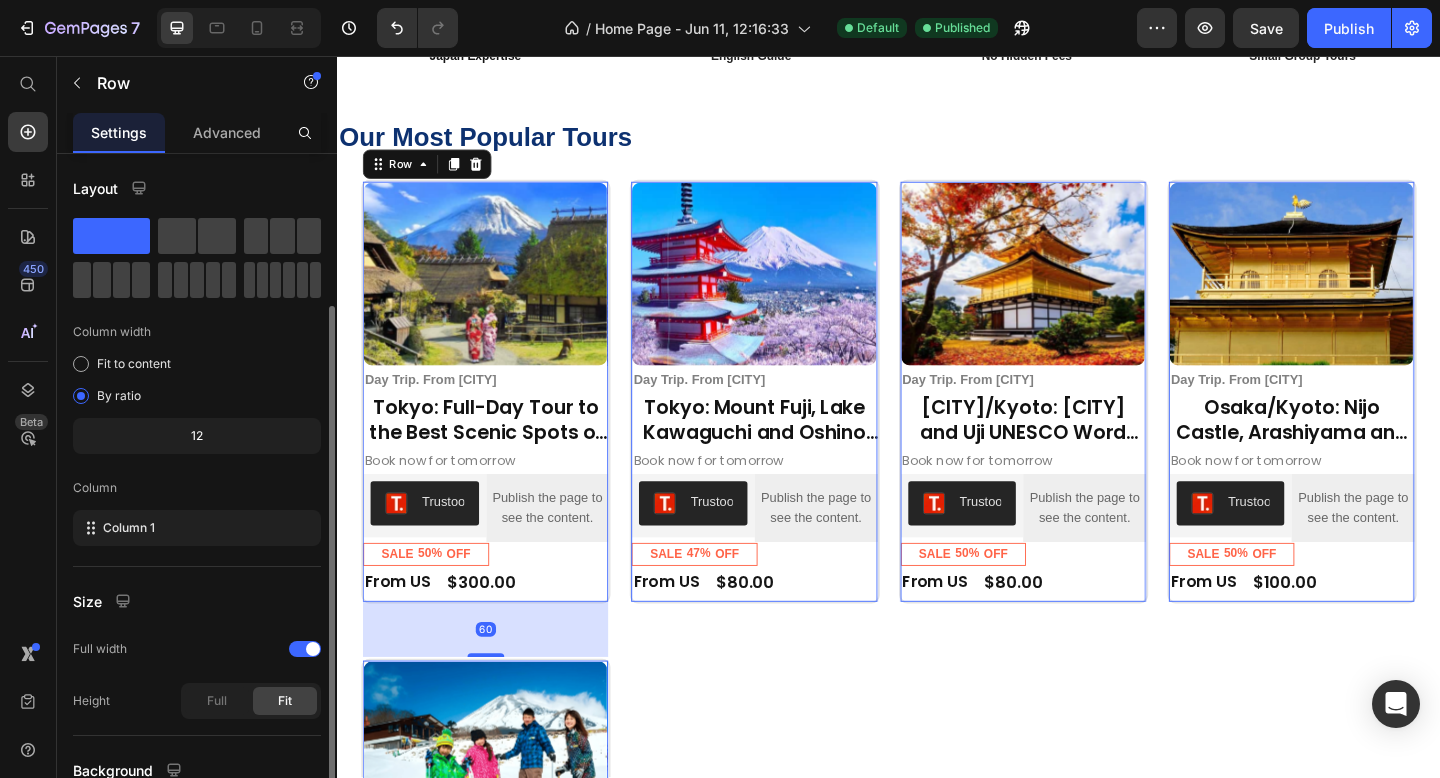 scroll, scrollTop: 179, scrollLeft: 0, axis: vertical 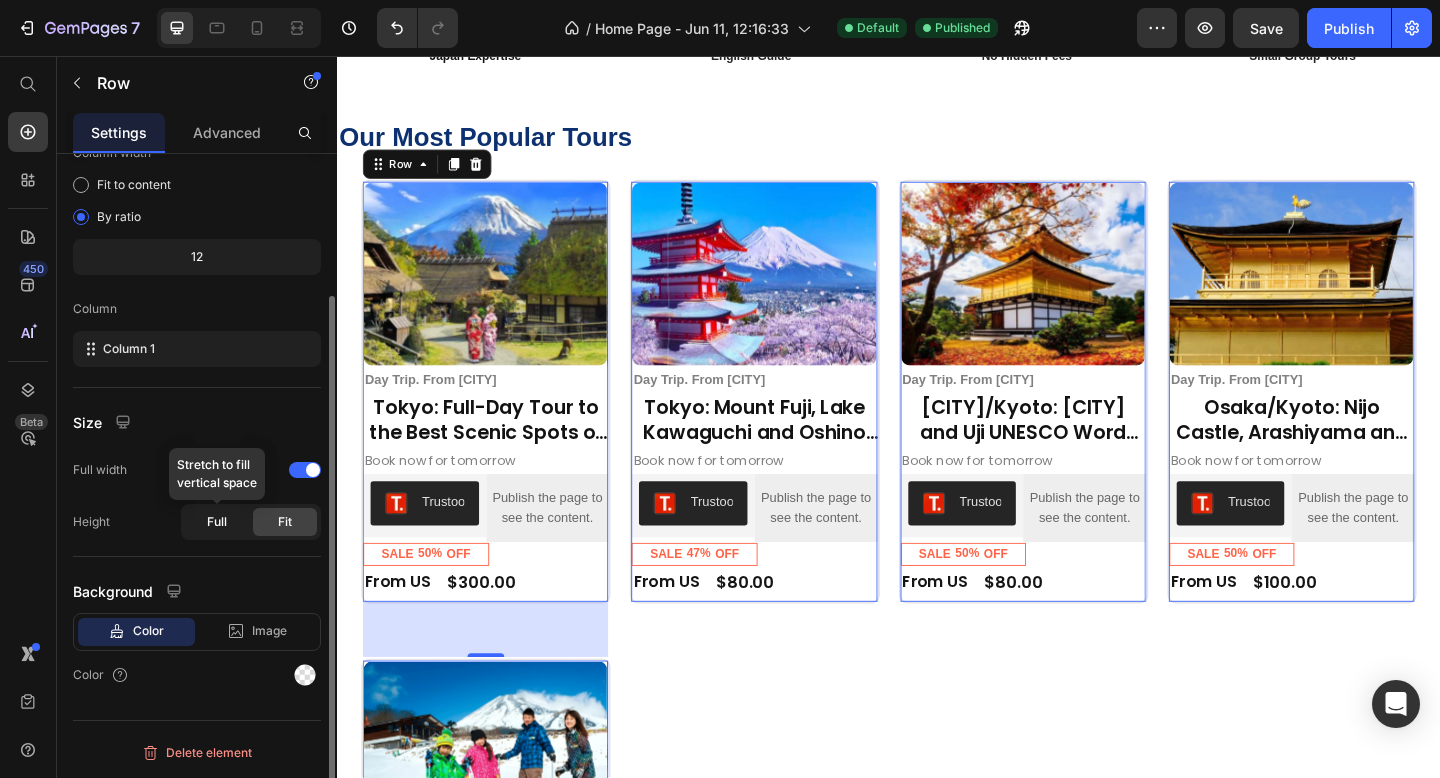 click on "Full" 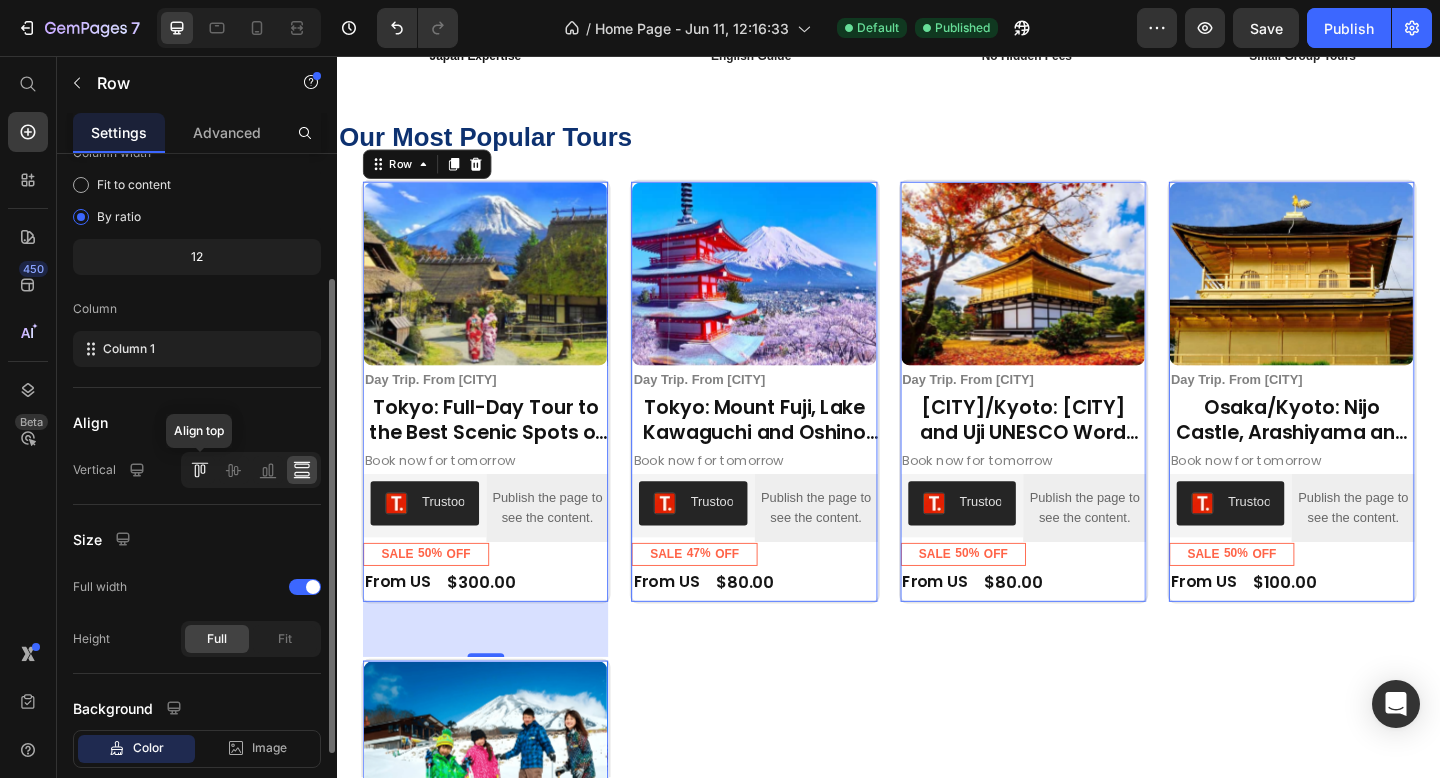 click 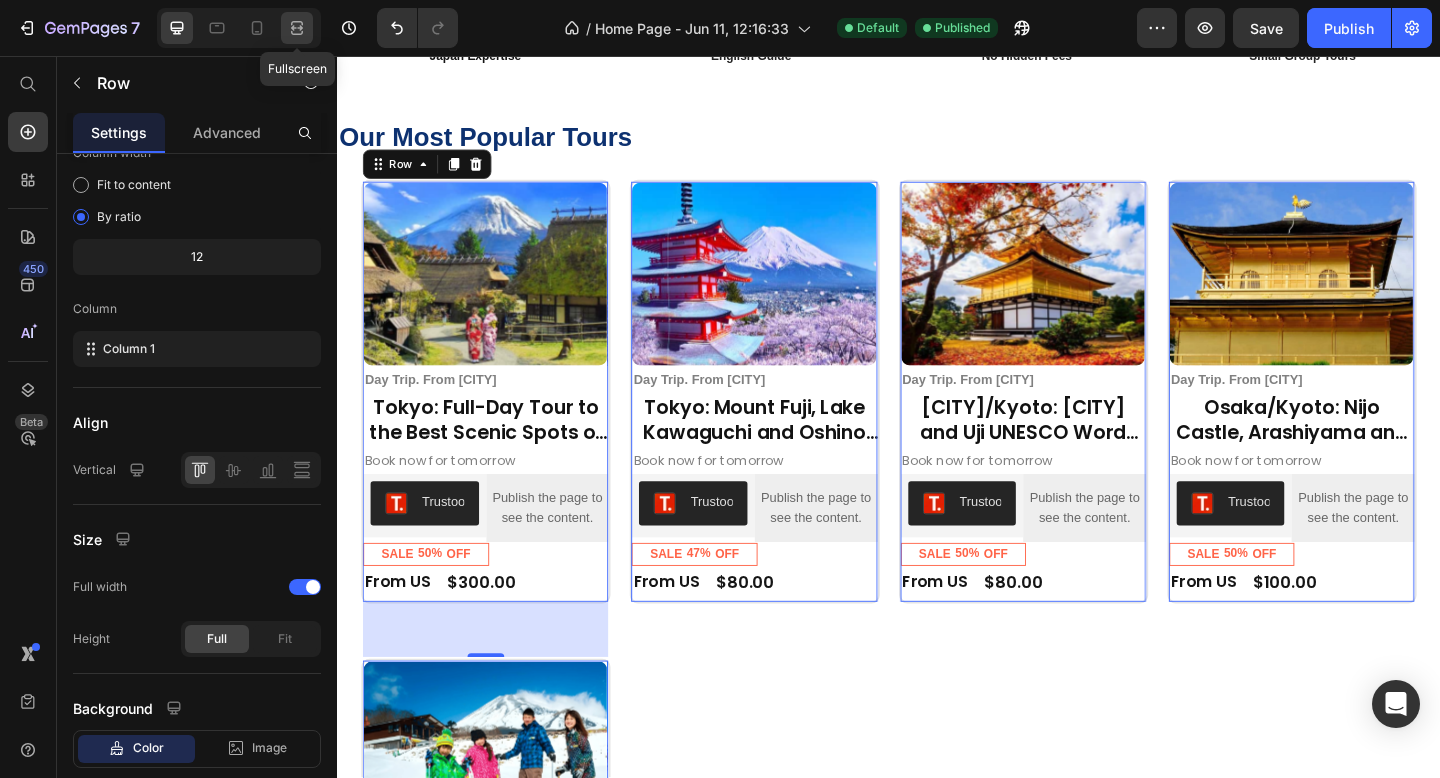 click 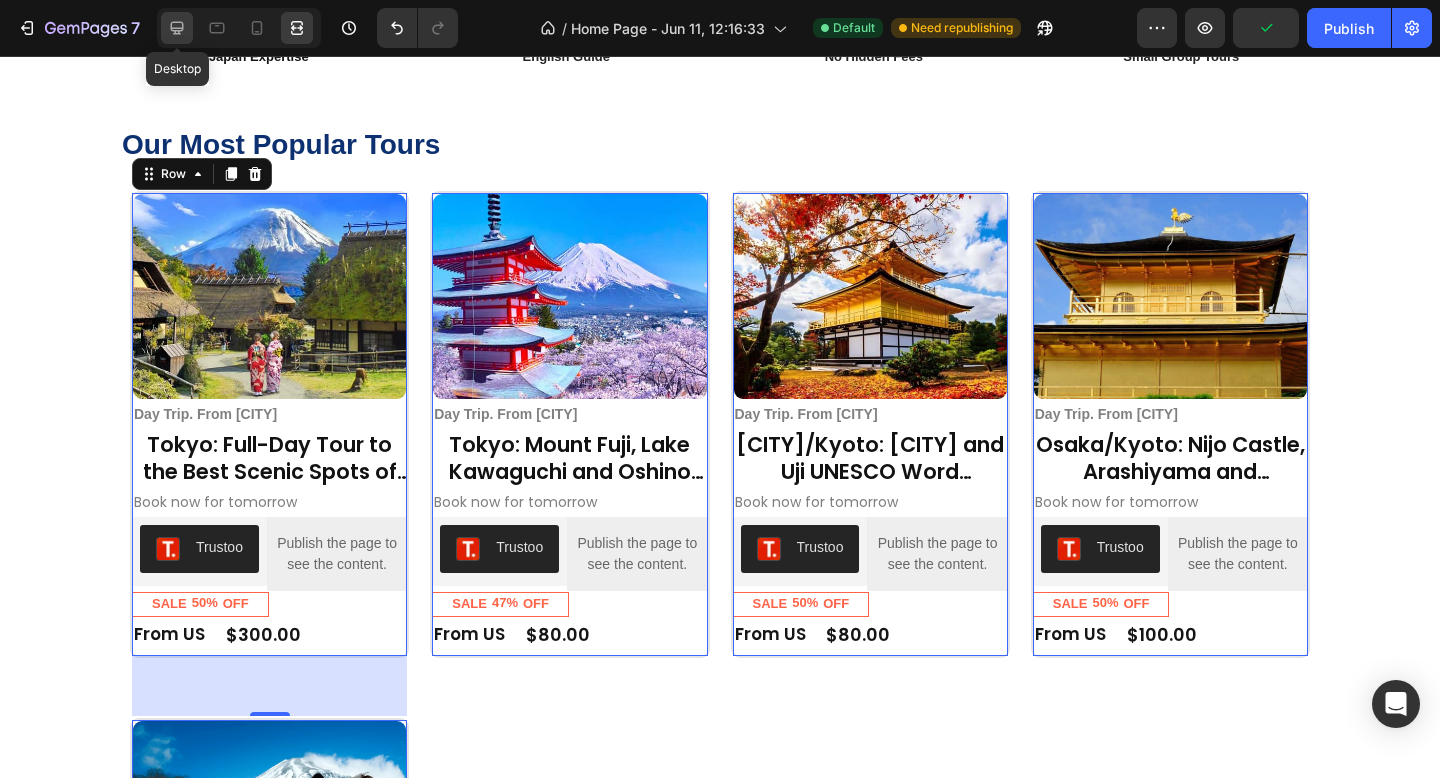 click 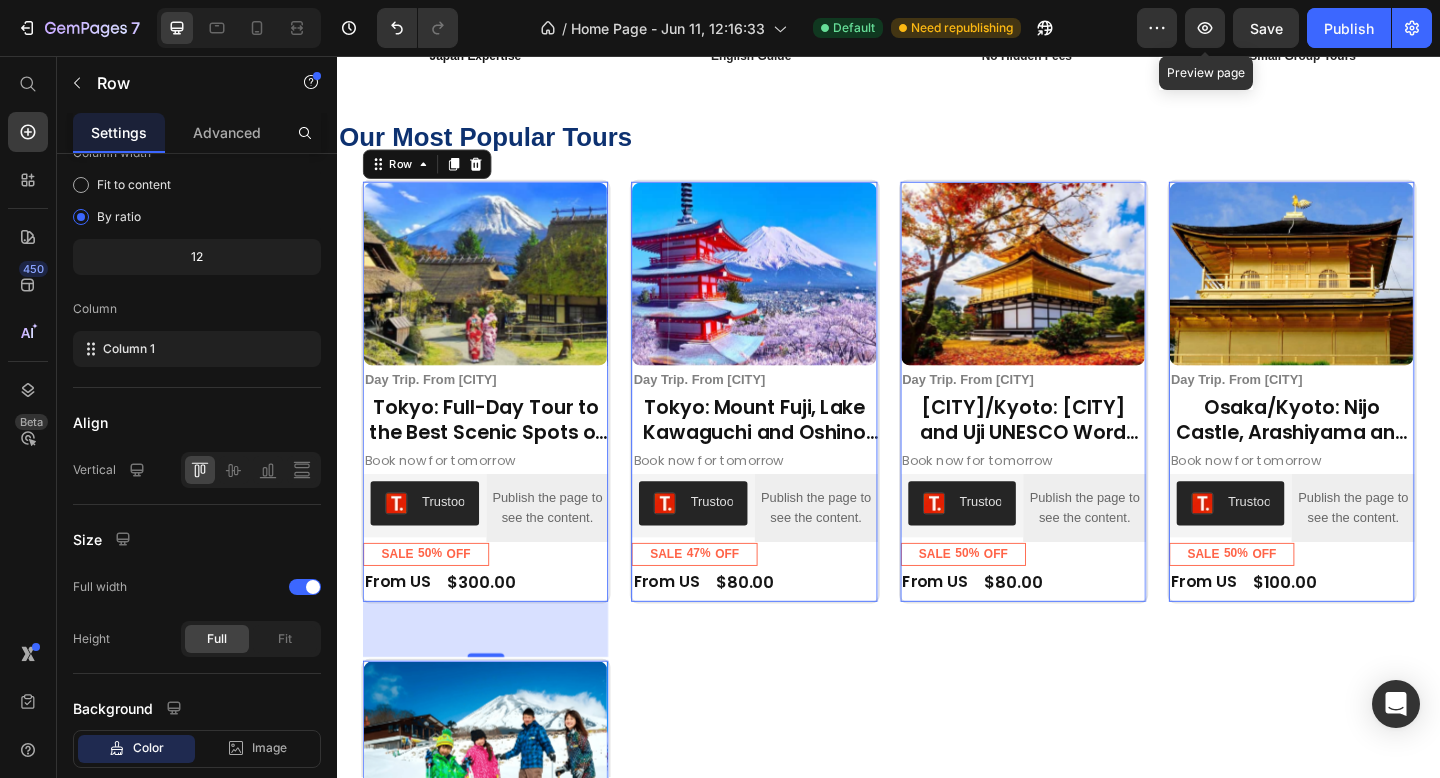 click on "Save" at bounding box center (1266, 28) 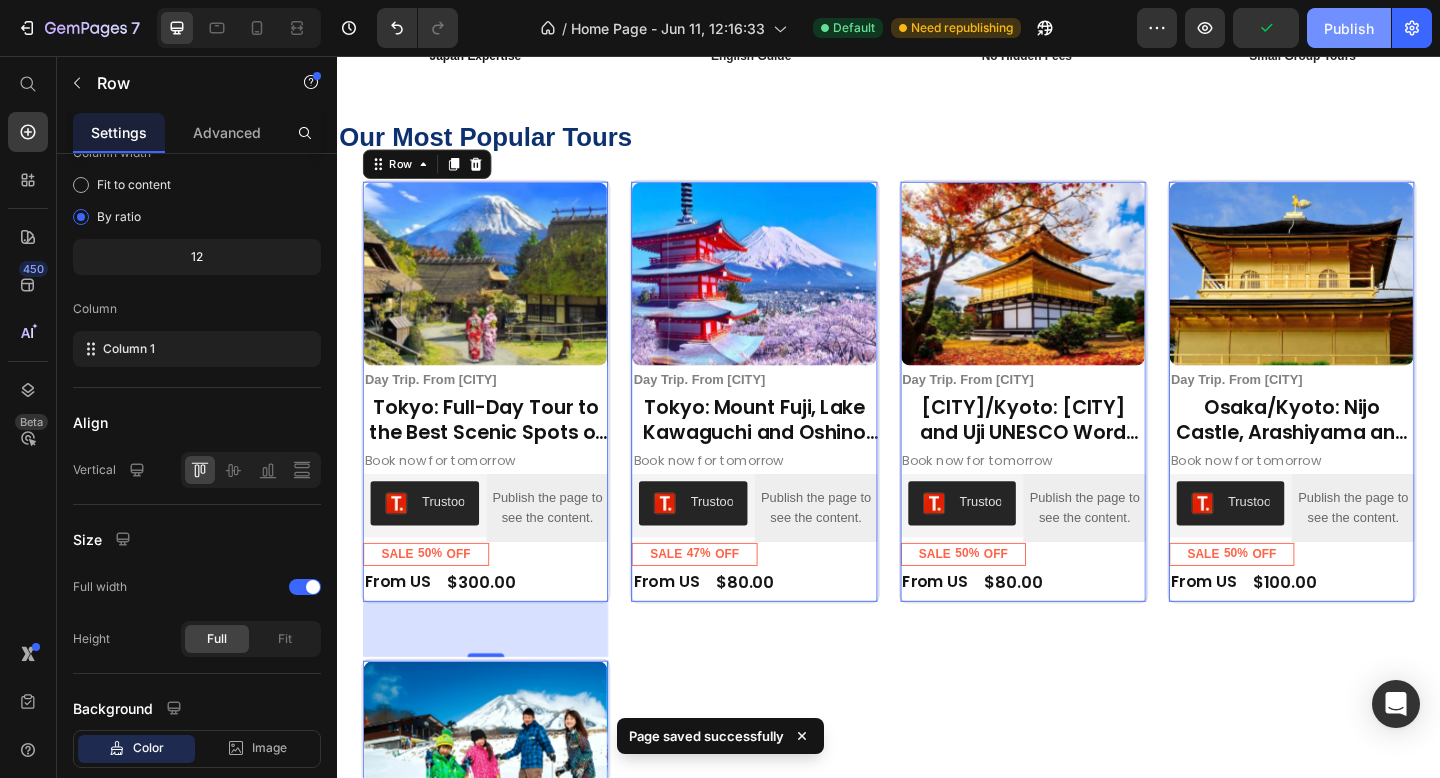 click on "Publish" at bounding box center [1349, 28] 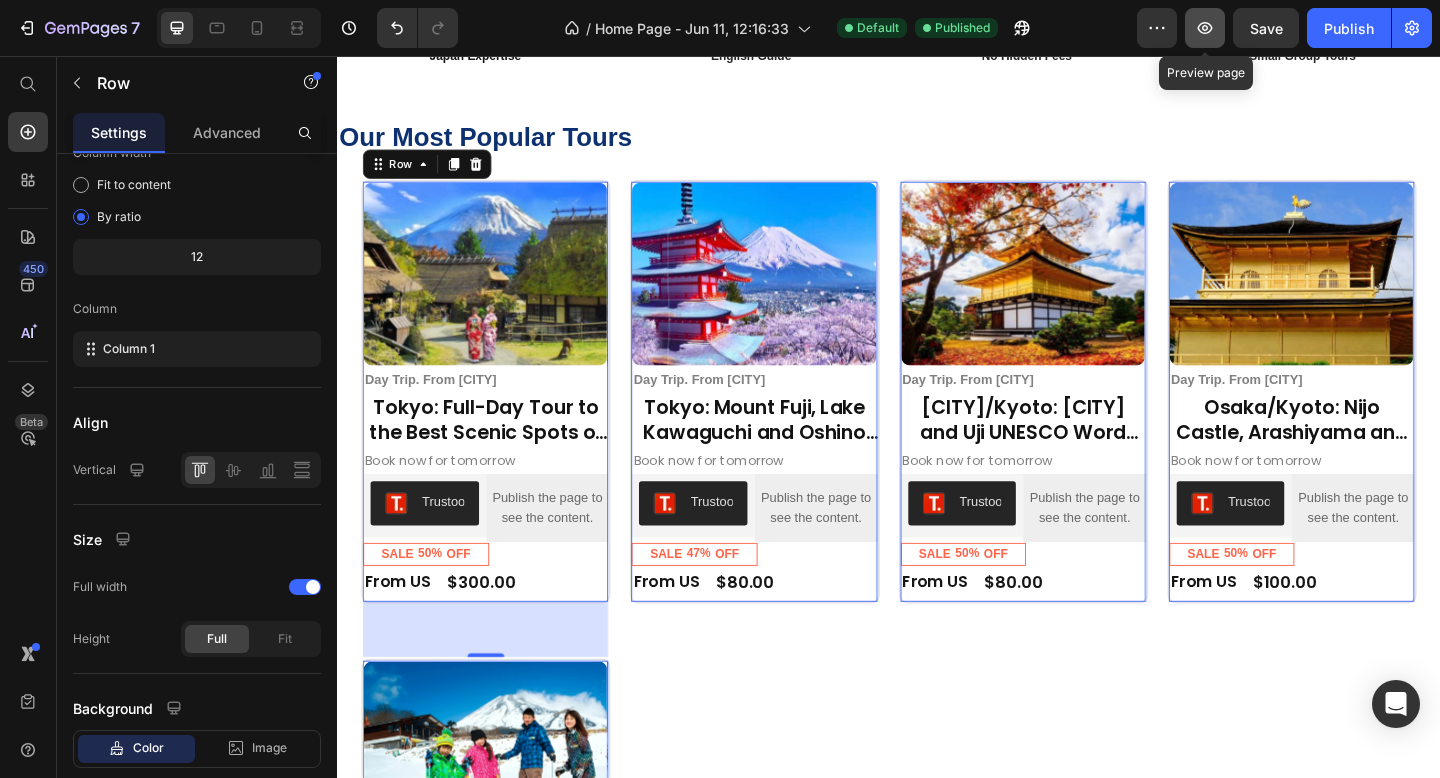 click 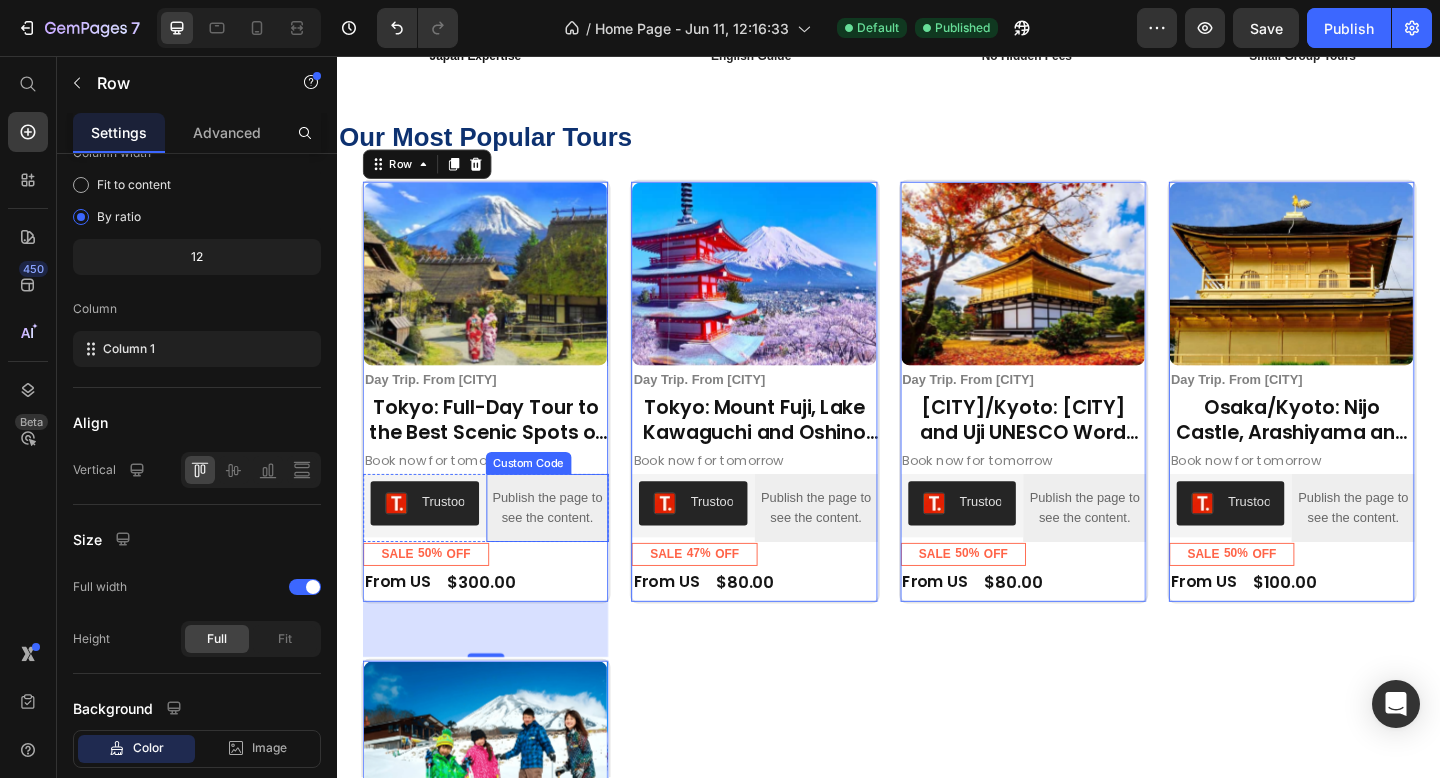 click on "Publish the page to see the content." at bounding box center (566, 548) 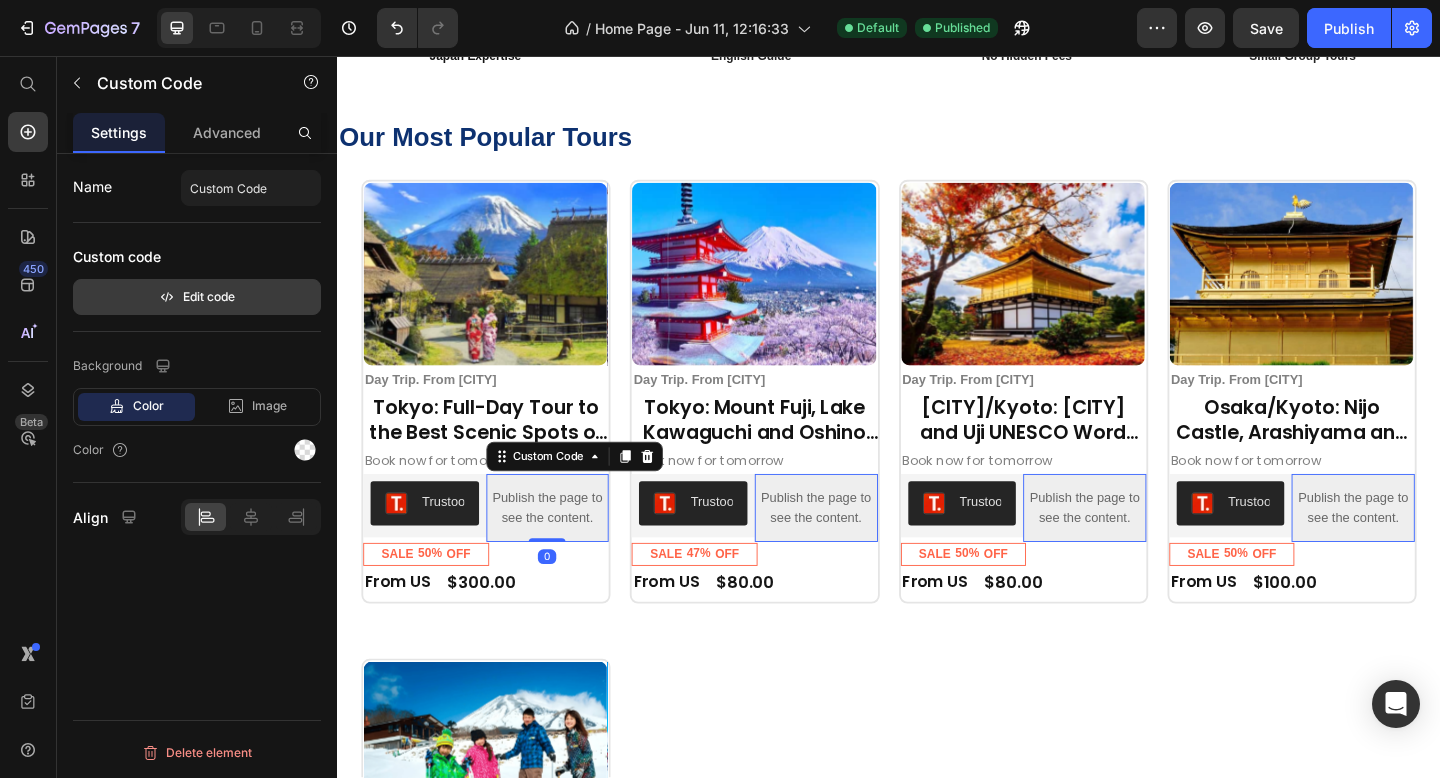 scroll, scrollTop: 0, scrollLeft: 0, axis: both 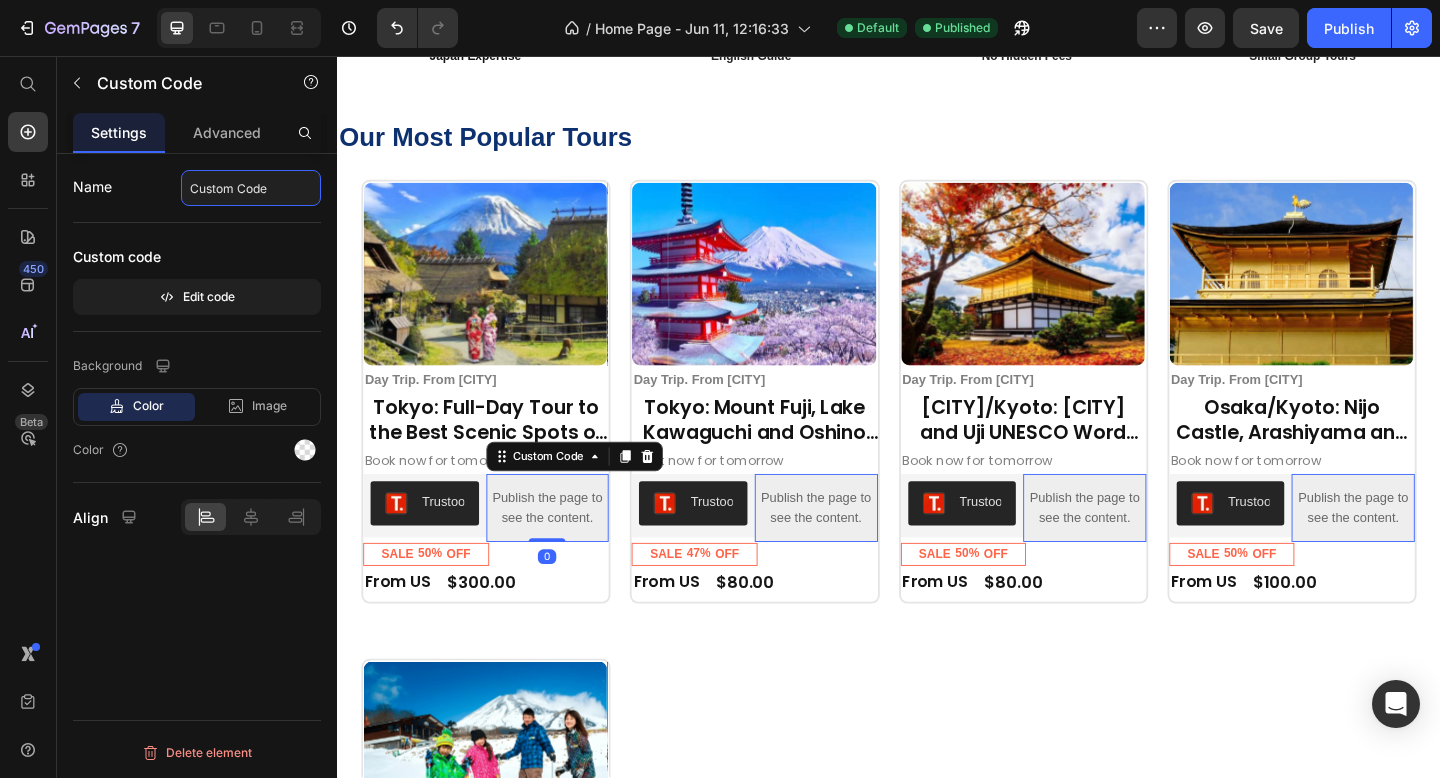 click on "Custom Code" 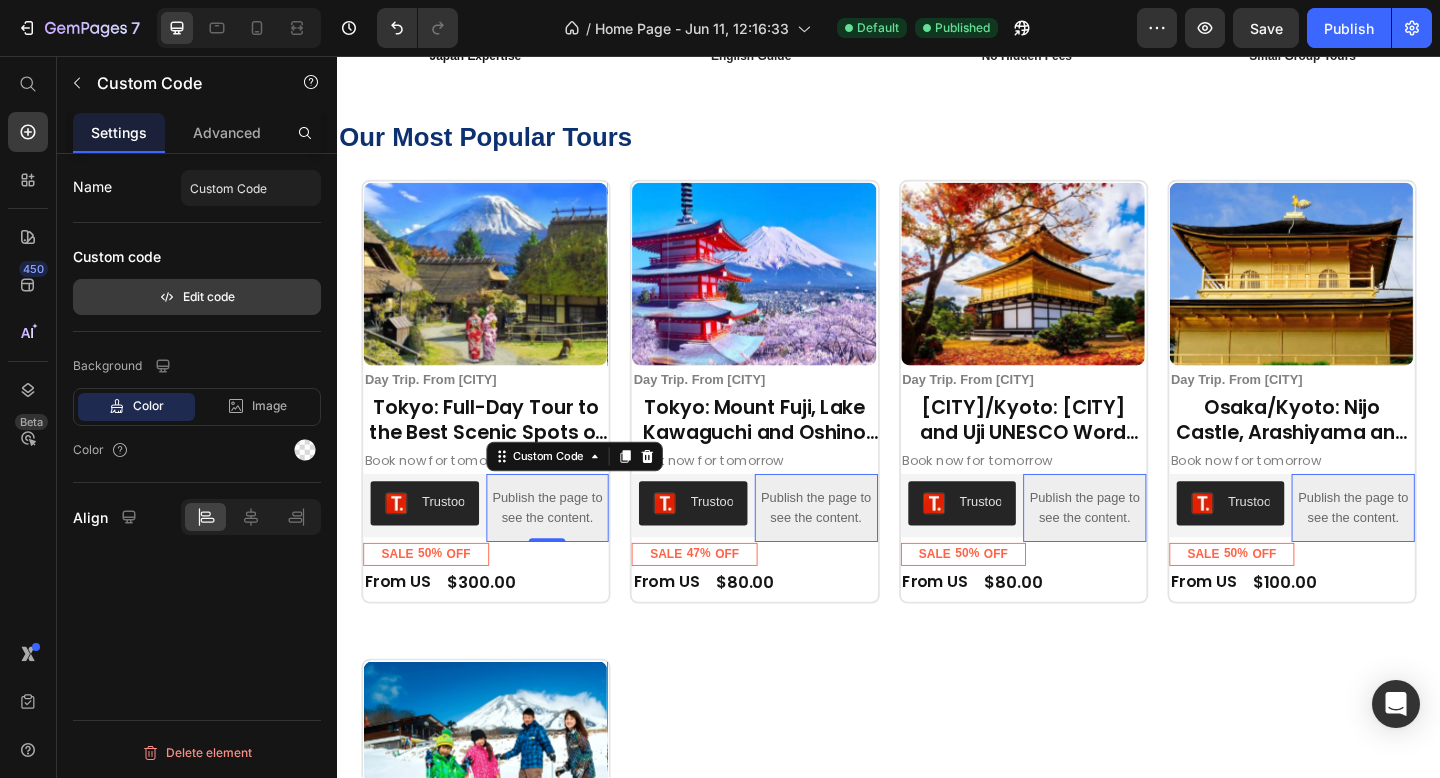 click on "Edit code" at bounding box center [197, 297] 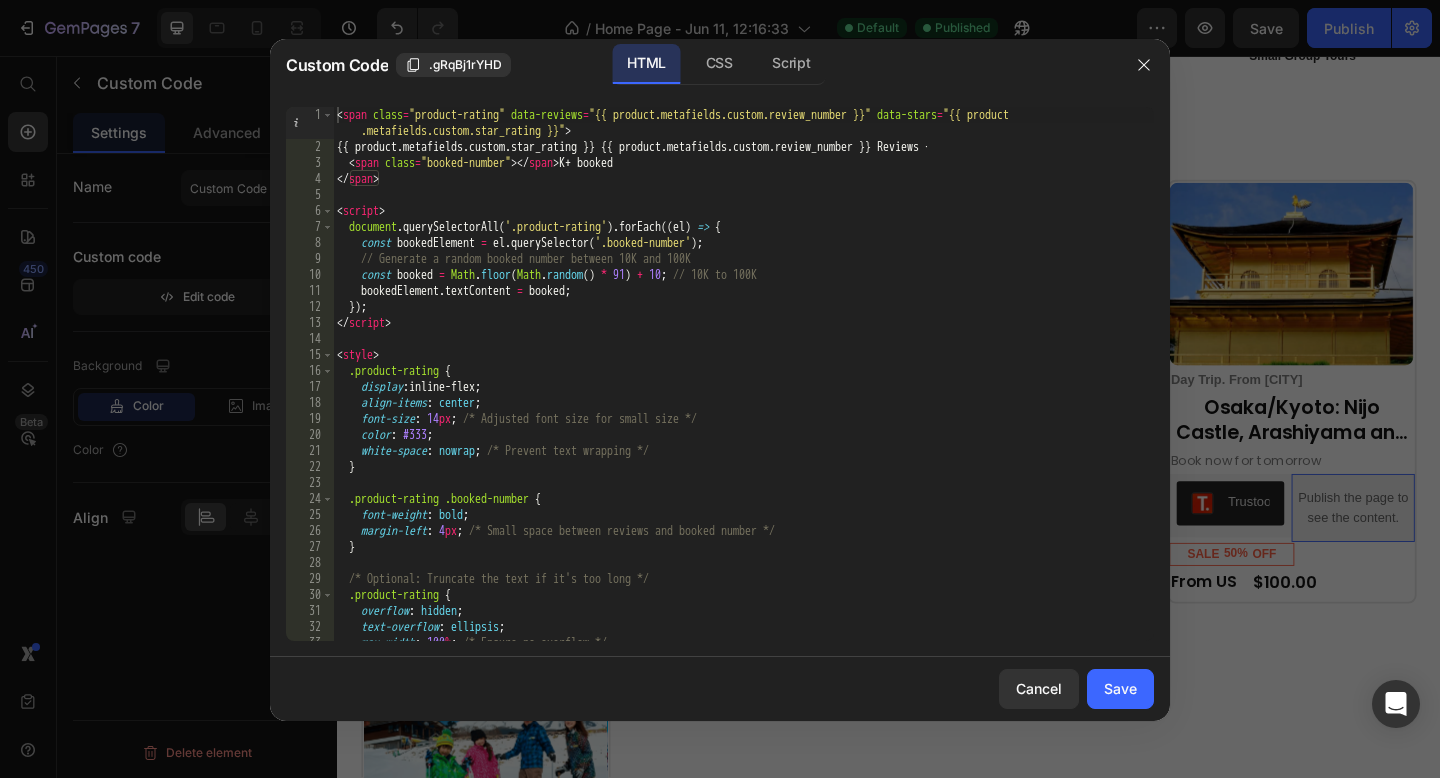 type 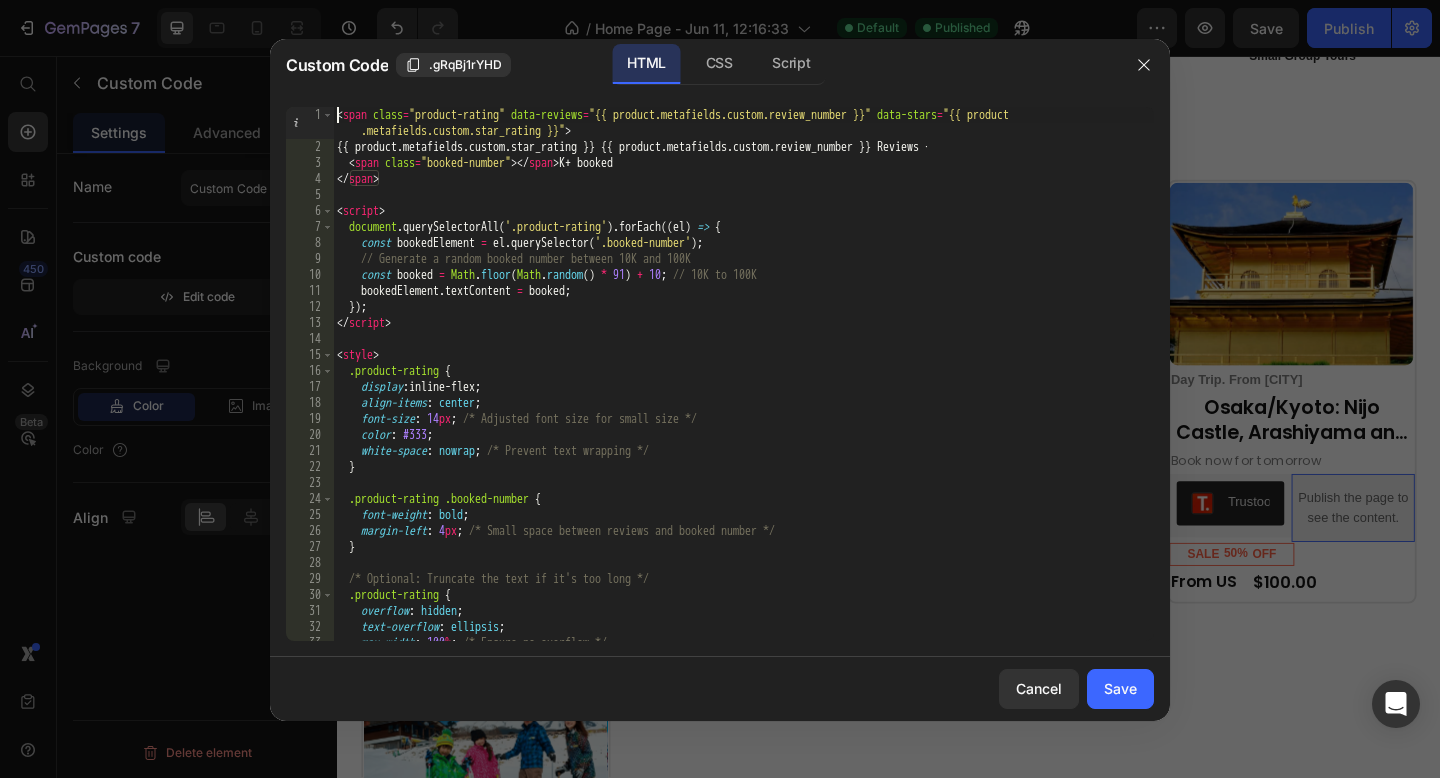 click on "< span   class = "product-rating"   data-reviews = "{{ product.metafields.custom.review_number }}"   data-stars = "{{ product      .metafields.custom.star_rating }}" >   {{ product.metafields.custom.star_rating }} {{ product.metafields.custom.review_number }} Reviews ·     < span   class = "booked-number" > </ span > K+ booked </ span > < script >    document . querySelectorAll ( '.product-rating' ) . forEach (( el )   =>   {      const   bookedElement   =   el . querySelector ( '.booked-number' ) ;      // Generate a random booked number between 10K and 100K      const   booked   =   Math . floor ( Math . random ( )   *   91 )   +   10 ;   // 10K to 100K      bookedElement . textContent   =   booked ;    }) ; </ script > < style >    .product-rating   {      display :  inline-flex ;      align-items :   center ;      font-size :   14 px ;   /* Adjusted font size for small size */      color :   #333 ;      white-space :   nowrap ;   /* Prevent text wrapping */    }    .product-rating   .booked-number" at bounding box center (743, 398) 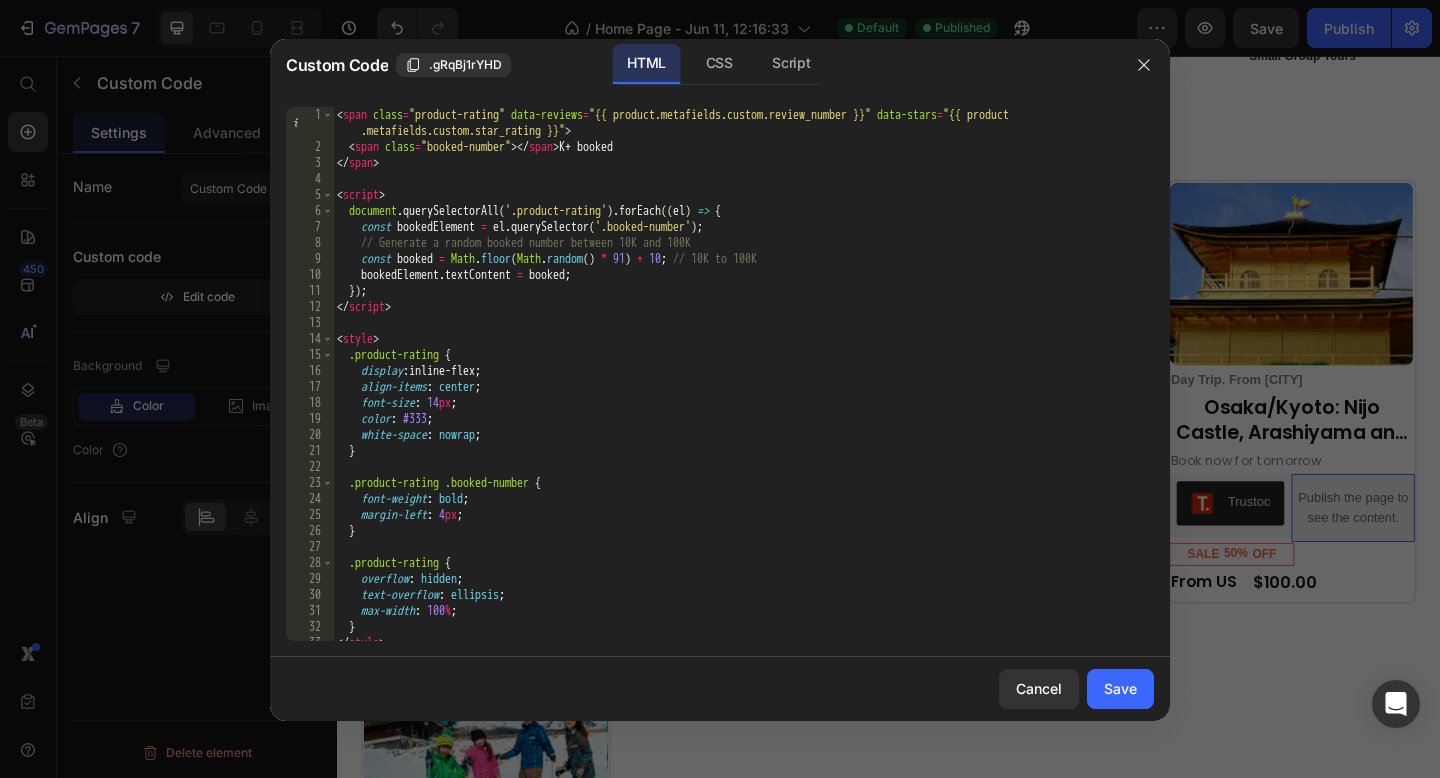 scroll, scrollTop: 0, scrollLeft: 0, axis: both 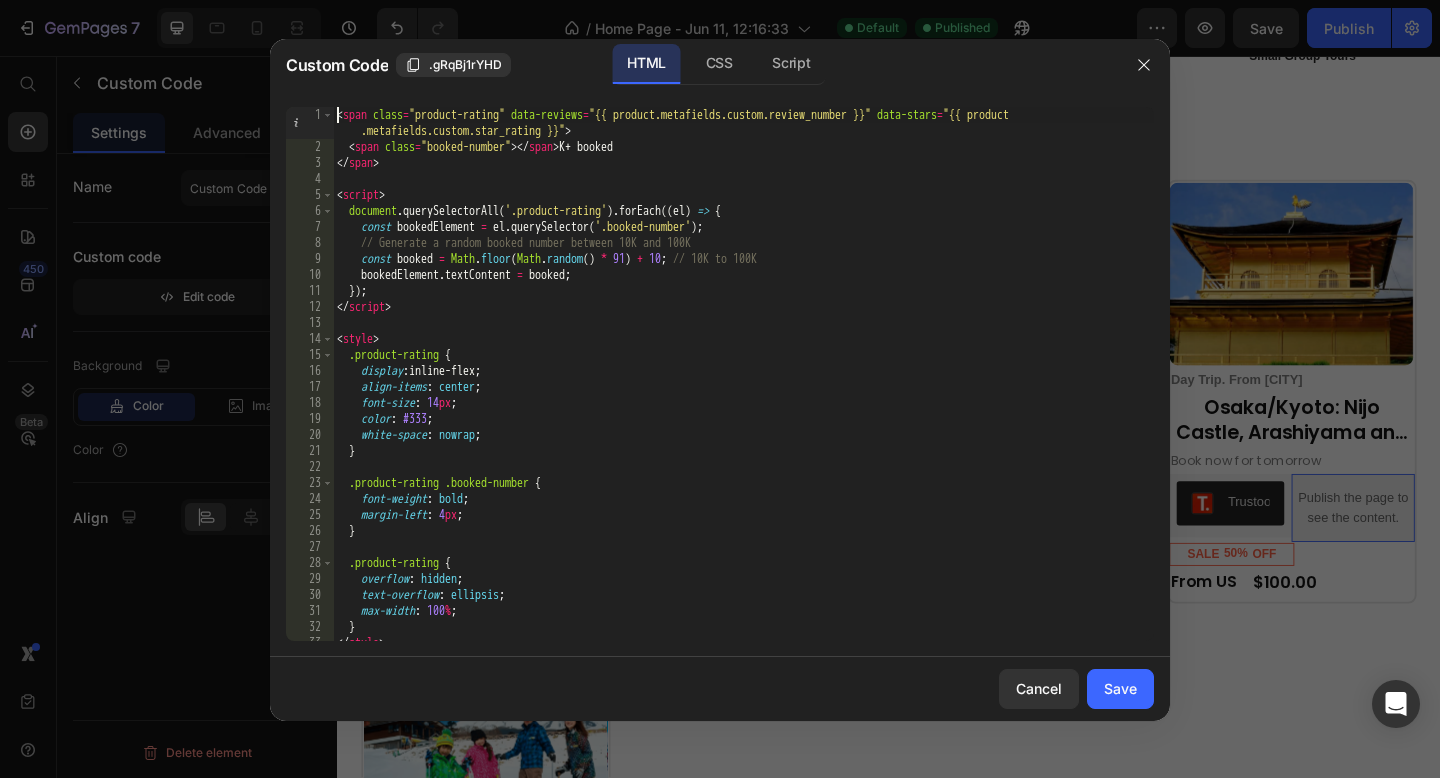 click on "< span   class = "product-rating"   data-reviews = "{{ product.metafields.custom.review_number }}"   data-stars = "{{ product      .metafields.custom.star_rating }}" >    < span   class = "booked-number" > </ span > K+ booked </ span > < script >    document . querySelectorAll ( '.product-rating' ) . forEach (( el )   =>   {      const   bookedElement   =   el . querySelector ( '.booked-number' ) ;      // Generate a random booked number between 10K and 100K      const   booked   =   Math . floor ( Math . random ( )   *   91 )   +   10 ;   // 10K to 100K      bookedElement . textContent   =   booked ;    }) ; </ script > < style >    .product-rating   {      display :  inline-flex ;      align-items :   center ;      font-size :   14 px ;      color :   #333 ;      white-space :   nowrap ;    }    .product-rating   .booked-number   {      font-weight :   bold ;      margin-left :   4 px ;    }    .product-rating   {      overflow :   hidden ;      text-overflow :   ellipsis ;      max-width :   100 % ;" at bounding box center [743, 398] 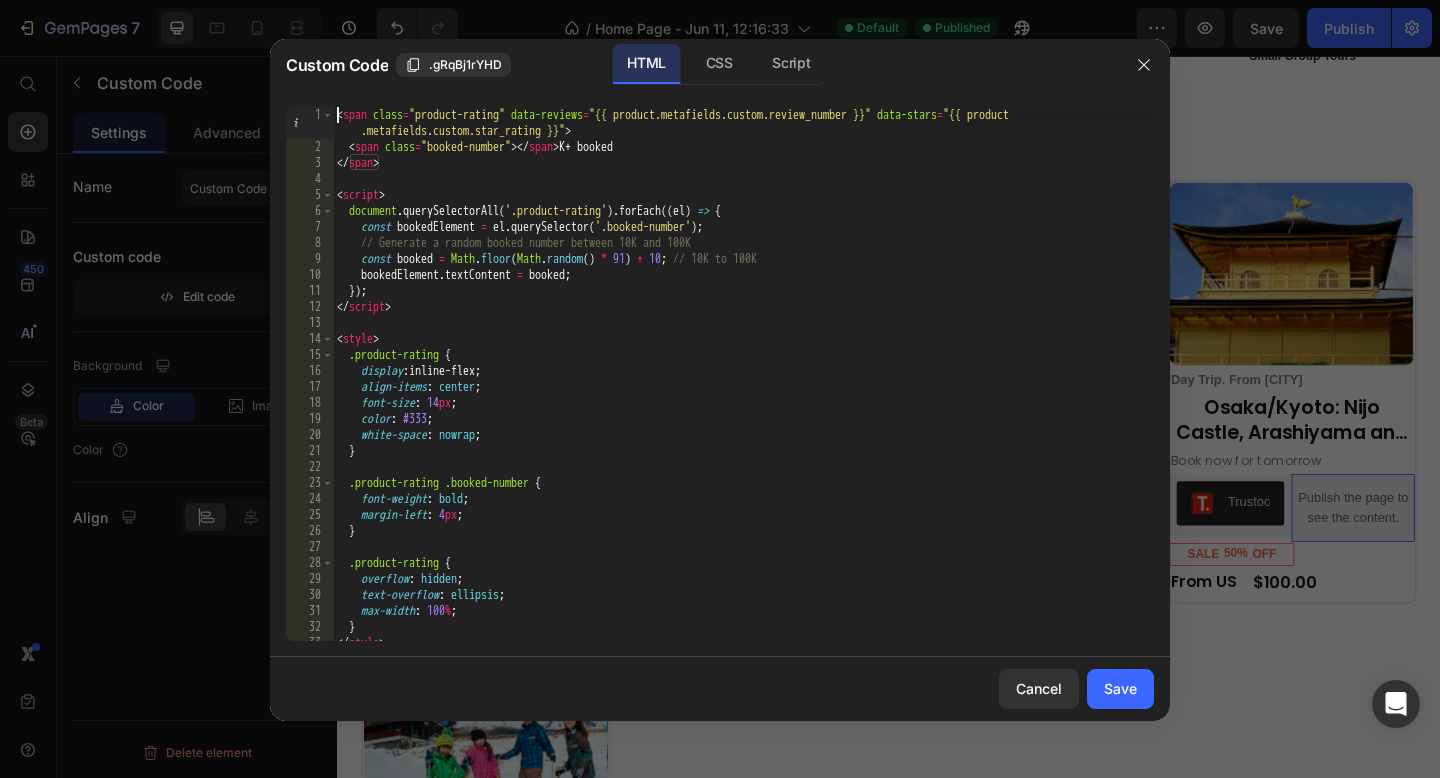 type on "</style>" 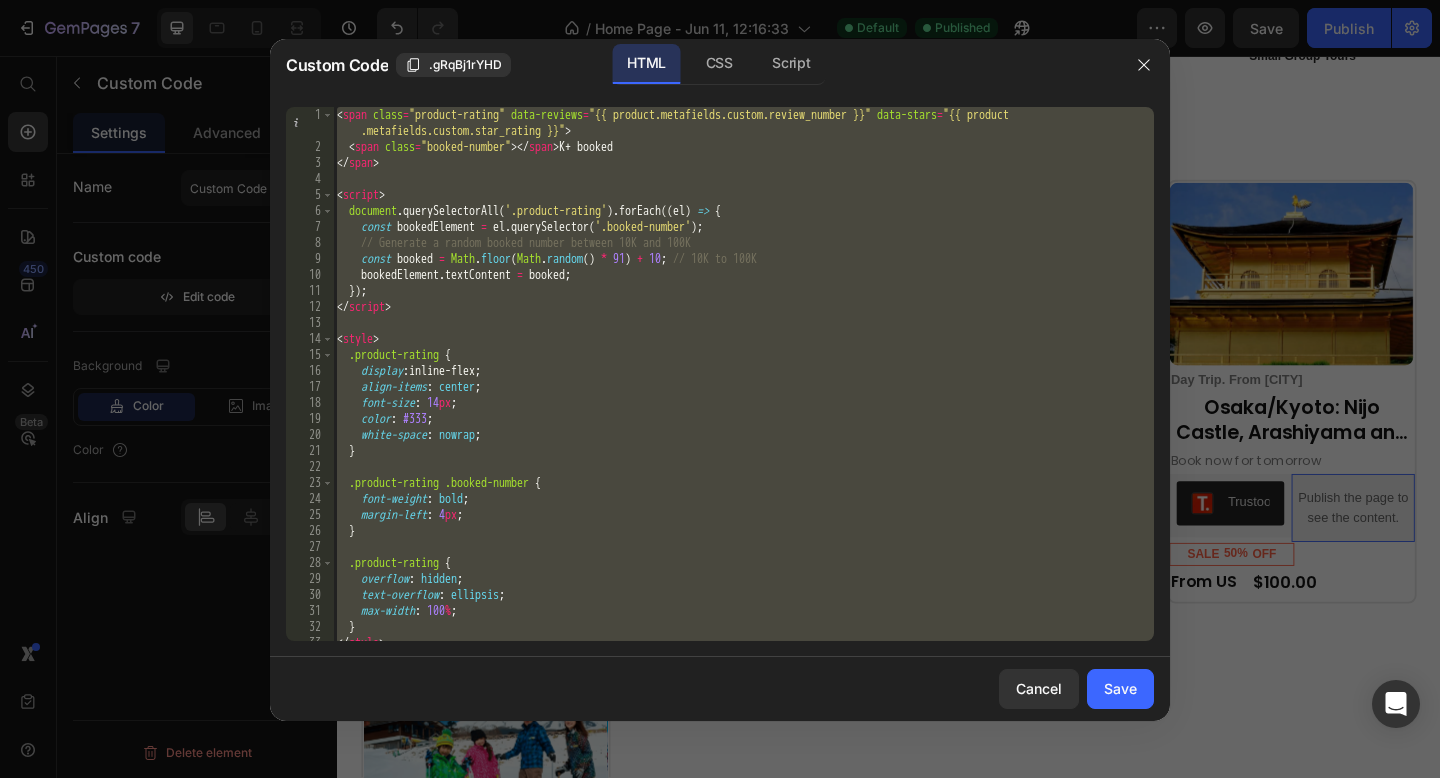 type 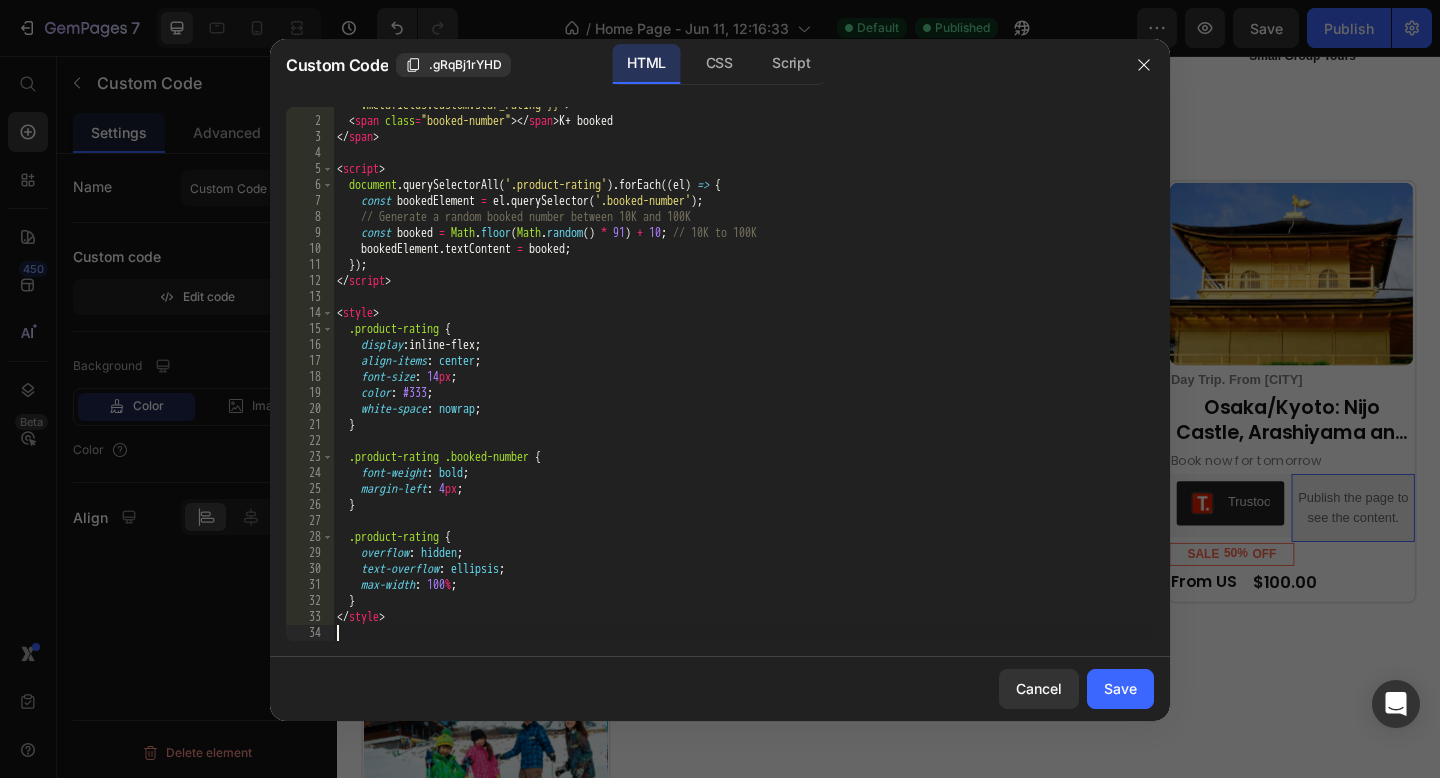 scroll, scrollTop: 26, scrollLeft: 0, axis: vertical 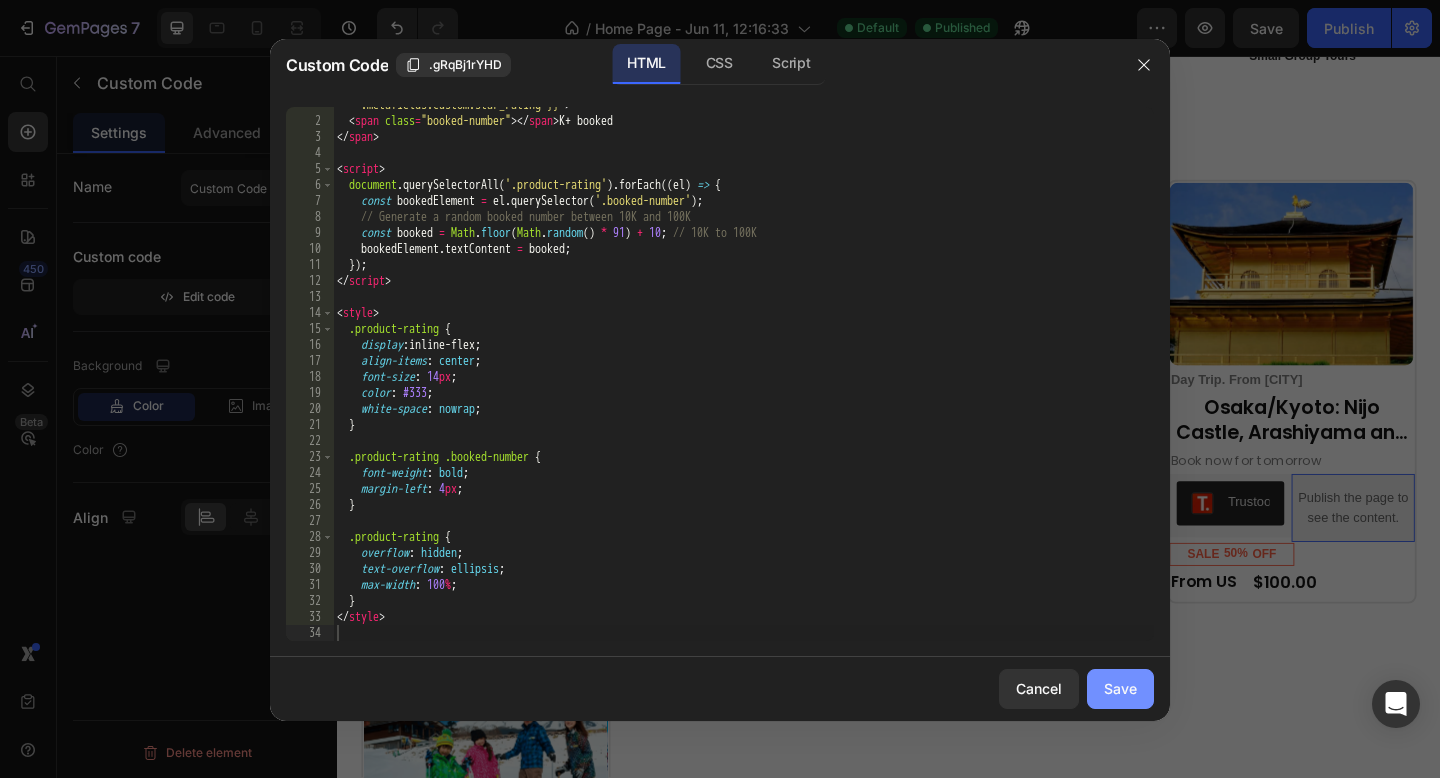 click on "Save" at bounding box center [1120, 688] 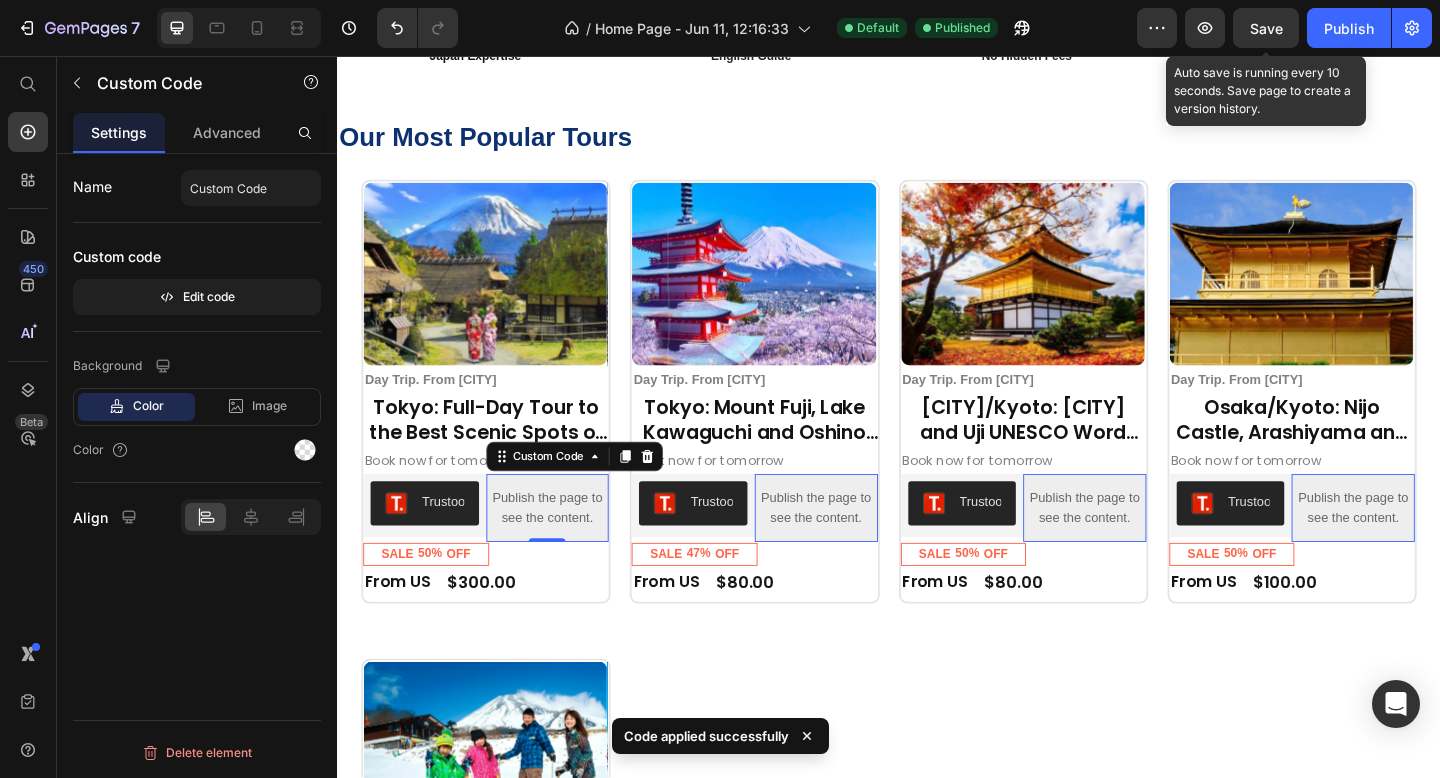 click on "Save" at bounding box center (1266, 28) 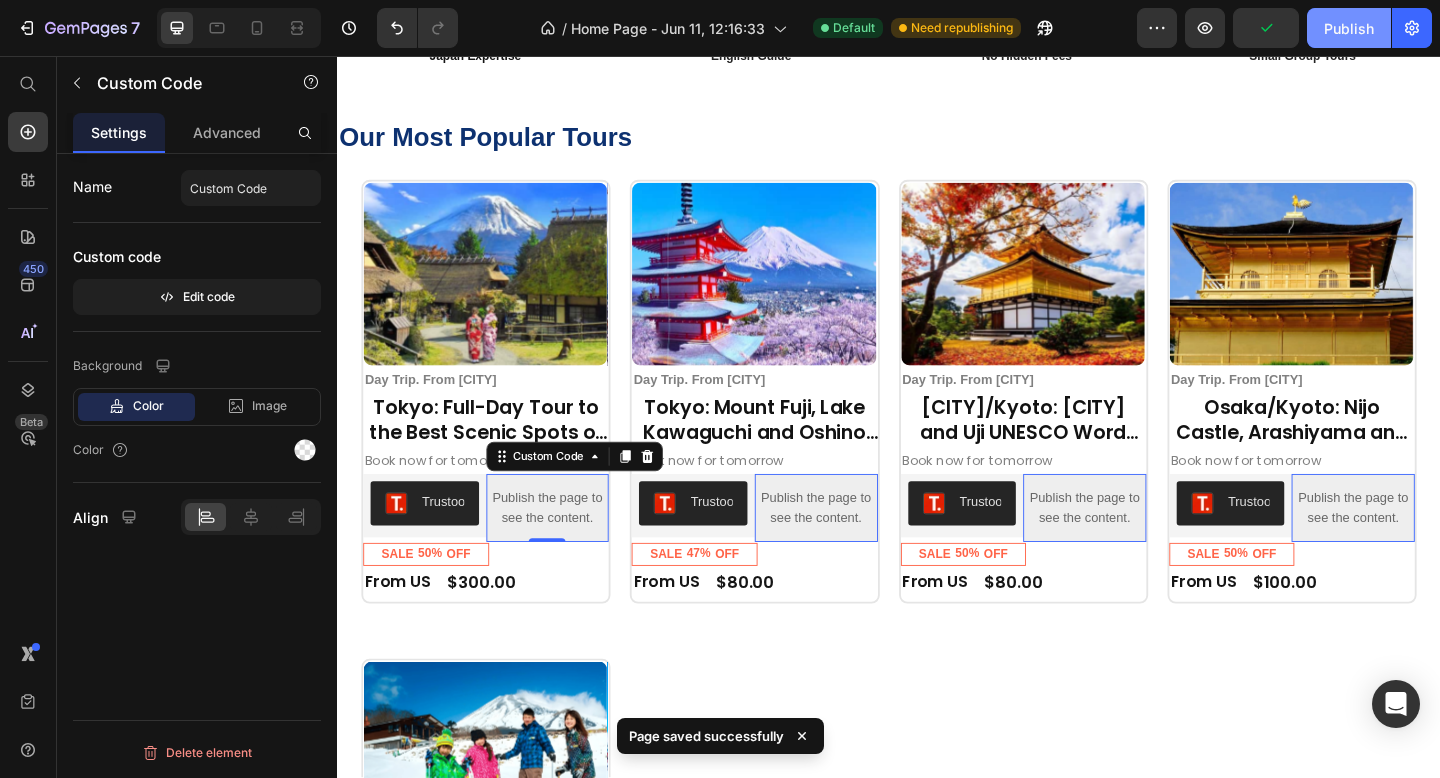 click on "Publish" 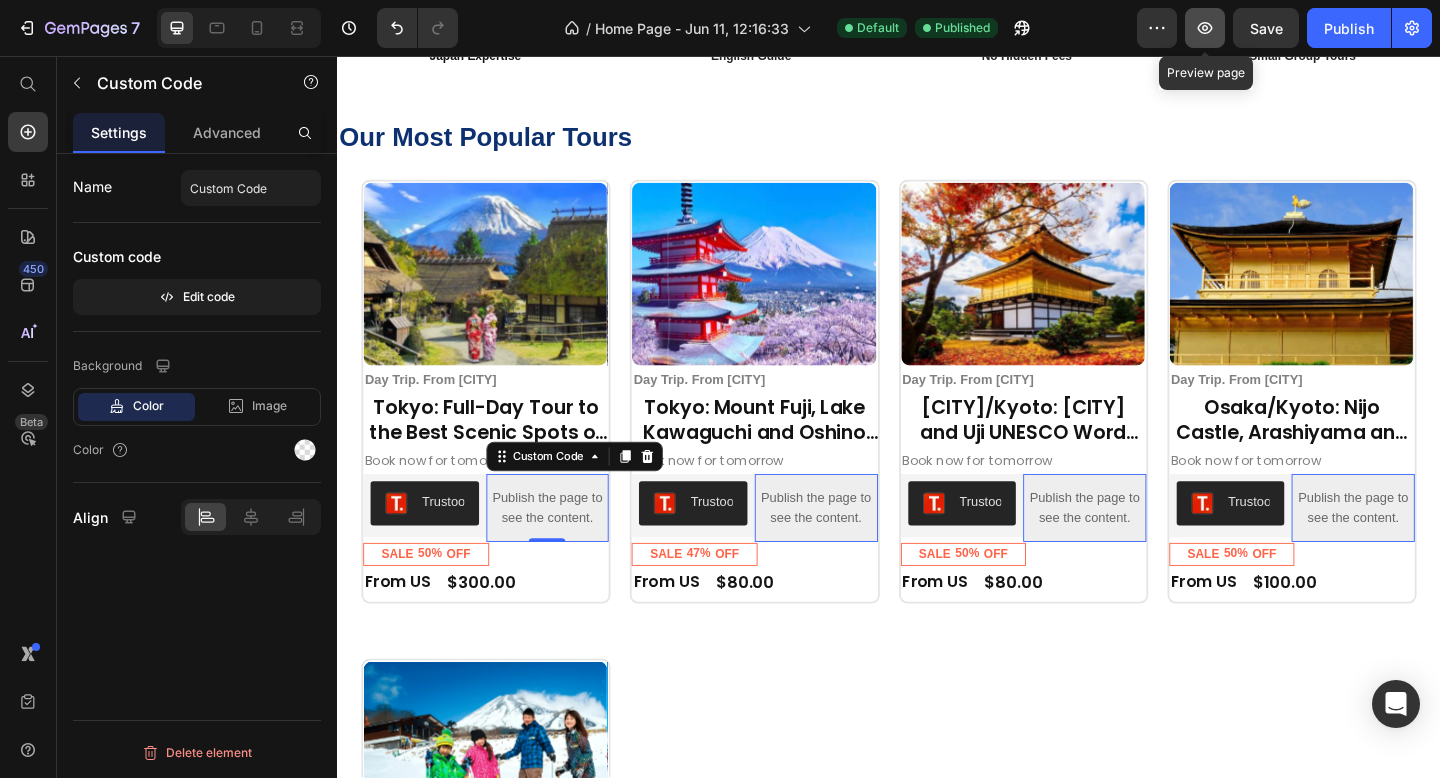click 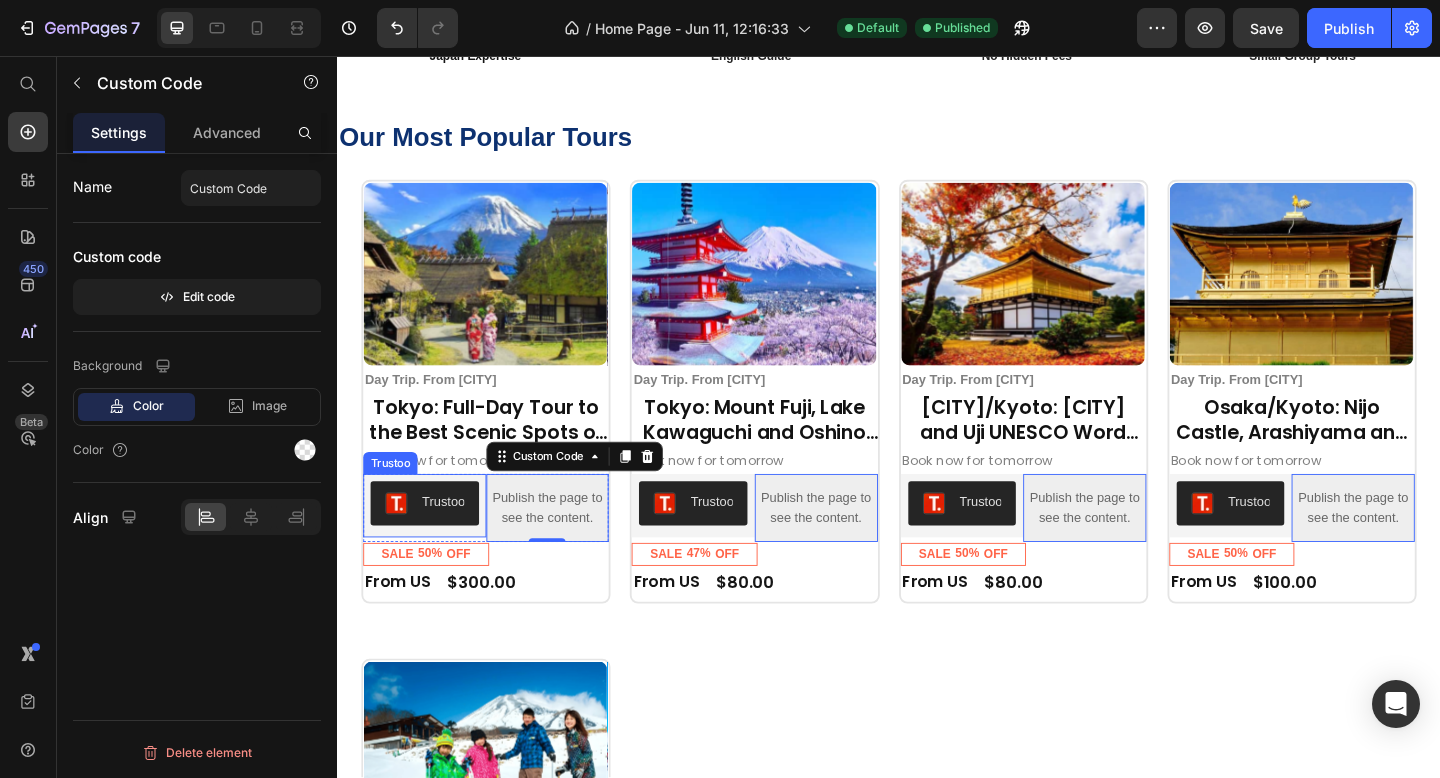 click on "Trustoo" at bounding box center (432, 543) 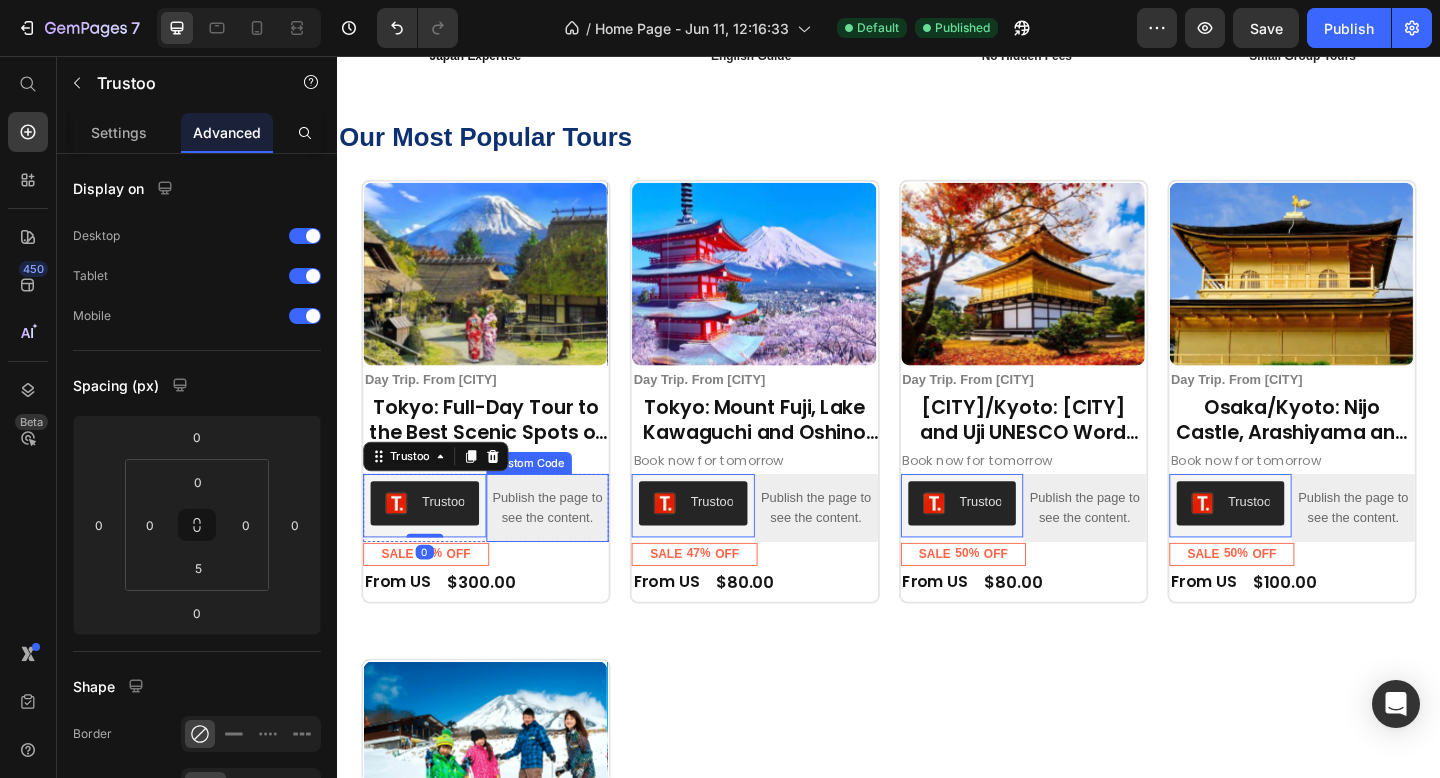 click on "Publish the page to see the content." at bounding box center (566, 548) 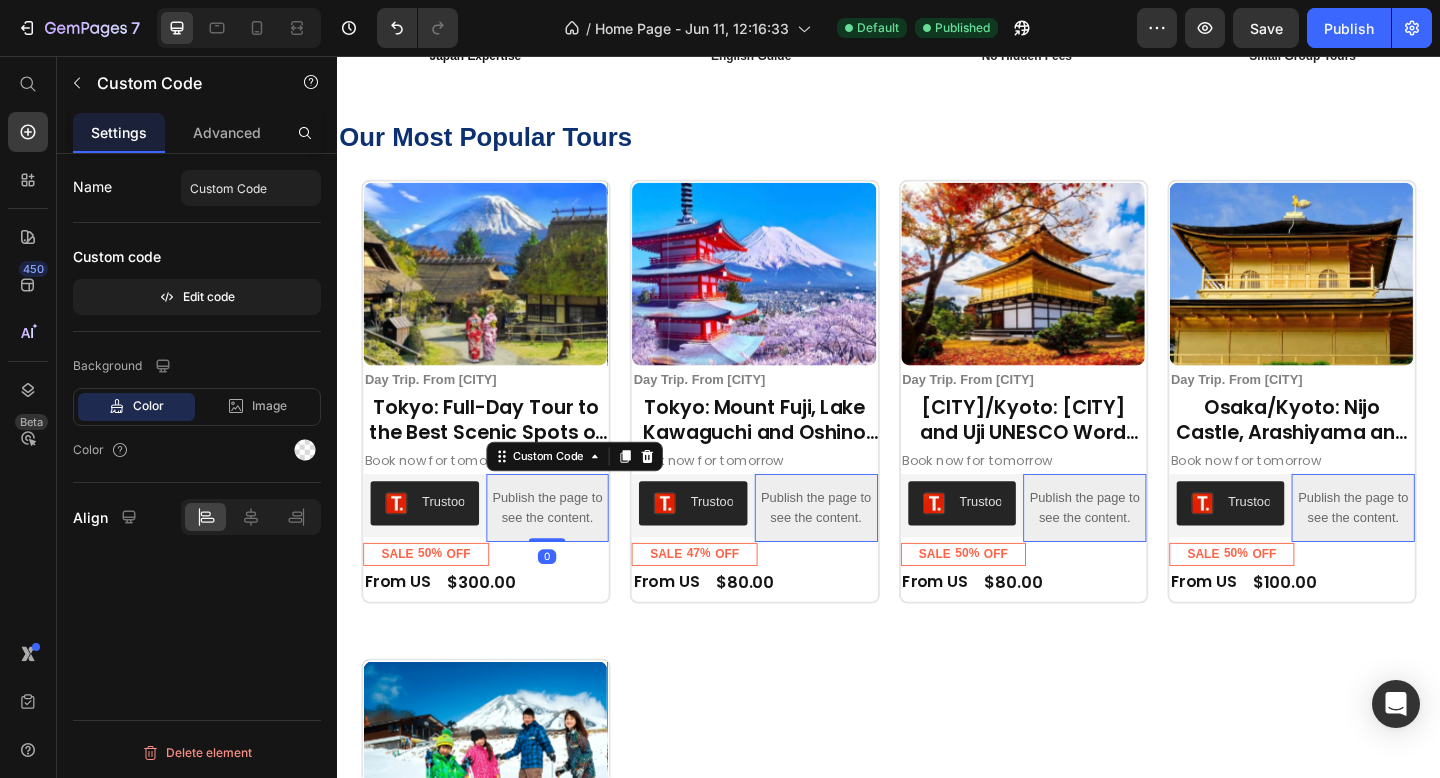 click on "Publish the page to see the content." at bounding box center [566, 548] 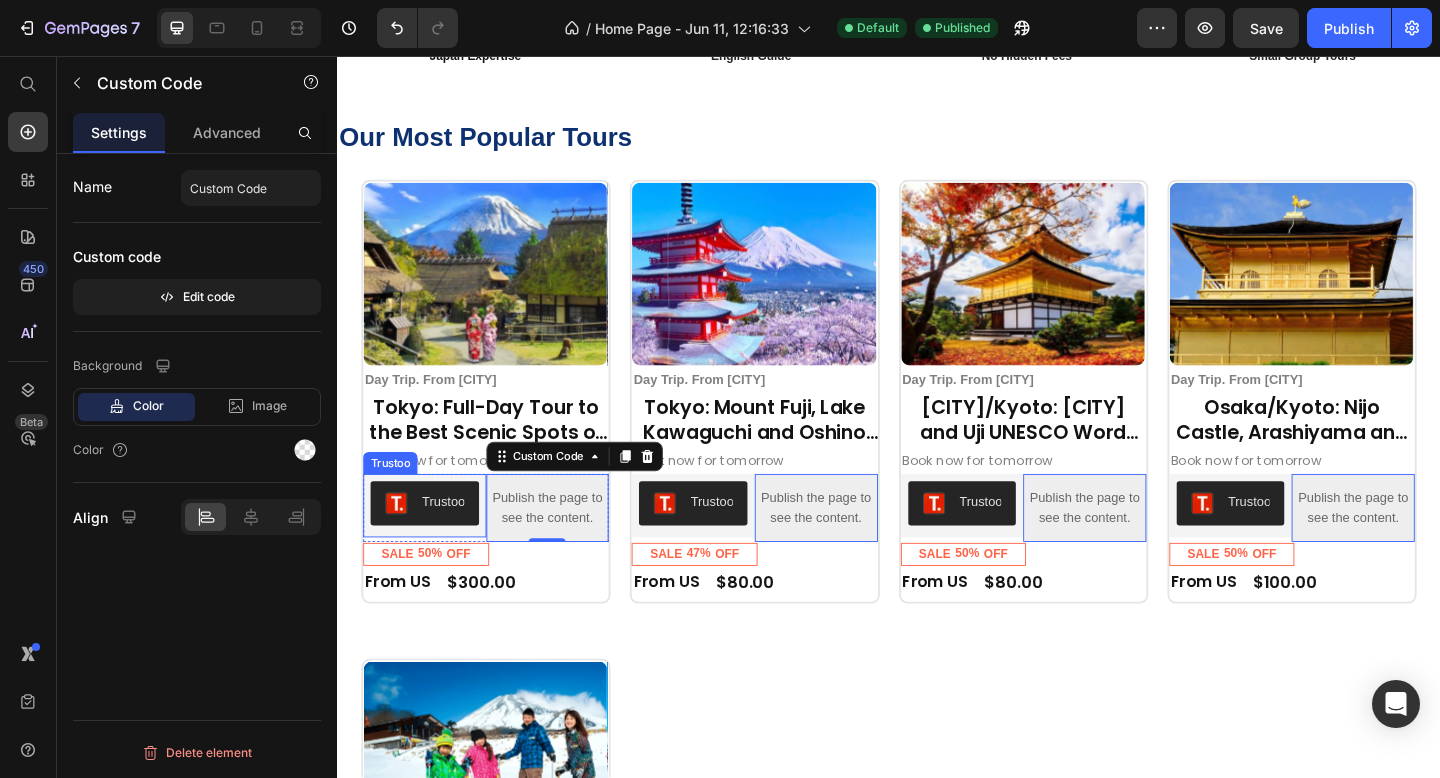 click on "Trustoo Trustoo" at bounding box center (432, 545) 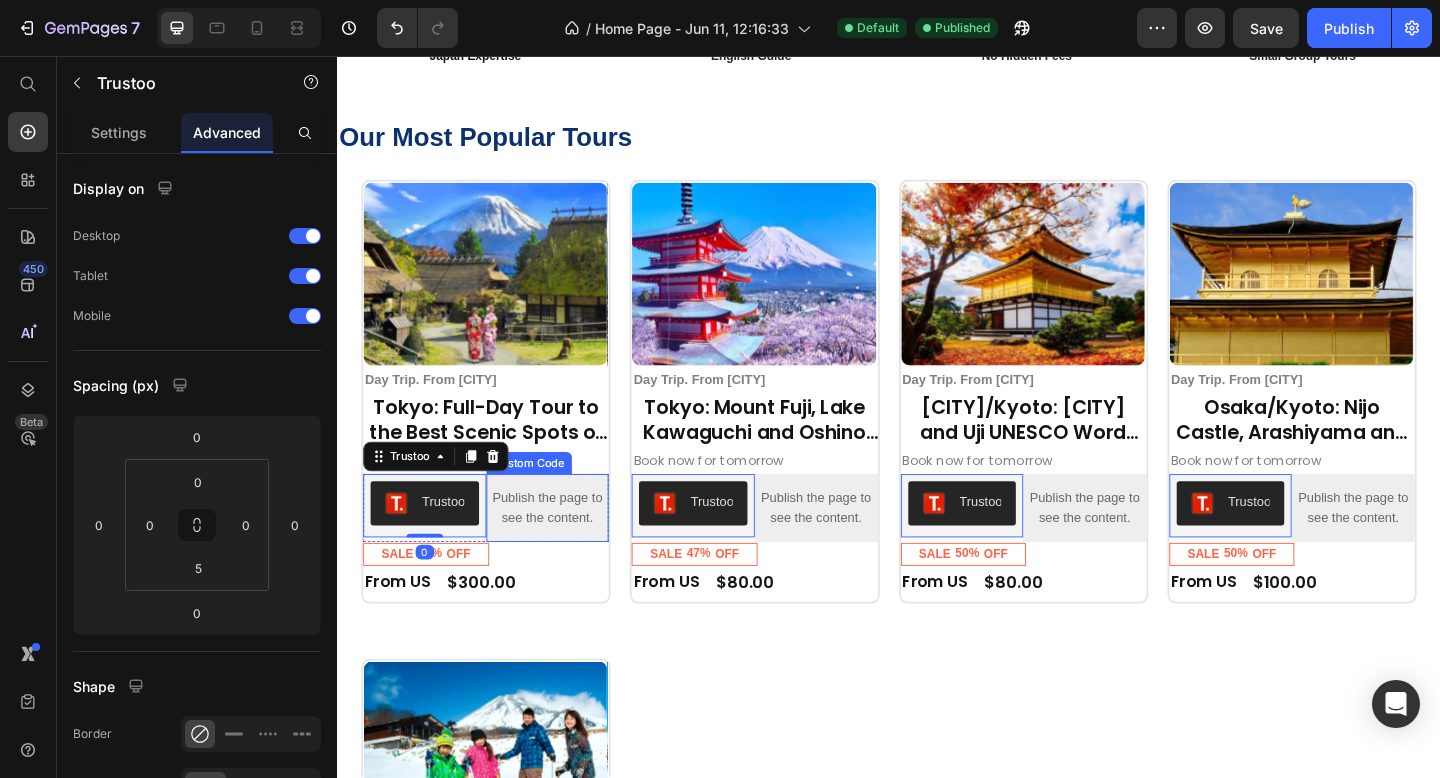 click on "Publish the page to see the content." at bounding box center (566, 548) 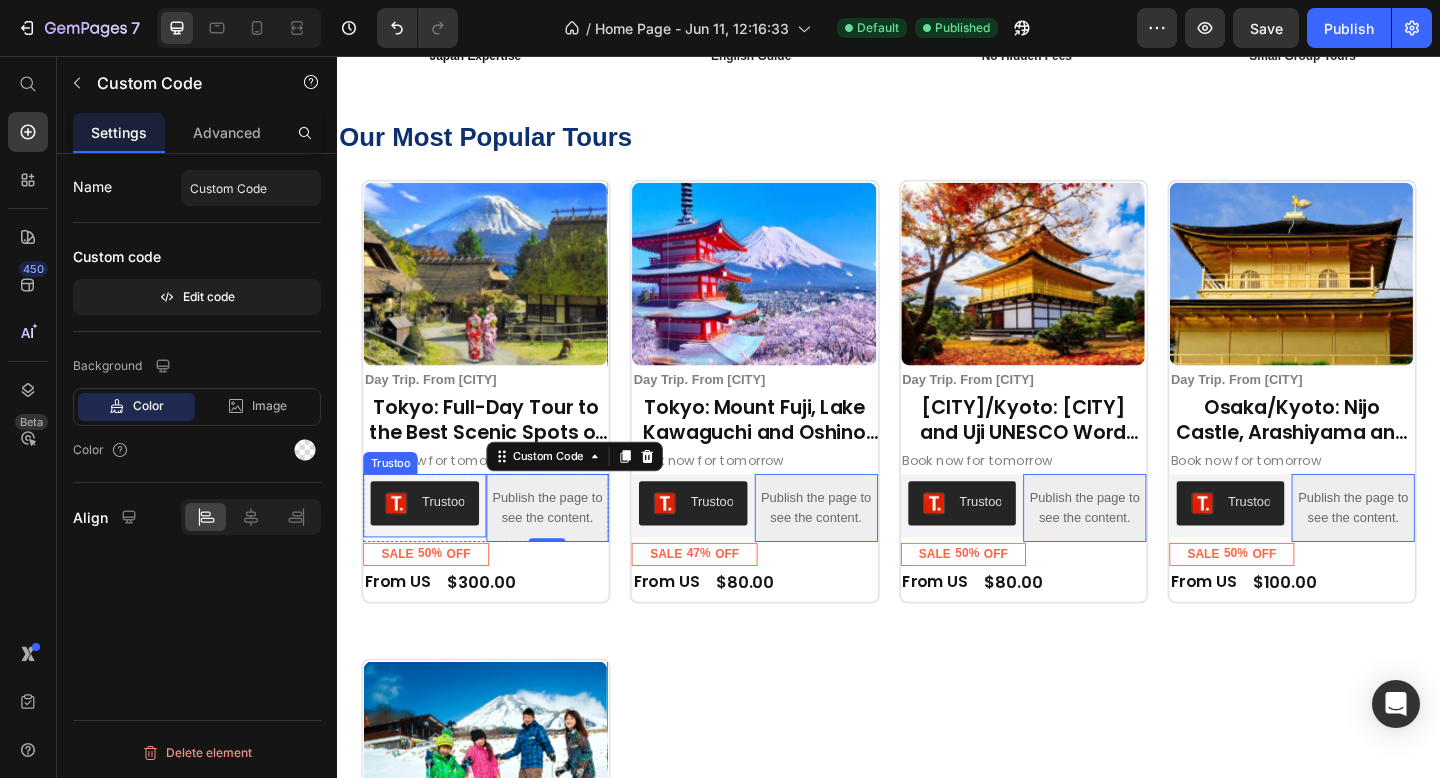 click on "Trustoo" at bounding box center [432, 543] 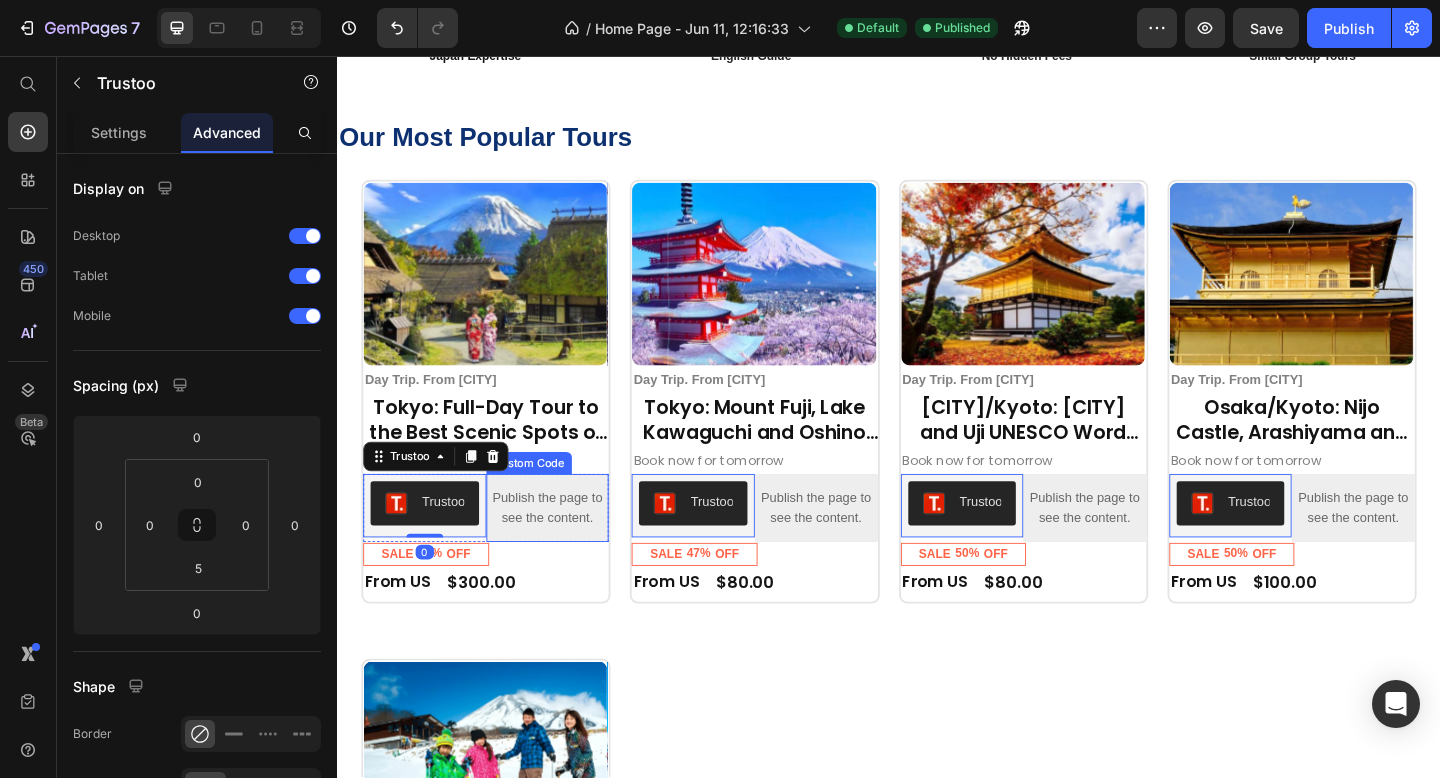 click on "Publish the page to see the content." at bounding box center [566, 548] 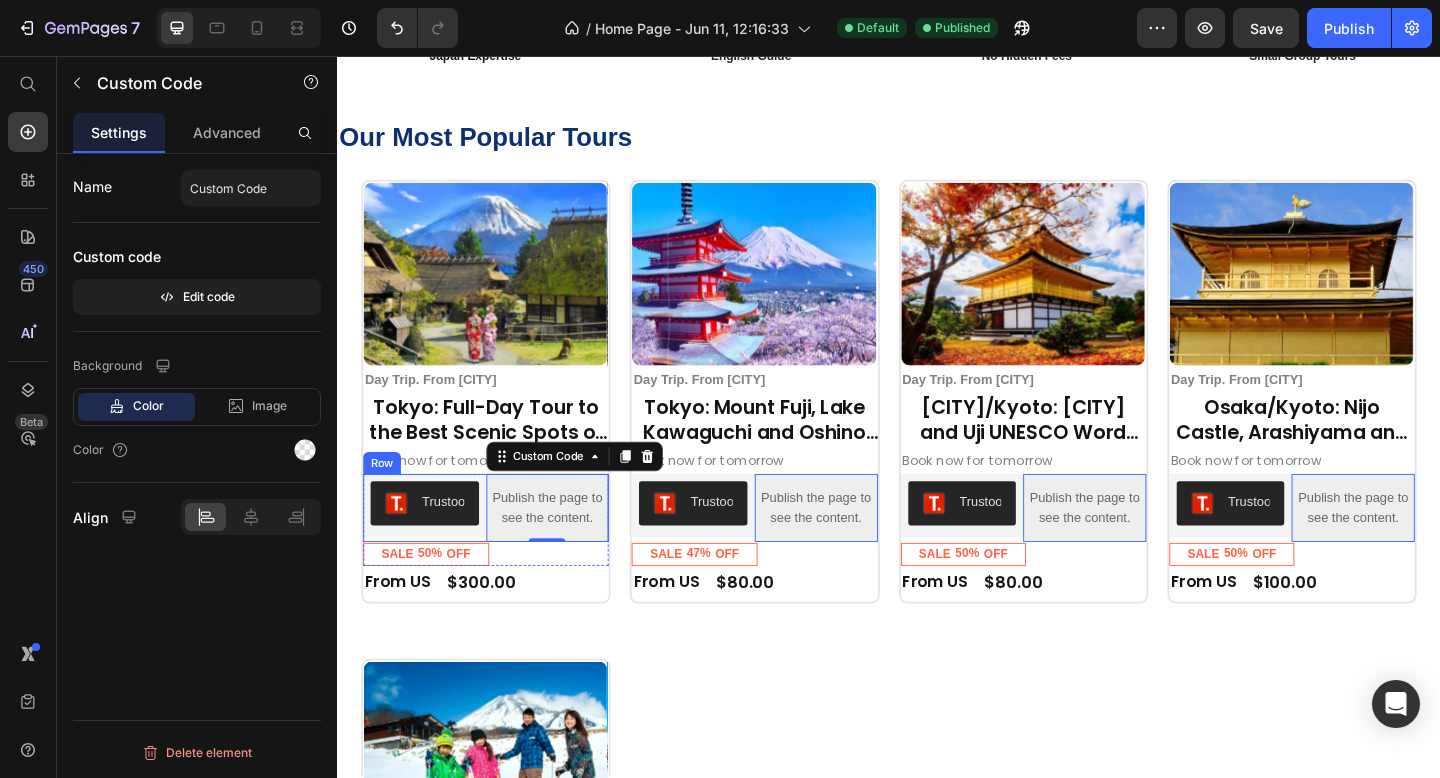 click on "Trustoo Trustoo" at bounding box center (432, 548) 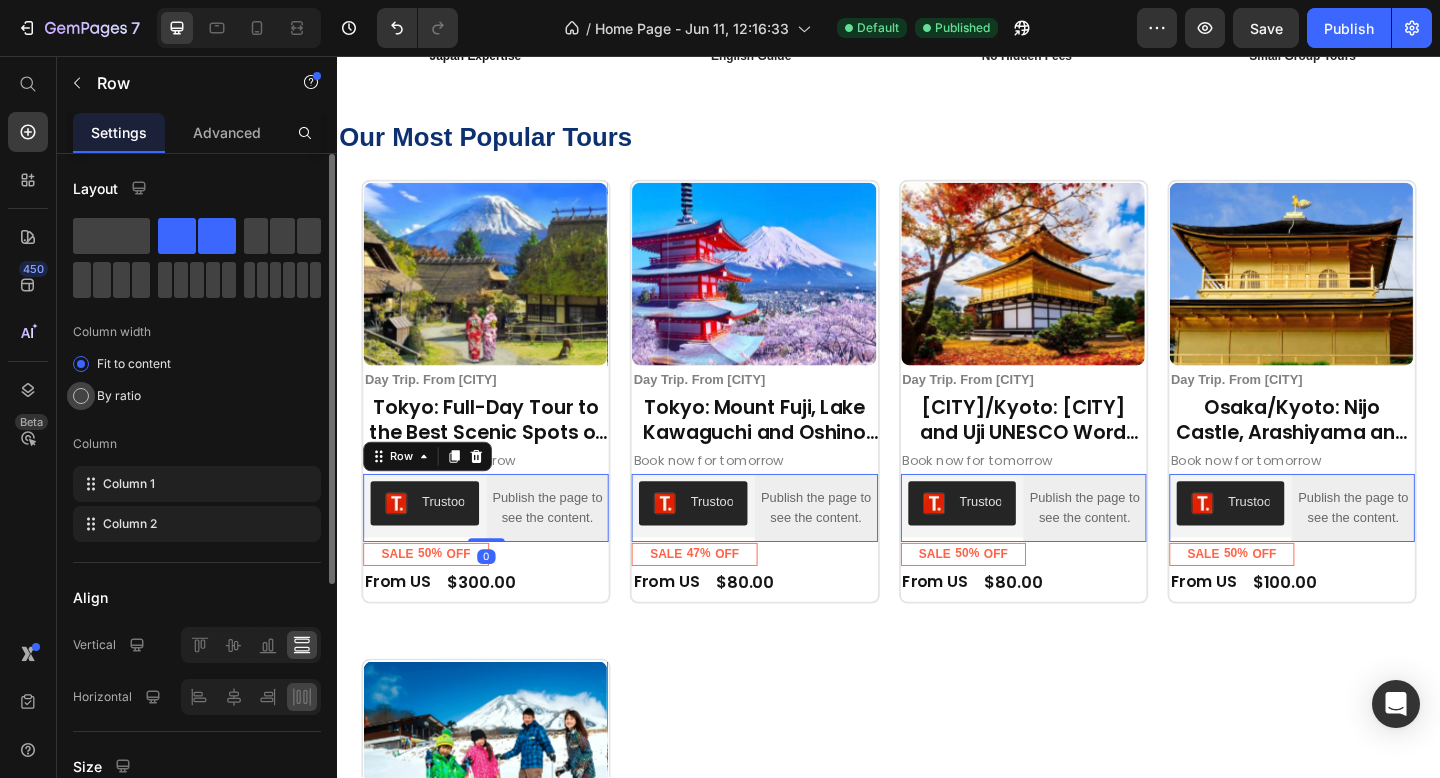 click at bounding box center [81, 396] 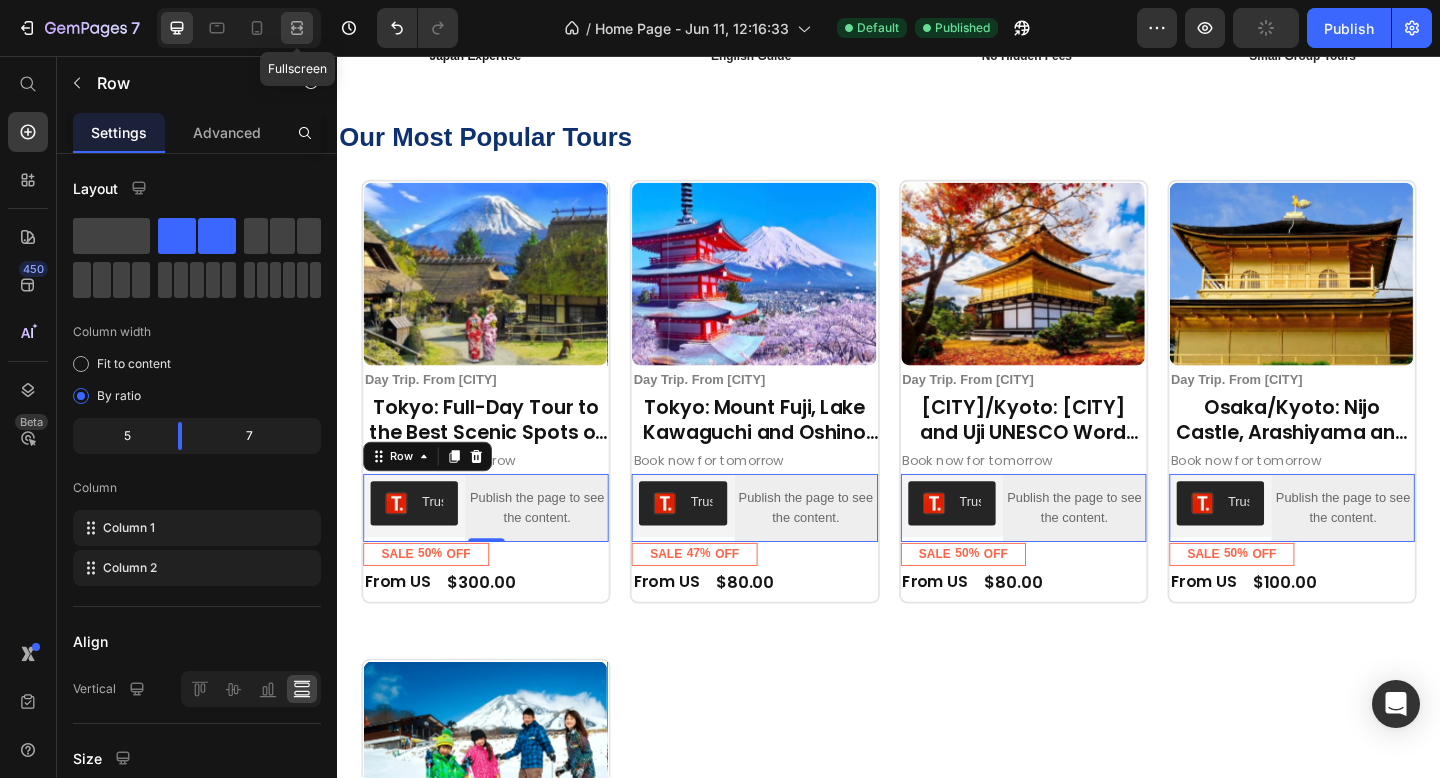 click 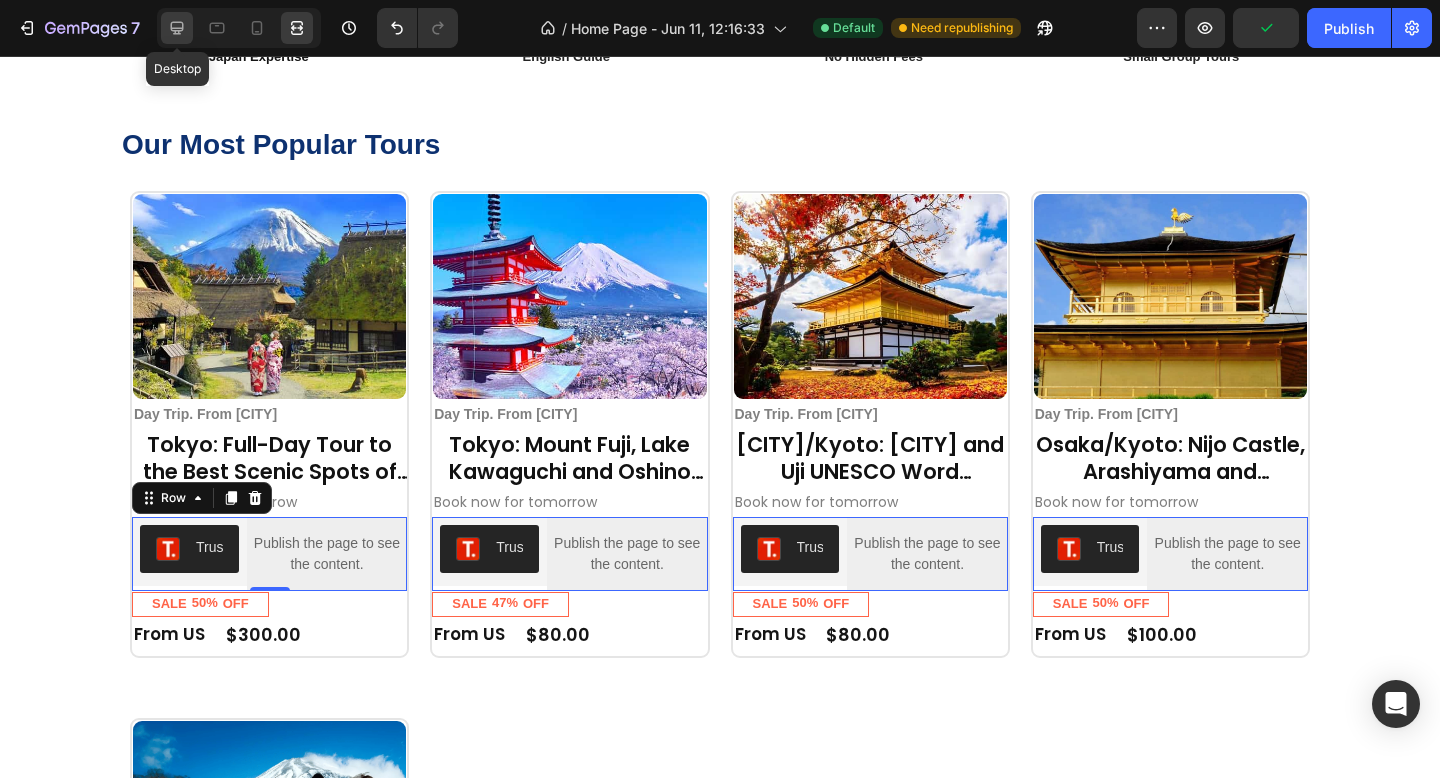 click 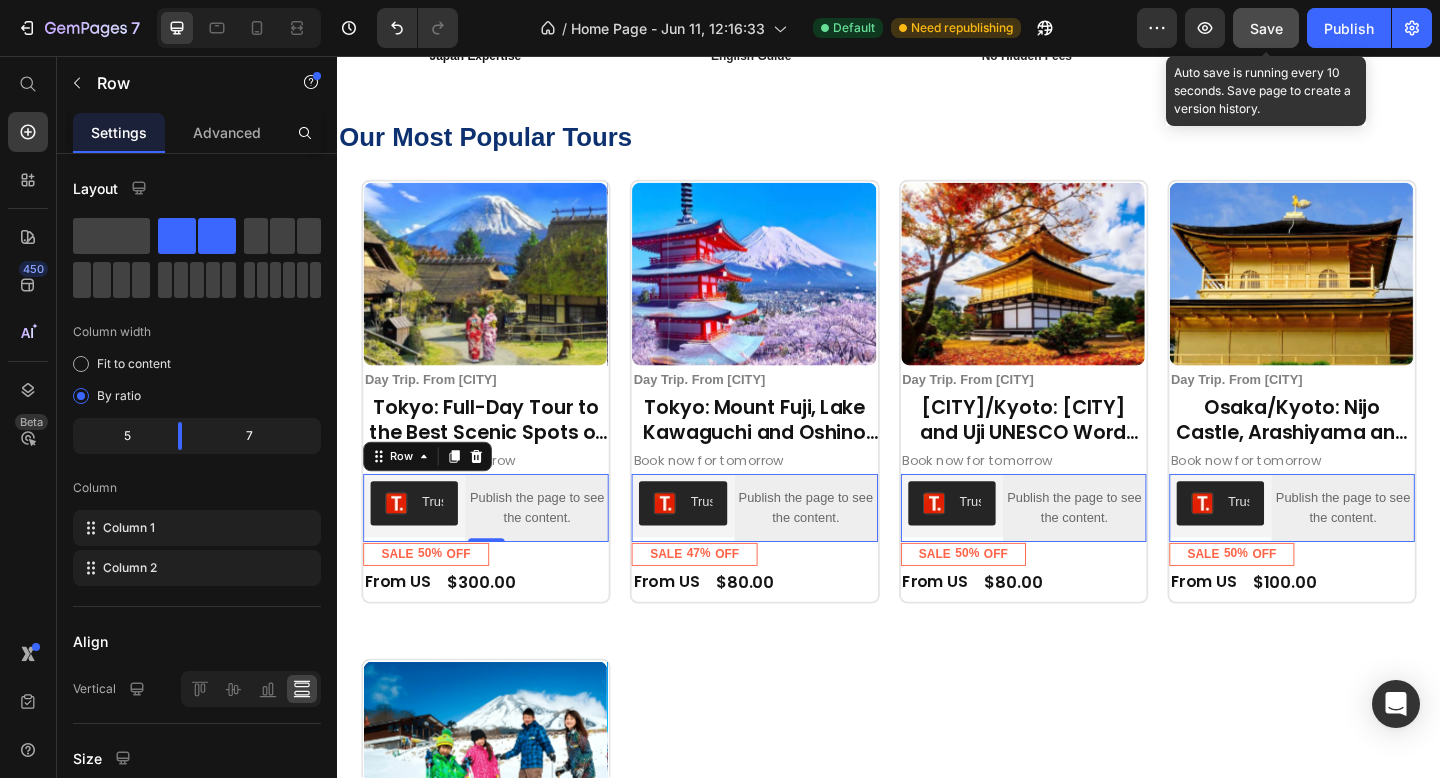 click on "Save" 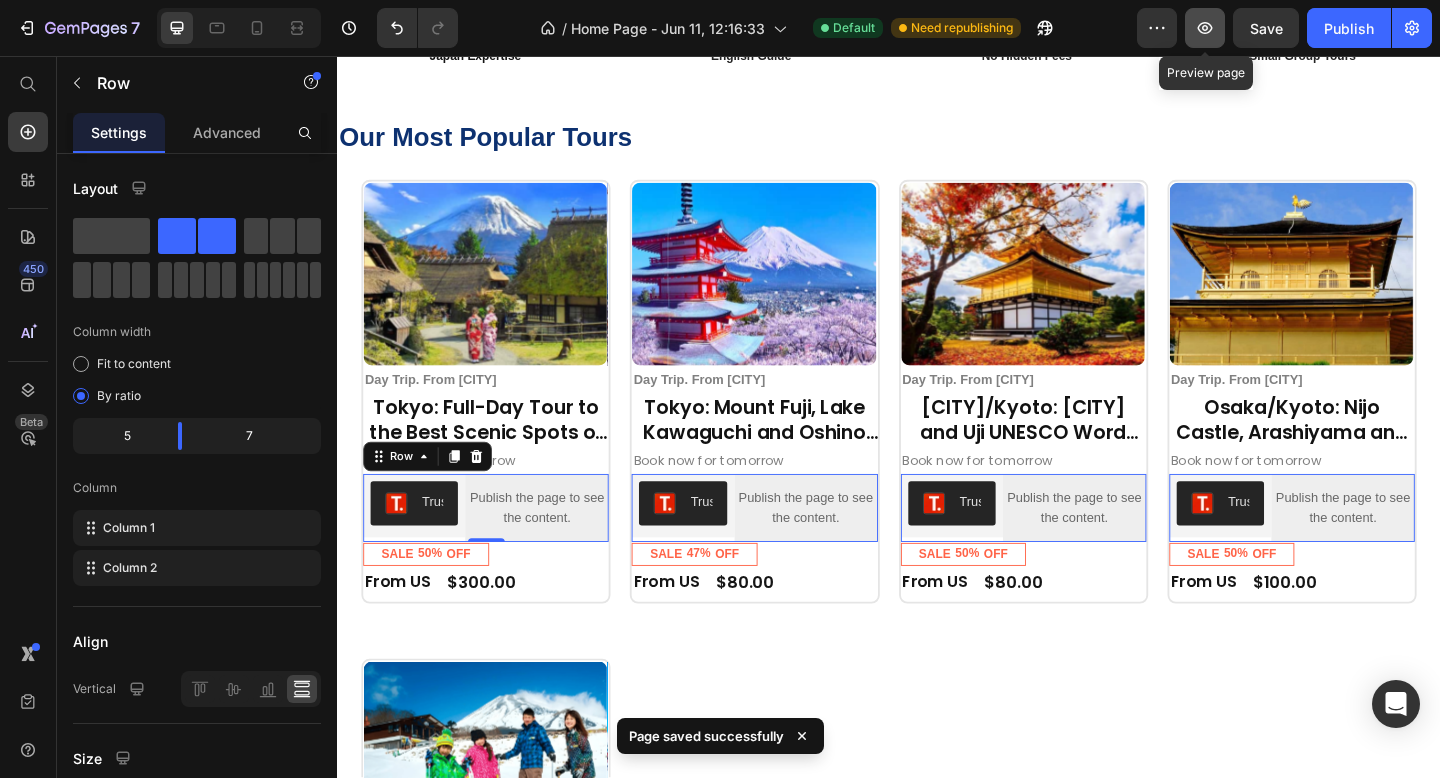 click 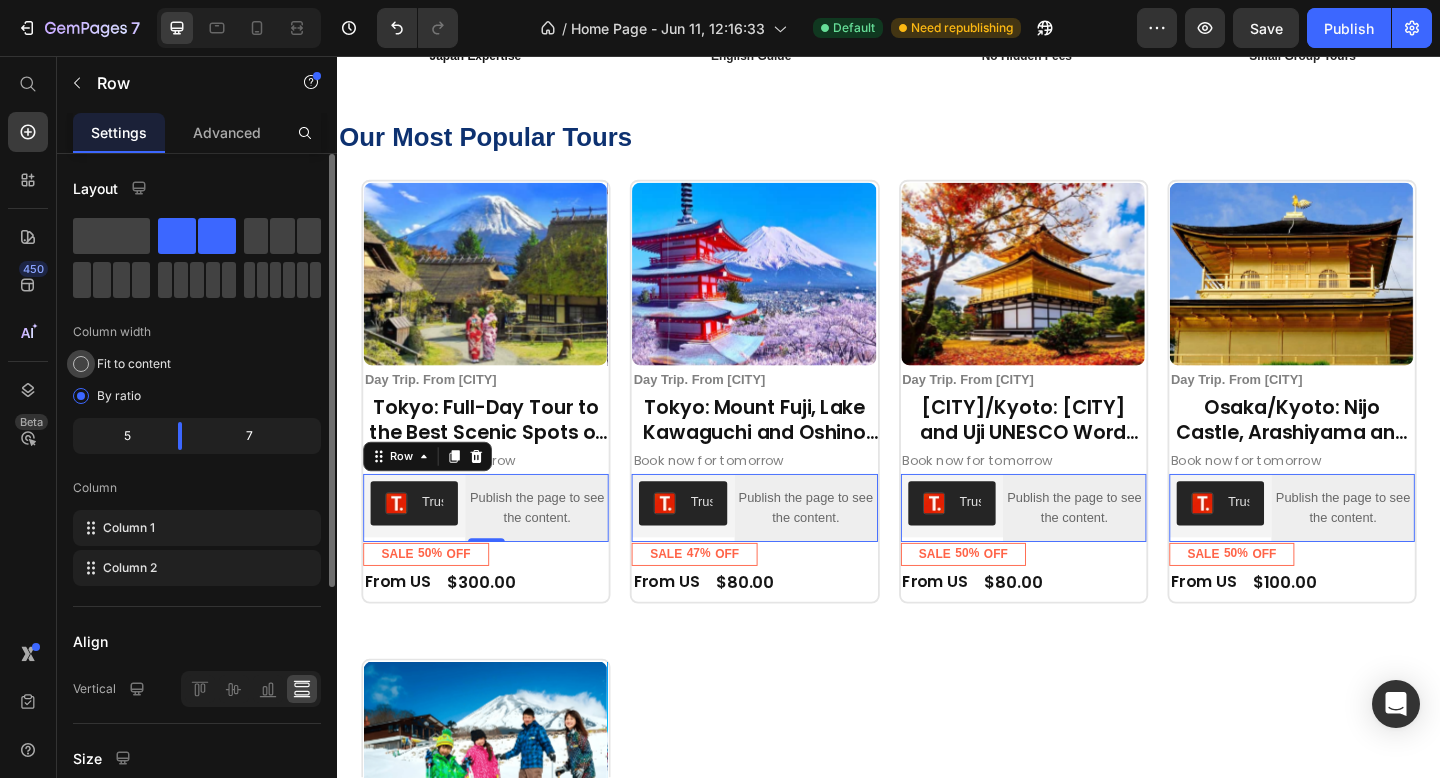 click at bounding box center [81, 364] 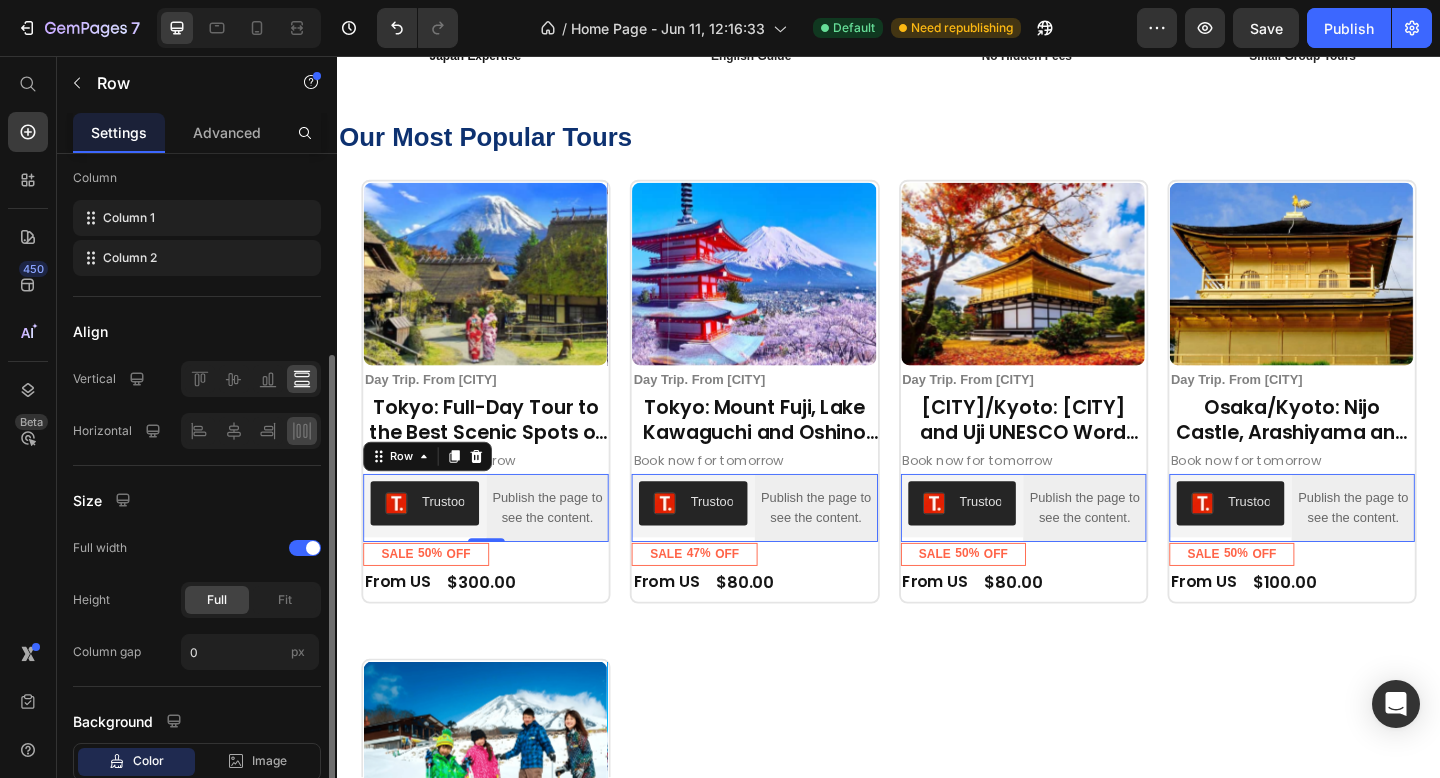 scroll, scrollTop: 396, scrollLeft: 0, axis: vertical 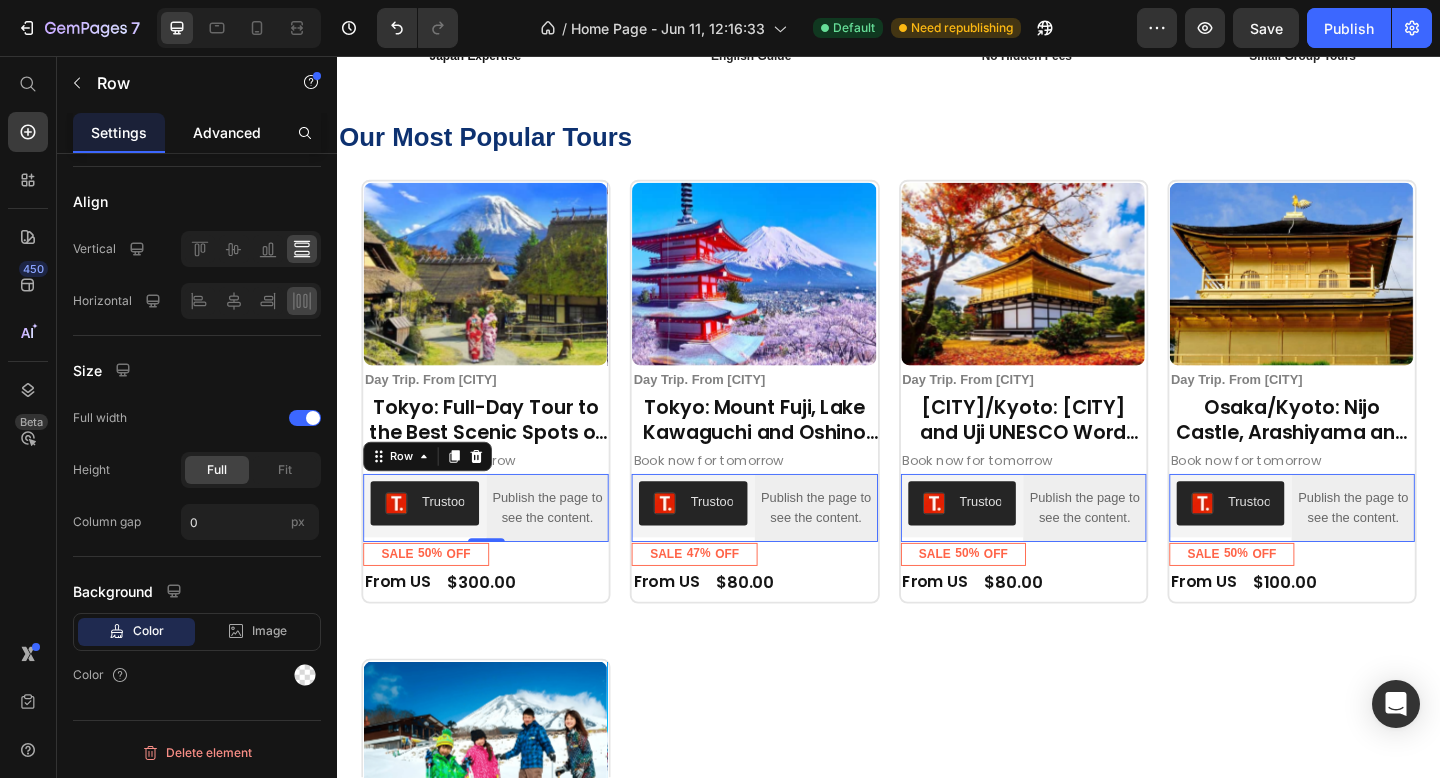 click on "Advanced" at bounding box center (227, 132) 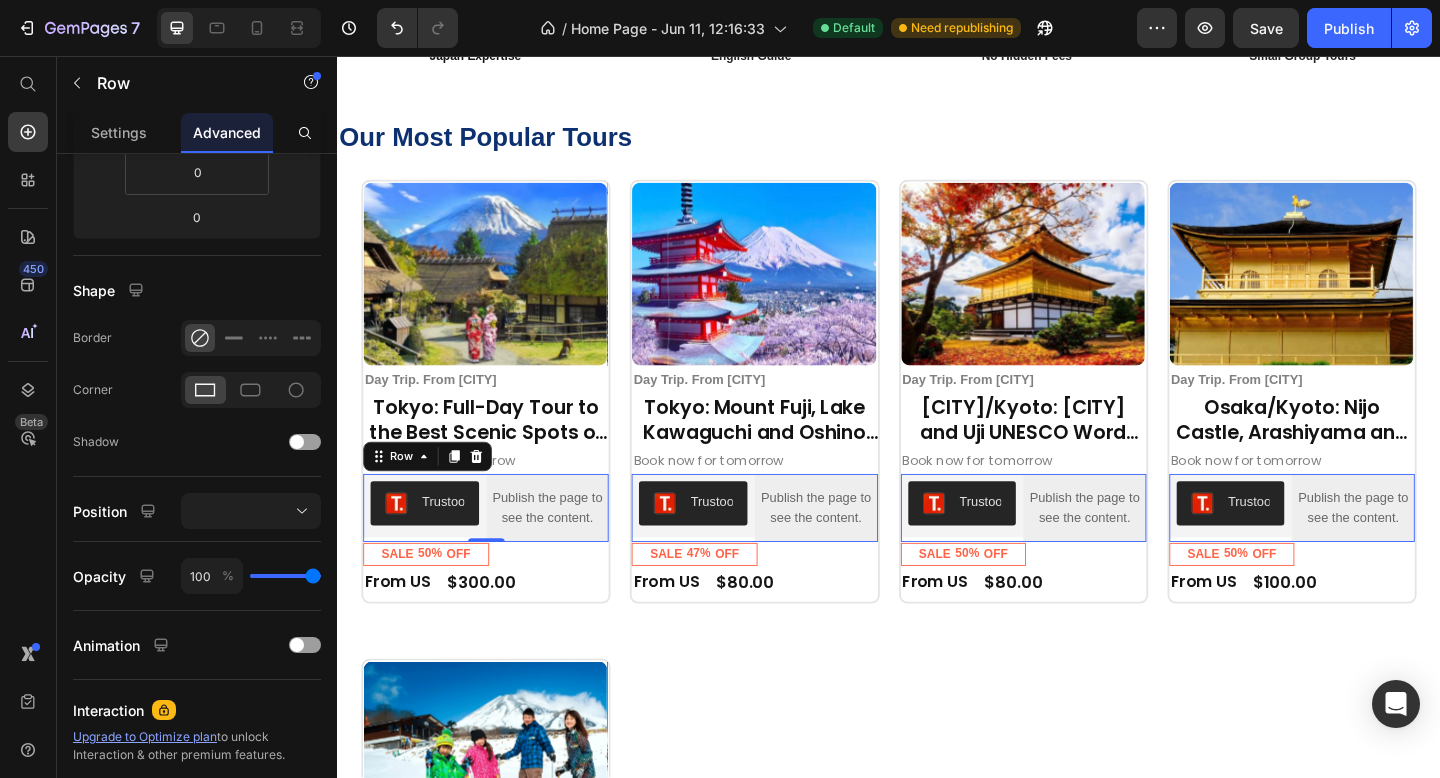 scroll, scrollTop: 0, scrollLeft: 0, axis: both 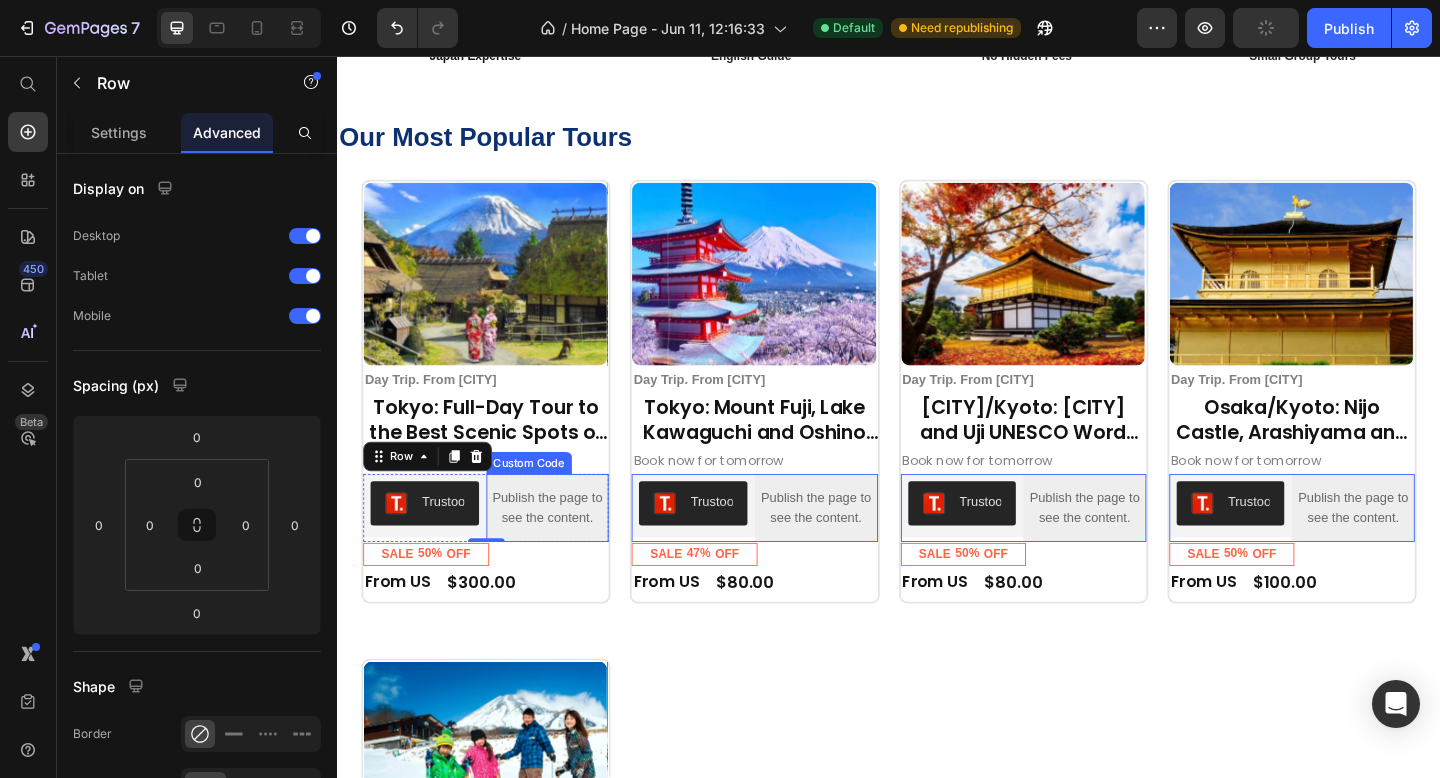 click on "Publish the page to see the content." at bounding box center [566, 548] 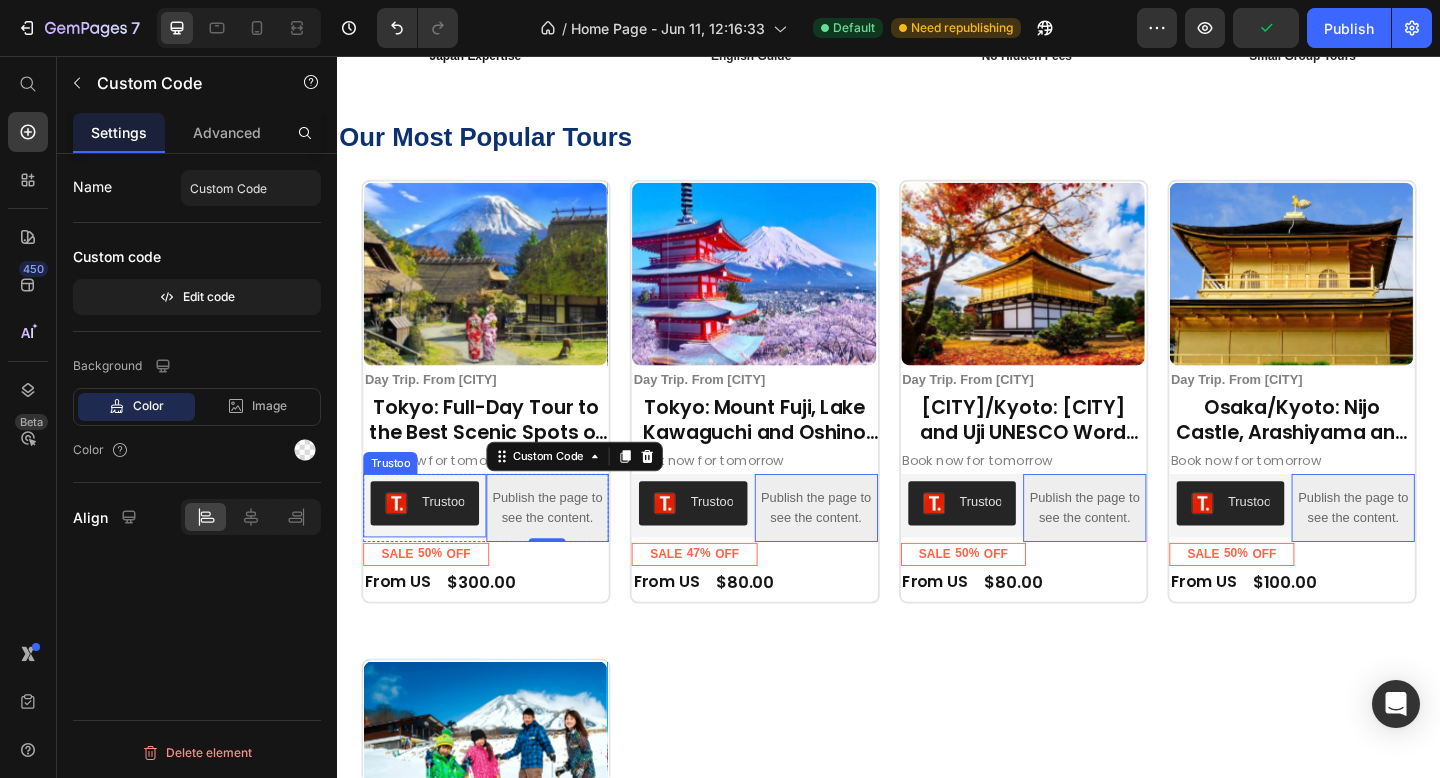 click on "Trustoo" at bounding box center (432, 543) 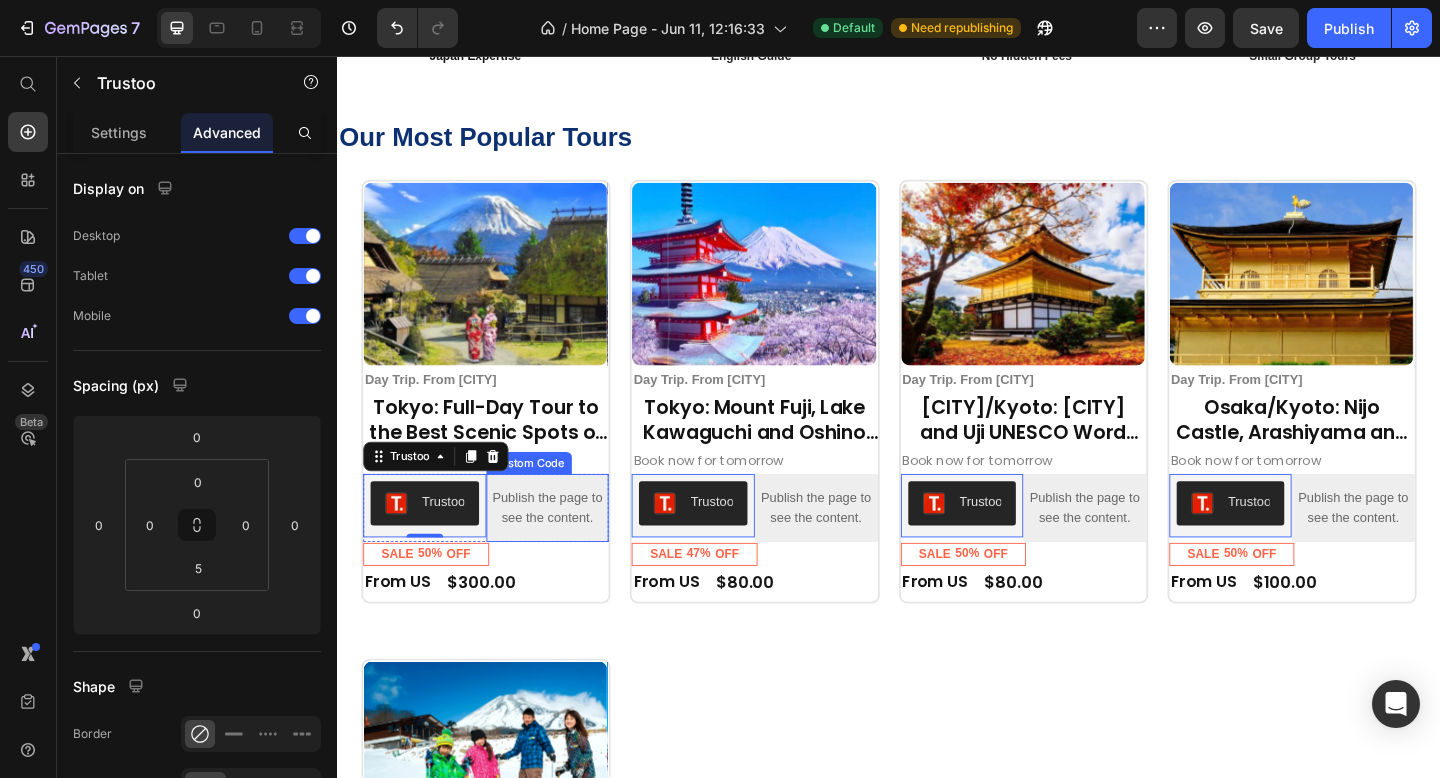 click on "Publish the page to see the content." at bounding box center [566, 548] 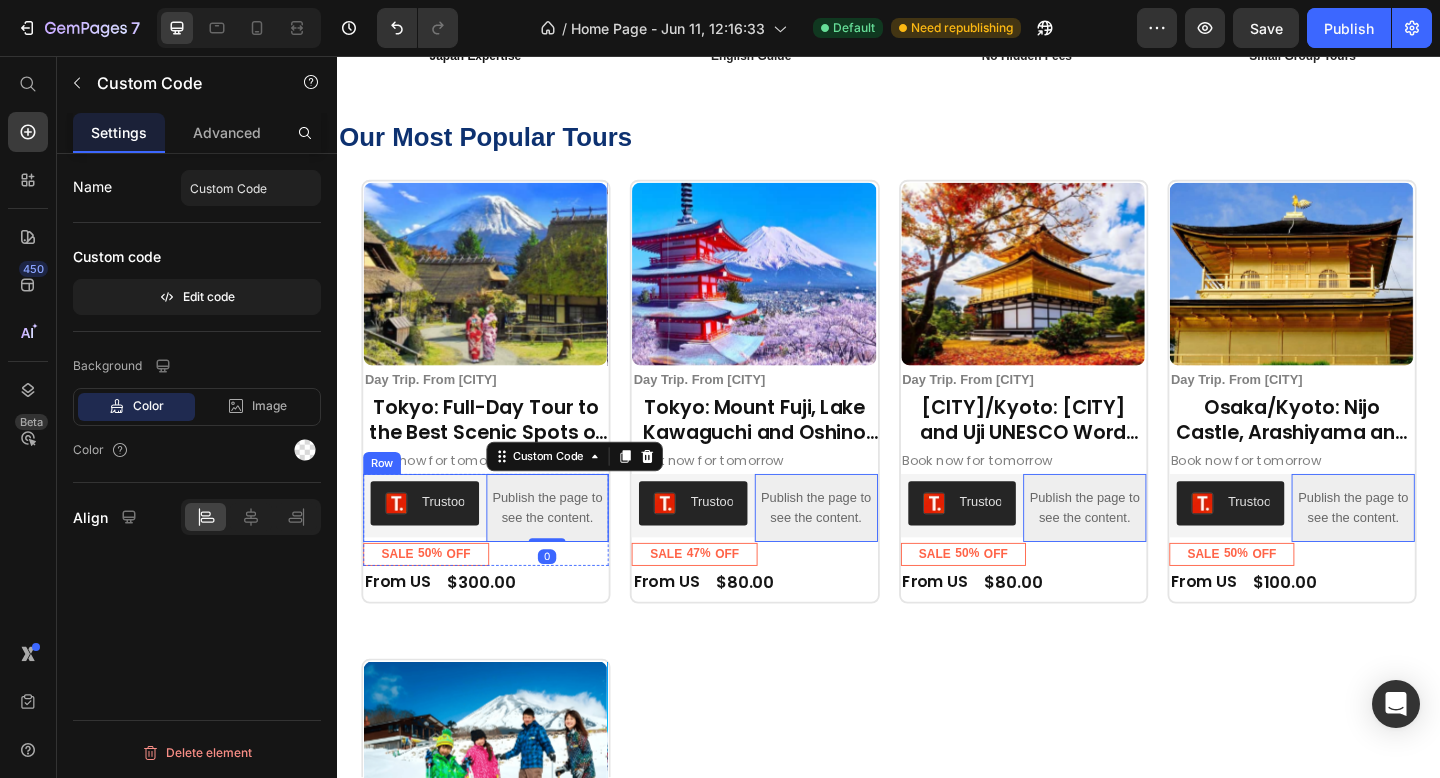click on "Trustoo Trustoo" at bounding box center (432, 548) 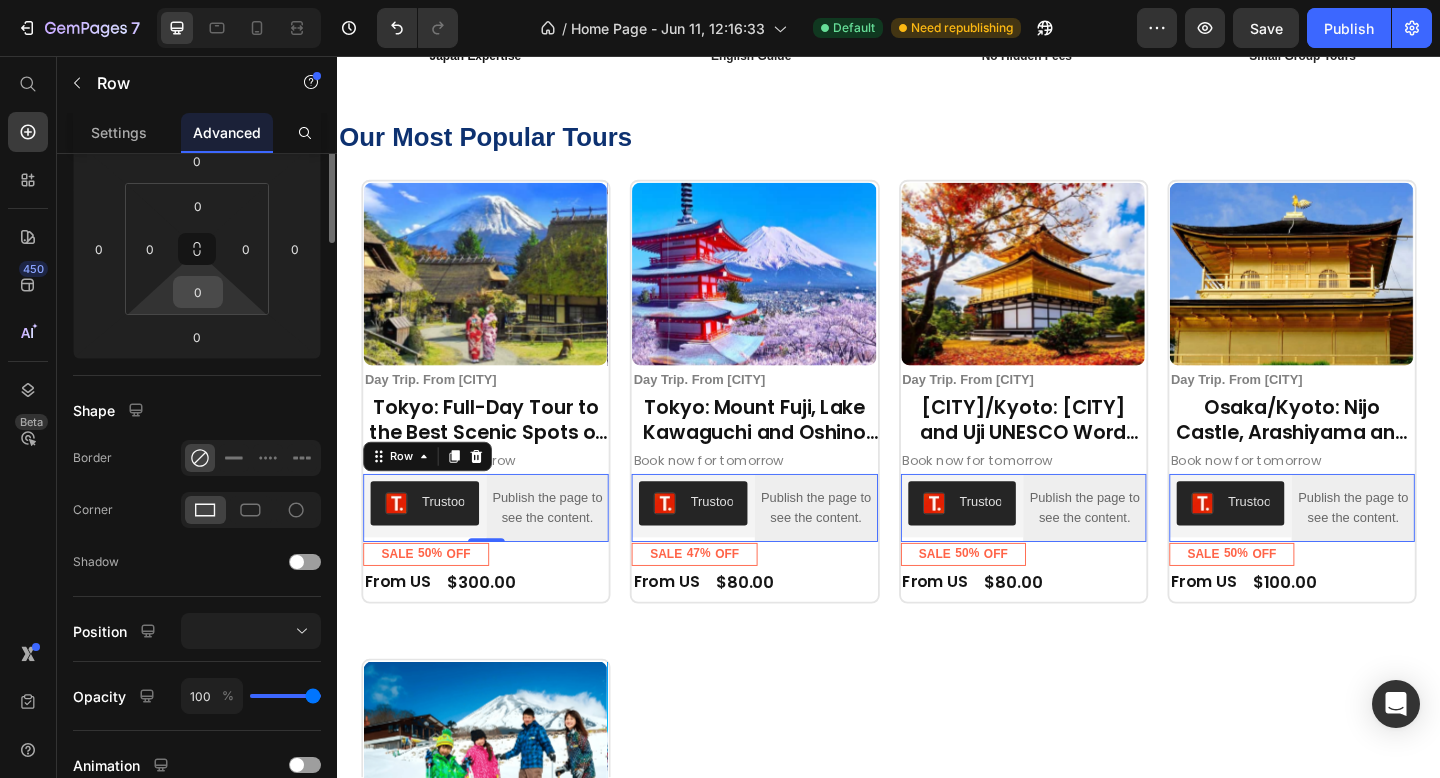 scroll, scrollTop: 0, scrollLeft: 0, axis: both 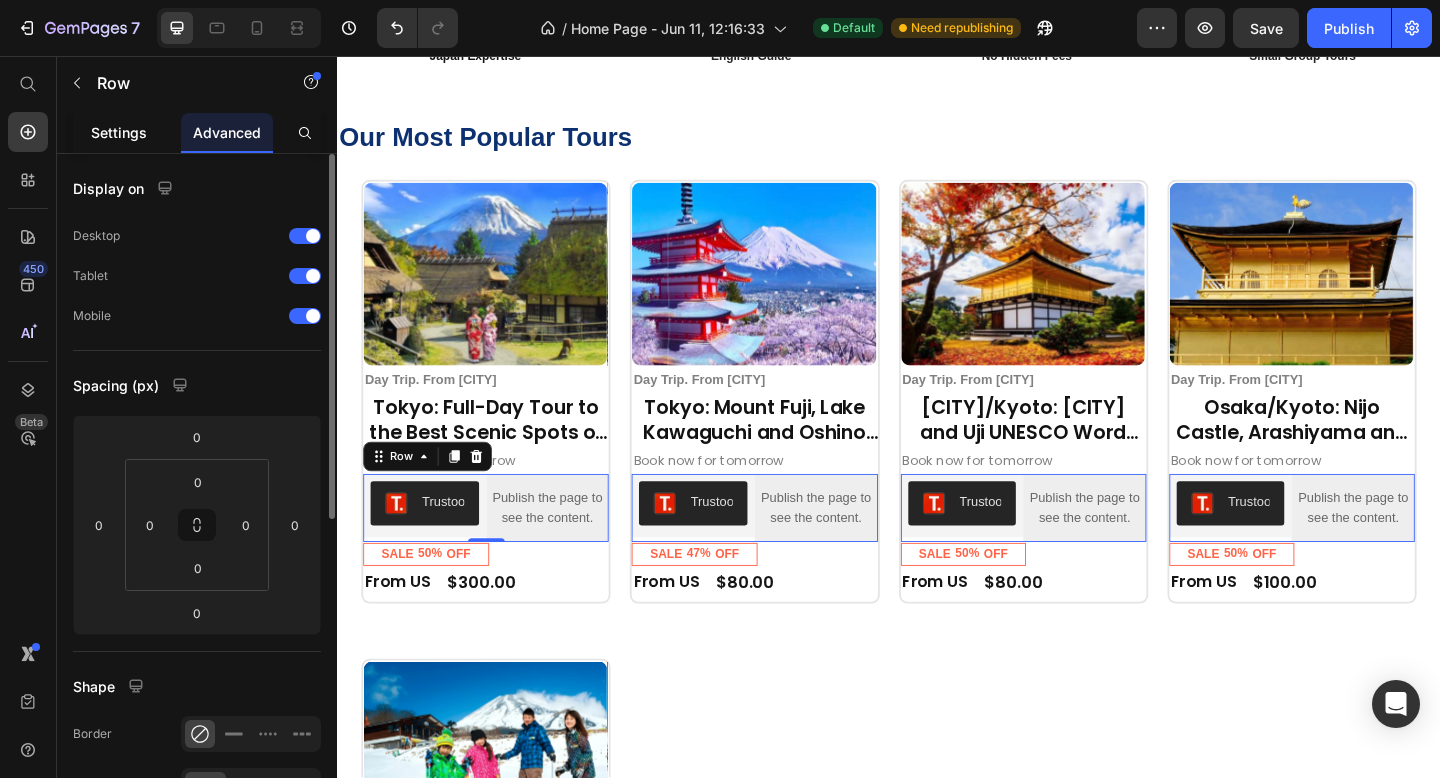 click on "Settings" at bounding box center [119, 132] 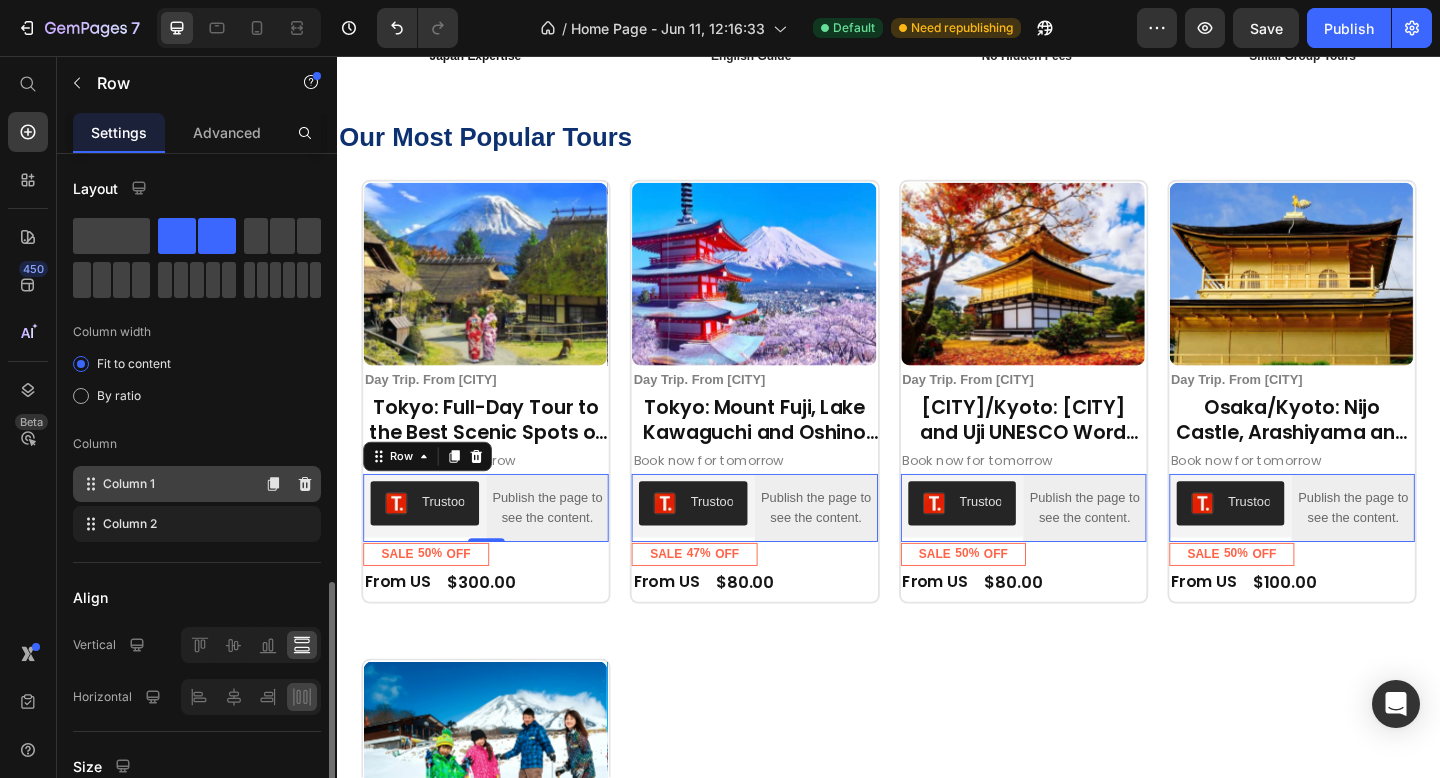 scroll, scrollTop: 396, scrollLeft: 0, axis: vertical 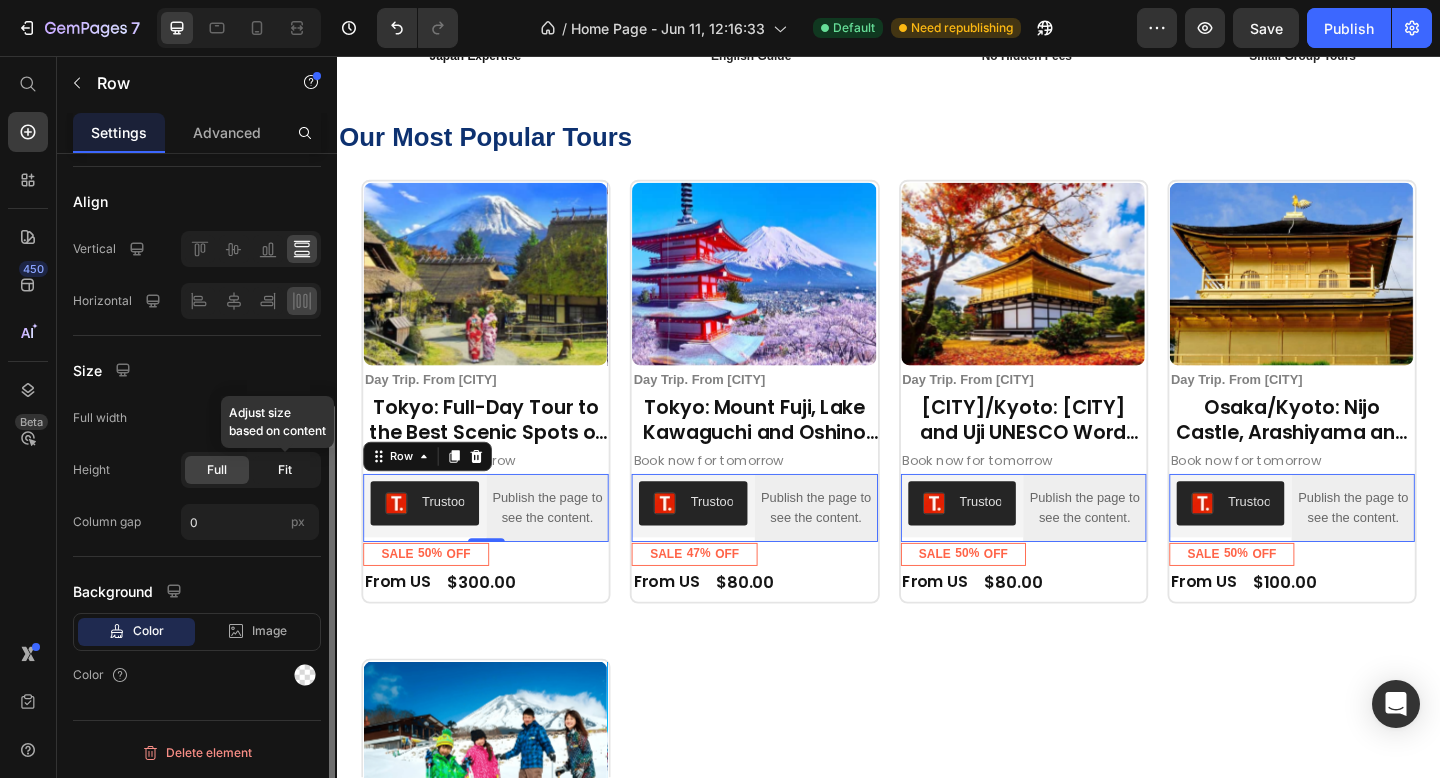 click on "Fit" 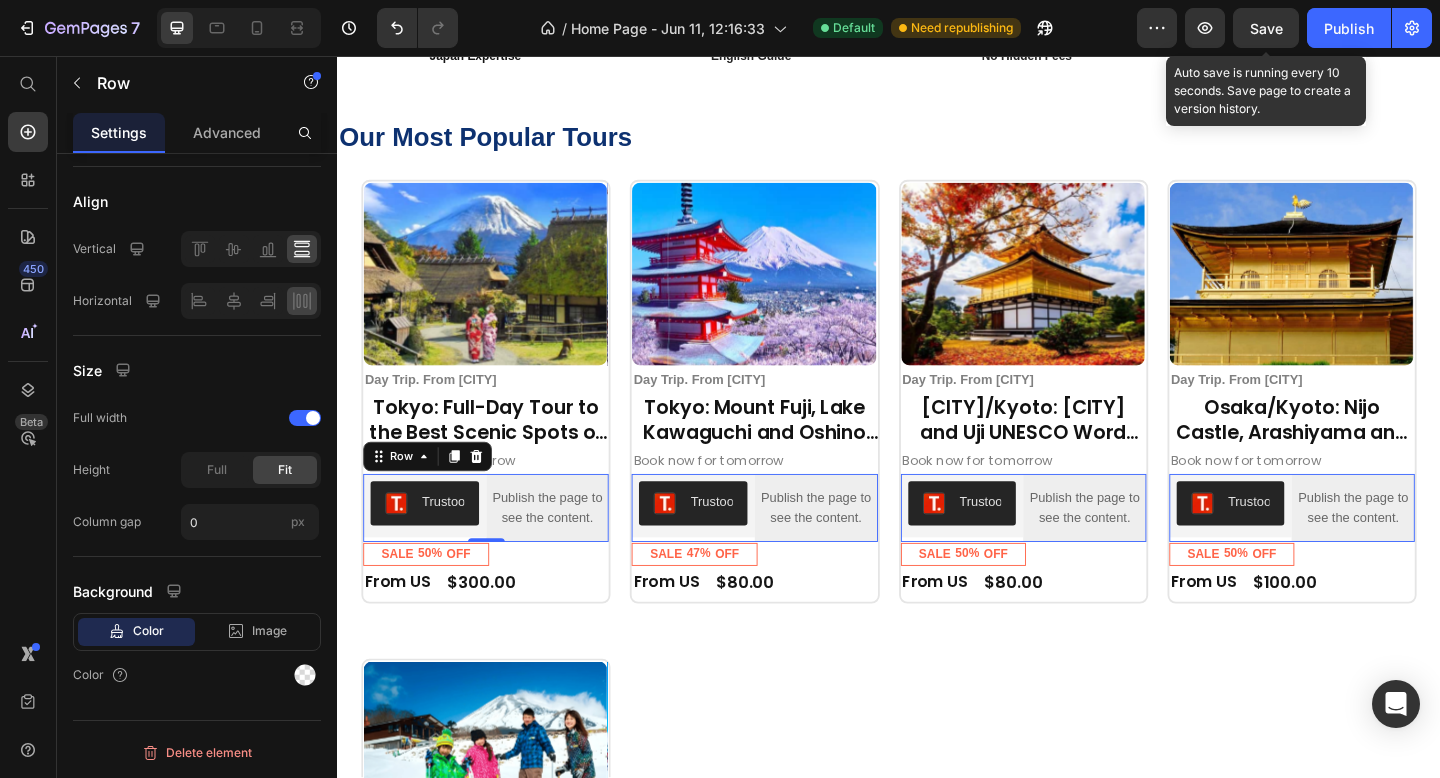 click on "Save" at bounding box center (1266, 28) 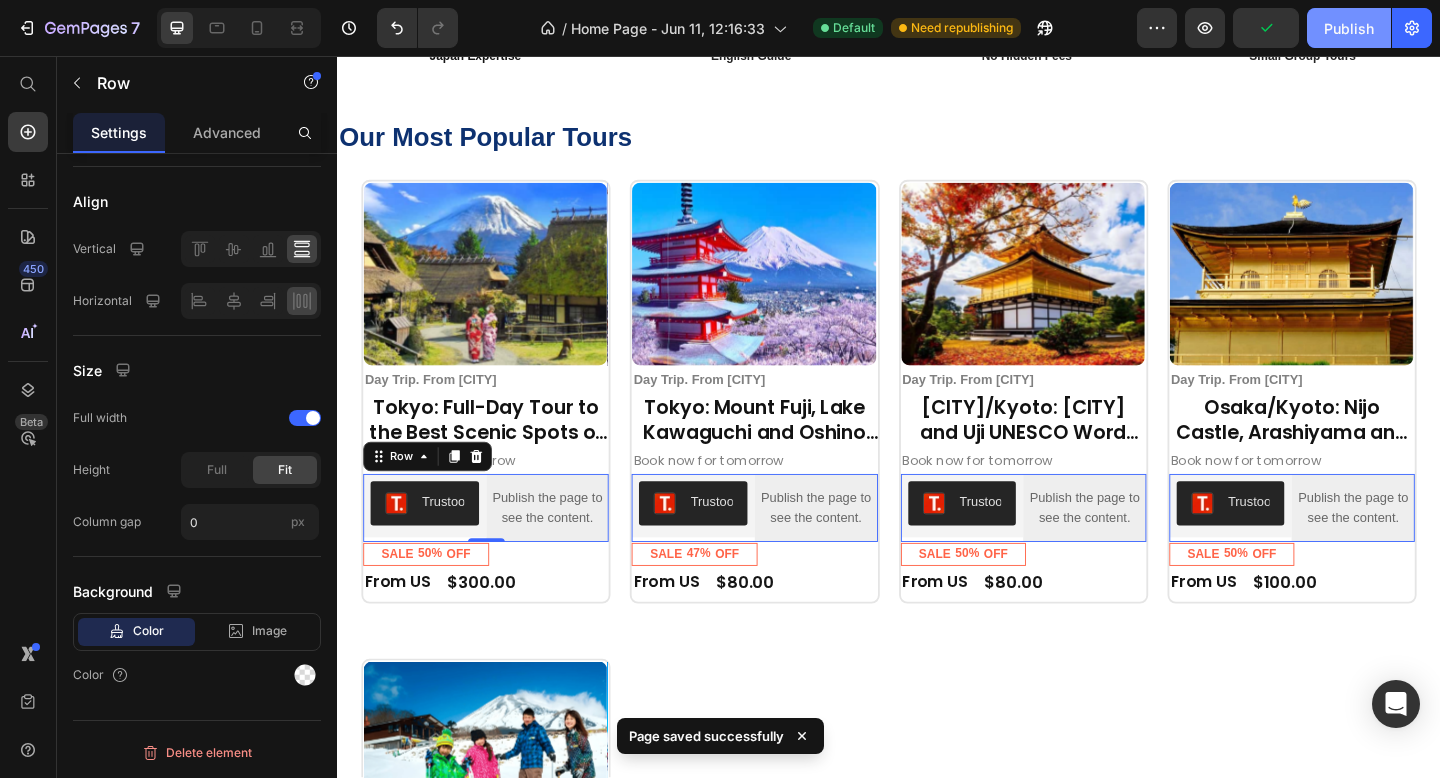 click on "Publish" at bounding box center (1349, 28) 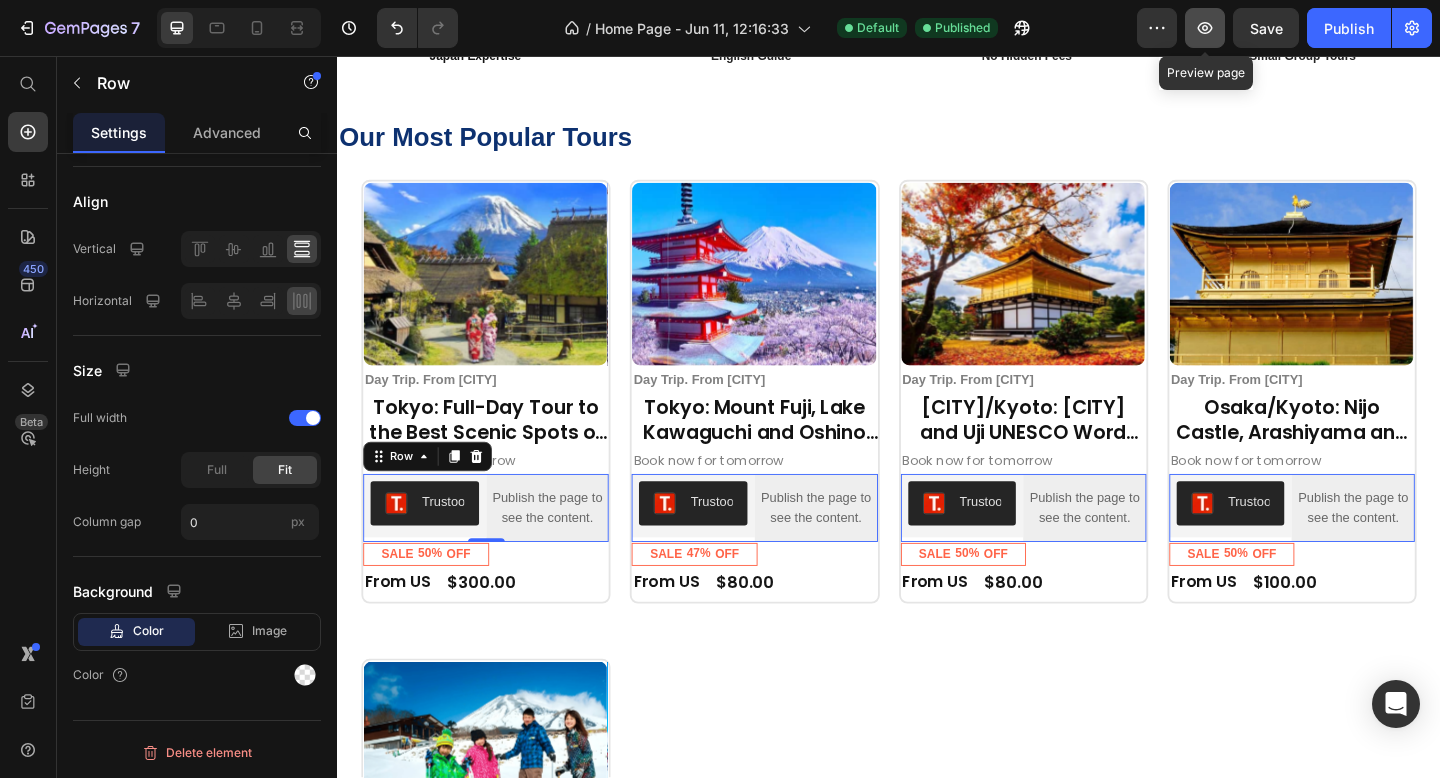 click 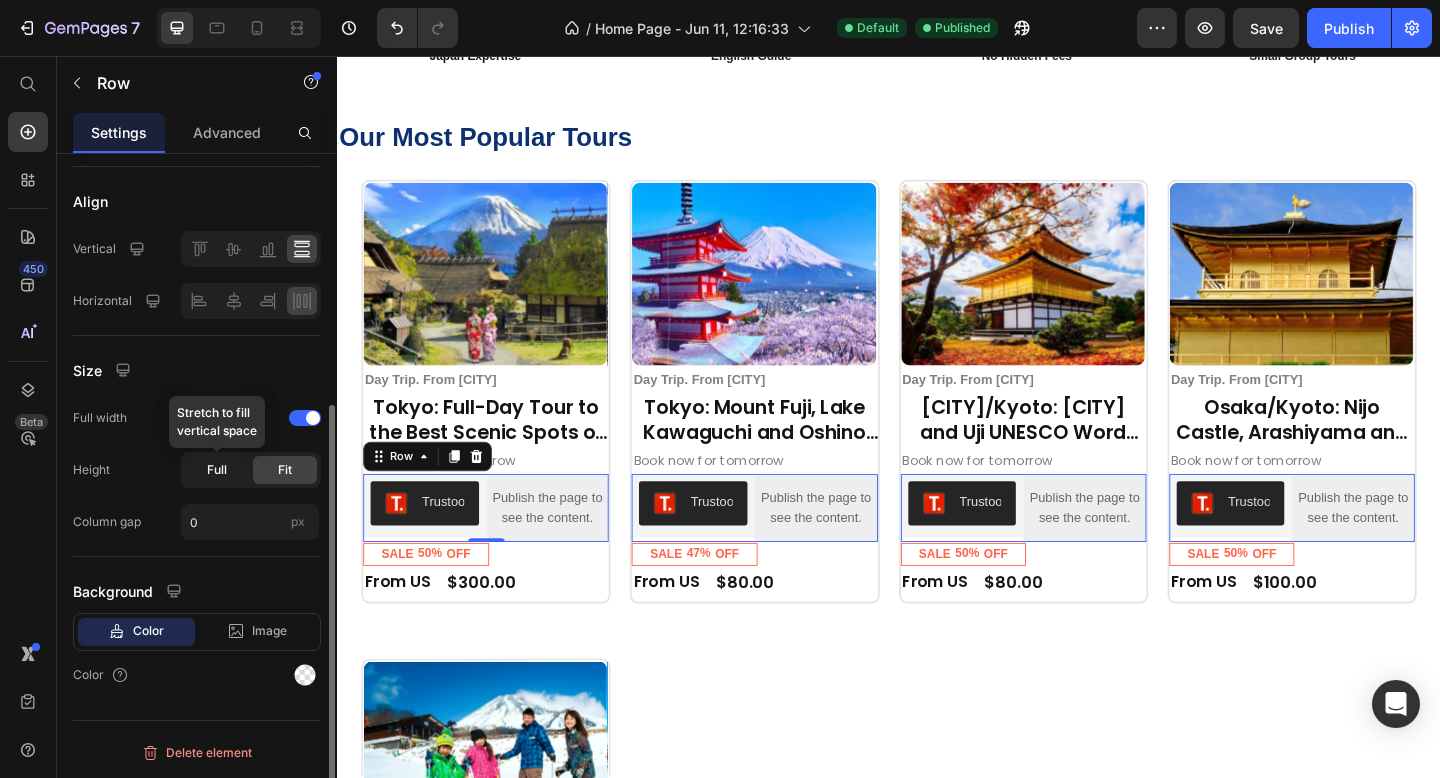 click on "Full" 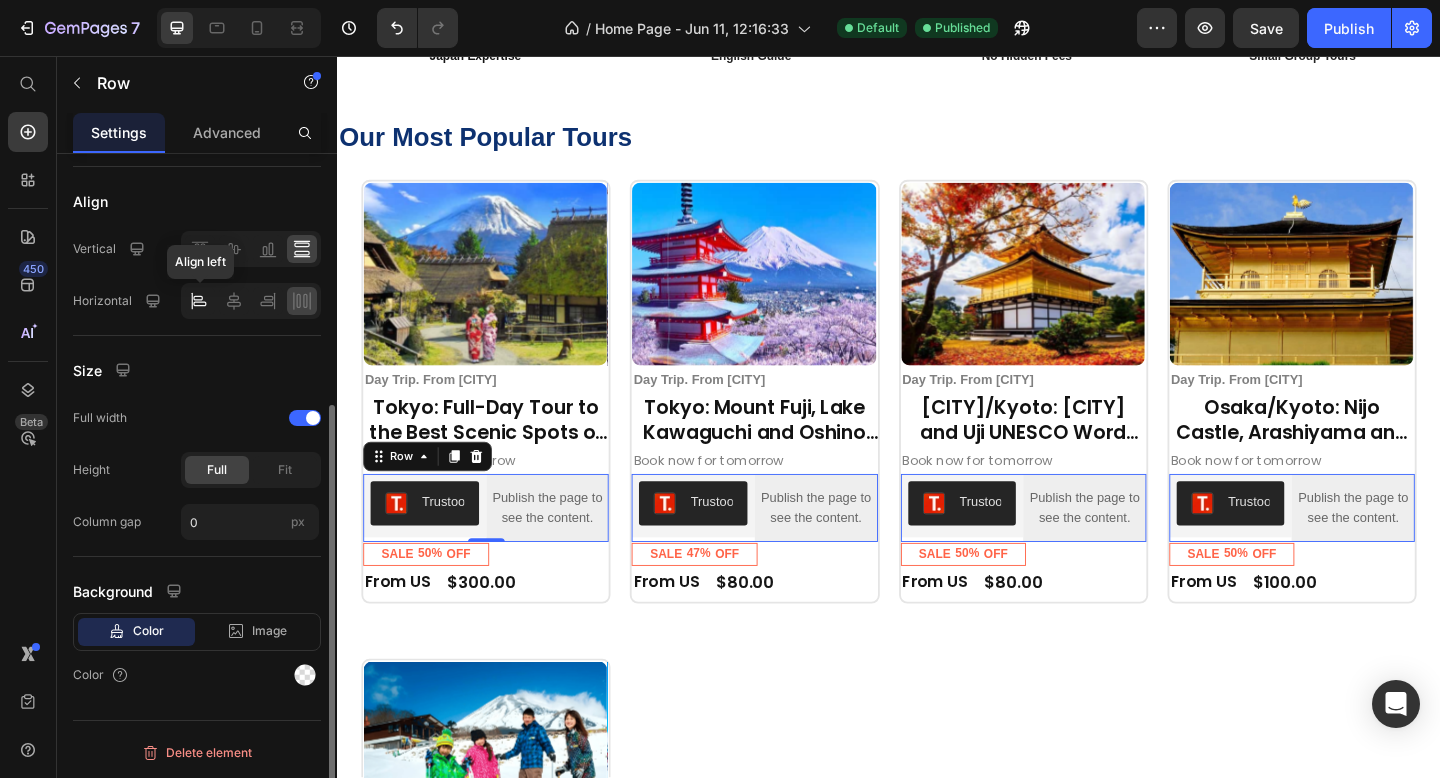 click 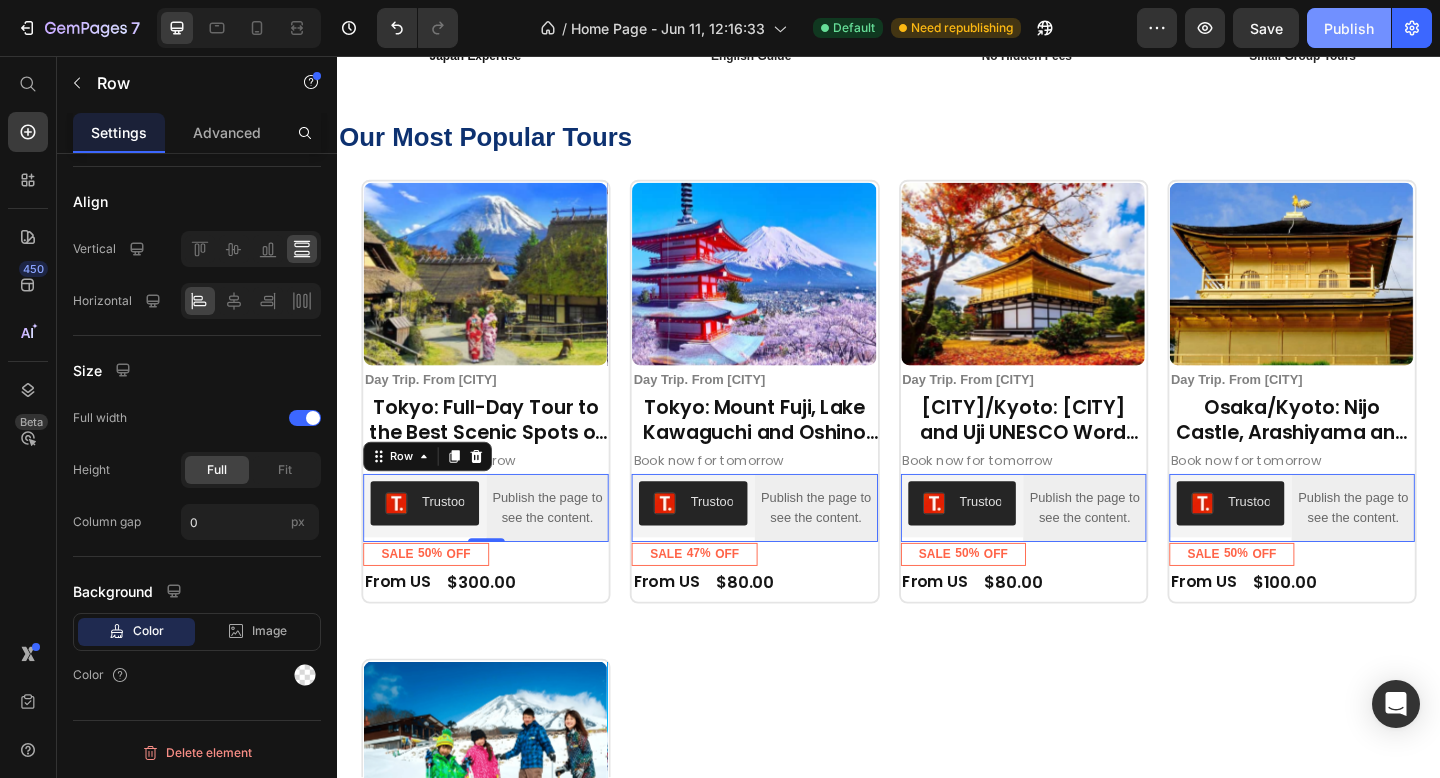 click on "Publish" at bounding box center [1349, 28] 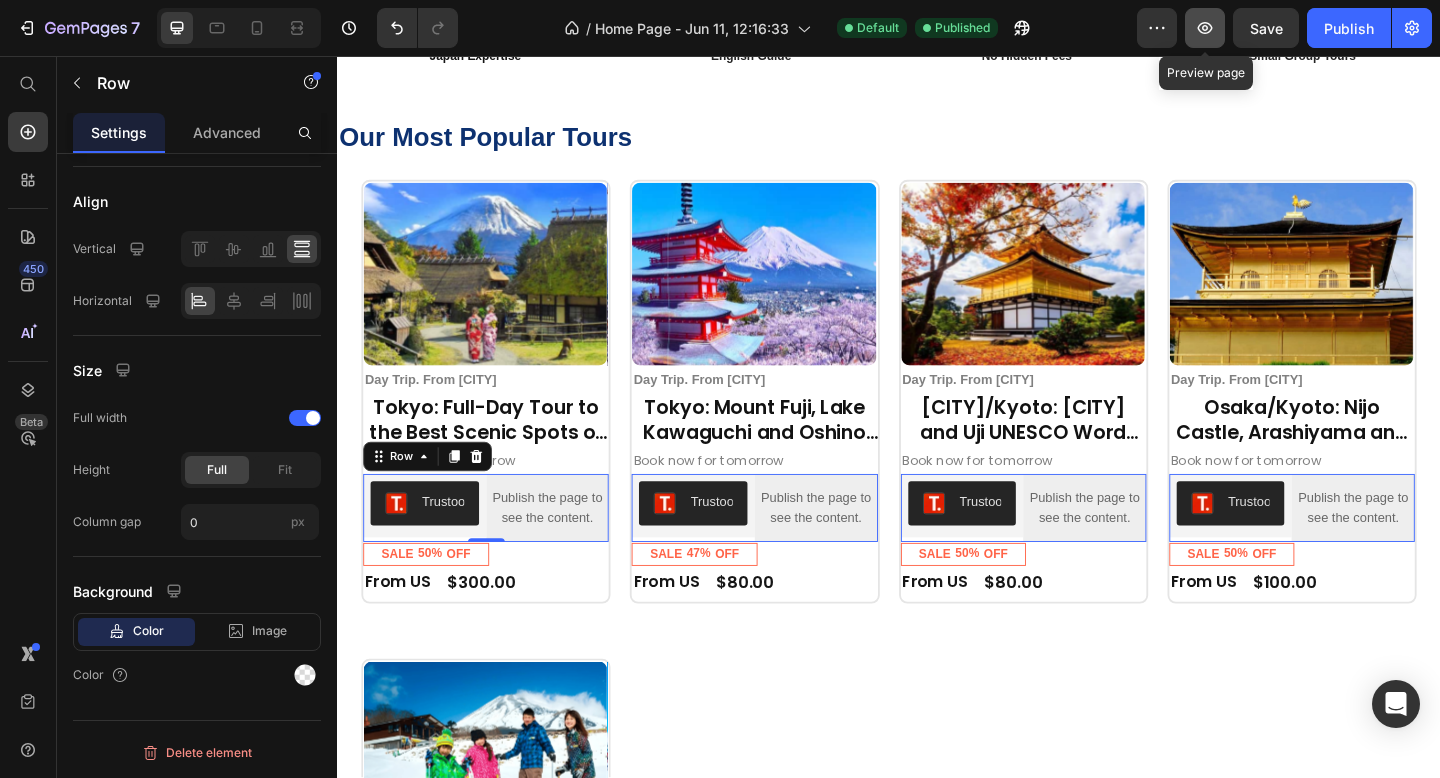 click 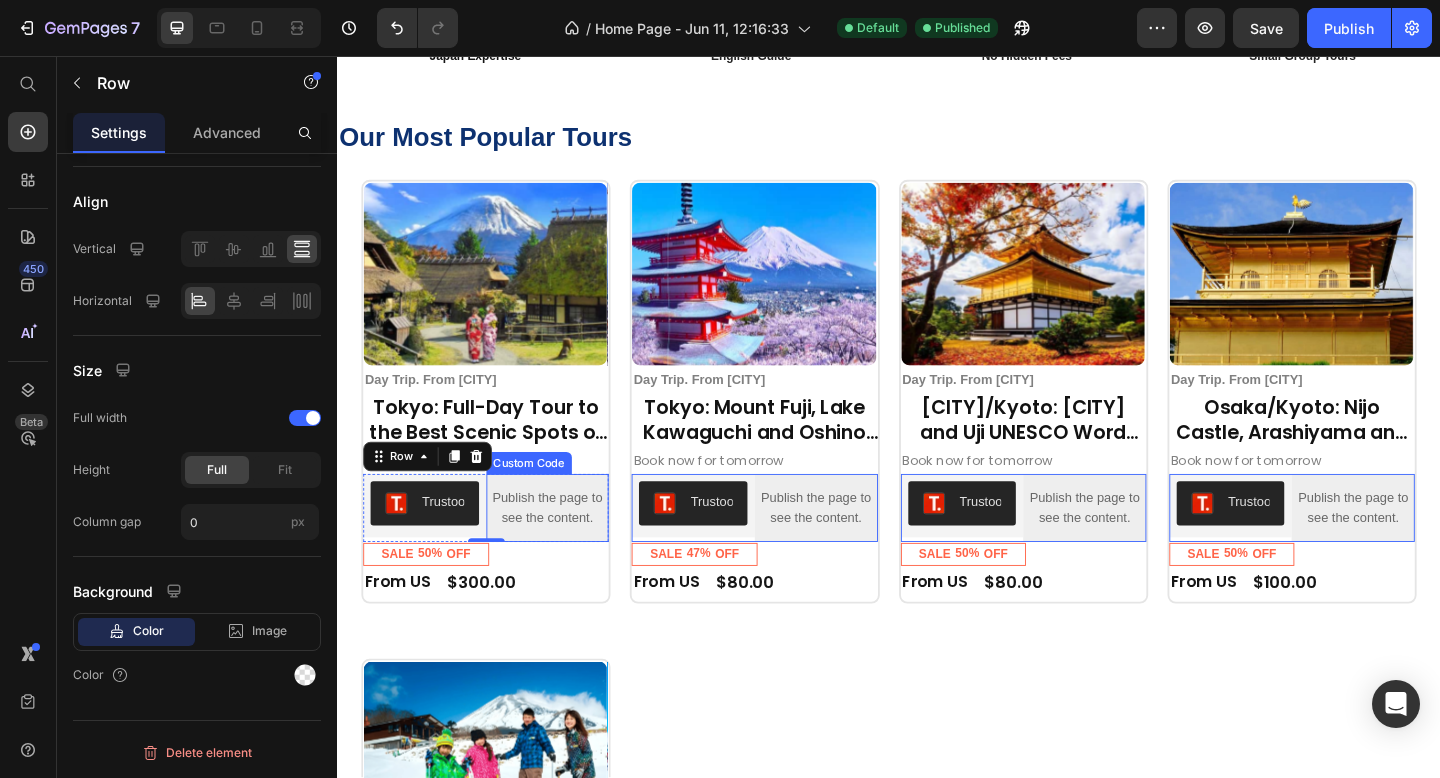 click on "Publish the page to see the content." at bounding box center [566, 548] 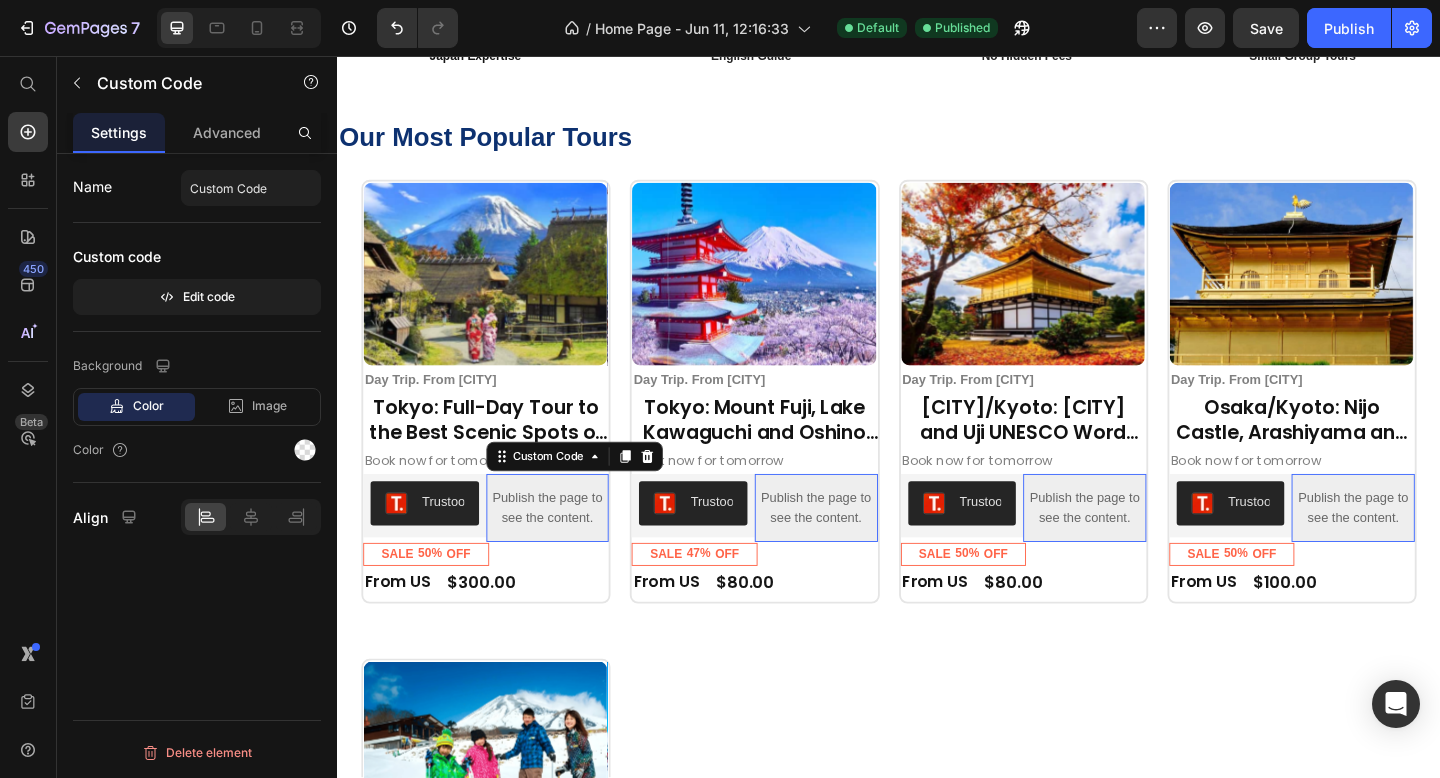 scroll, scrollTop: 0, scrollLeft: 0, axis: both 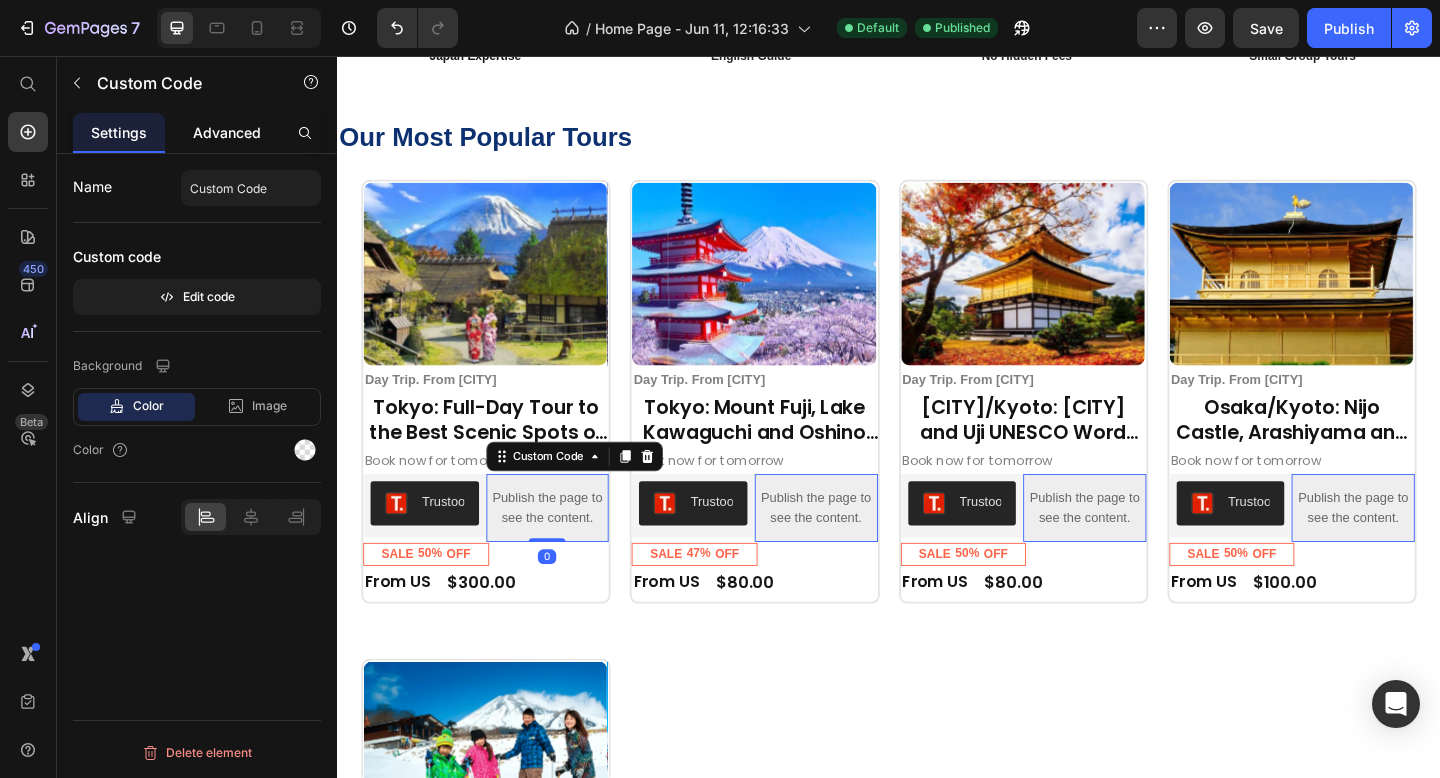 click on "Advanced" at bounding box center (227, 132) 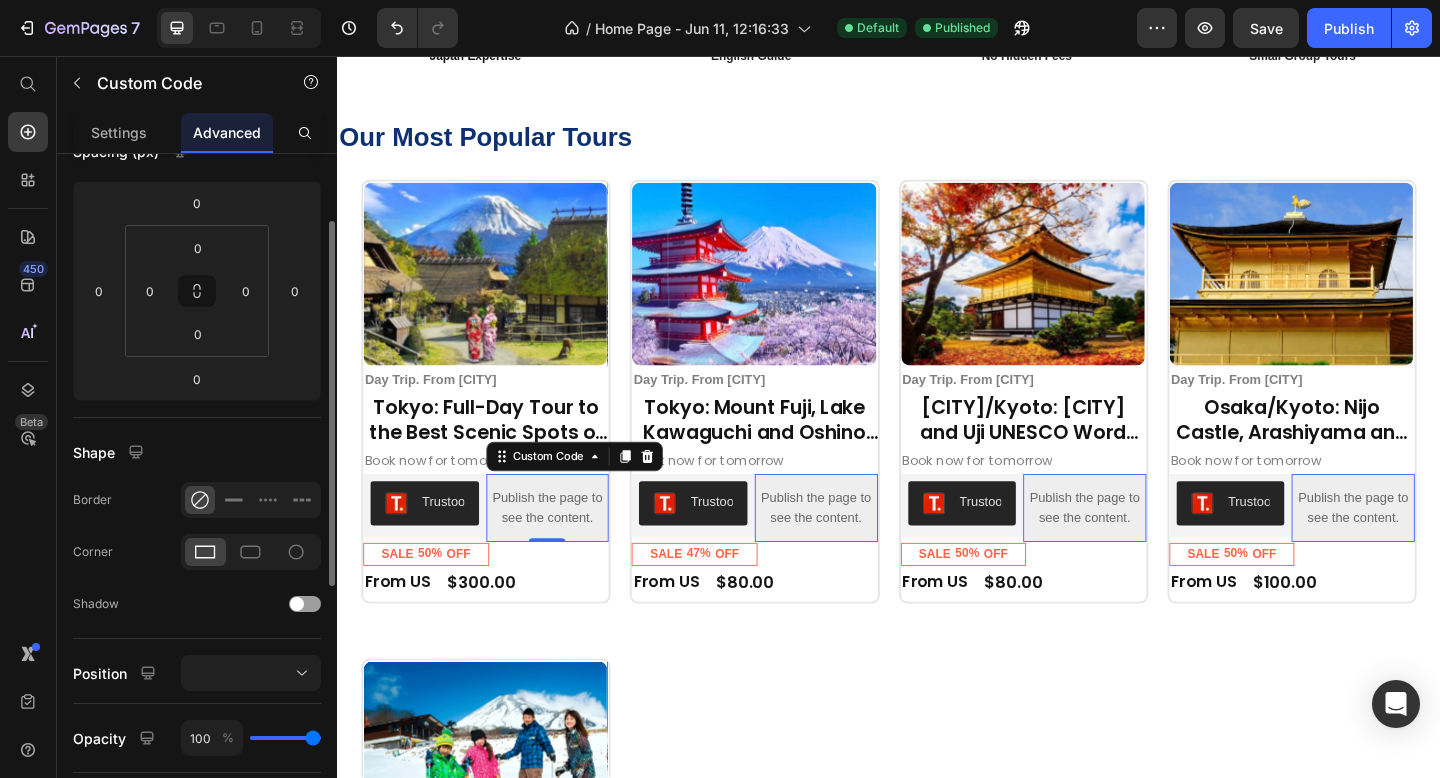scroll, scrollTop: 196, scrollLeft: 0, axis: vertical 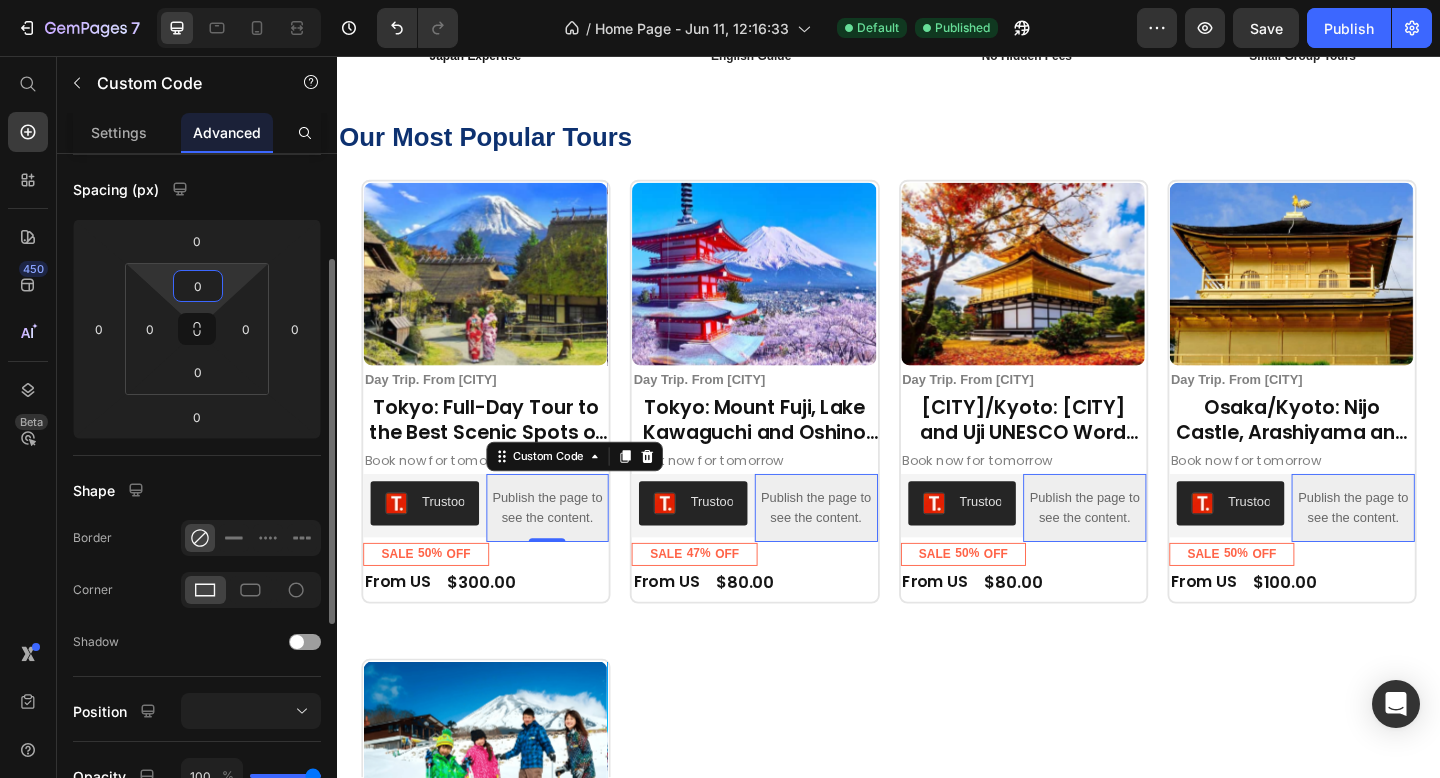 click on "0" at bounding box center (198, 286) 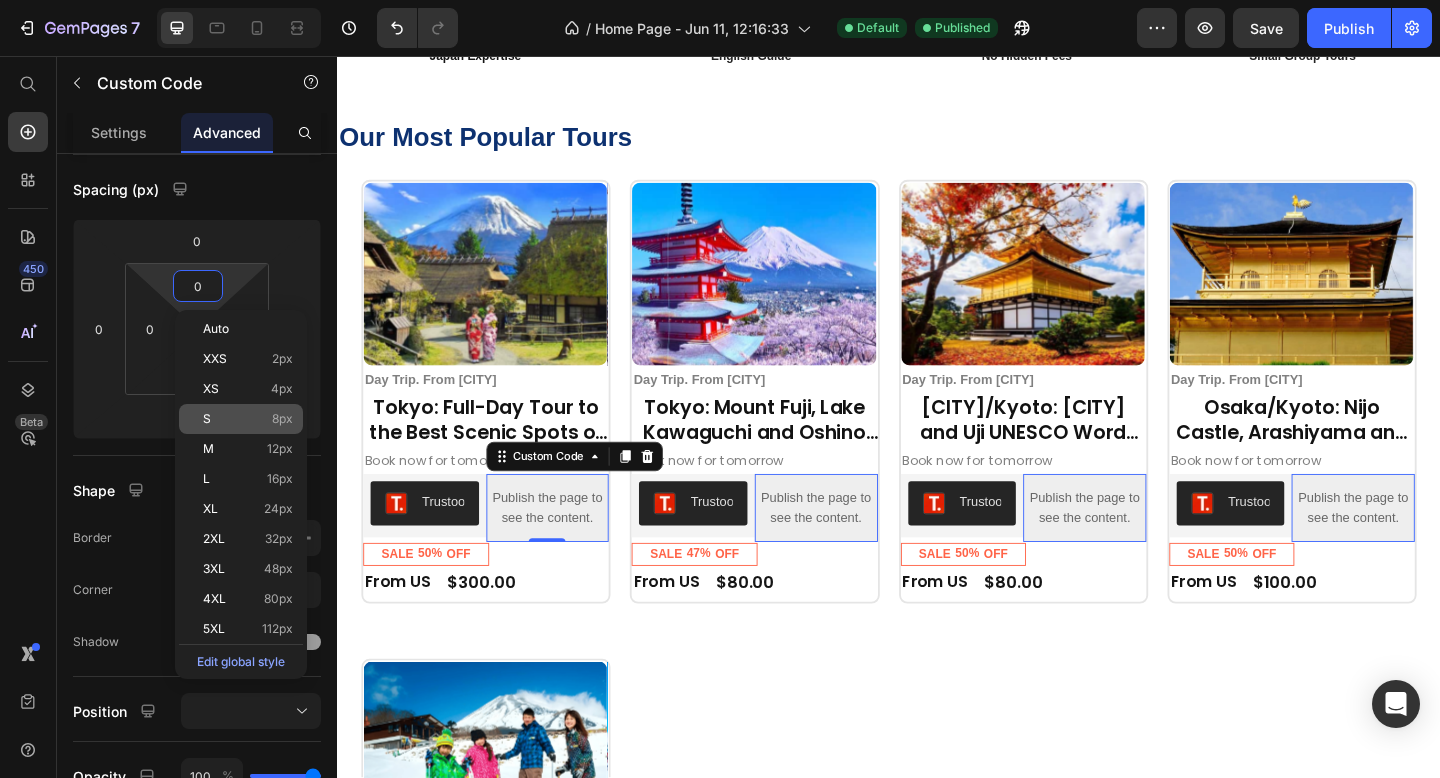 click on "S 8px" at bounding box center (248, 419) 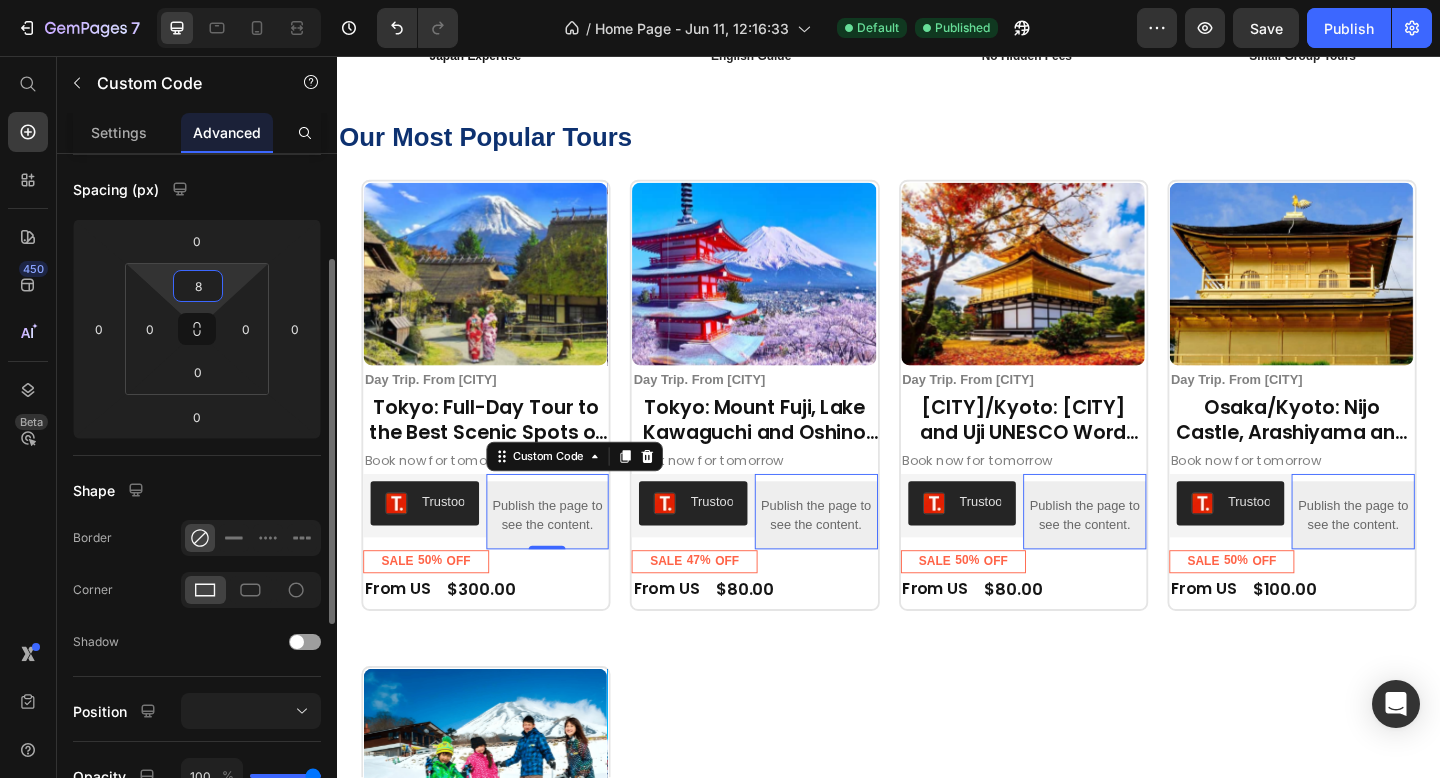 click on "8" at bounding box center (198, 286) 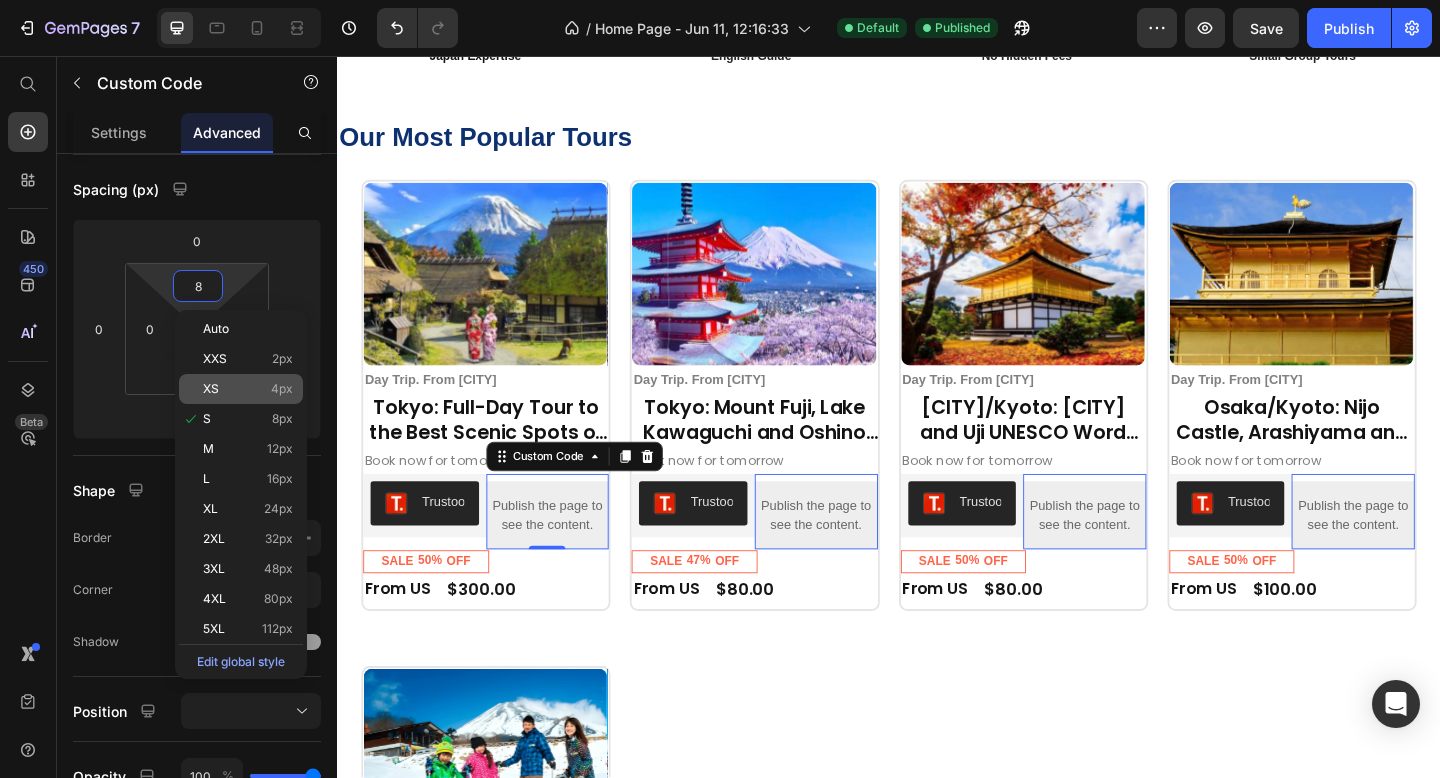 click on "XS" at bounding box center (211, 389) 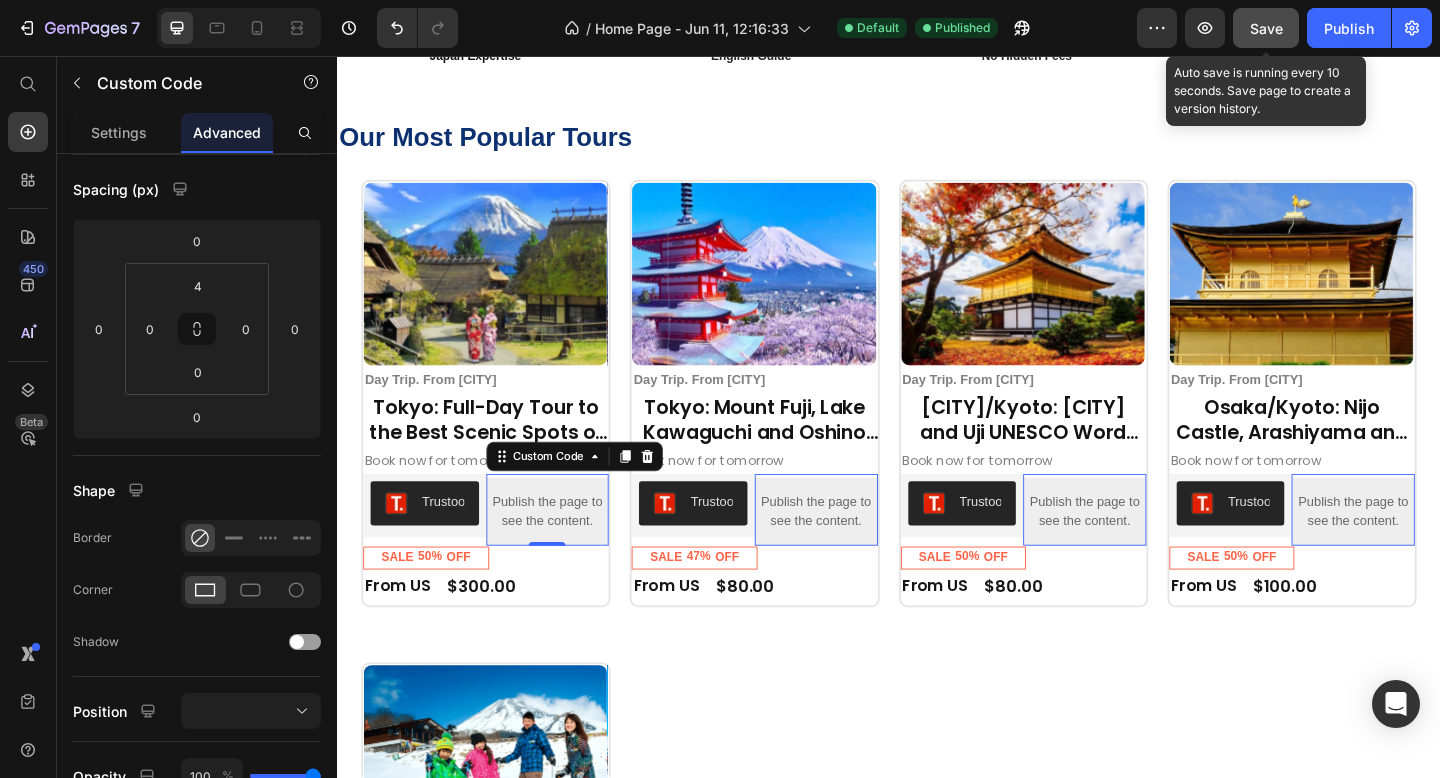 click on "Save" 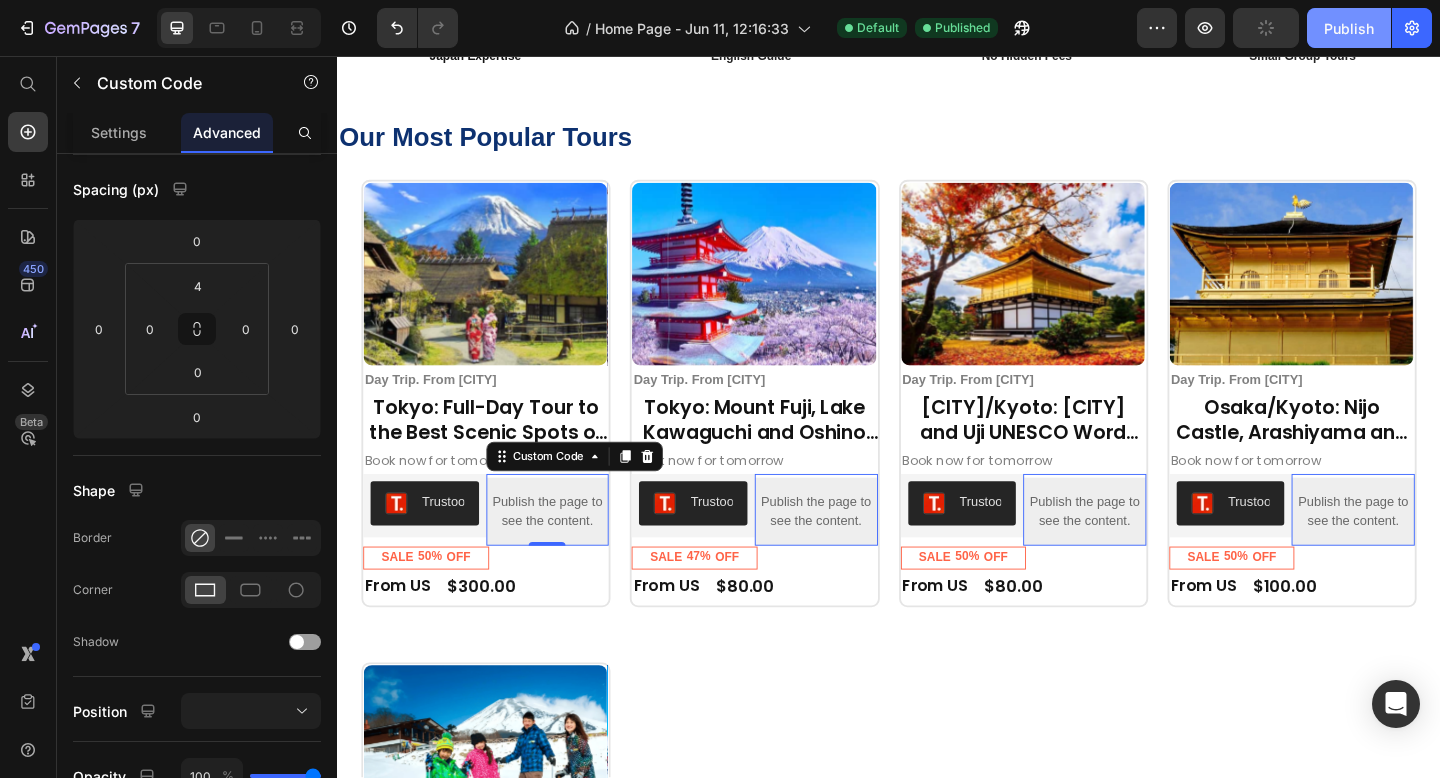 click on "Publish" at bounding box center [1349, 28] 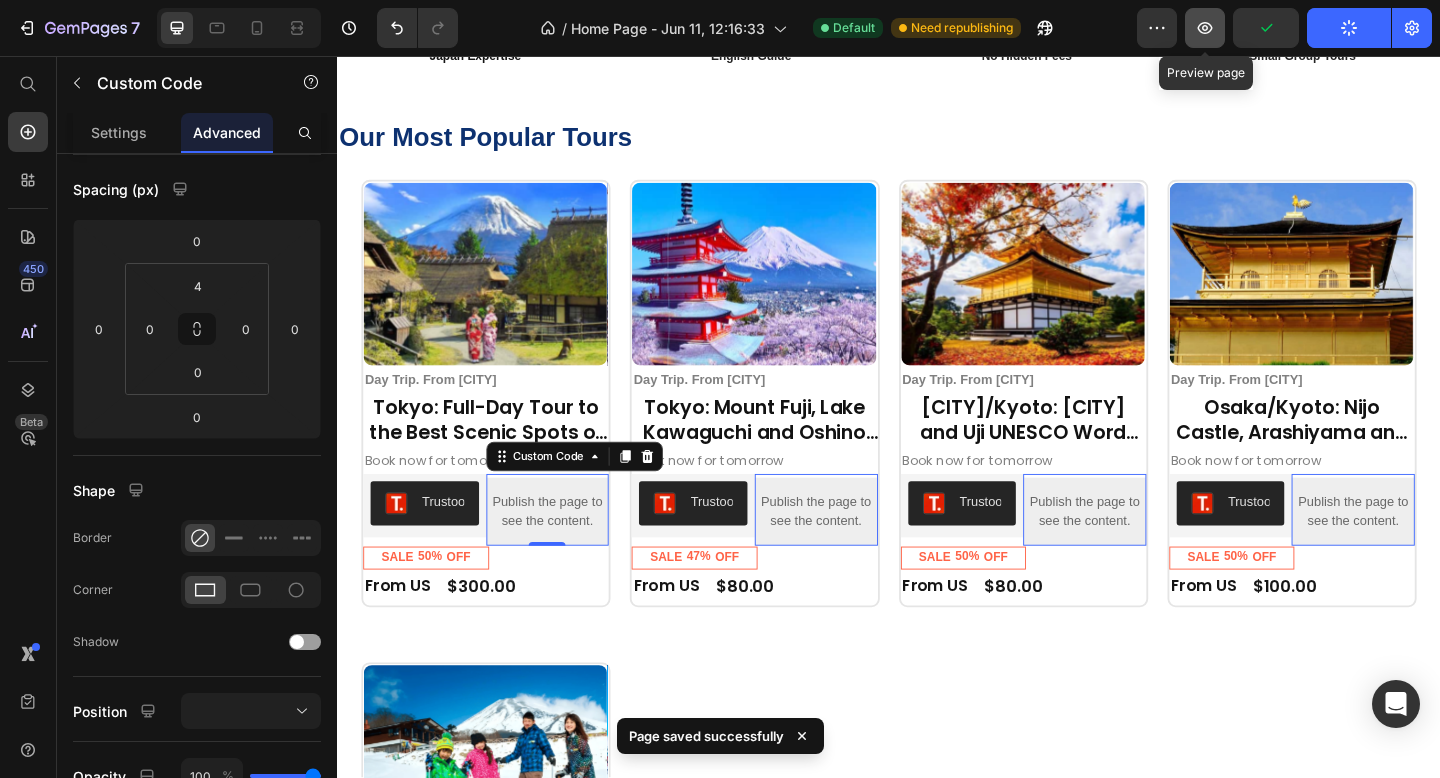 click 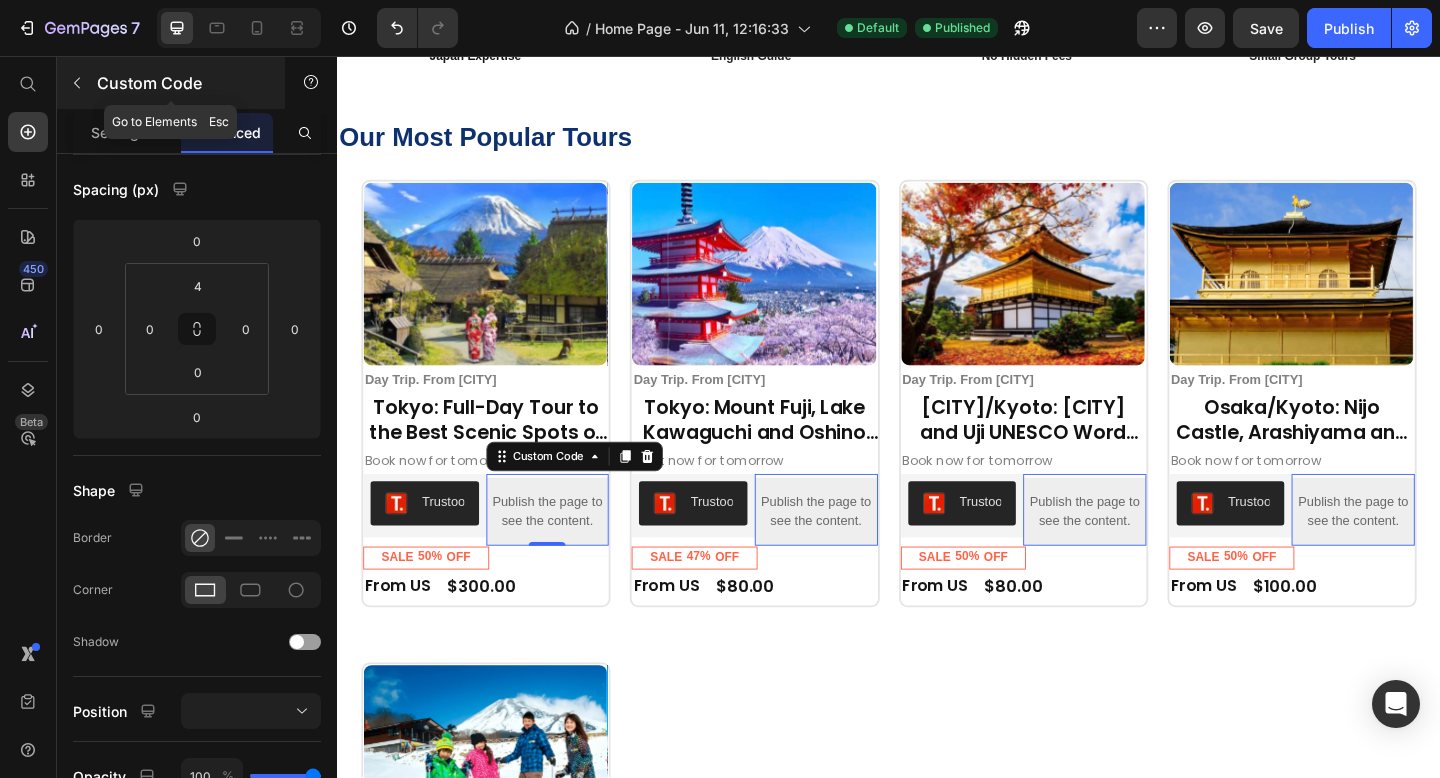 click 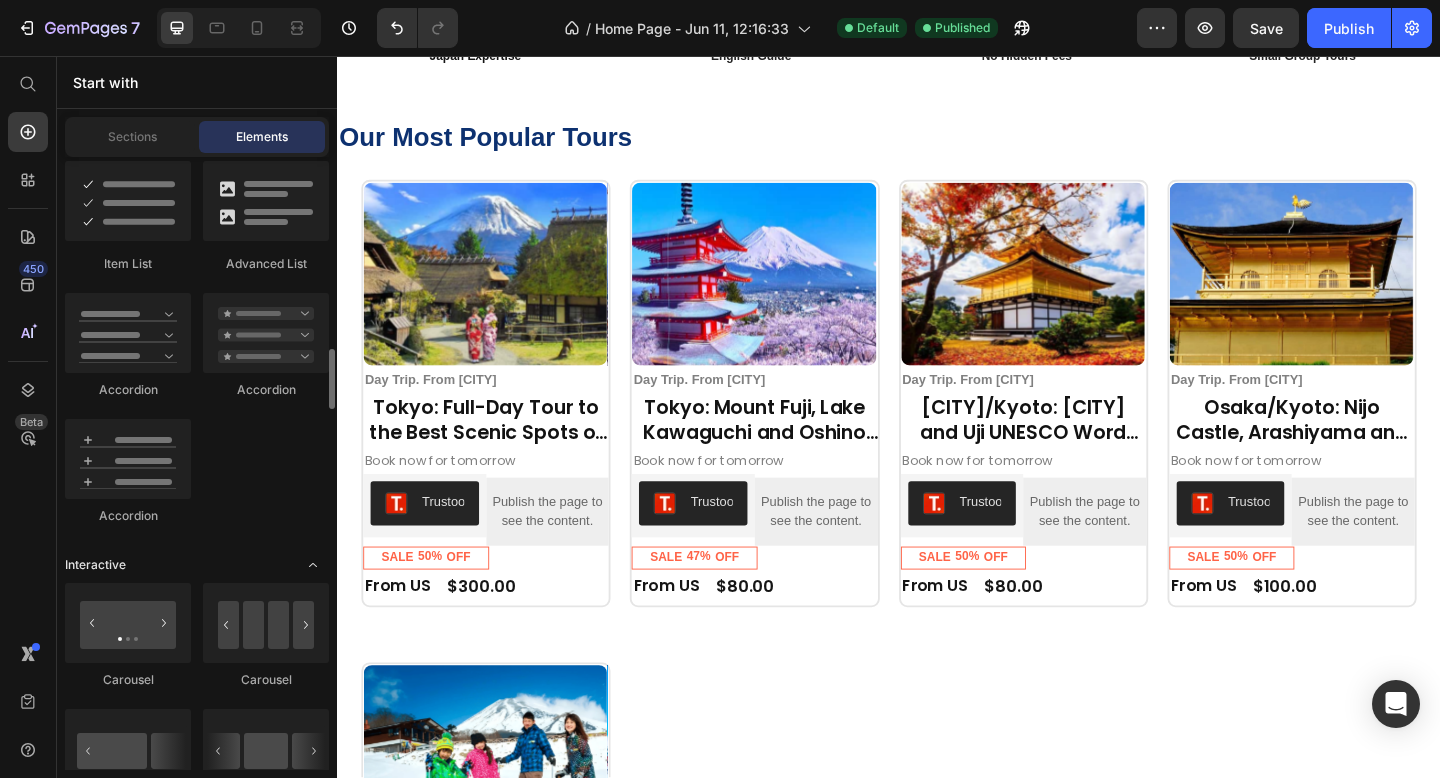 scroll, scrollTop: 1761, scrollLeft: 0, axis: vertical 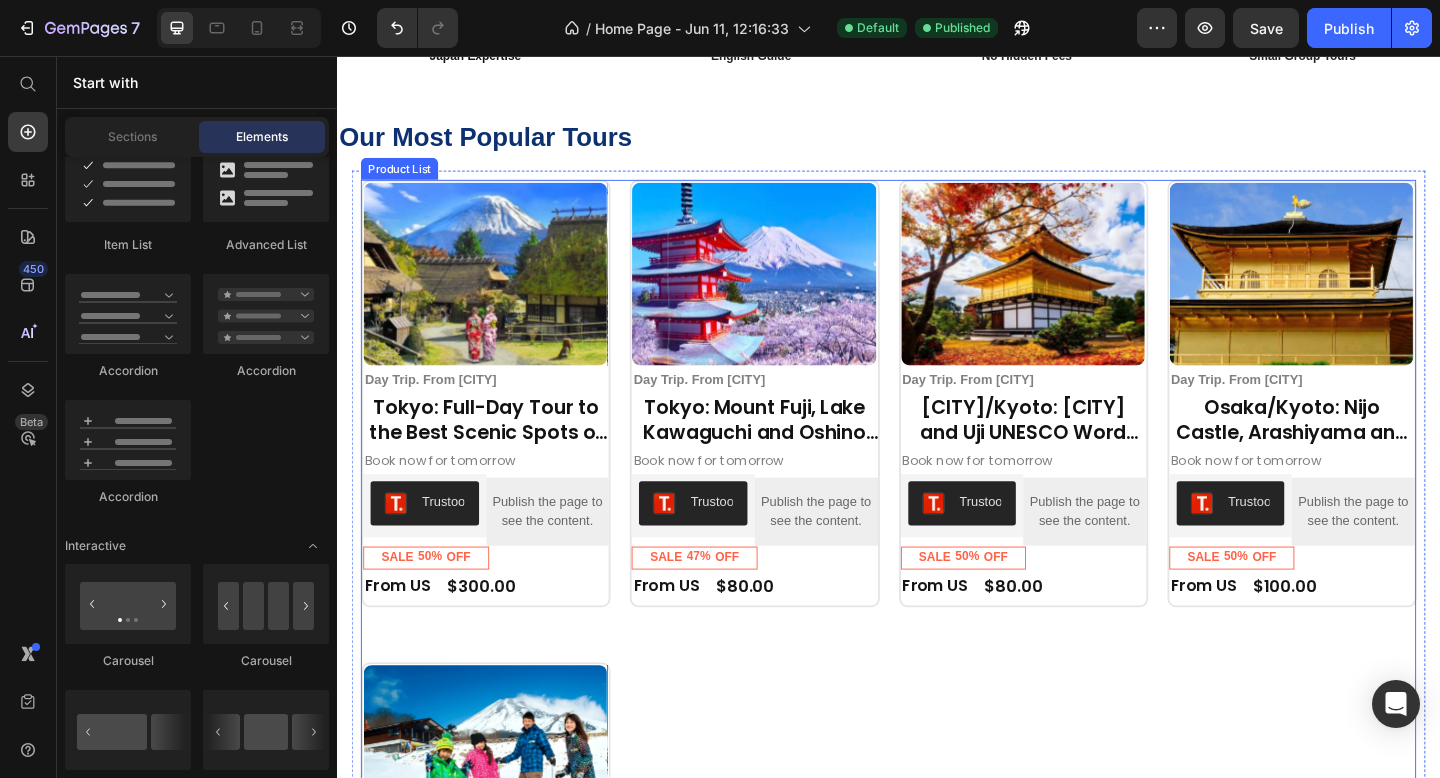 click on "Product Images   Day Trip. From Tokyo Text Block Row Tokyo: Full-Day Tour to the Best Scenic Spots of Mount Fuji Product Title   Book now for tomorrow Text Block Trustoo Trustoo
Publish the page to see the content.
Custom Code Row SALE 50% OFF Discount Tag Row Row    From US Text Block $300.00 Product Price Row Row Row Product Images   Day Trip. From Tokyo Text Block Row Tokyo: Mount Fuji, Lake Kawaguchi and Oshino Hakkai Bus Tour Product Title   Book now for tomorrow Text Block Trustoo Trustoo
Publish the page to see the content.
Custom Code Row SALE 47% OFF Discount Tag Row Row    From US Text Block $80.00 Product Price Row Row Row Product Images   Day Trip. From Tokyo Text Block Row Osaka/Kyoto: Kyoto and Uji UNESCO Word Heritages Bus Tour Product Title   Book now for tomorrow Text Block Trustoo Trustoo
Publish the page to see the content.
Custom Code Row SALE 50% OFF Discount Tag Row Row    From US Text Block $80.00 Product Price Row Row" at bounding box center (937, 686) 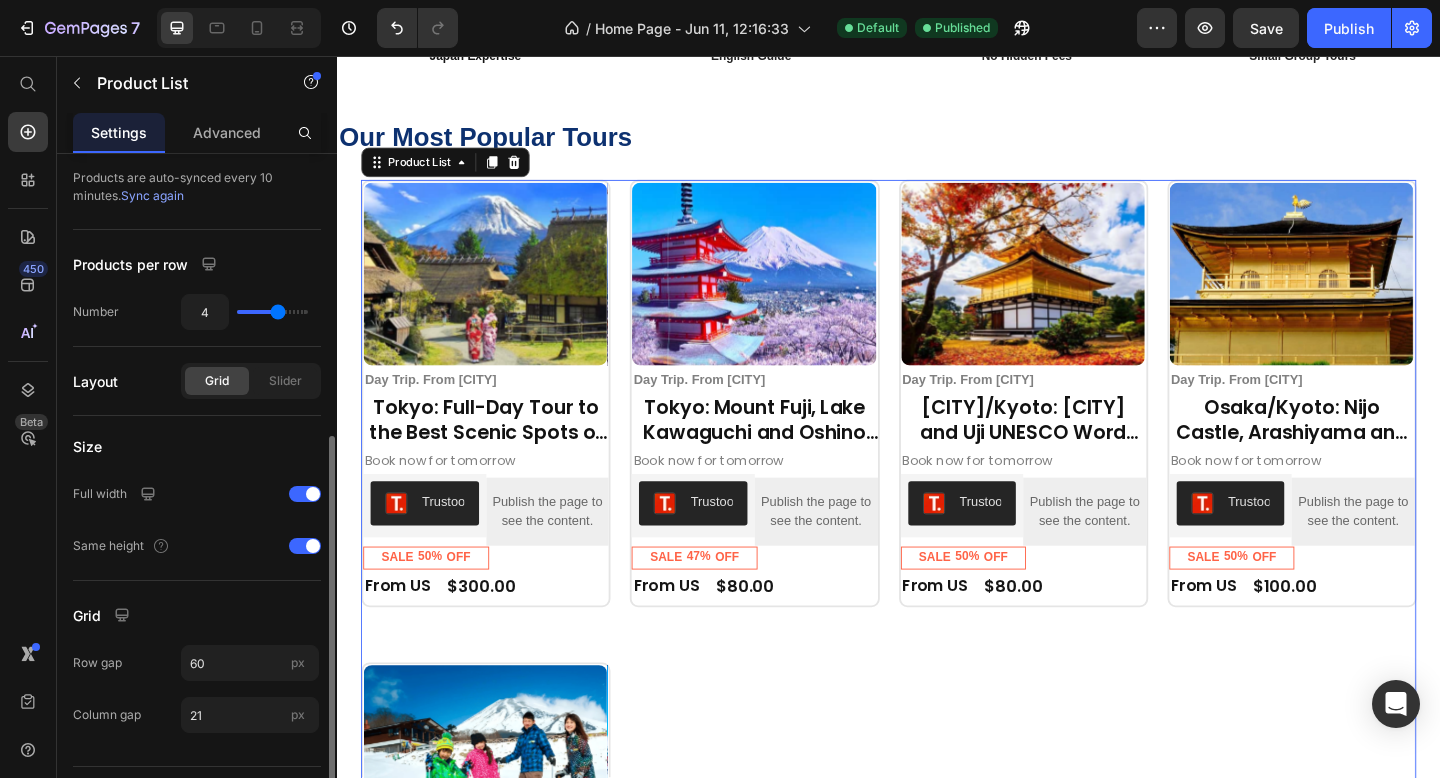 scroll, scrollTop: 443, scrollLeft: 0, axis: vertical 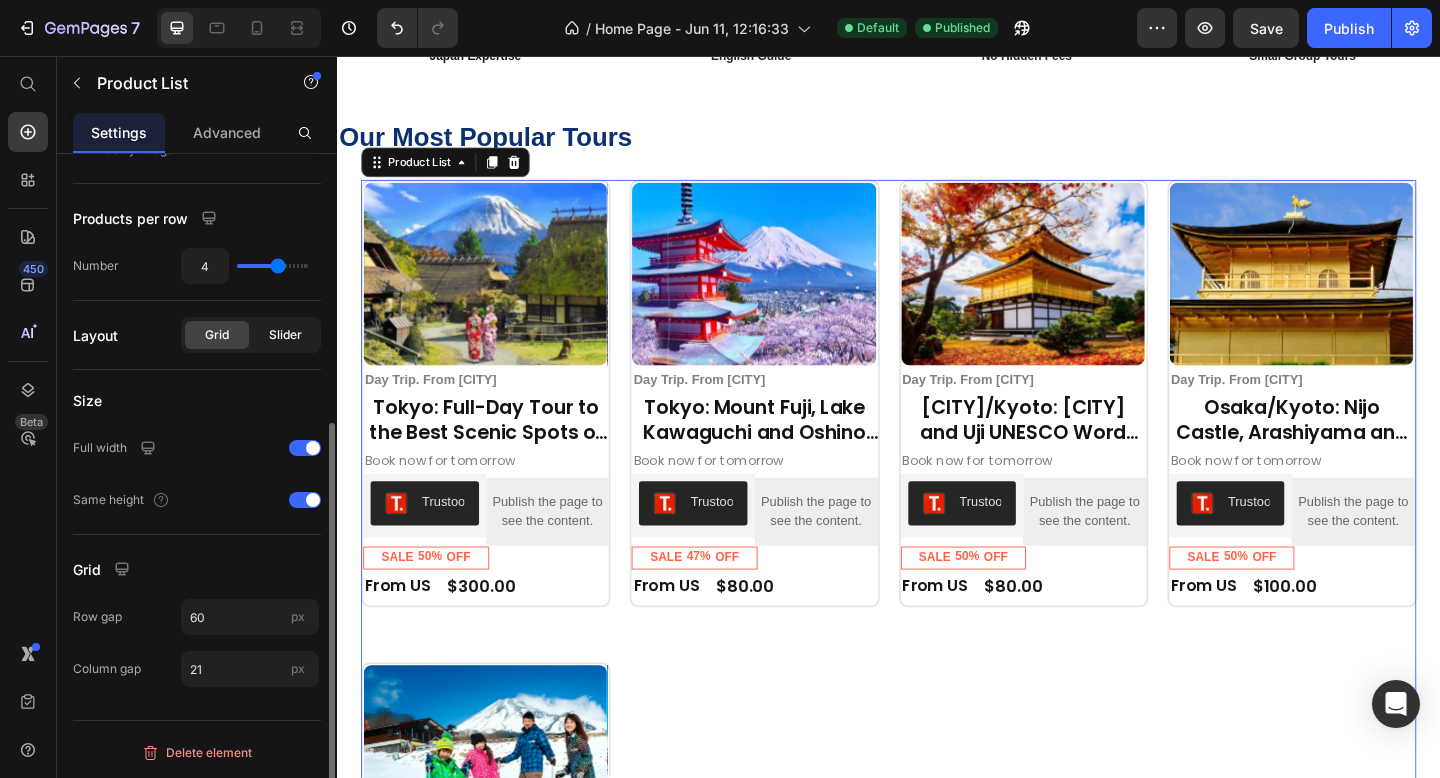 click on "Slider" 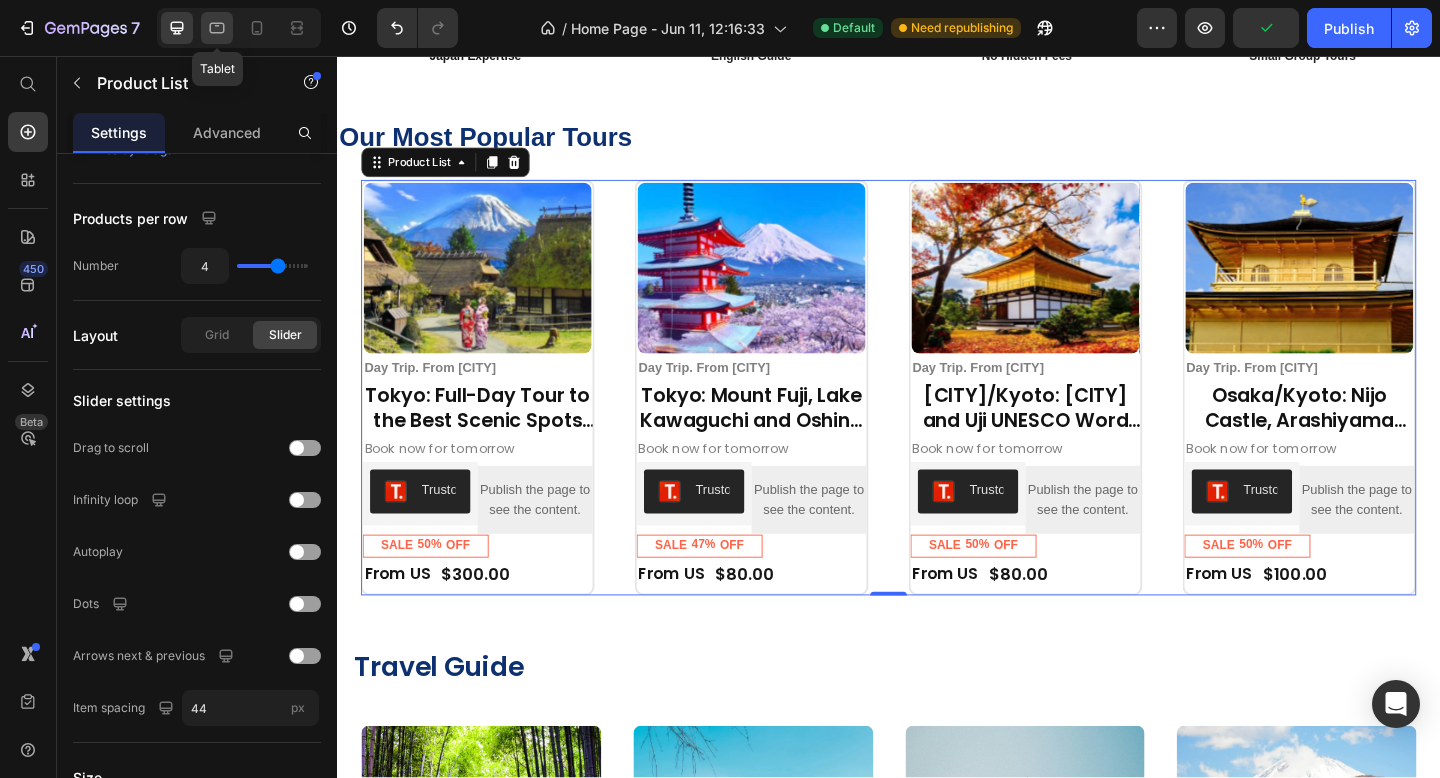 click 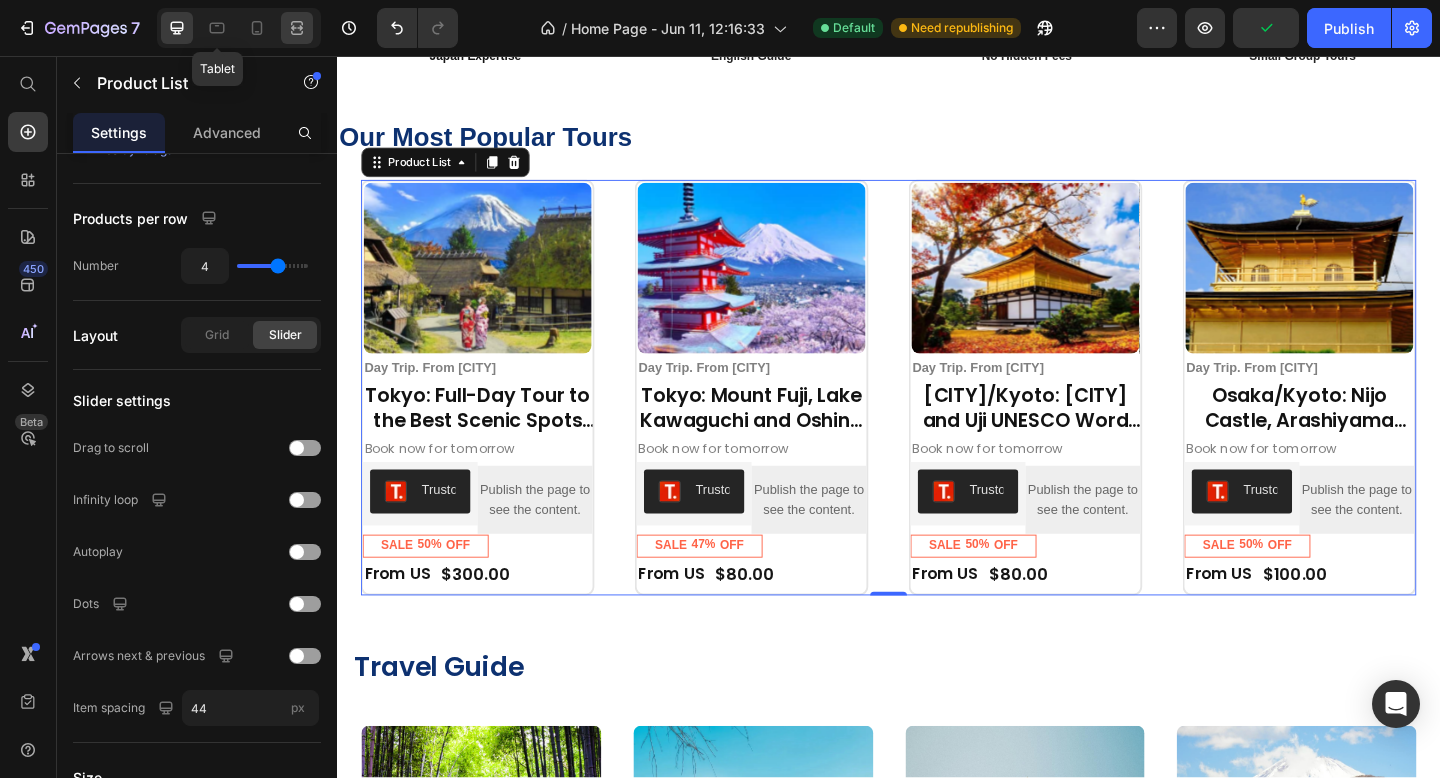 click 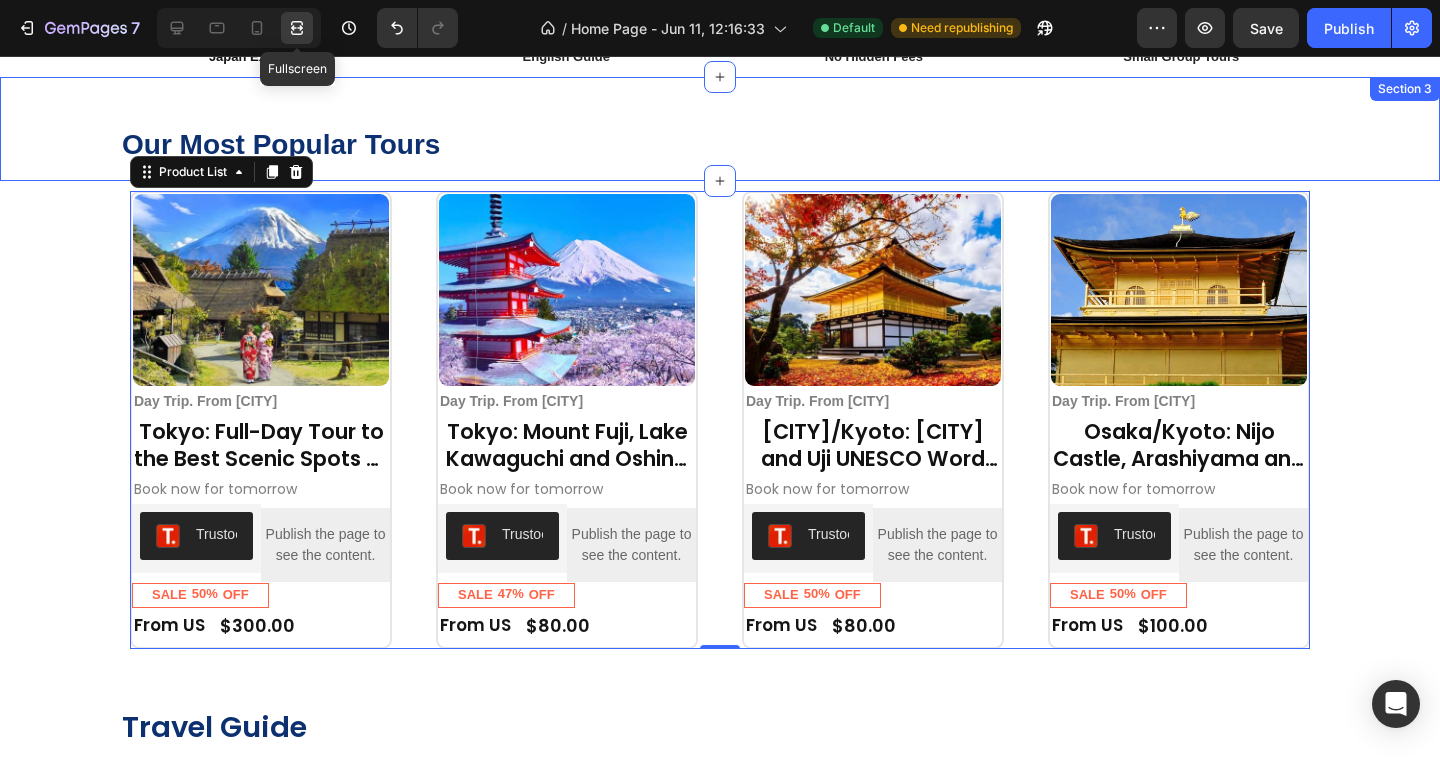 scroll, scrollTop: 268, scrollLeft: 0, axis: vertical 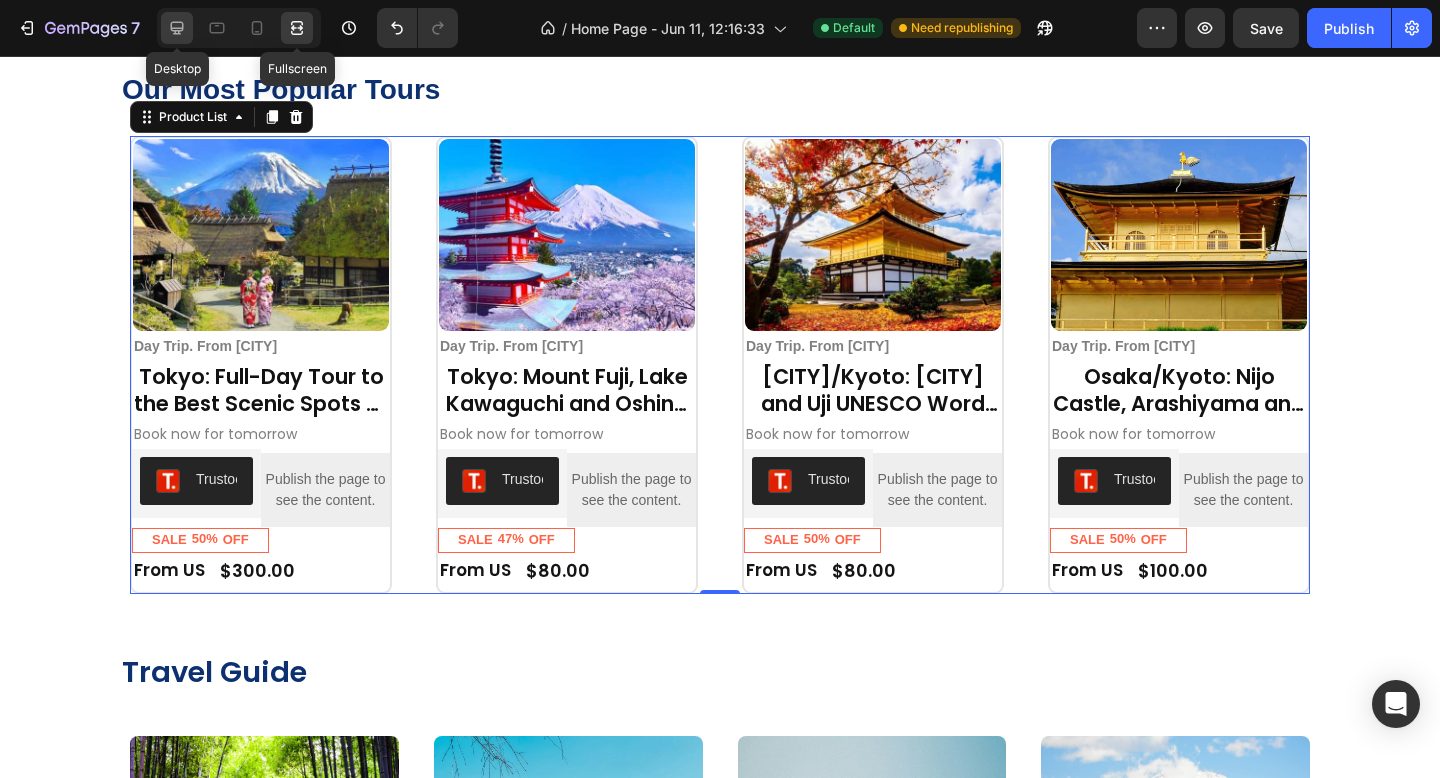 click 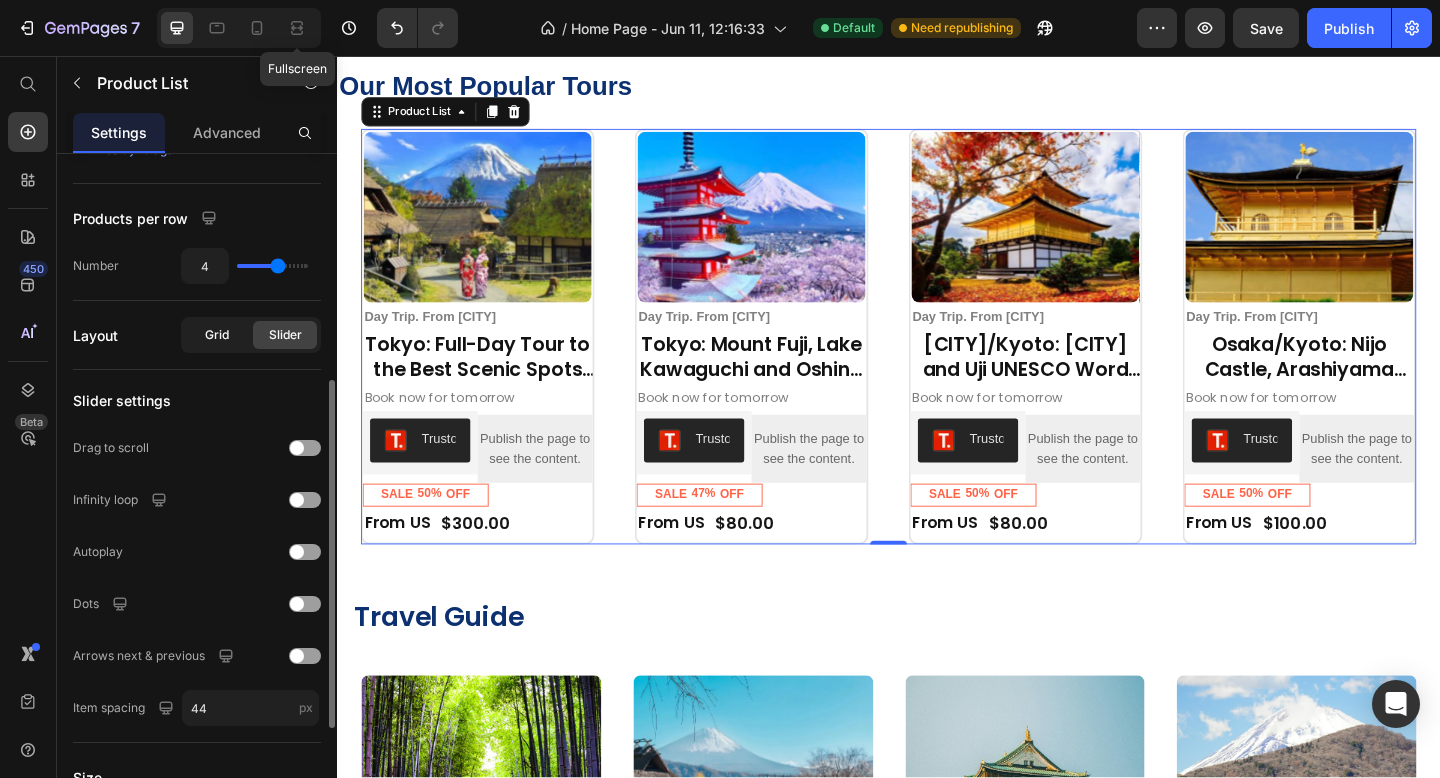click on "Grid" 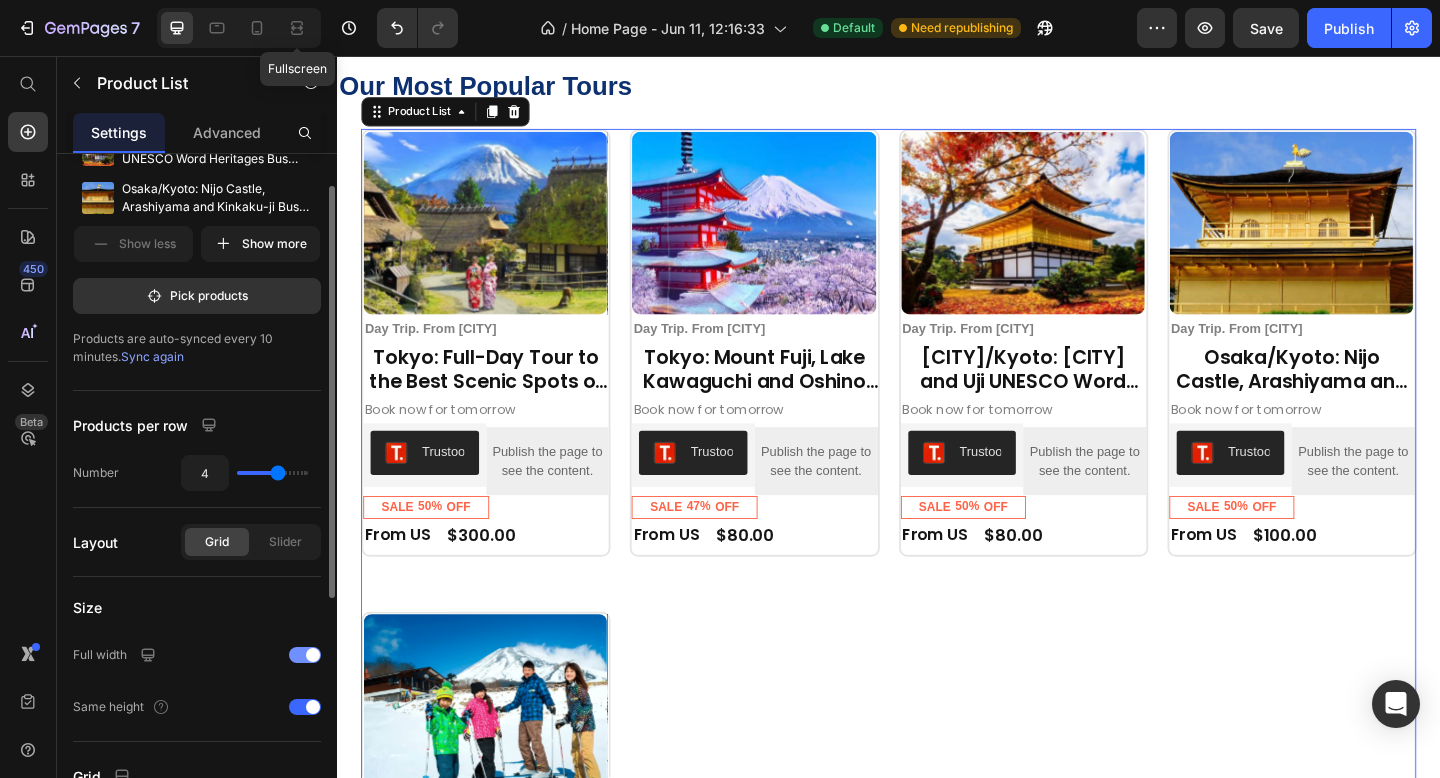 scroll, scrollTop: 0, scrollLeft: 0, axis: both 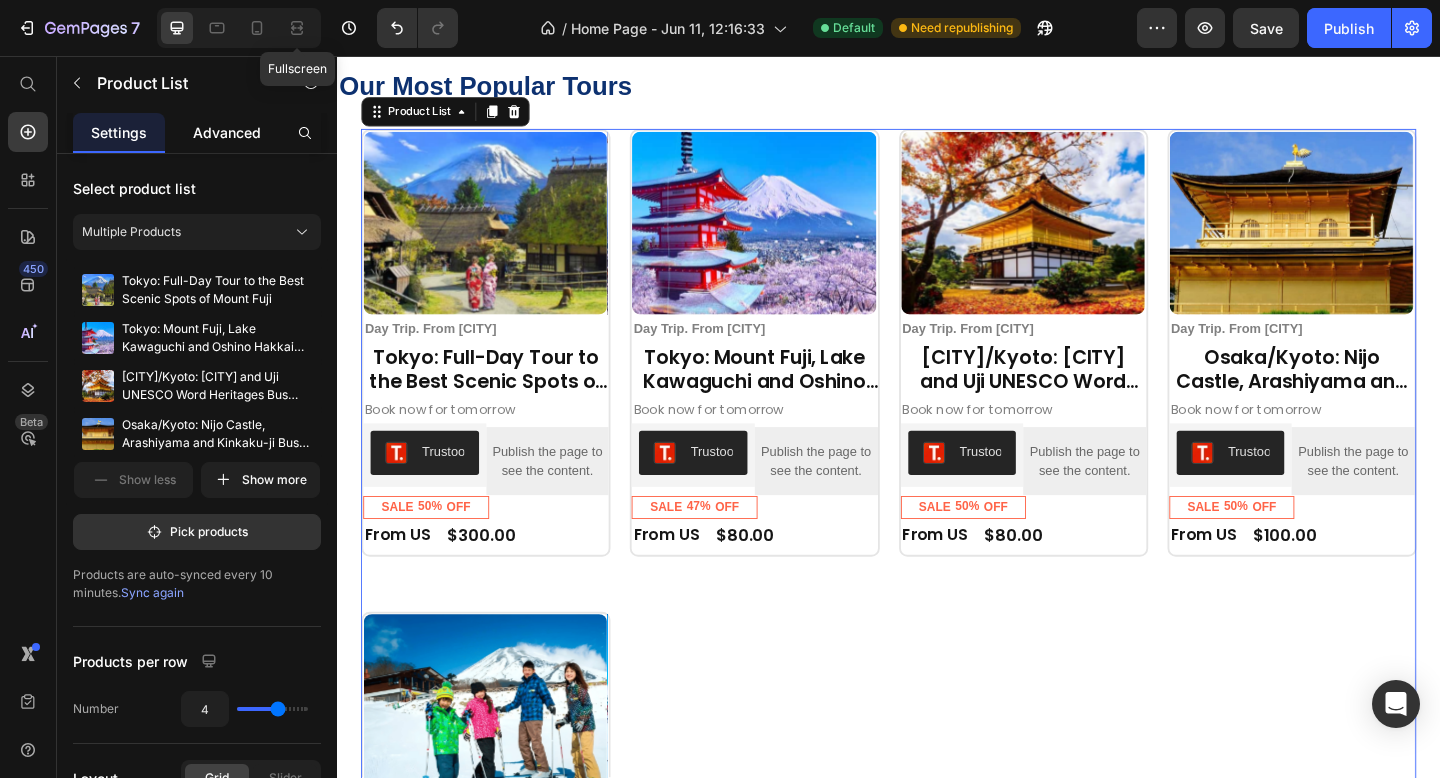 click on "Advanced" at bounding box center (227, 132) 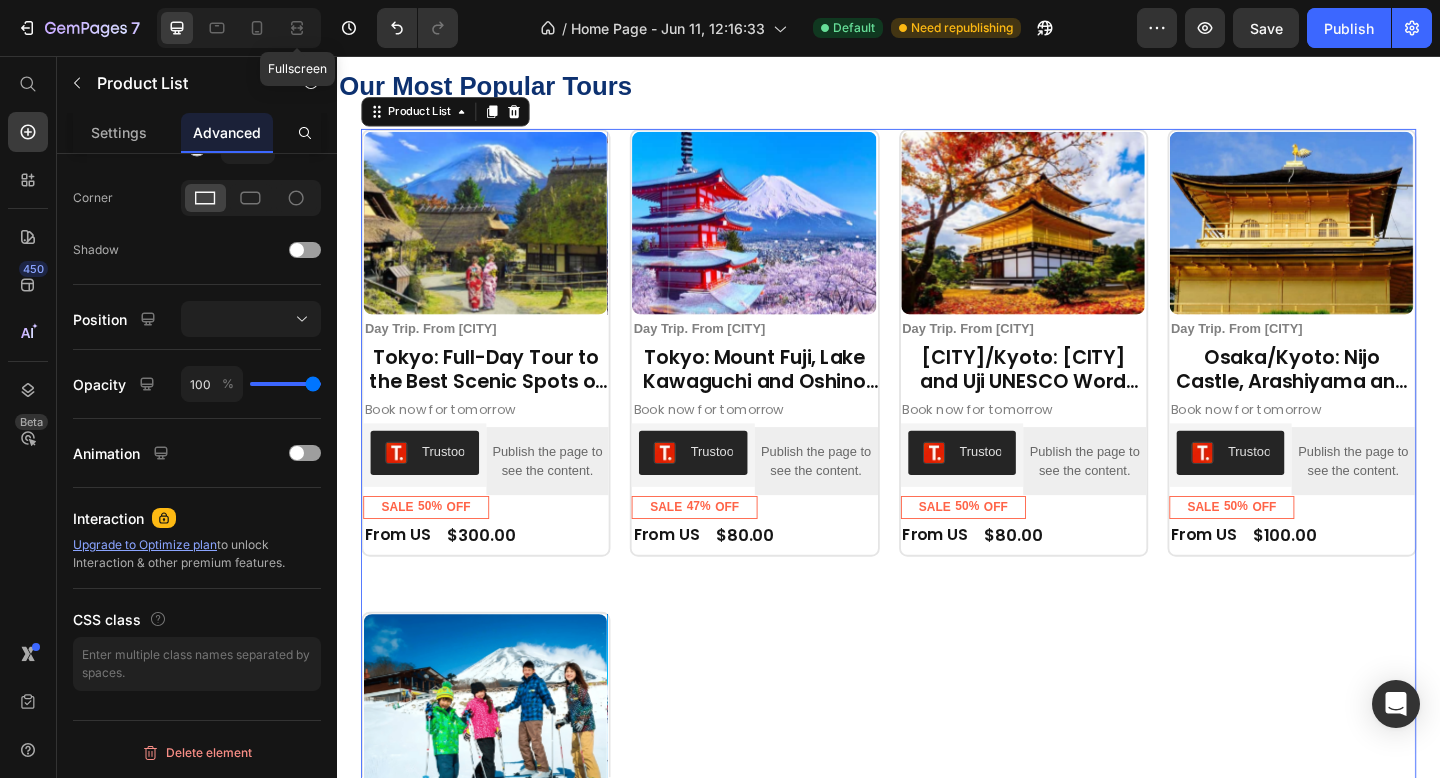 scroll, scrollTop: 0, scrollLeft: 0, axis: both 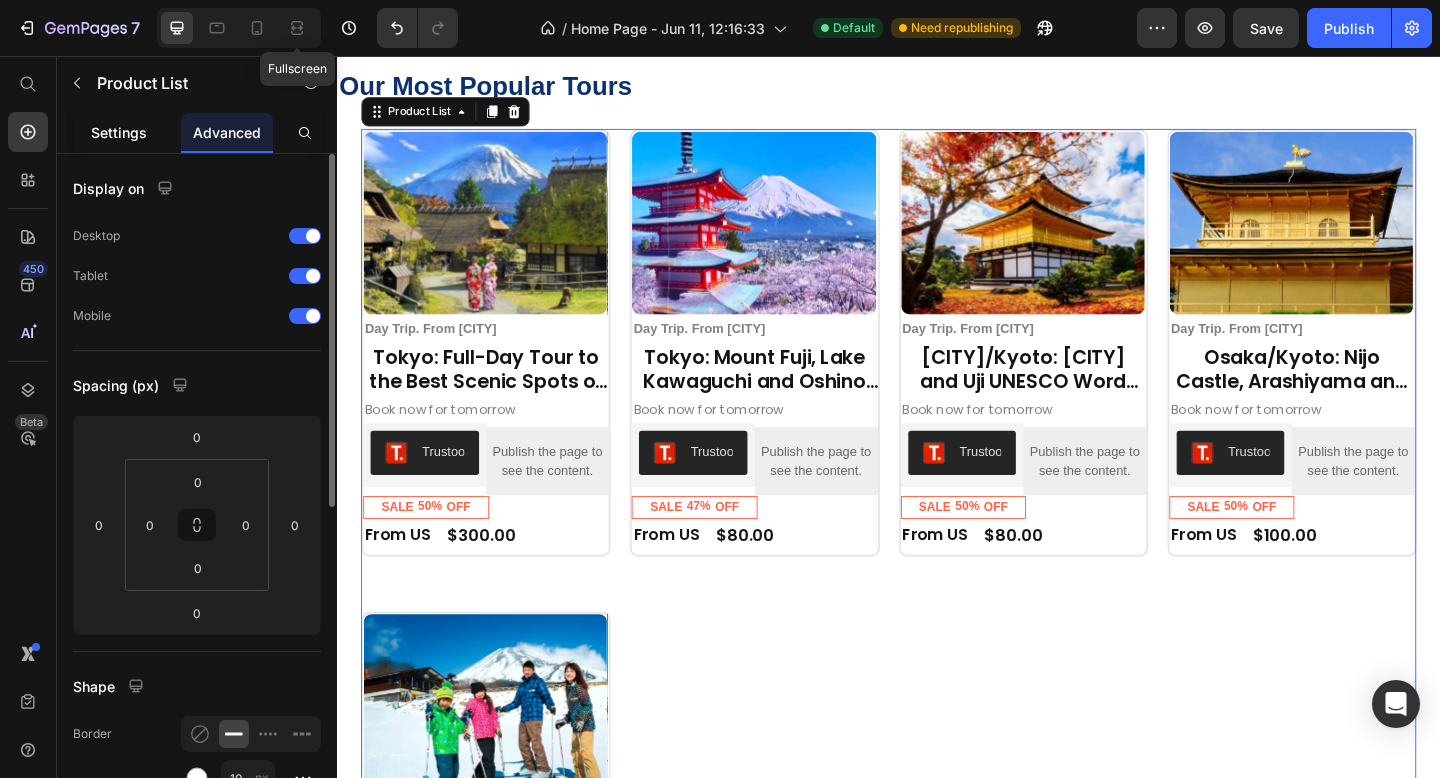 click on "Settings" at bounding box center [119, 132] 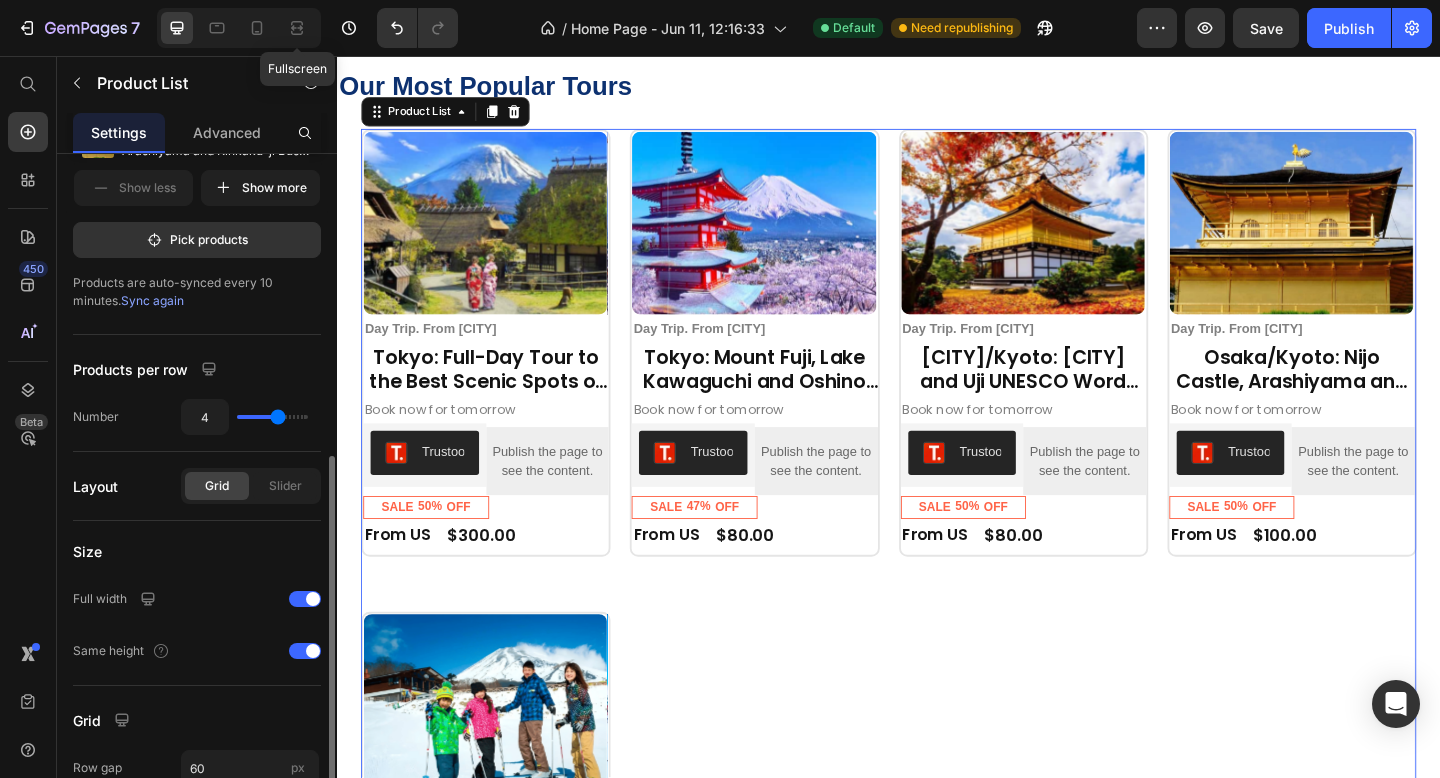 scroll, scrollTop: 383, scrollLeft: 0, axis: vertical 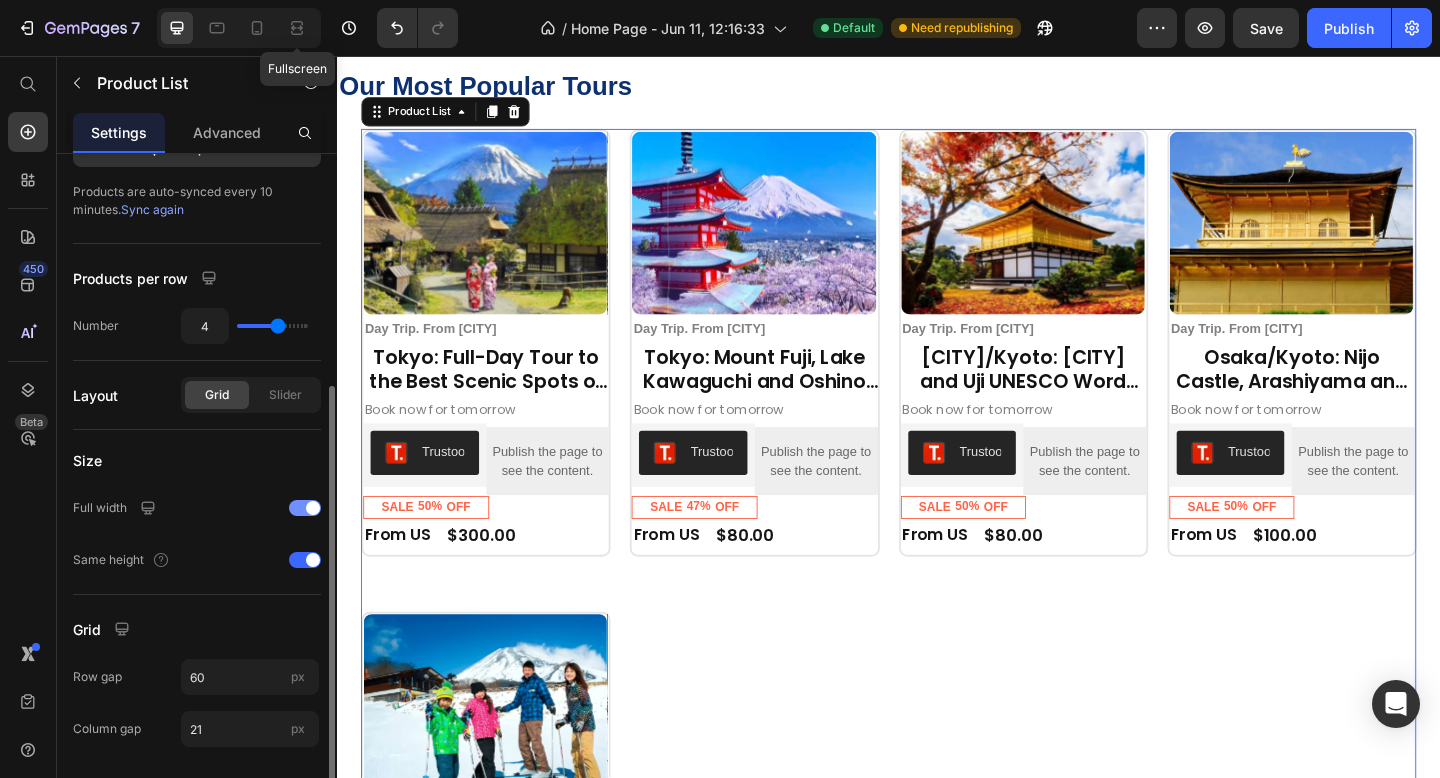 click at bounding box center [305, 508] 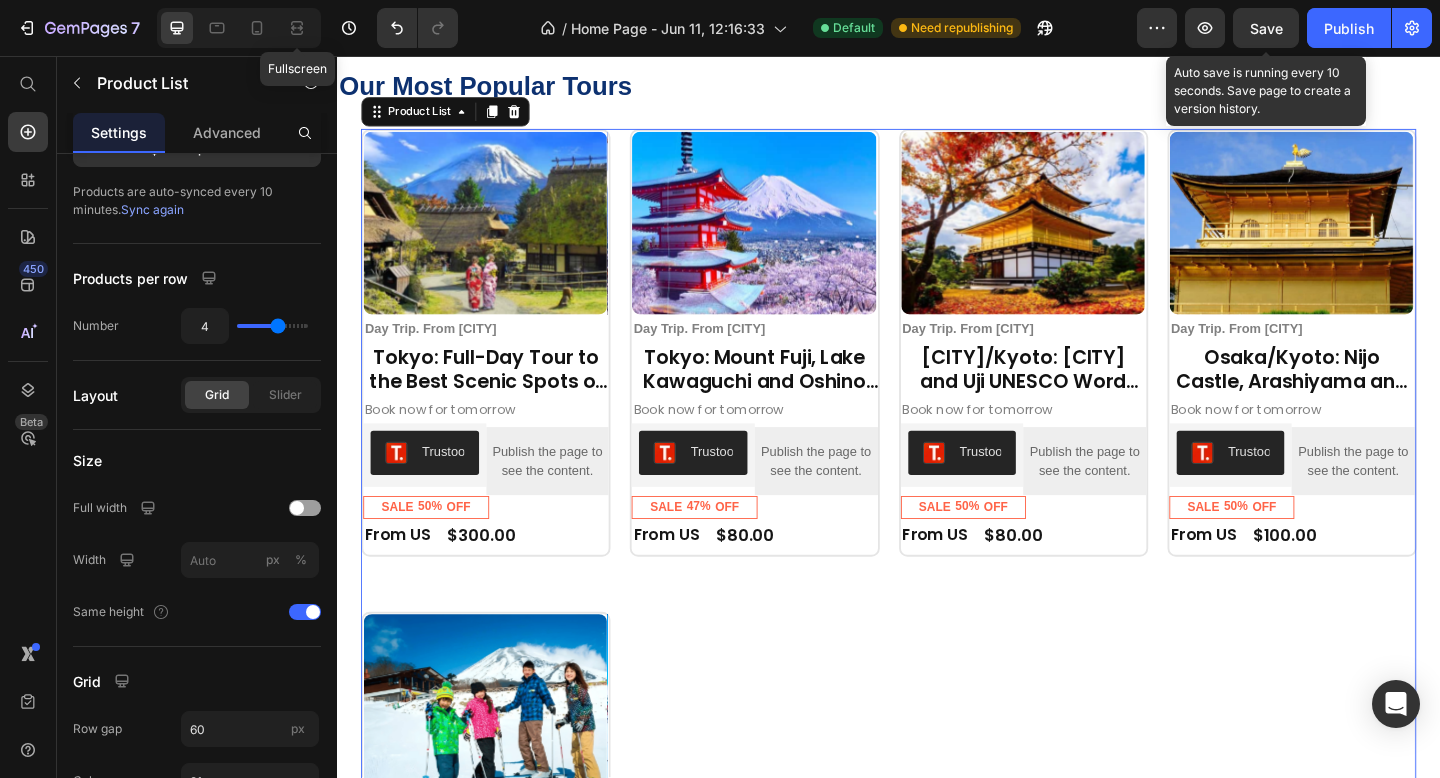 click on "Save" at bounding box center [1266, 28] 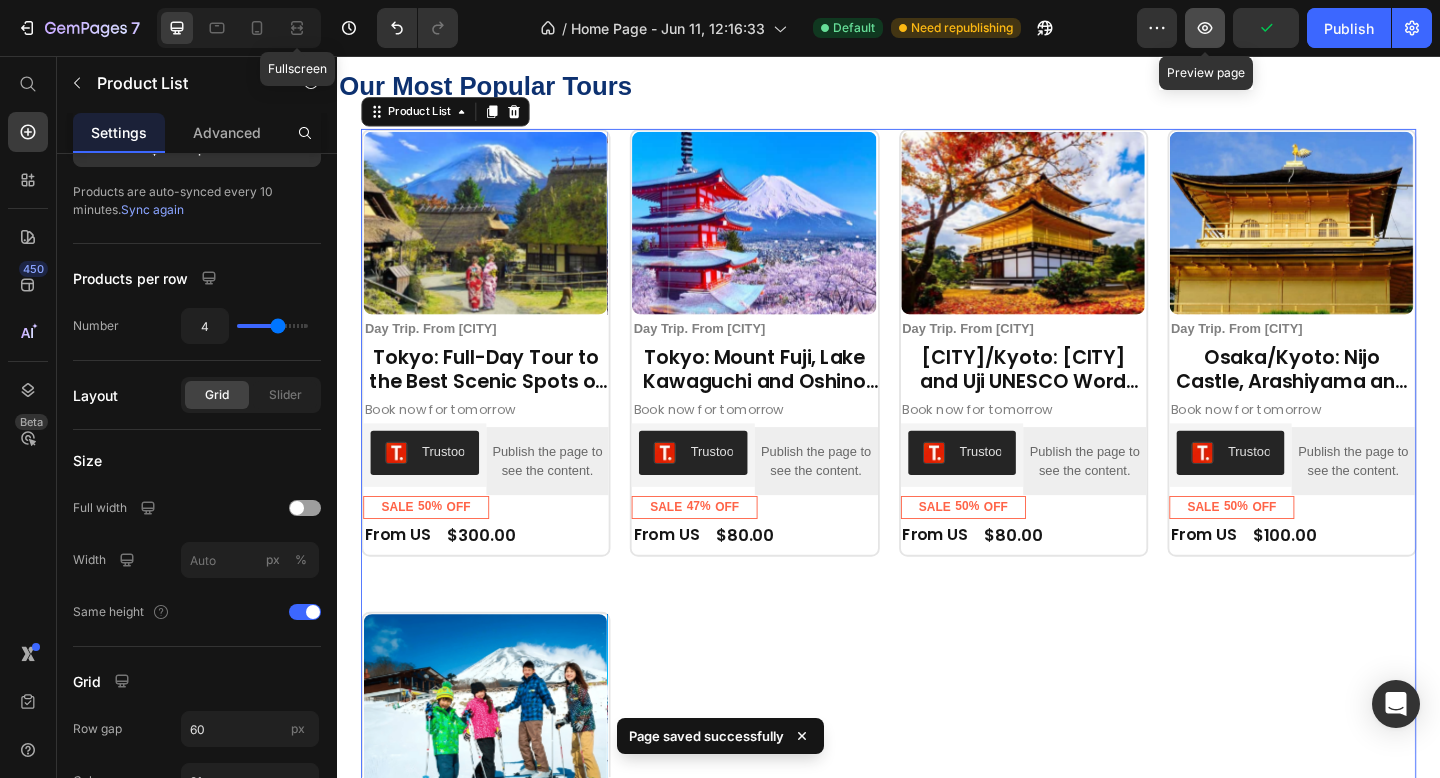 click 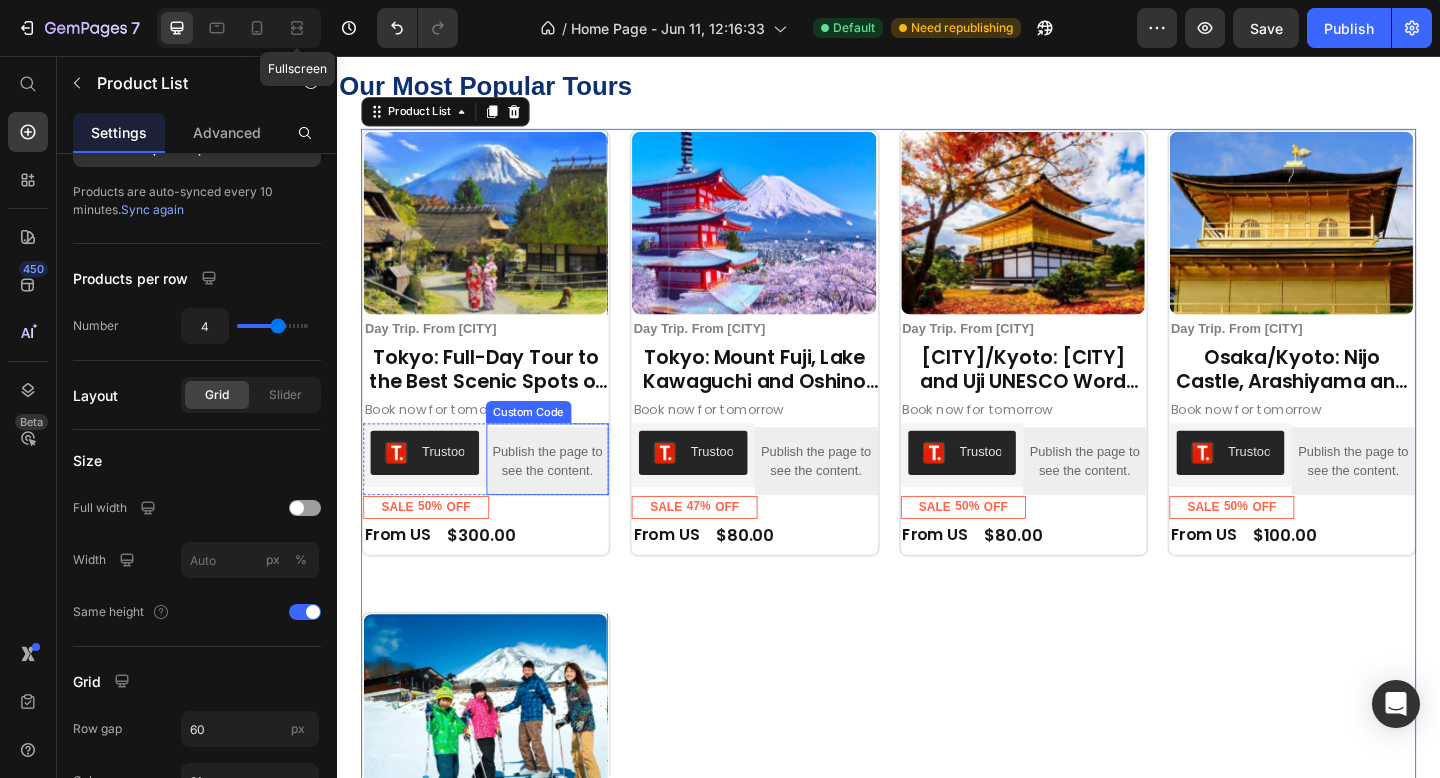 click on "Publish the page to see the content." at bounding box center (566, 497) 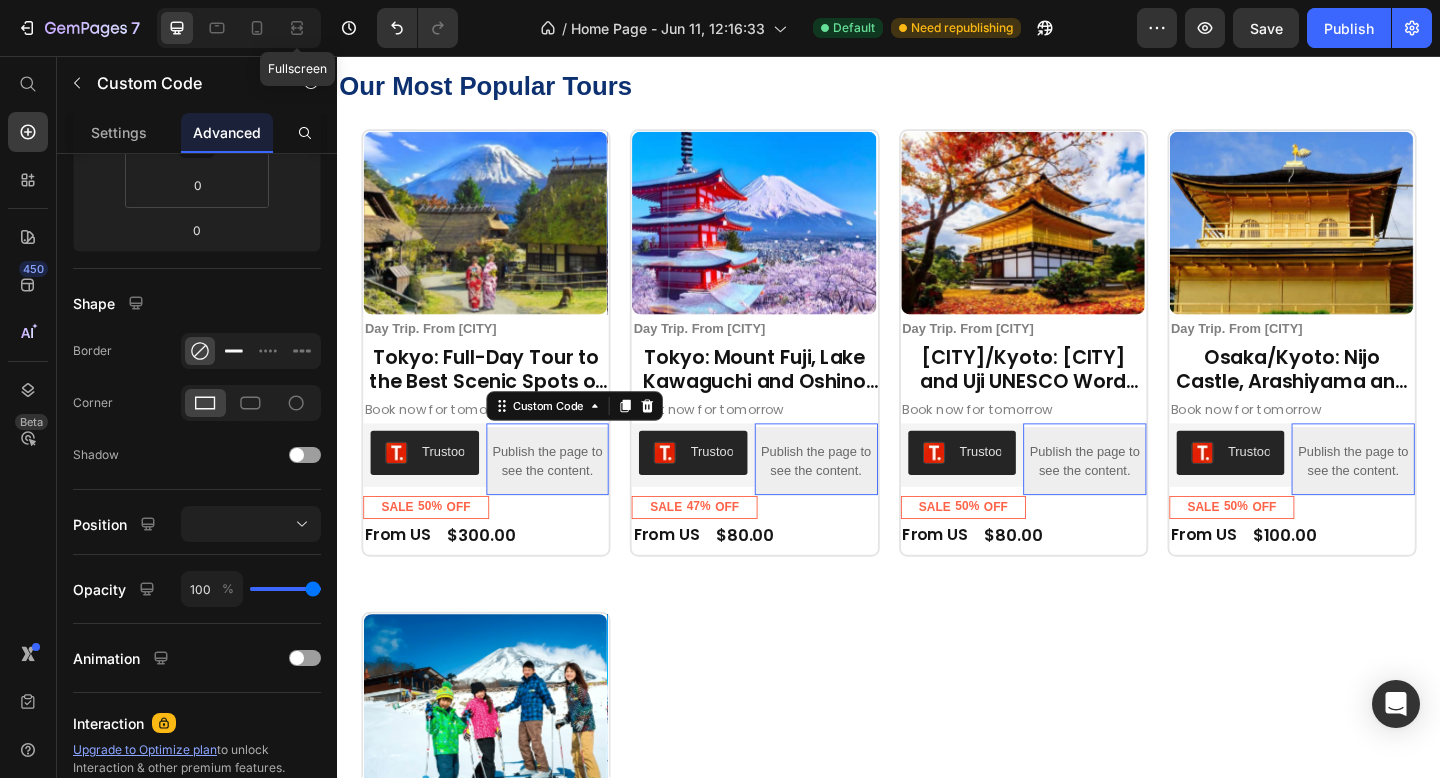 scroll, scrollTop: 0, scrollLeft: 0, axis: both 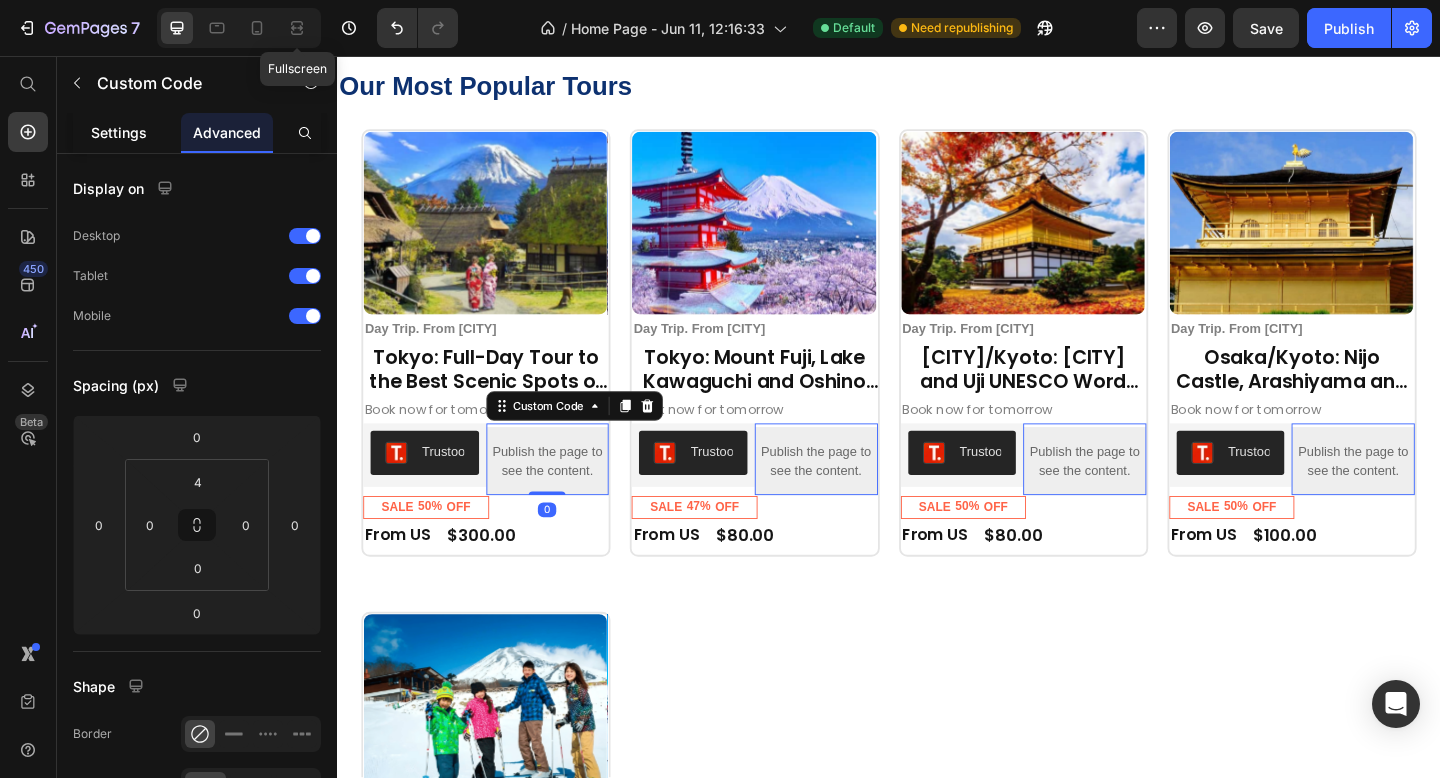 click on "Settings" at bounding box center (119, 132) 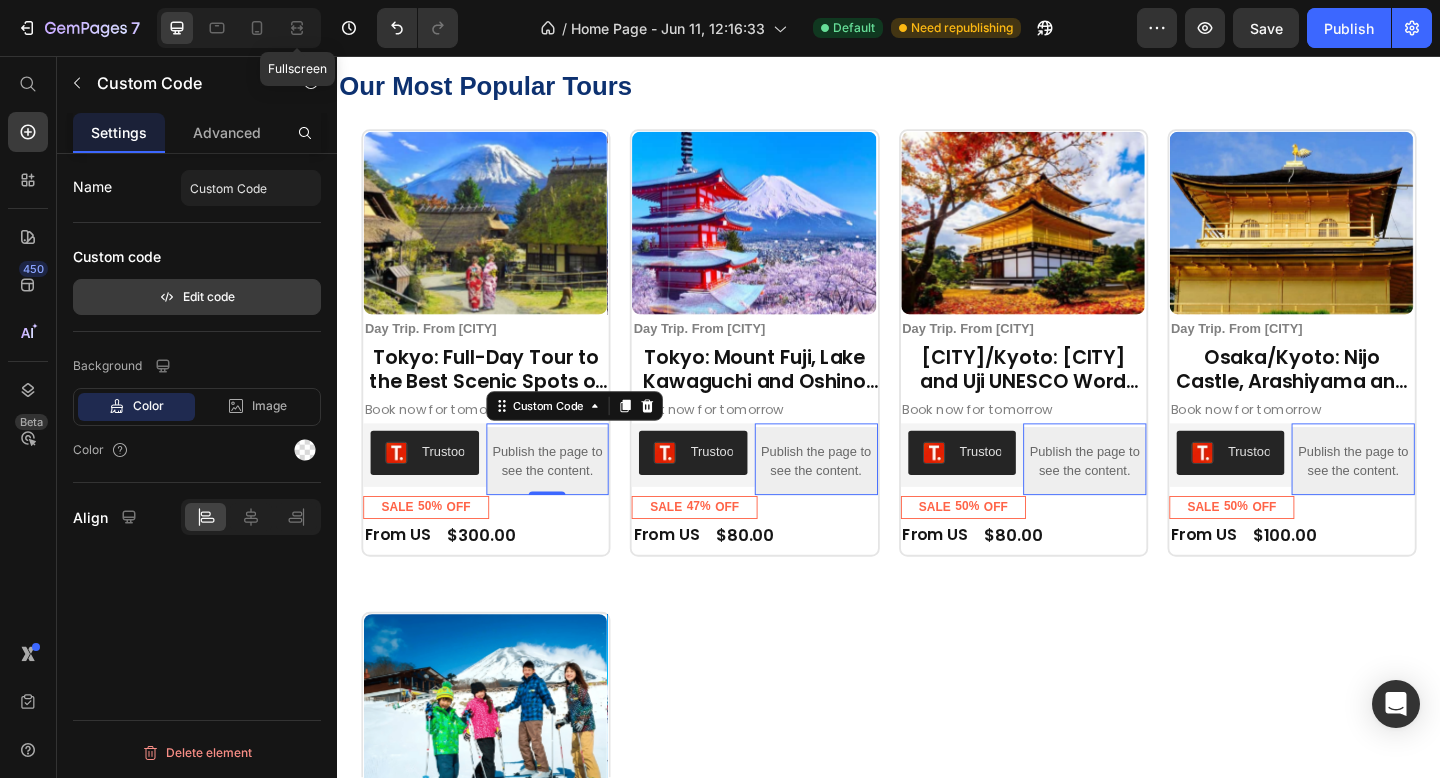 click on "Edit code" at bounding box center (197, 297) 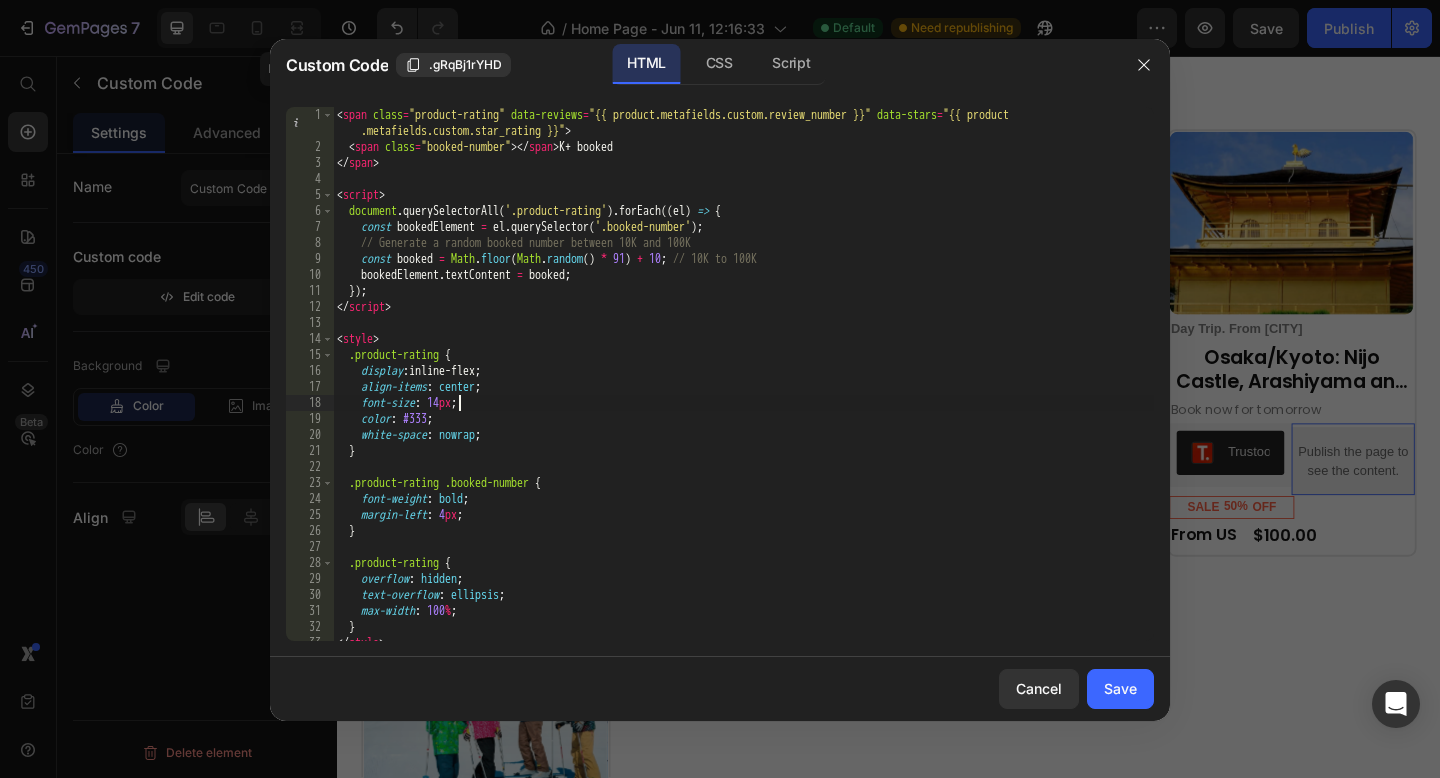 click on "< span   class = "product-rating"   data-reviews = "{{ product.metafields.custom.review_number }}"   data-stars = "{{ product      .metafields.custom.star_rating }}" >    < span   class = "booked-number" > </ span > K+ booked </ span > < script >    document . querySelectorAll ( '.product-rating' ) . forEach (( el )   =>   {      const   bookedElement   =   el . querySelector ( '.booked-number' ) ;      // Generate a random booked number between 10K and 100K      const   booked   =   Math . floor ( Math . random ( )   *   91 )   +   10 ;   // 10K to 100K      bookedElement . textContent   =   booked ;    }) ; </ script > < style >    .product-rating   {      display :  inline-flex ;      align-items :   center ;      font-size :   14 px ;      color :   #333 ;      white-space :   nowrap ;    }    .product-rating   .booked-number   {      font-weight :   bold ;      margin-left :   4 px ;    }    .product-rating   {      overflow :   hidden ;      text-overflow :   ellipsis ;      max-width :   100 % ;" at bounding box center (743, 398) 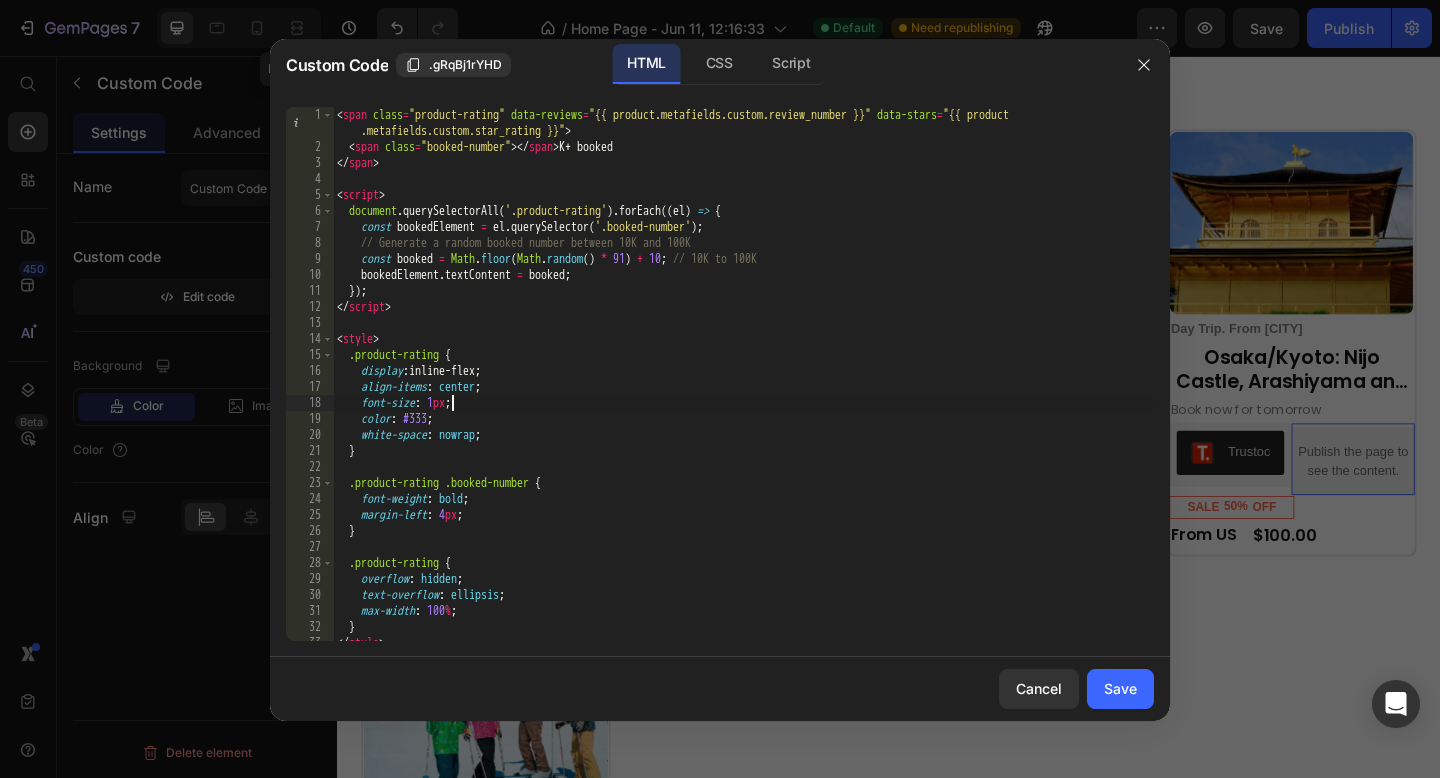 scroll, scrollTop: 0, scrollLeft: 9, axis: horizontal 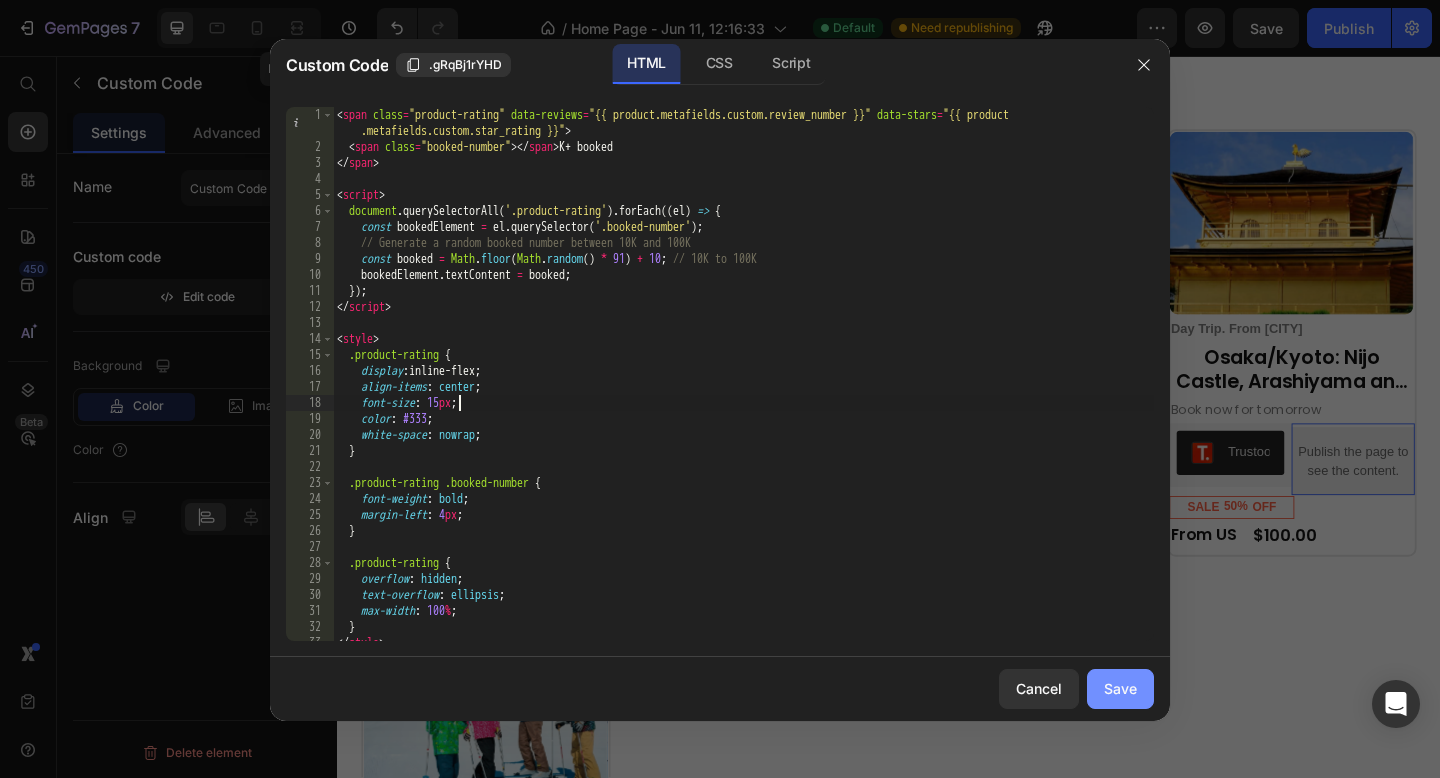 type on "font-size: 15px;" 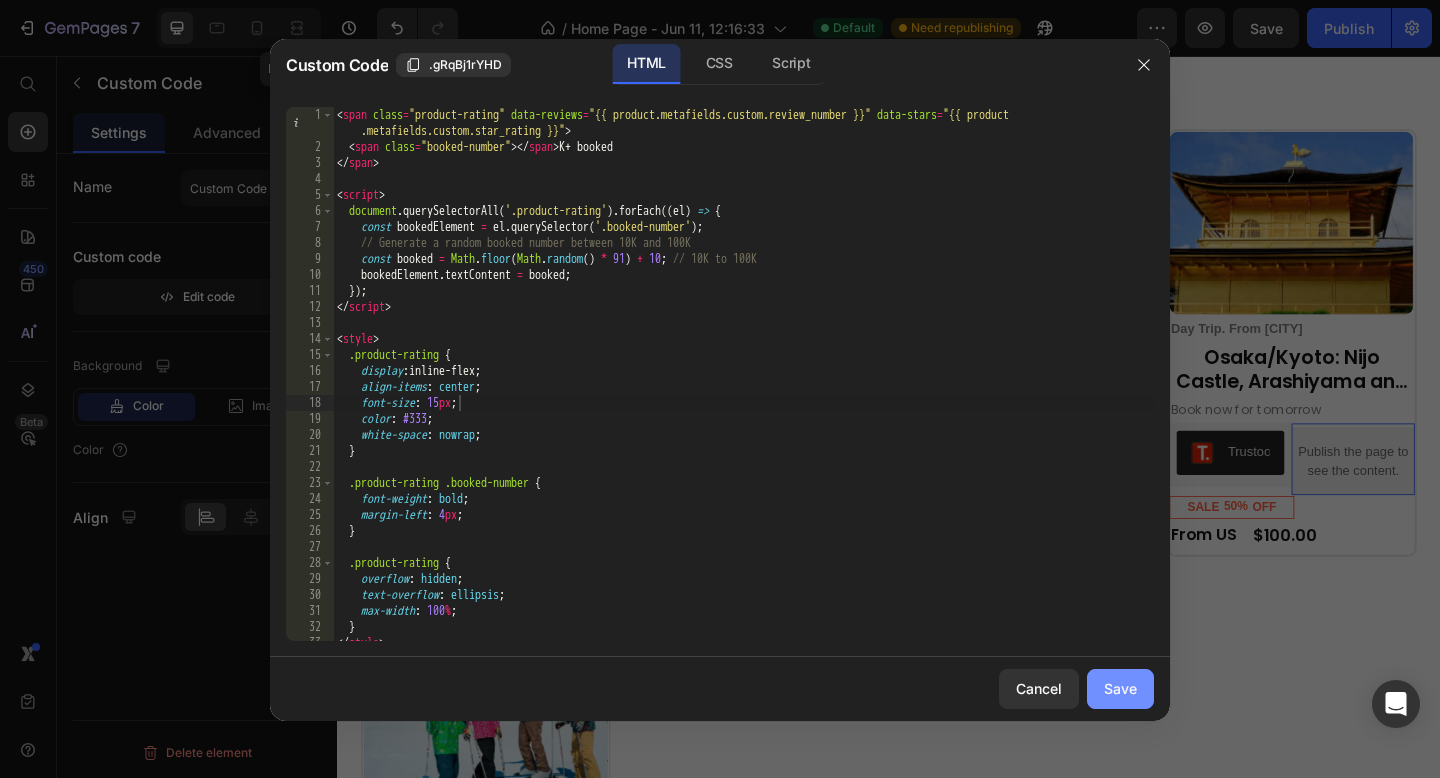 click on "Save" 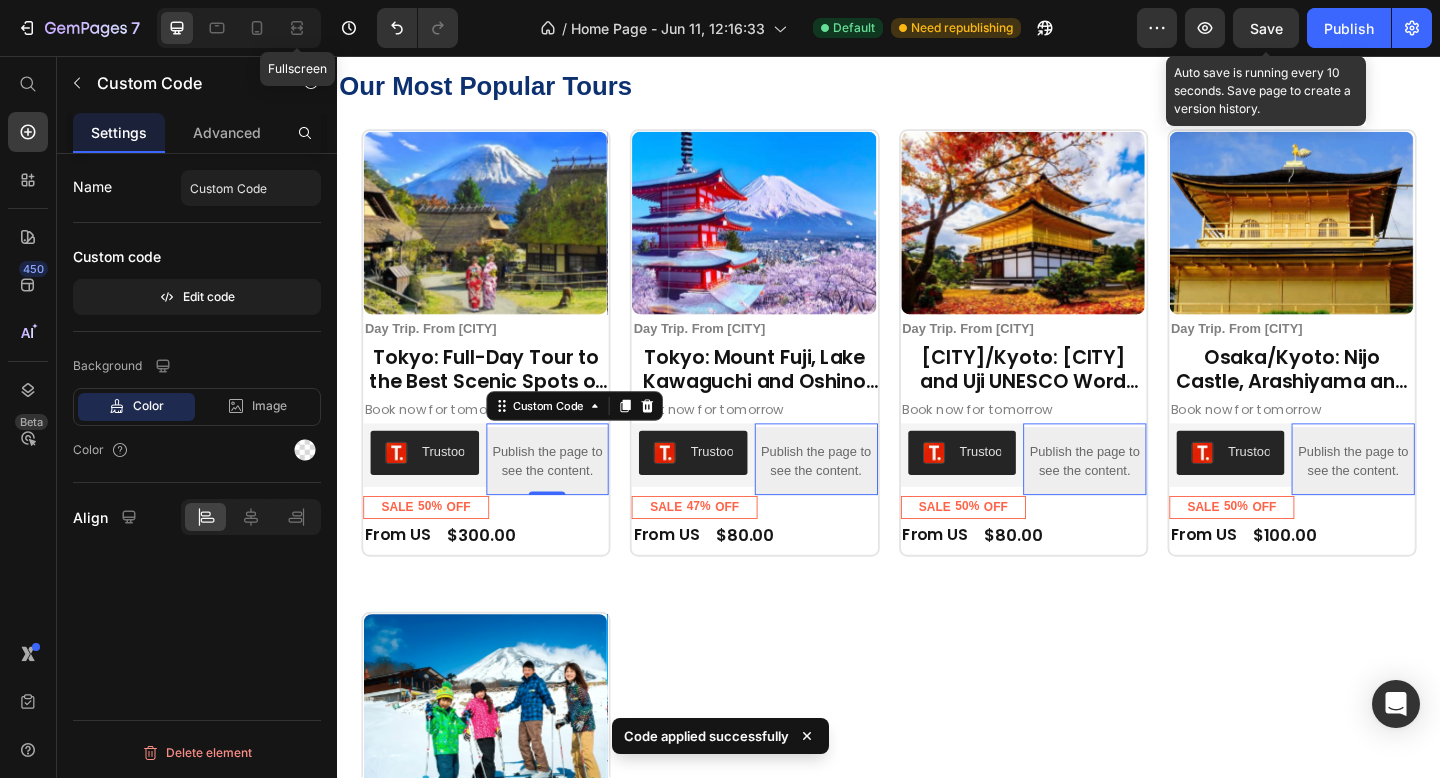 click on "Save" at bounding box center (1266, 28) 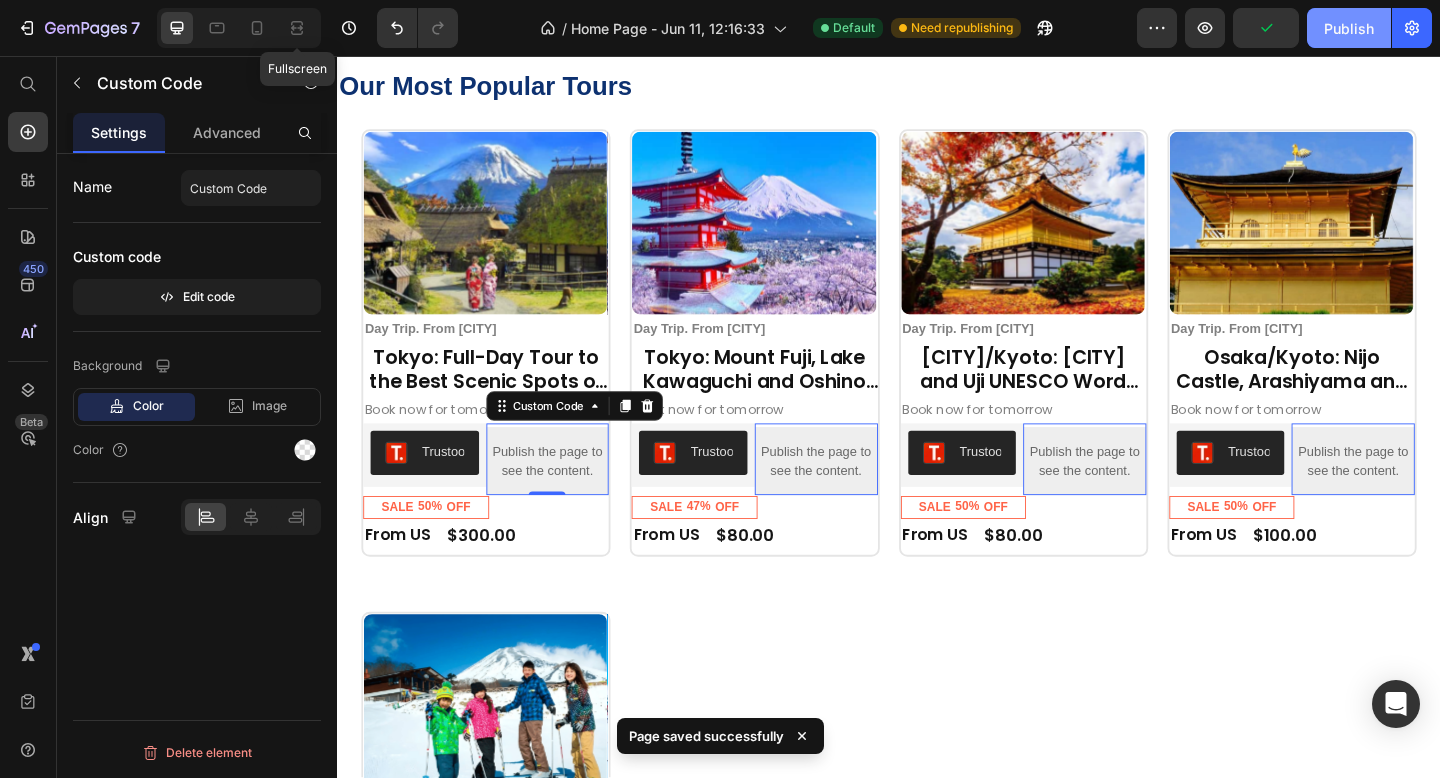 click on "Publish" at bounding box center [1349, 28] 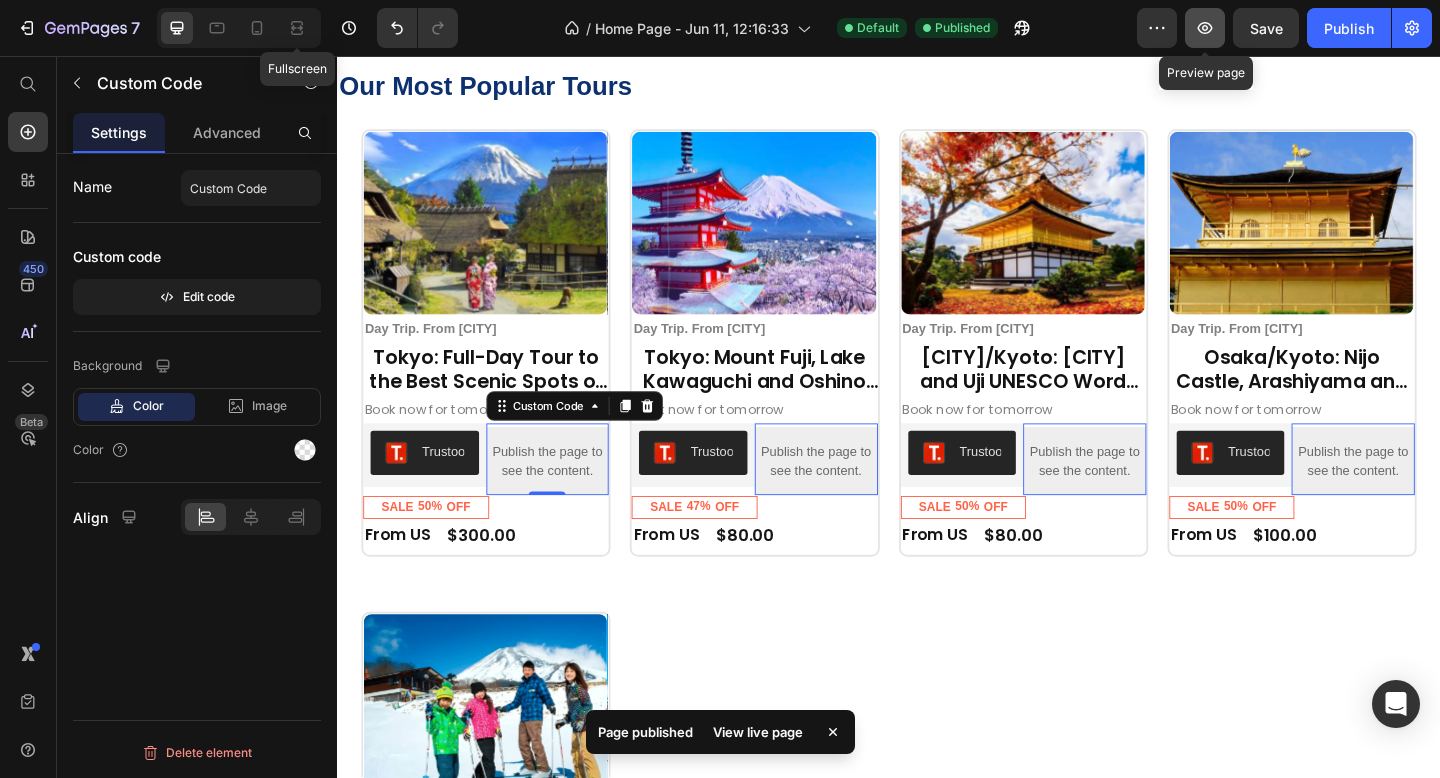 click 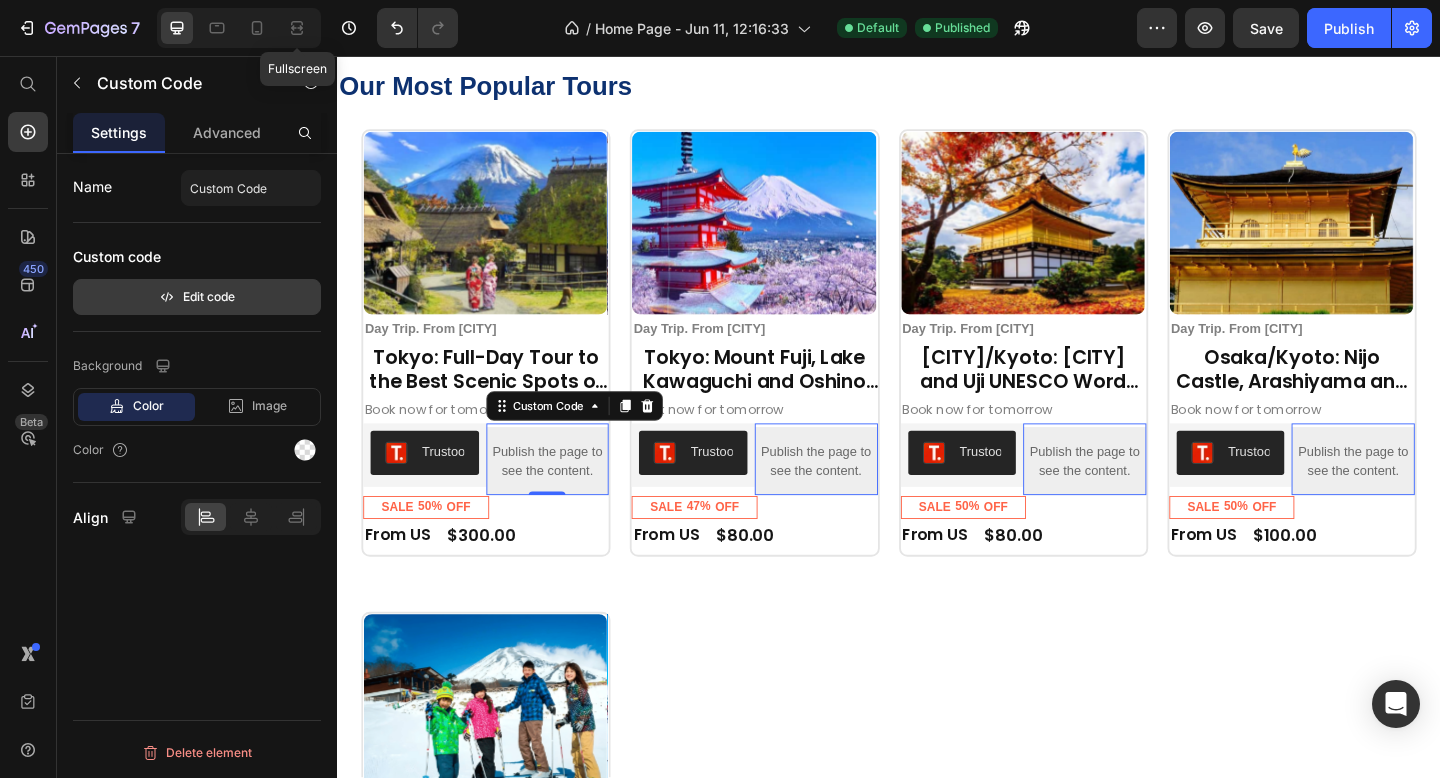 click on "Edit code" at bounding box center [197, 297] 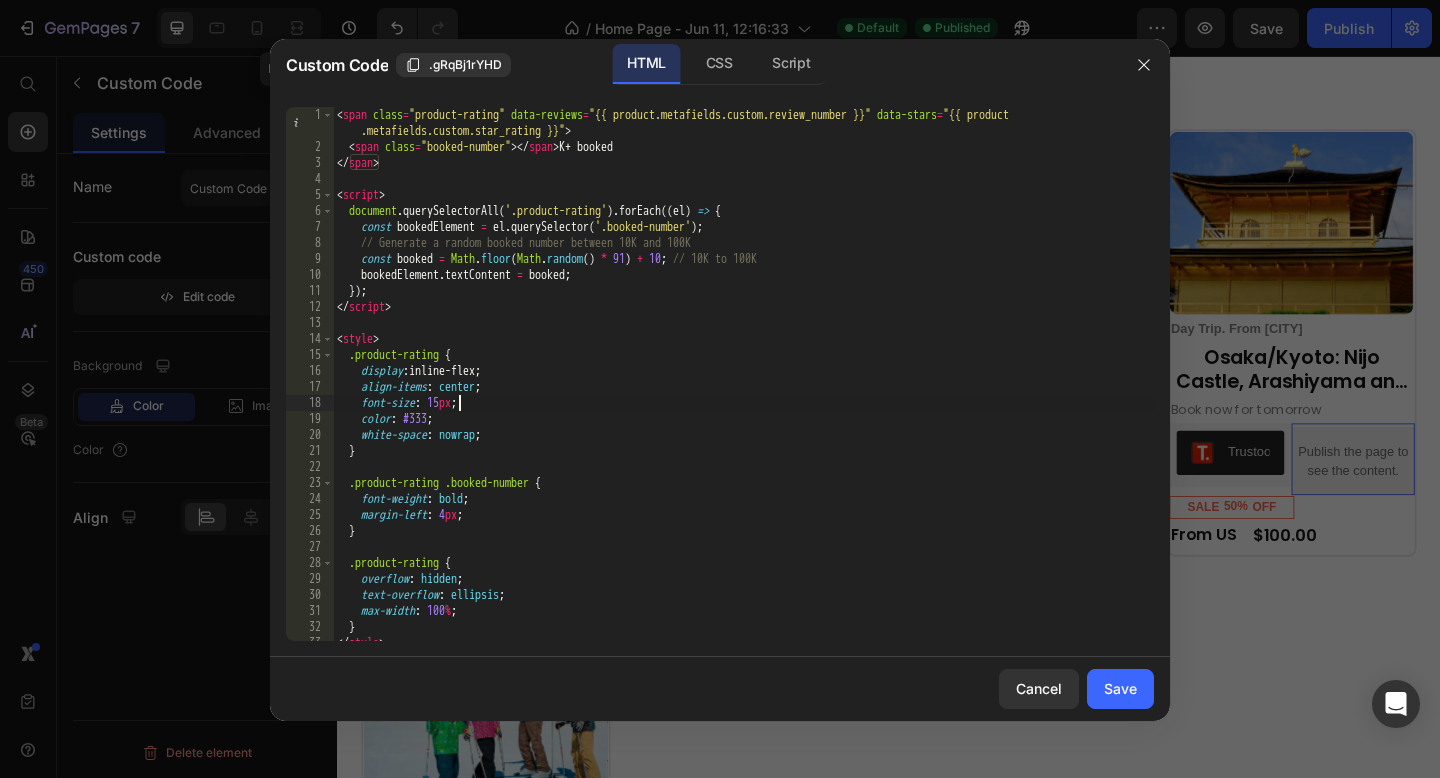click on "< span   class = "product-rating"   data-reviews = "{{ product.metafields.custom.review_number }}"   data-stars = "{{ product      .metafields.custom.star_rating }}" >    < span   class = "booked-number" > </ span > K+ booked </ span > < script >    document . querySelectorAll ( '.product-rating' ) . forEach (( el )   =>   {      const   bookedElement   =   el . querySelector ( '.booked-number' ) ;      // Generate a random booked number between 10K and 100K      const   booked   =   Math . floor ( Math . random ( )   *   91 )   +   10 ;   // 10K to 100K      bookedElement . textContent   =   booked ;    }) ; </ script > < style >    .product-rating   {      display :  inline-flex ;      align-items :   center ;      font-size :   15 px ;      color :   #333 ;      white-space :   nowrap ;    }    .product-rating   .booked-number   {      font-weight :   bold ;      margin-left :   4 px ;    }    .product-rating   {      overflow :   hidden ;      text-overflow :   ellipsis ;      max-width :   100 % ;" at bounding box center (743, 398) 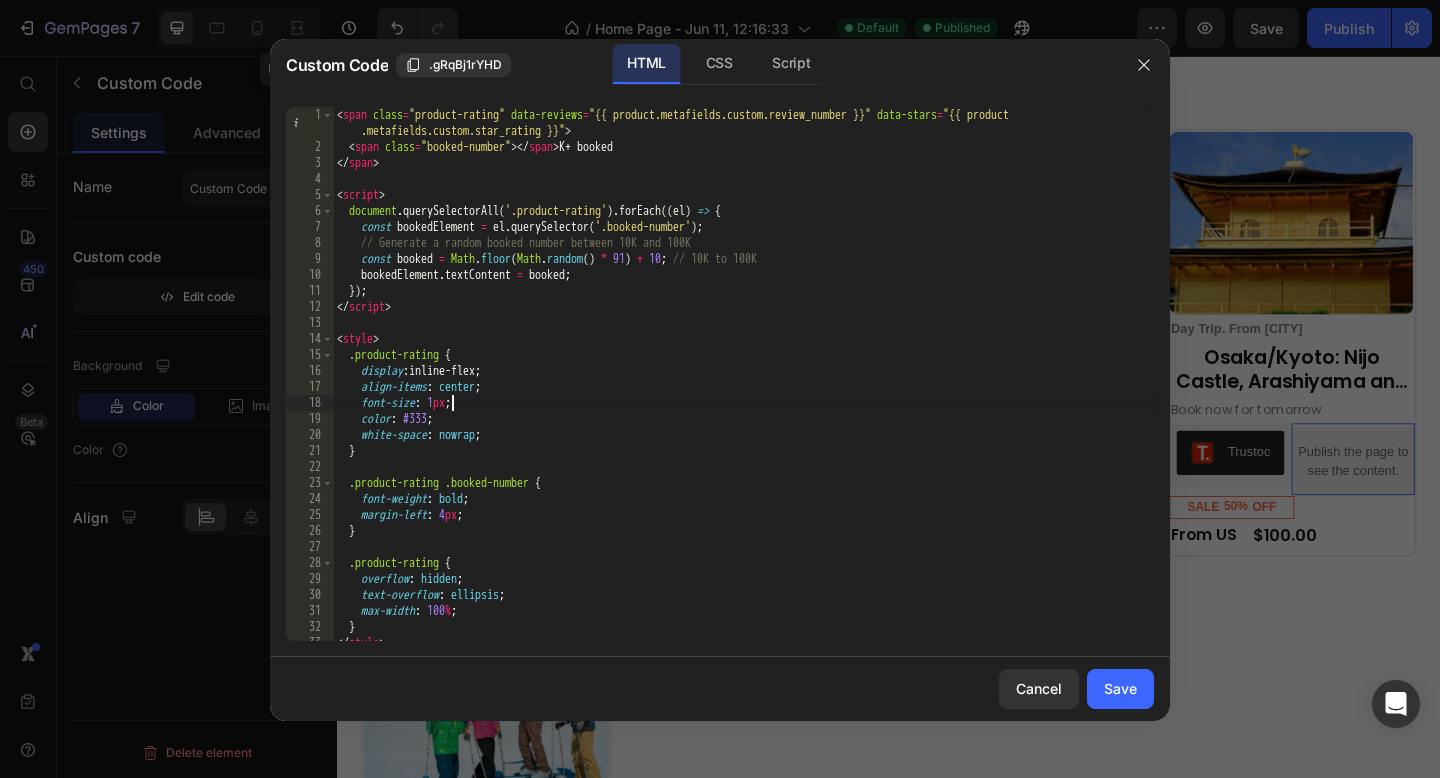 scroll, scrollTop: 0, scrollLeft: 9, axis: horizontal 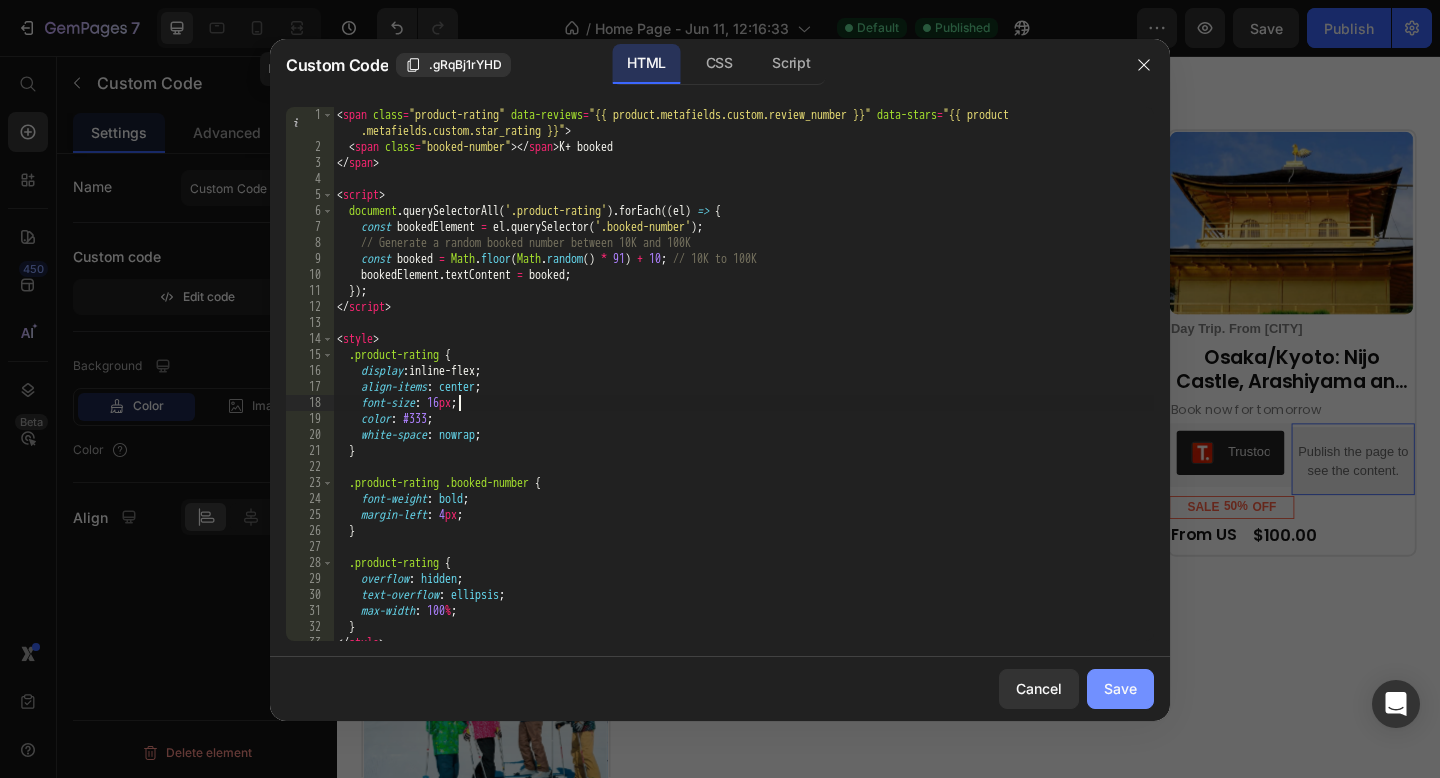 type on "font-size: 16px;" 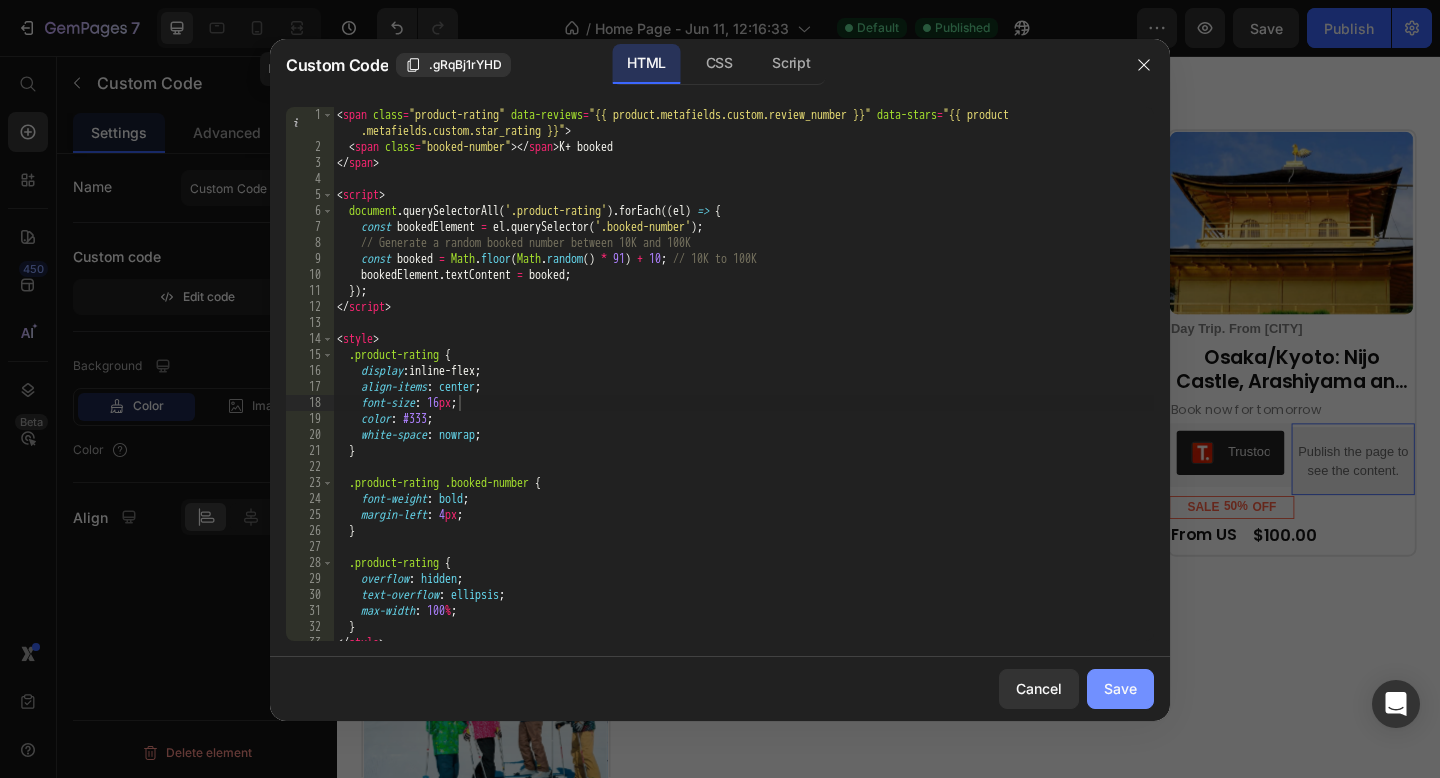 click on "Save" at bounding box center [1120, 688] 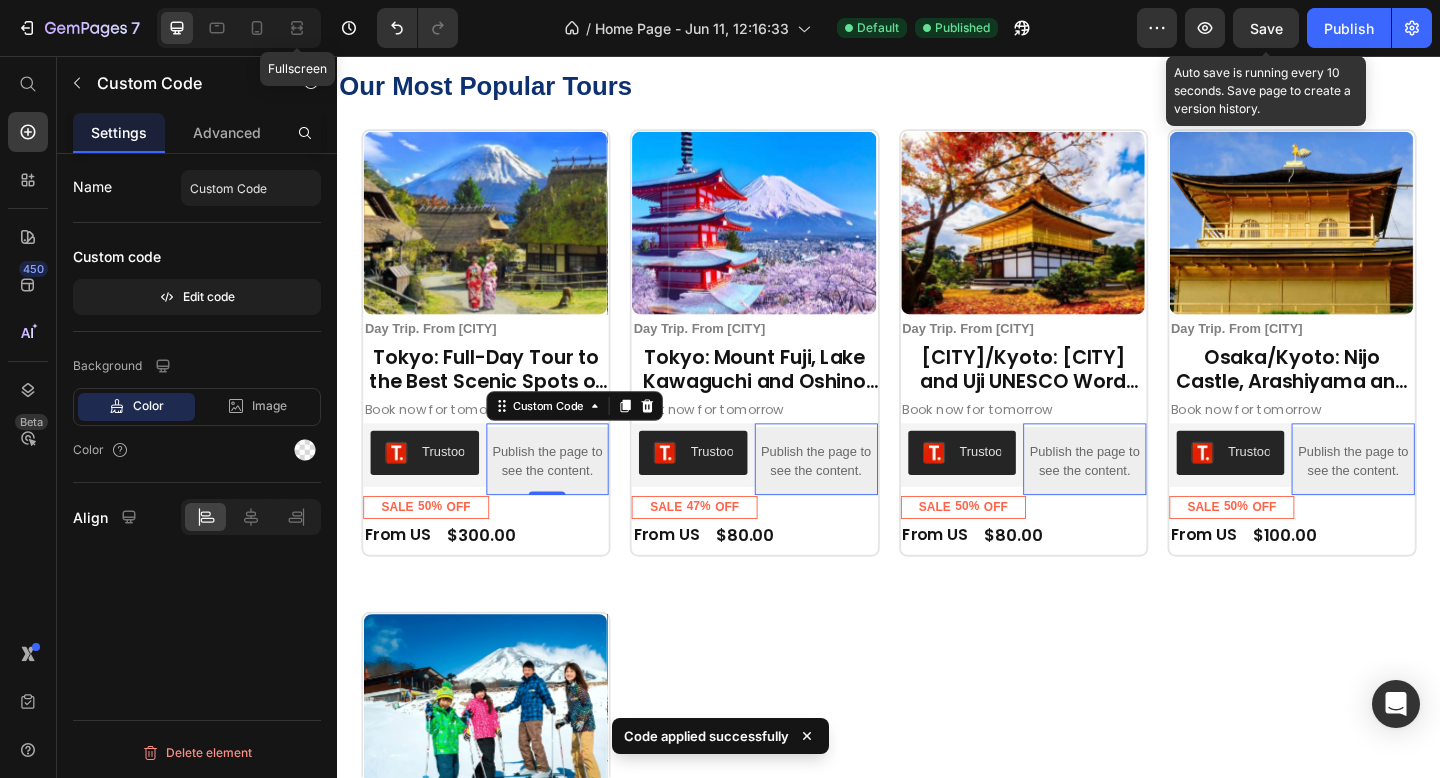 click on "Save" at bounding box center (1266, 28) 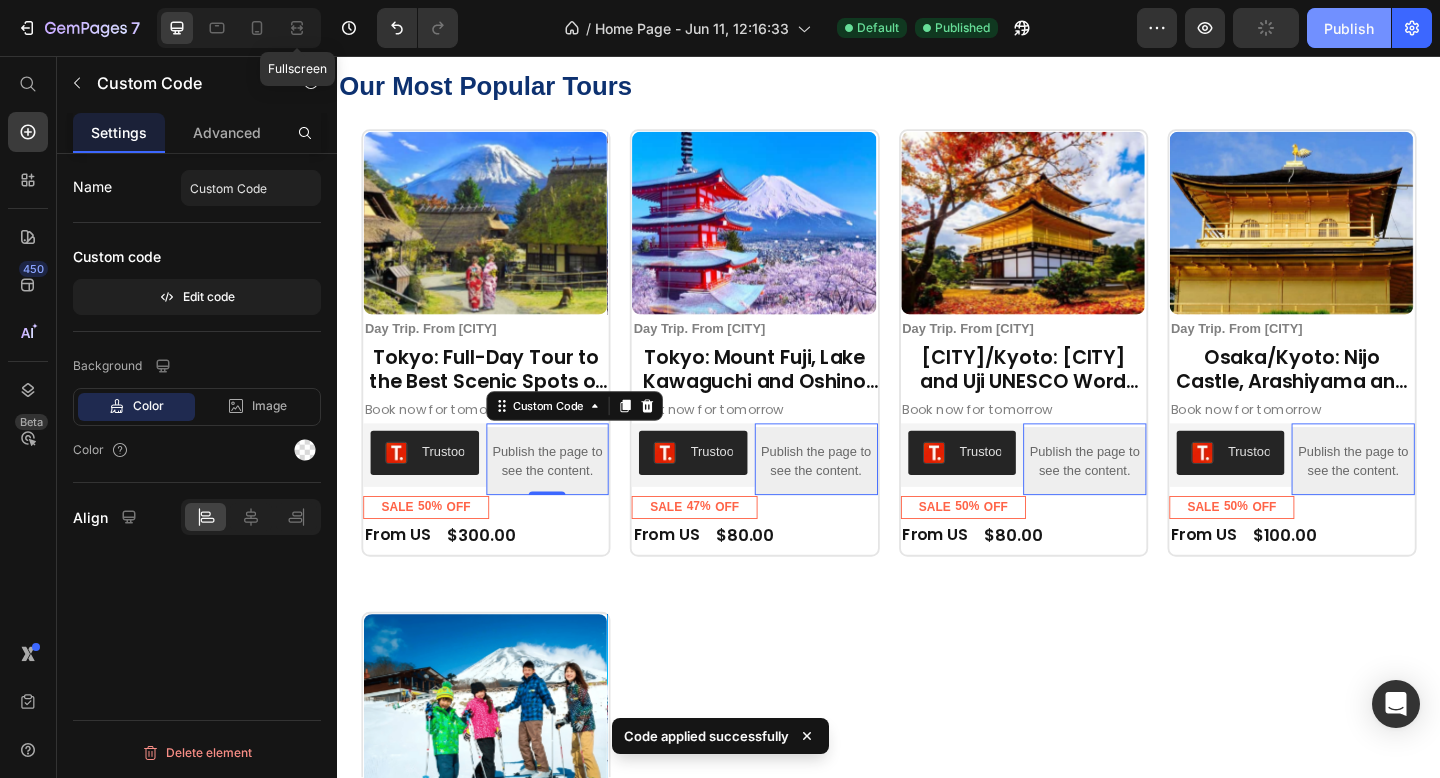 click on "Publish" 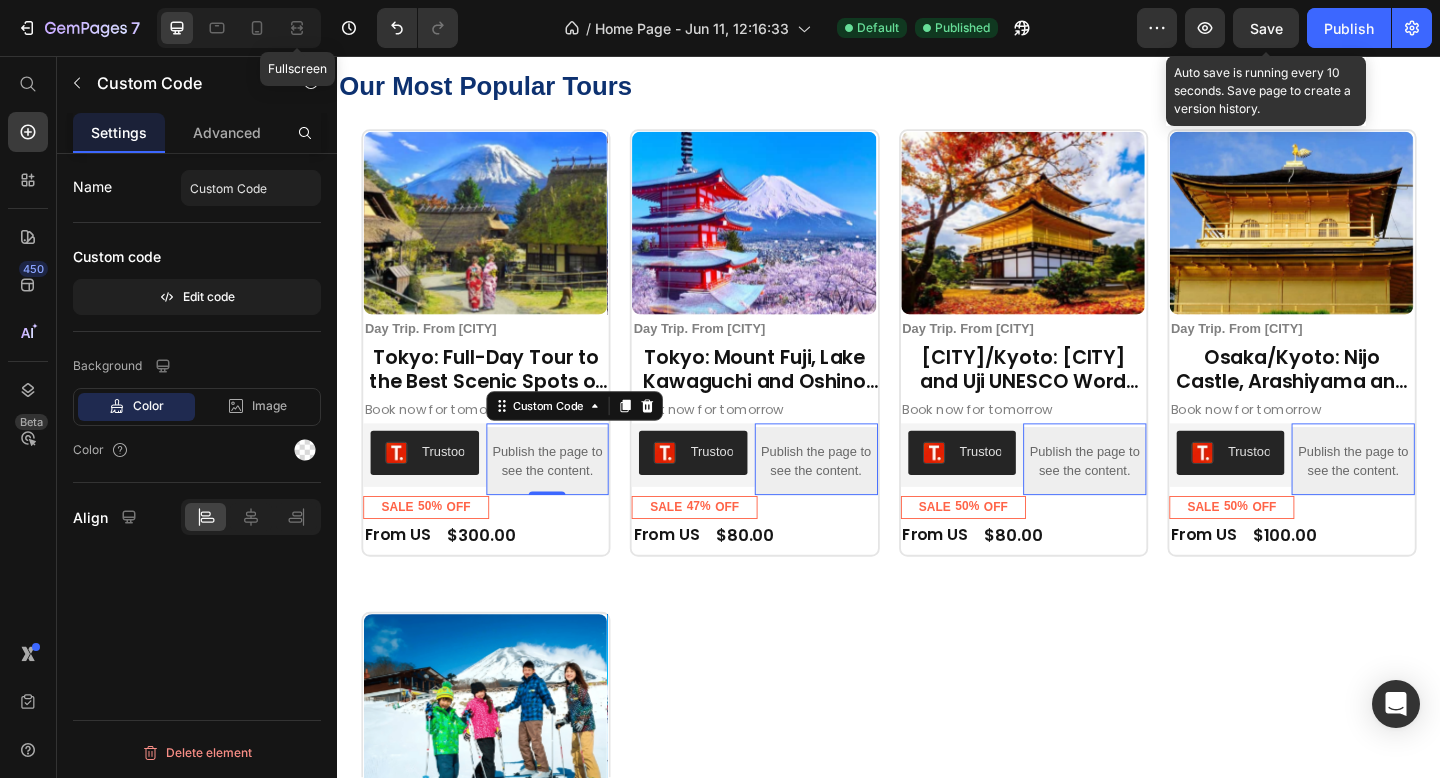 click on "Save" at bounding box center (1266, 28) 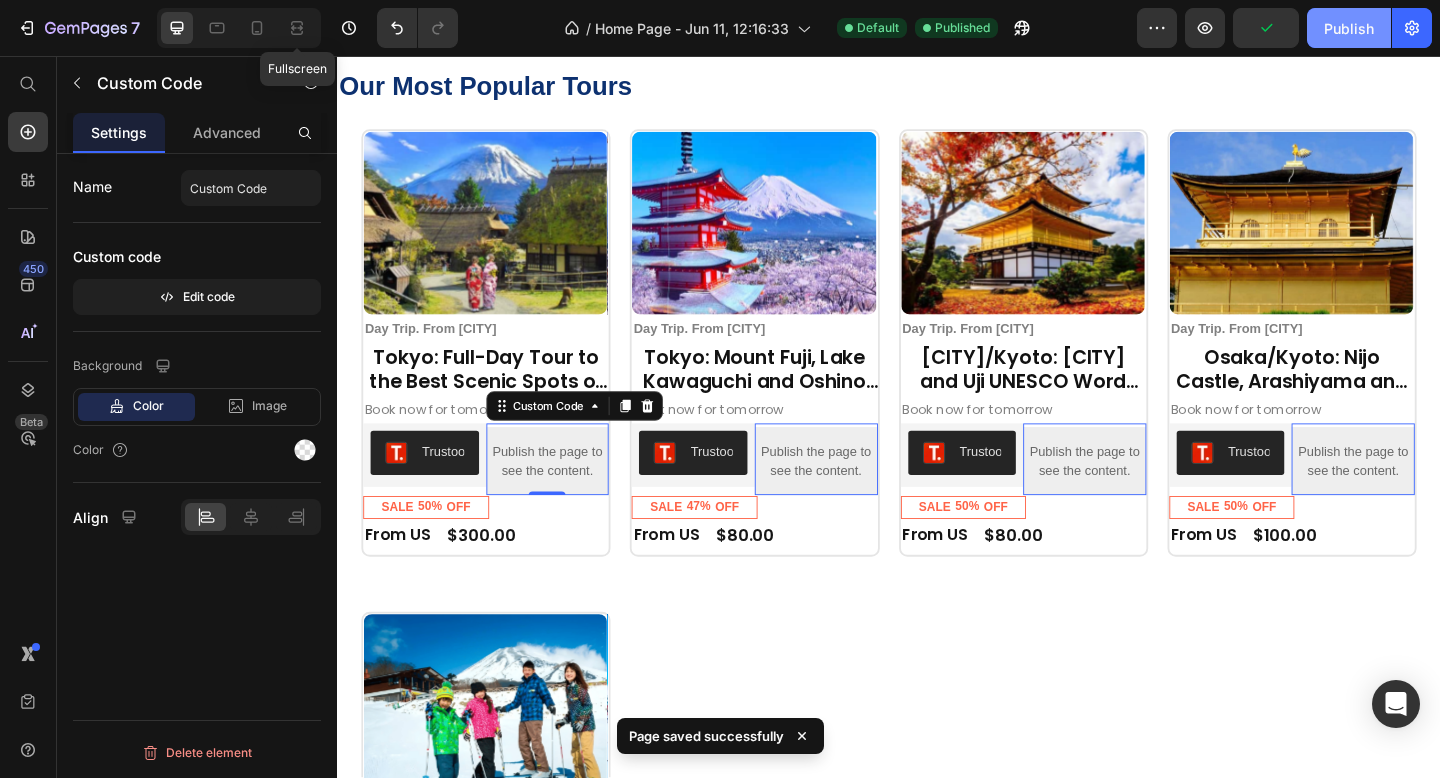 click on "Publish" at bounding box center [1349, 28] 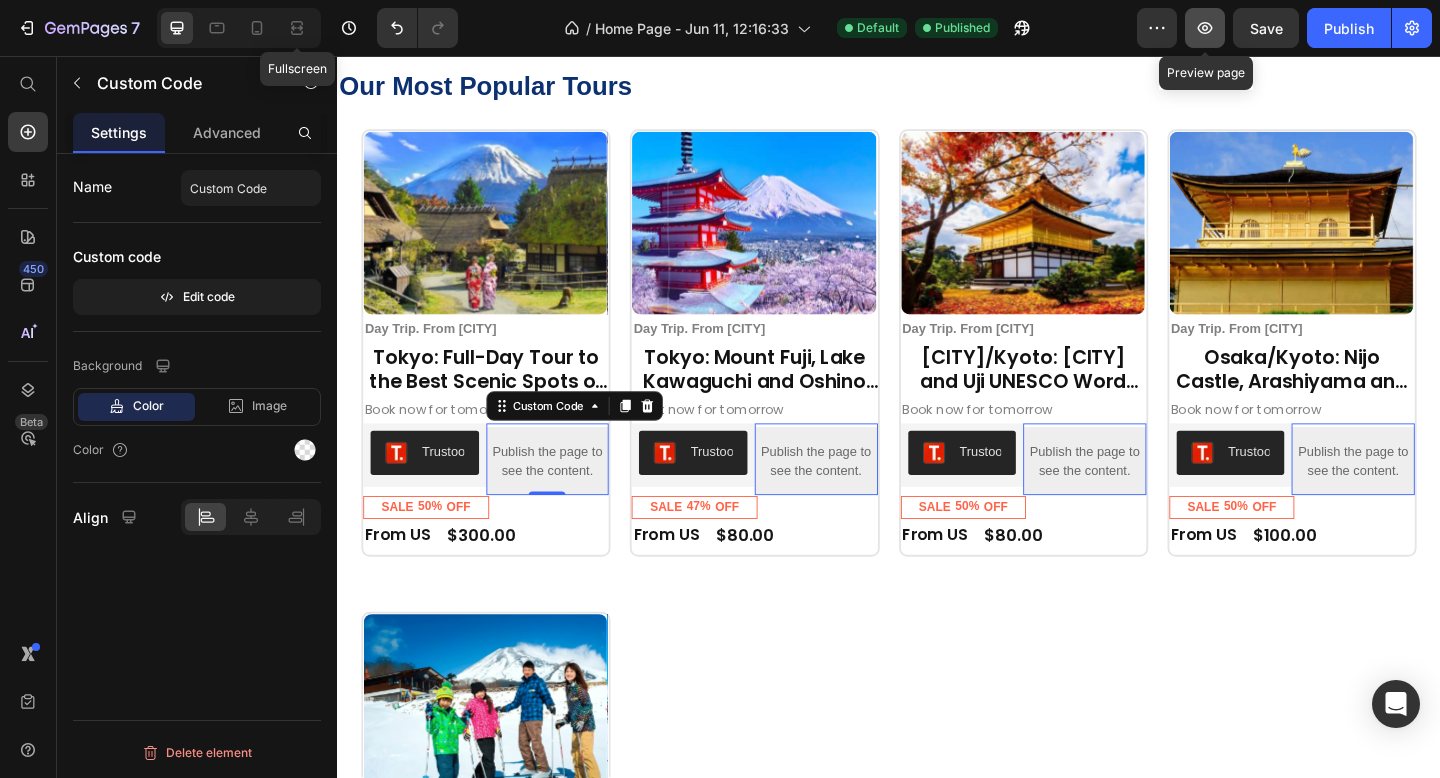 click 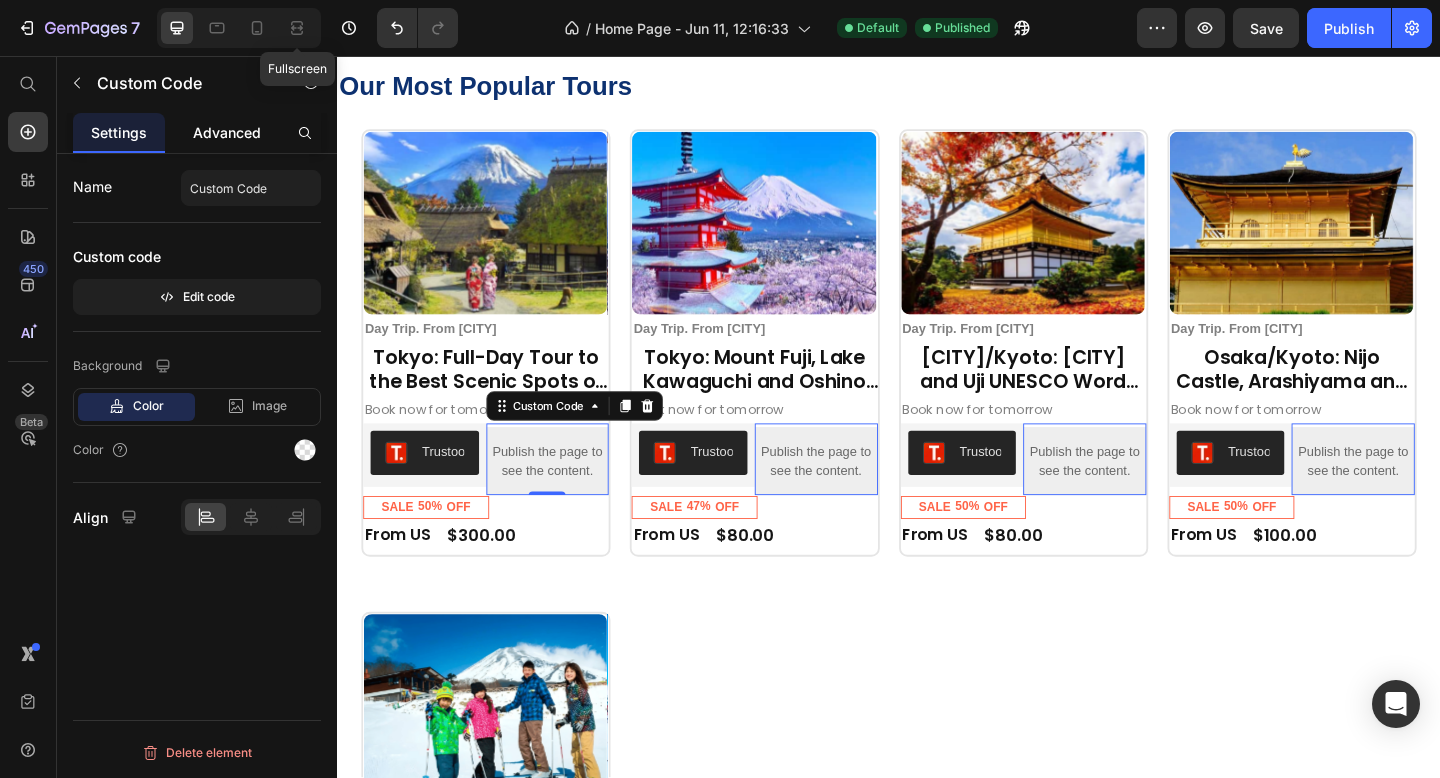 click on "Advanced" at bounding box center (227, 132) 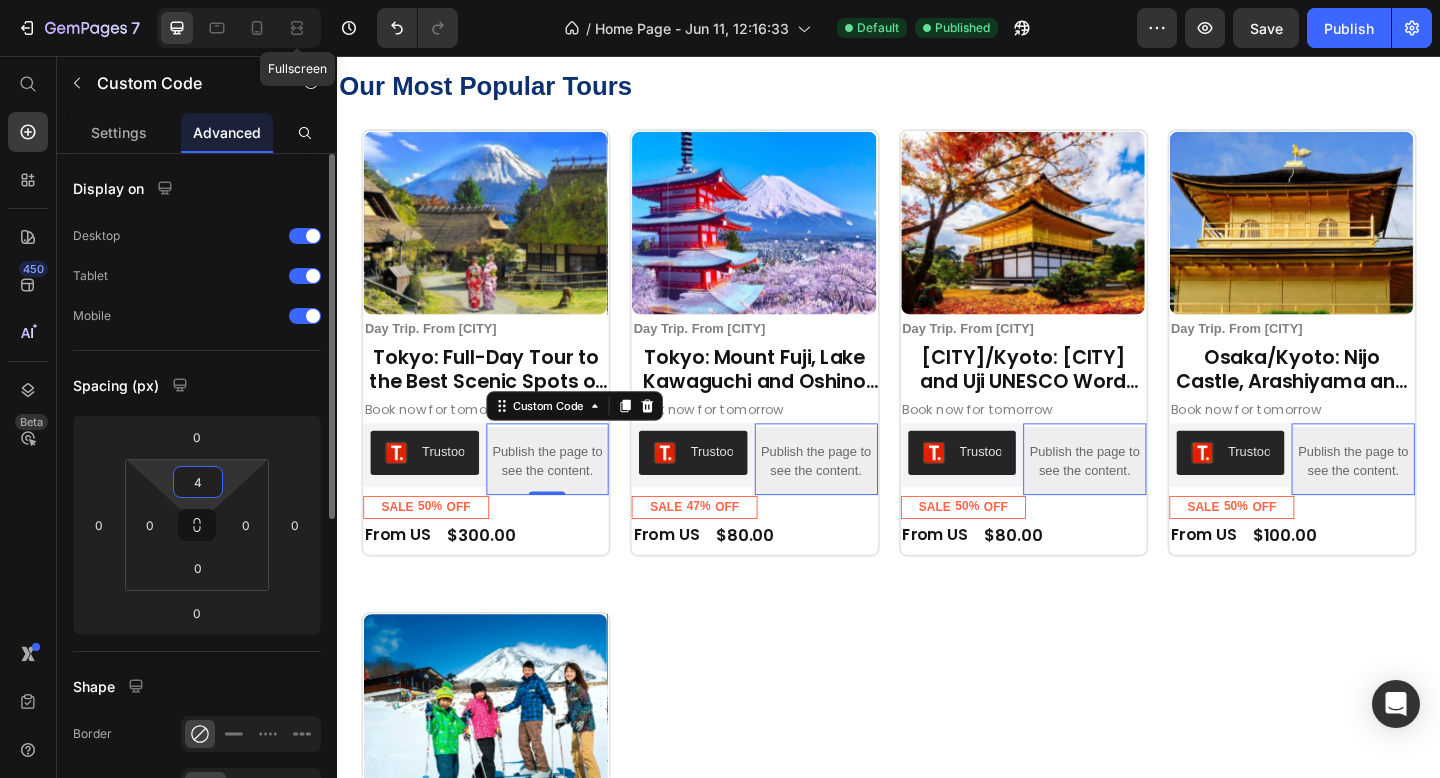 click on "4" at bounding box center (198, 482) 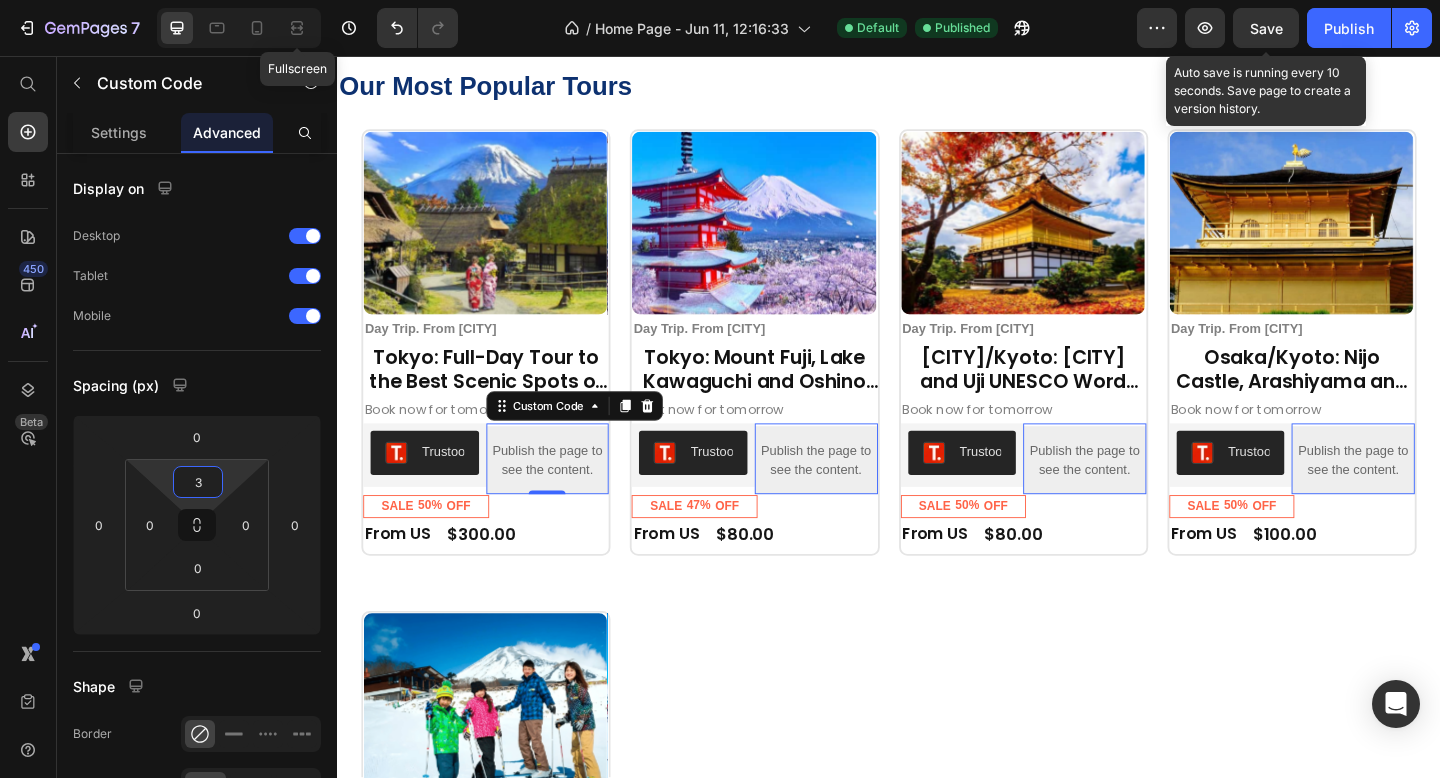 type on "3" 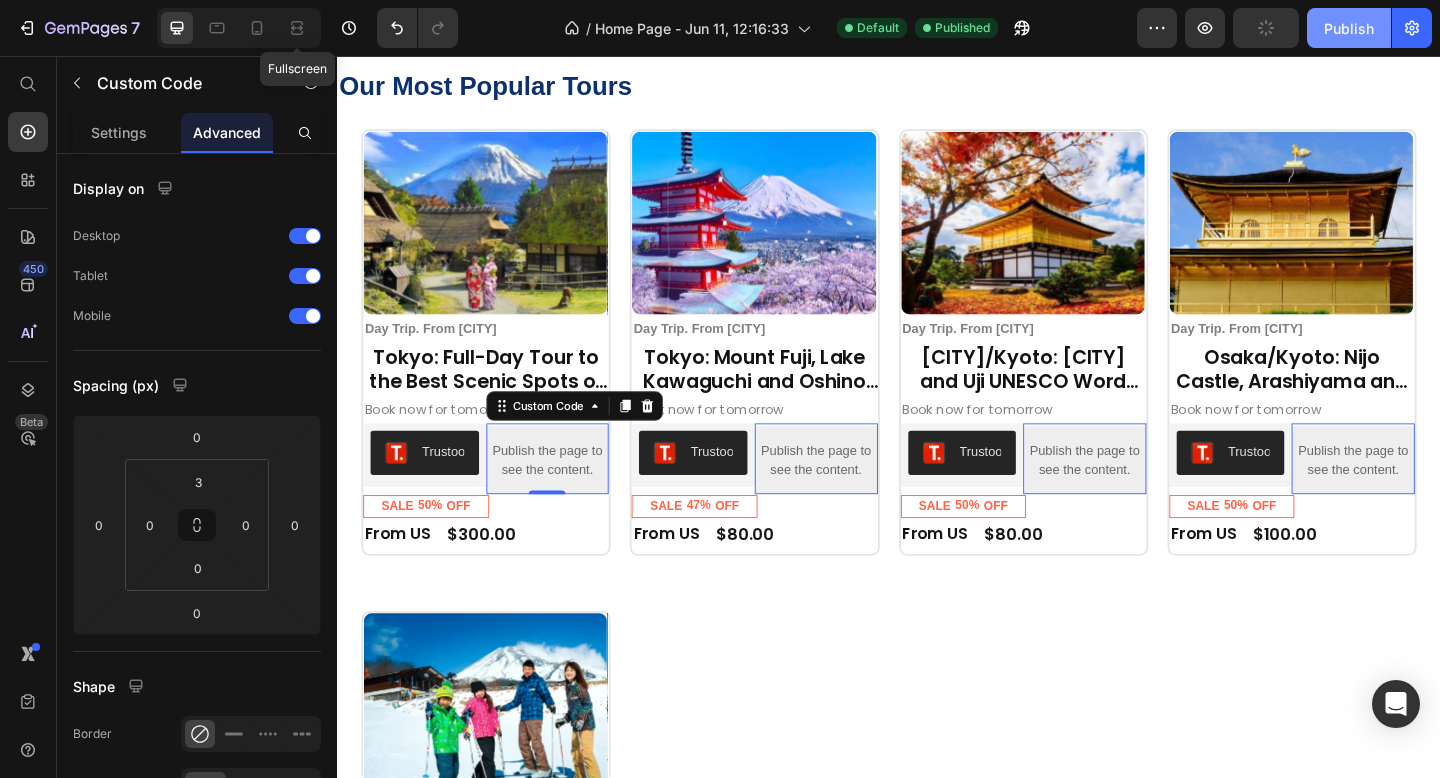 click on "Publish" 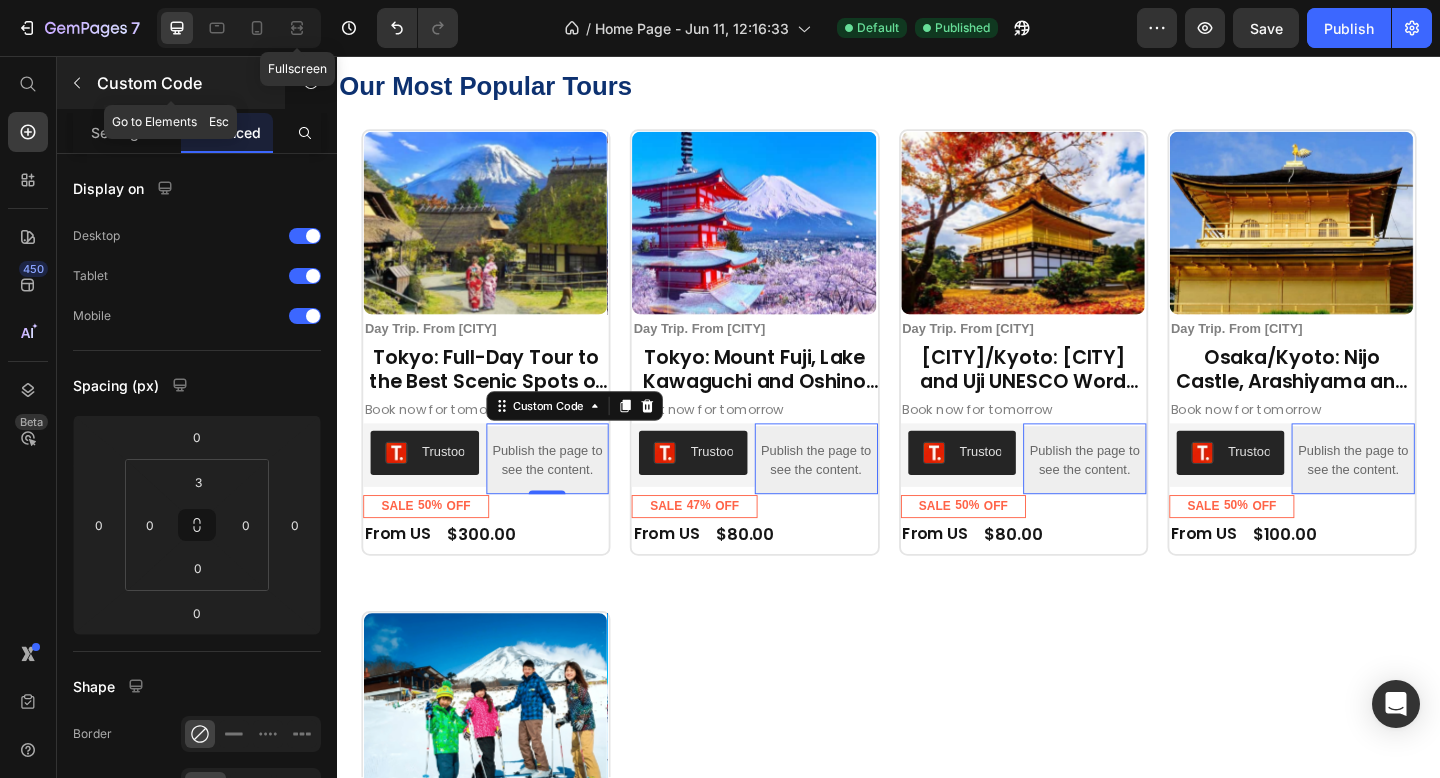 click at bounding box center [77, 83] 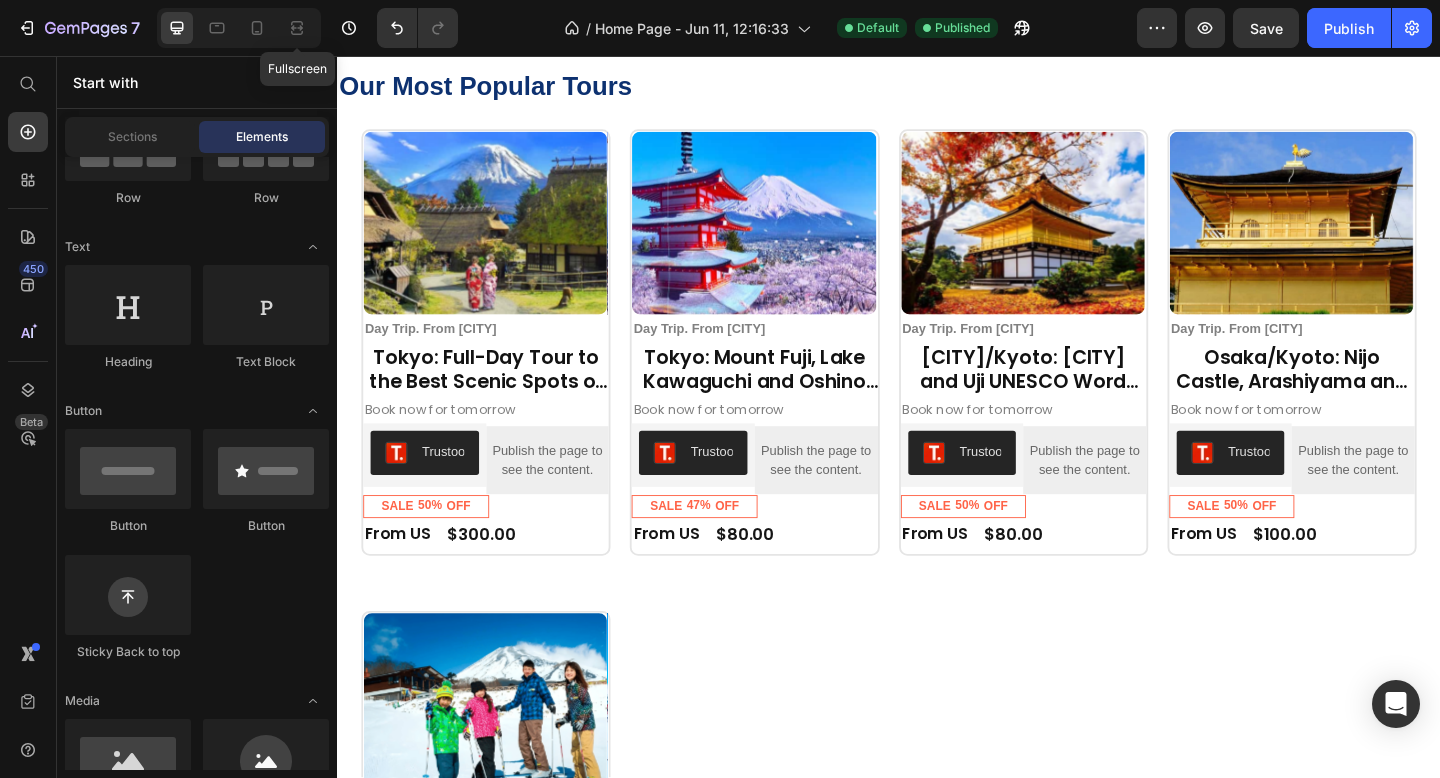scroll, scrollTop: 0, scrollLeft: 0, axis: both 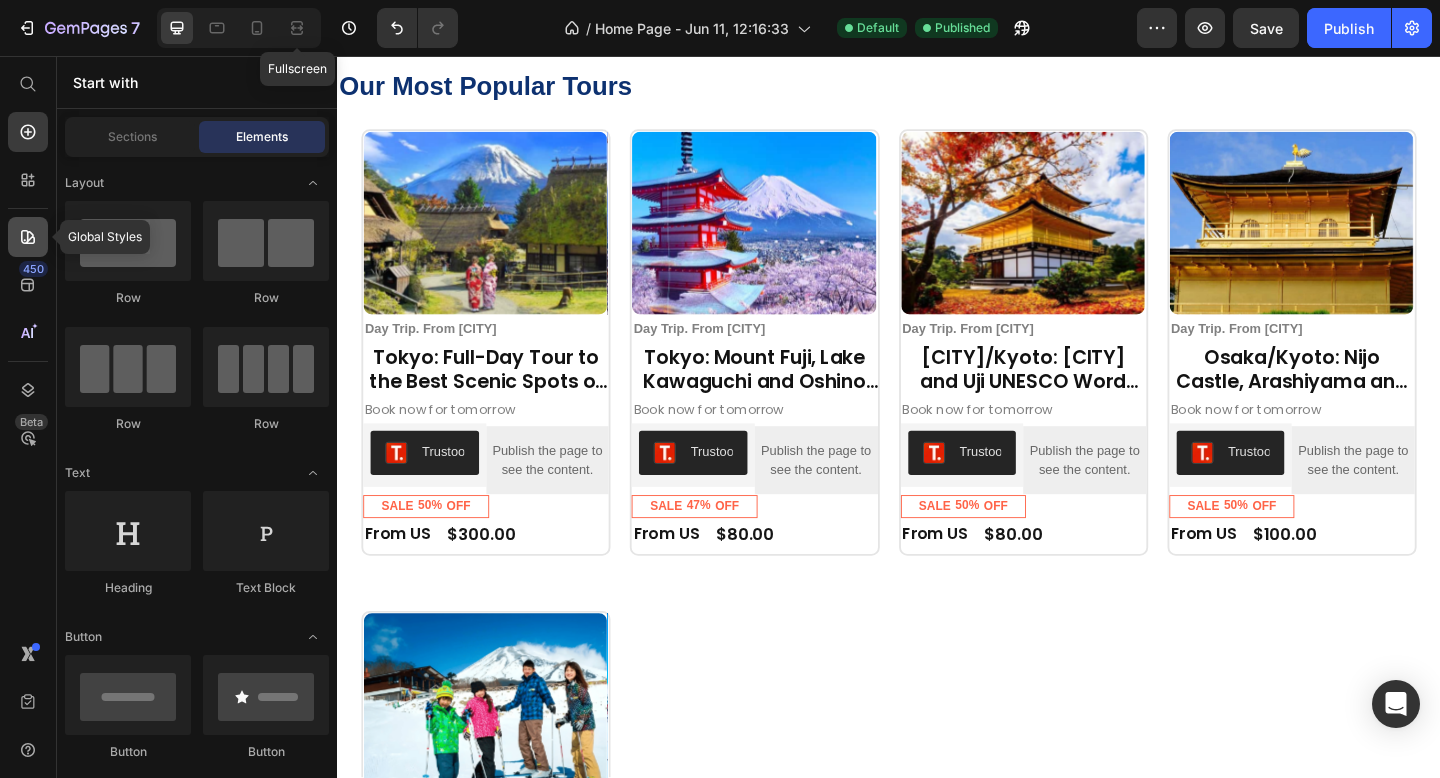 click 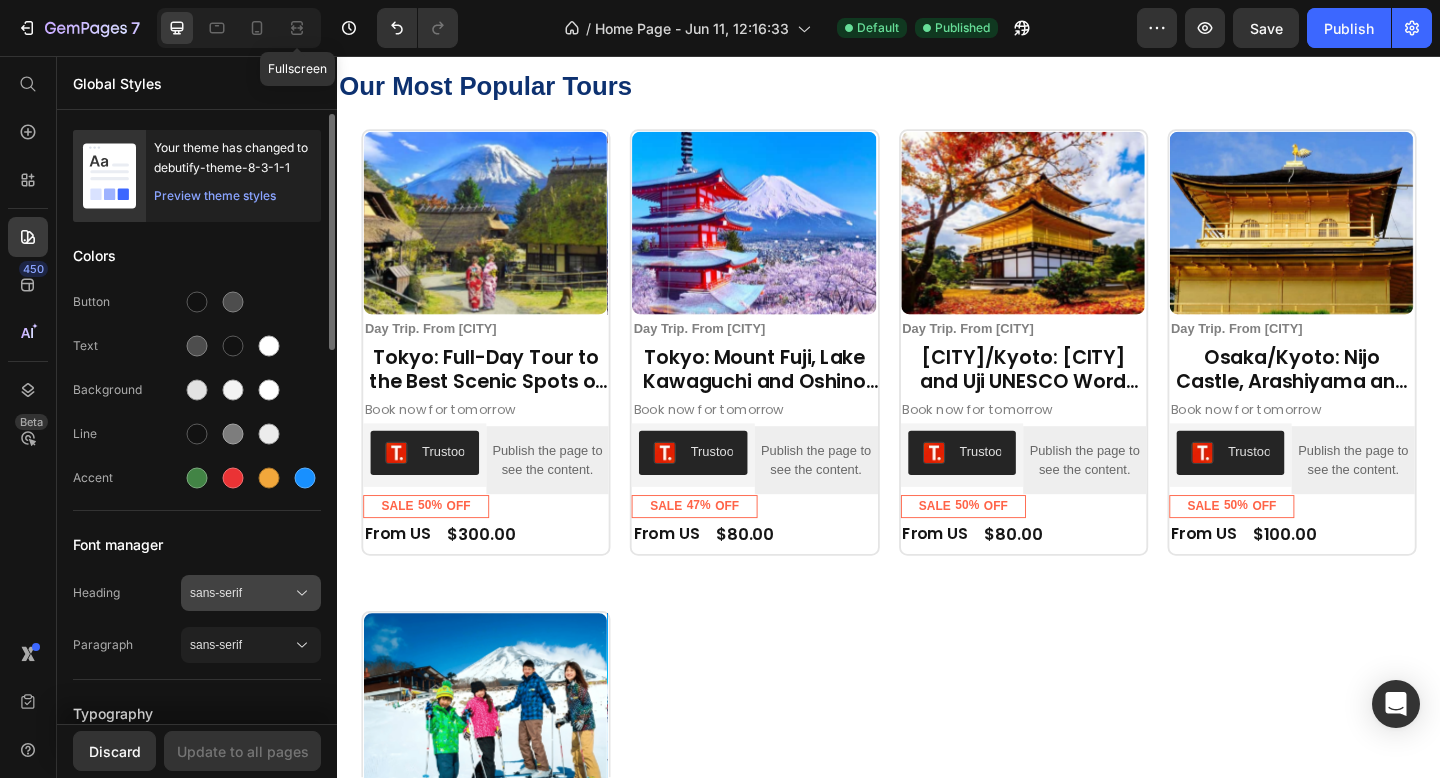 click on "sans-serif" at bounding box center [241, 593] 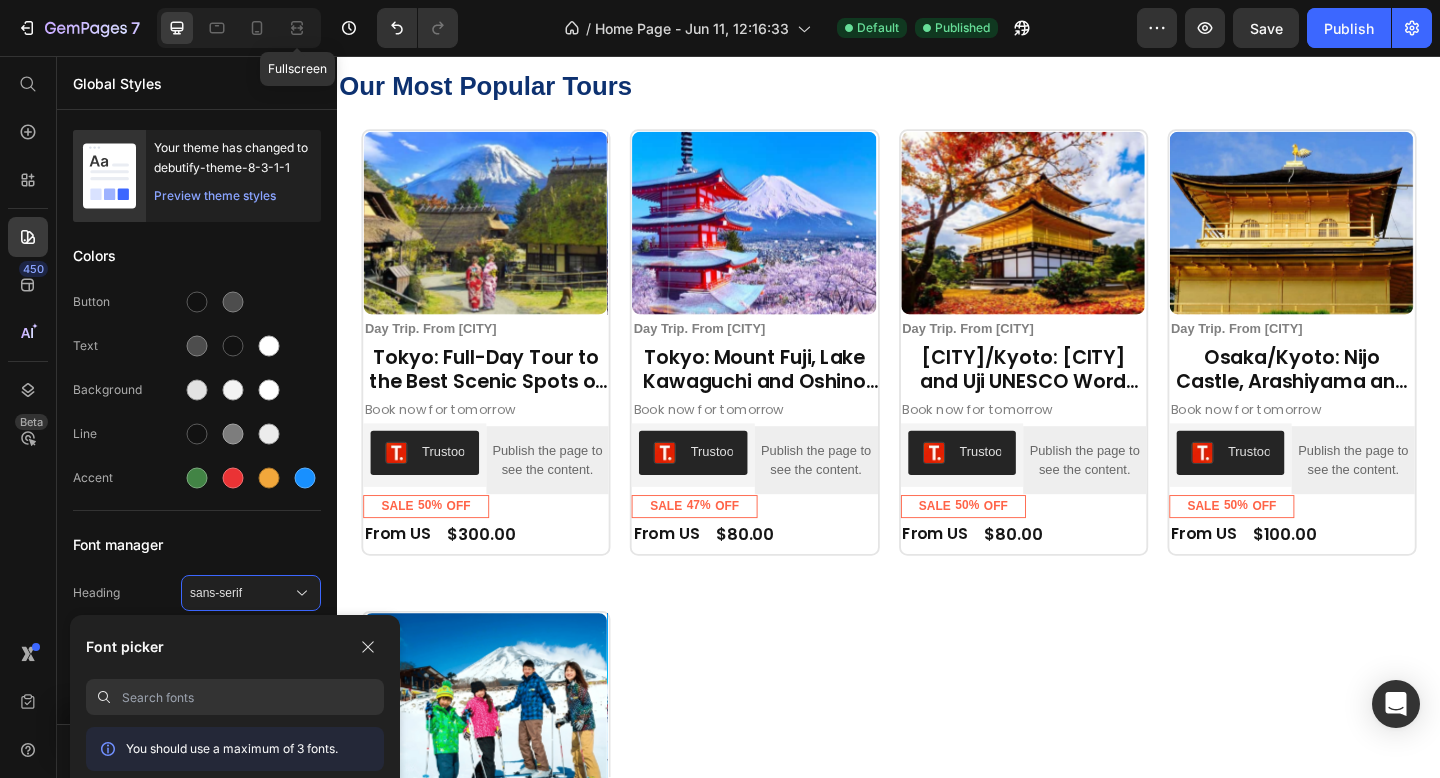 click at bounding box center [253, 697] 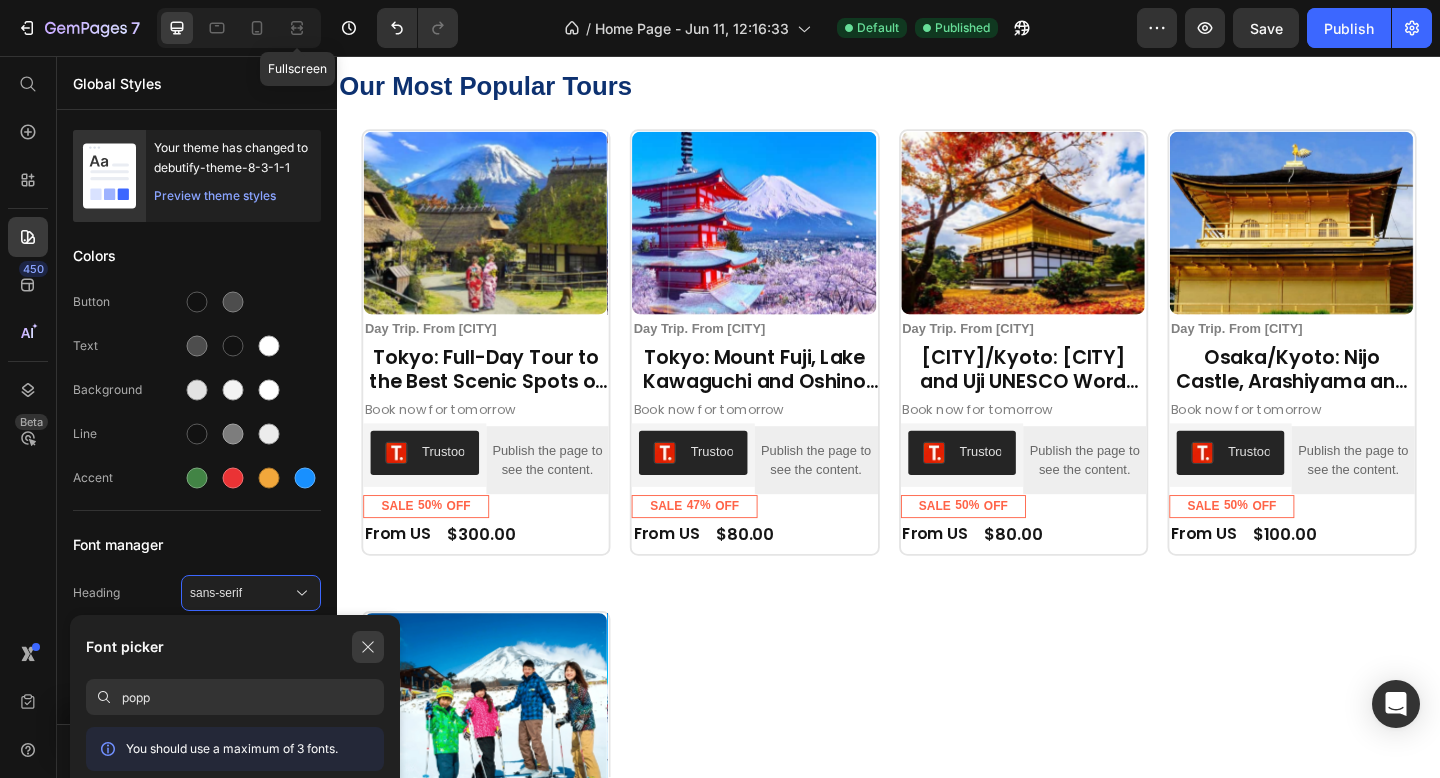 type on "popp" 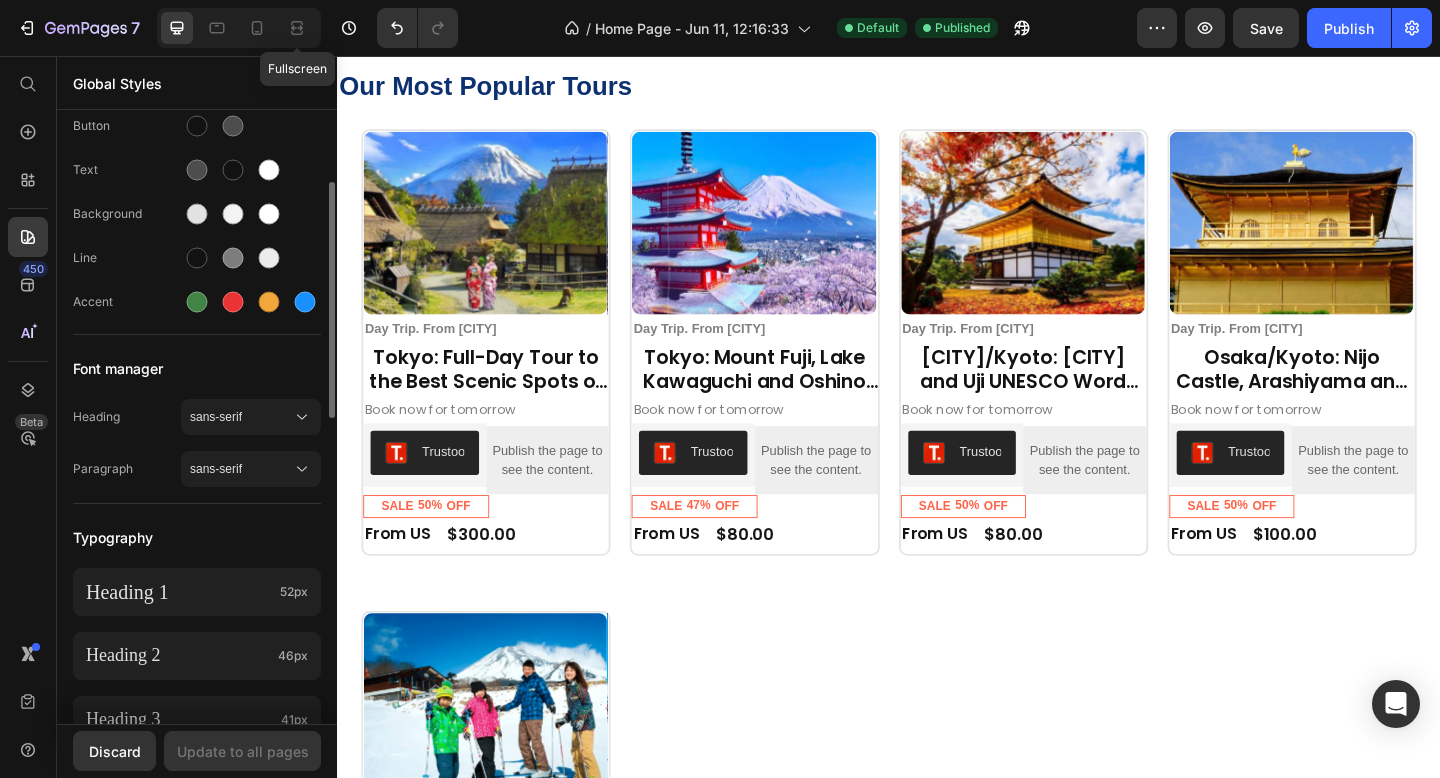 scroll, scrollTop: 180, scrollLeft: 0, axis: vertical 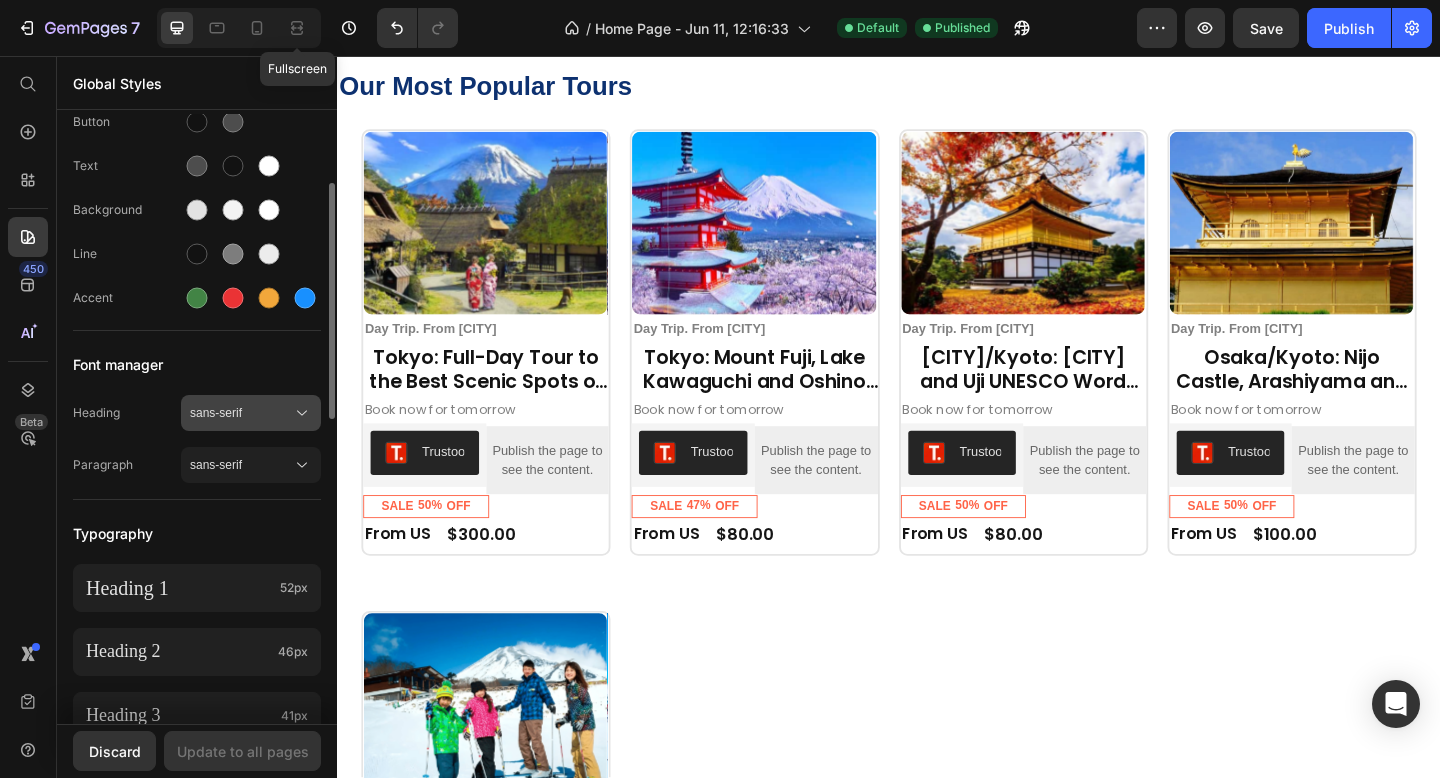 click on "sans-serif" at bounding box center [241, 413] 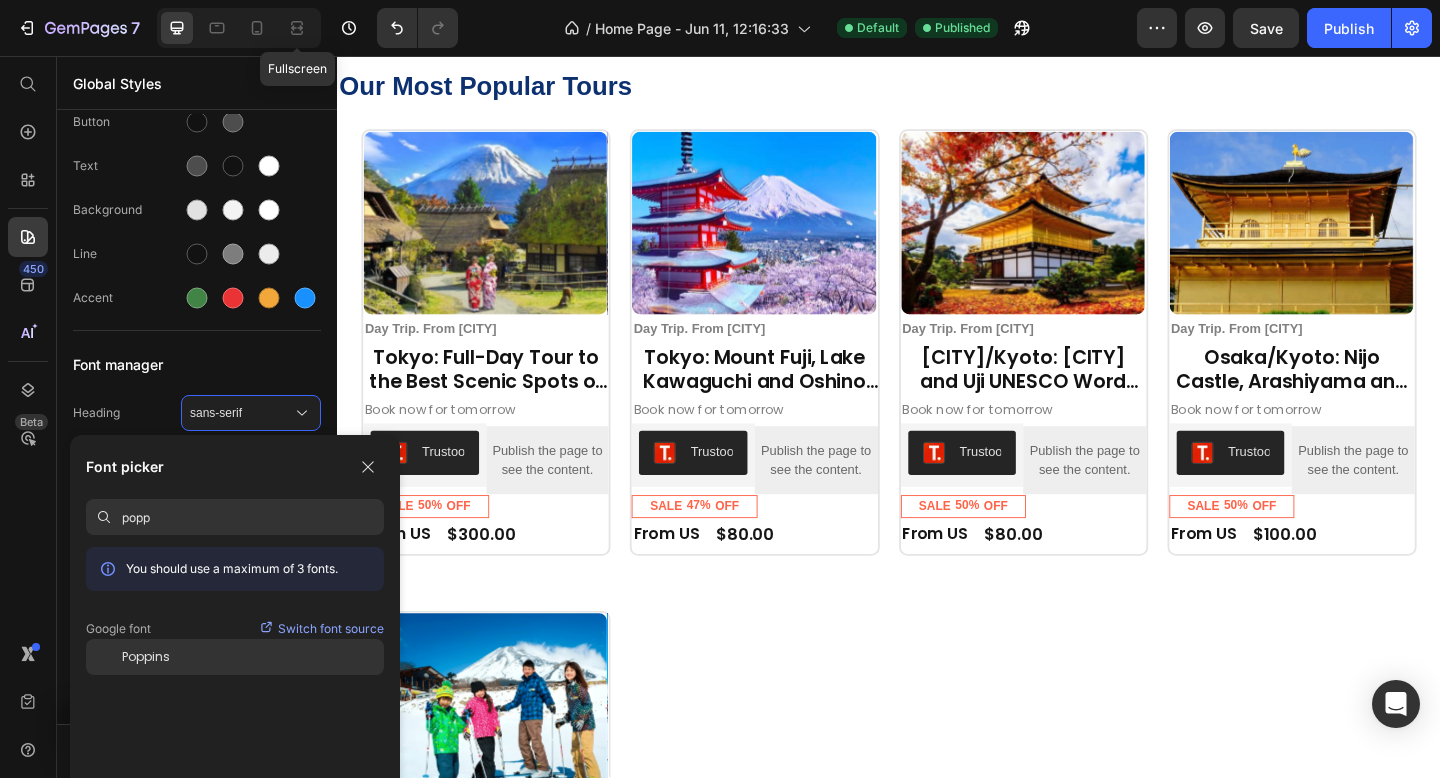 click on "Poppins" 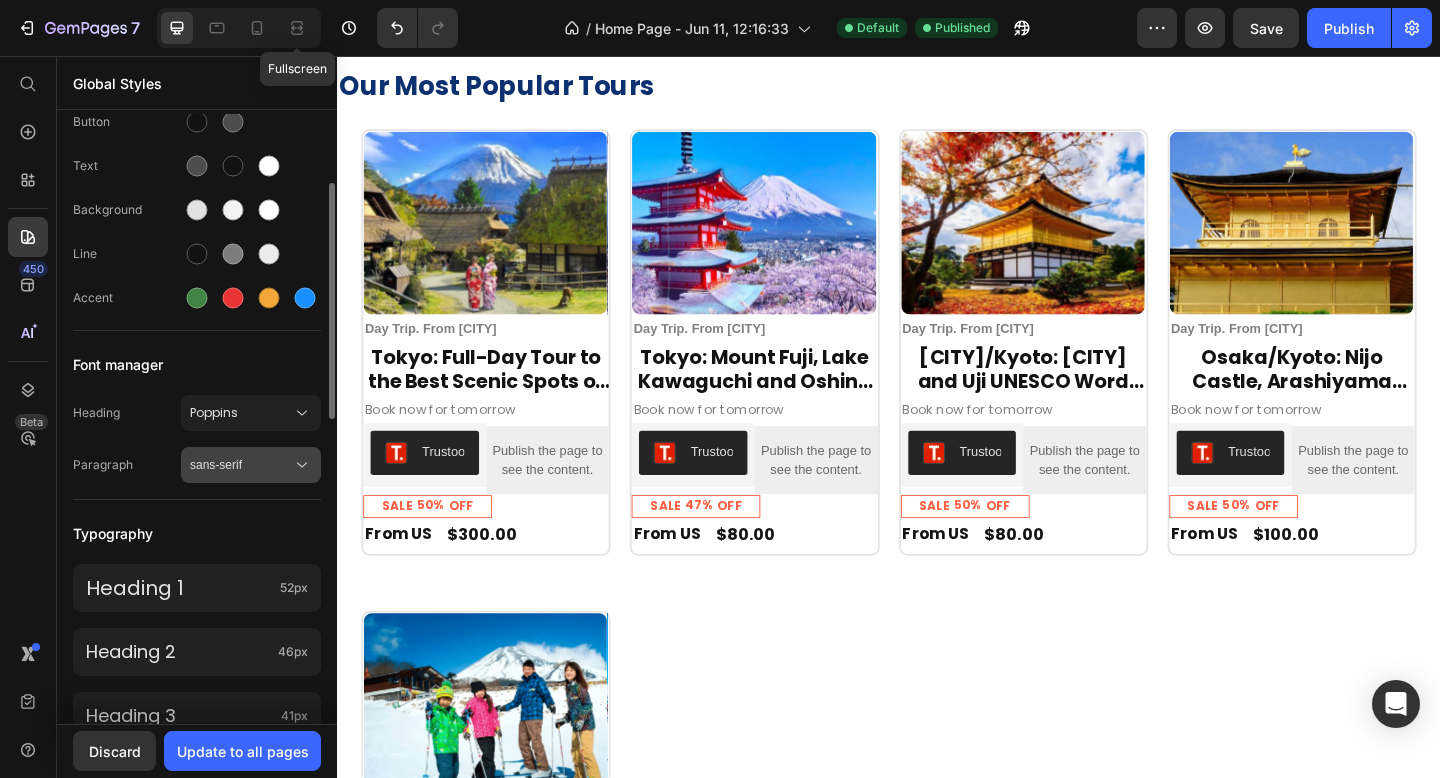 click on "sans-serif" at bounding box center (251, 465) 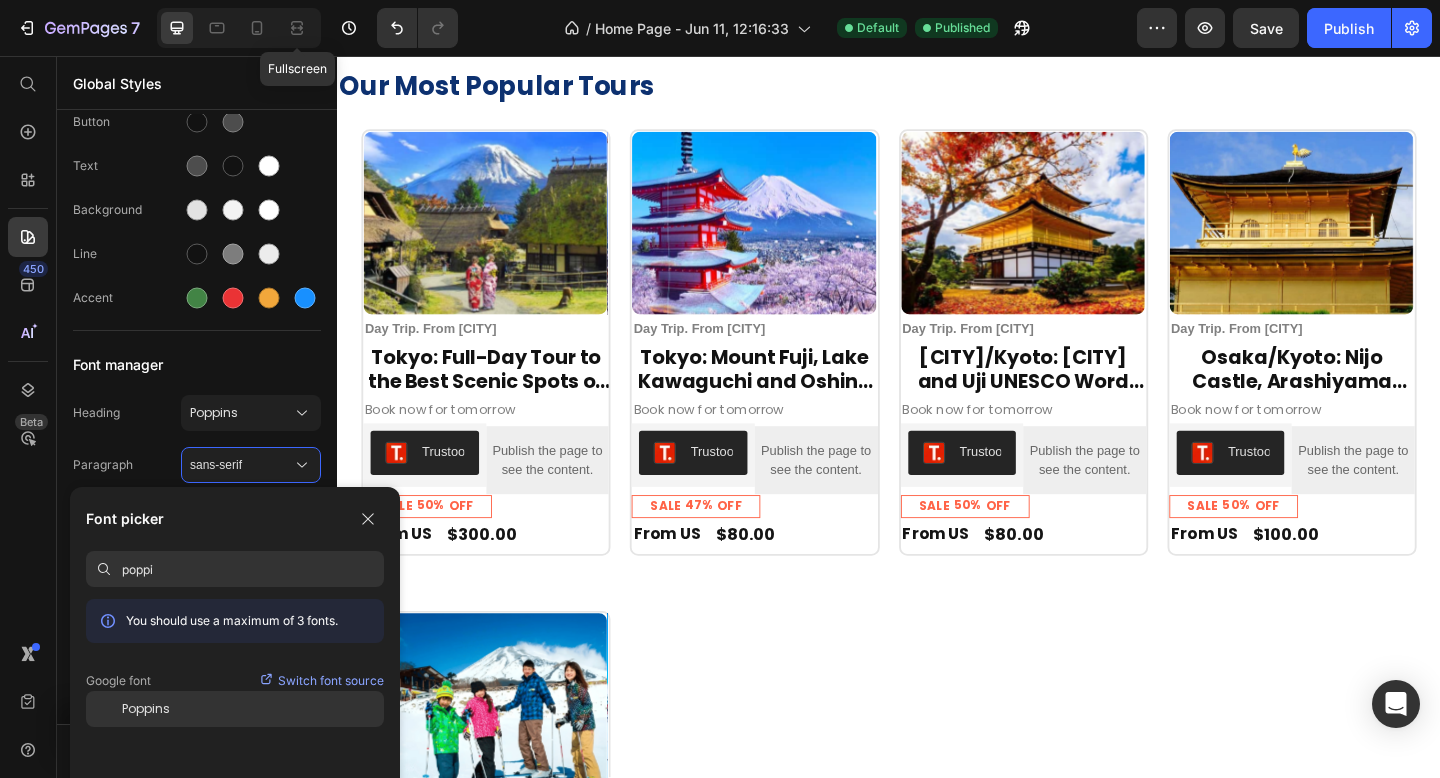 type on "poppi" 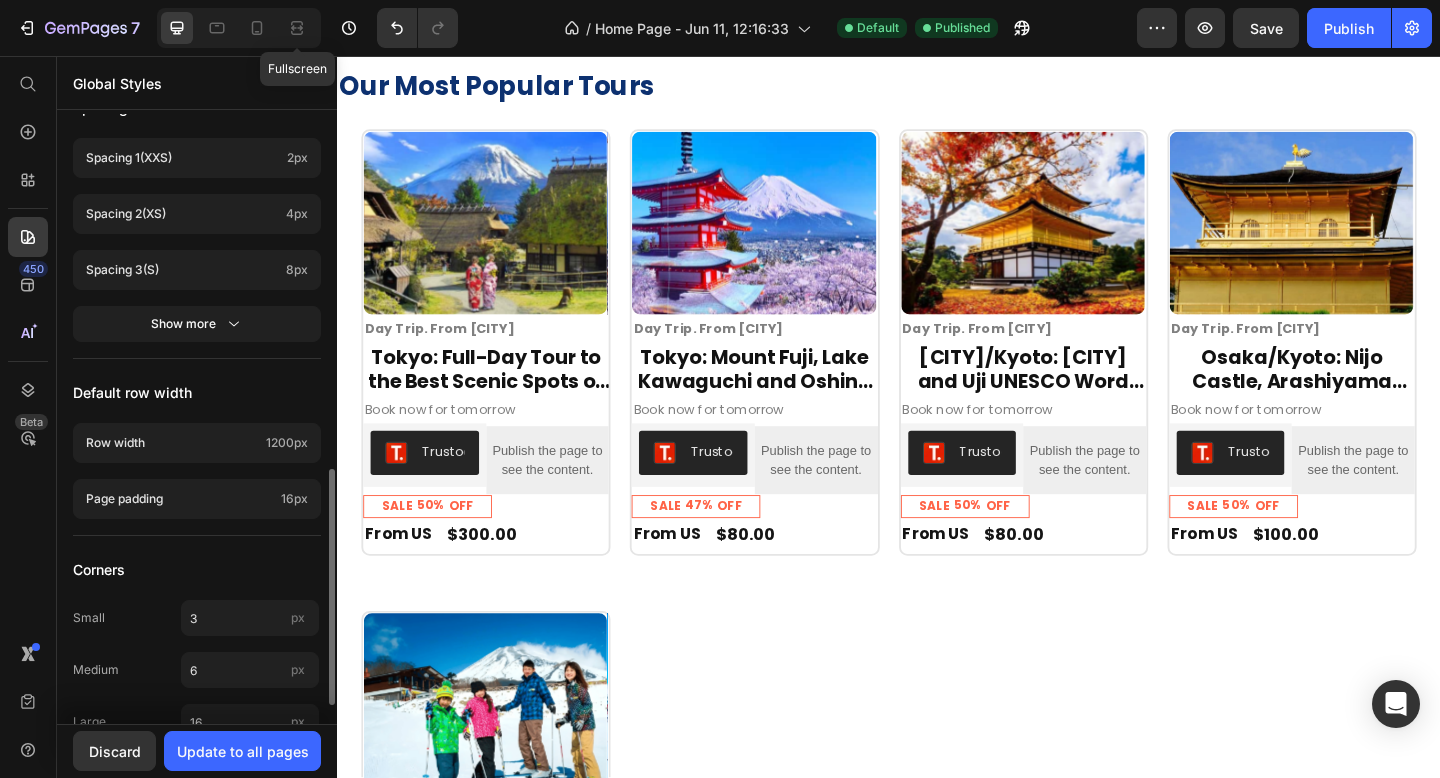 scroll, scrollTop: 963, scrollLeft: 0, axis: vertical 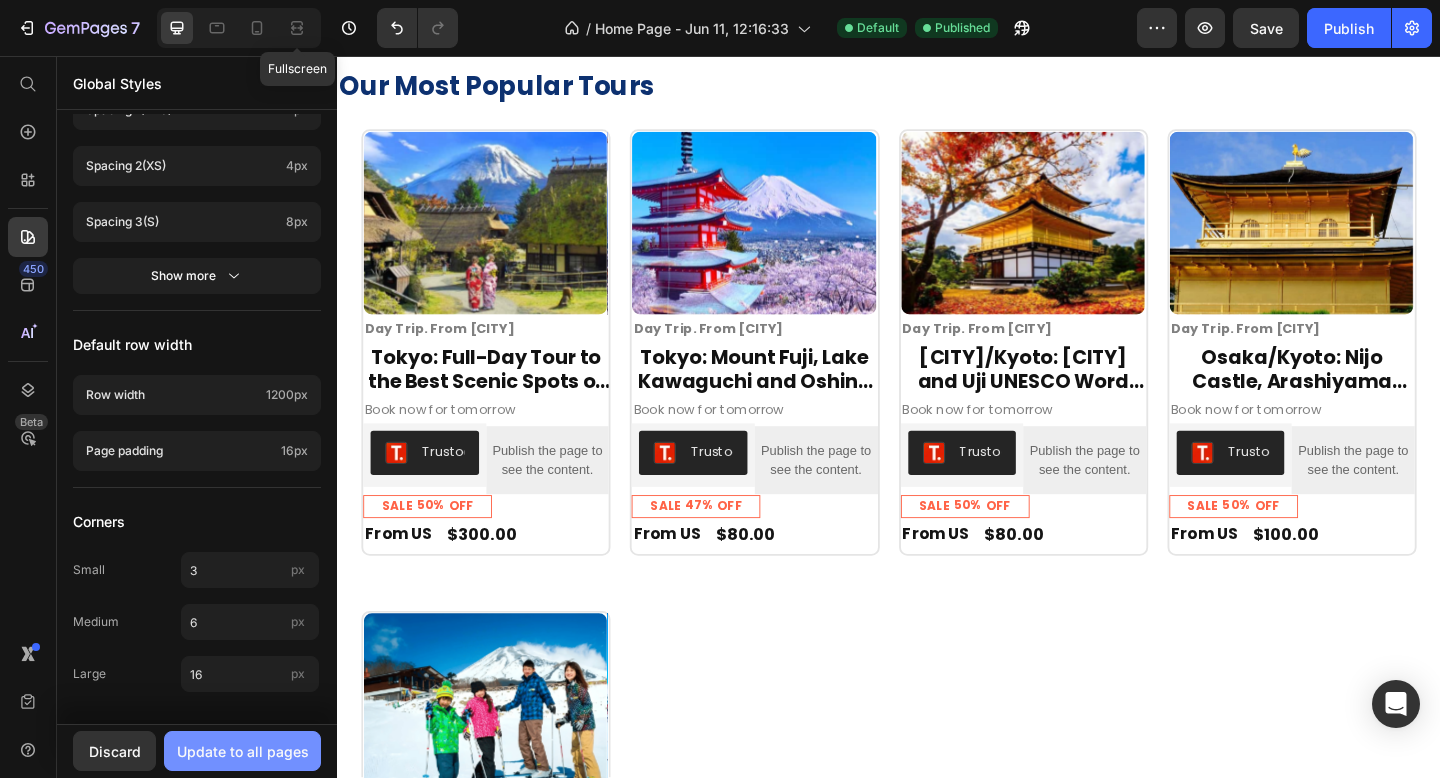 click on "Update to all pages" at bounding box center [242, 751] 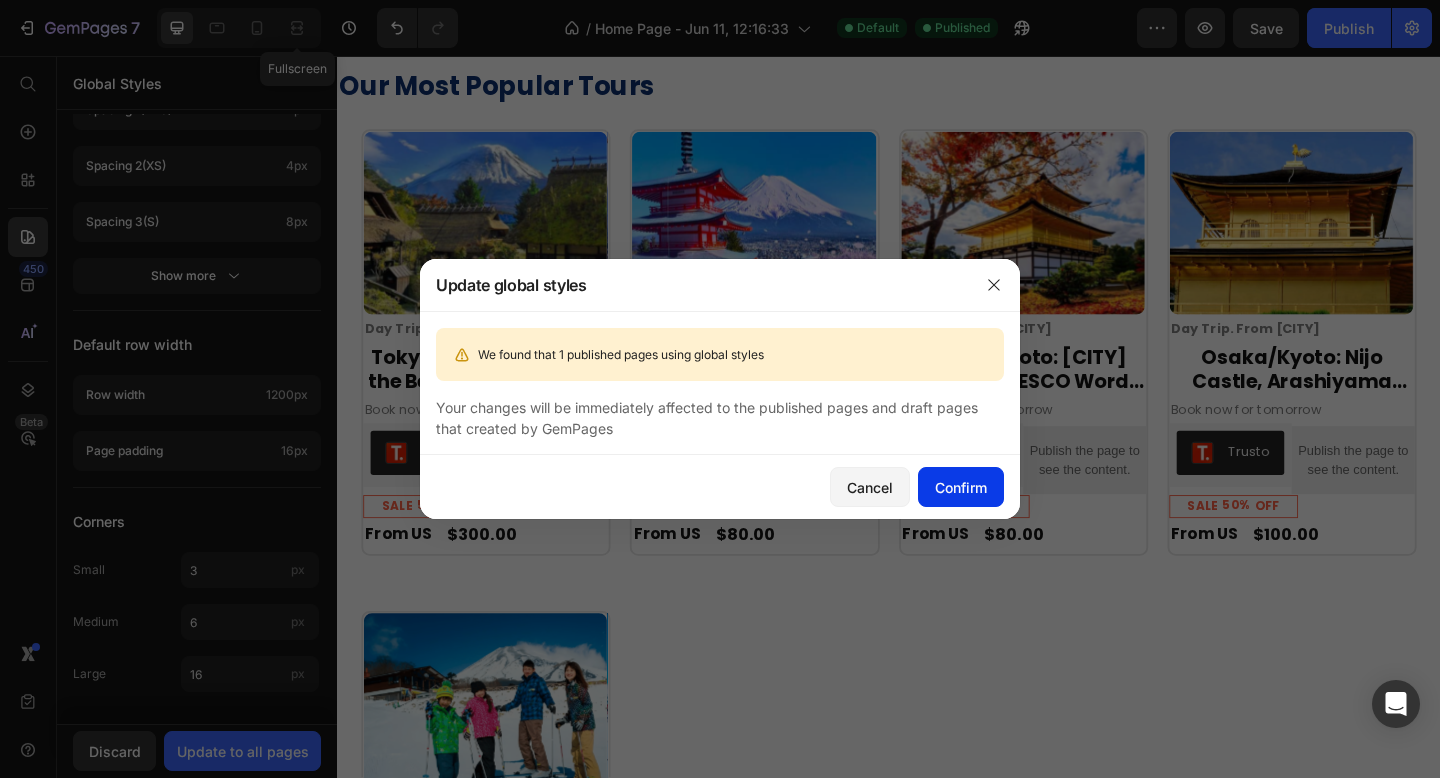 click on "Confirm" at bounding box center (961, 487) 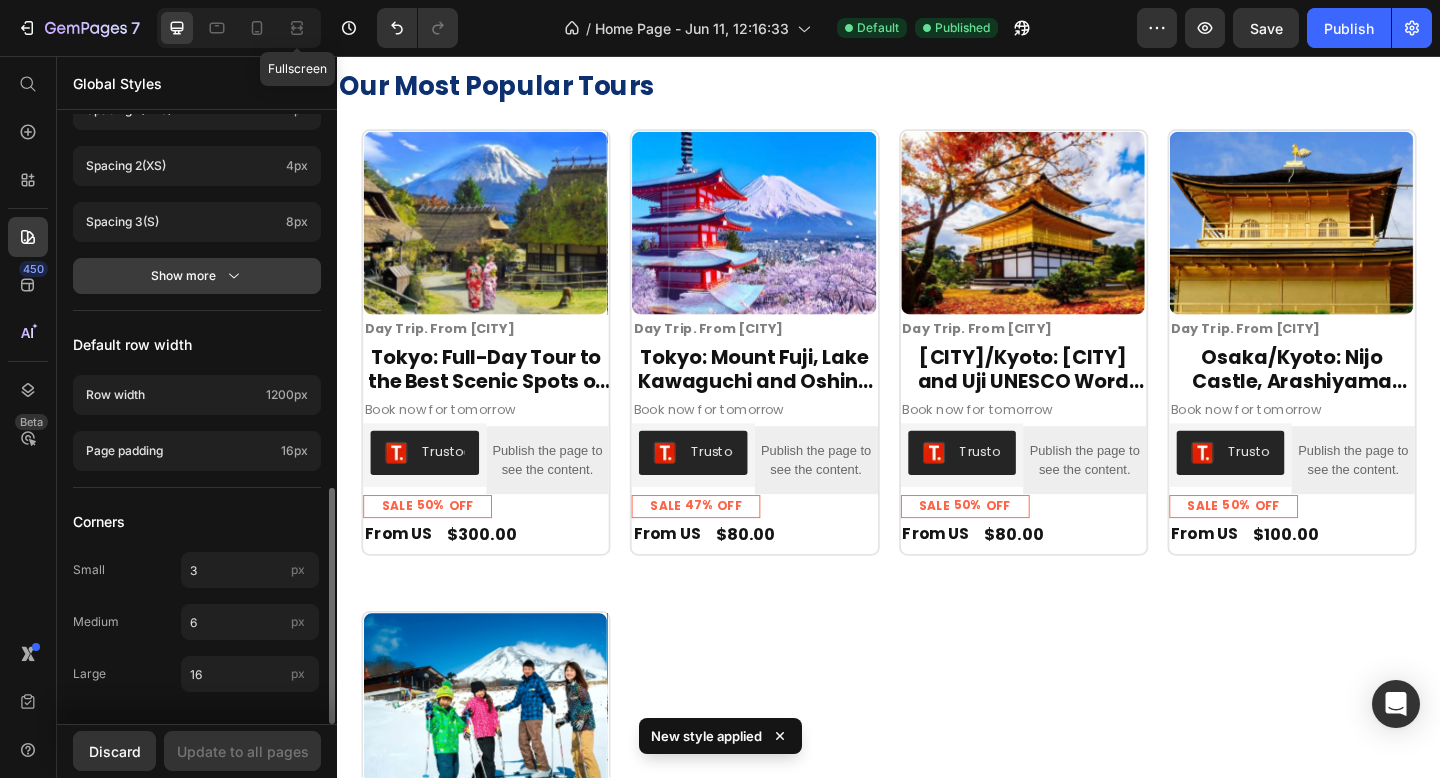 click on "Show more" at bounding box center [197, 276] 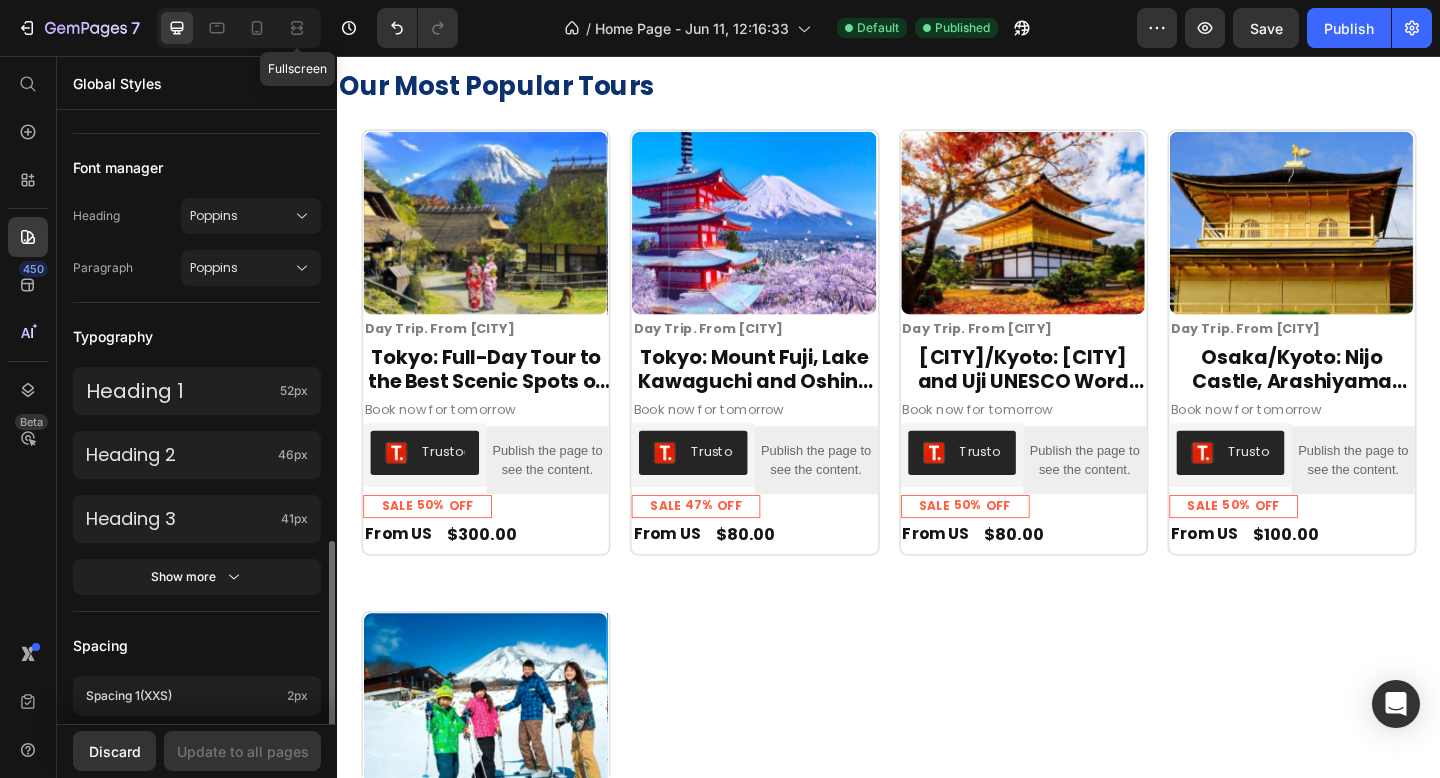 scroll, scrollTop: 0, scrollLeft: 0, axis: both 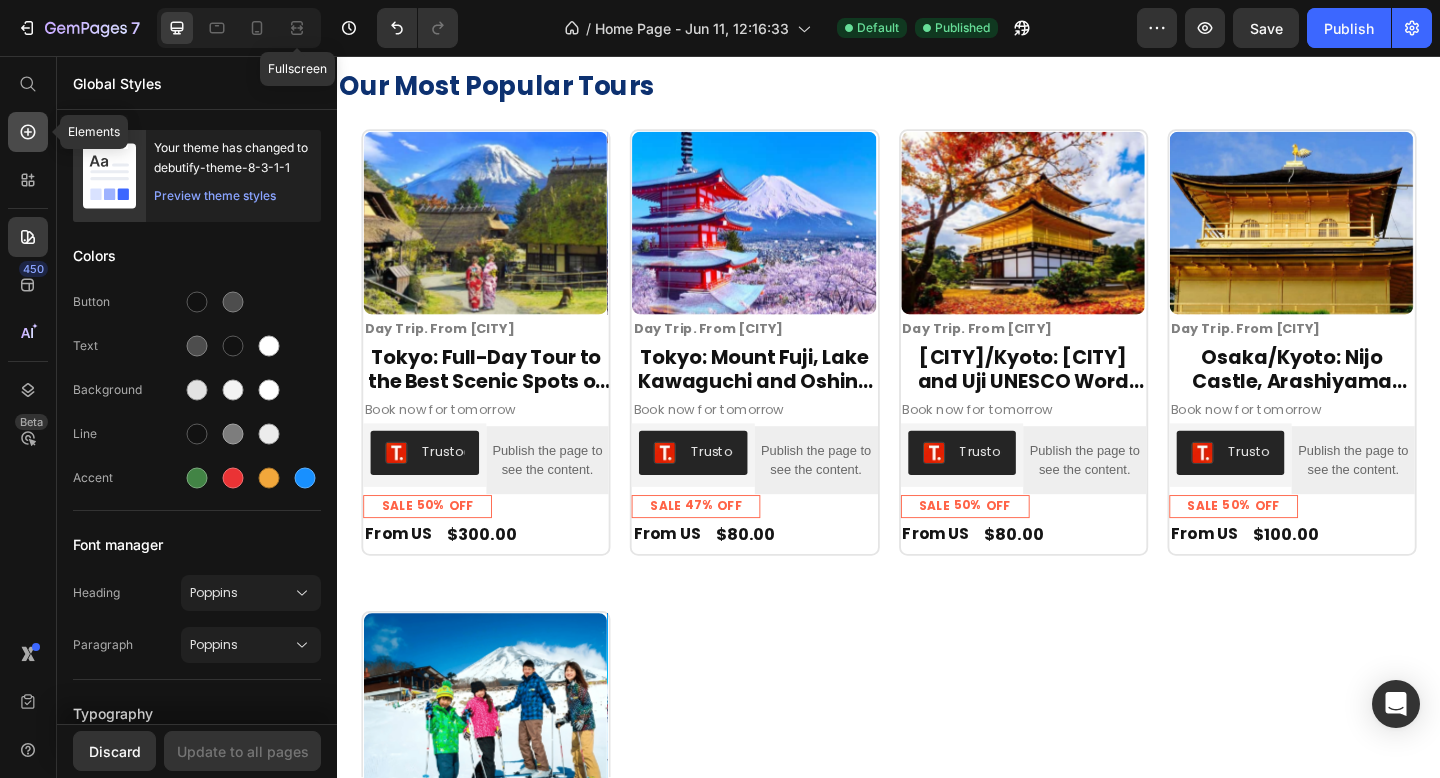 click 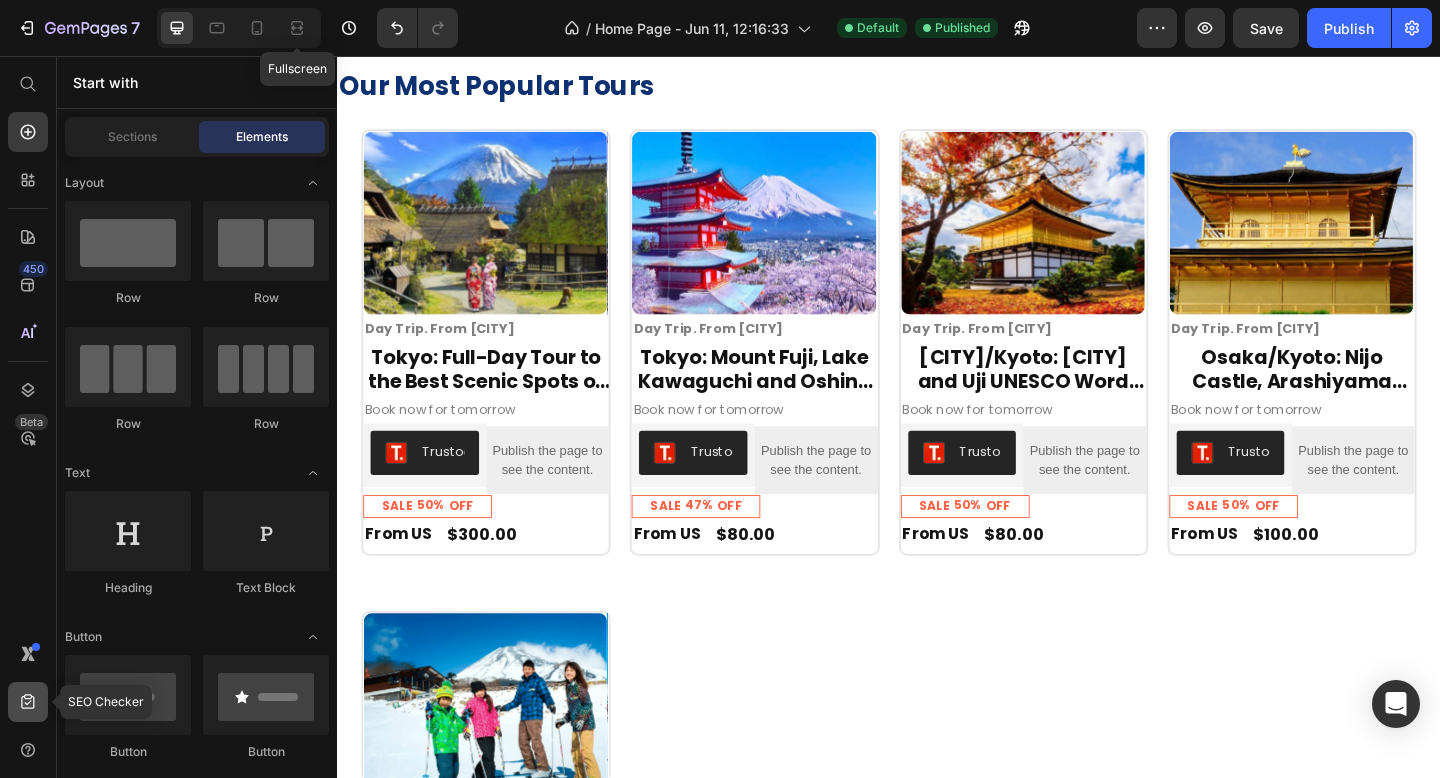 click 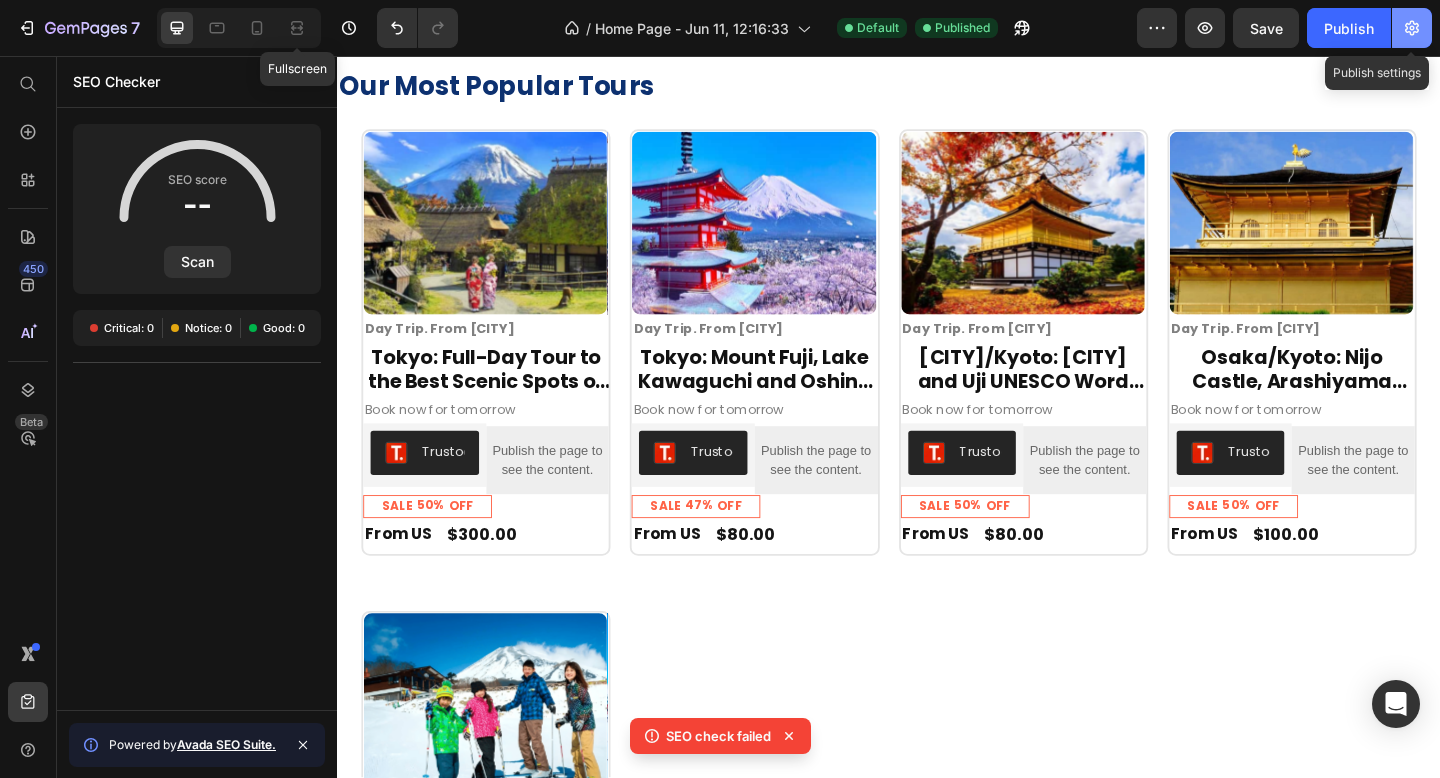 click 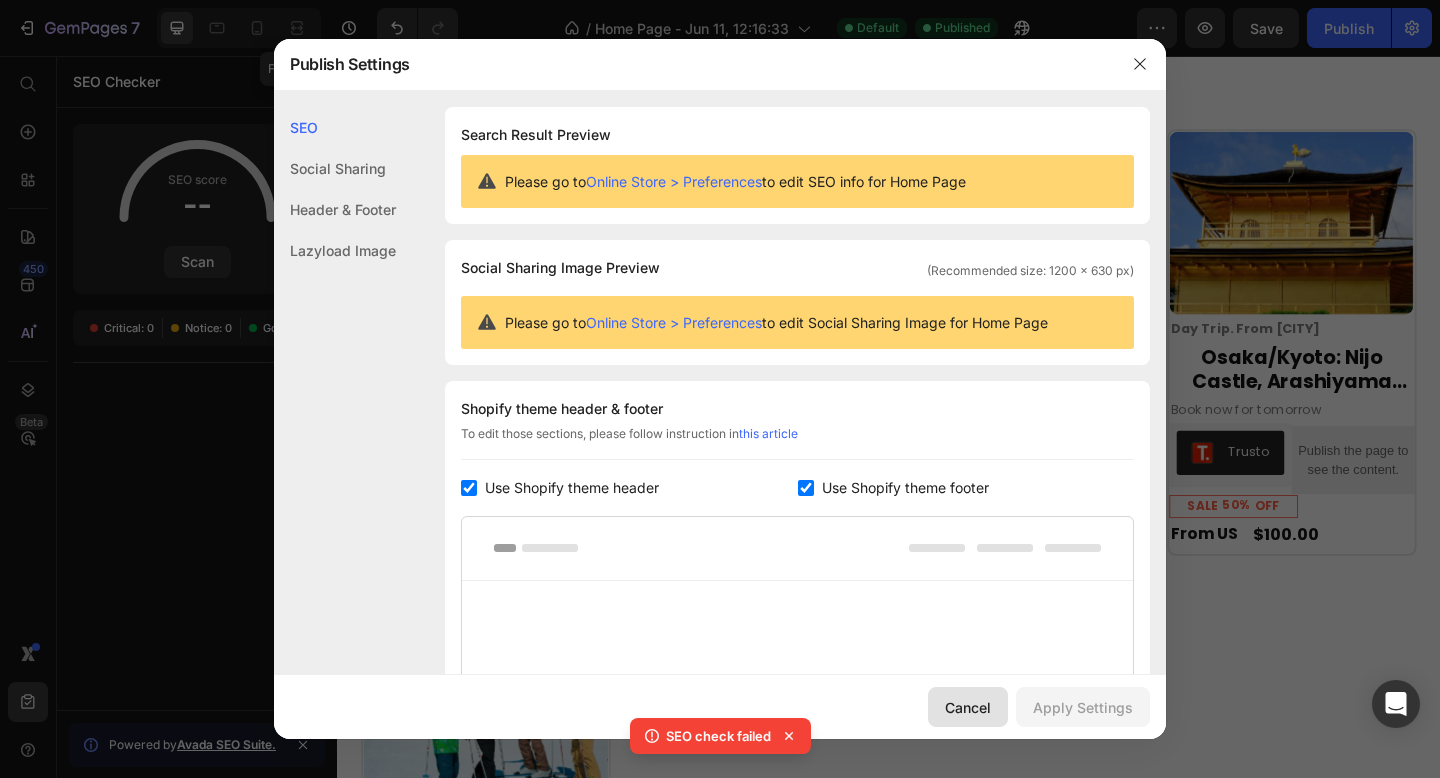 click on "Cancel" at bounding box center (968, 707) 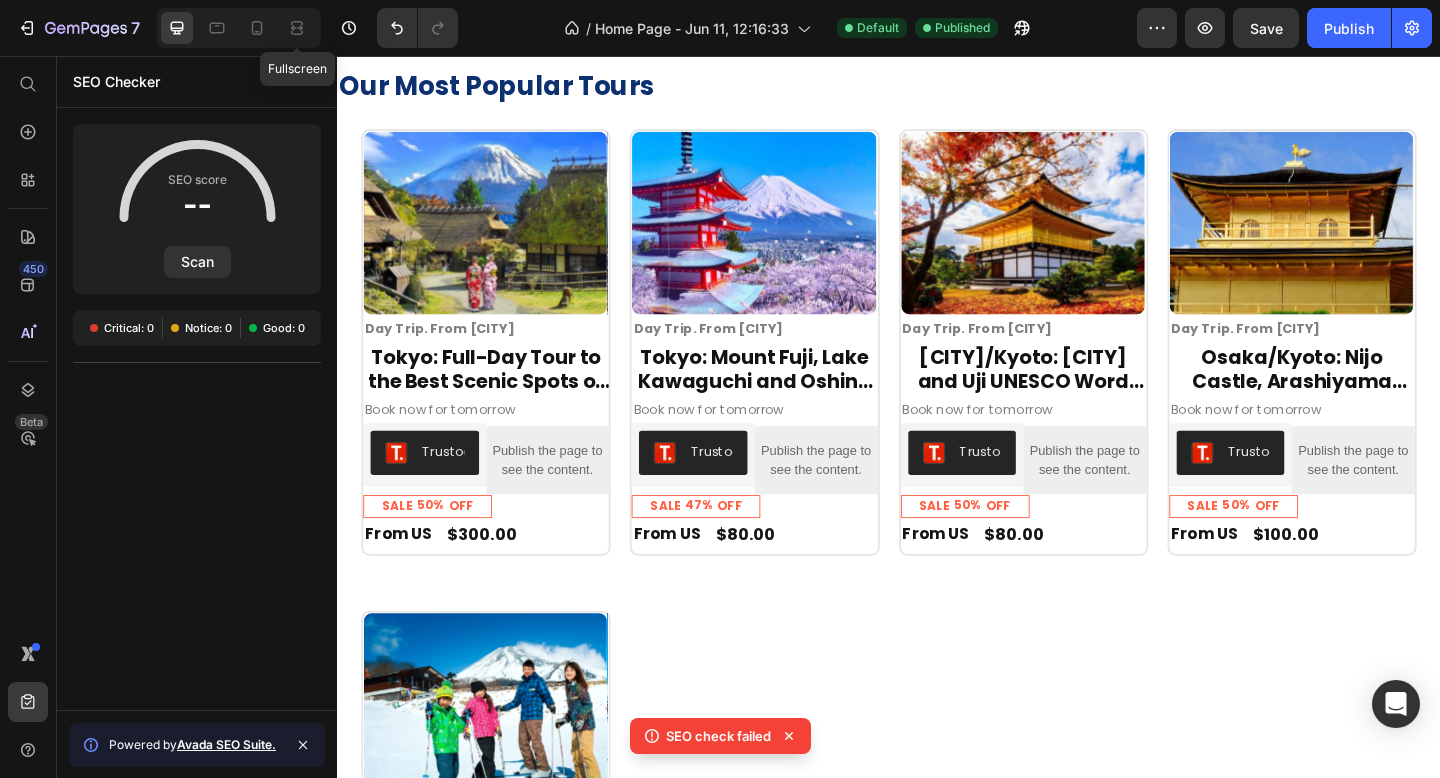 click 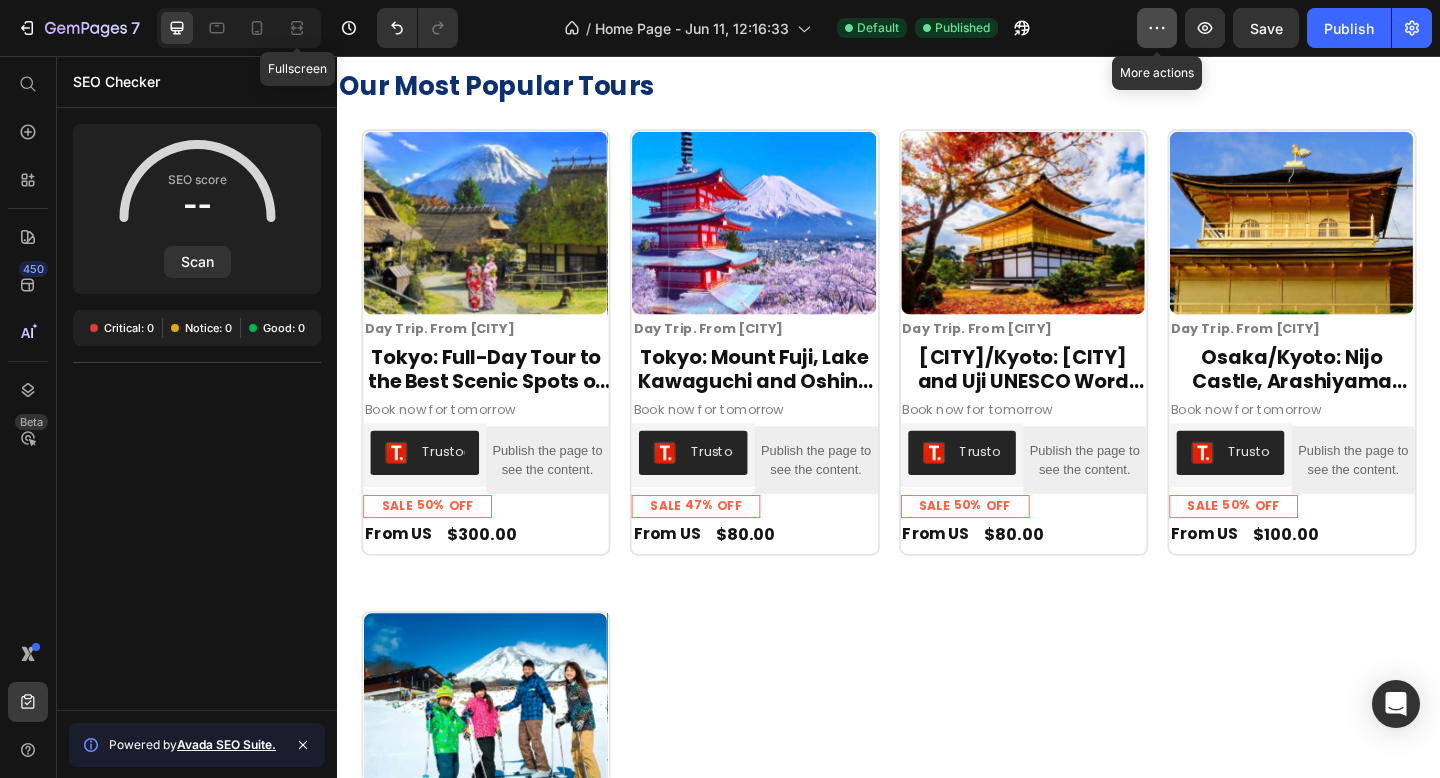 click 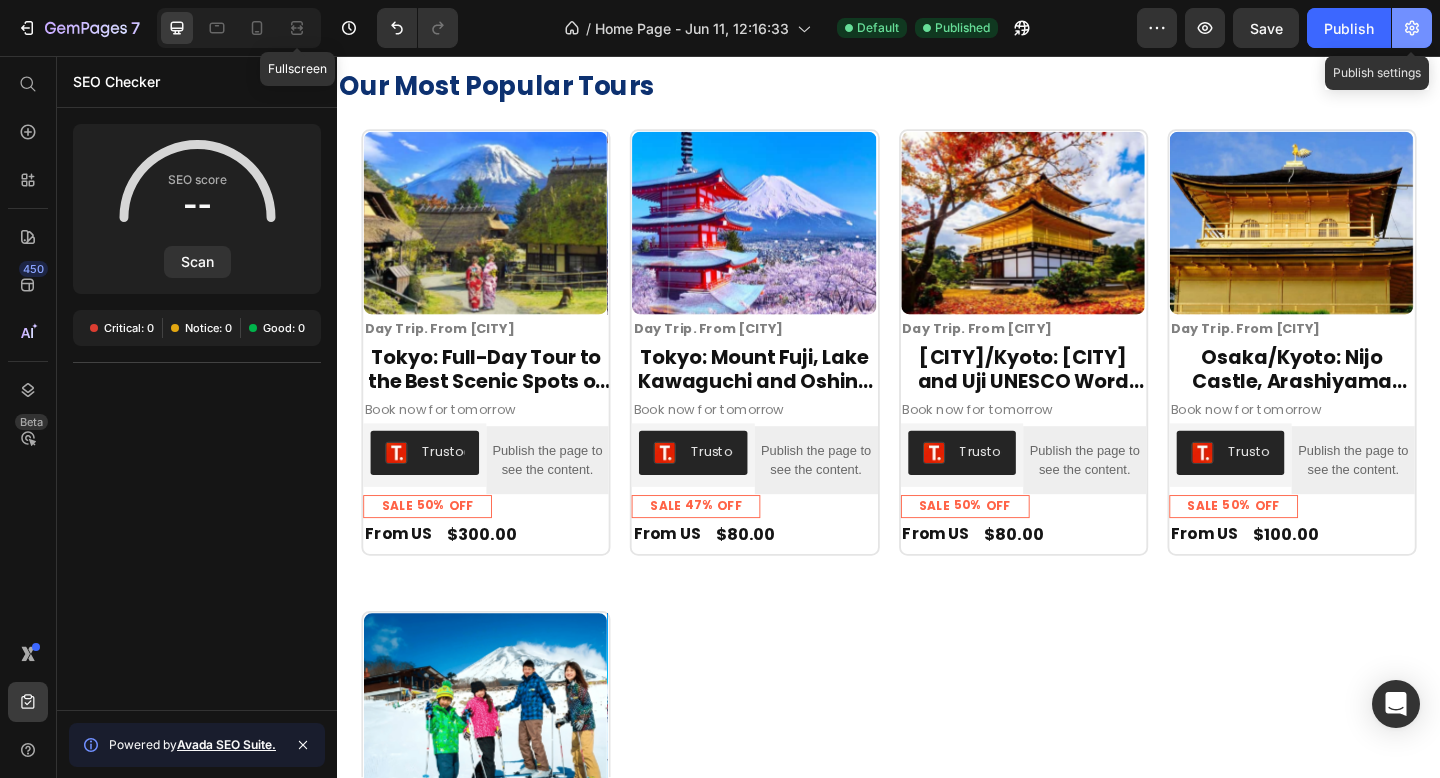 click 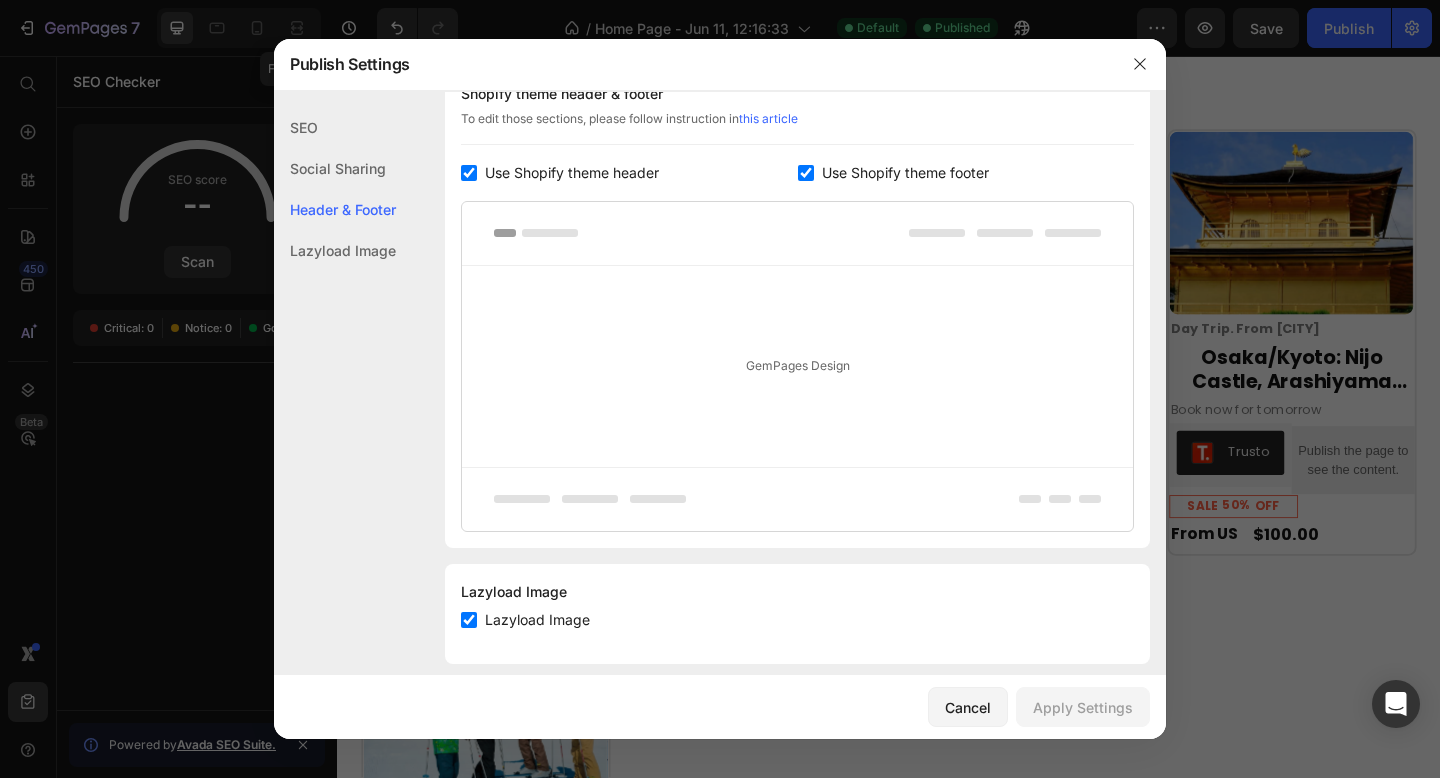 scroll, scrollTop: 336, scrollLeft: 0, axis: vertical 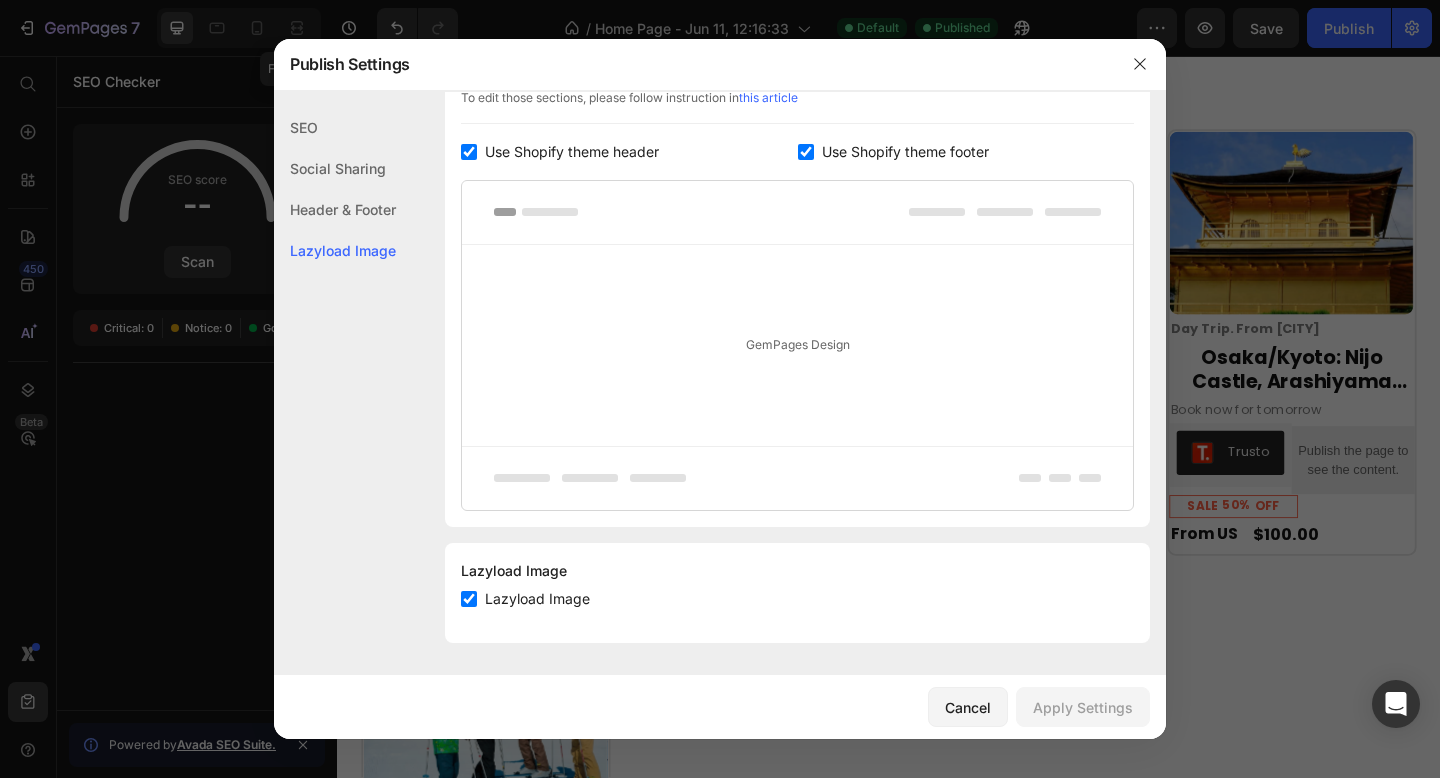 click on "SEO" 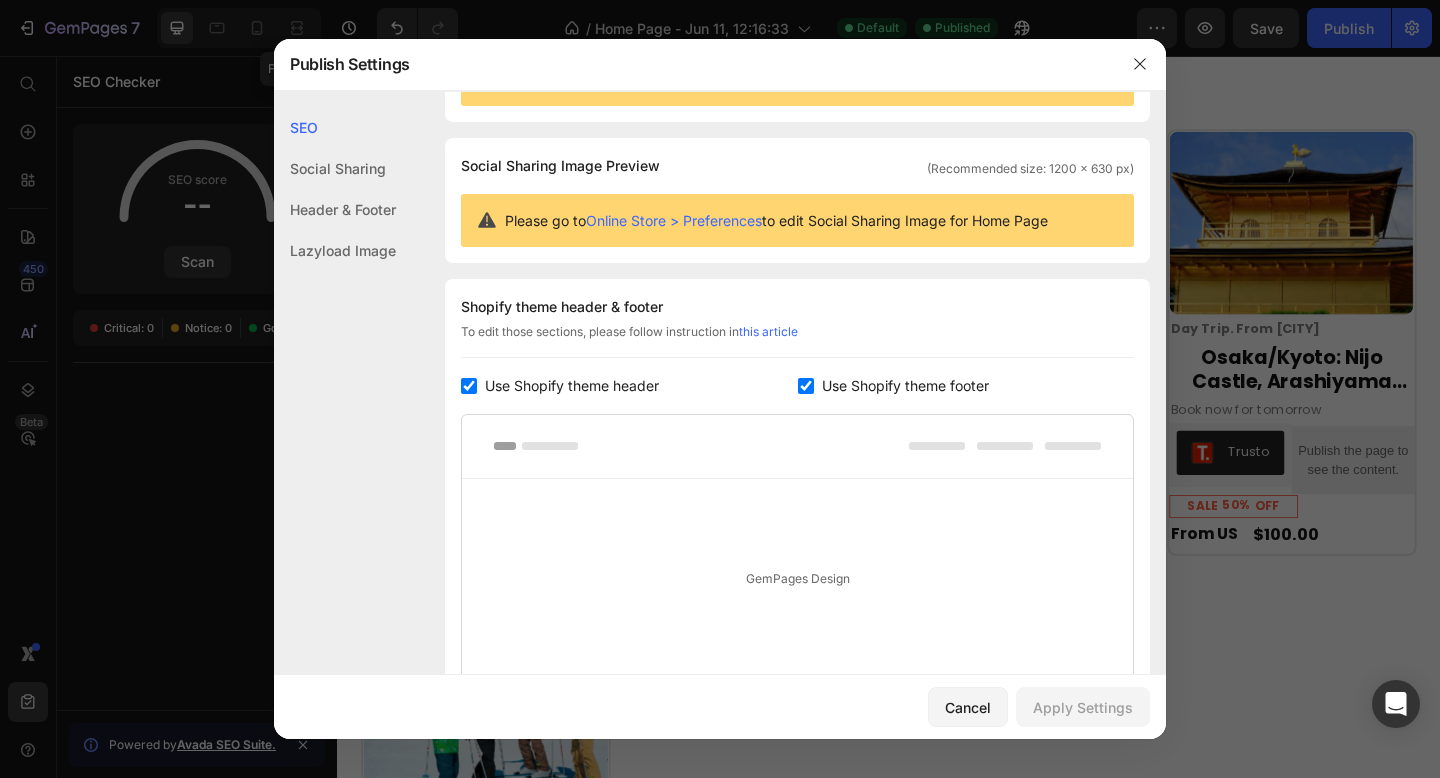 scroll, scrollTop: 0, scrollLeft: 0, axis: both 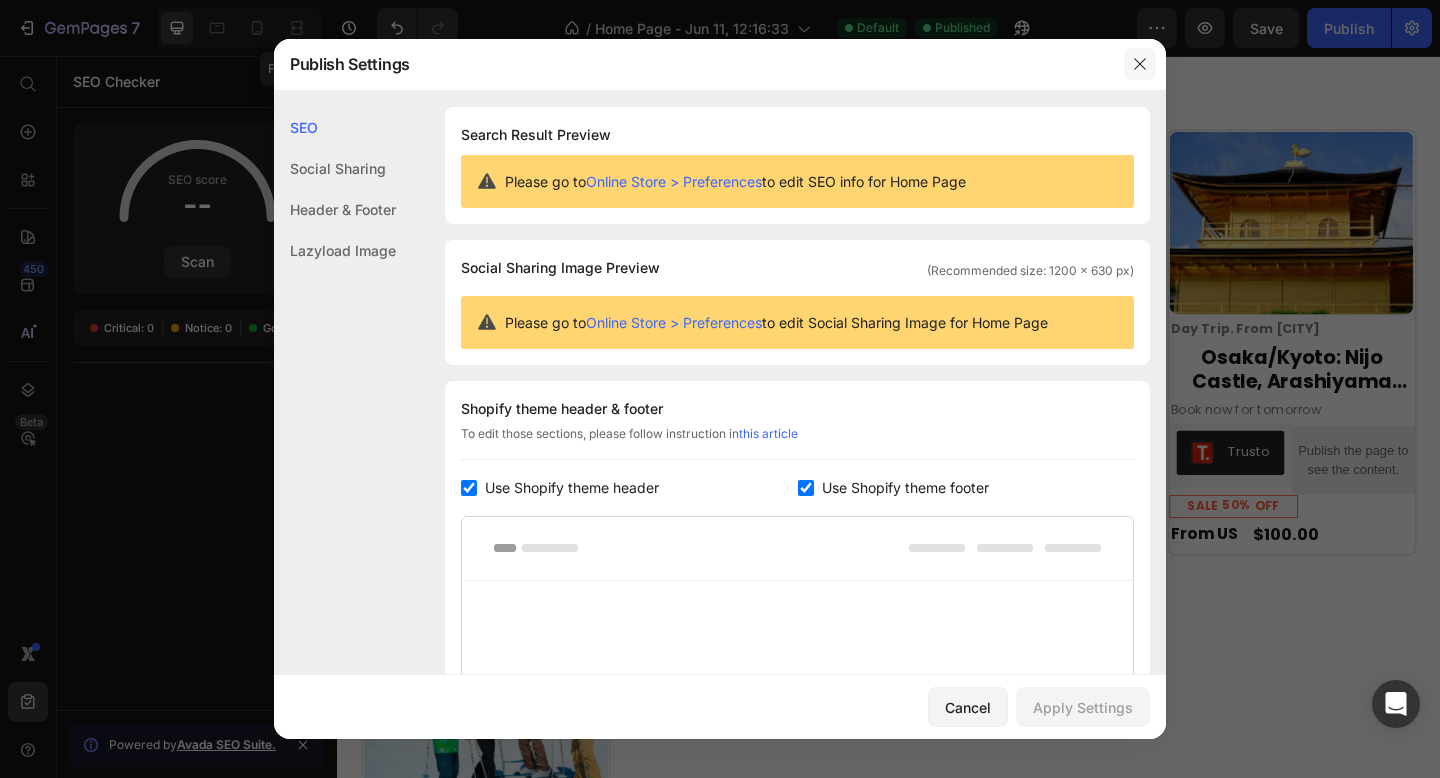 click at bounding box center (1140, 64) 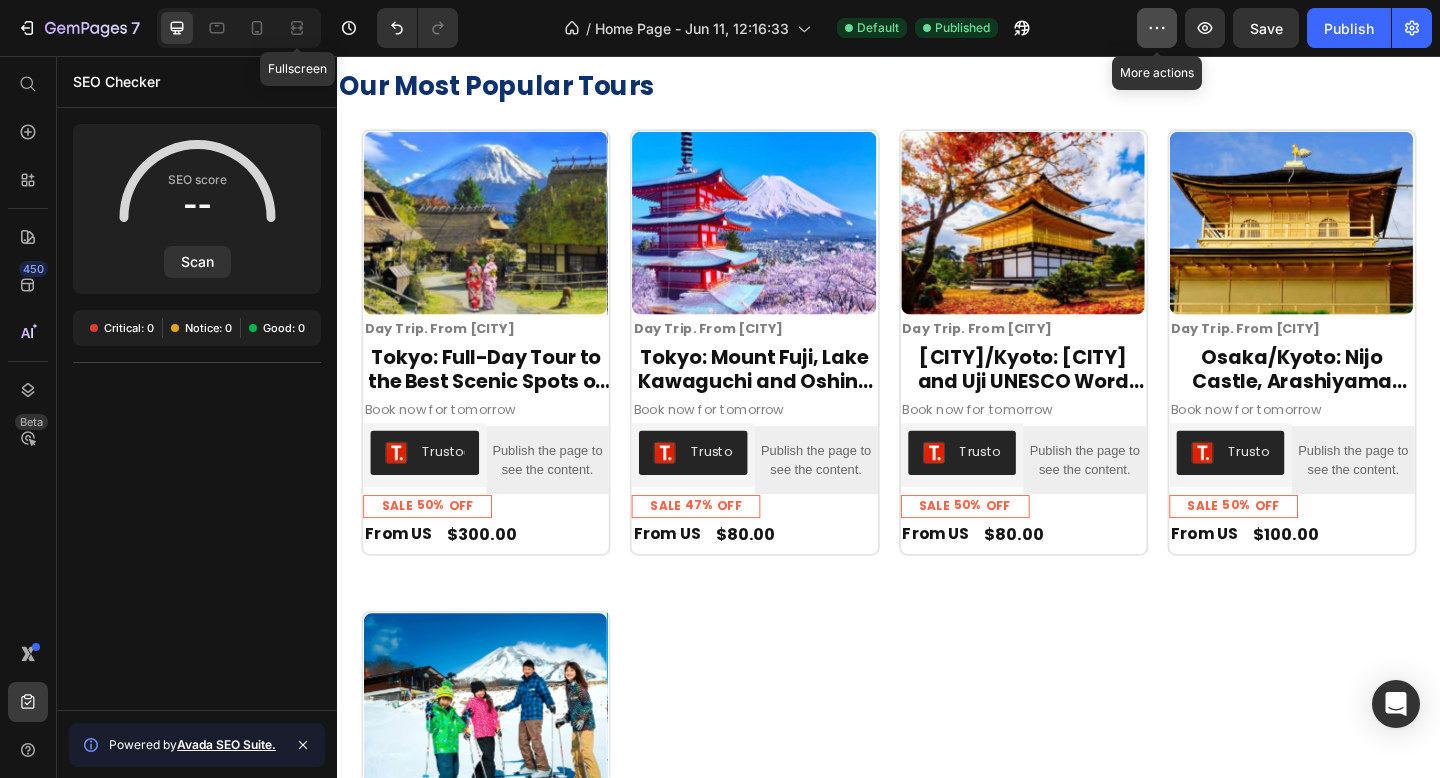 click 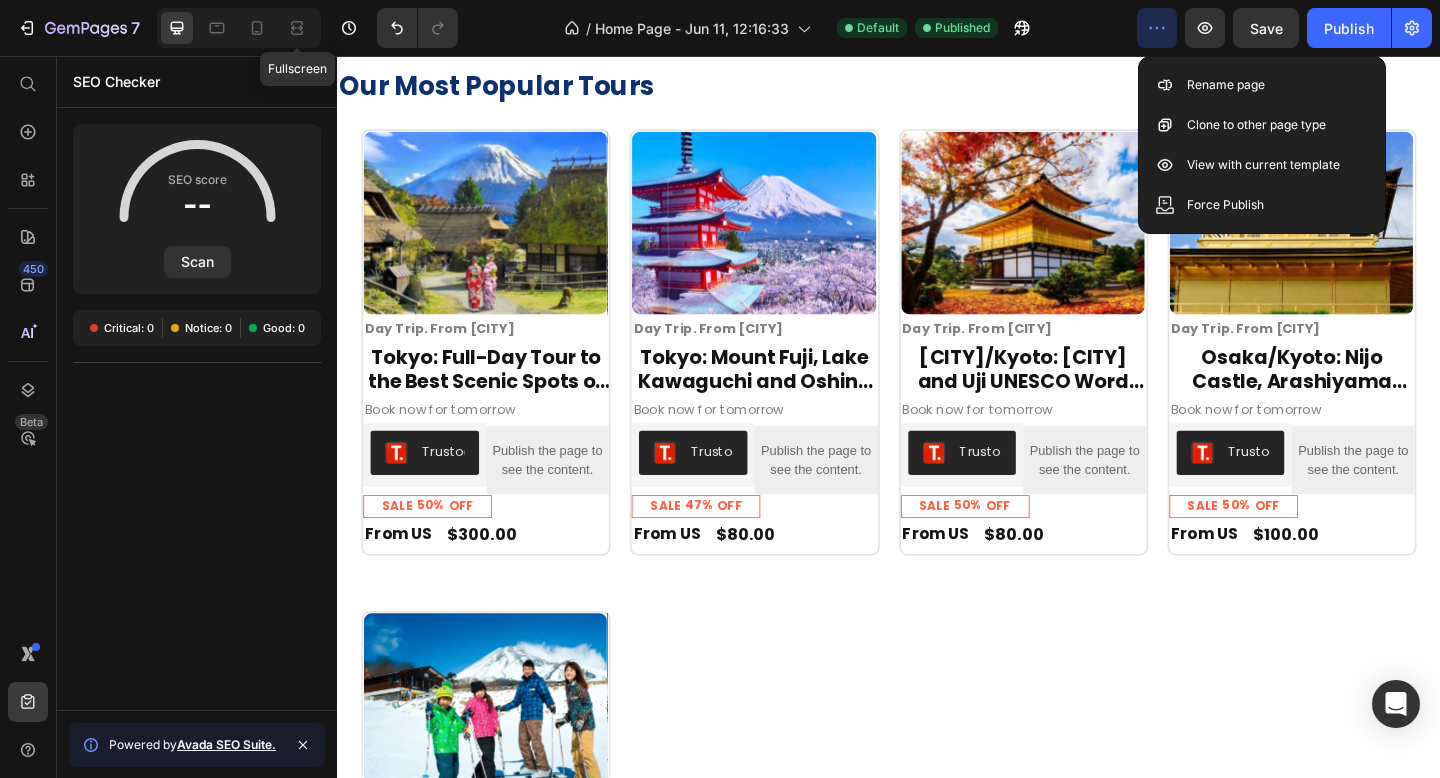 click 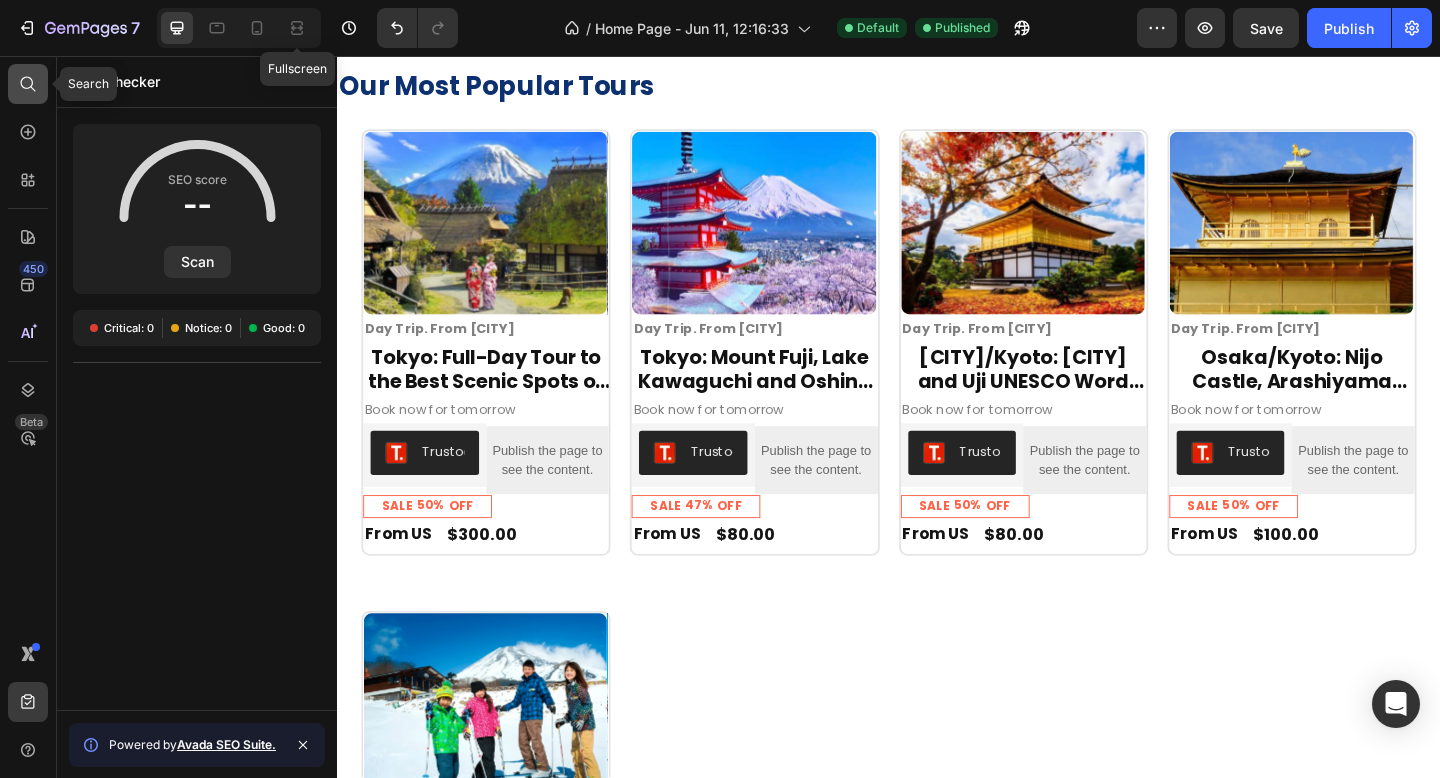 click 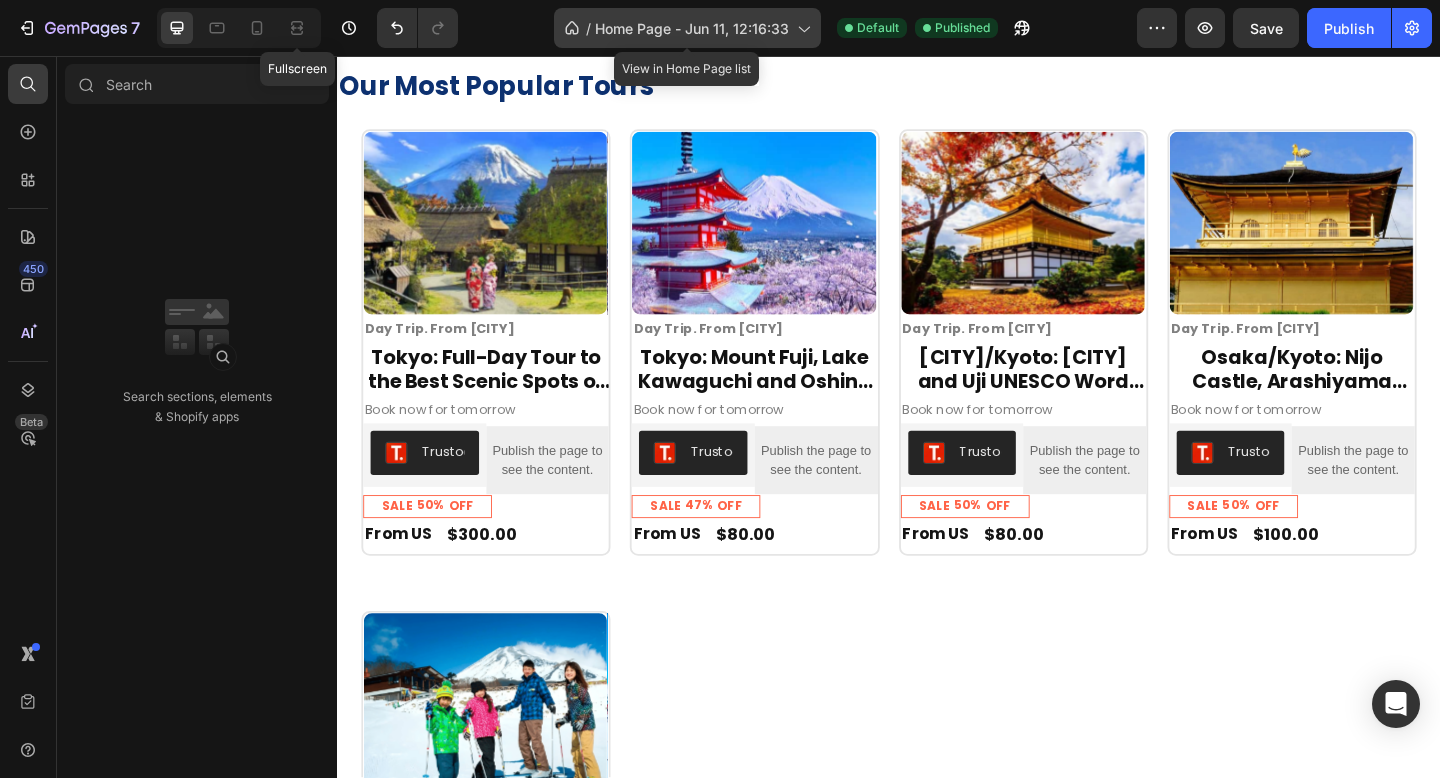 click on "Home Page - Jun 11, 12:16:33" at bounding box center (692, 28) 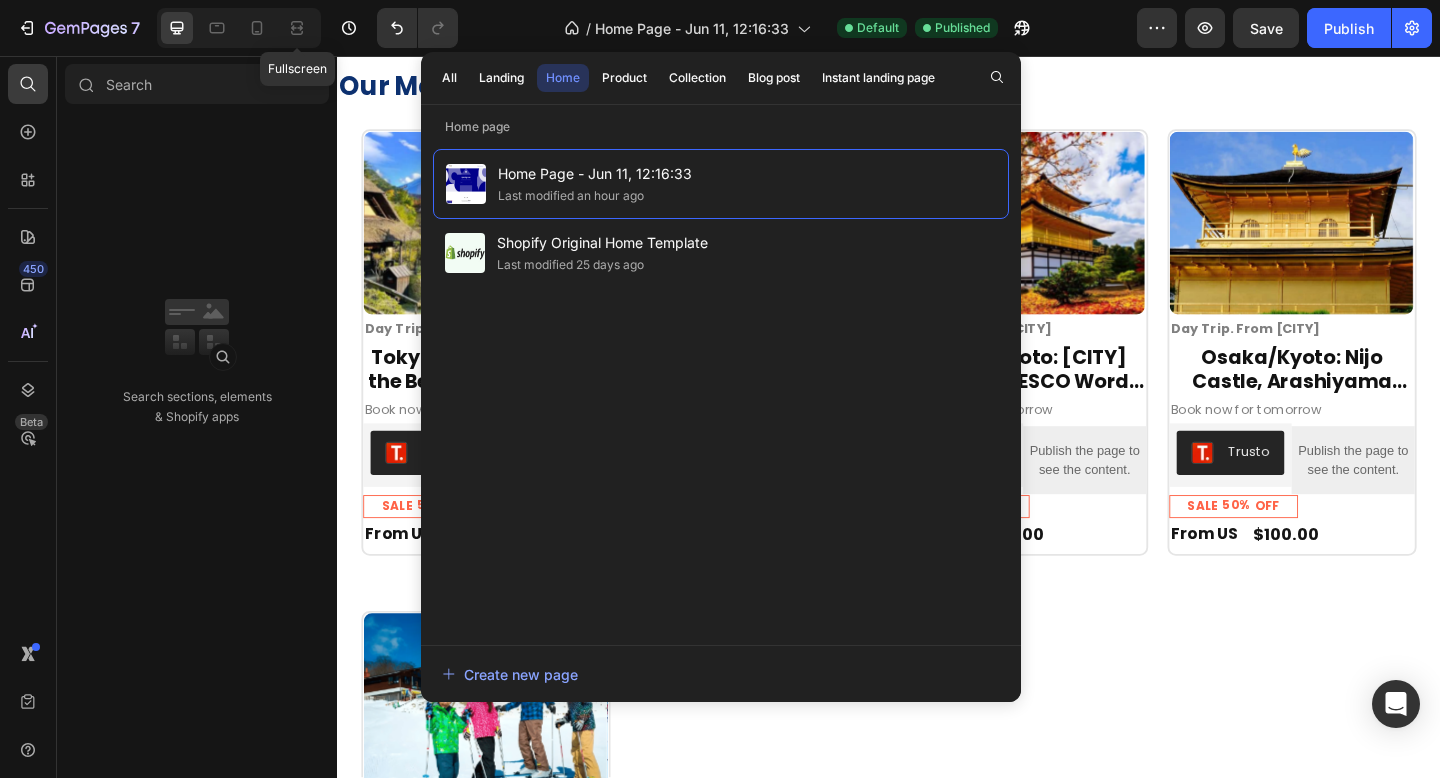 click on "/  Home Page - Jun 11, 12:16:33 Default Published" 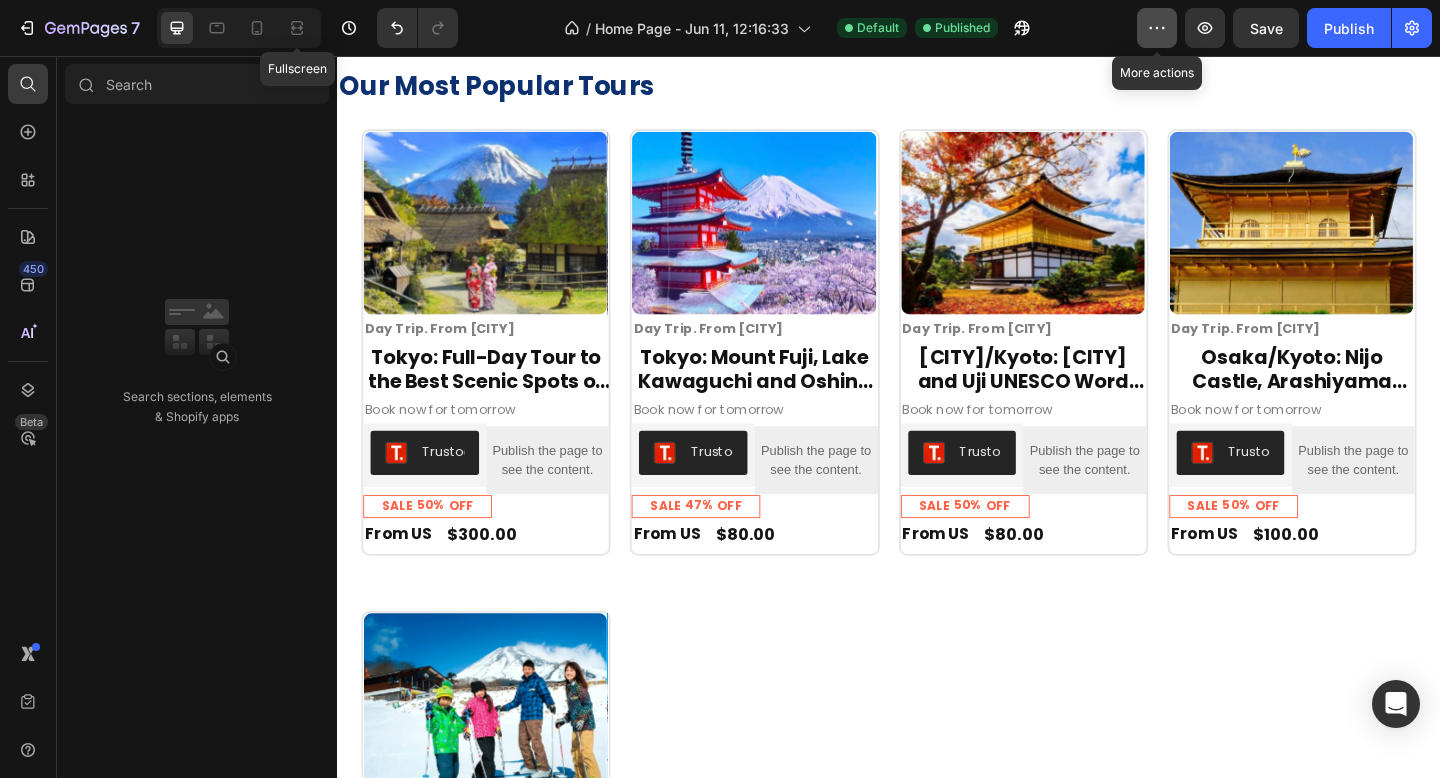 click 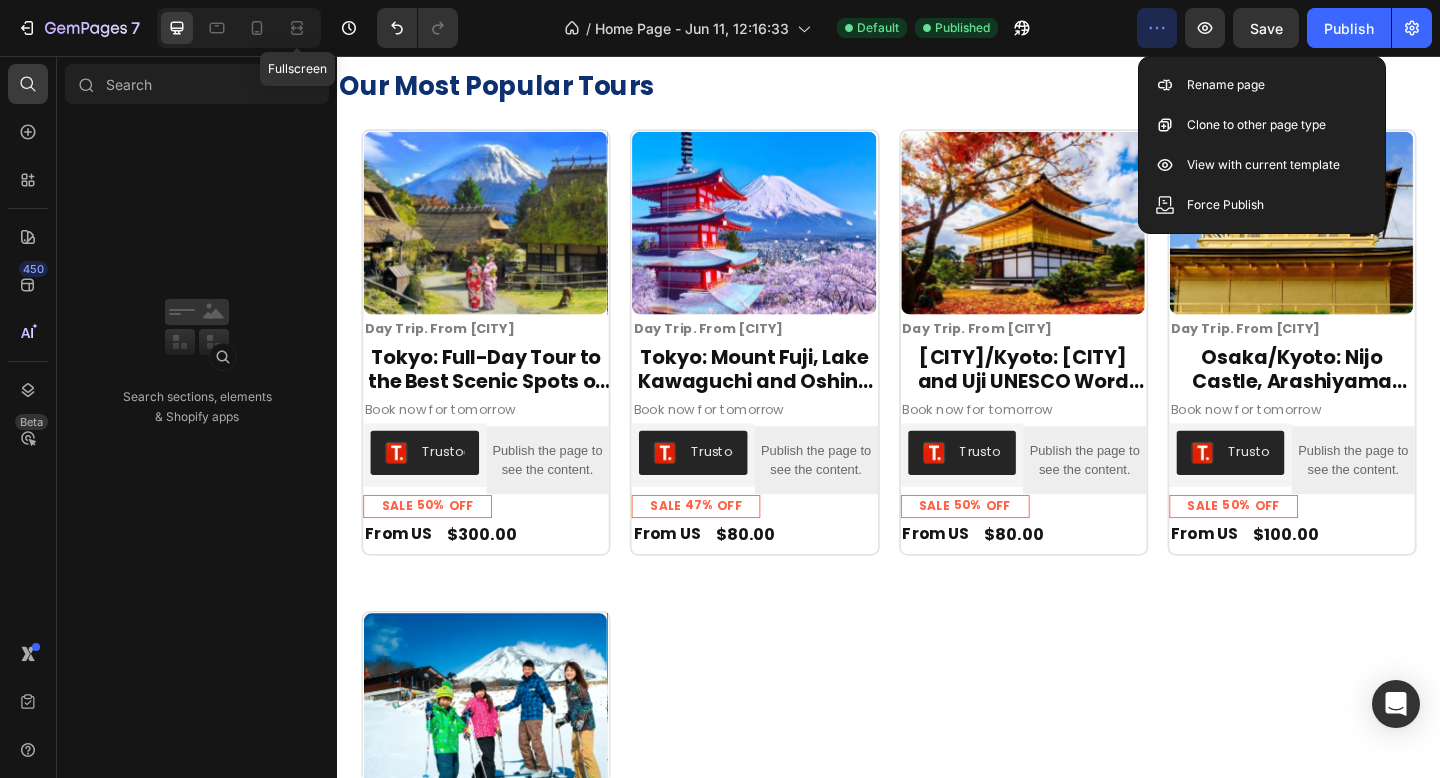 click on "/  Home Page - Jun 11, 12:16:33 Default Published" 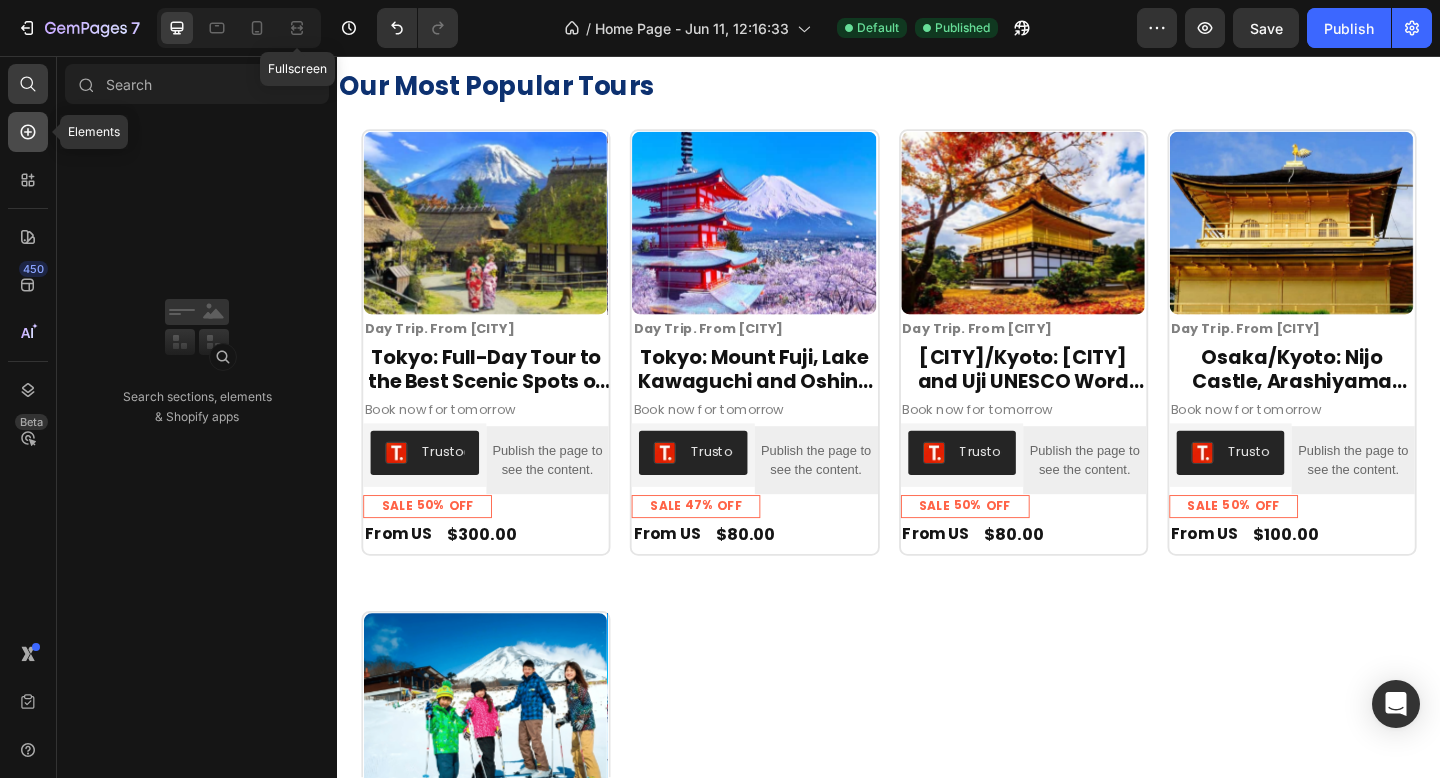 click 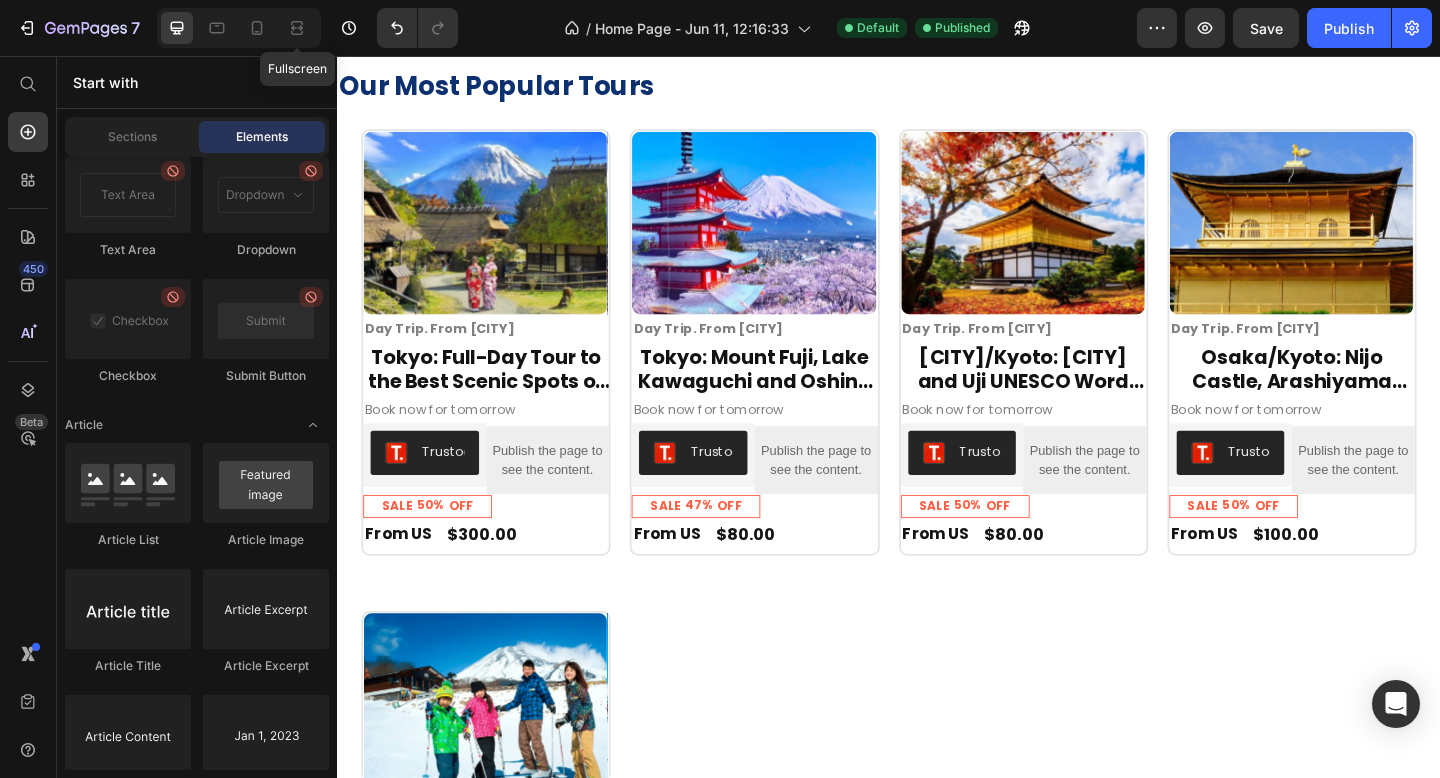 scroll, scrollTop: 5566, scrollLeft: 0, axis: vertical 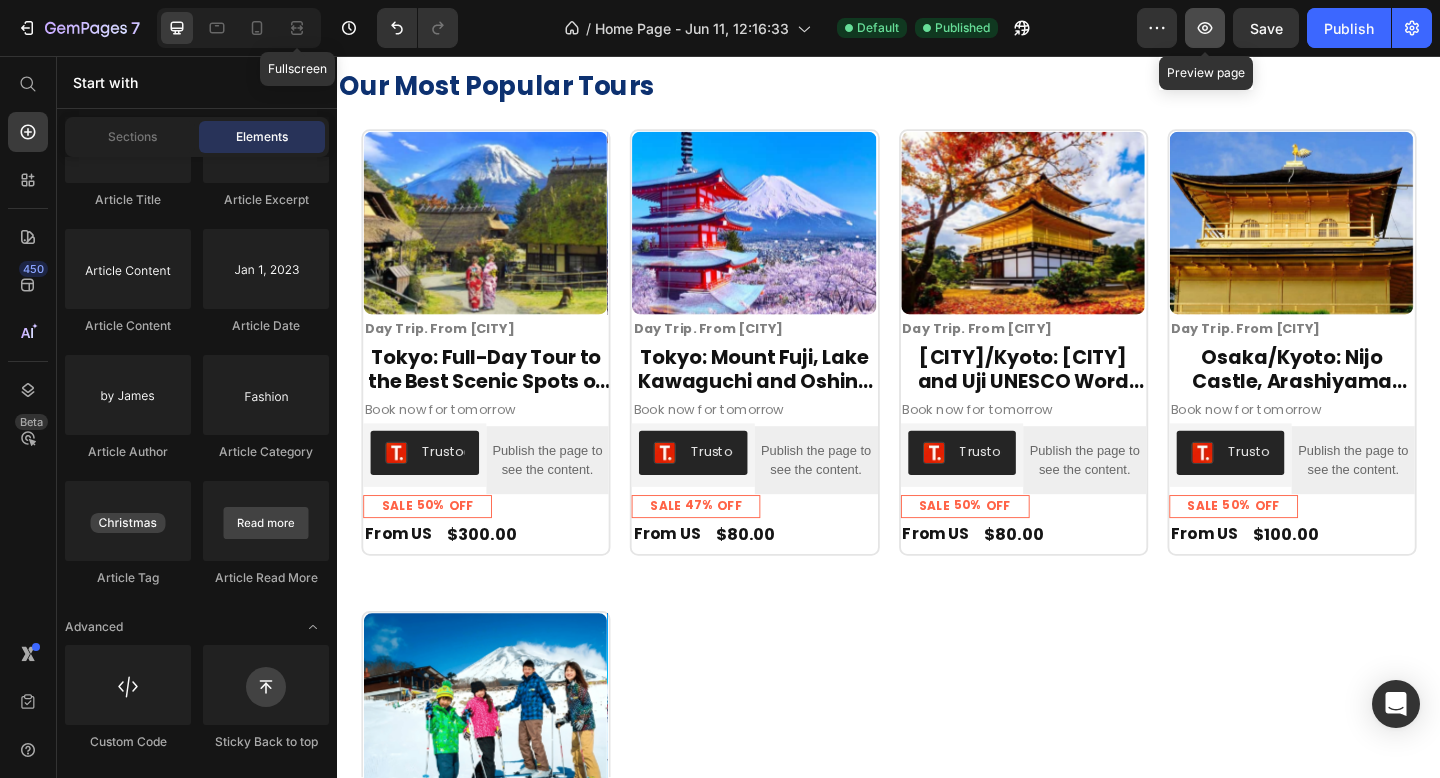 click 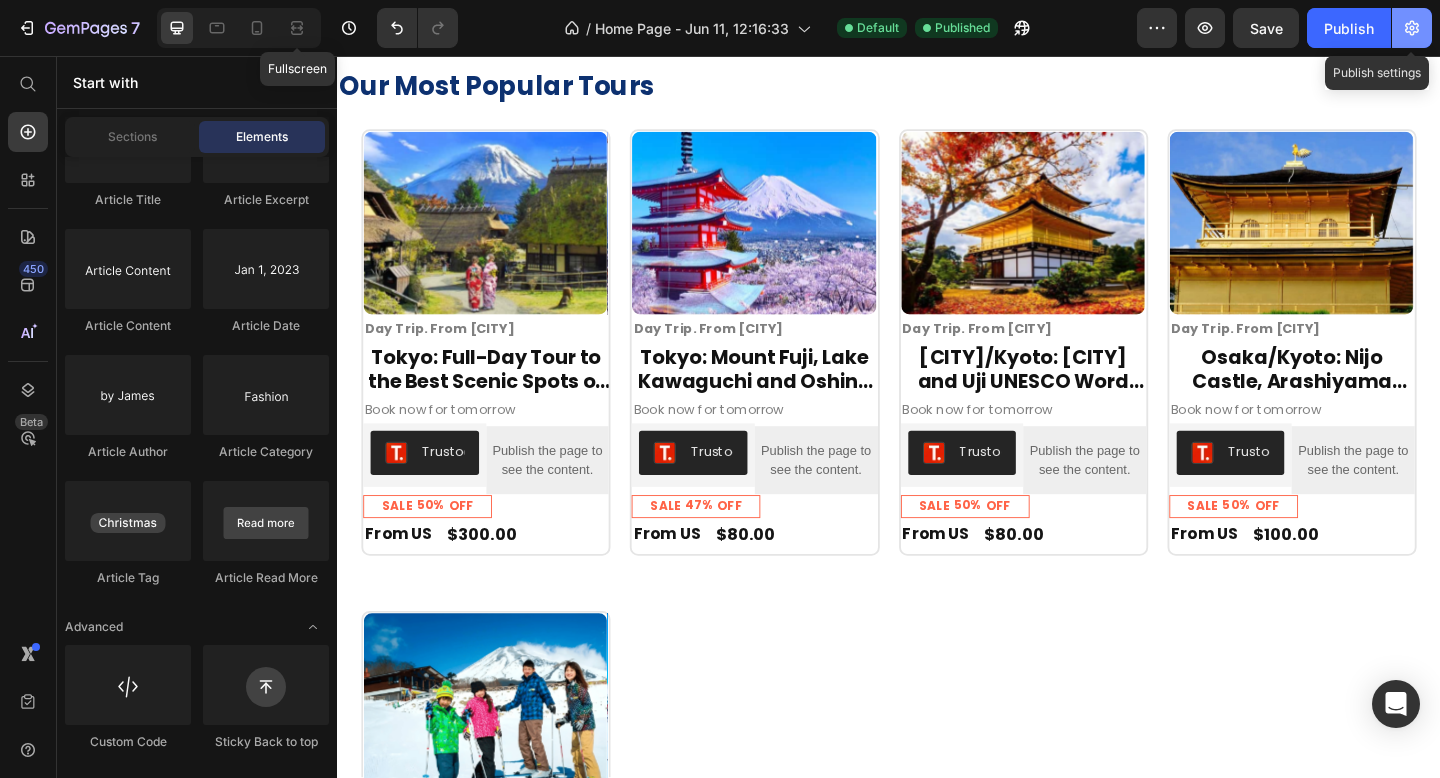 click 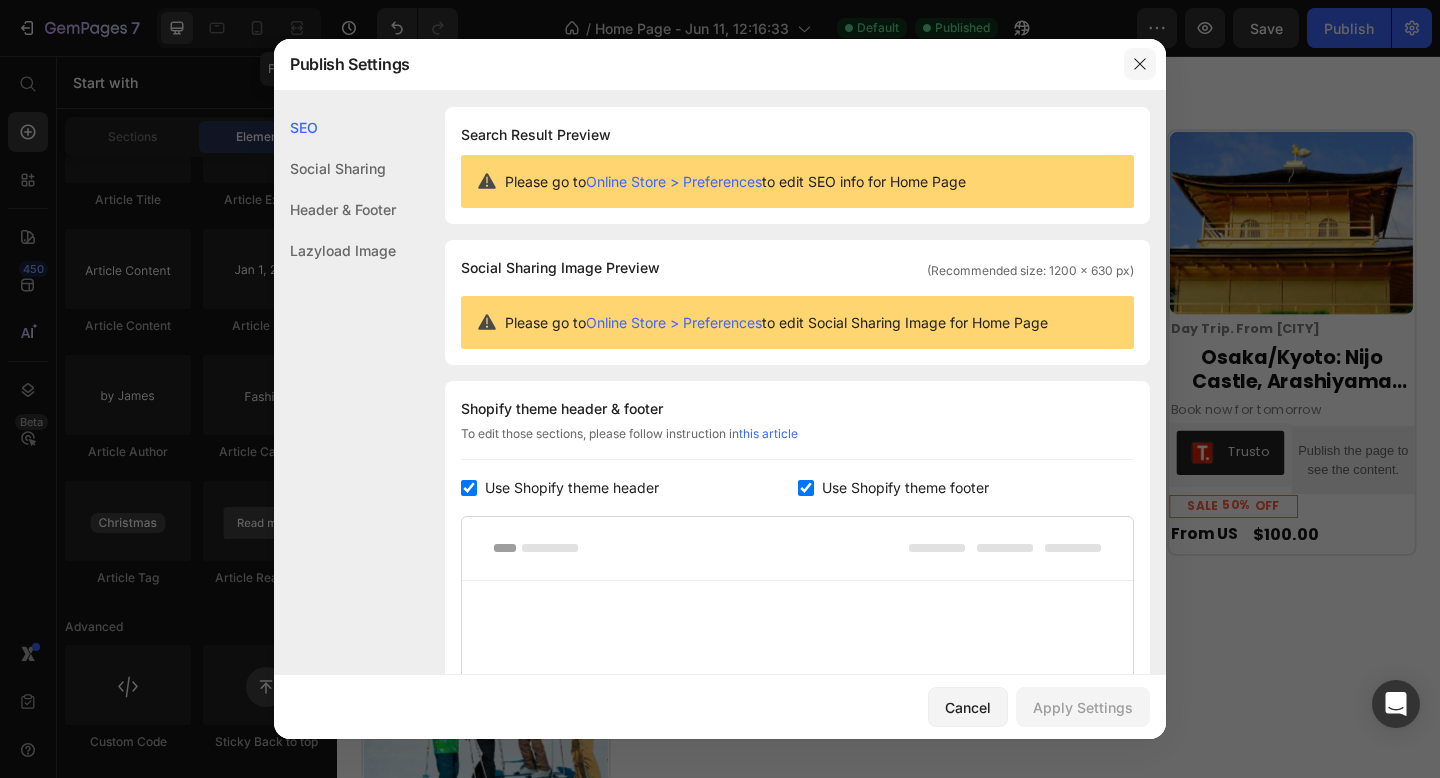 click 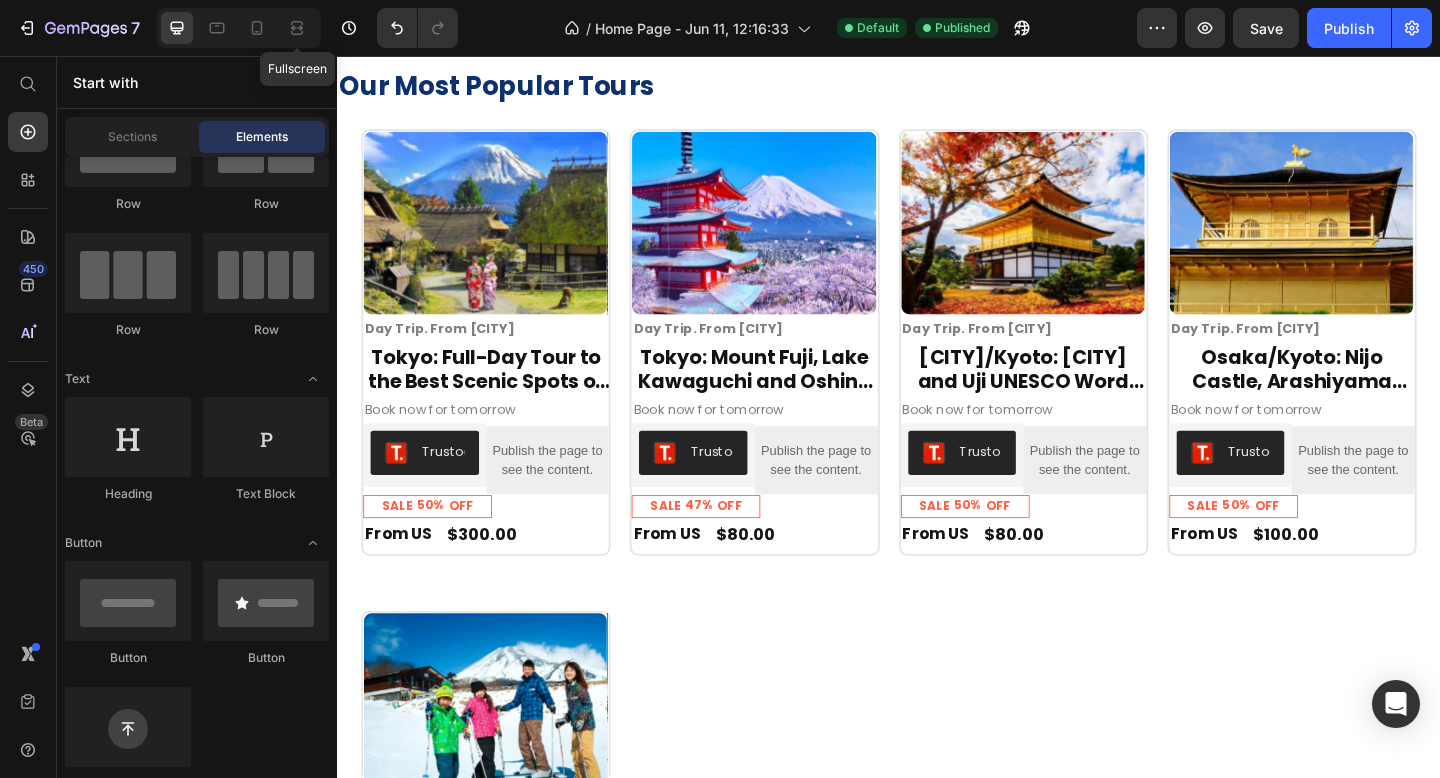 scroll, scrollTop: 0, scrollLeft: 0, axis: both 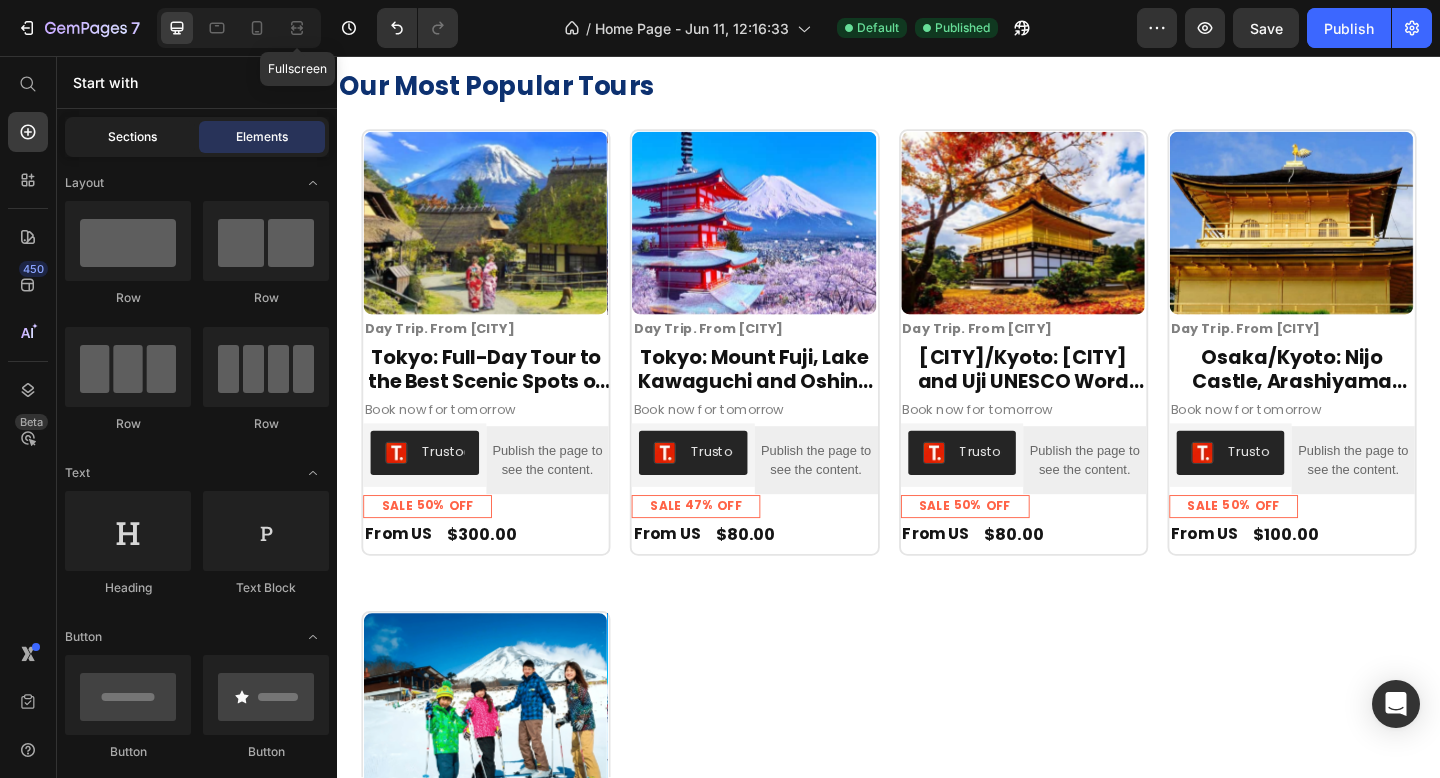 click on "Sections" 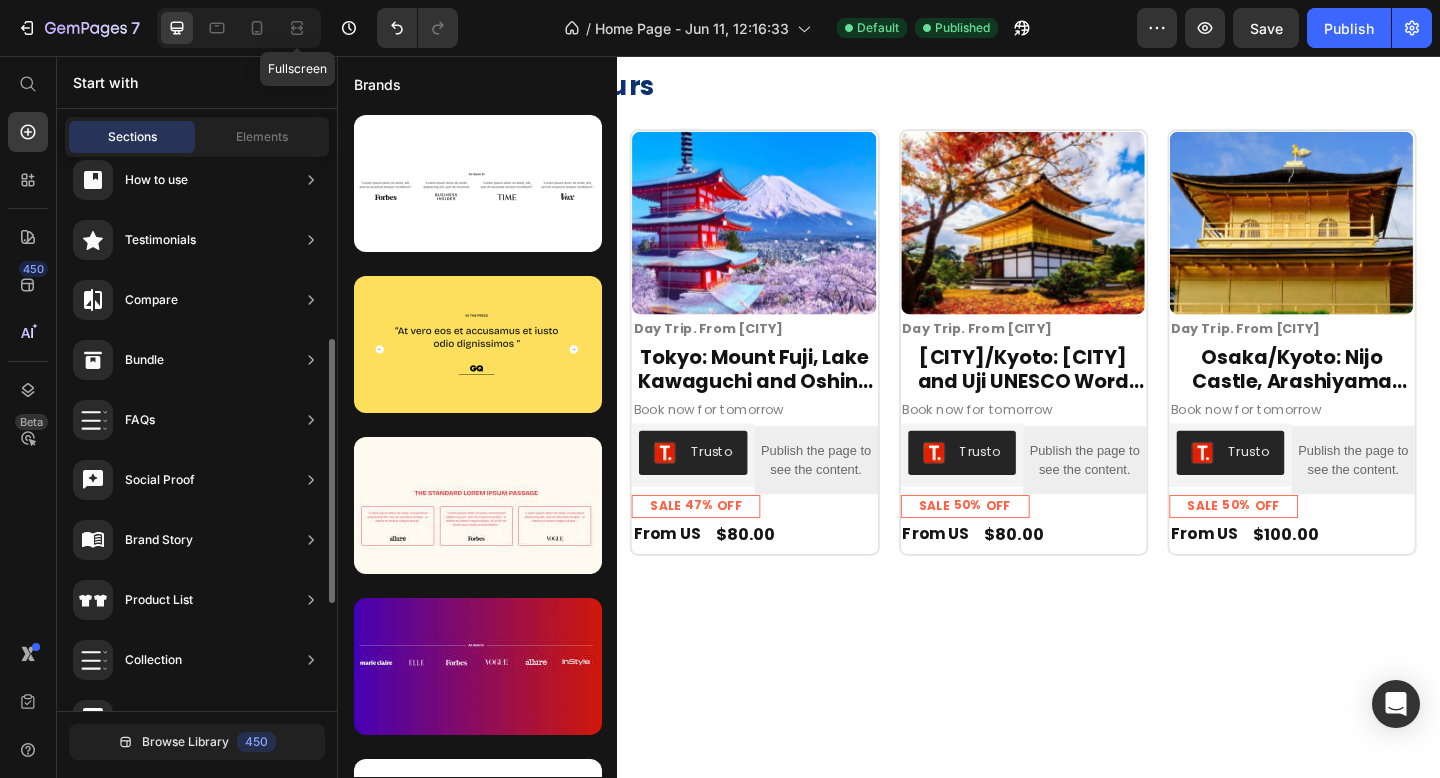 scroll, scrollTop: 0, scrollLeft: 0, axis: both 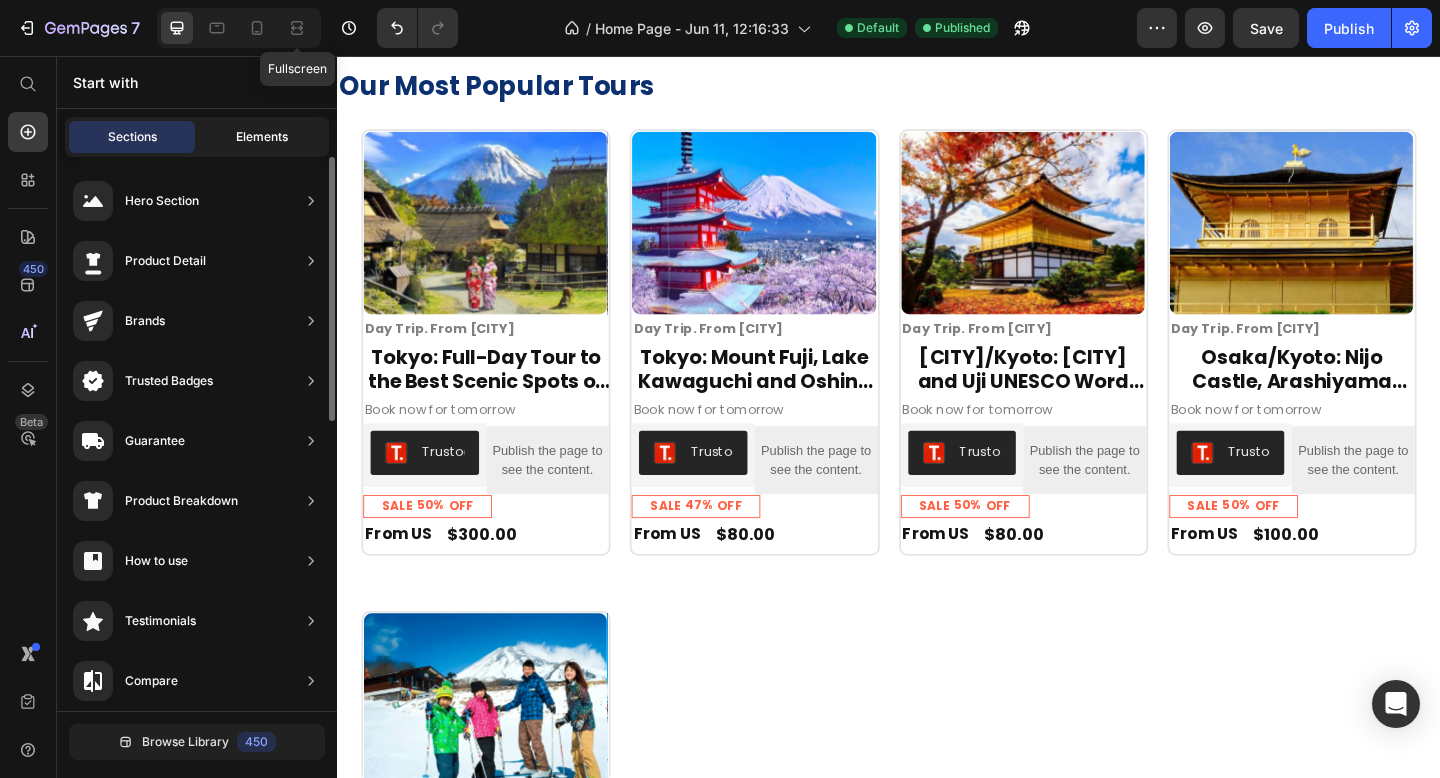 click on "Elements" at bounding box center (262, 137) 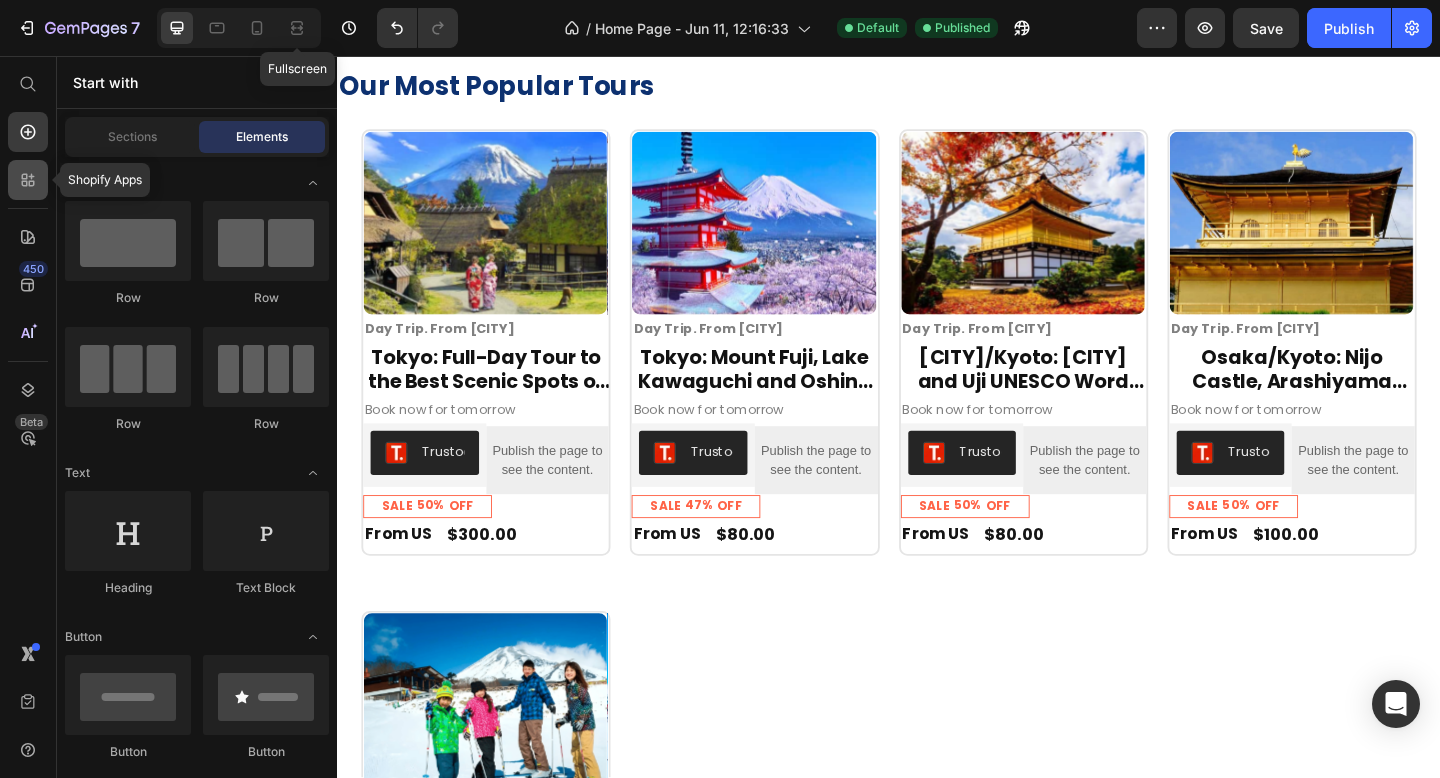click 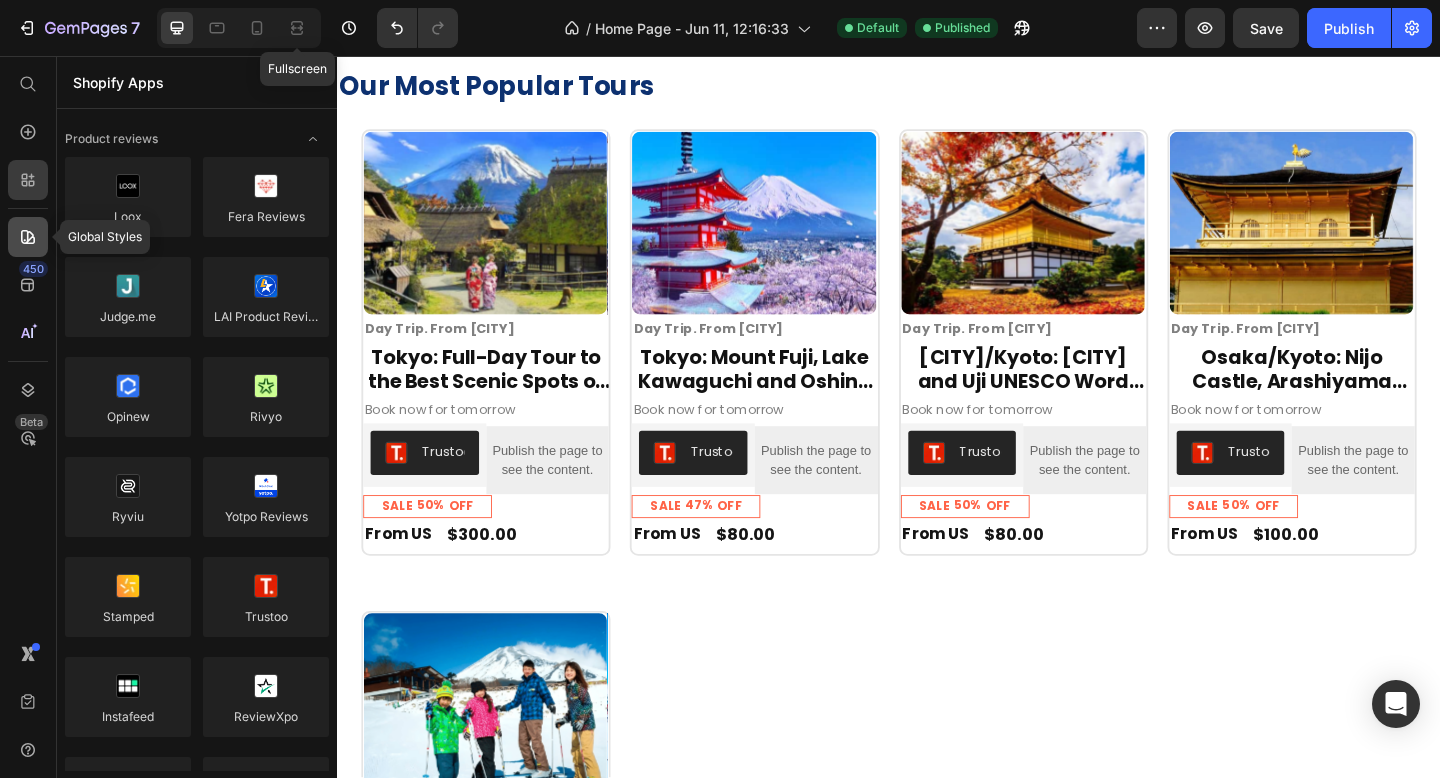 click 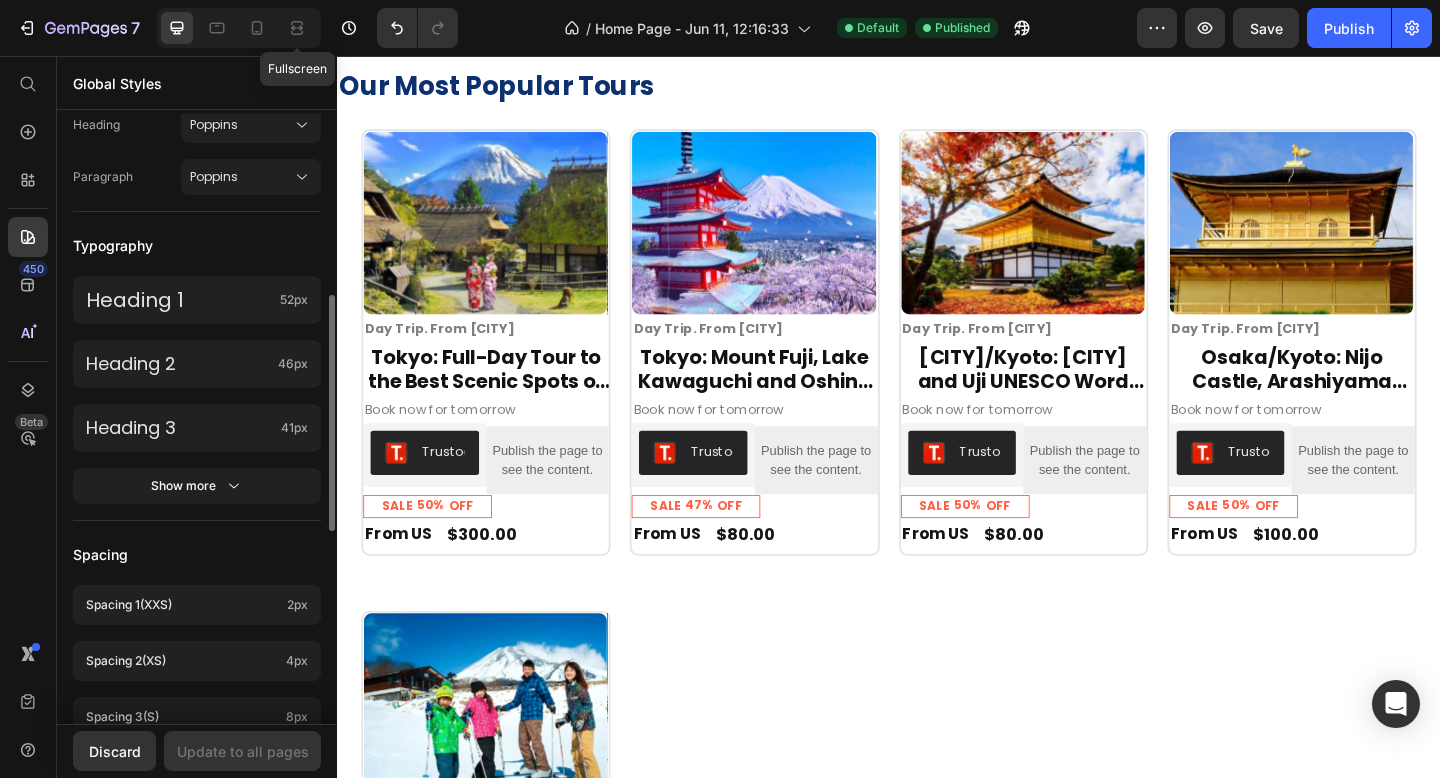 scroll, scrollTop: 452, scrollLeft: 0, axis: vertical 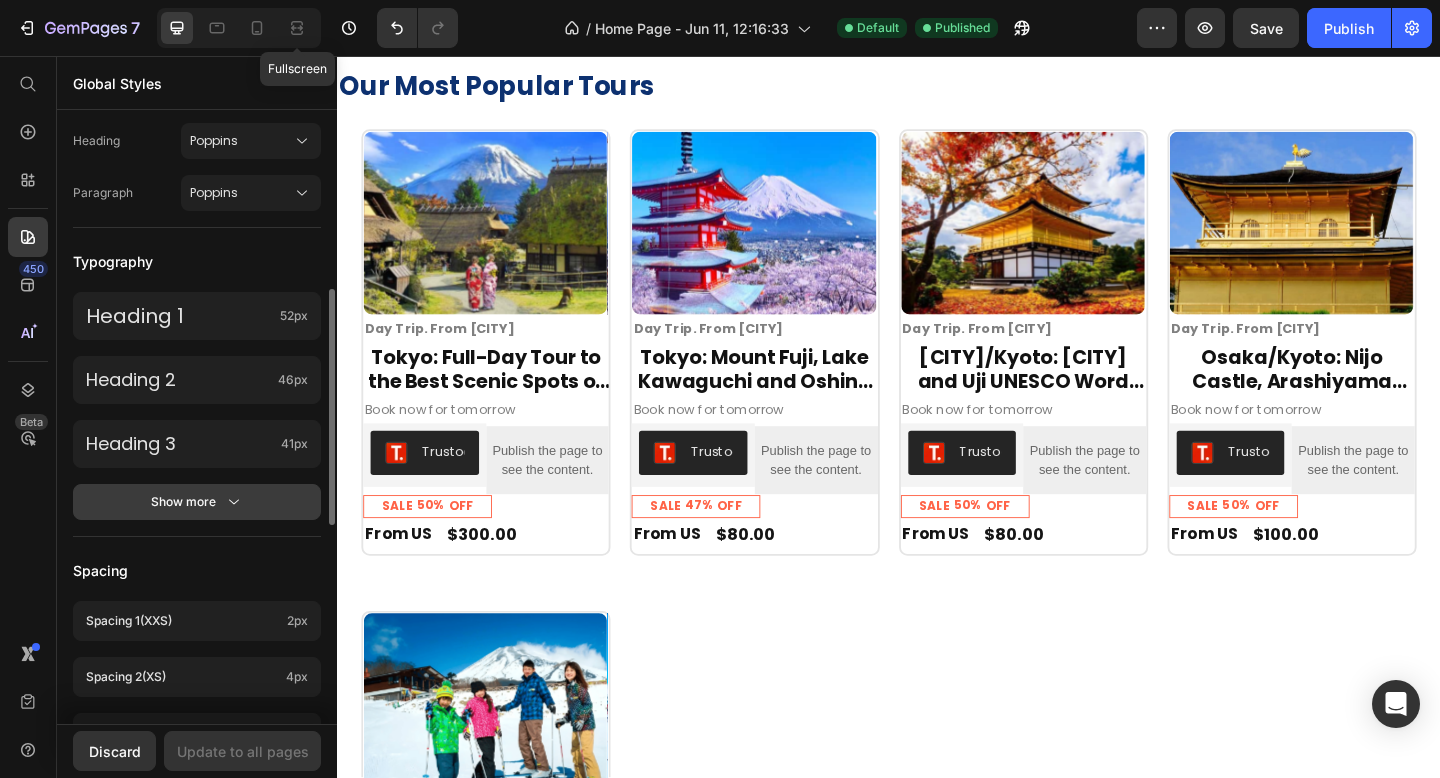 click on "Show more" at bounding box center (197, 502) 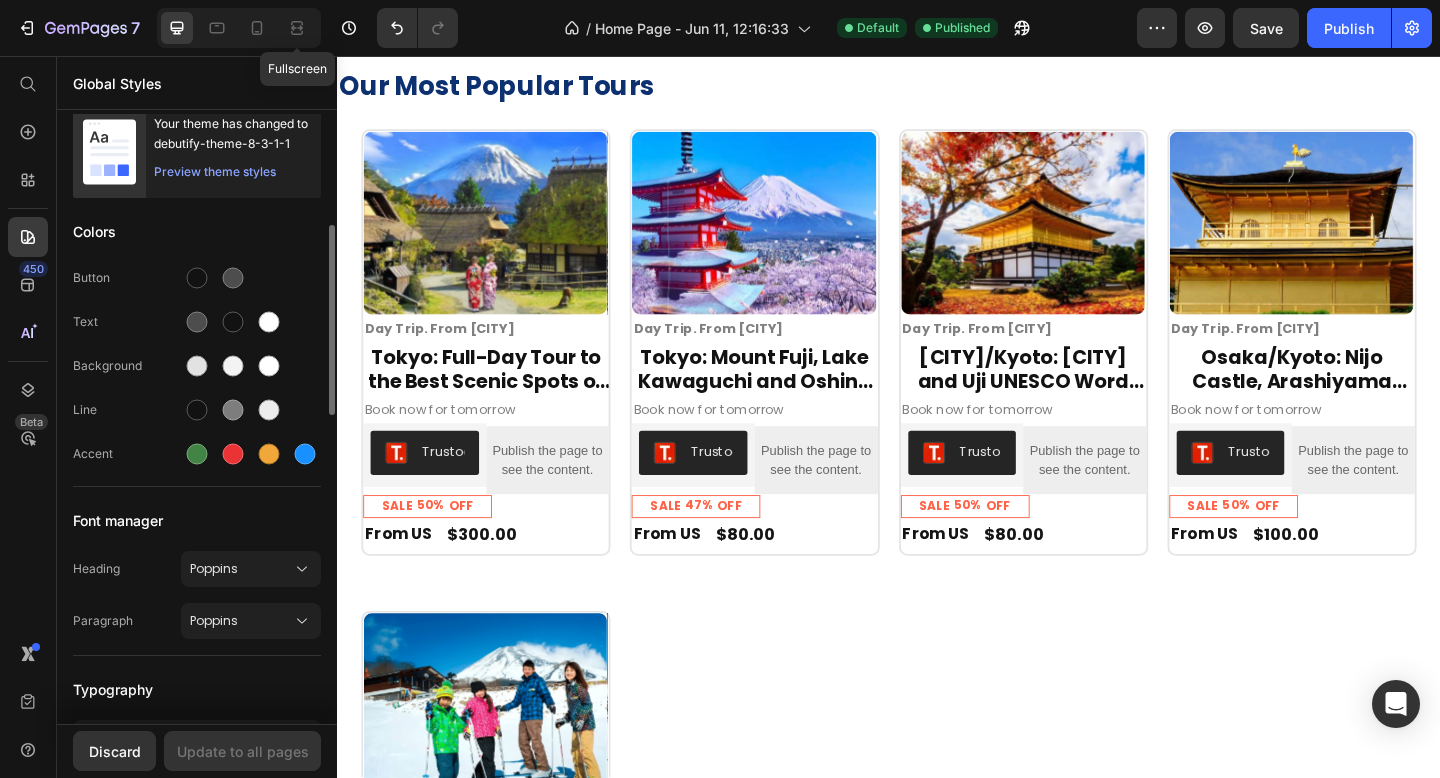 scroll, scrollTop: 0, scrollLeft: 0, axis: both 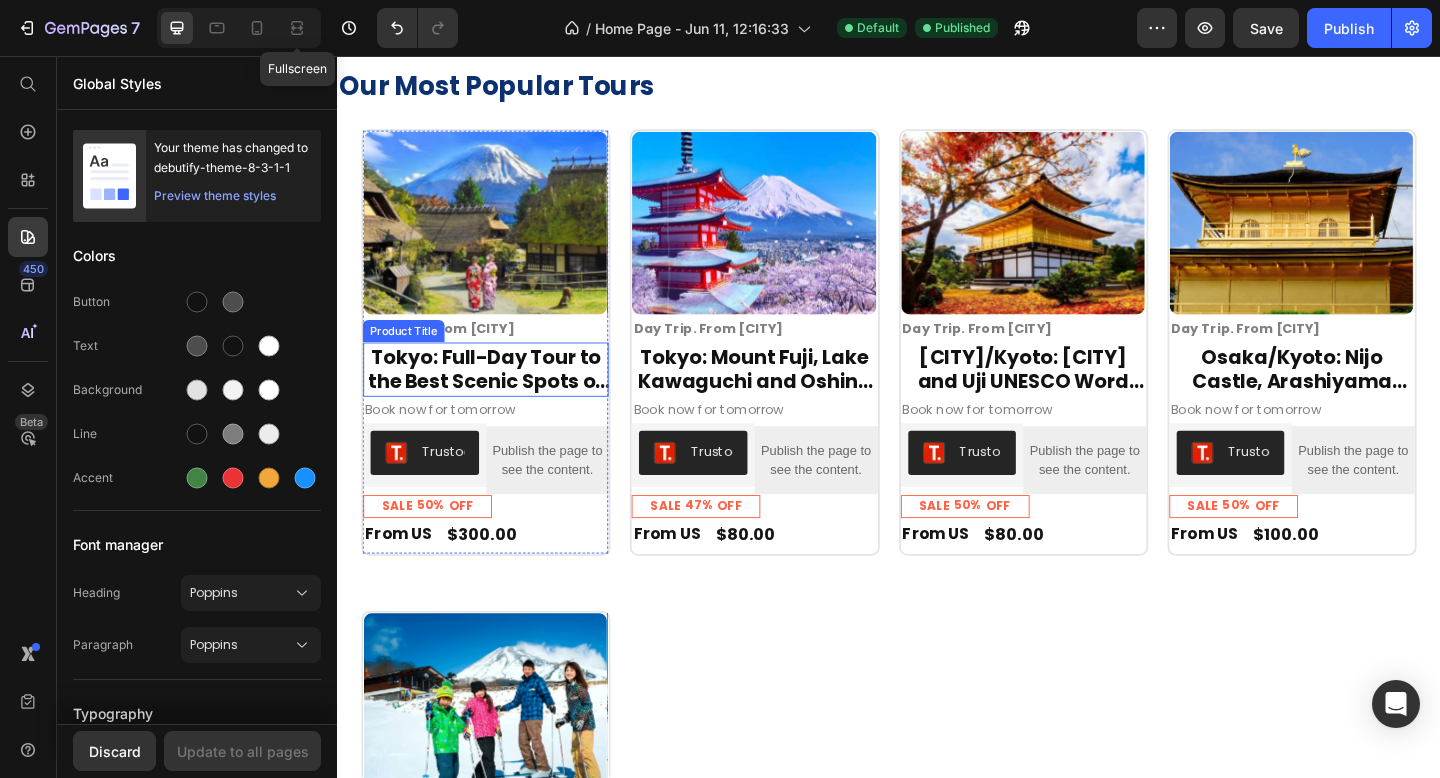 click on "Tokyo: Full-Day Tour to the Best Scenic Spots of Mount Fuji" at bounding box center [498, 397] 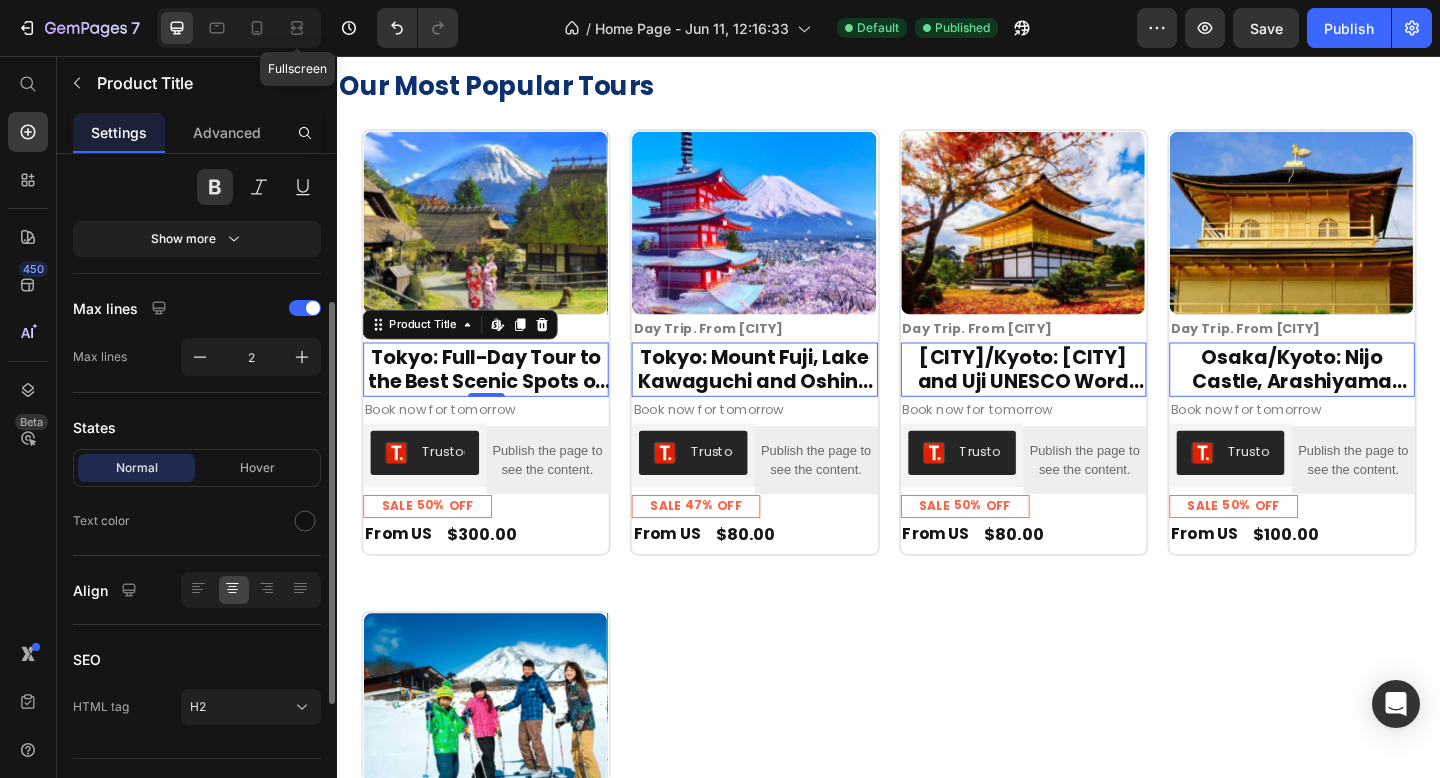 scroll, scrollTop: 443, scrollLeft: 0, axis: vertical 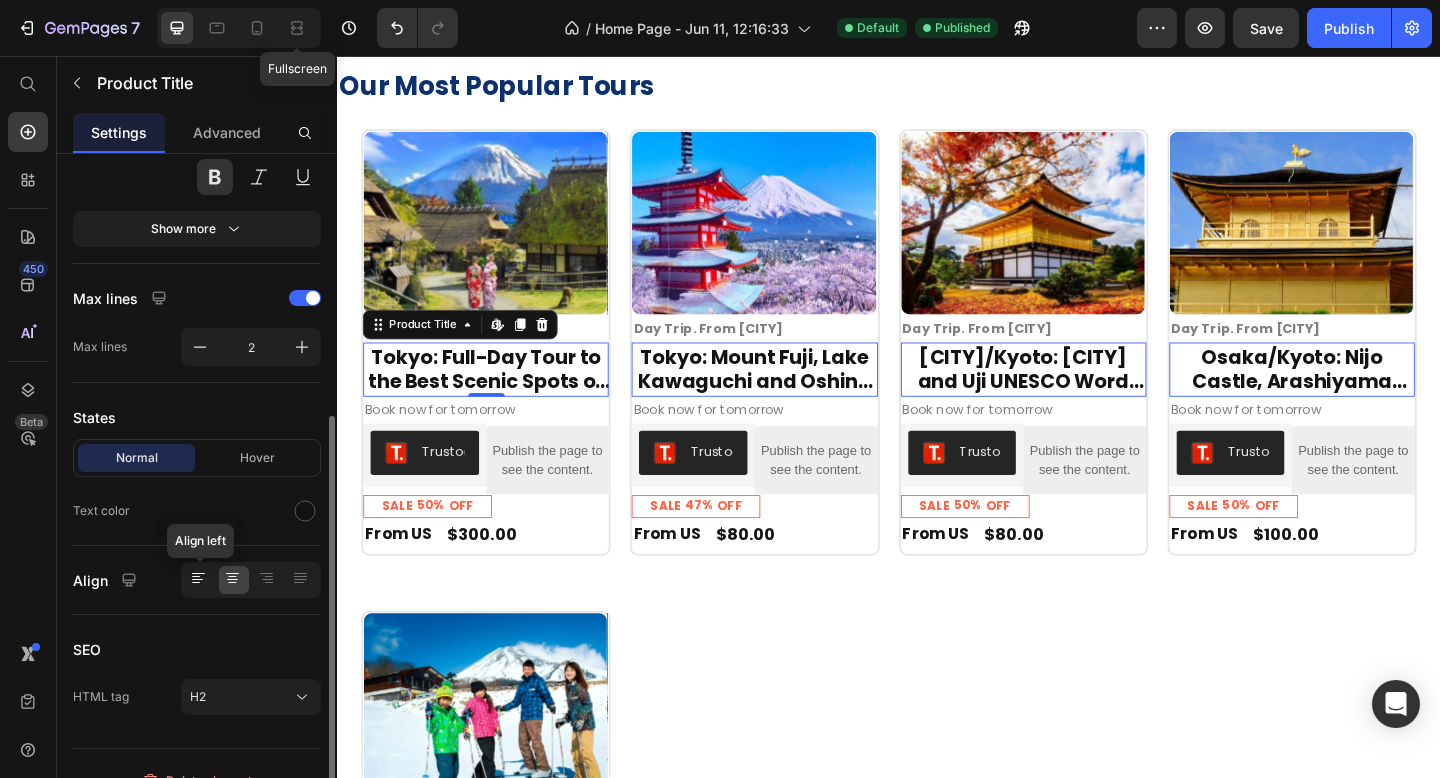 click 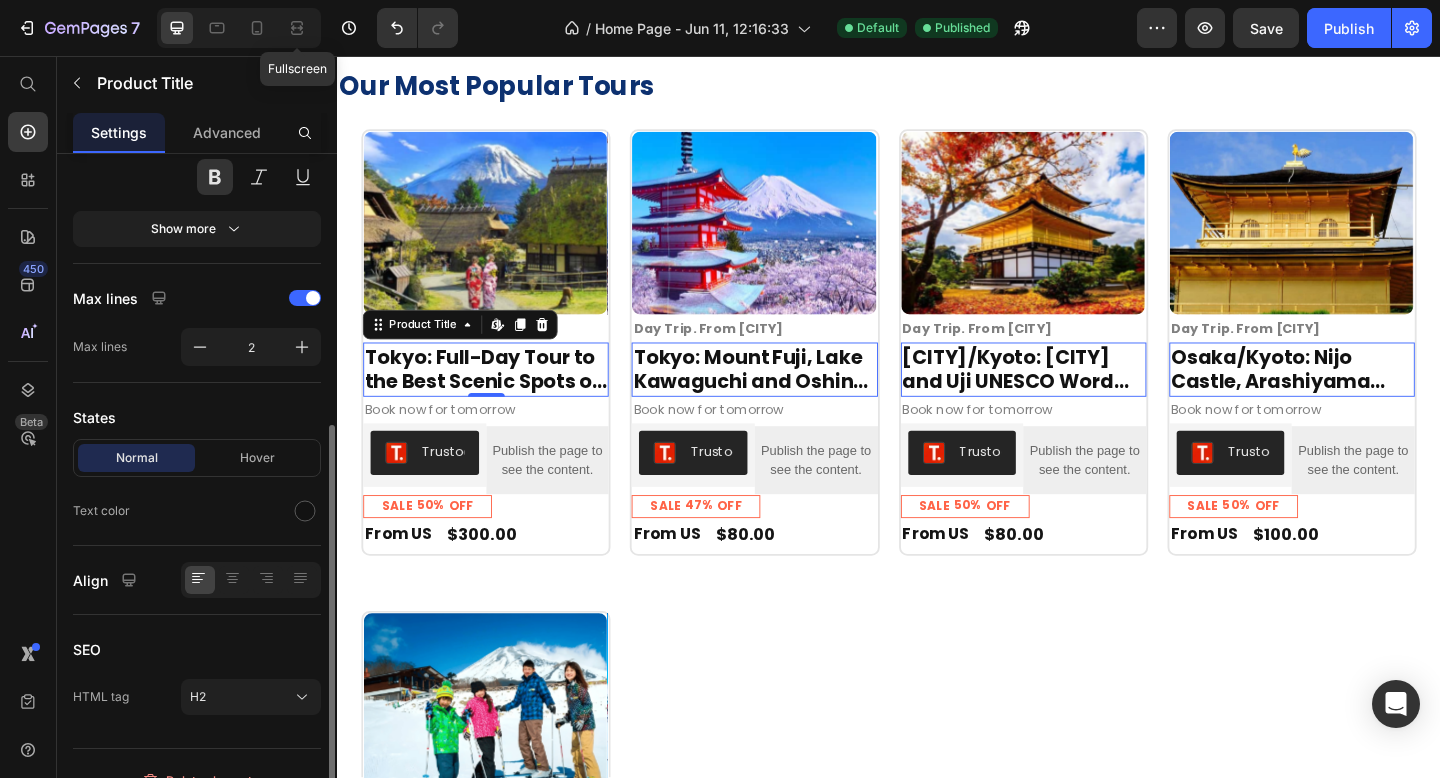 scroll, scrollTop: 471, scrollLeft: 0, axis: vertical 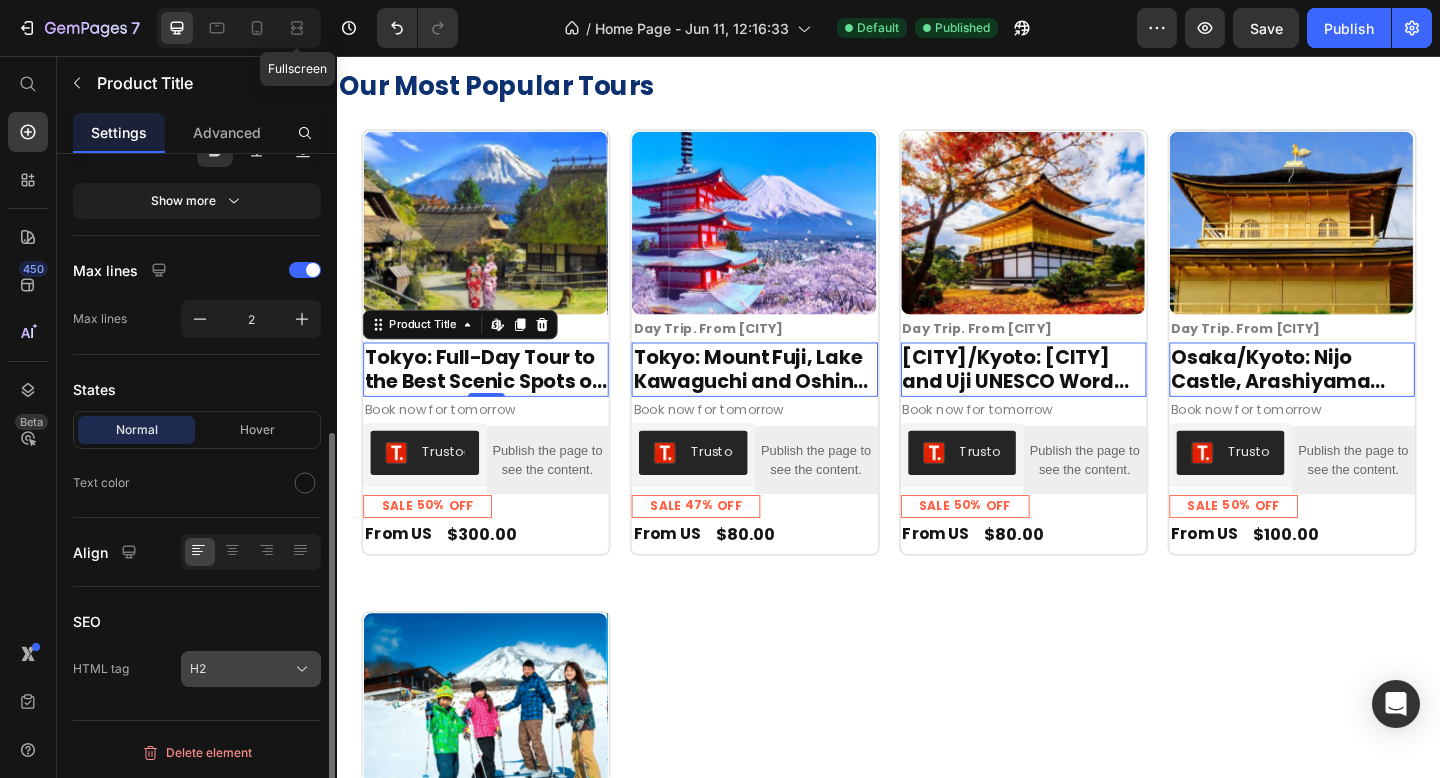 click on "H2" 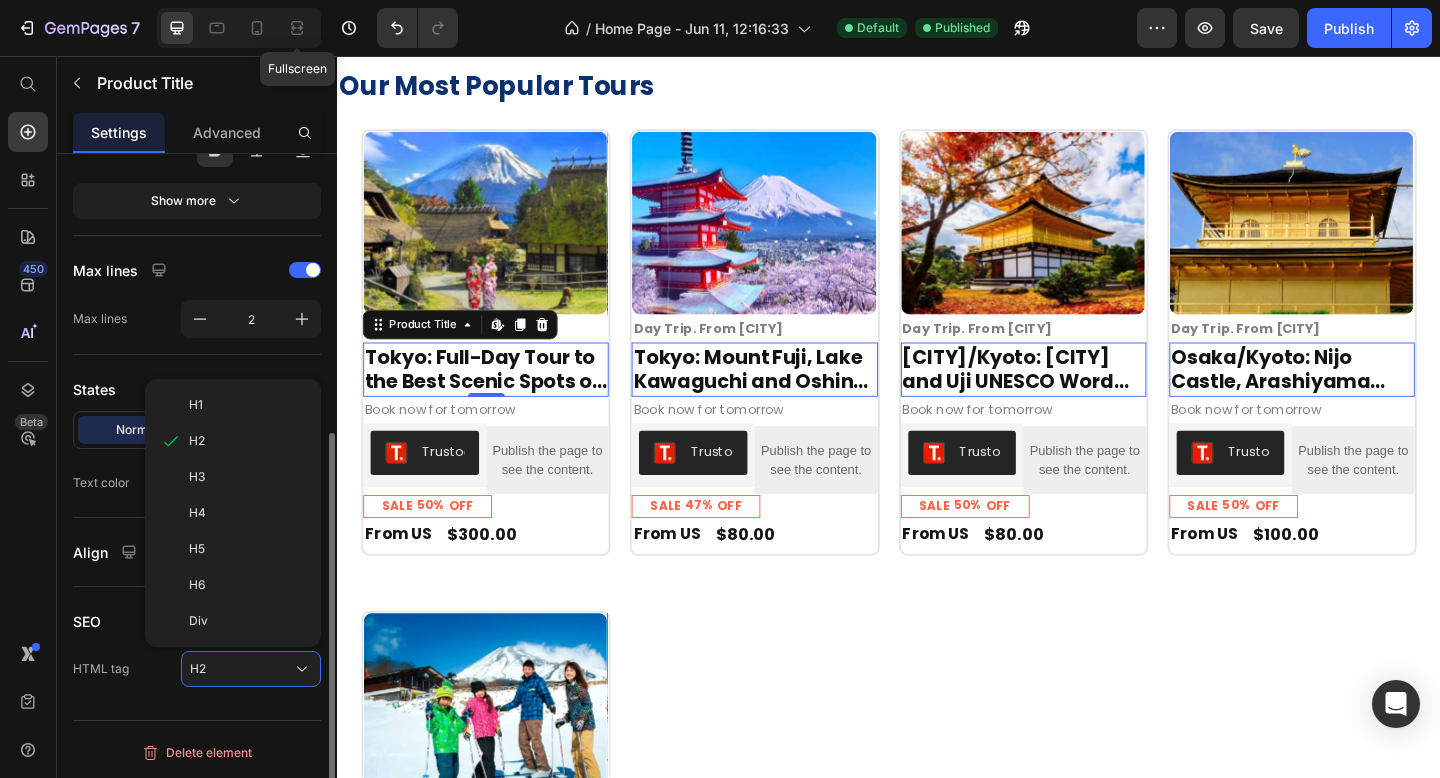 click on "HTML tag" at bounding box center [101, 669] 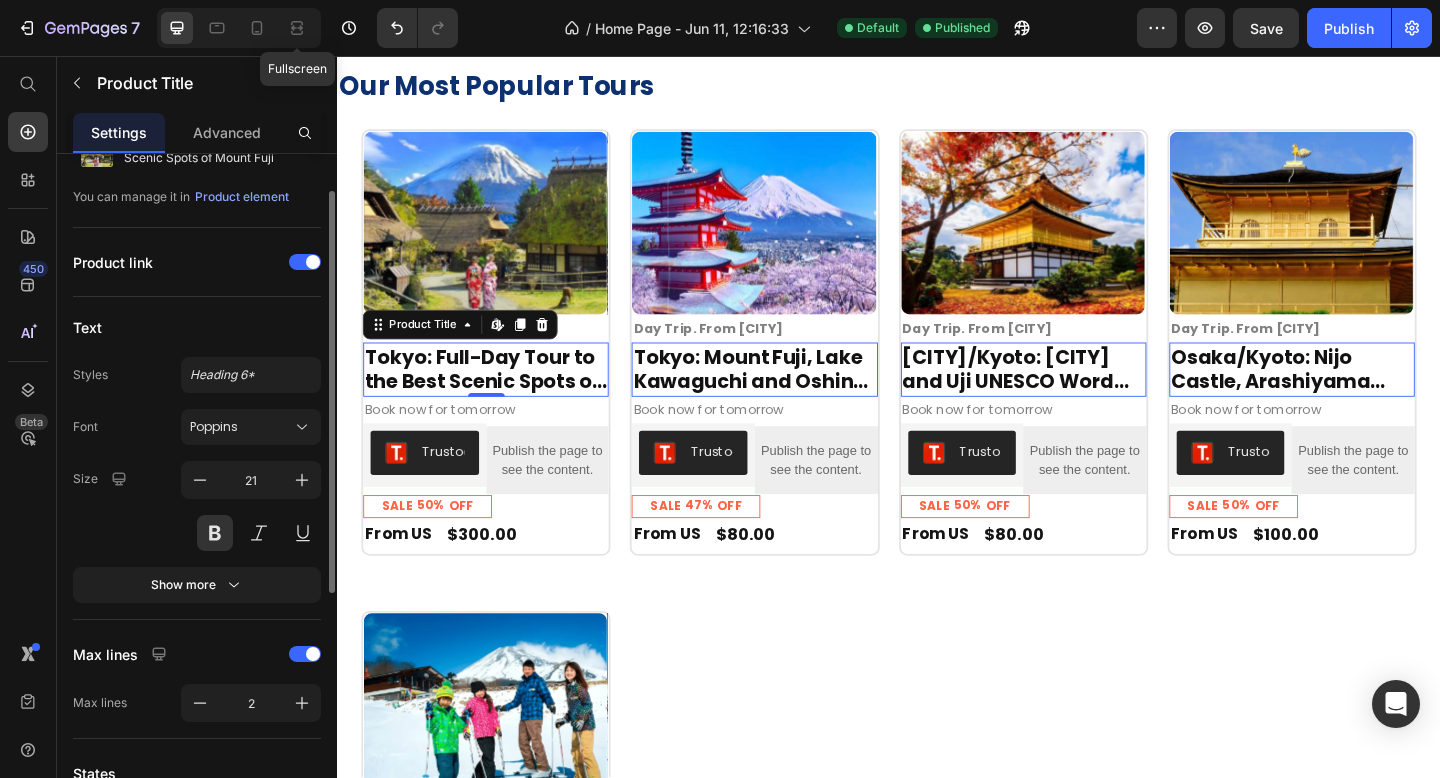 scroll, scrollTop: 77, scrollLeft: 0, axis: vertical 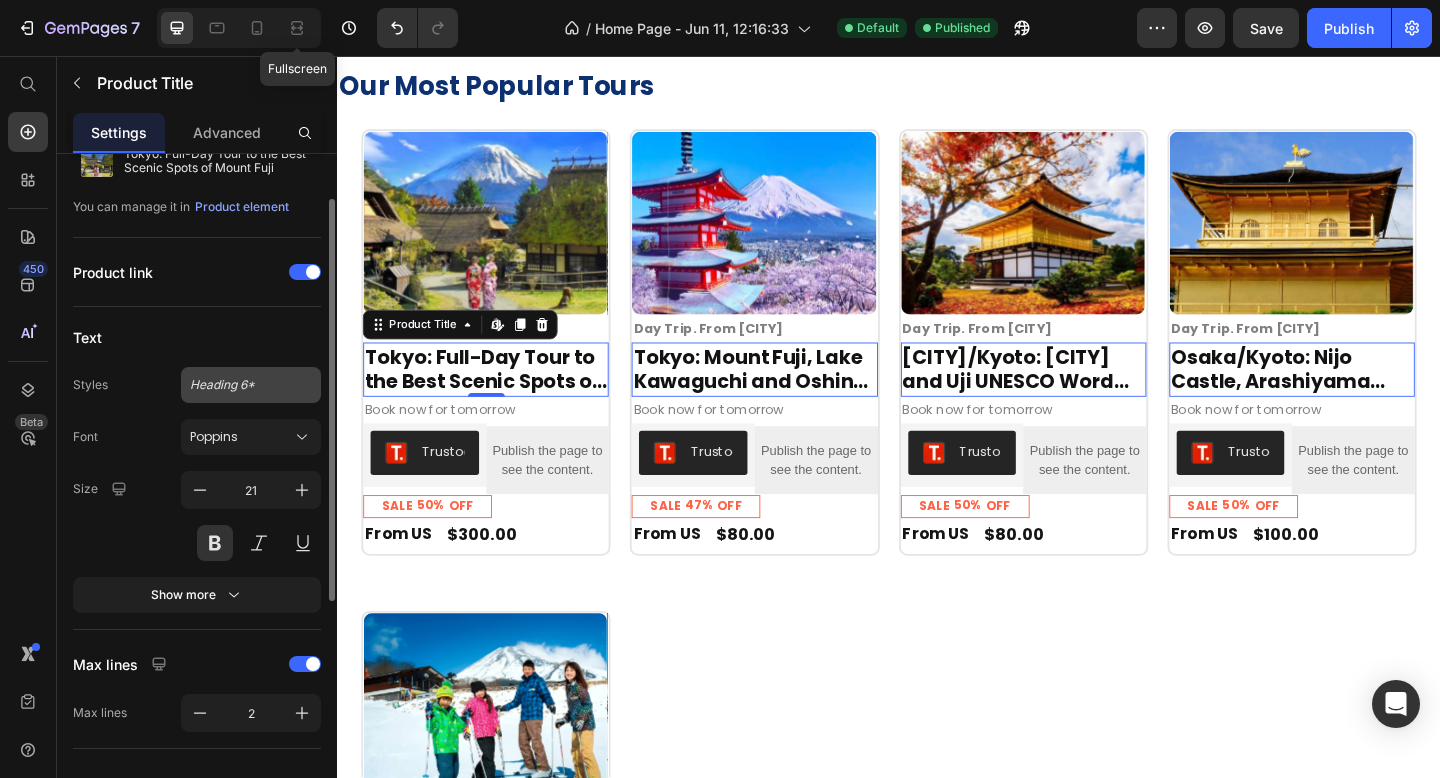 click on "Heading 6*" 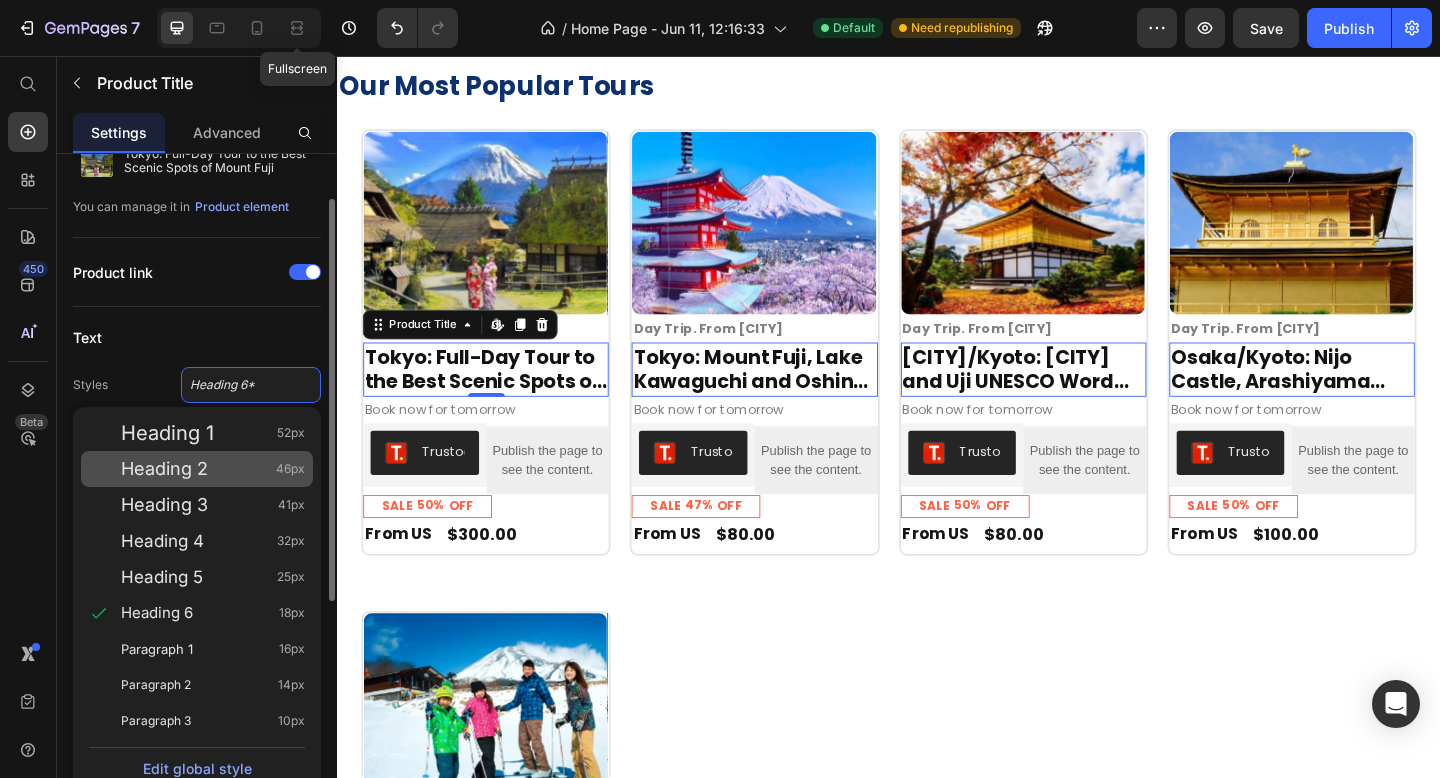 click on "Heading 2" at bounding box center (164, 469) 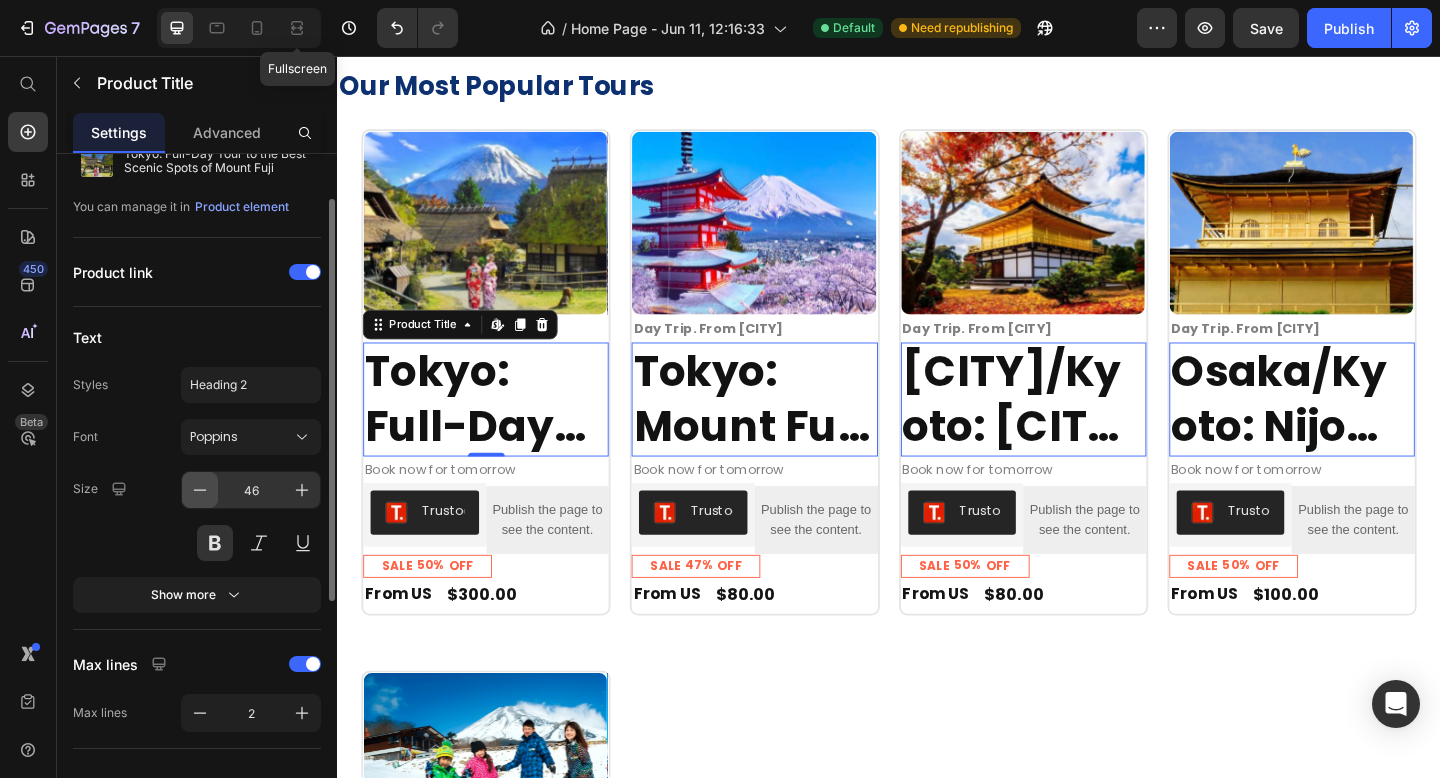 click 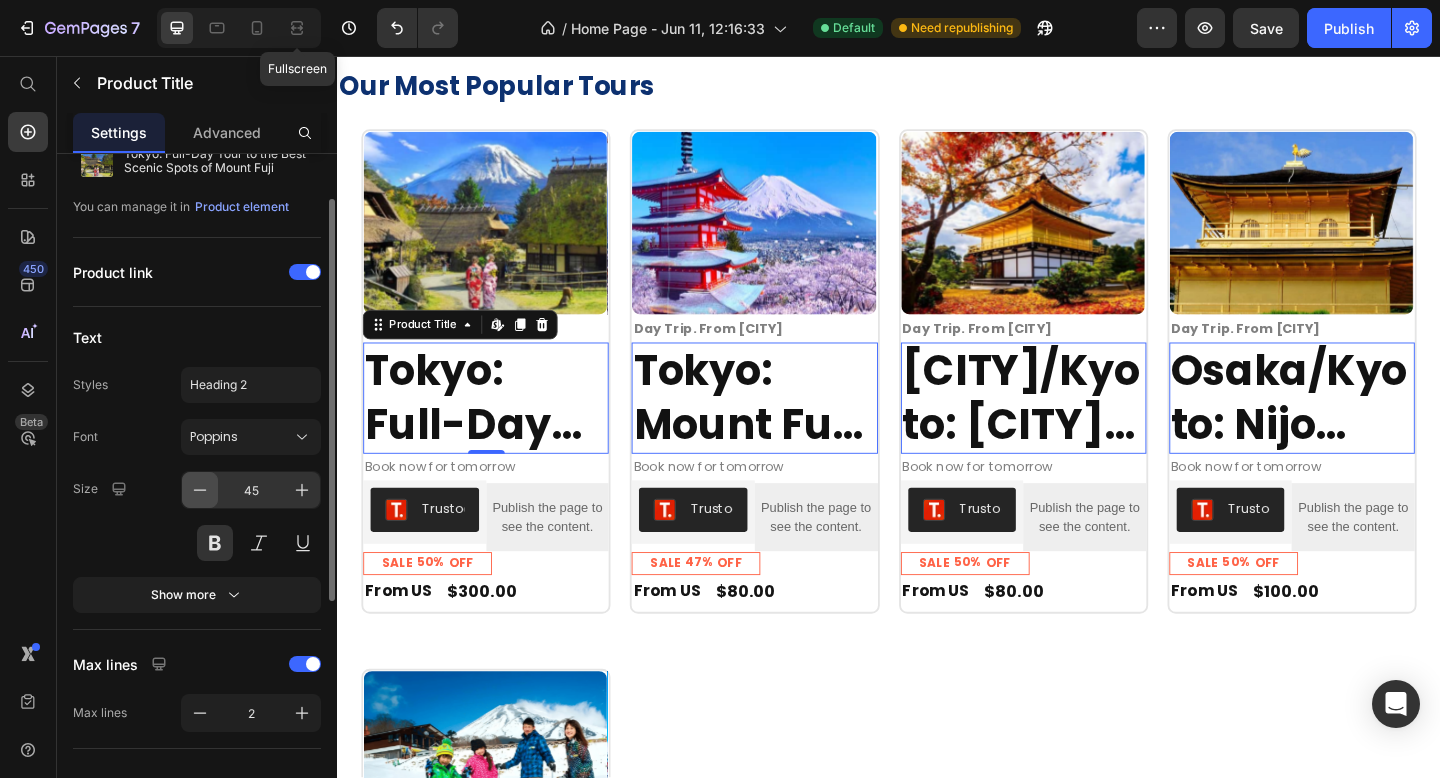 click 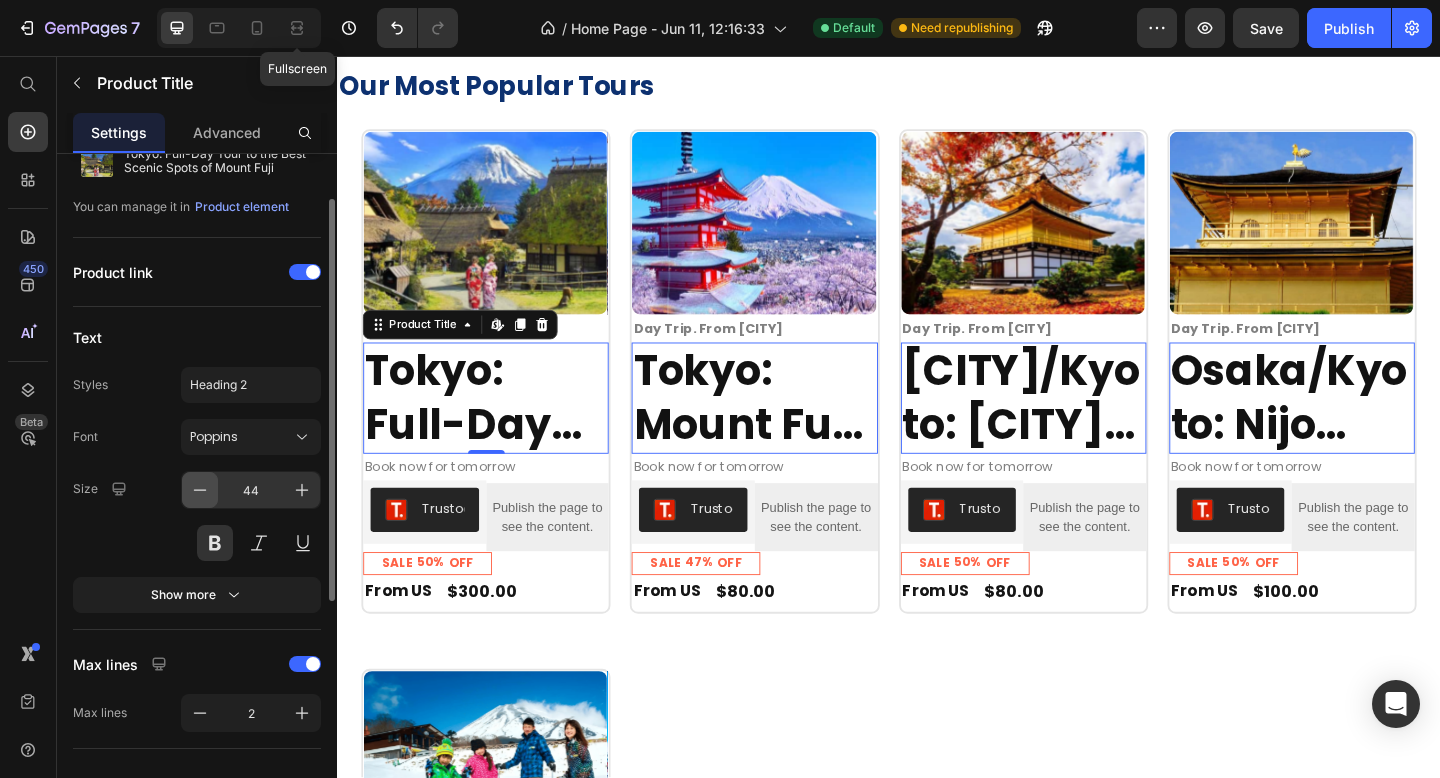 click 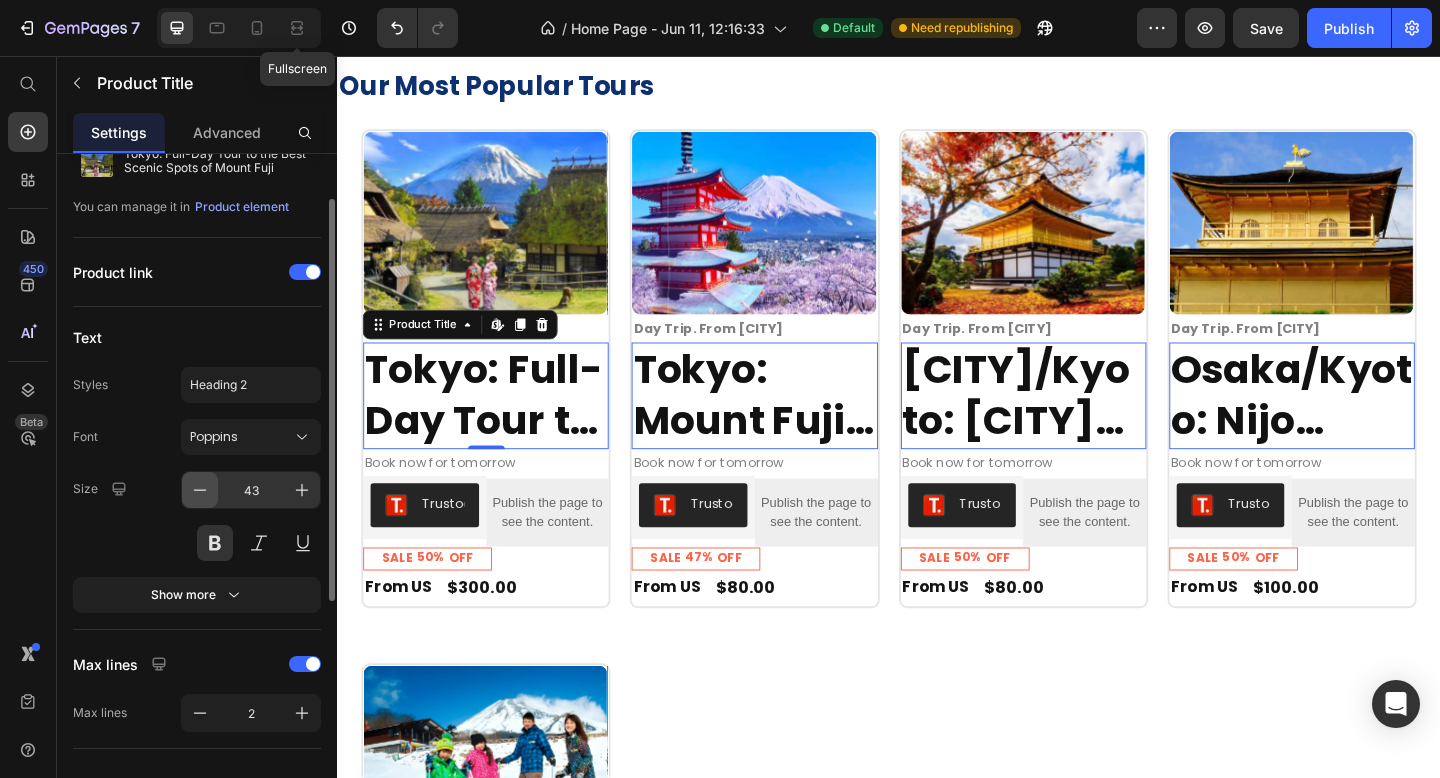 click 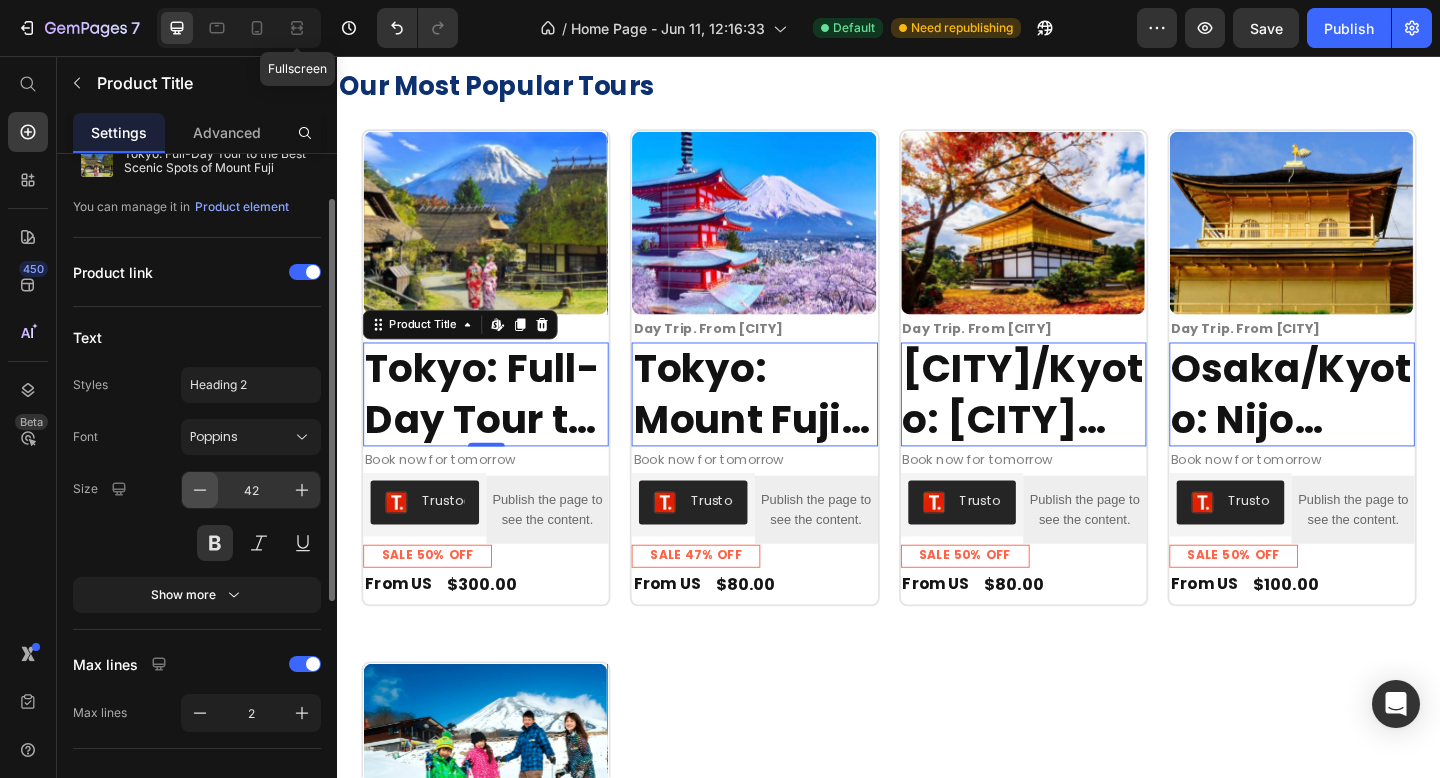 click 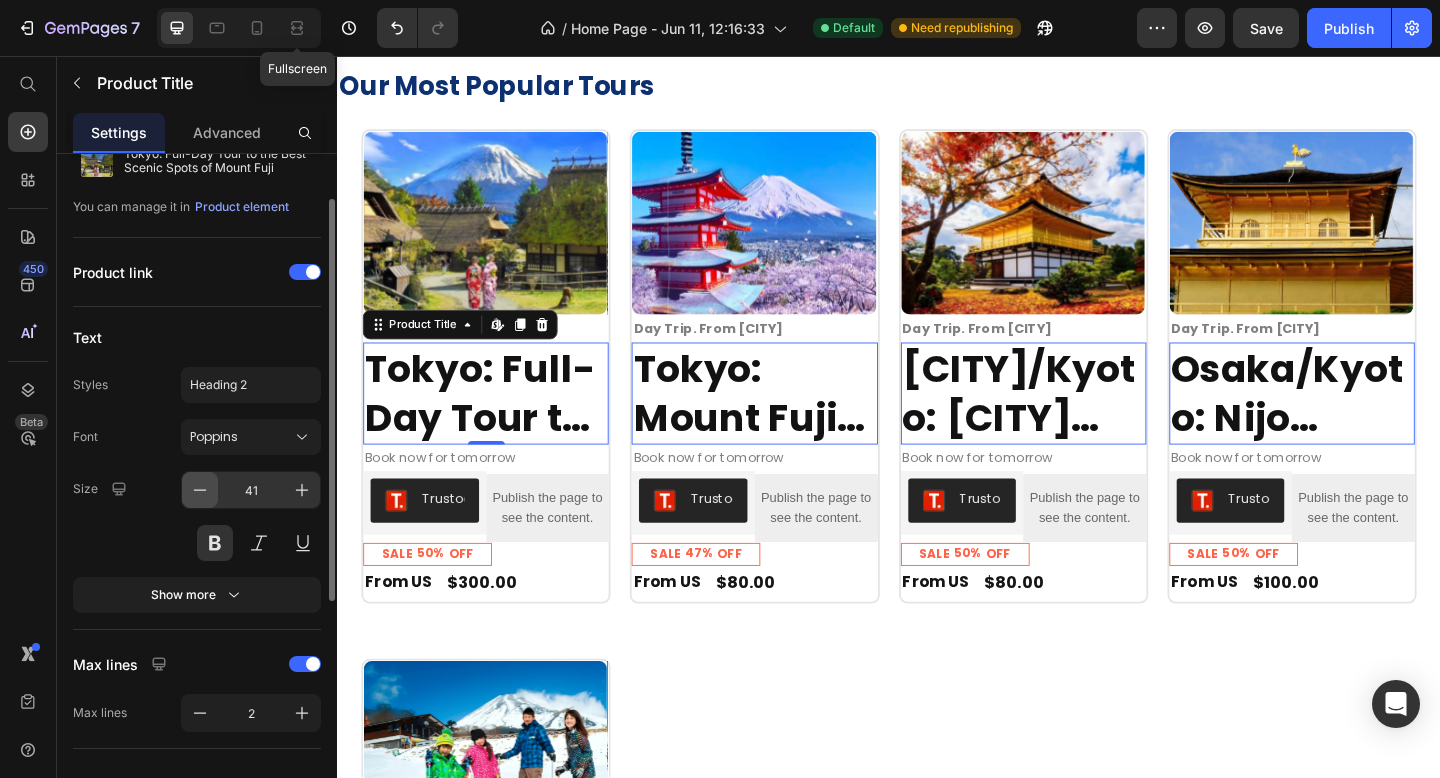 click 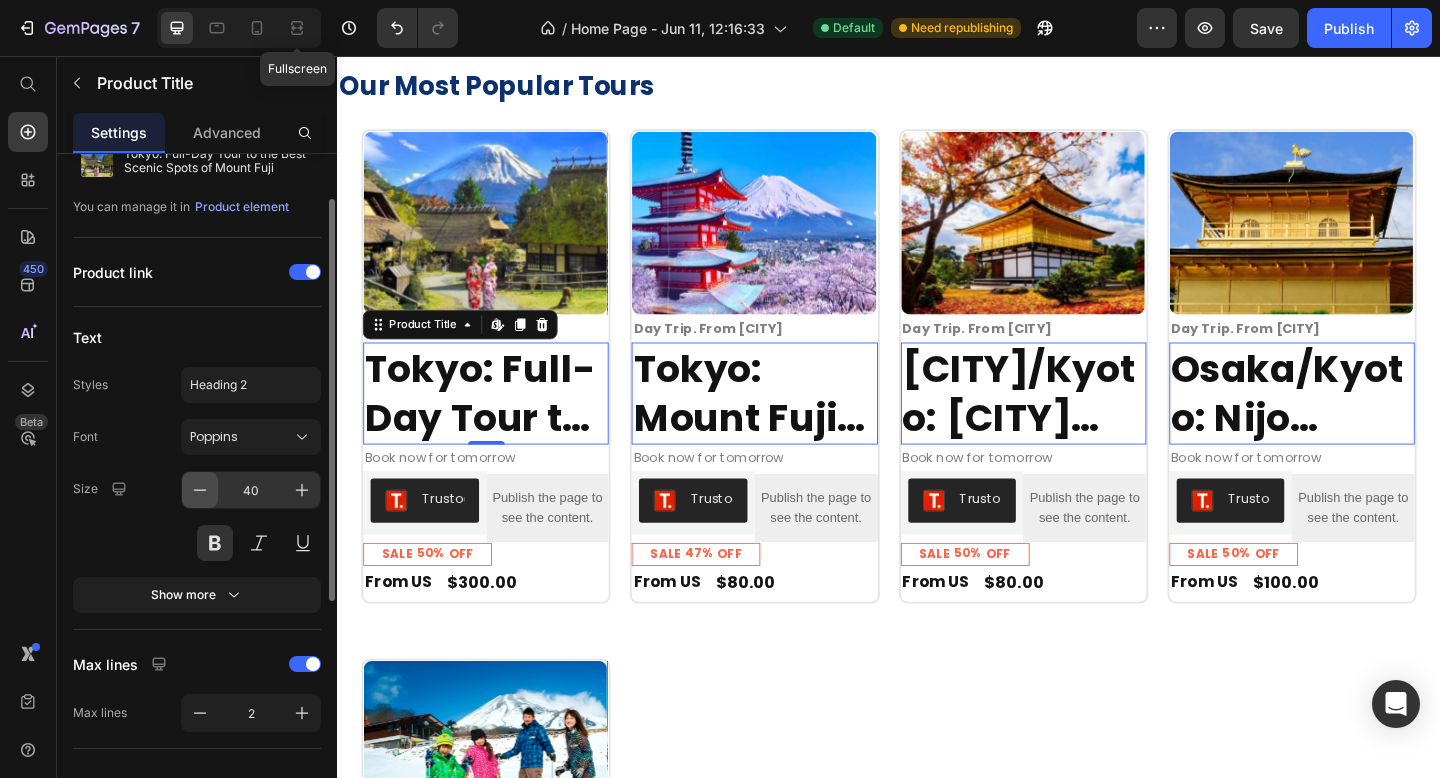 click 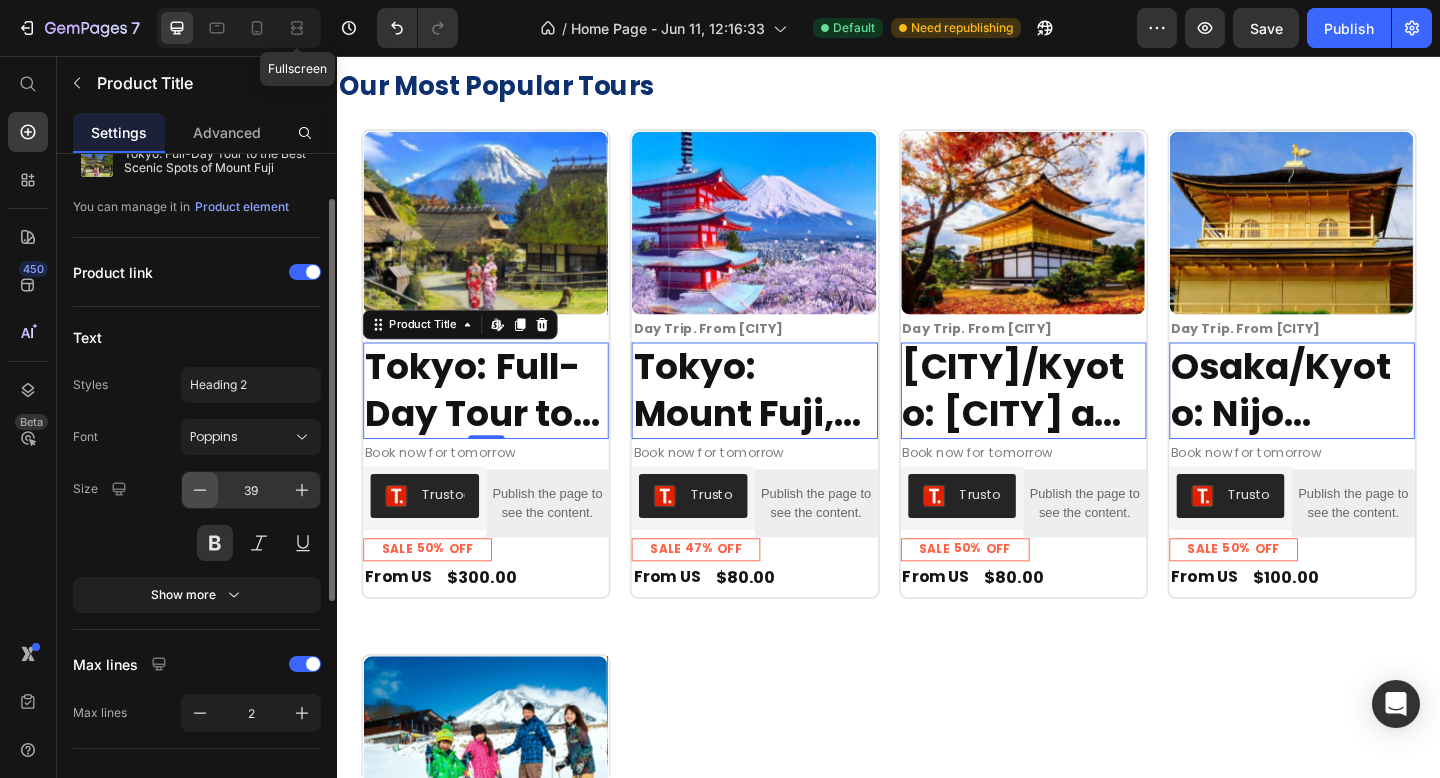 click 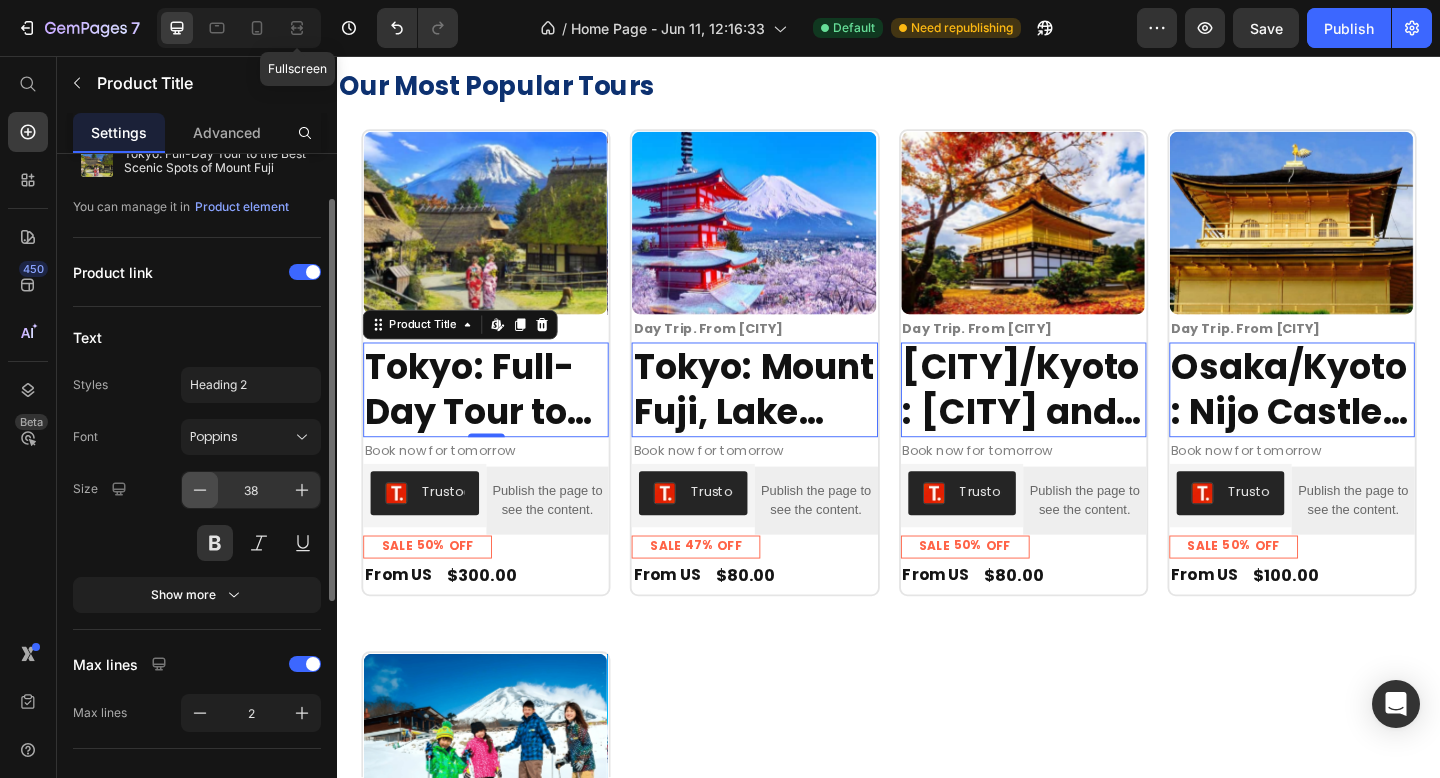click 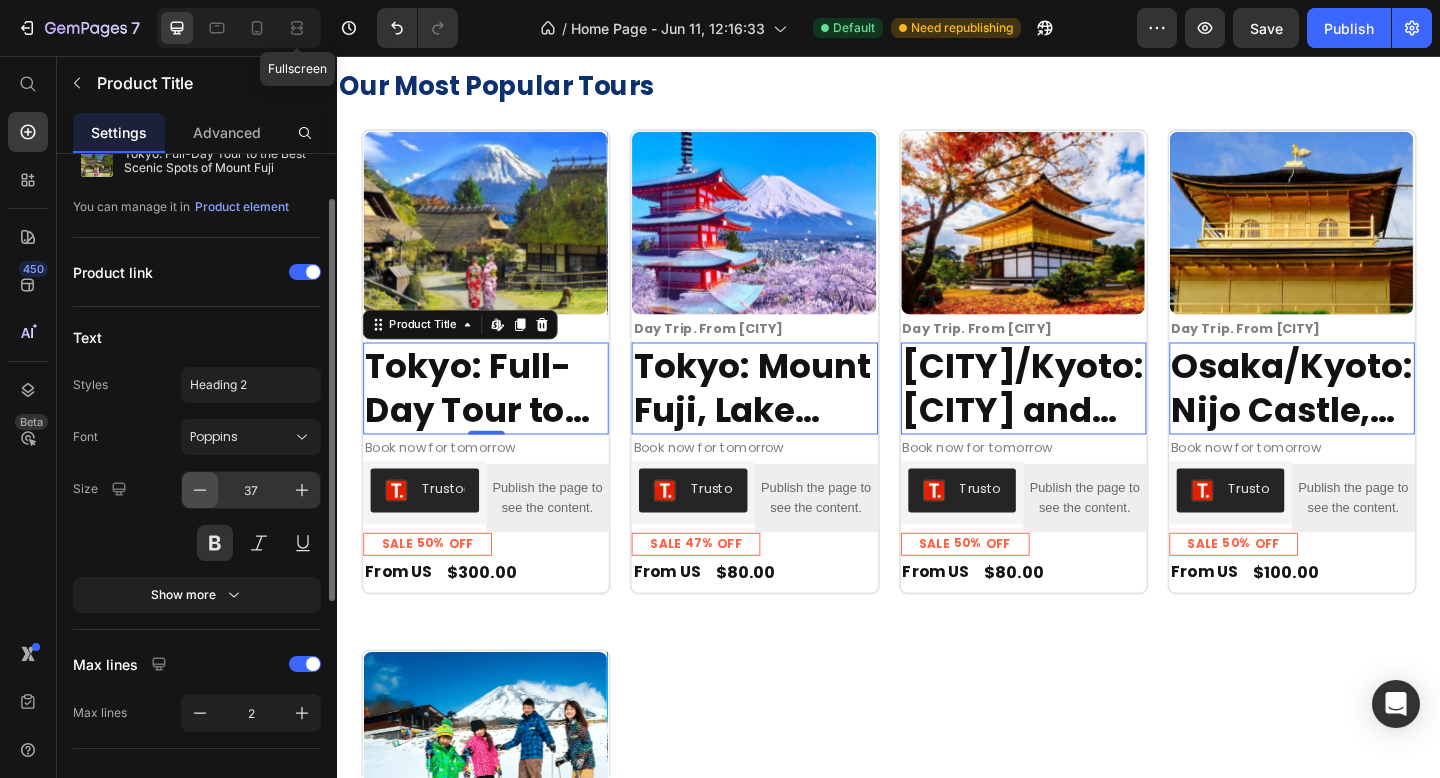 click 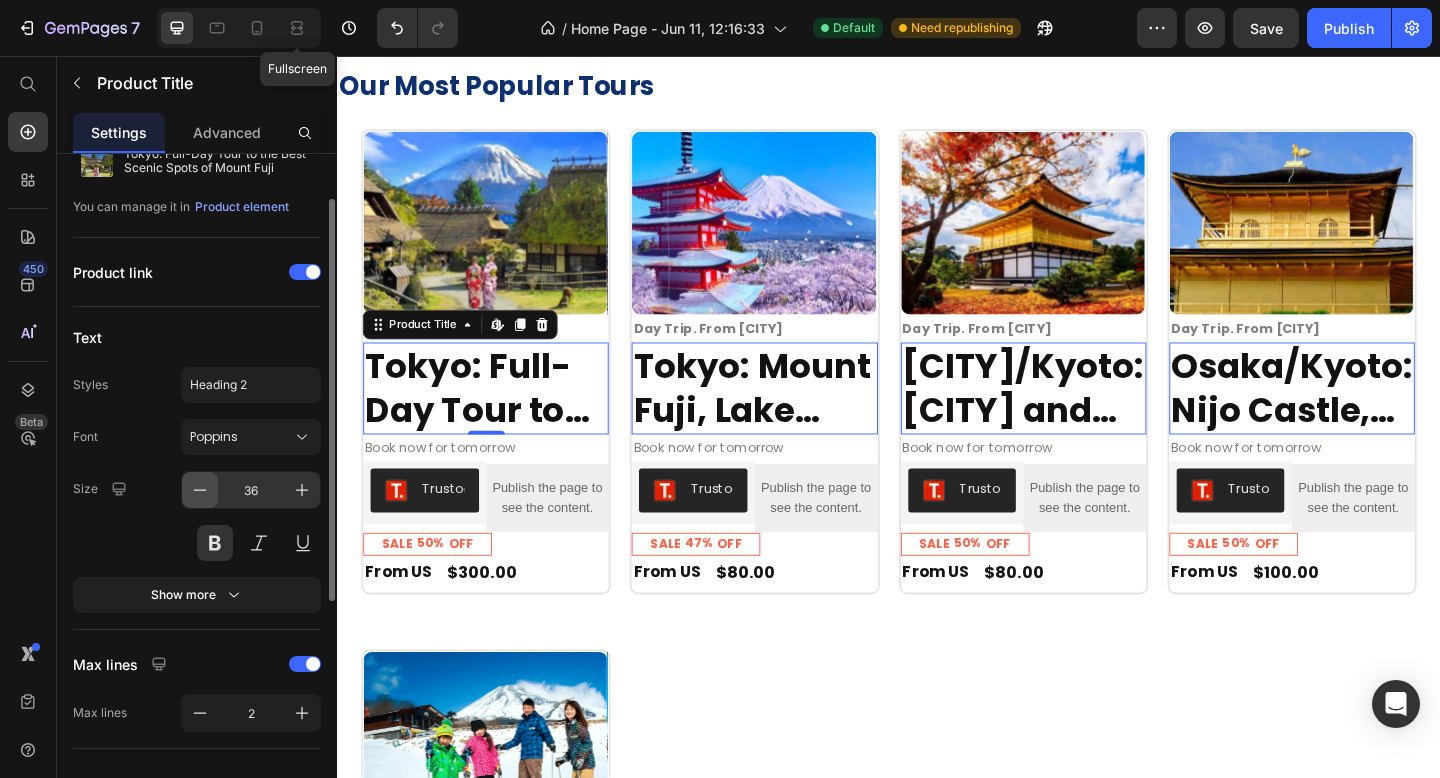 click 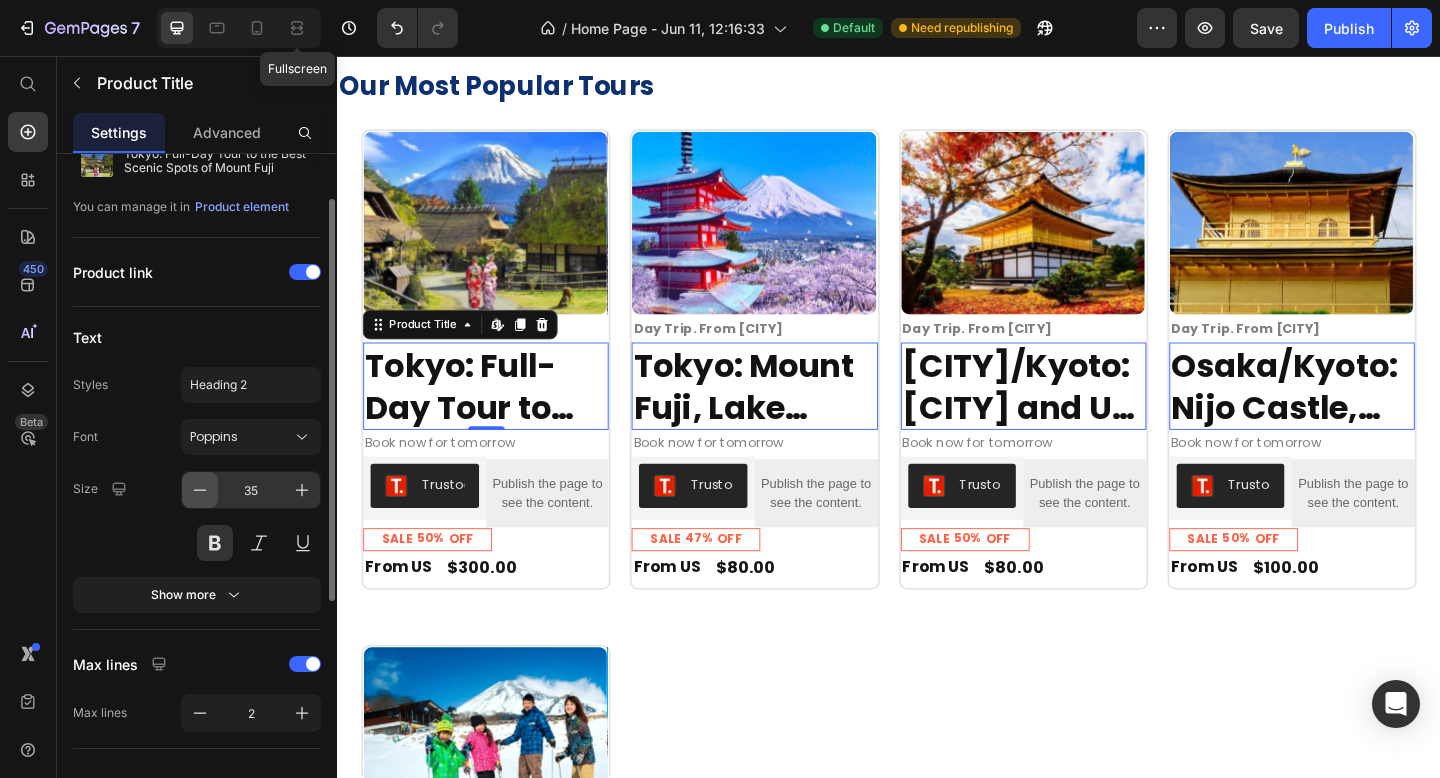 click 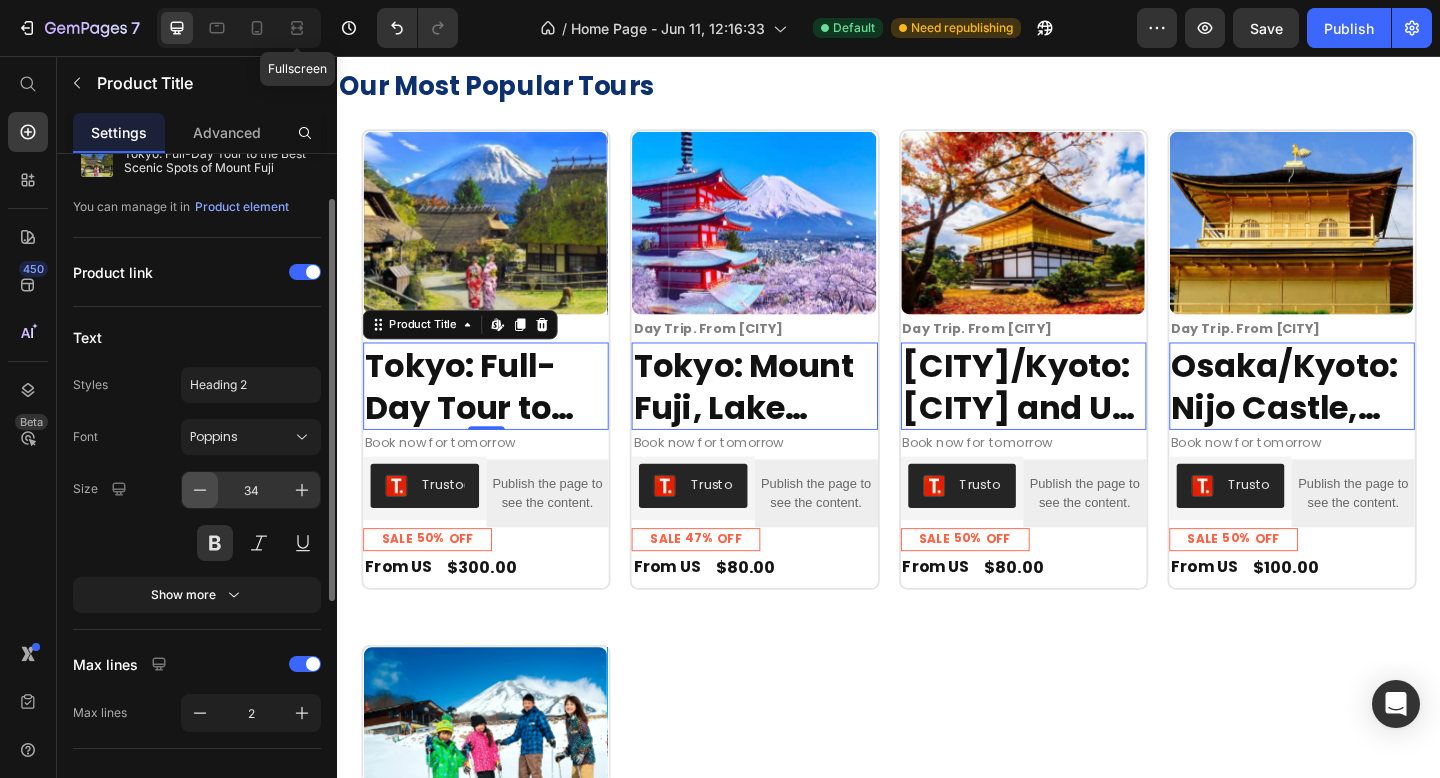 click 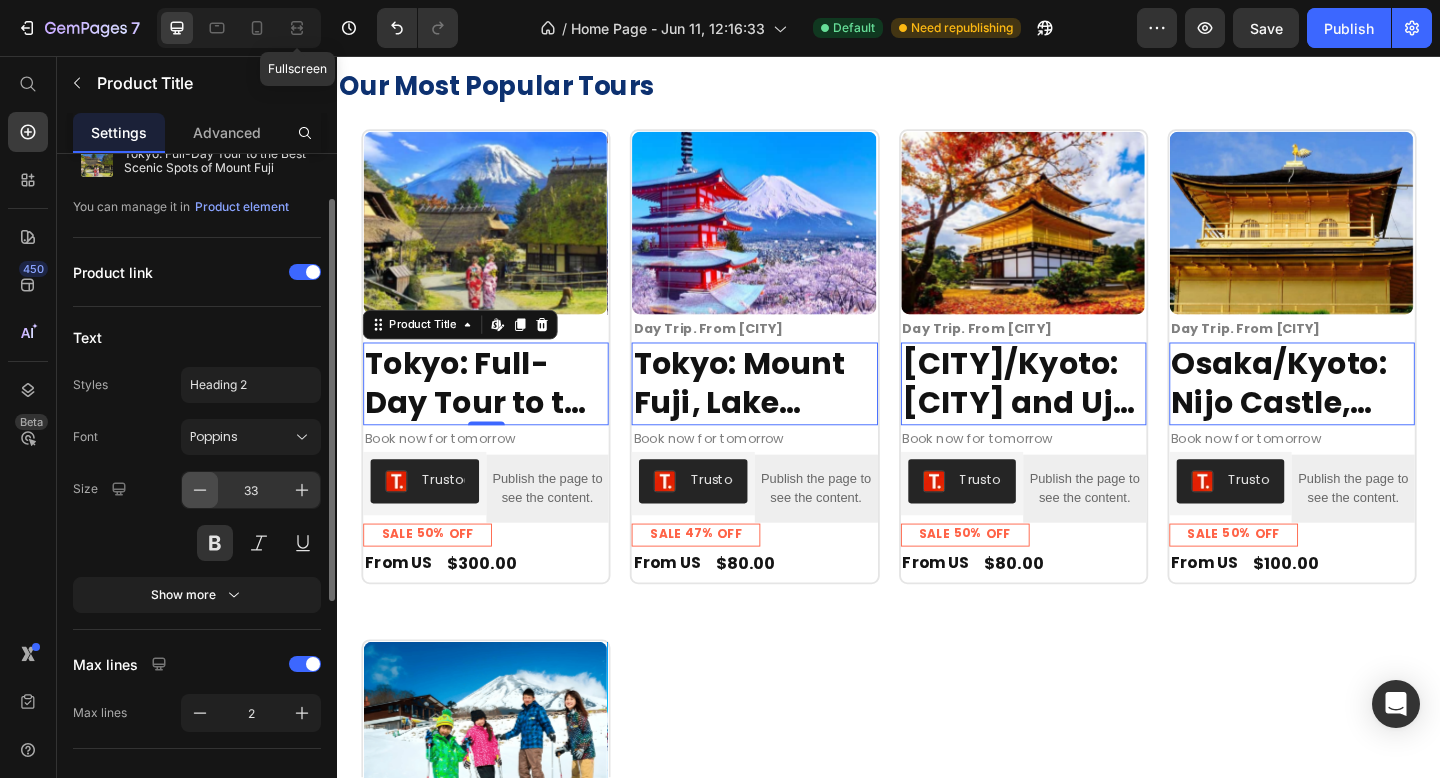 click 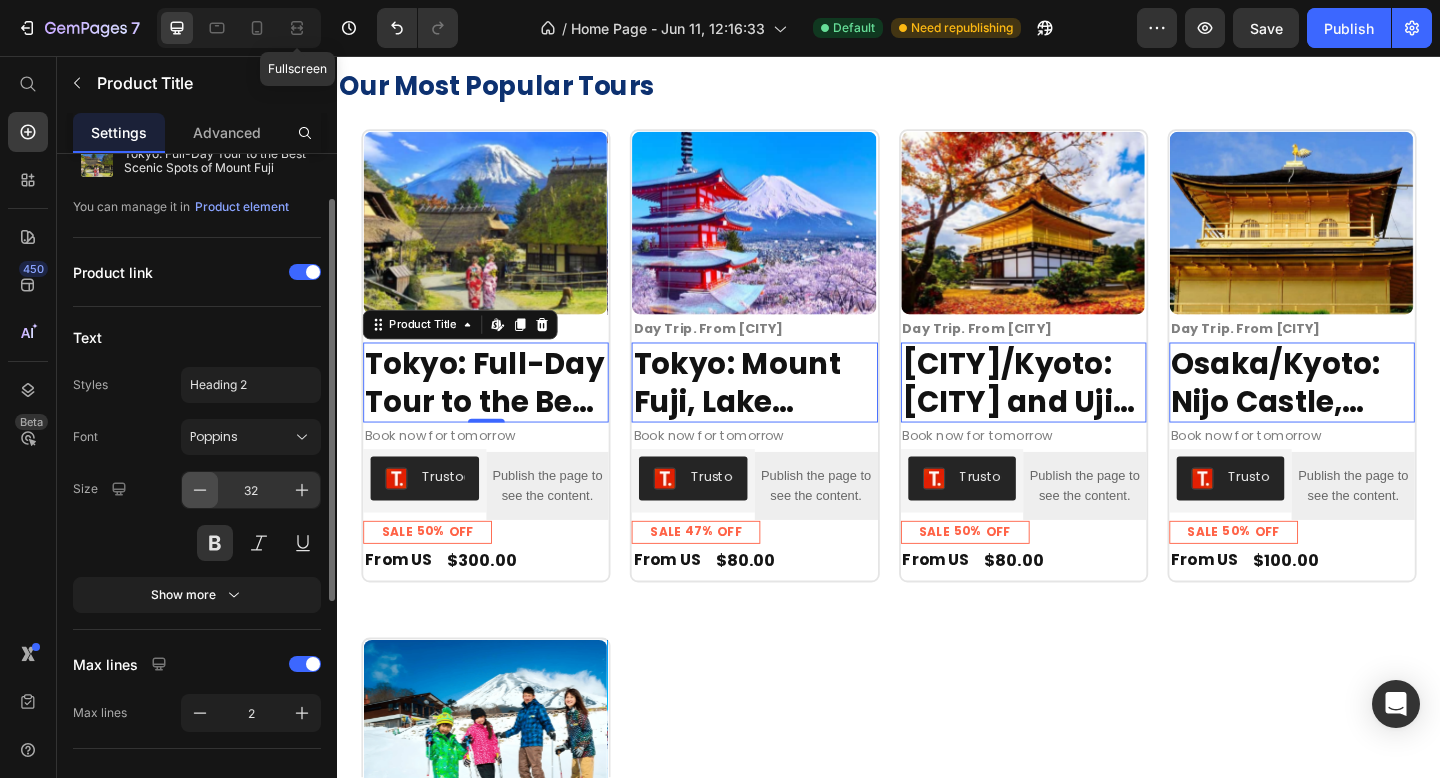 click 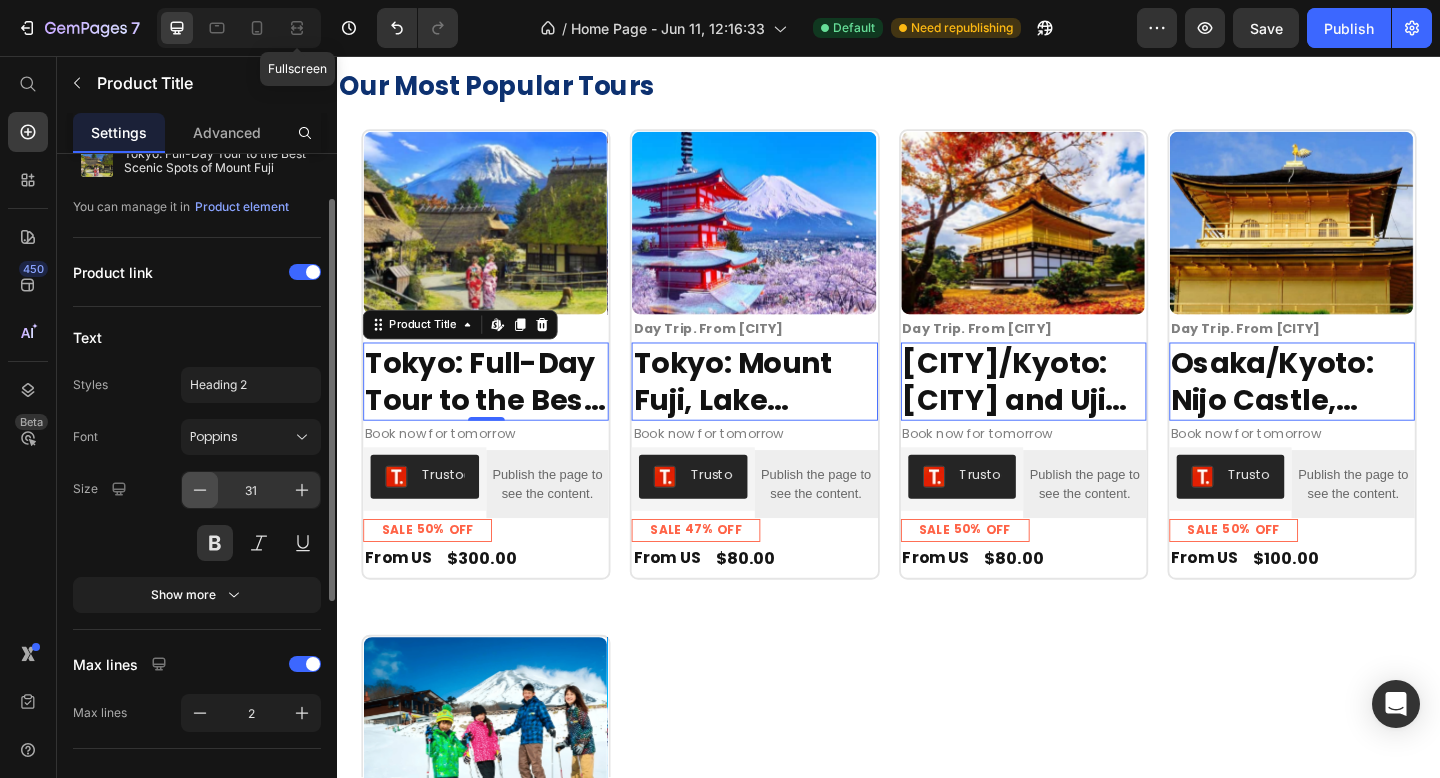 click 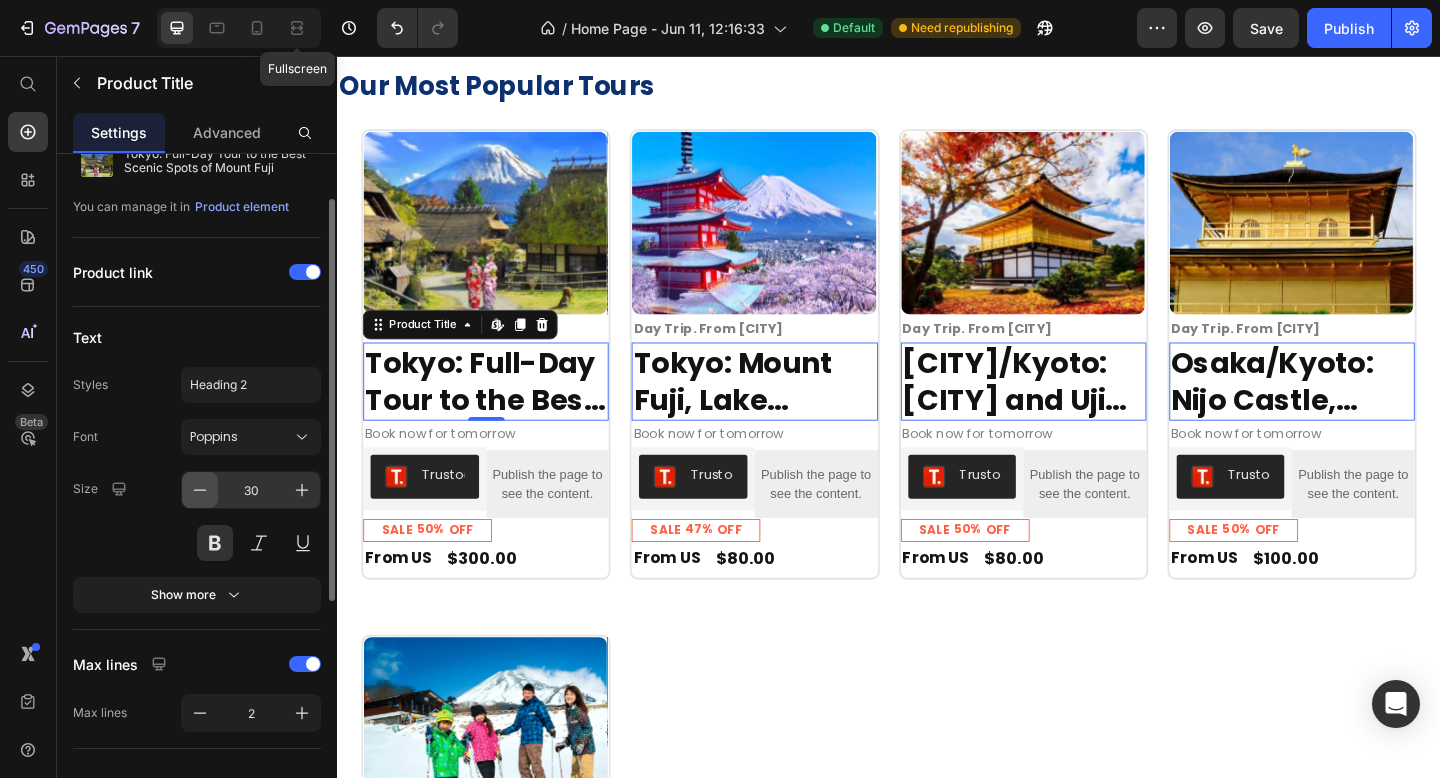 click 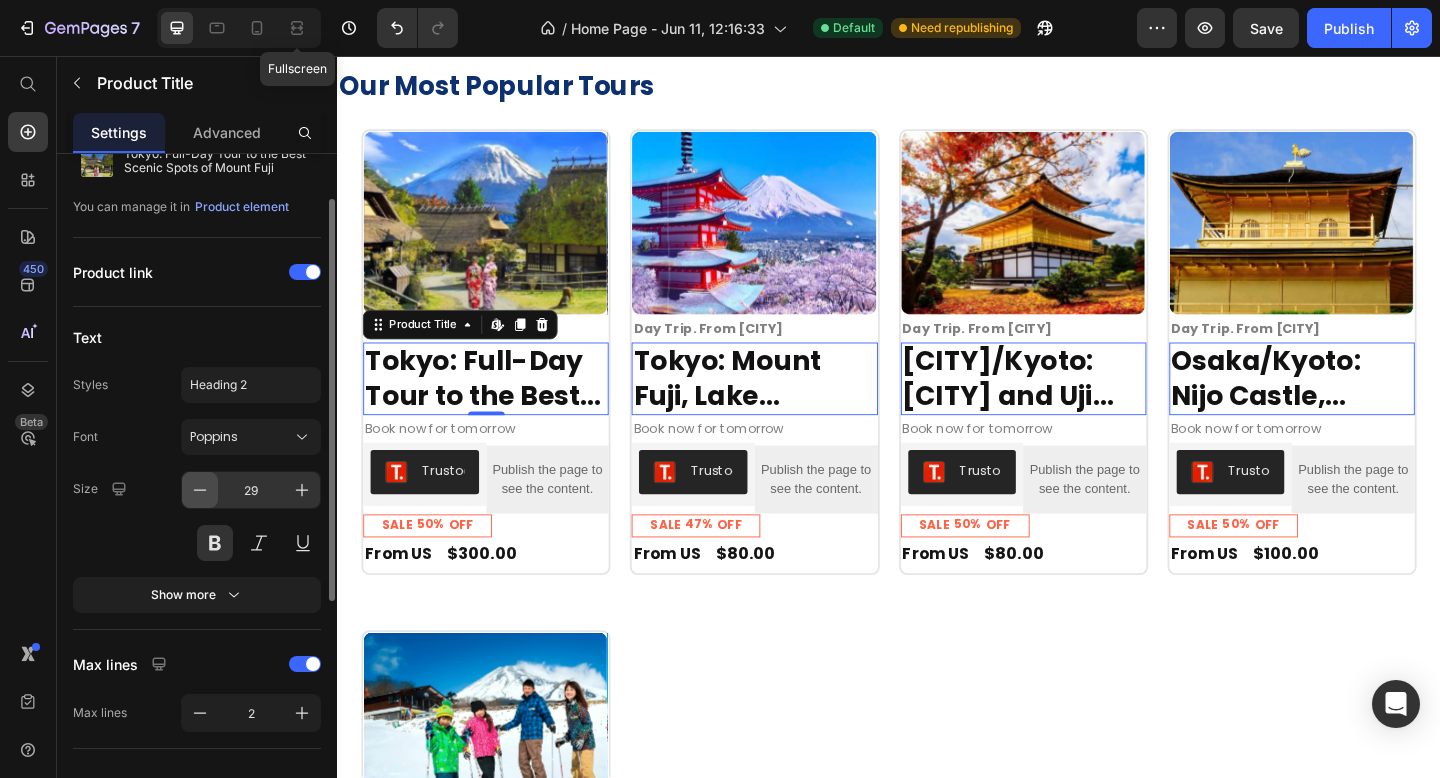 click 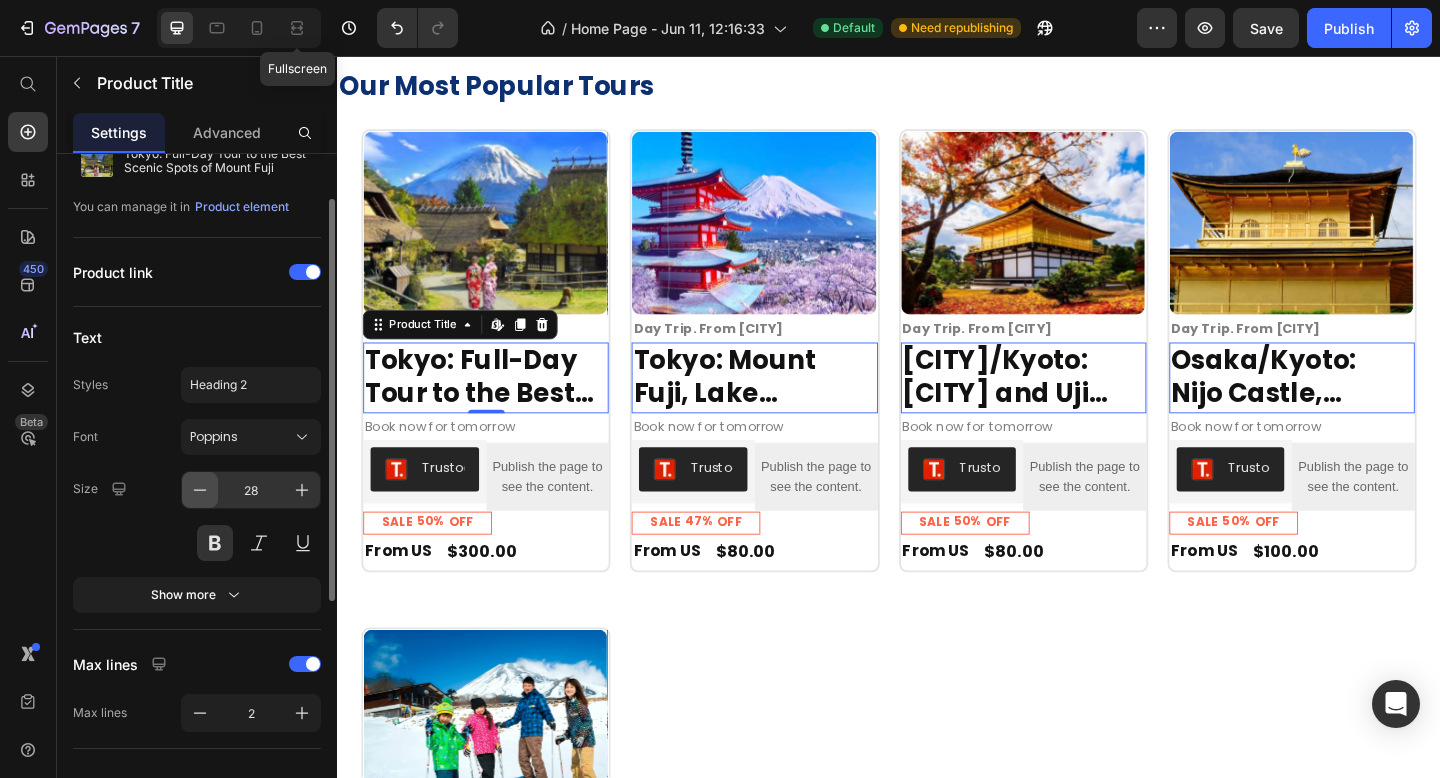 click 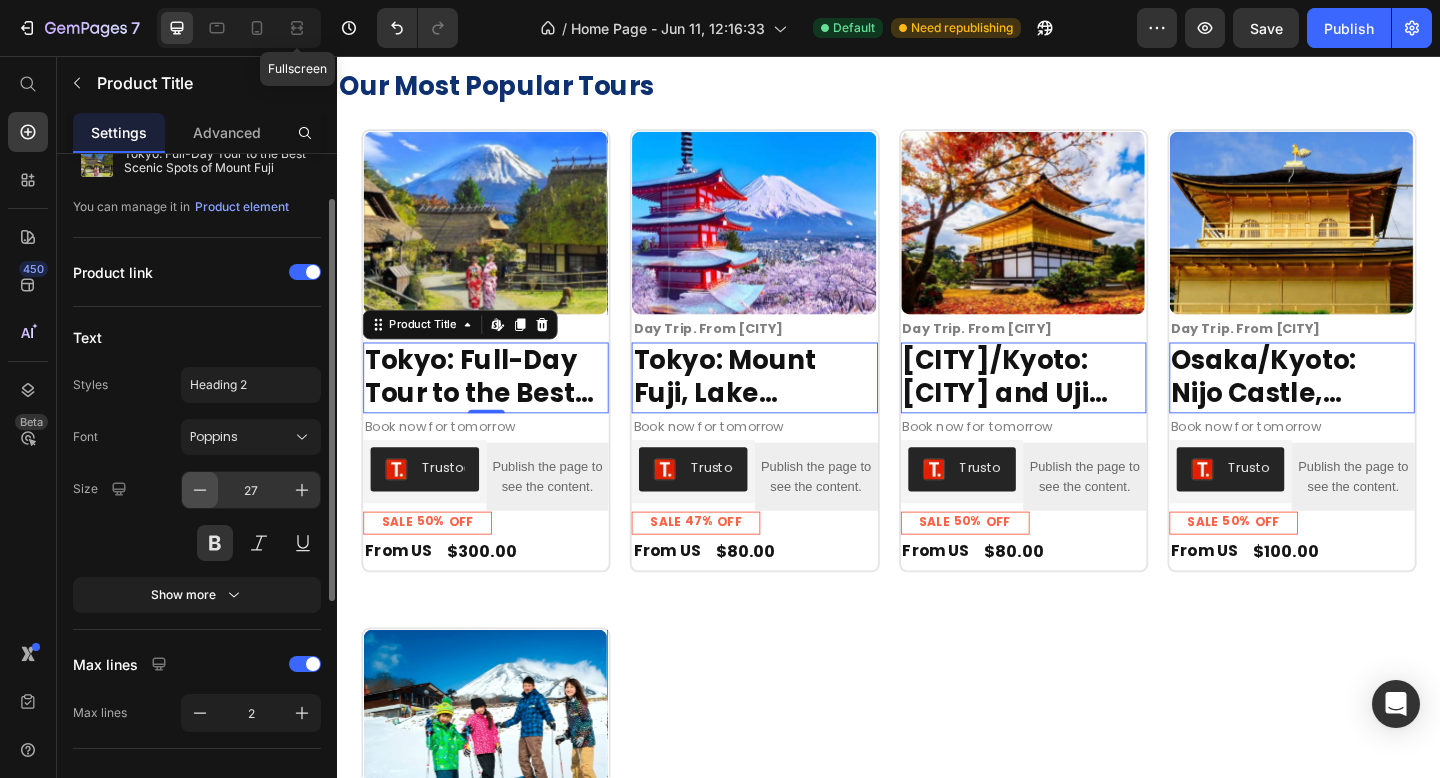 click 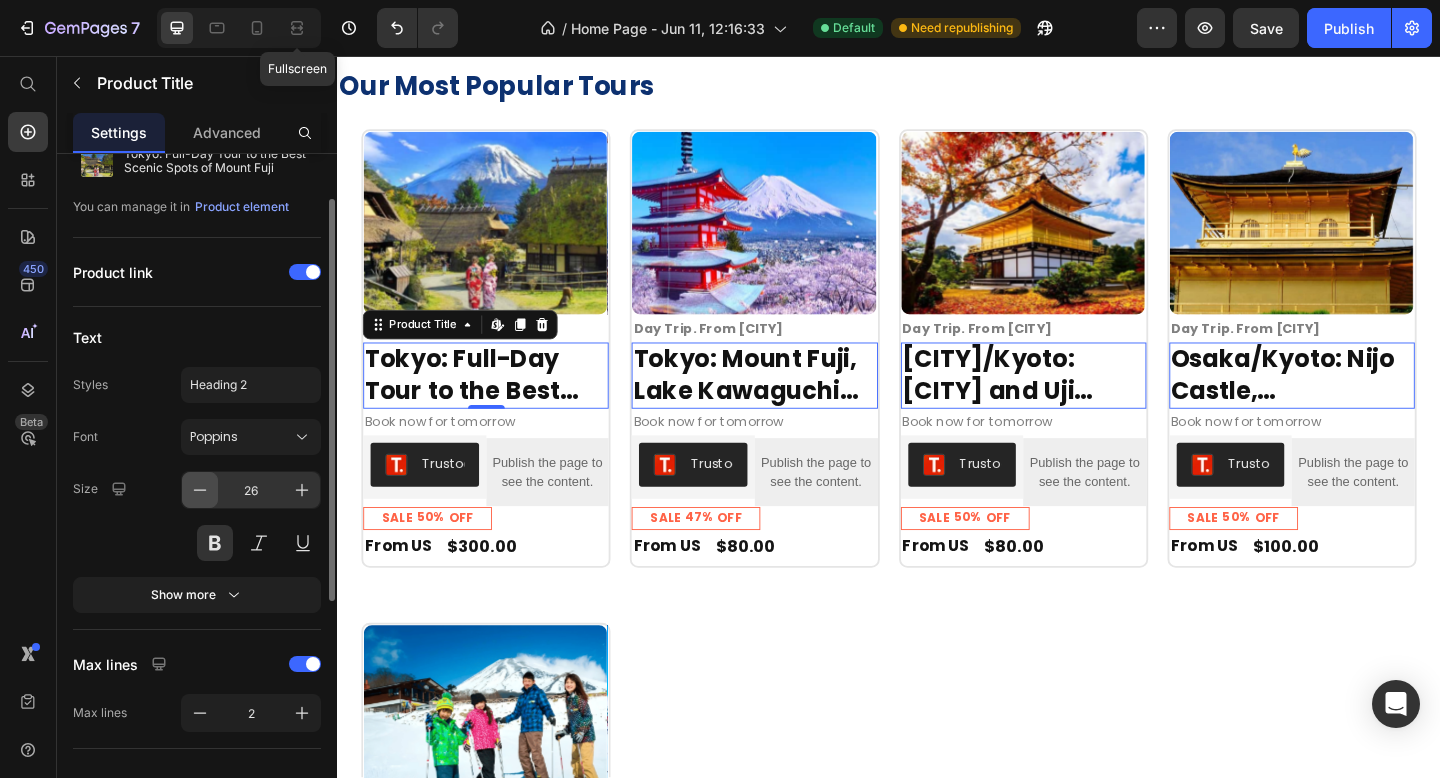 click 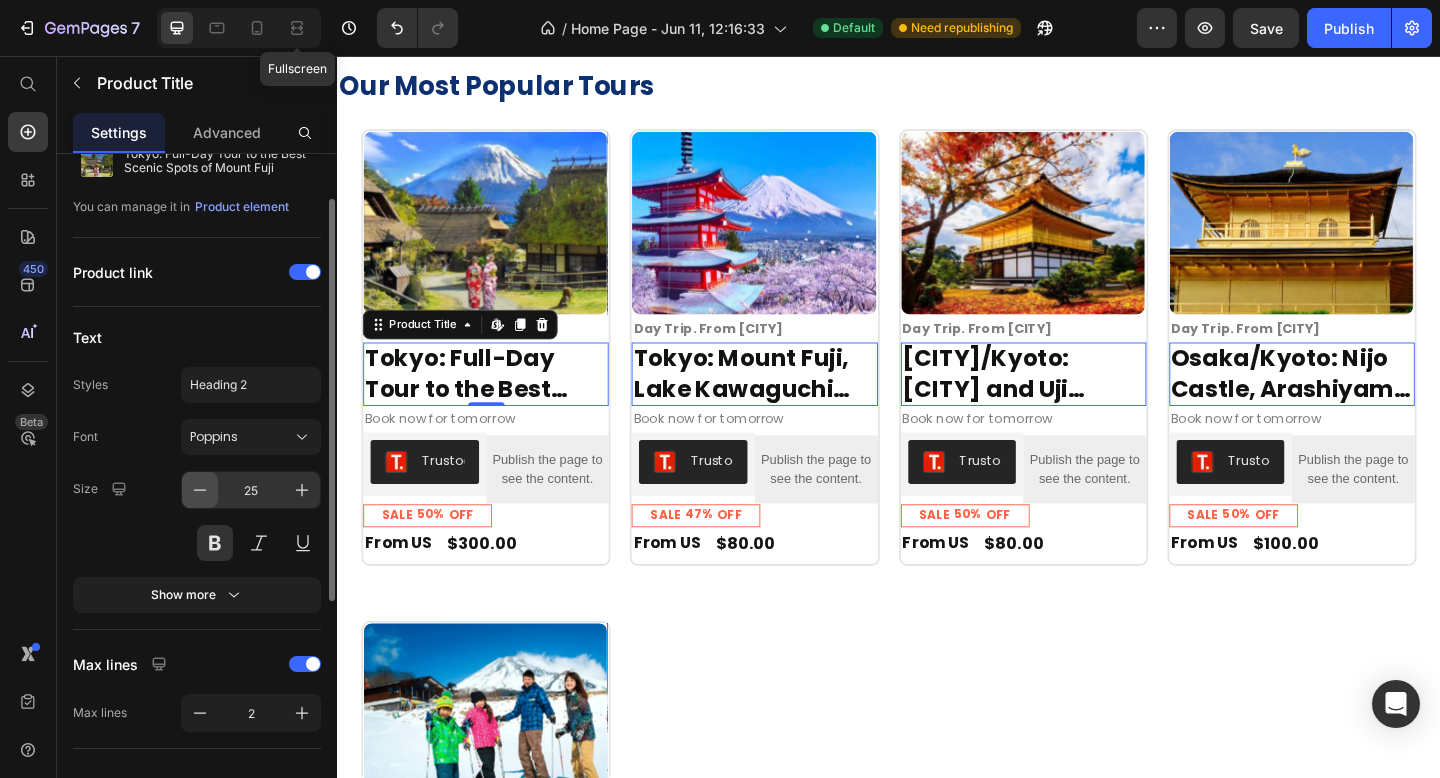 click 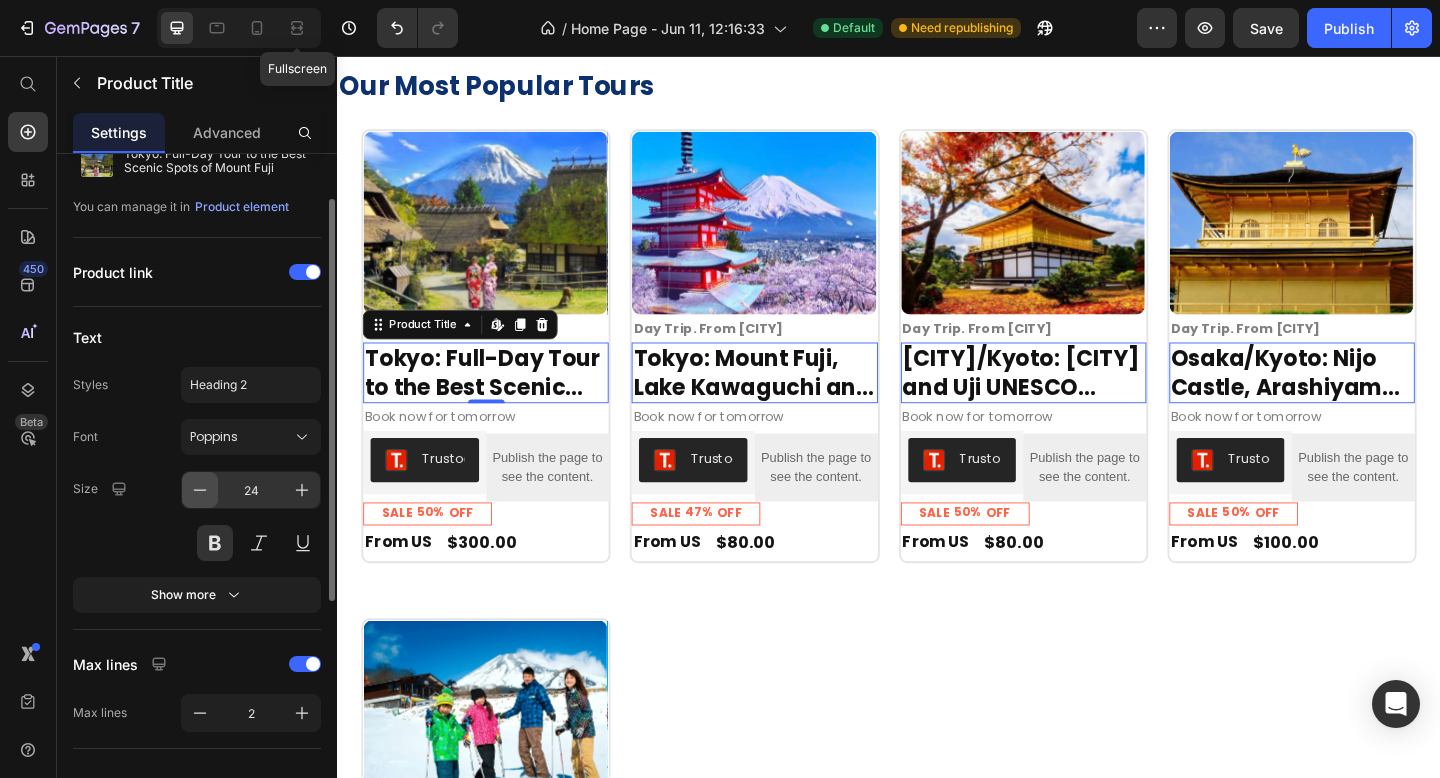 click 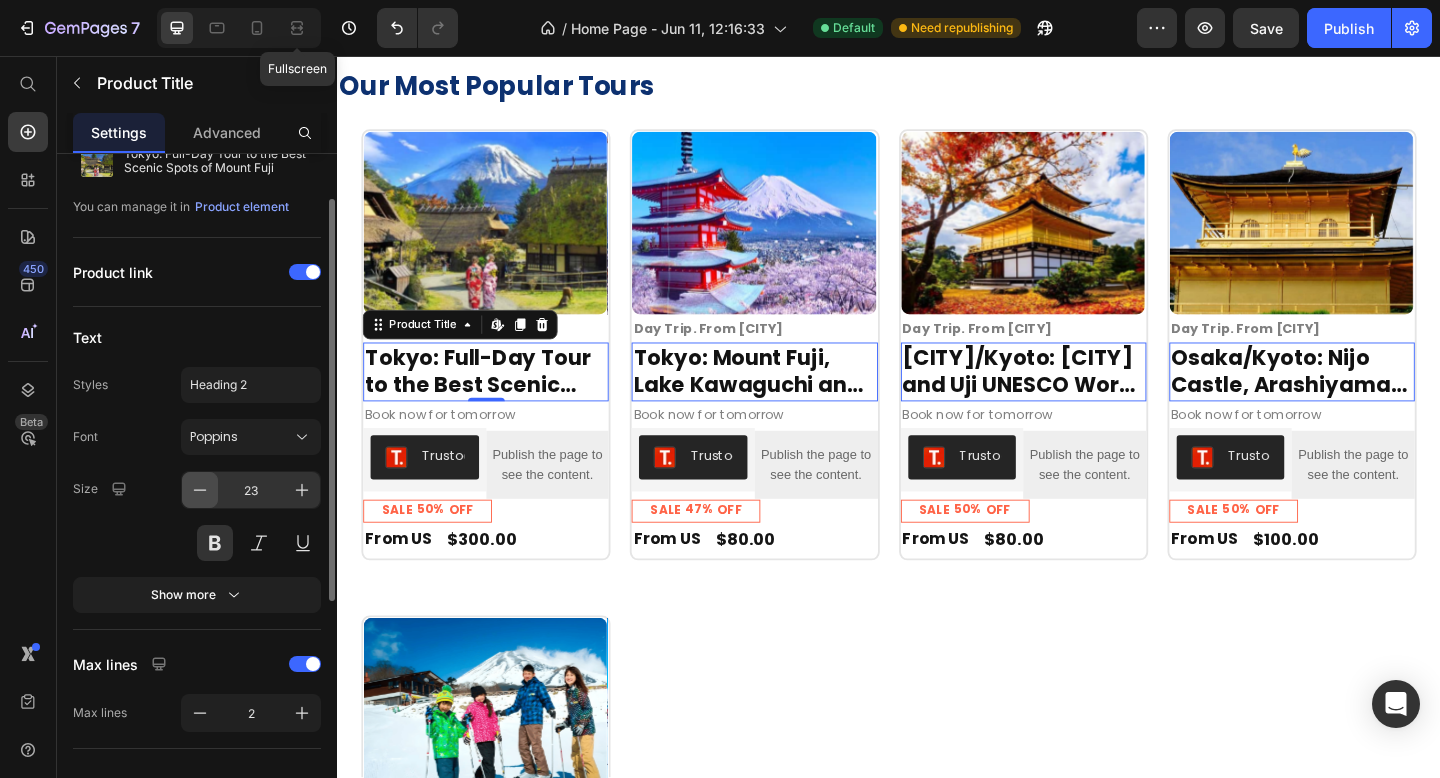 click 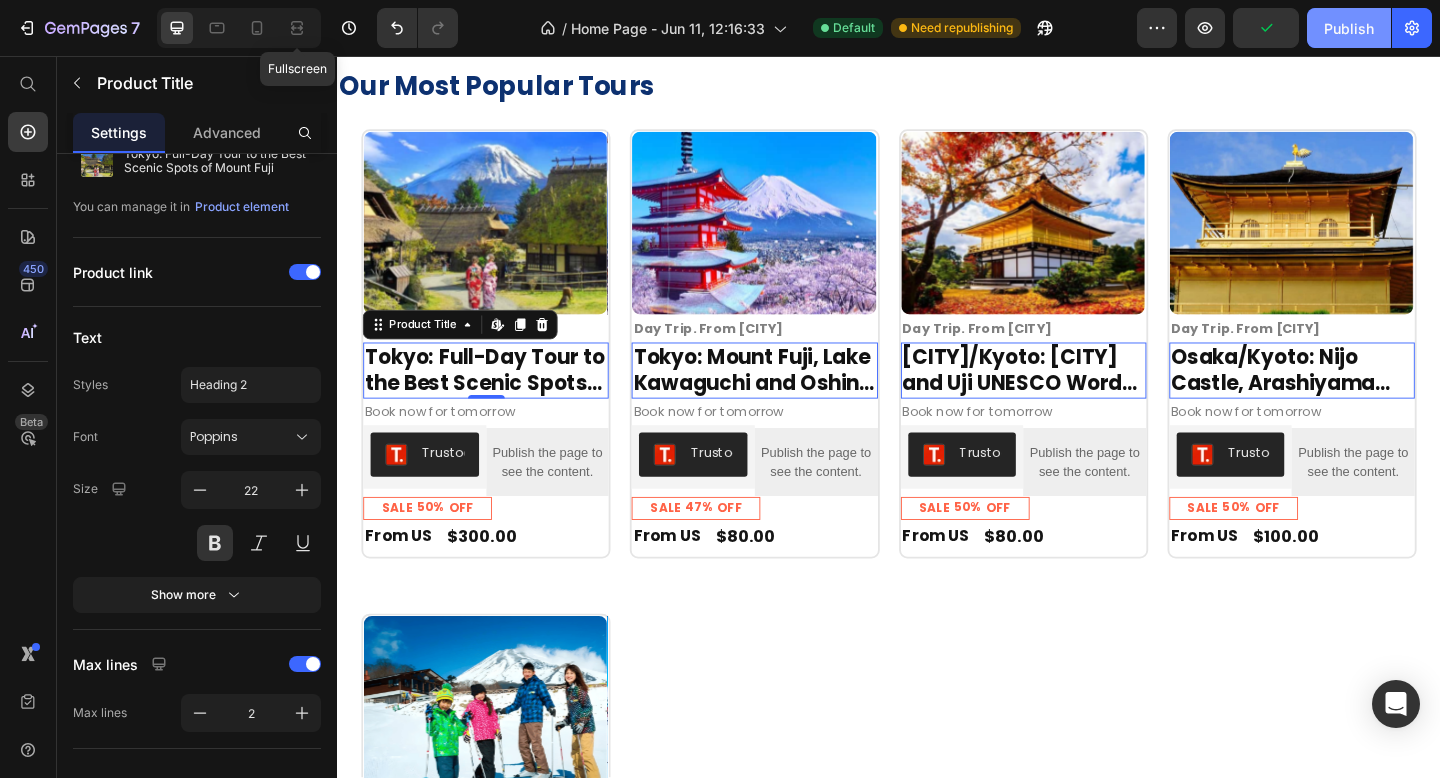 click on "Publish" 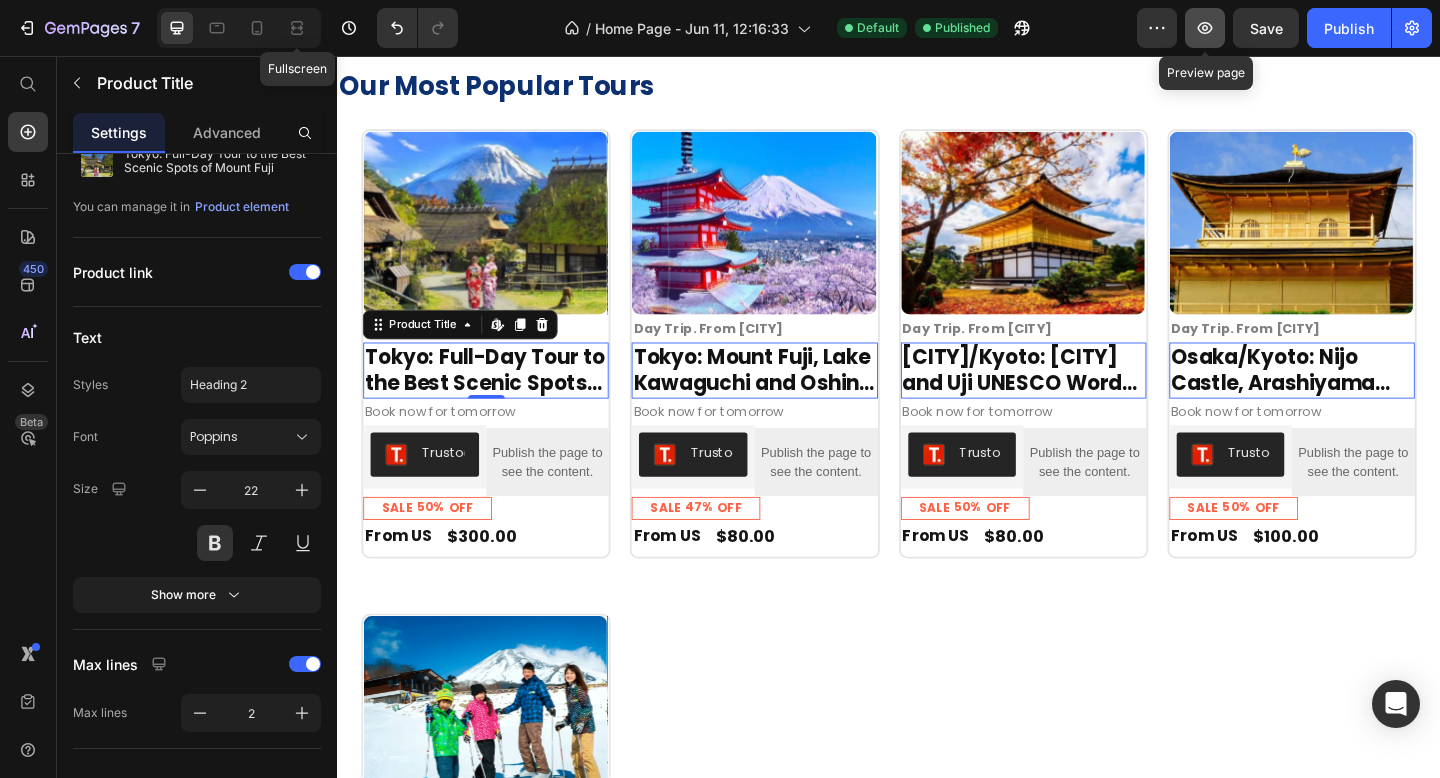 click 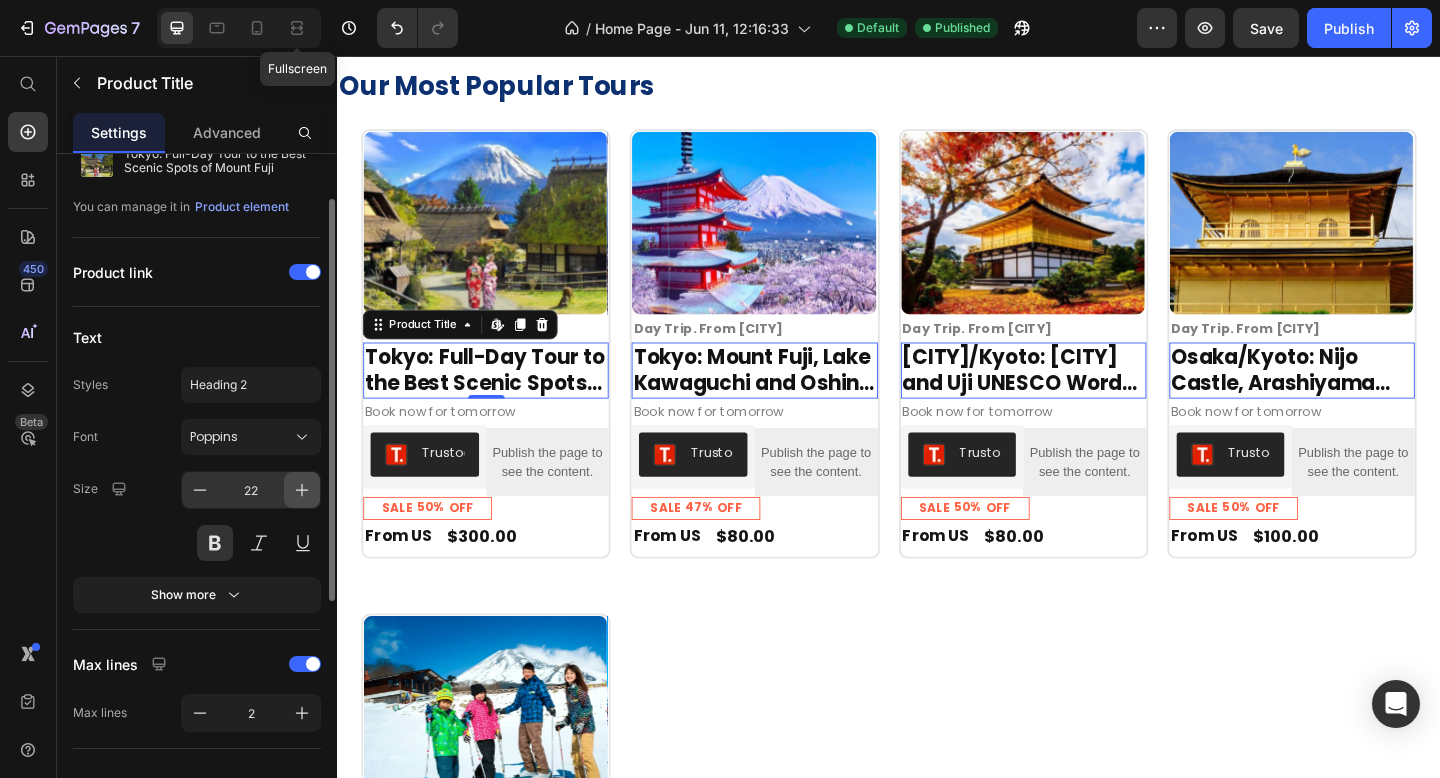 click 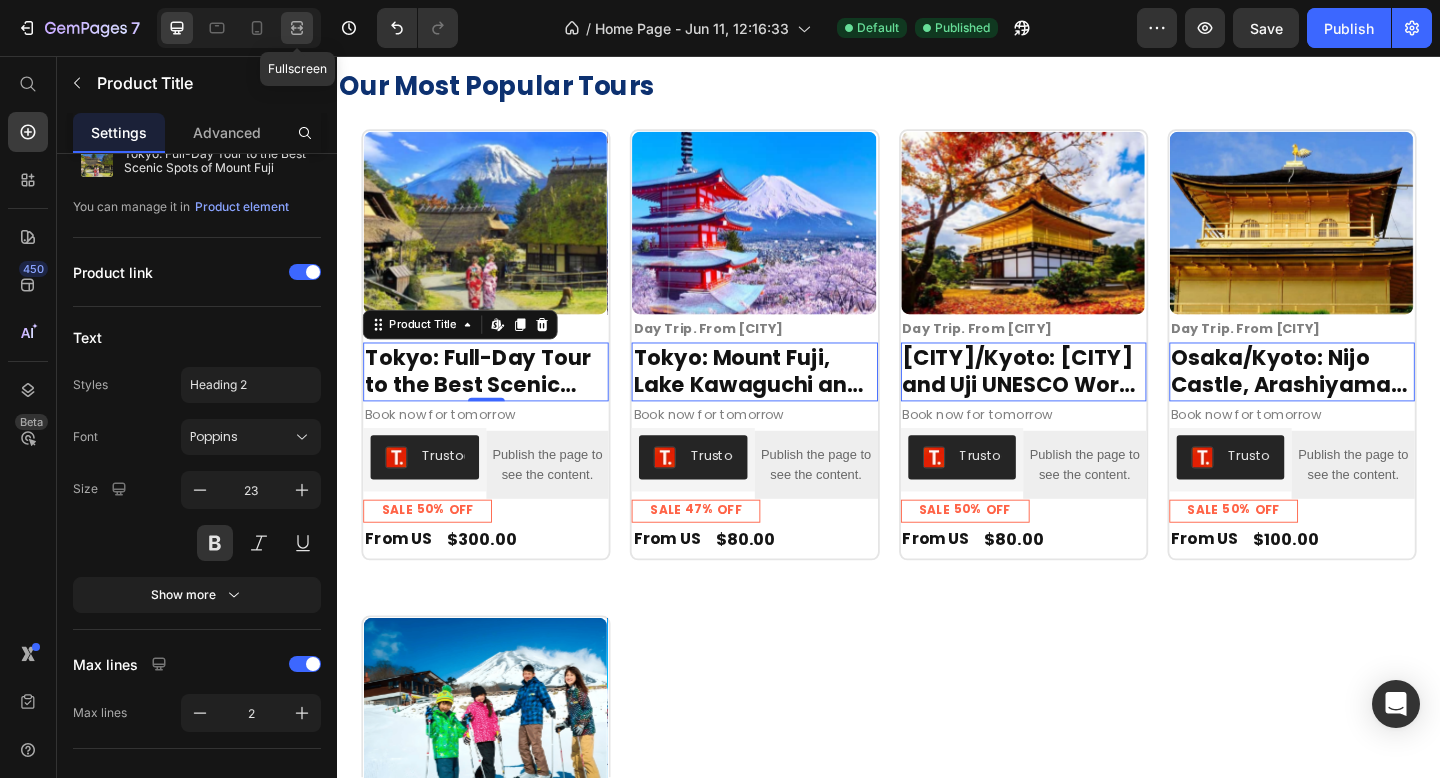 click 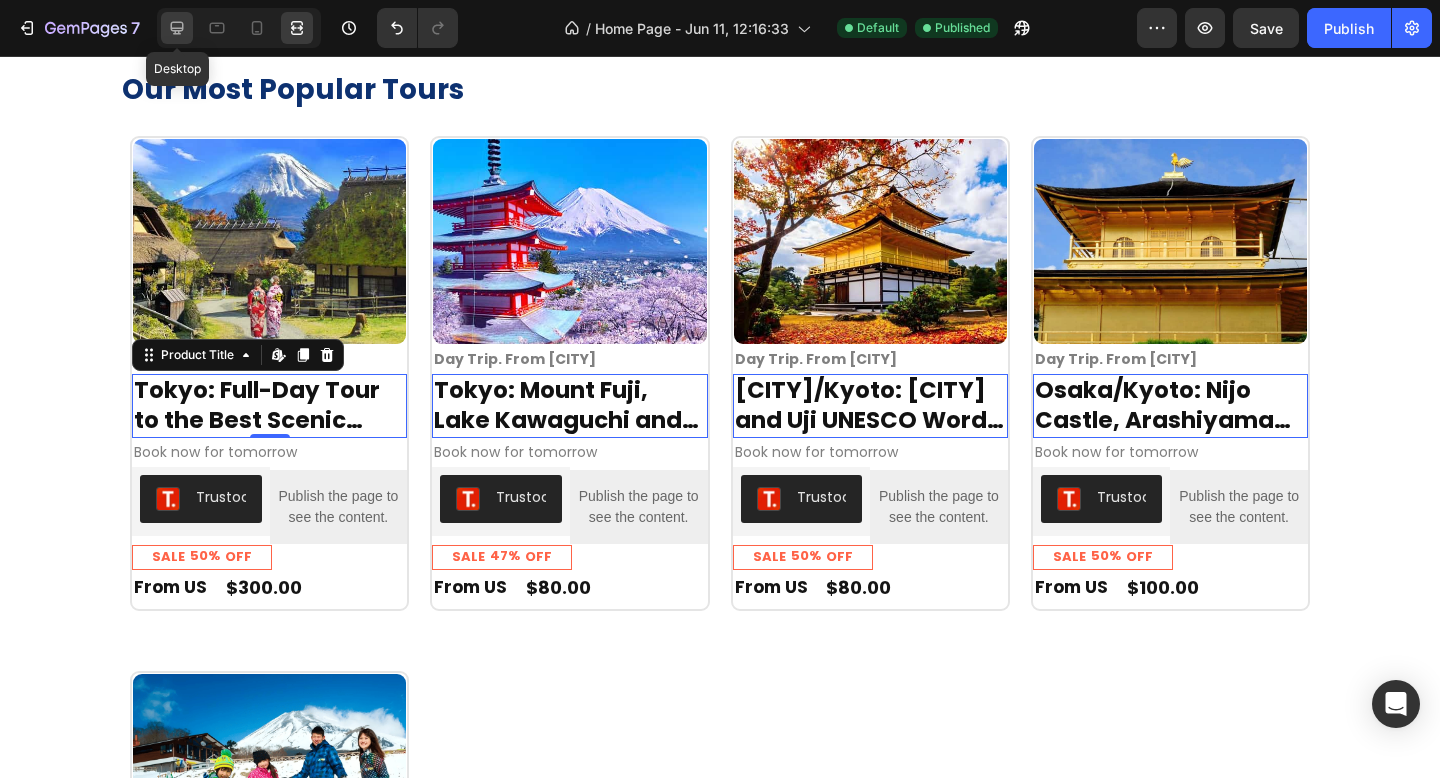 click 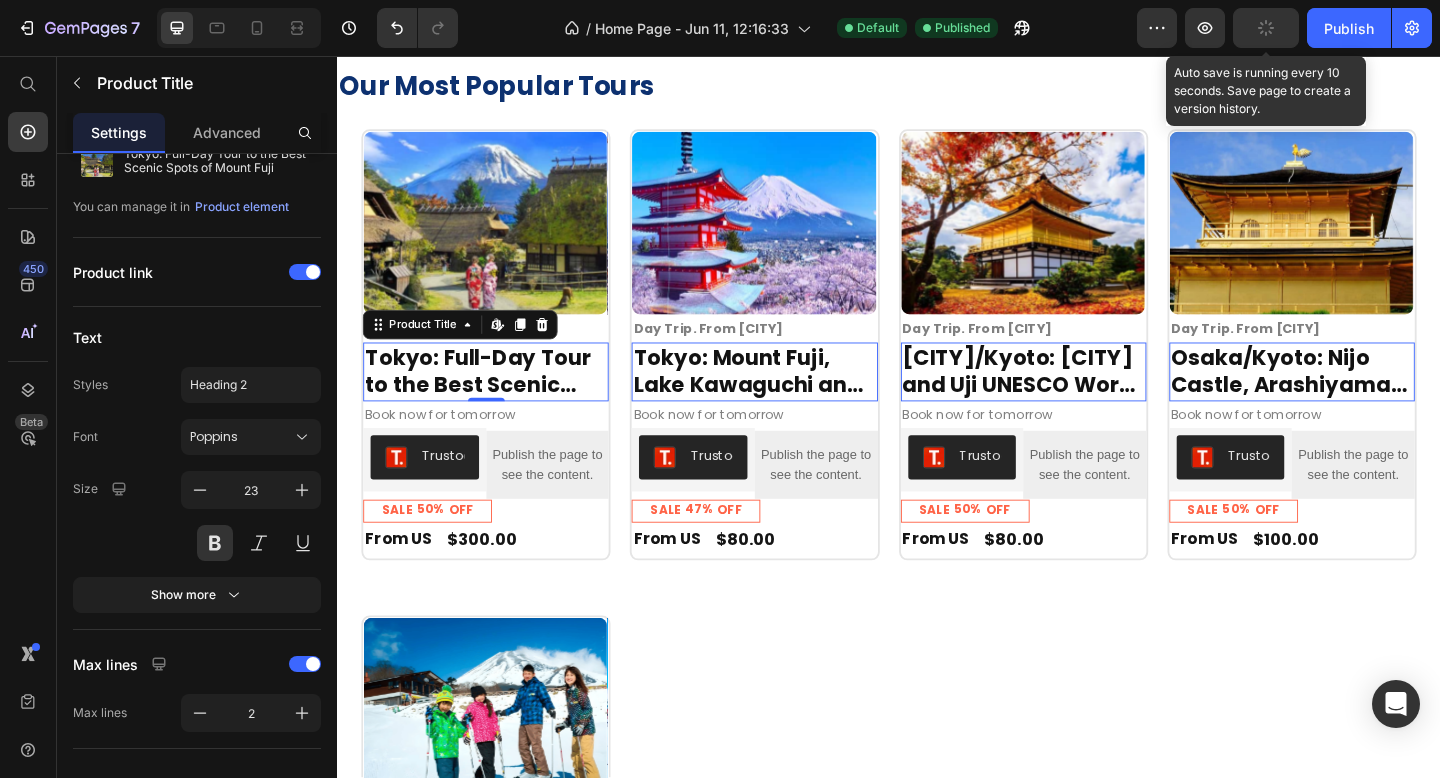 click 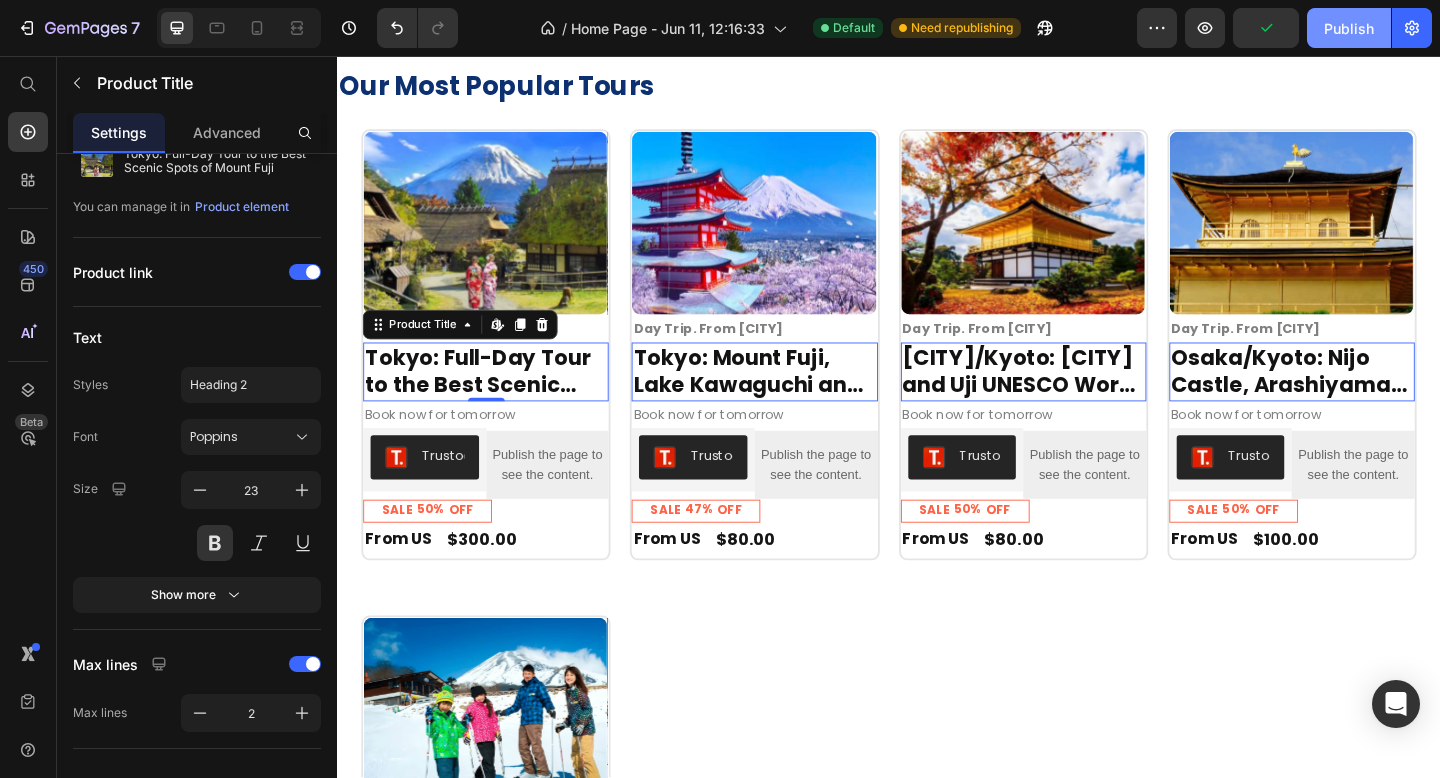click on "Publish" at bounding box center [1349, 28] 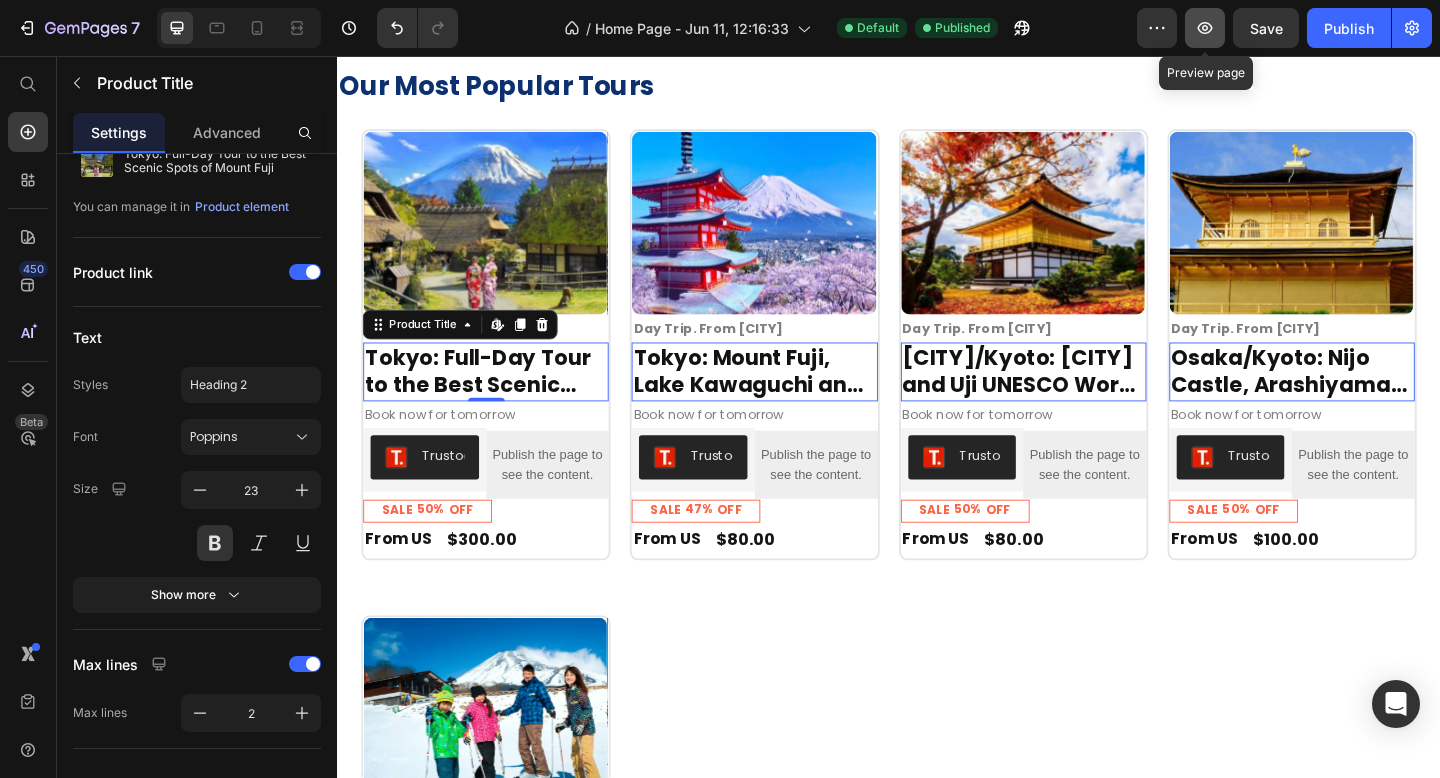 click 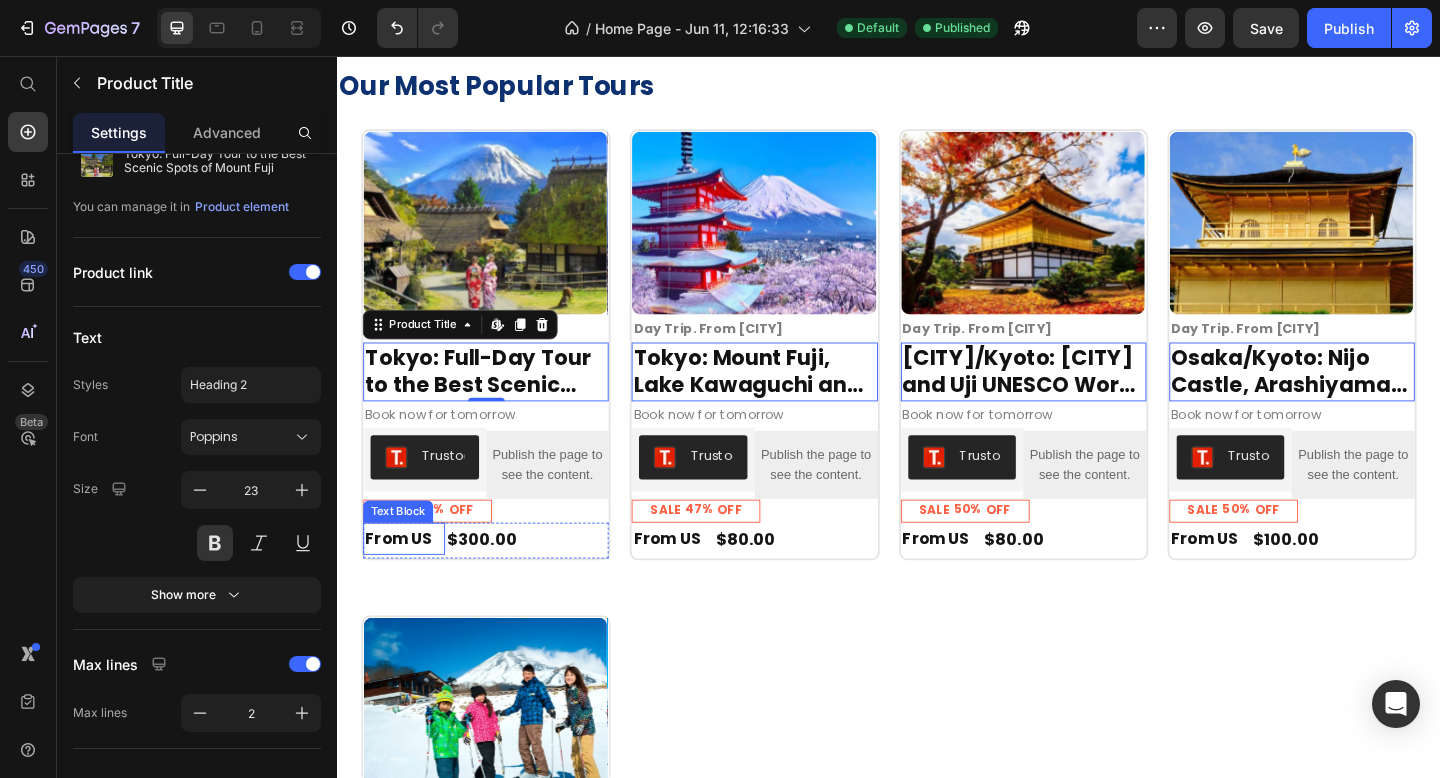 click on "From US" at bounding box center [409, 581] 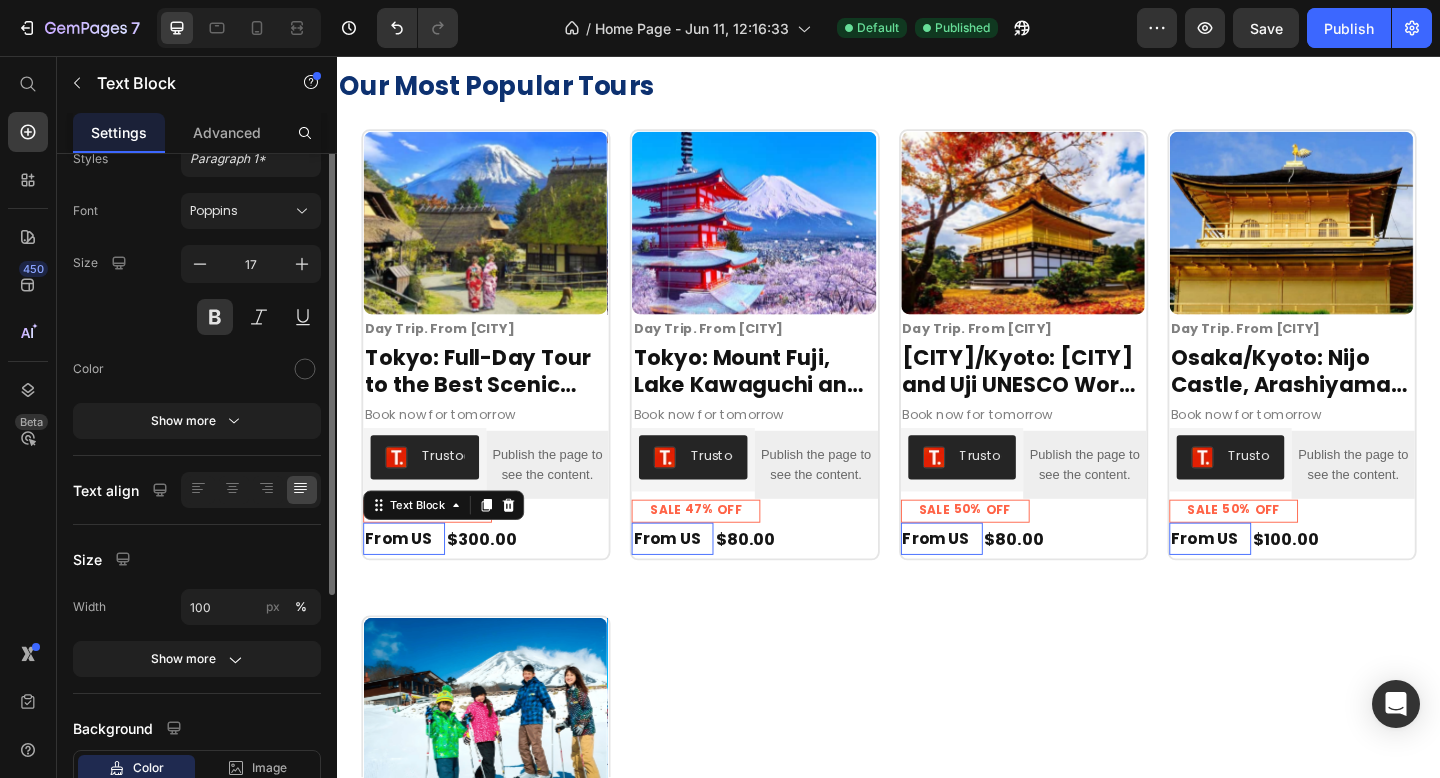 scroll, scrollTop: 0, scrollLeft: 0, axis: both 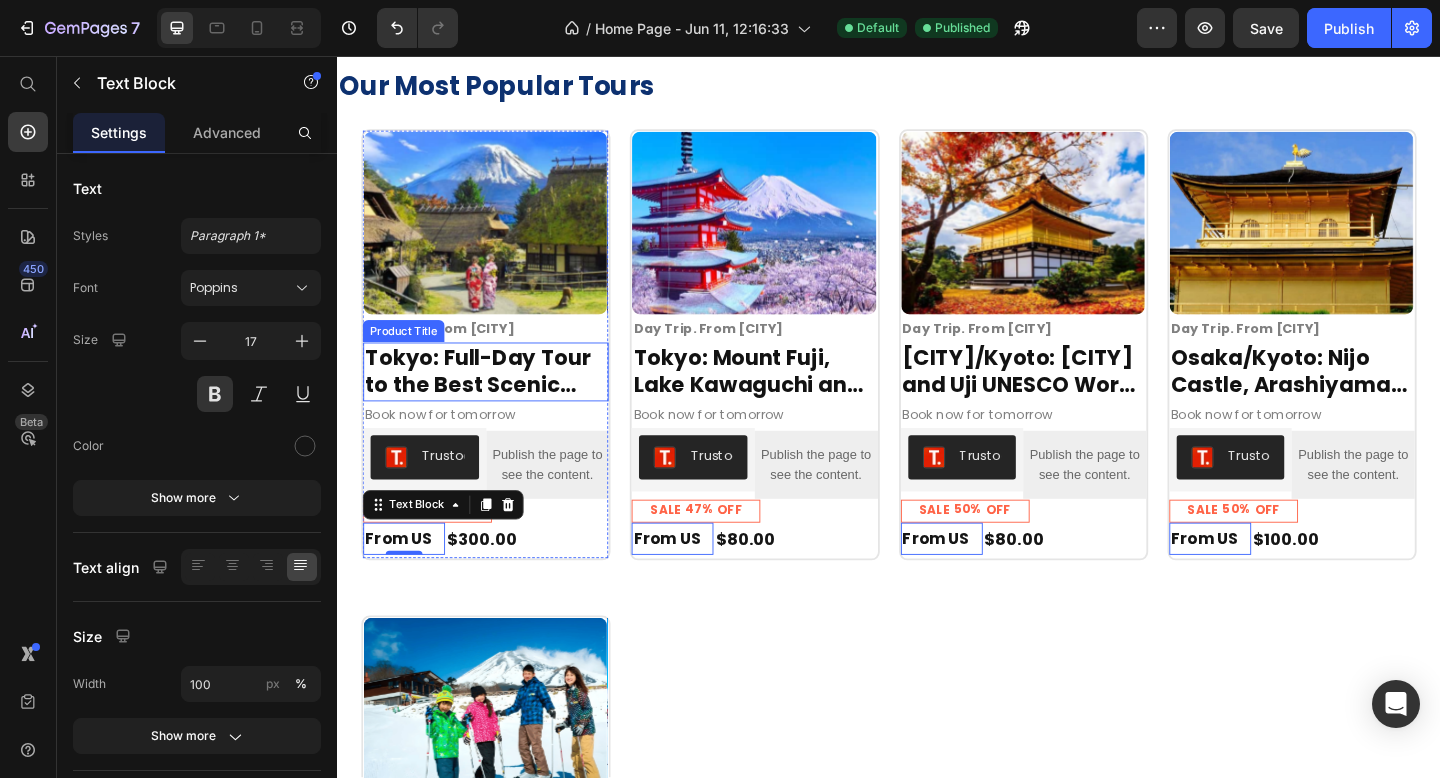 click on "Tokyo: Full-Day Tour to the Best Scenic Spots of Mount Fuji" at bounding box center [498, 400] 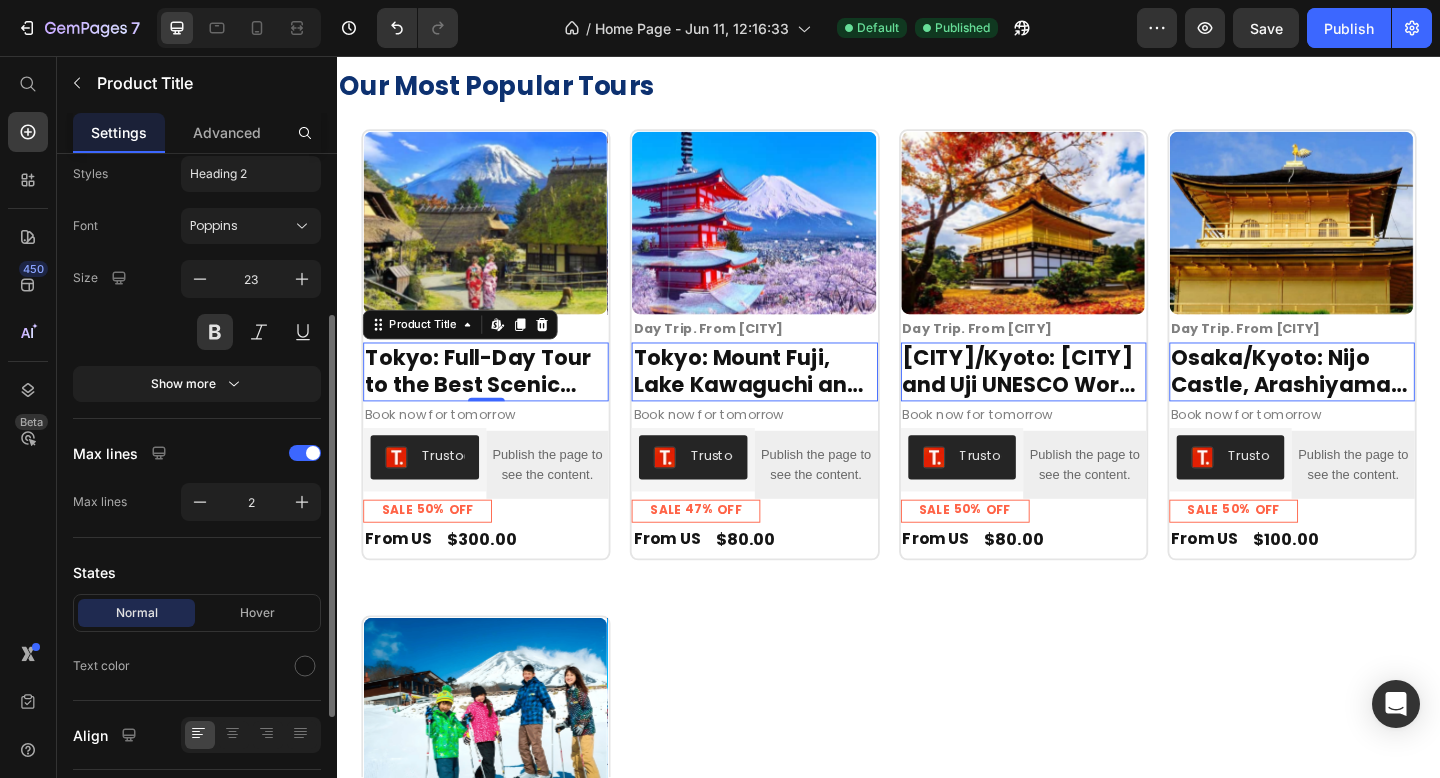 scroll, scrollTop: 282, scrollLeft: 0, axis: vertical 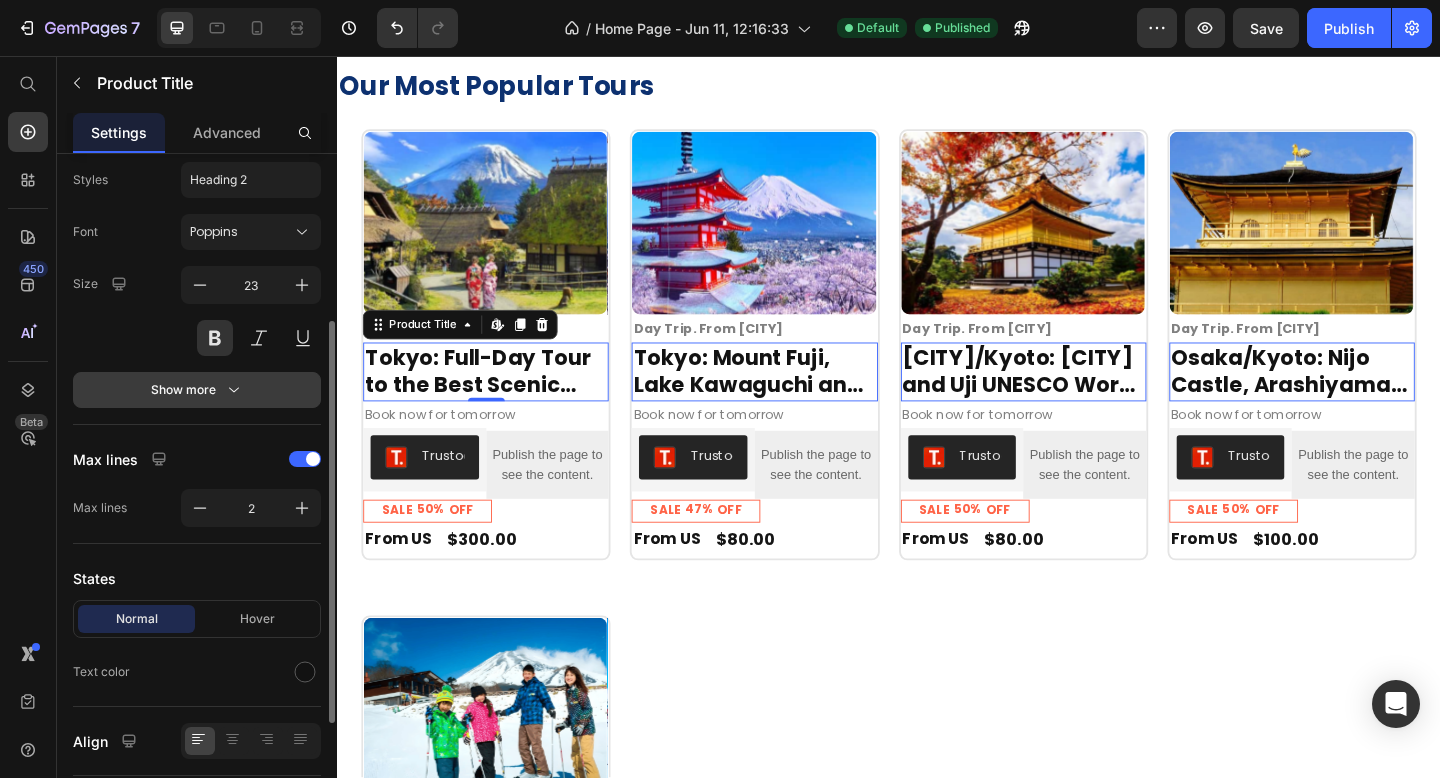 click 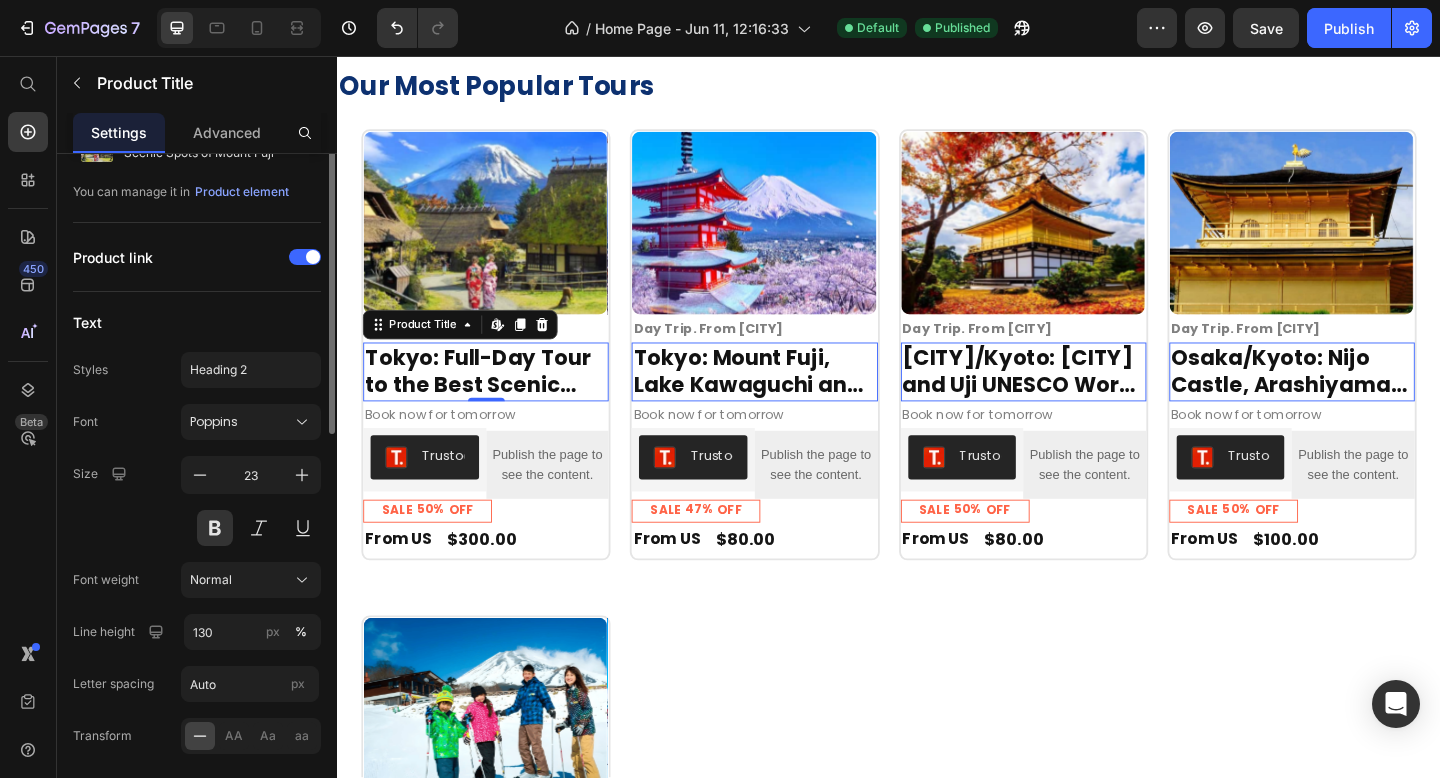 scroll, scrollTop: 0, scrollLeft: 0, axis: both 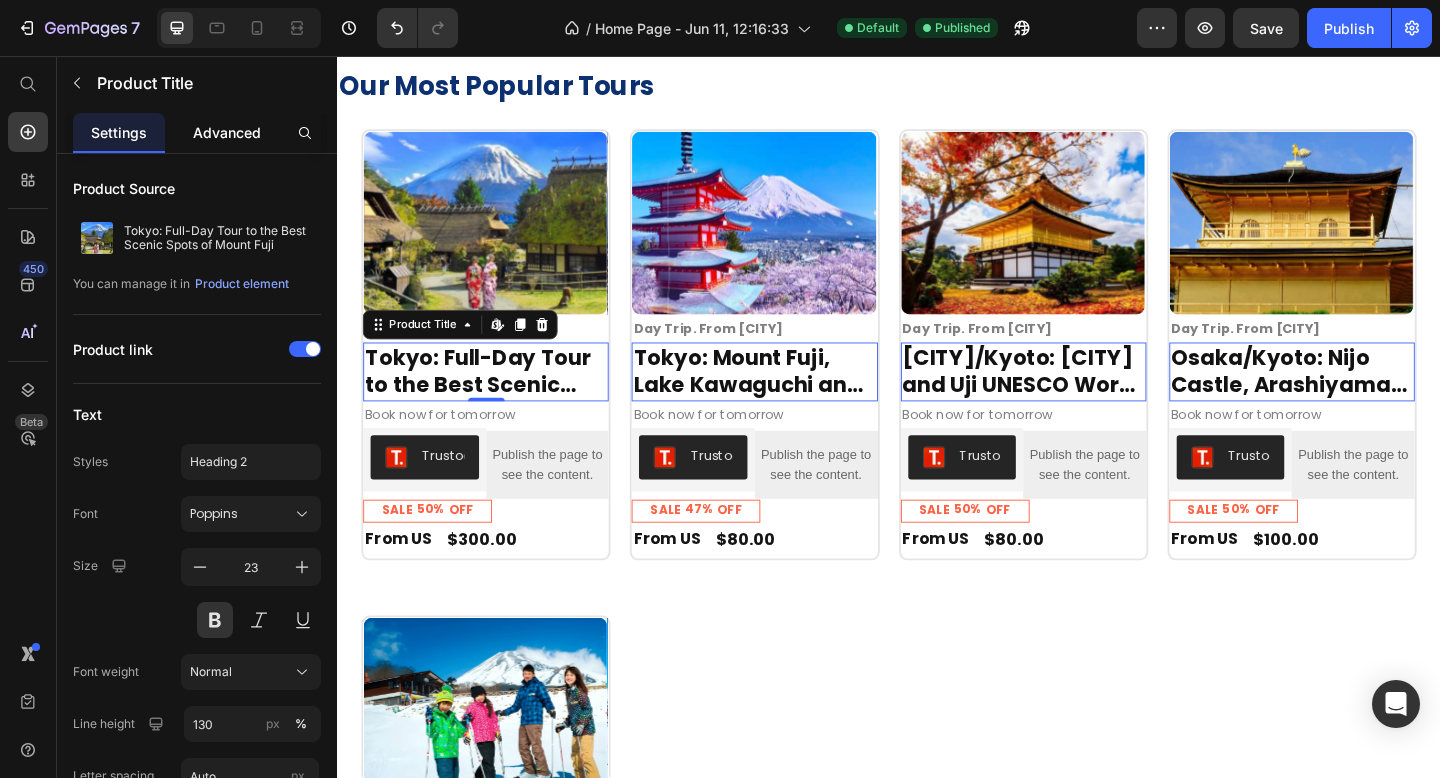 click on "Advanced" at bounding box center (227, 132) 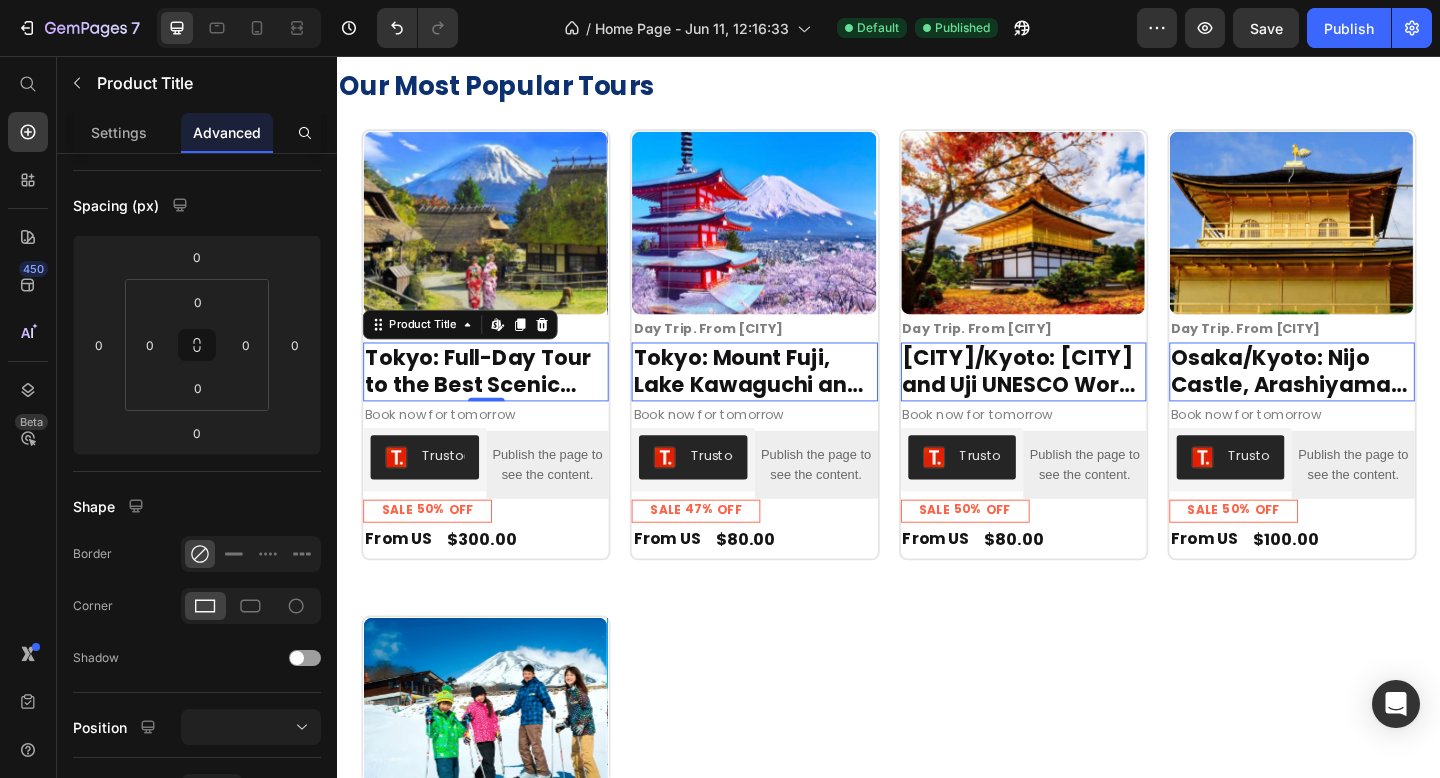 scroll, scrollTop: 588, scrollLeft: 0, axis: vertical 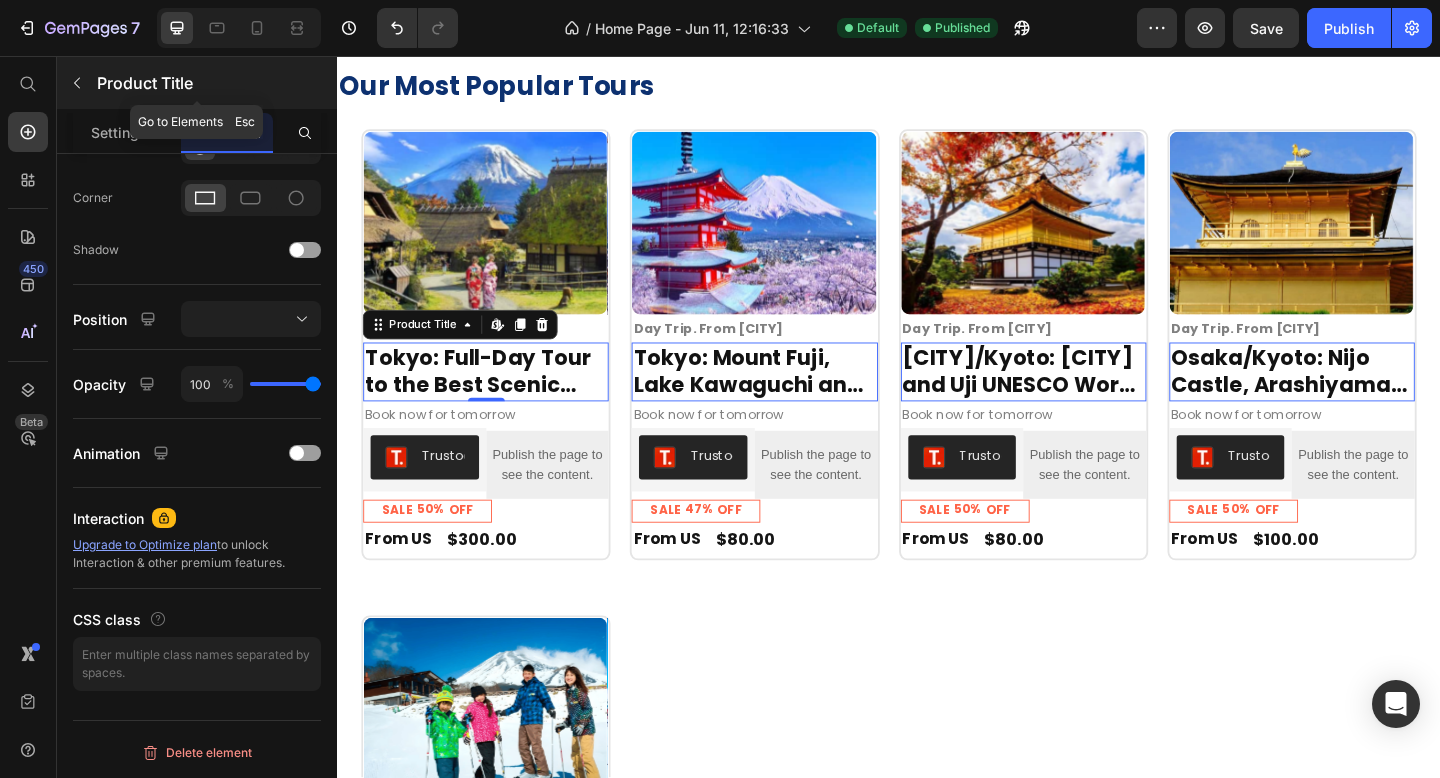 click 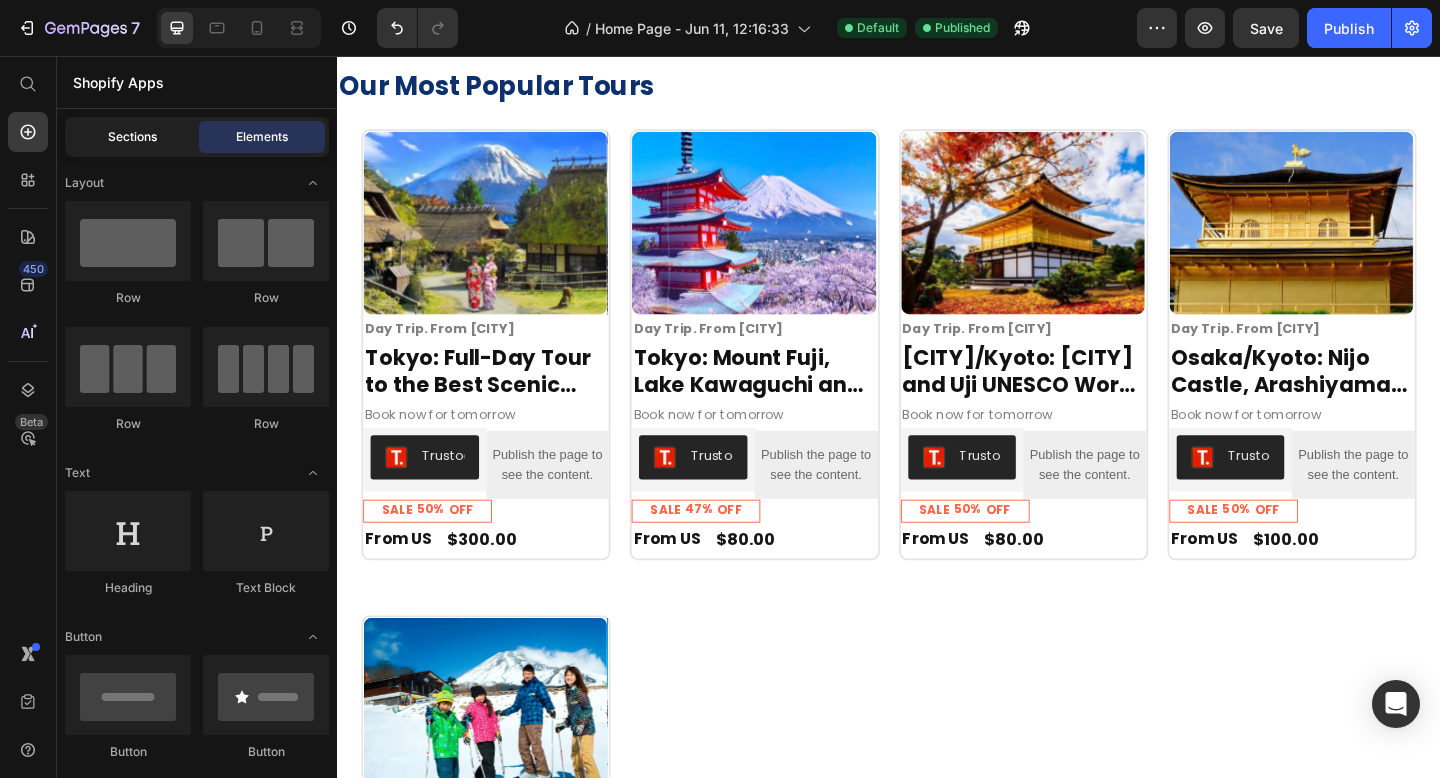 click on "Sections" 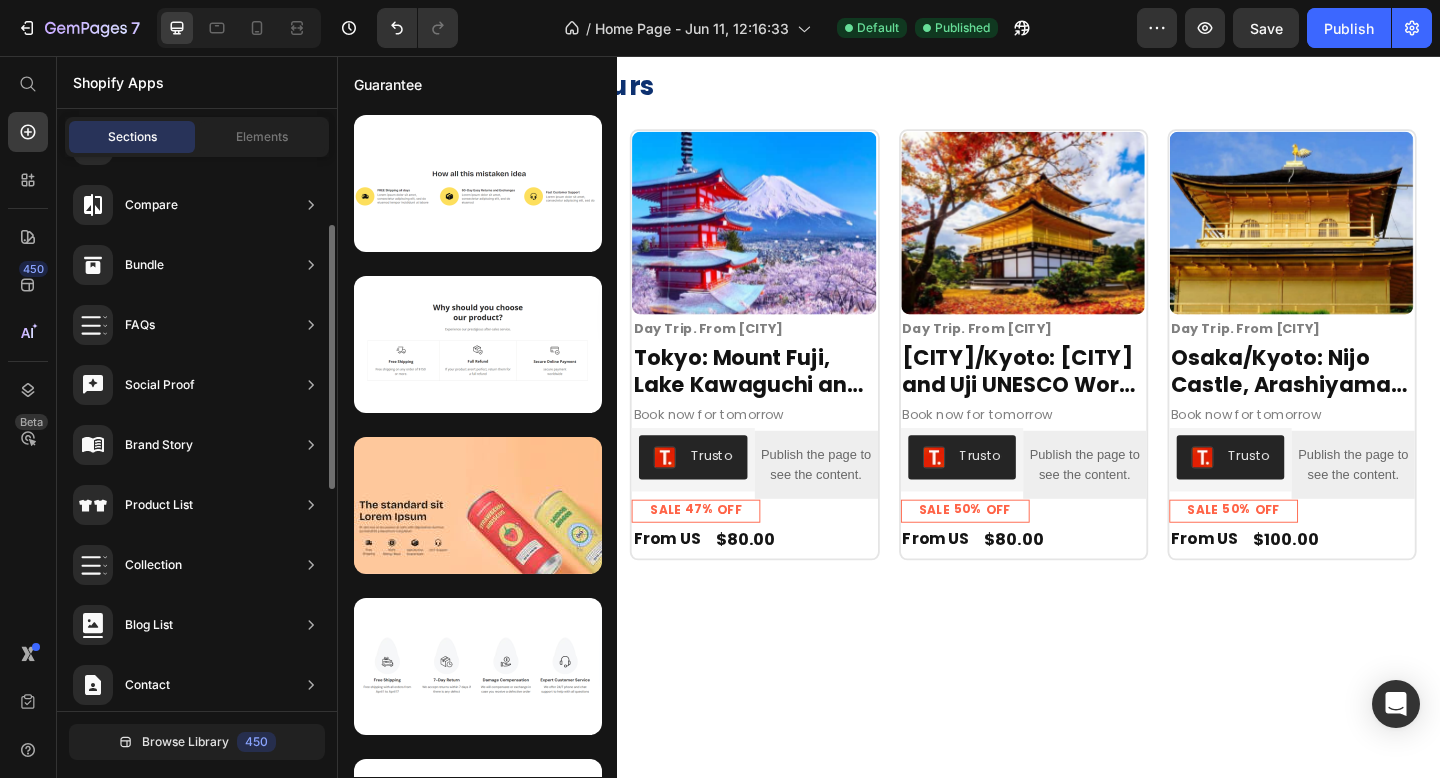 scroll, scrollTop: 606, scrollLeft: 0, axis: vertical 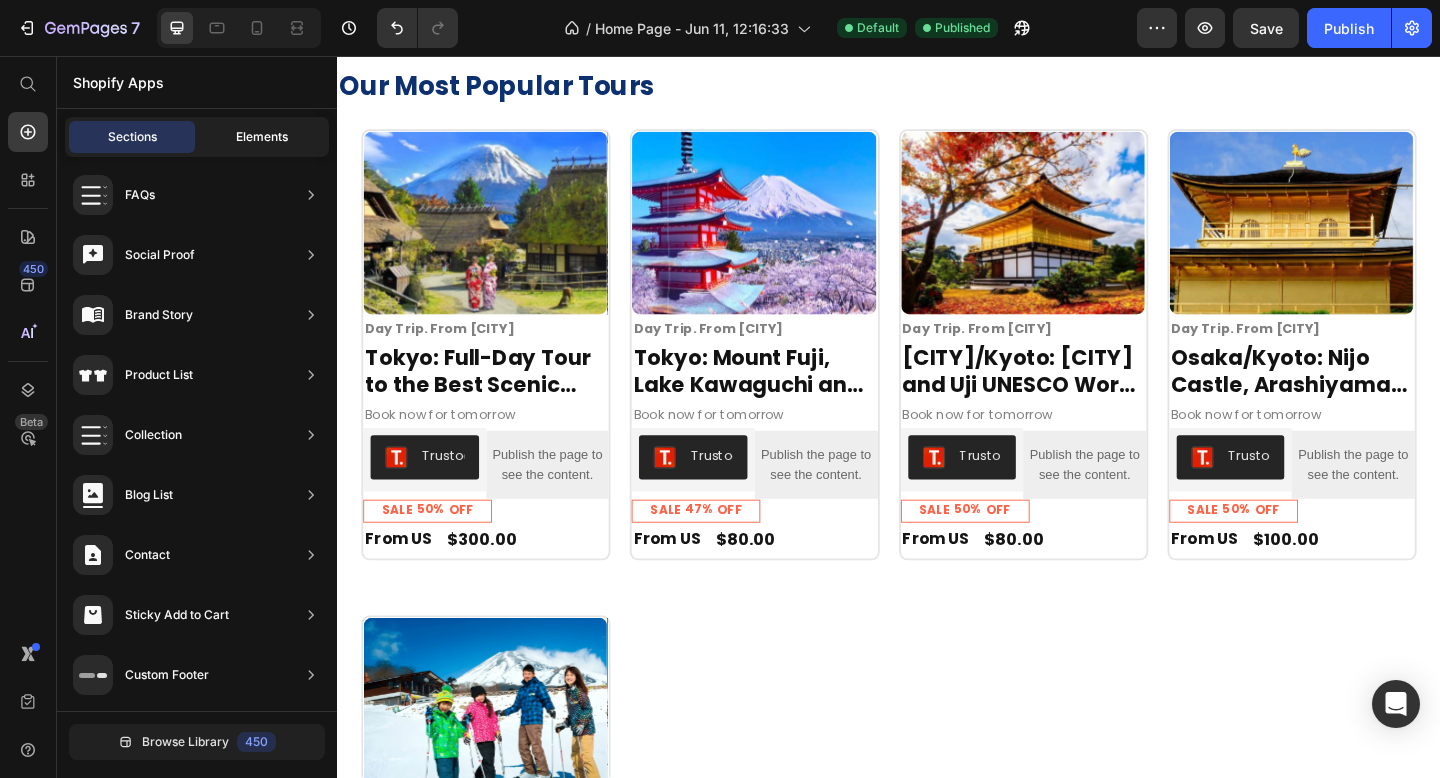 click on "Elements" at bounding box center [262, 137] 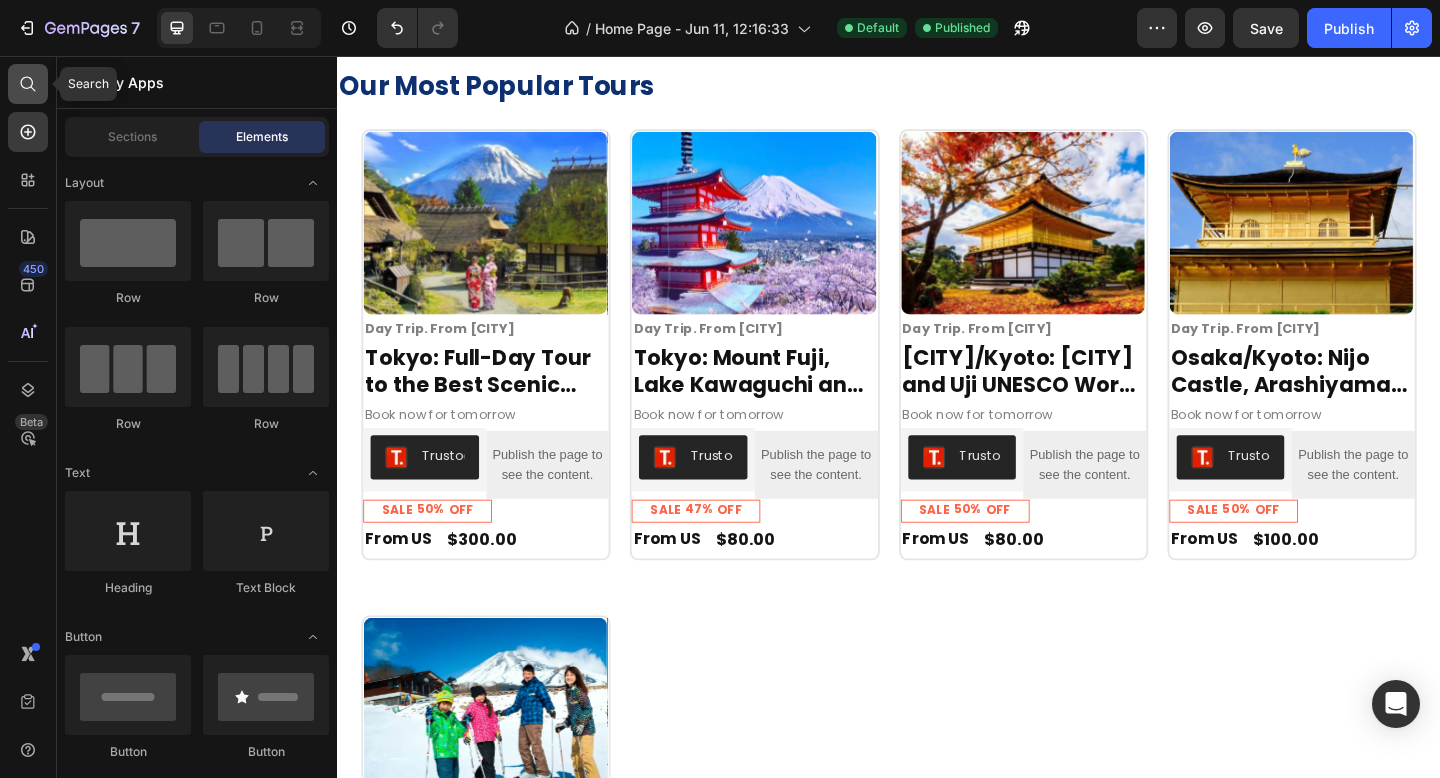 click 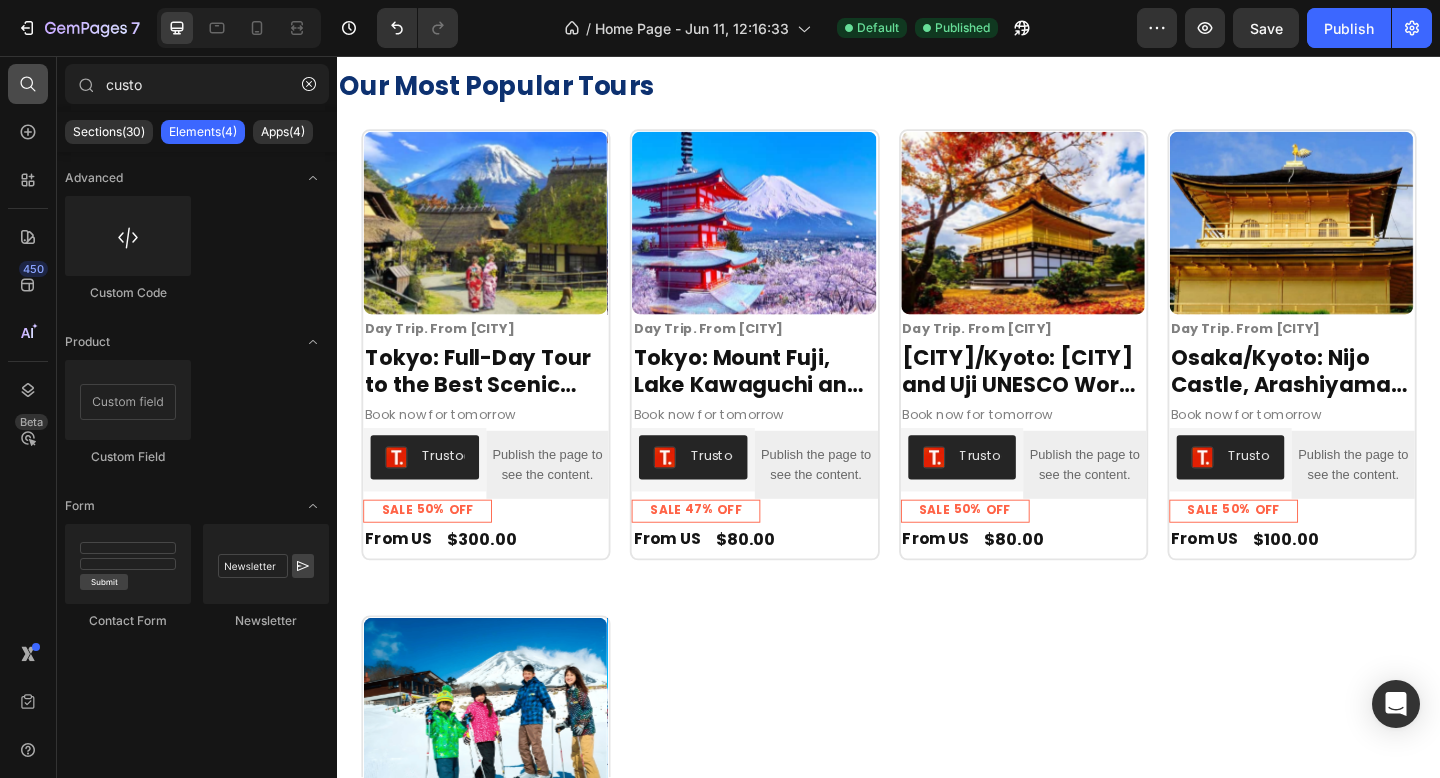 type on "custom" 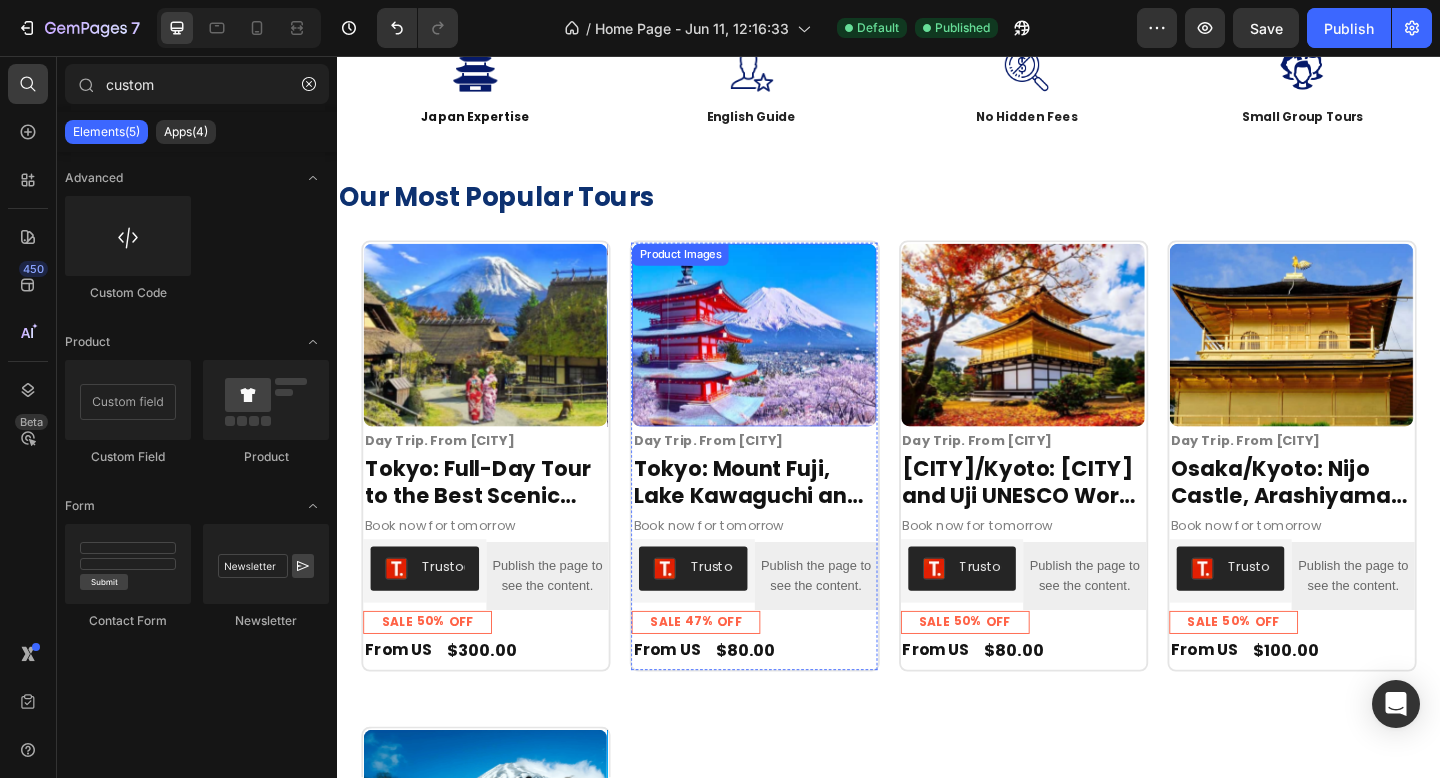scroll, scrollTop: 0, scrollLeft: 0, axis: both 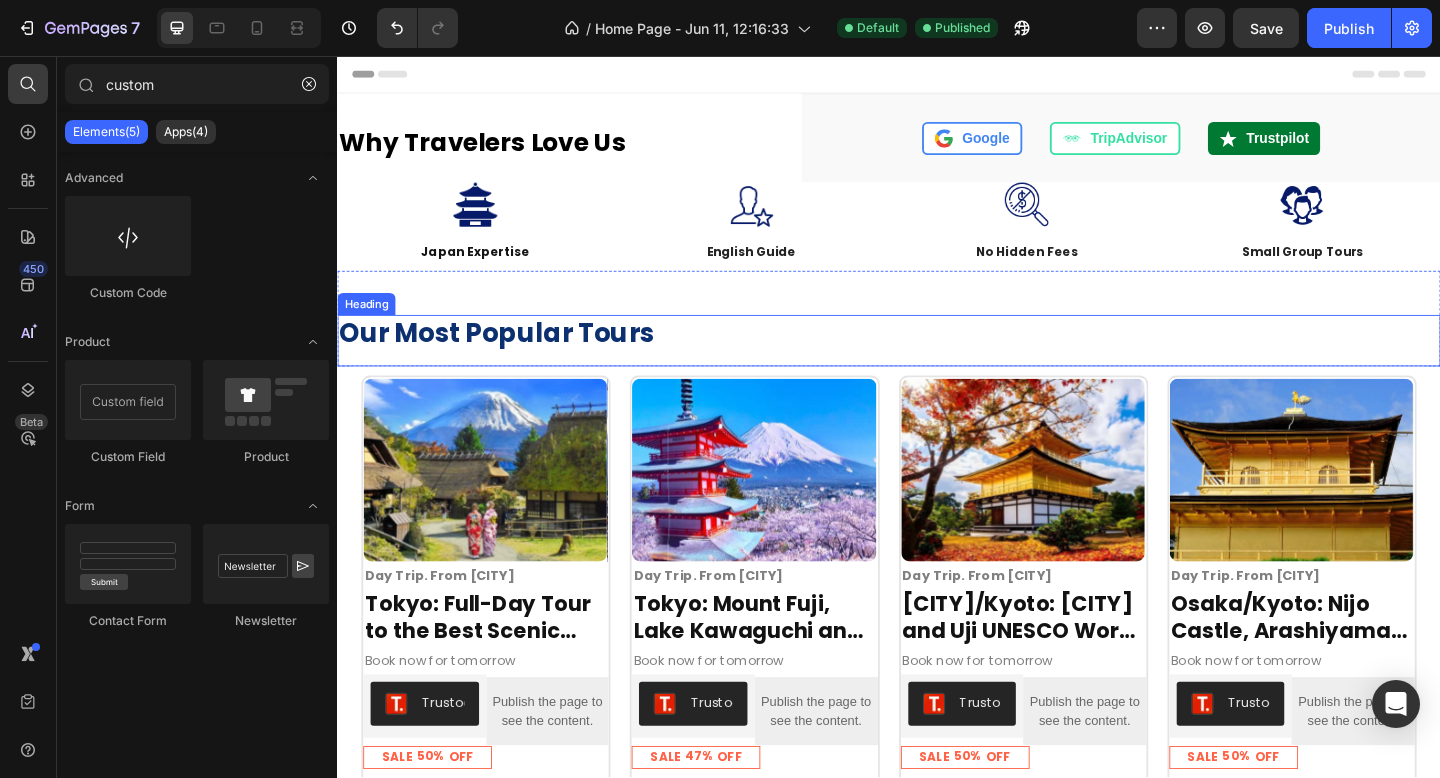 click on "Our Most Popular Tours" at bounding box center (937, 358) 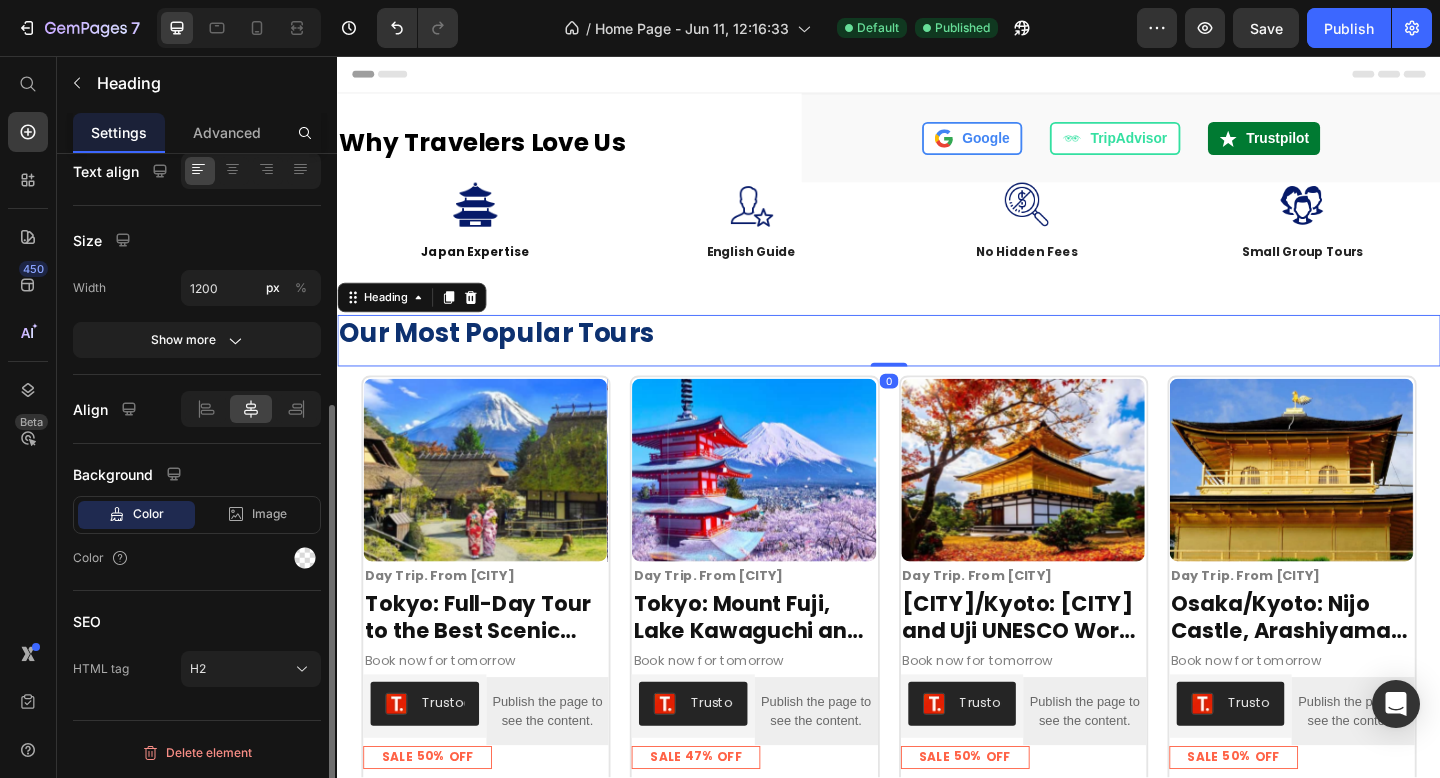 scroll, scrollTop: 0, scrollLeft: 0, axis: both 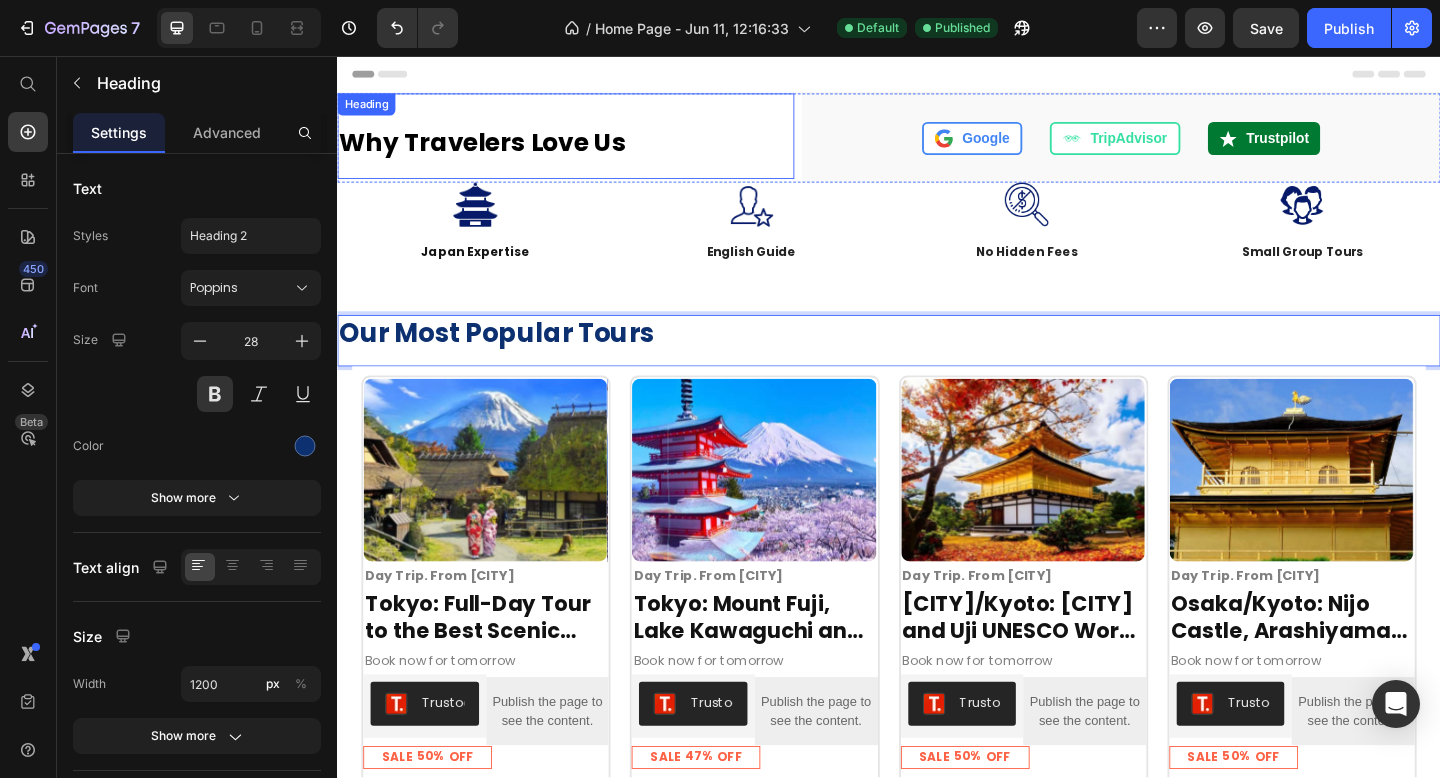 click on "Why Travelers Love Us" at bounding box center [585, 150] 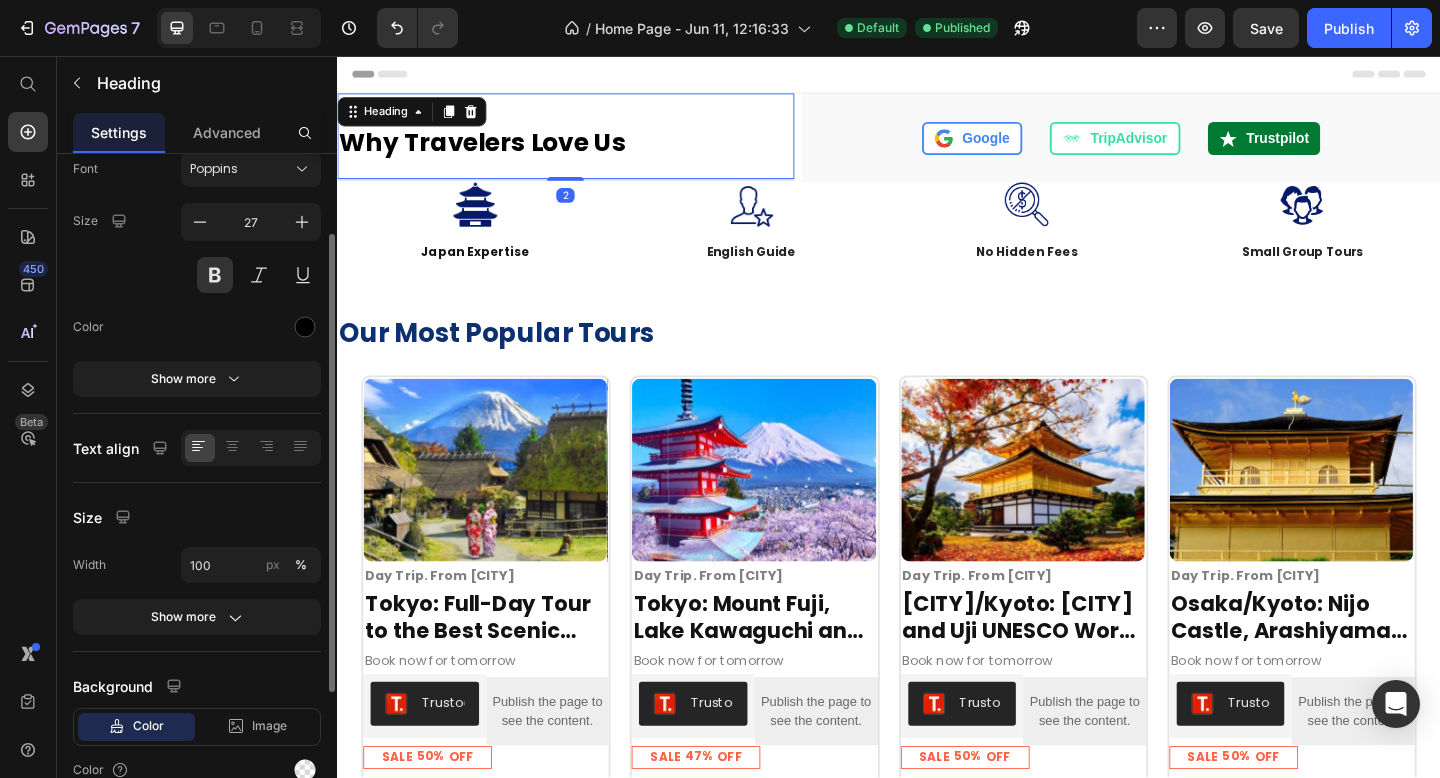 scroll, scrollTop: 331, scrollLeft: 0, axis: vertical 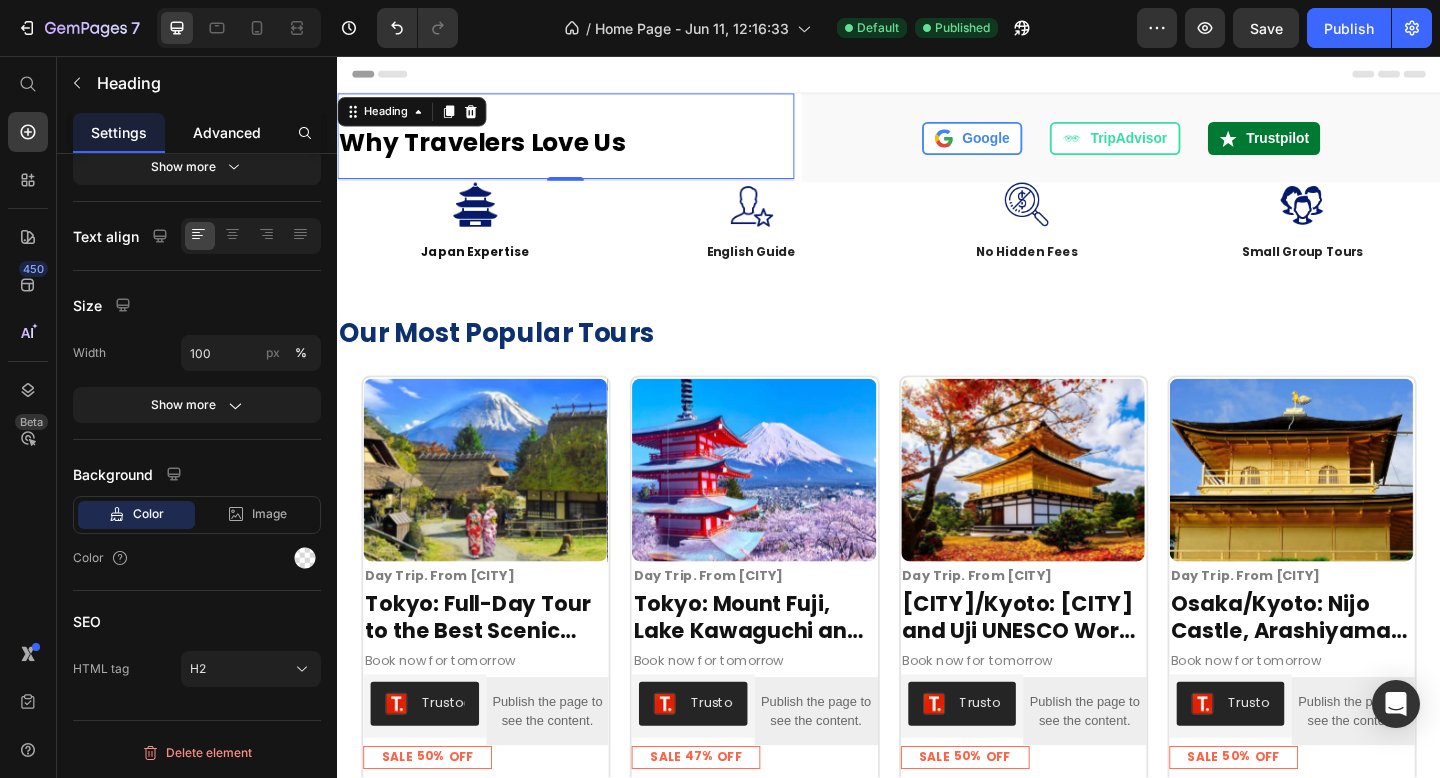 click on "Advanced" at bounding box center (227, 132) 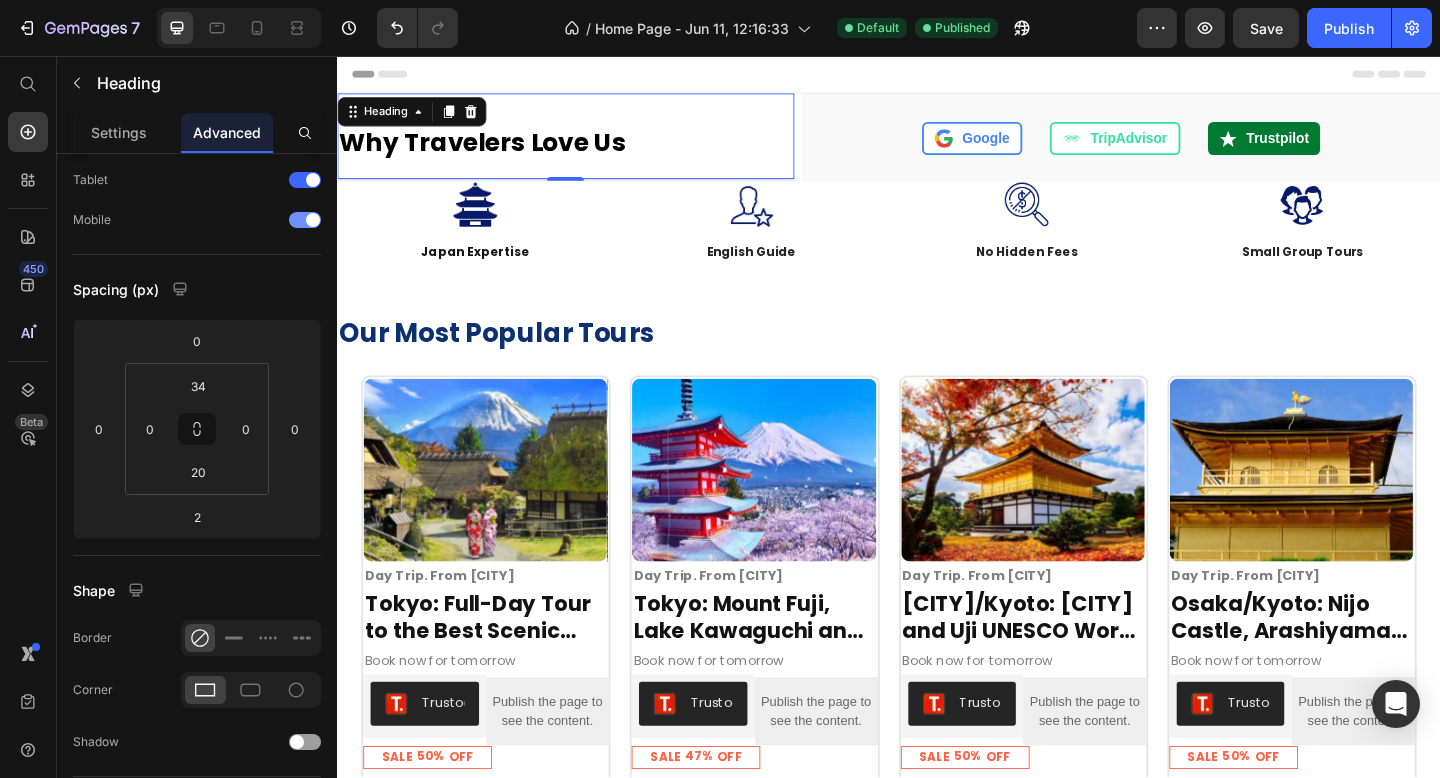 scroll, scrollTop: 588, scrollLeft: 0, axis: vertical 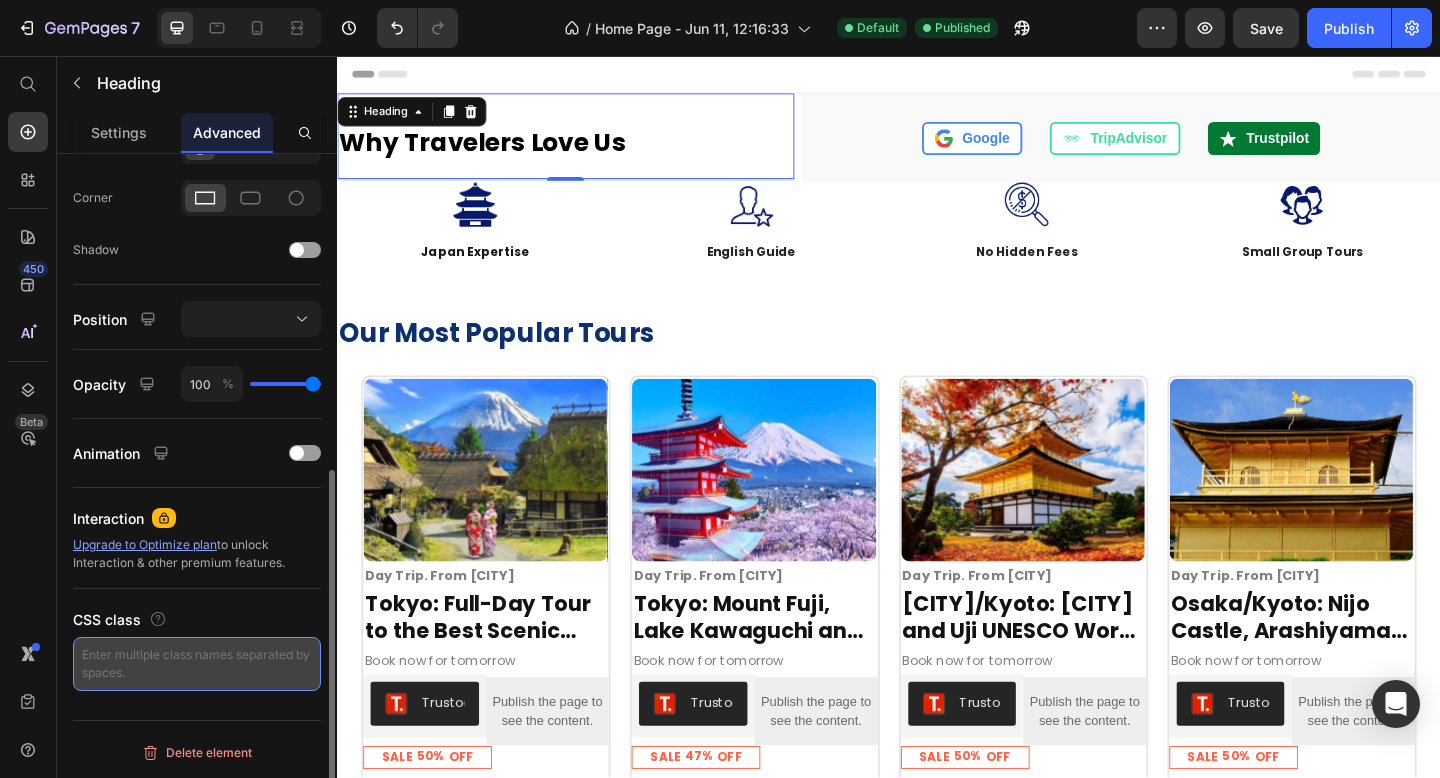 click at bounding box center [197, 664] 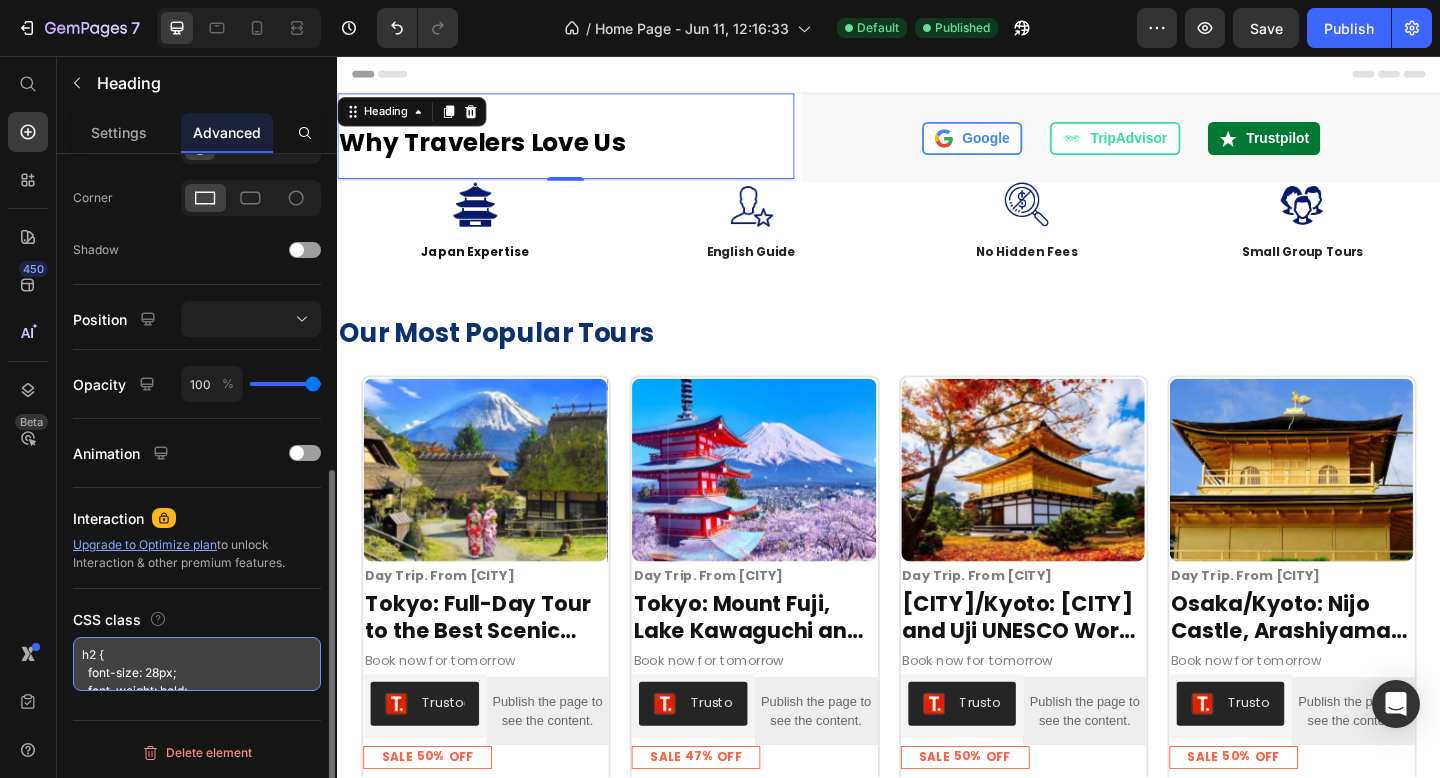 scroll, scrollTop: 26, scrollLeft: 0, axis: vertical 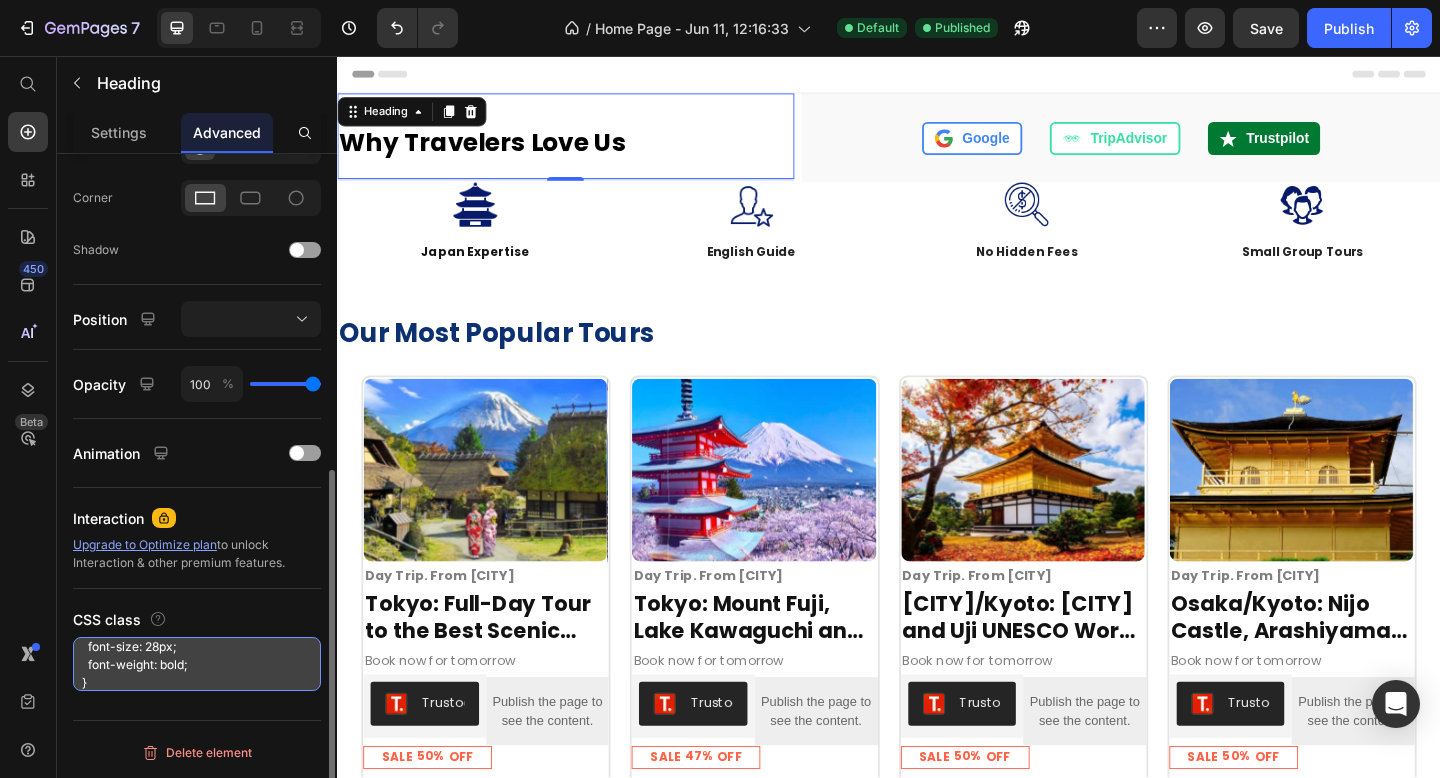 click on "h2 {
font-size: 28px;
font-weight: bold;
}" at bounding box center (197, 664) 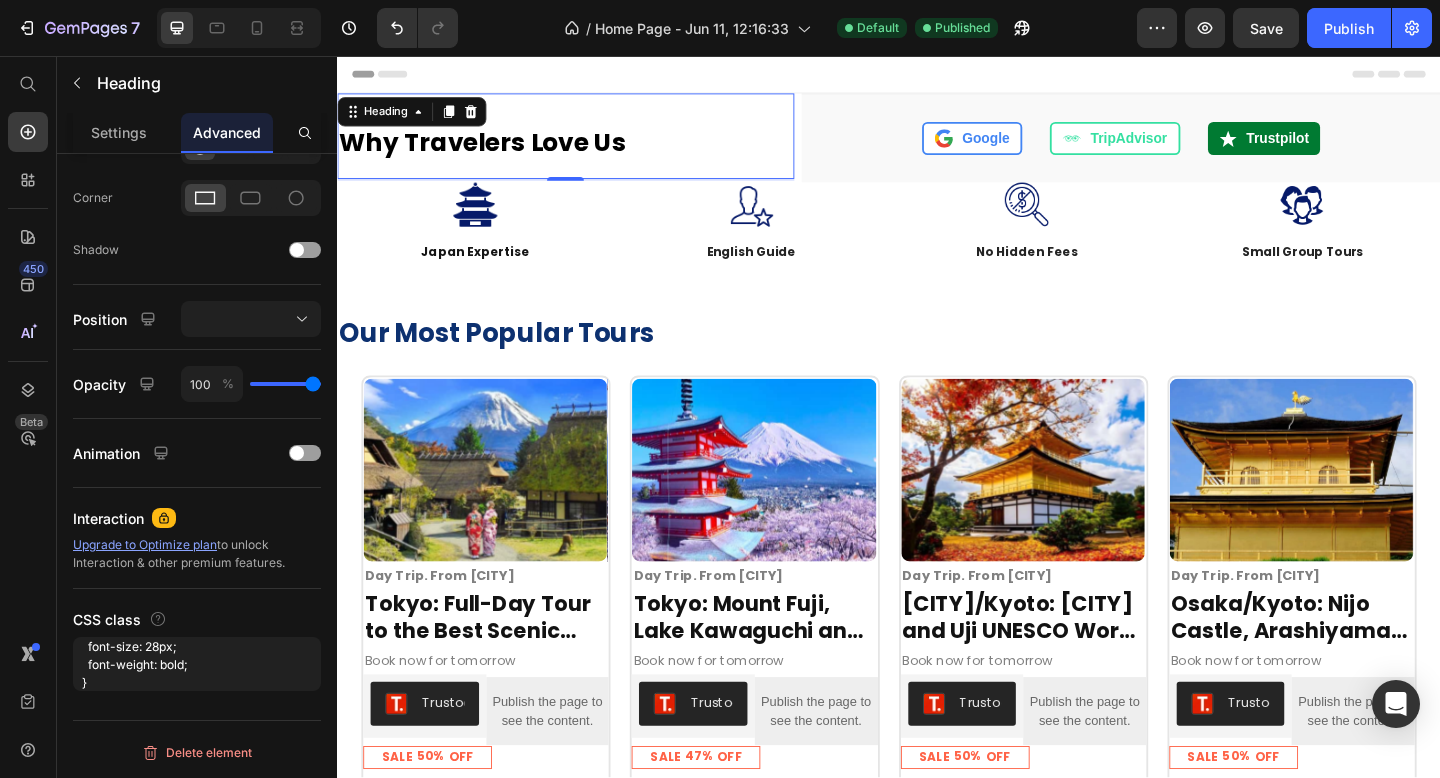 type on "h2 {   font-size: 28px;   font-weight: bold; }" 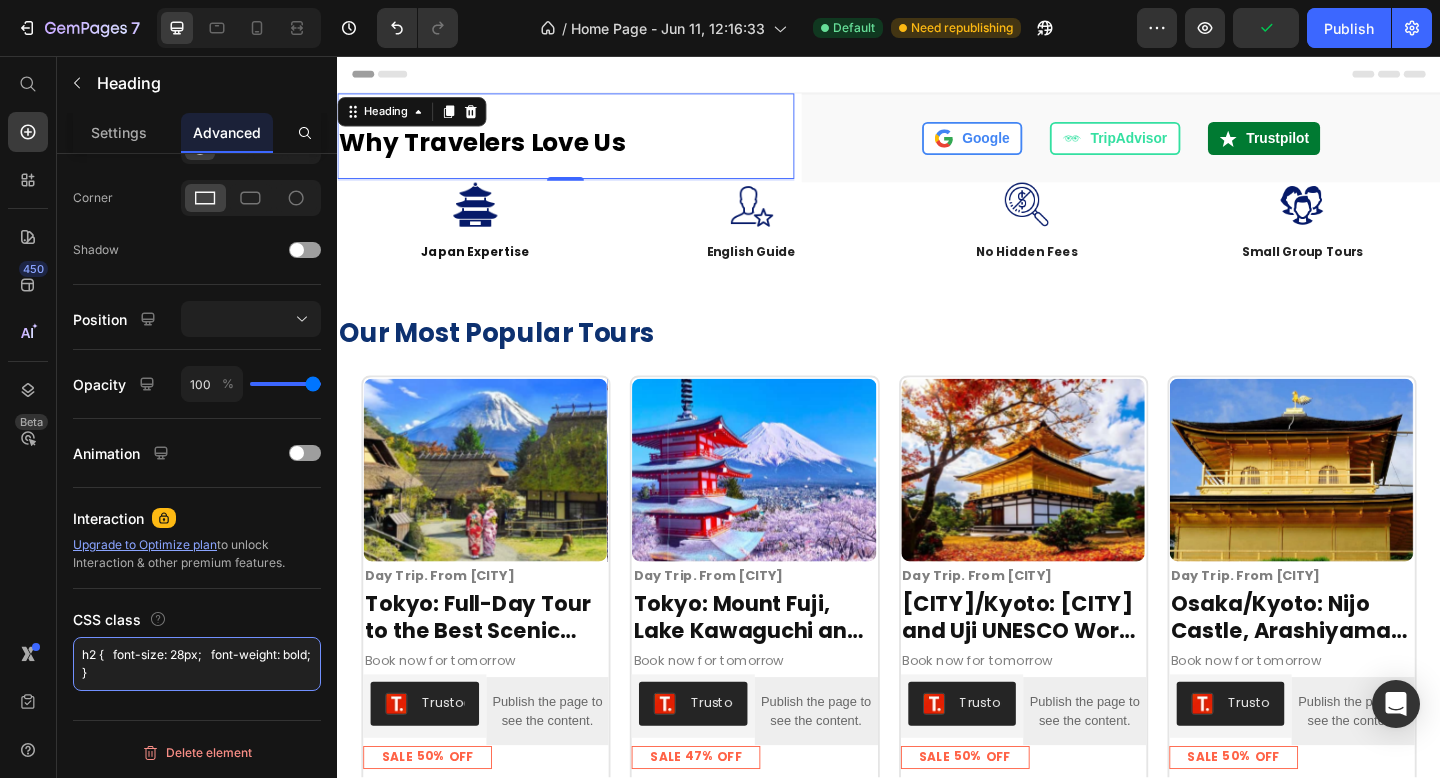 scroll, scrollTop: 0, scrollLeft: 0, axis: both 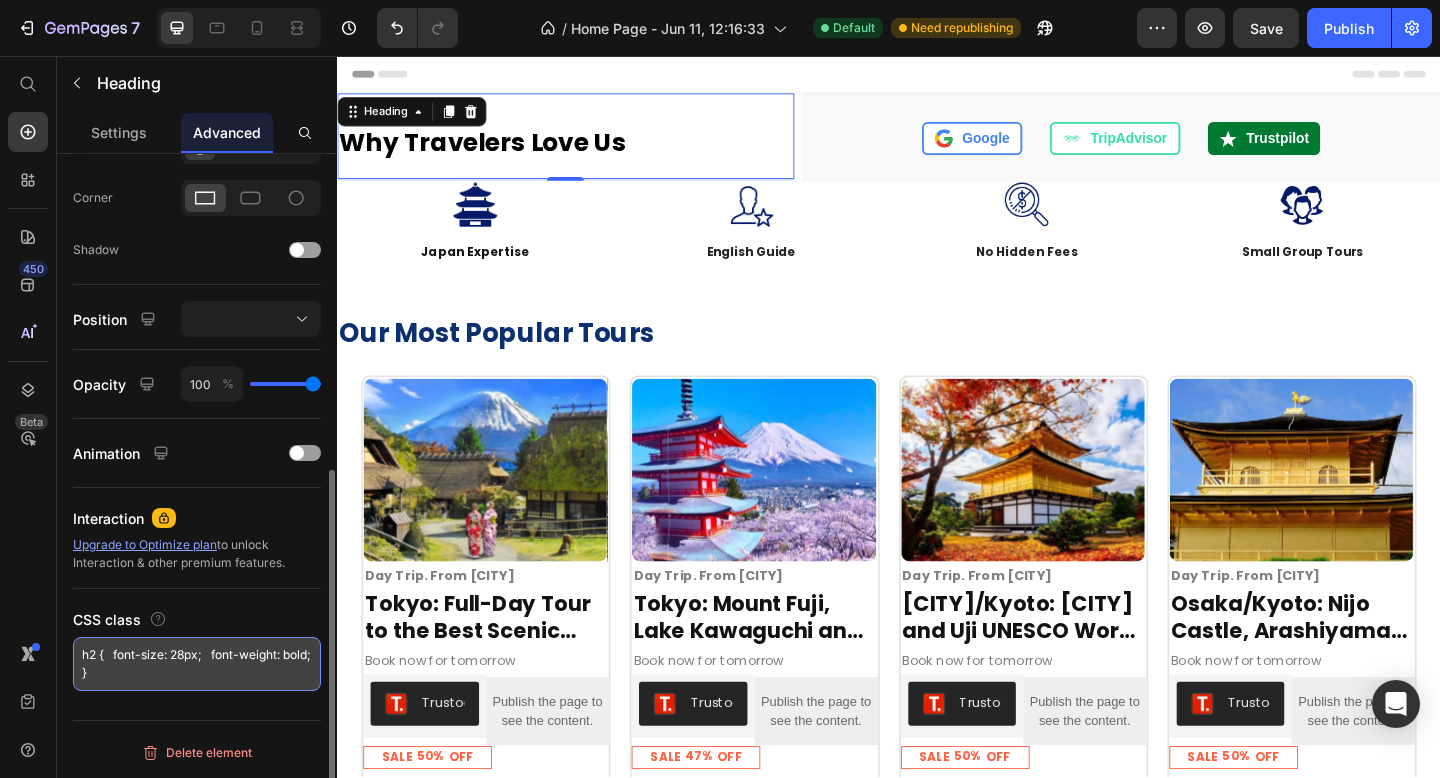 drag, startPoint x: 120, startPoint y: 675, endPoint x: 84, endPoint y: 645, distance: 46.8615 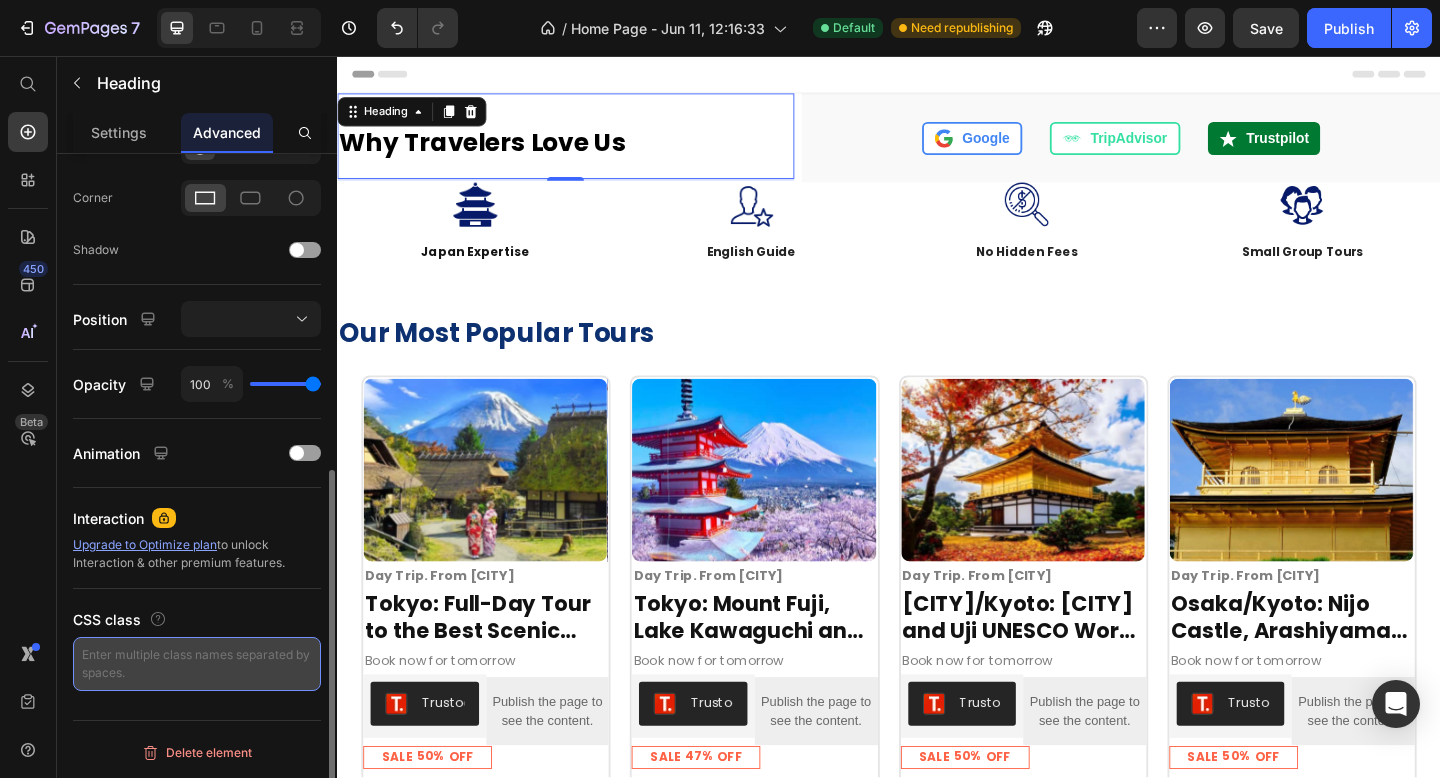 paste on "h2 {
font-size: 28px;
font-weight: bold;
}" 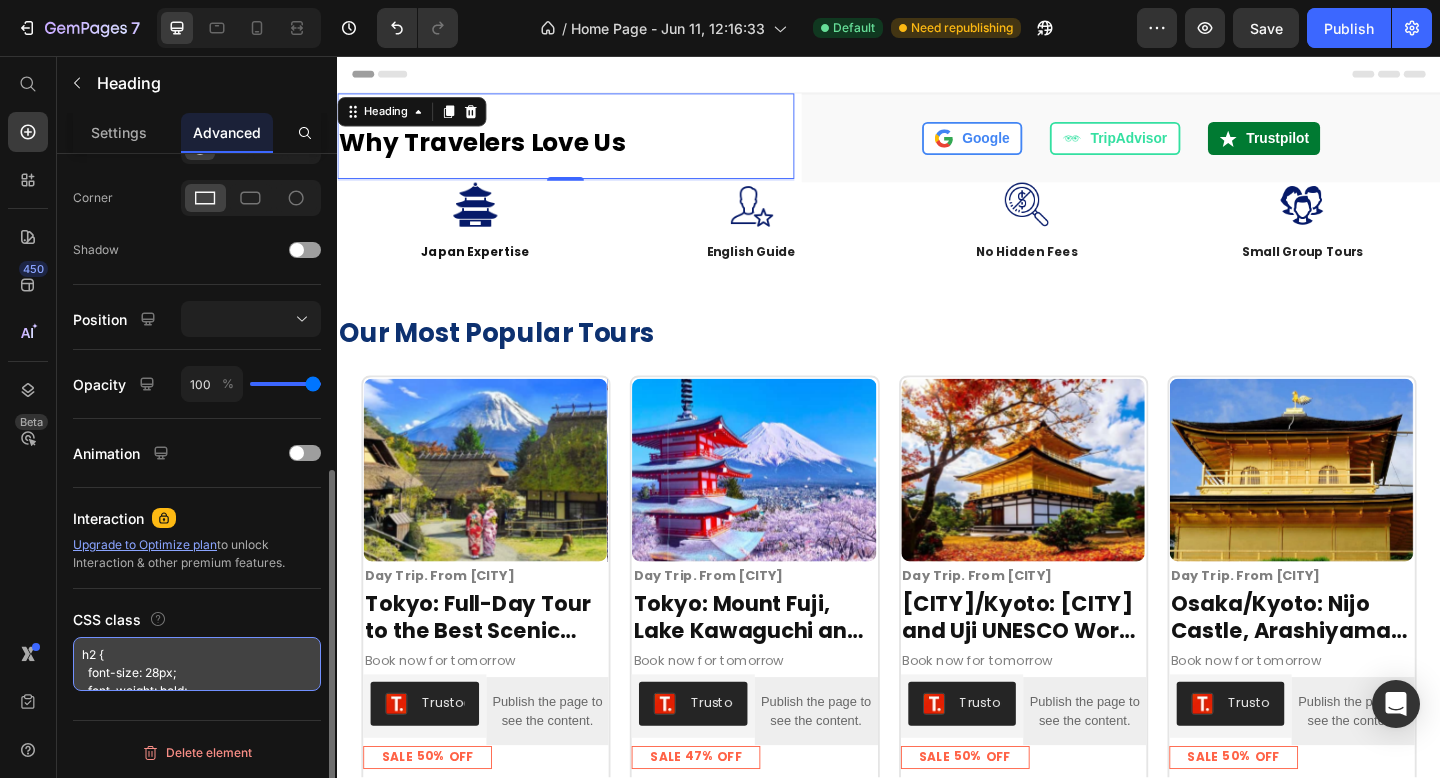 scroll, scrollTop: 26, scrollLeft: 0, axis: vertical 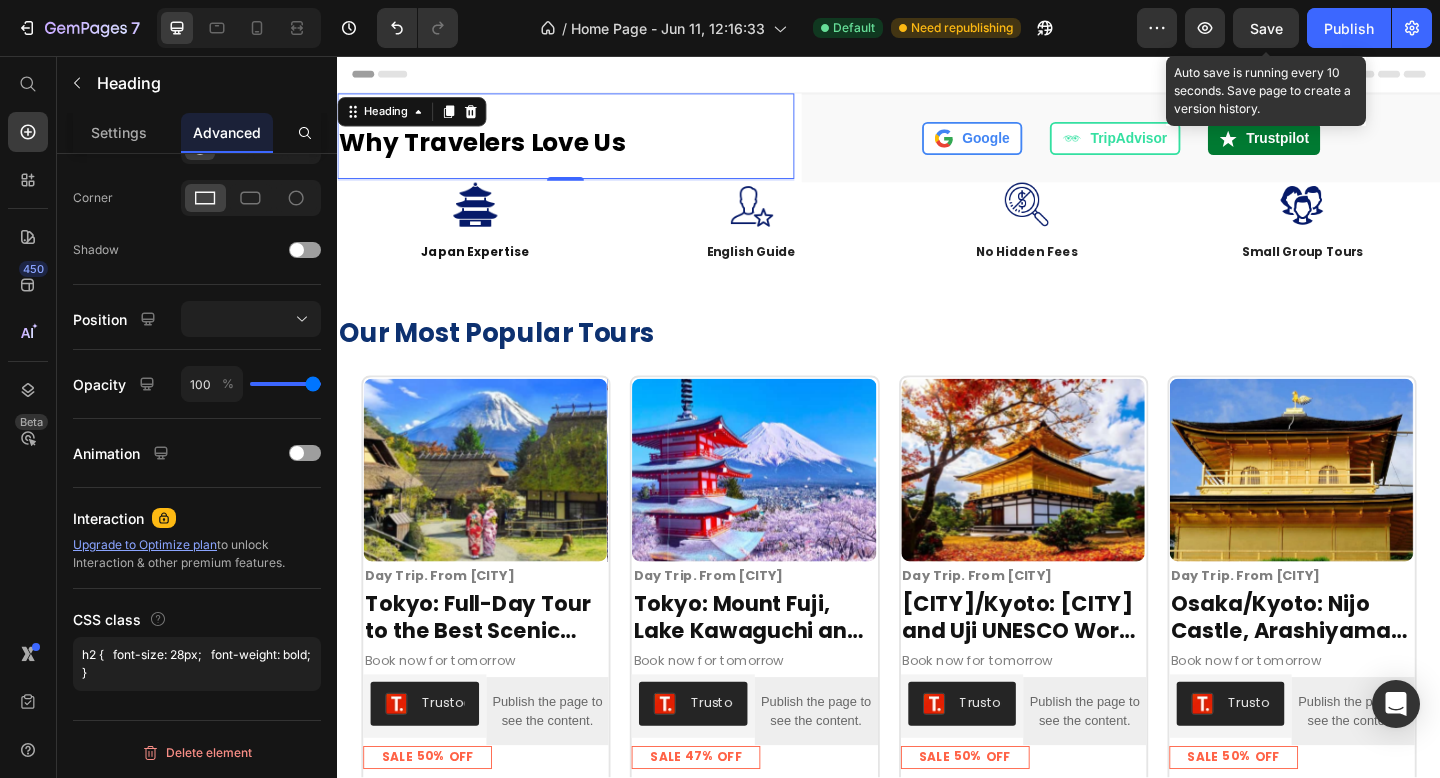 click on "Save" at bounding box center [1266, 28] 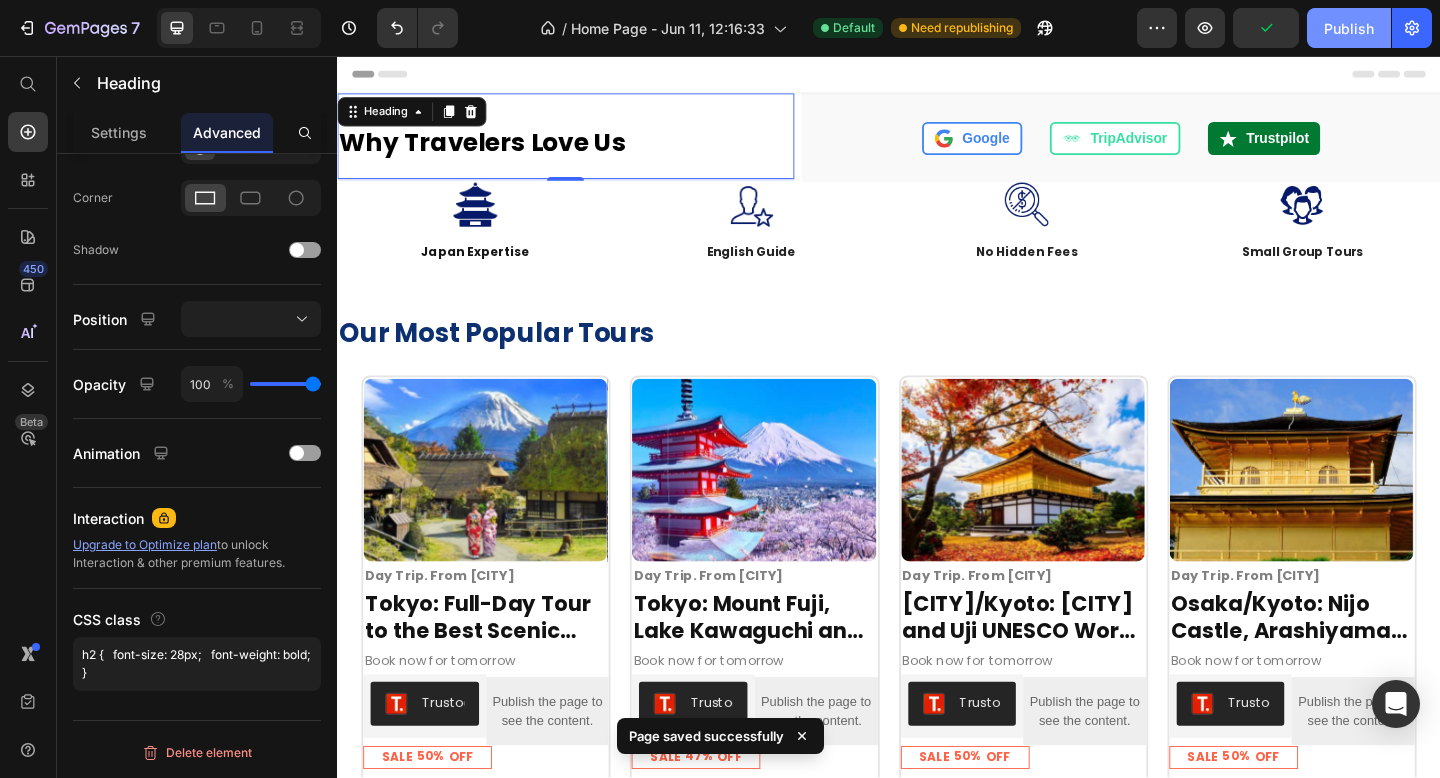 click on "Publish" 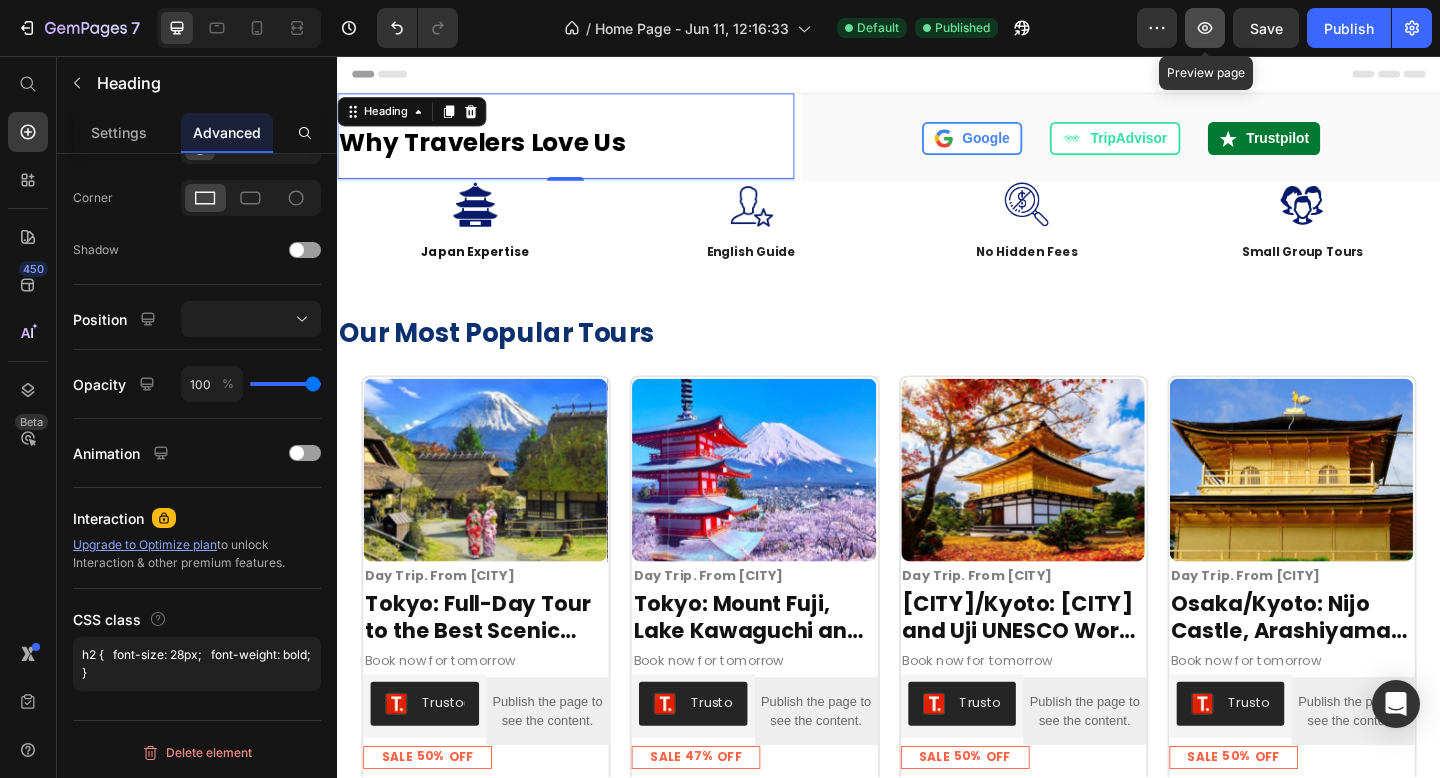 click 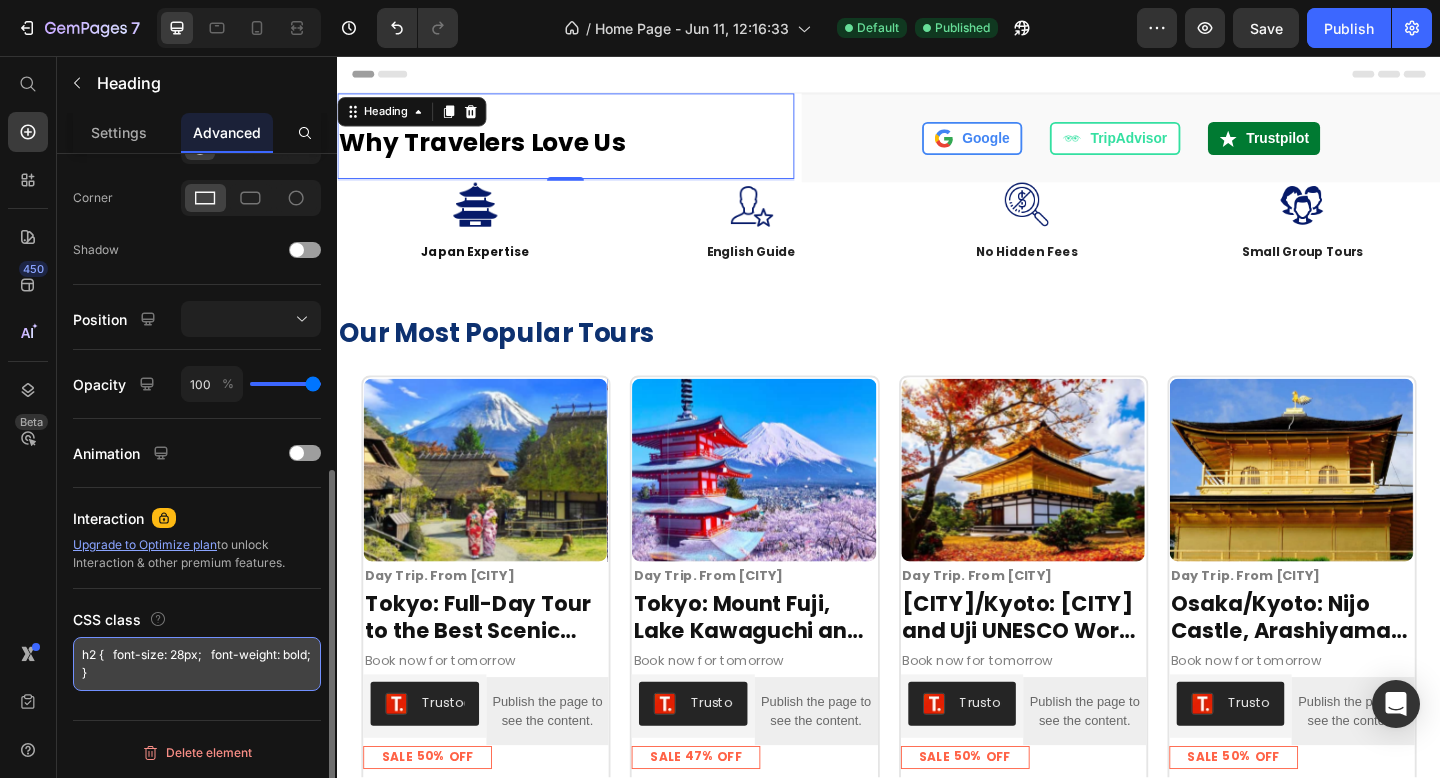 click on "h2 {   font-size: 28px;   font-weight: bold; }" at bounding box center (197, 664) 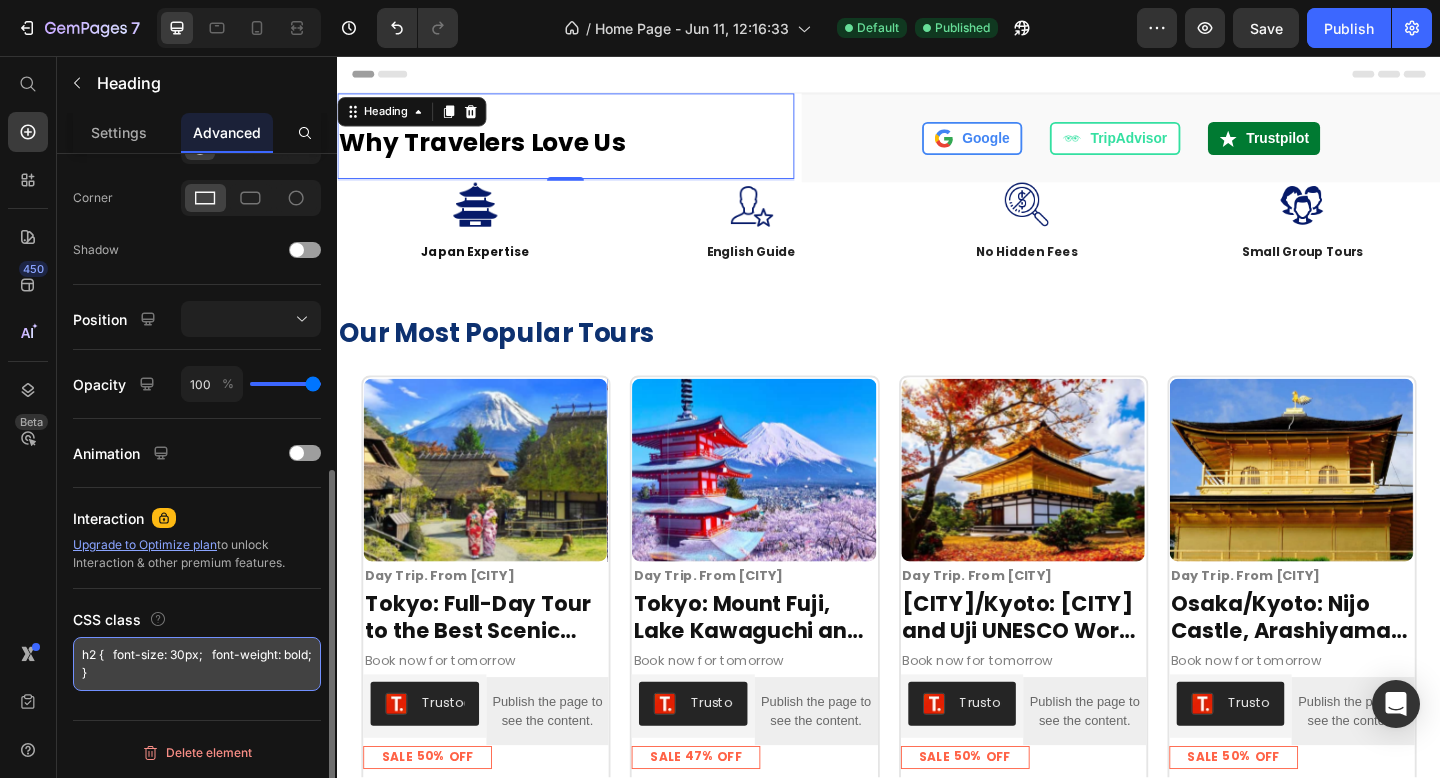 click on "h2 {   font-size: 30px;   font-weight: bold; }" at bounding box center (197, 664) 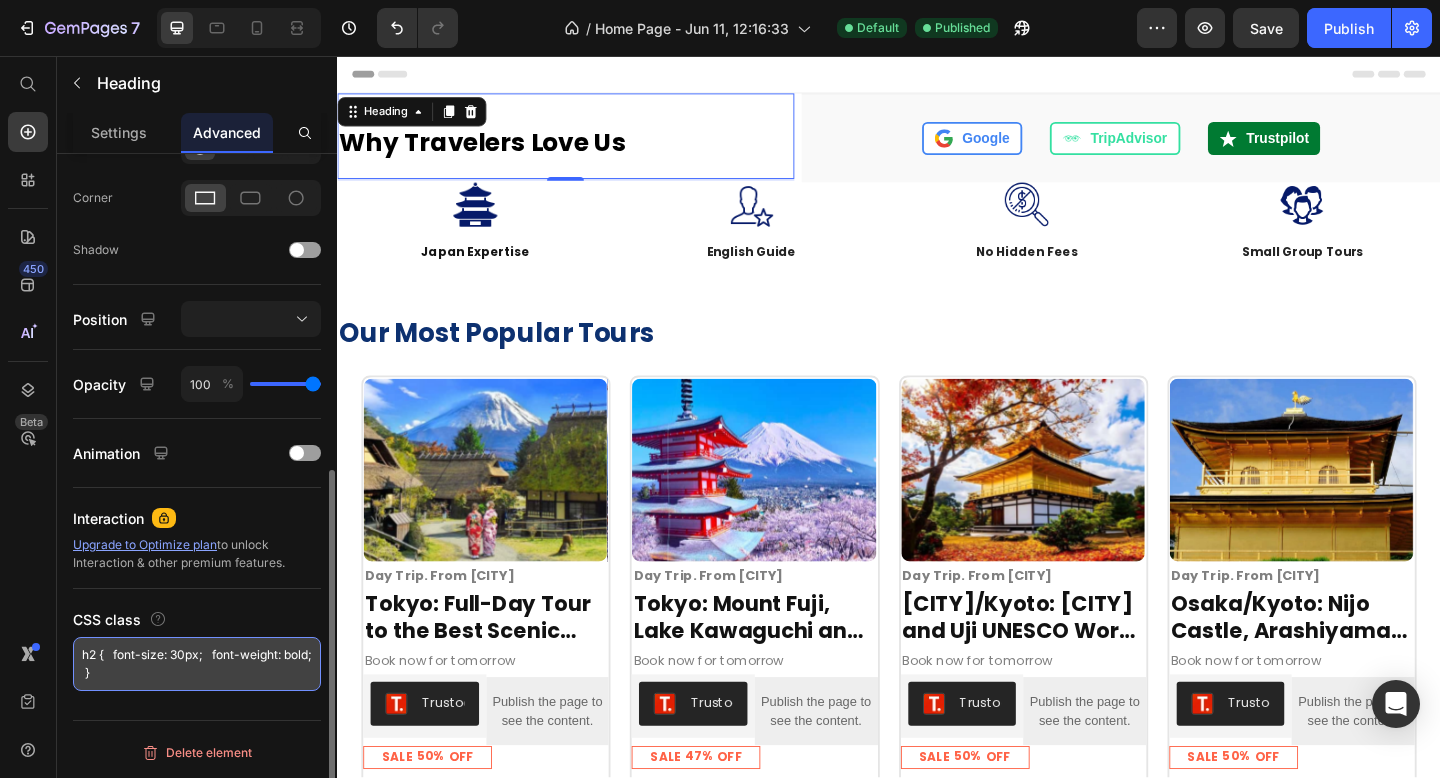 scroll, scrollTop: 8, scrollLeft: 0, axis: vertical 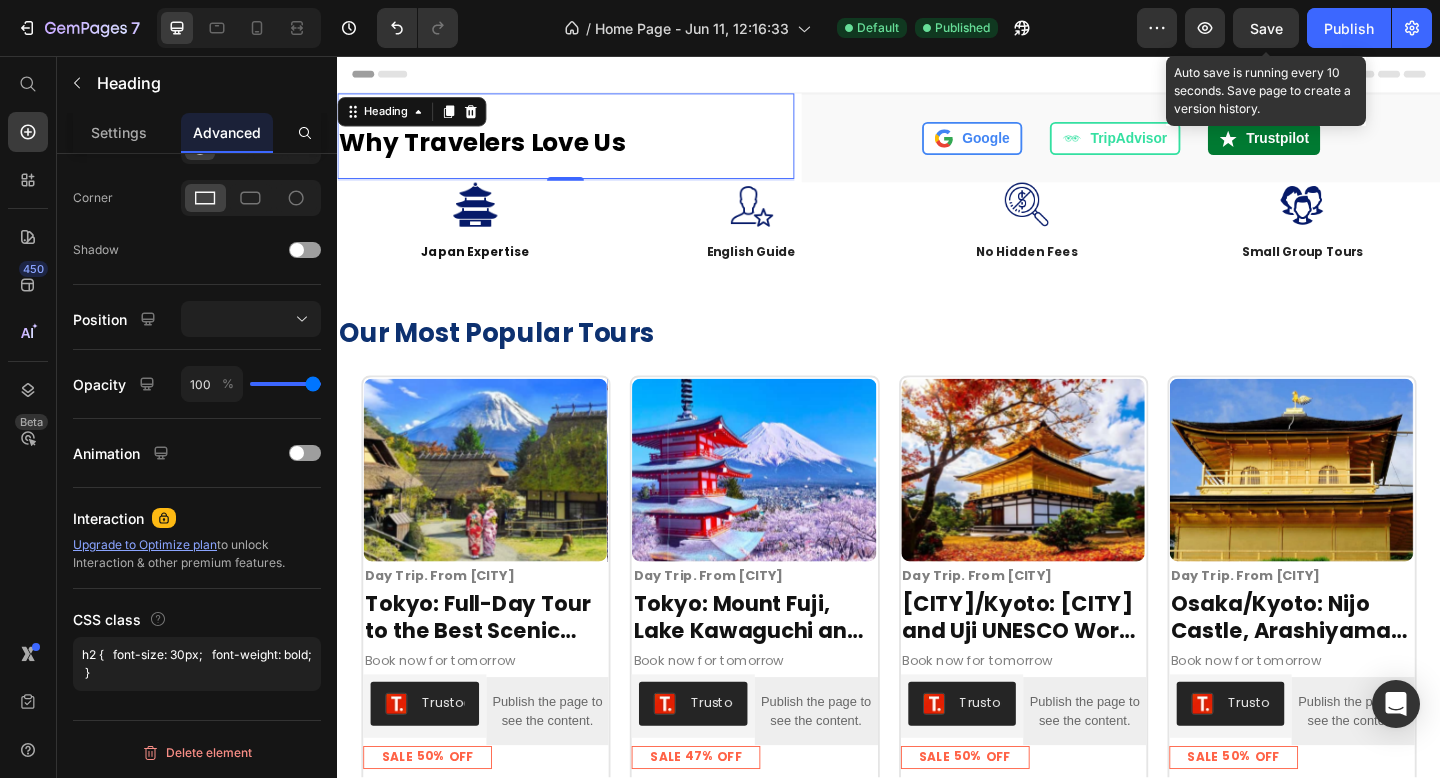 type on "h2 {   font-size: 30px;   font-weight: bold;  }" 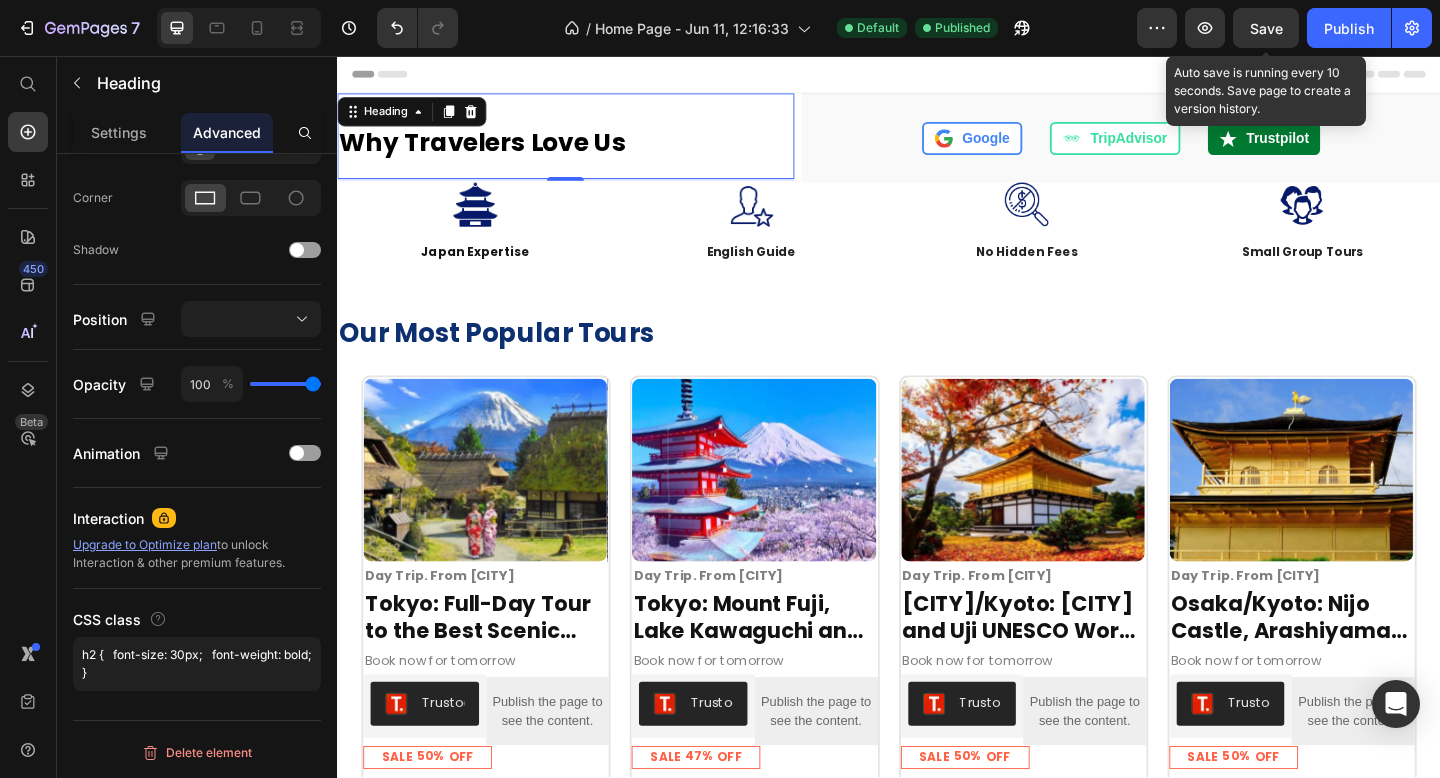 click on "Save" at bounding box center (1266, 28) 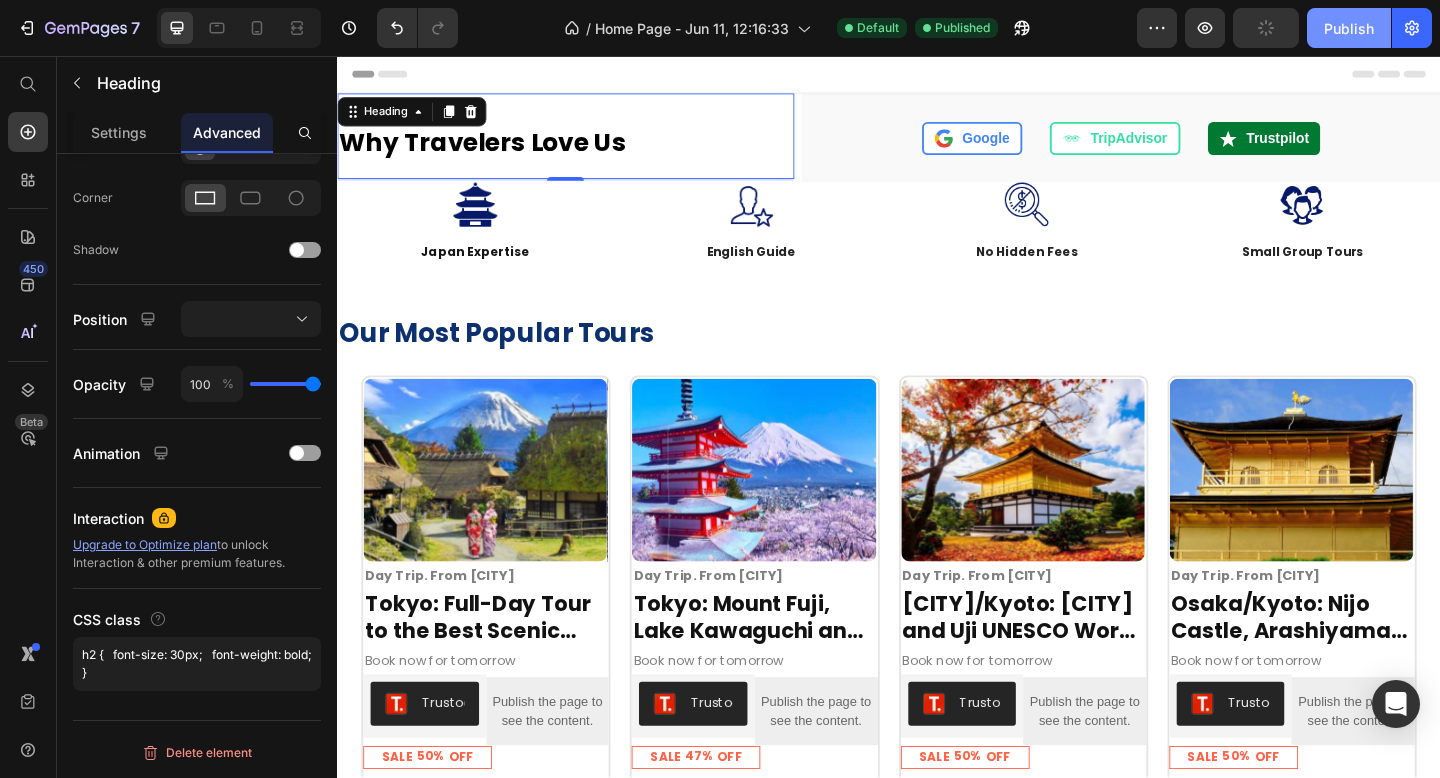 click on "Publish" at bounding box center [1349, 28] 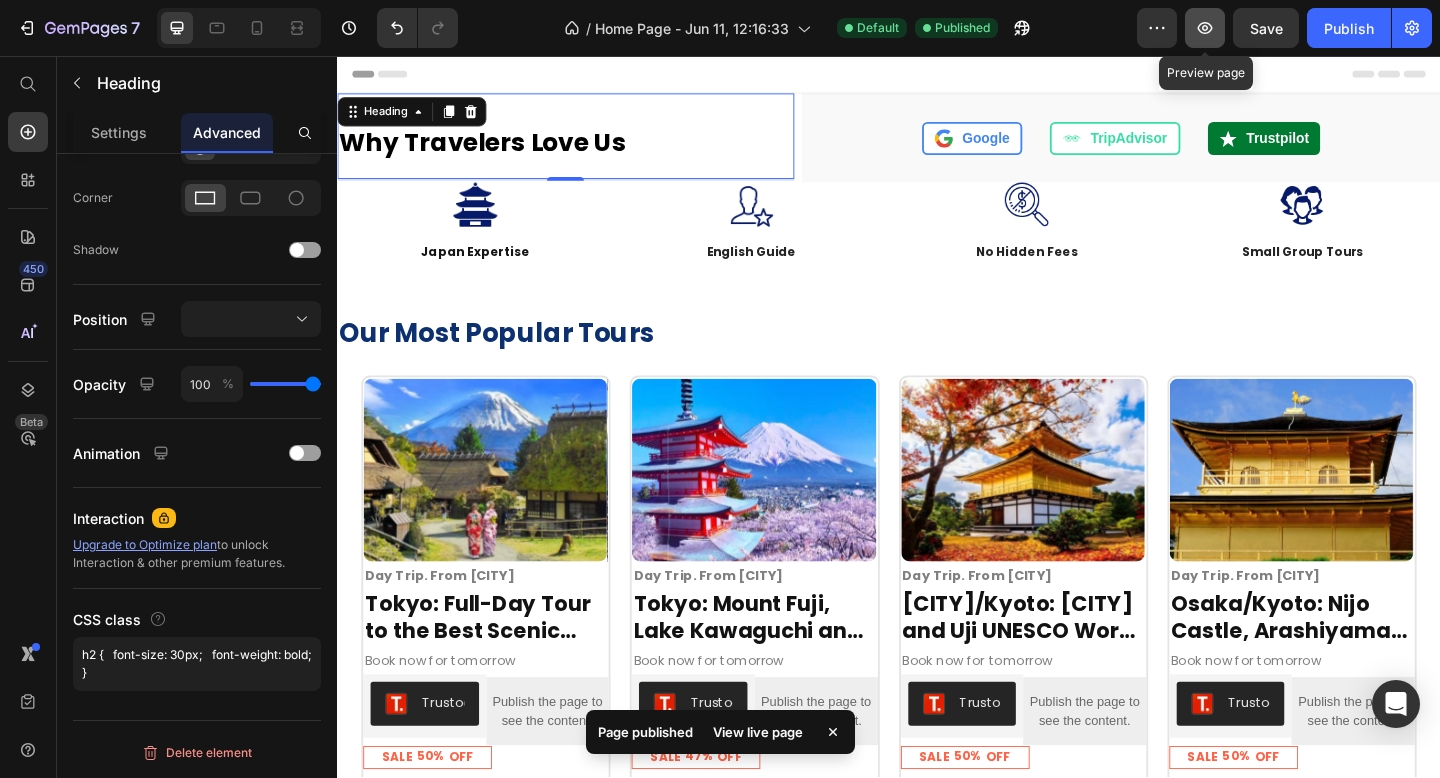 click 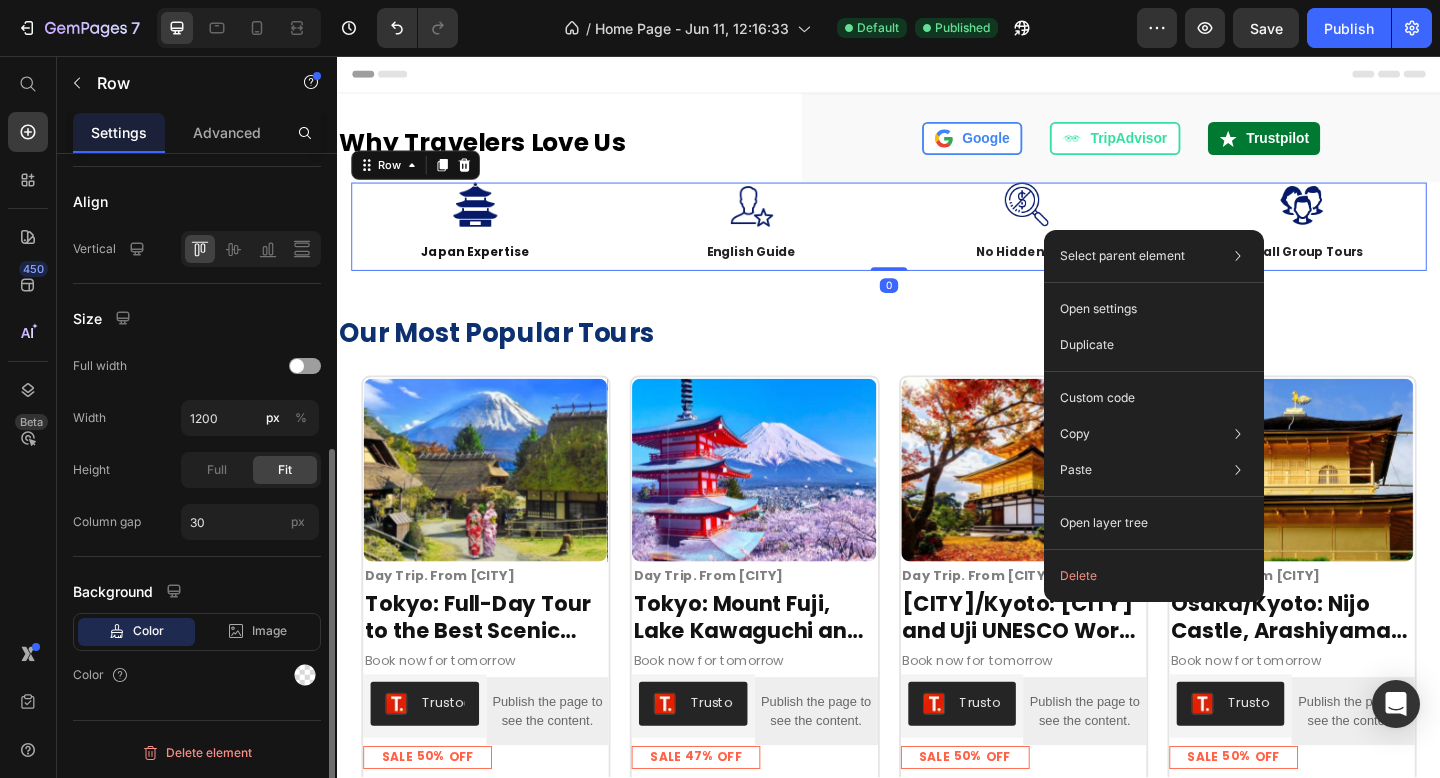scroll, scrollTop: 0, scrollLeft: 0, axis: both 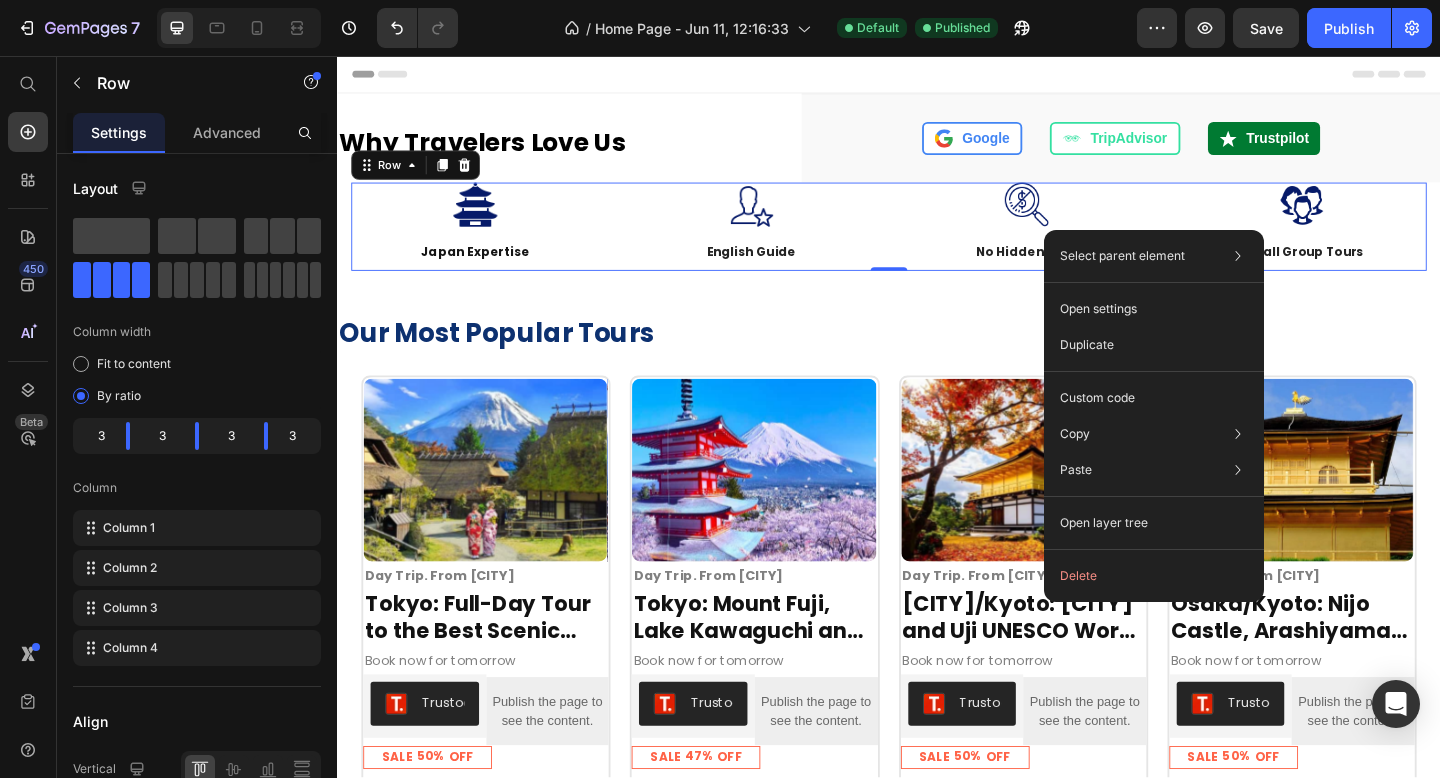 click on "Product Images   Day Trip. From Tokyo Text Block Row Tokyo: Full-Day Tour to the Best Scenic Spots of Mount Fuji Product Title   Book now for tomorrow Text Block Trustoo Trustoo
Publish the page to see the content.
Custom Code Row SALE 50% OFF Discount Tag Row Row    From US Text Block $300.00 Product Price Row Row Row Product Images   Day Trip. From Tokyo Text Block Row Tokyo: Mount Fuji, Lake Kawaguchi and Oshino Hakkai Bus Tour Product Title   Book now for tomorrow Text Block Trustoo Trustoo
Publish the page to see the content.
Custom Code Row SALE 47% OFF Discount Tag Row Row    From US Text Block $80.00 Product Price Row Row Row Product Images   Day Trip. From Tokyo Text Block Row Osaka/Kyoto: Kyoto and Uji UNESCO Word Heritages Bus Tour Product Title   Book now for tomorrow Text Block Trustoo Trustoo
Publish the page to see the content.
Custom Code Row SALE 50% OFF Discount Tag Row Row    From US Text Block $80.00 Product Price Row Row" at bounding box center (937, 903) 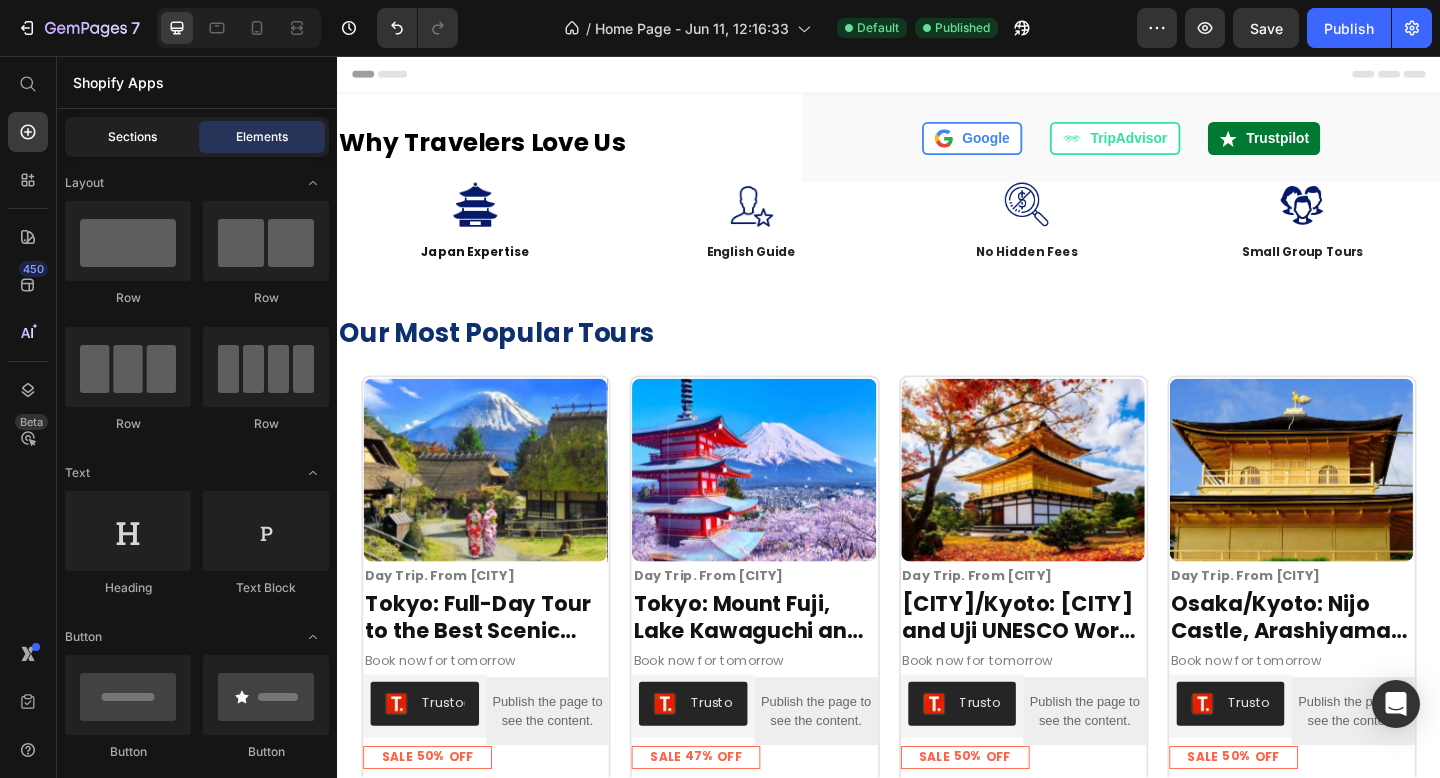 click on "Sections" 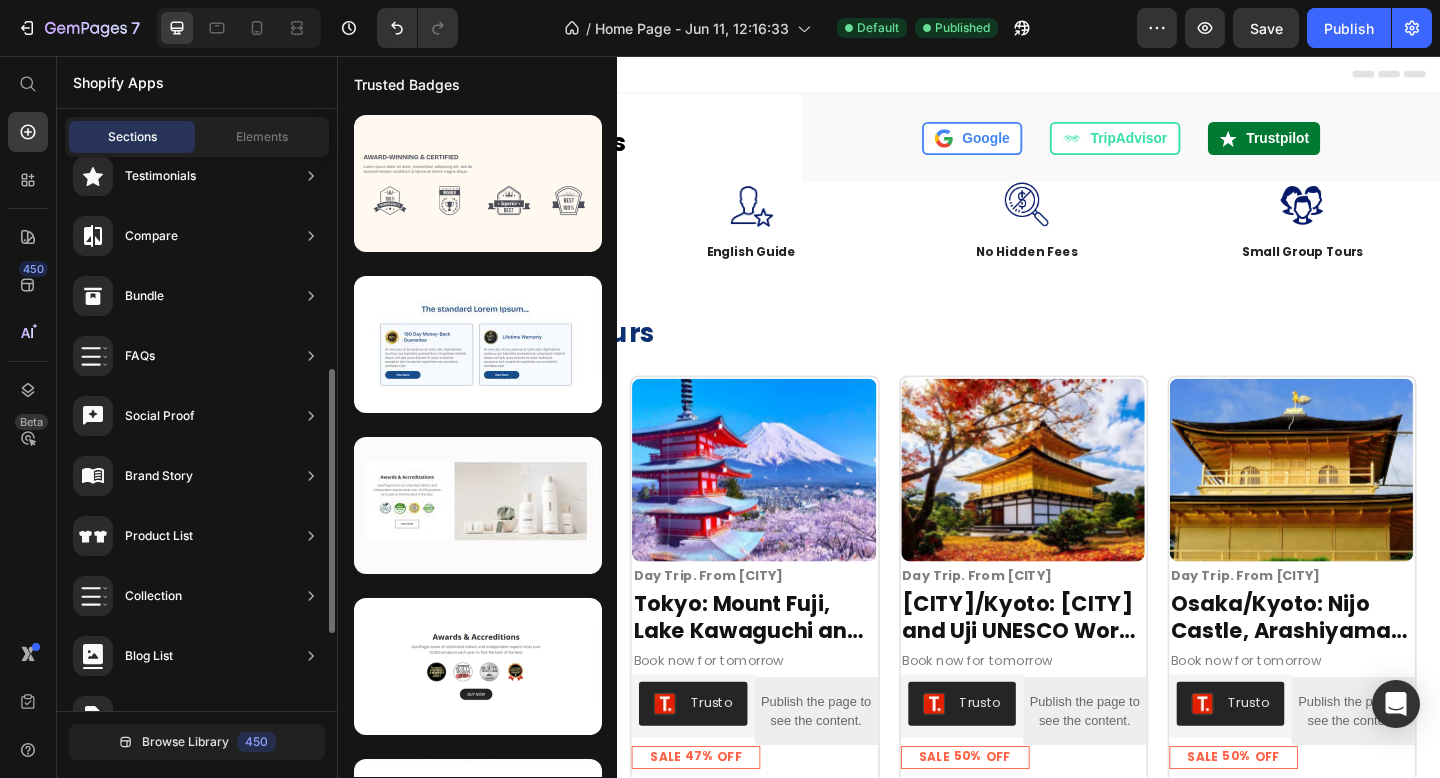 scroll, scrollTop: 606, scrollLeft: 0, axis: vertical 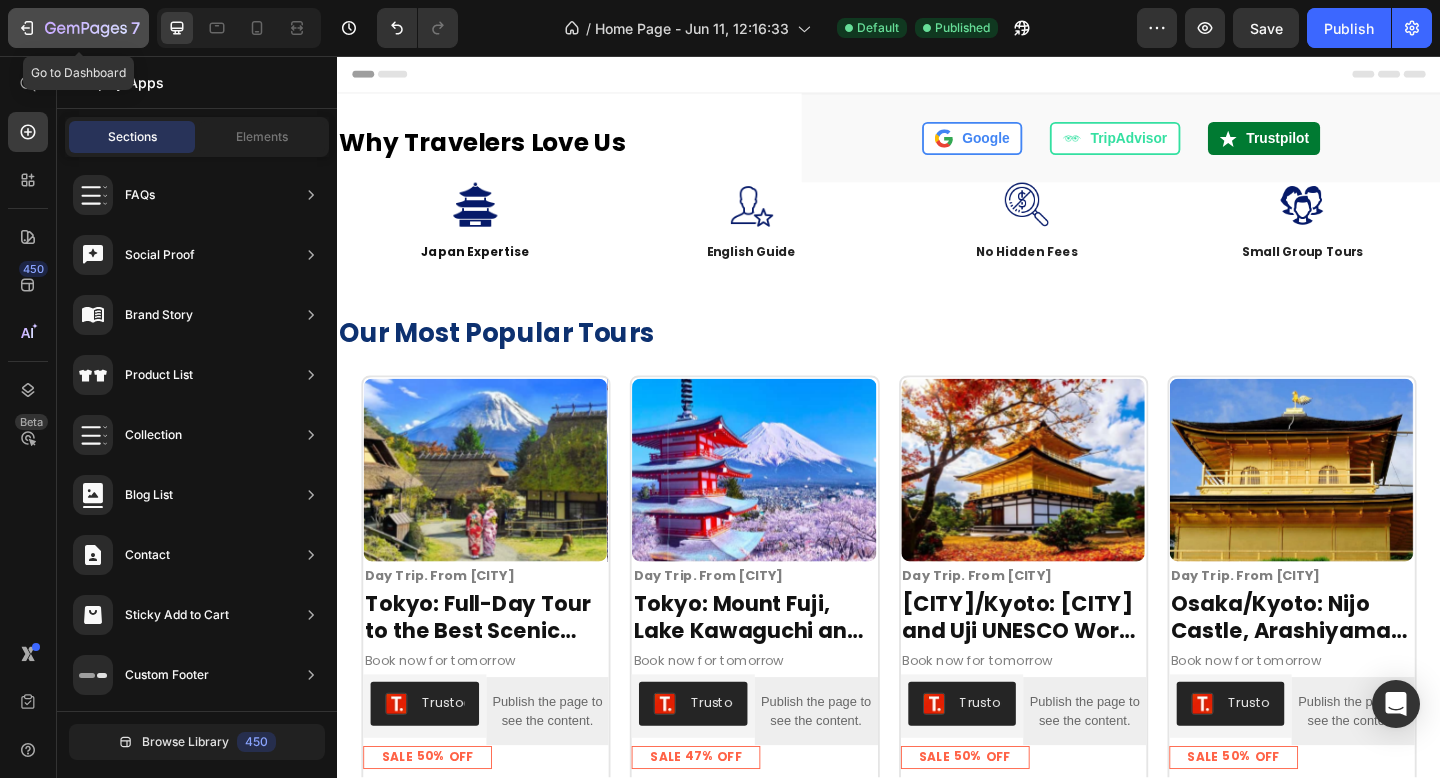 click on "7" at bounding box center (78, 28) 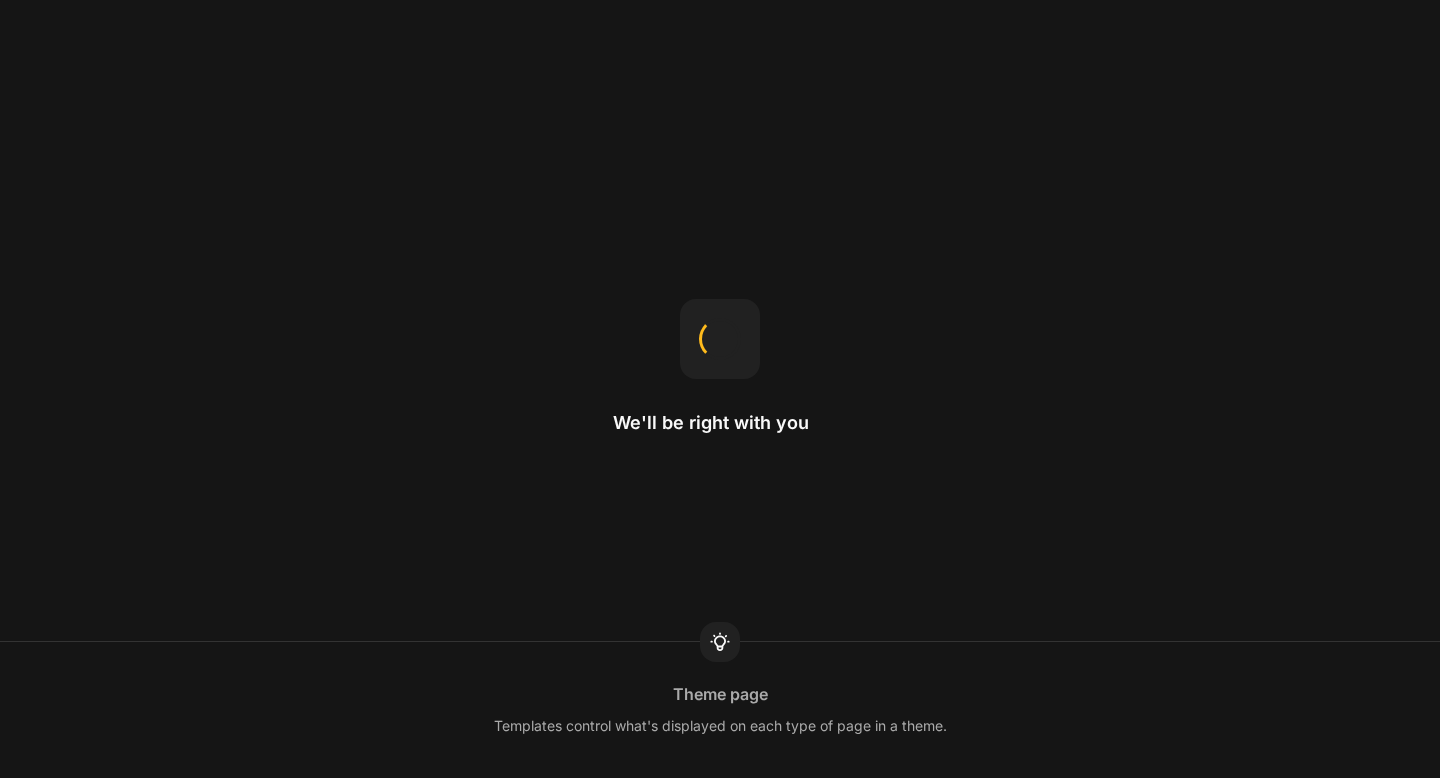 scroll, scrollTop: 0, scrollLeft: 0, axis: both 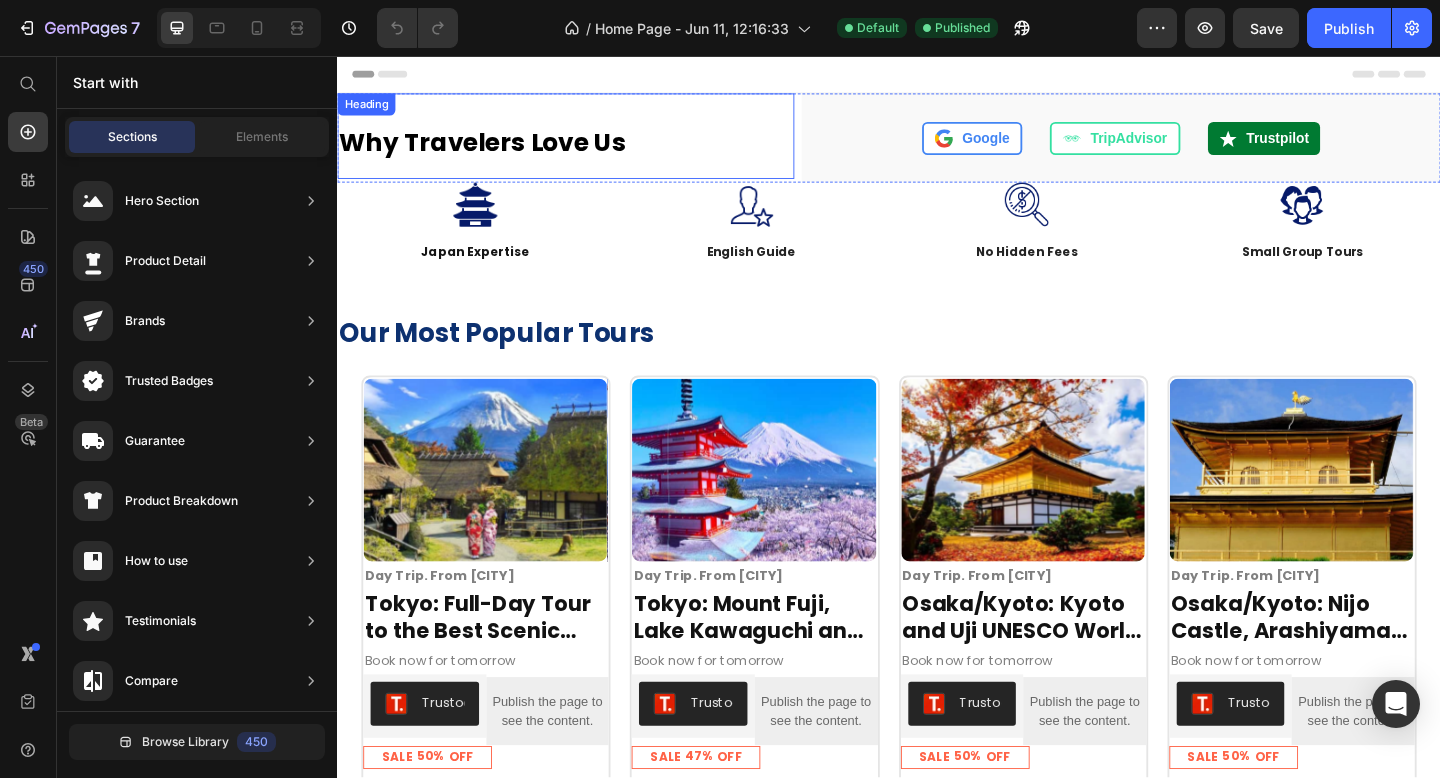 click on "Why Travelers Love Us" at bounding box center (585, 150) 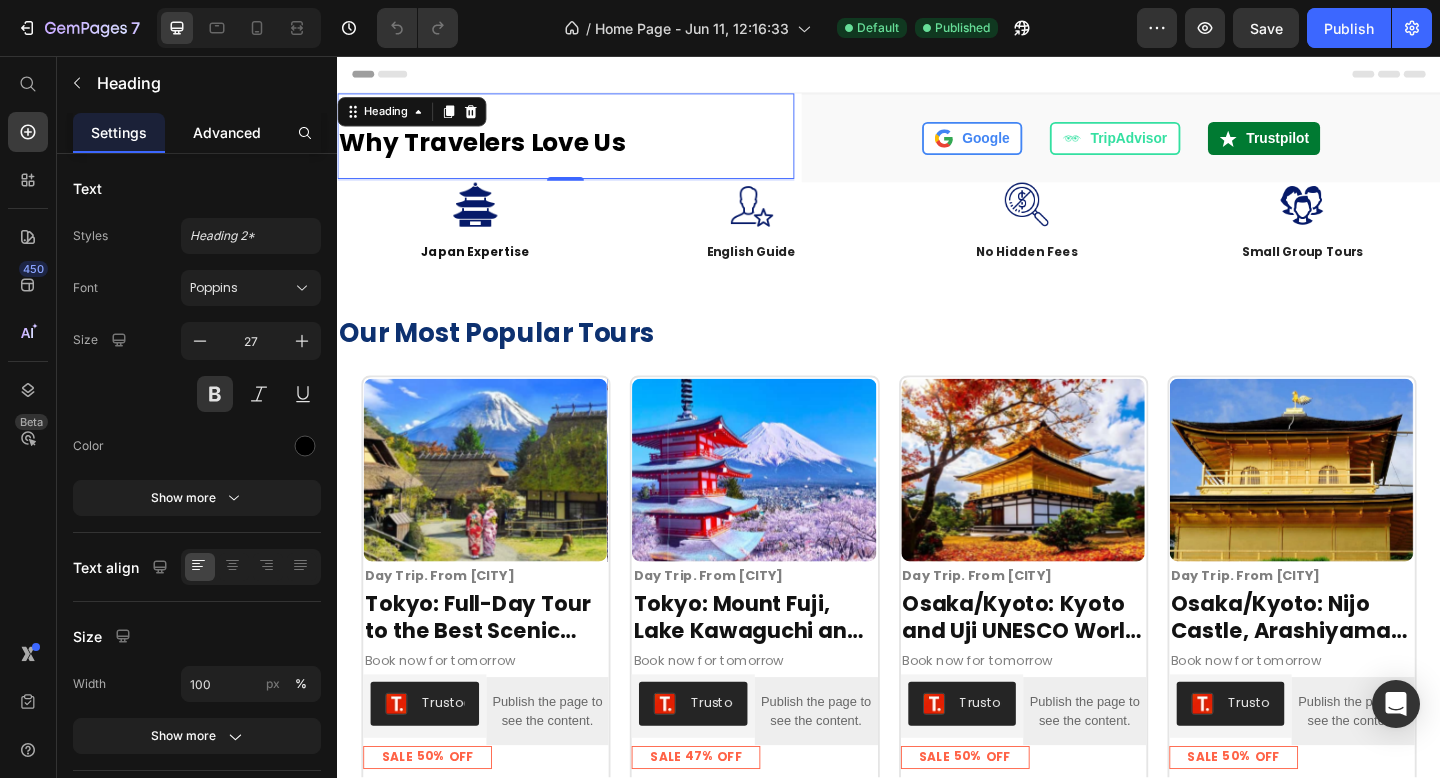 click on "Advanced" at bounding box center [227, 132] 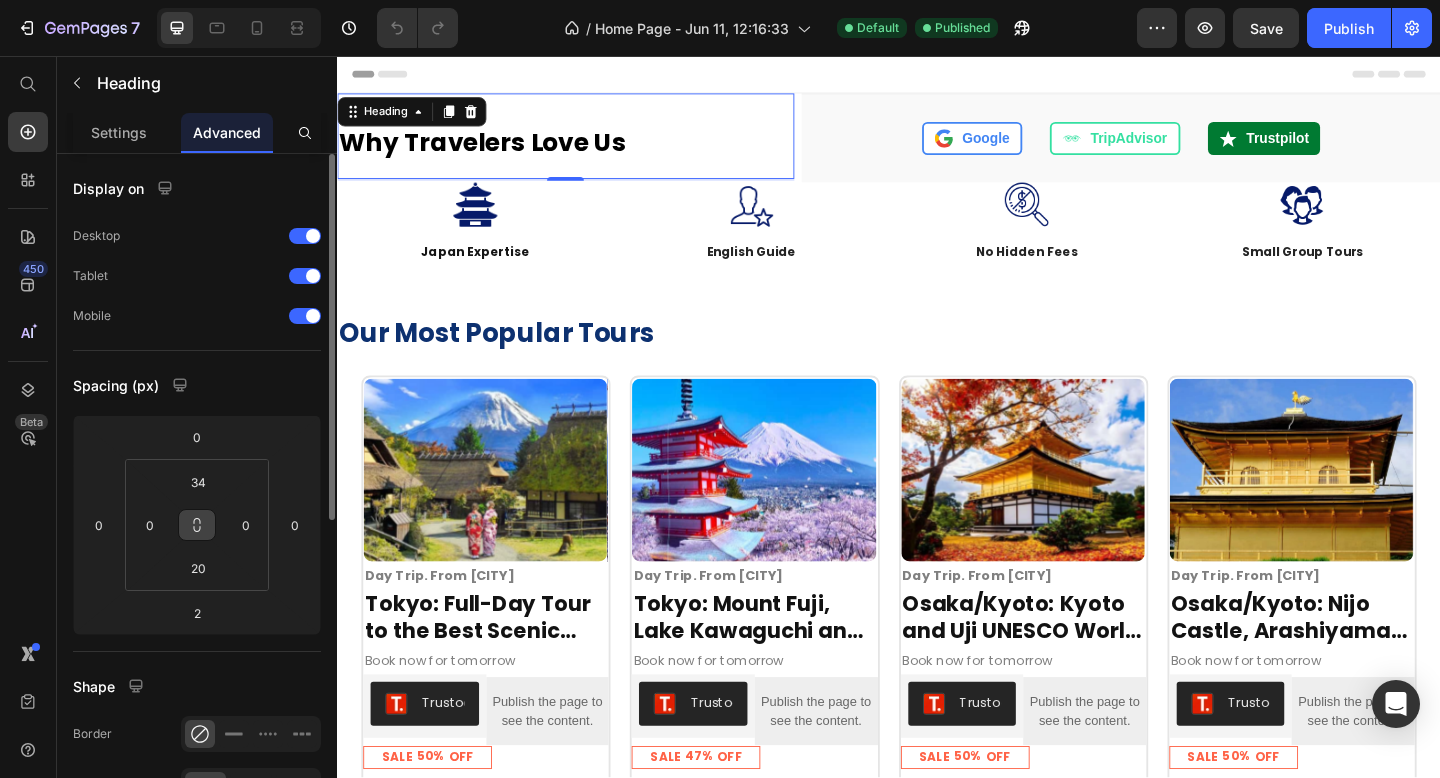 scroll, scrollTop: 588, scrollLeft: 0, axis: vertical 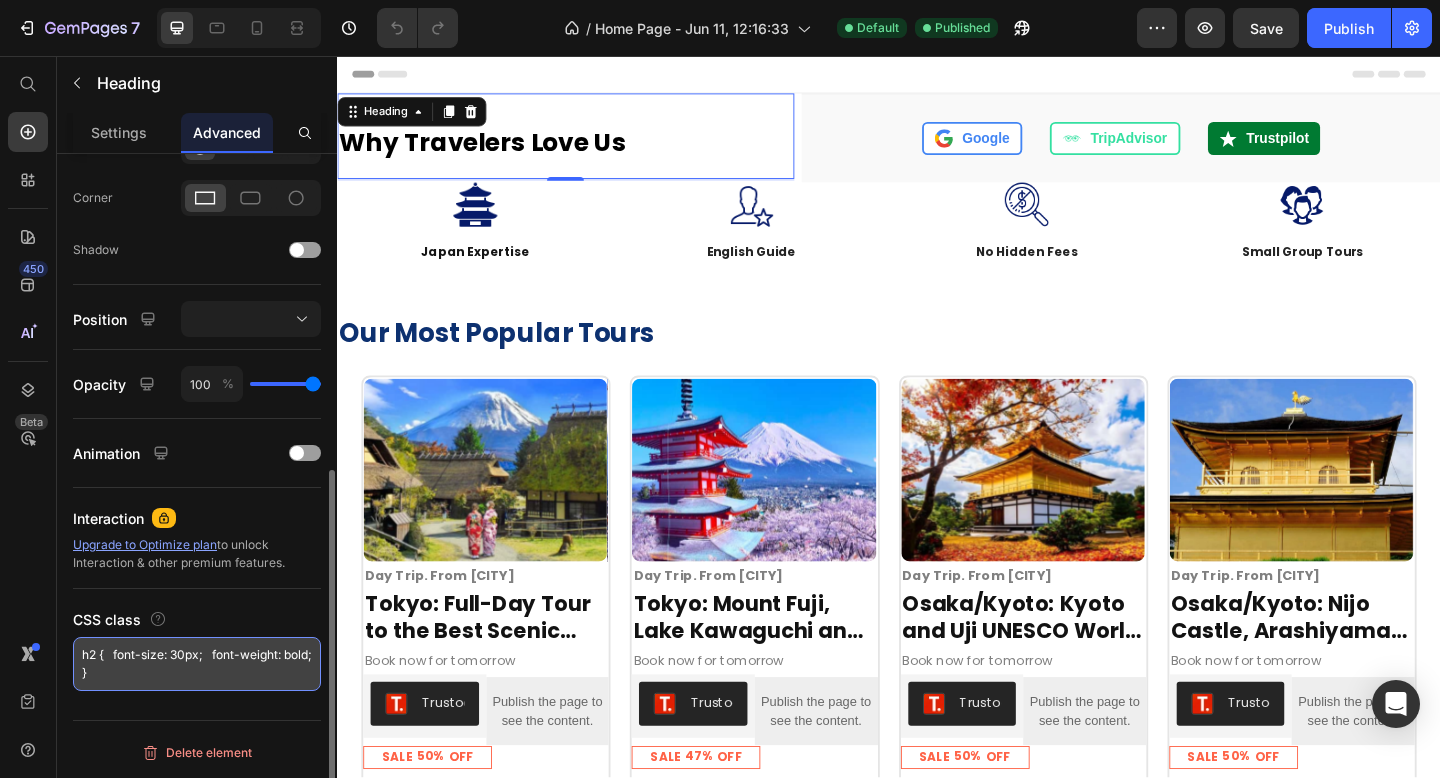 drag, startPoint x: 135, startPoint y: 678, endPoint x: 81, endPoint y: 647, distance: 62.26556 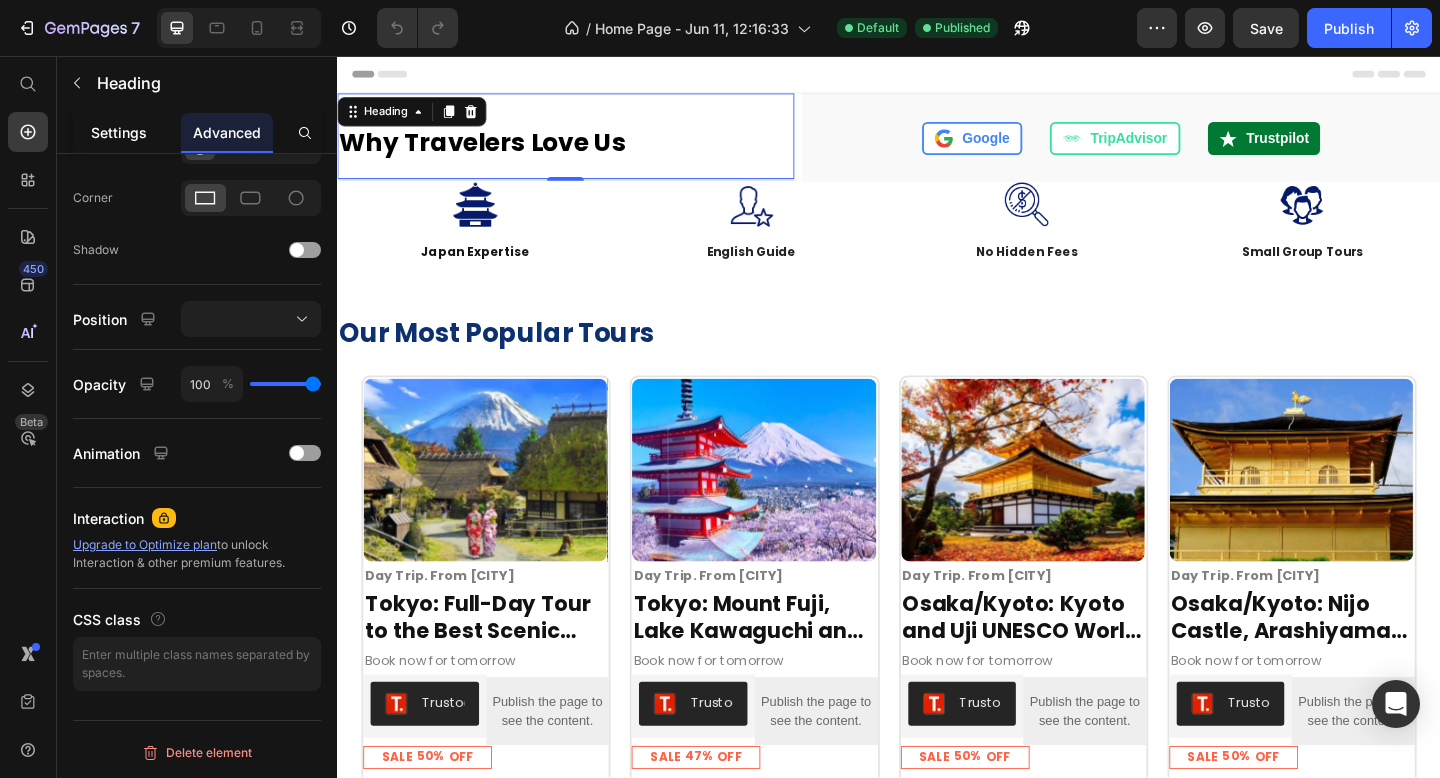 click on "Settings" at bounding box center [119, 132] 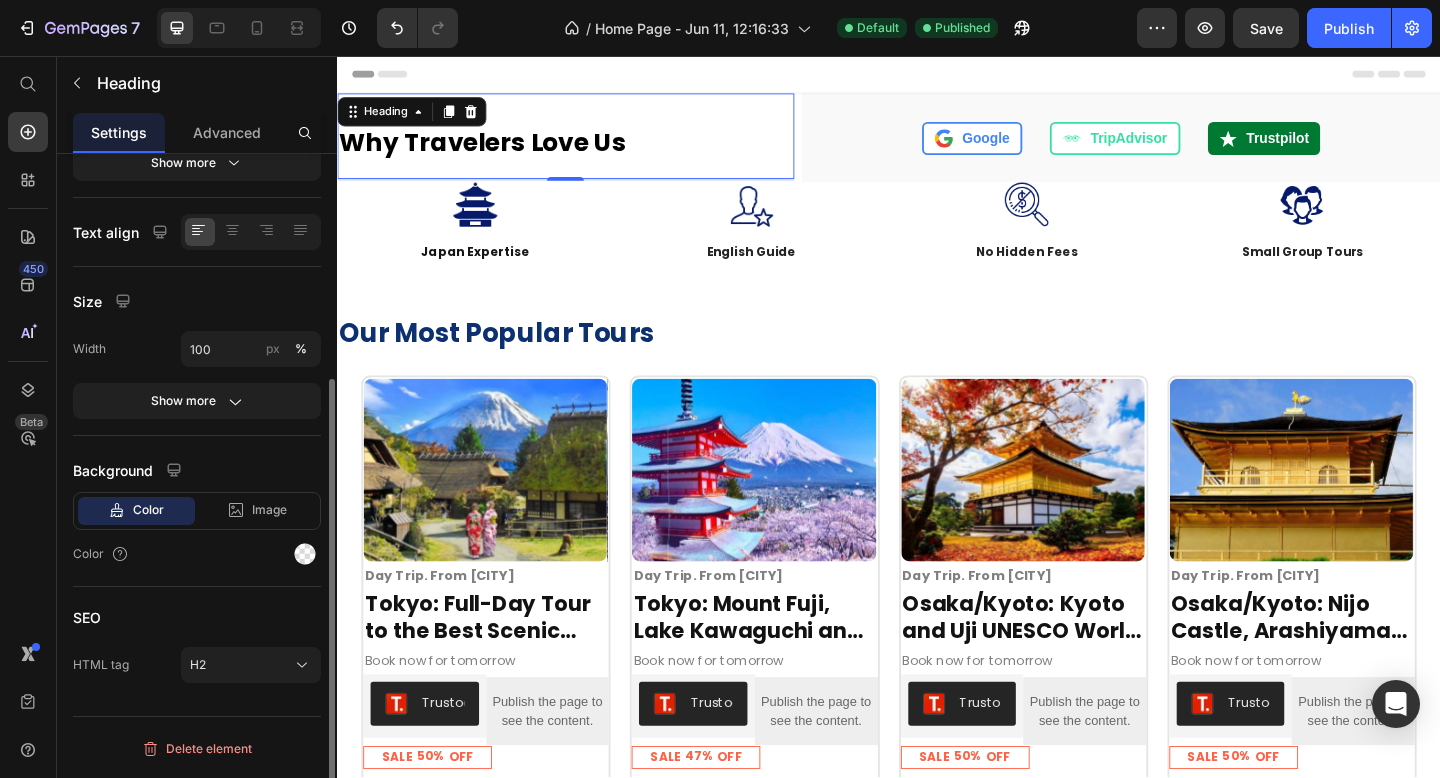 scroll, scrollTop: 0, scrollLeft: 0, axis: both 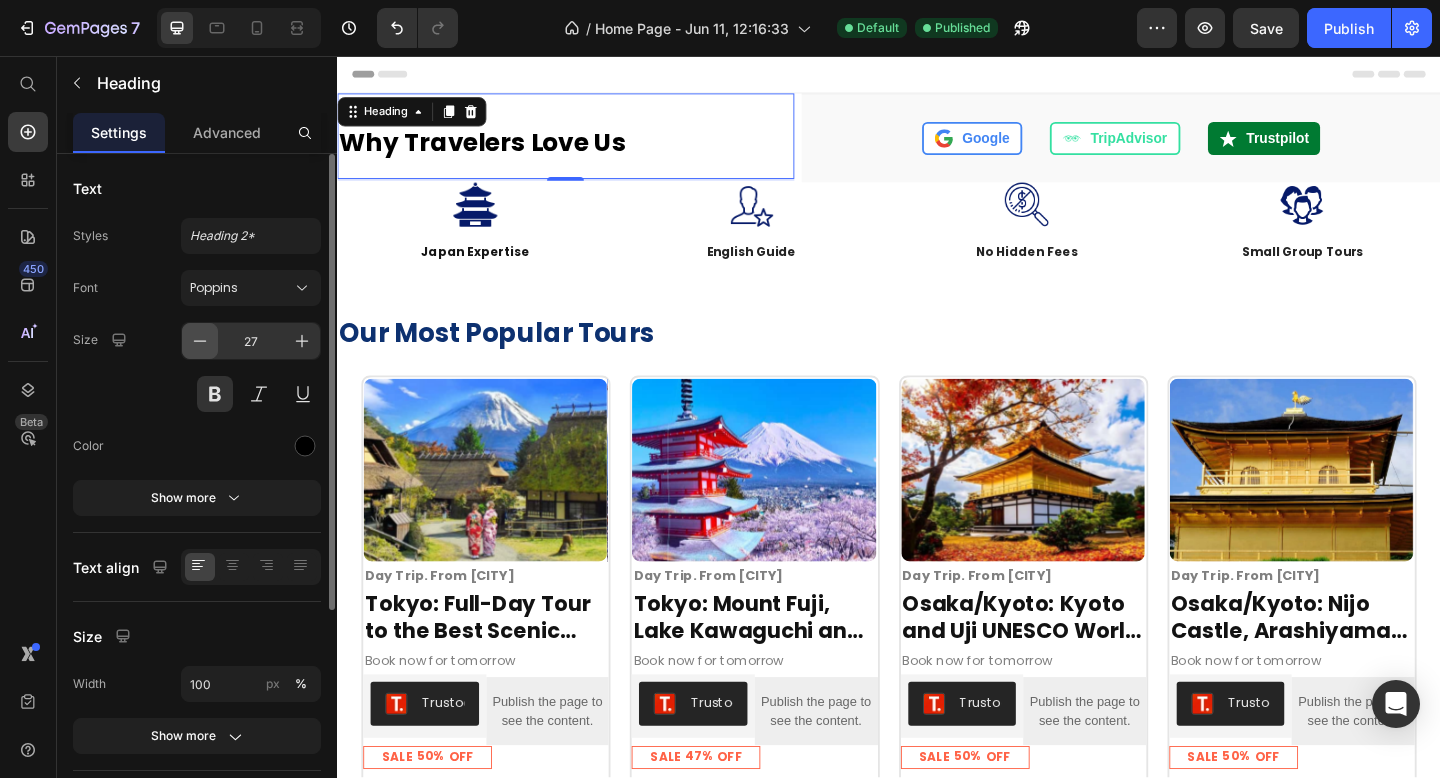 click 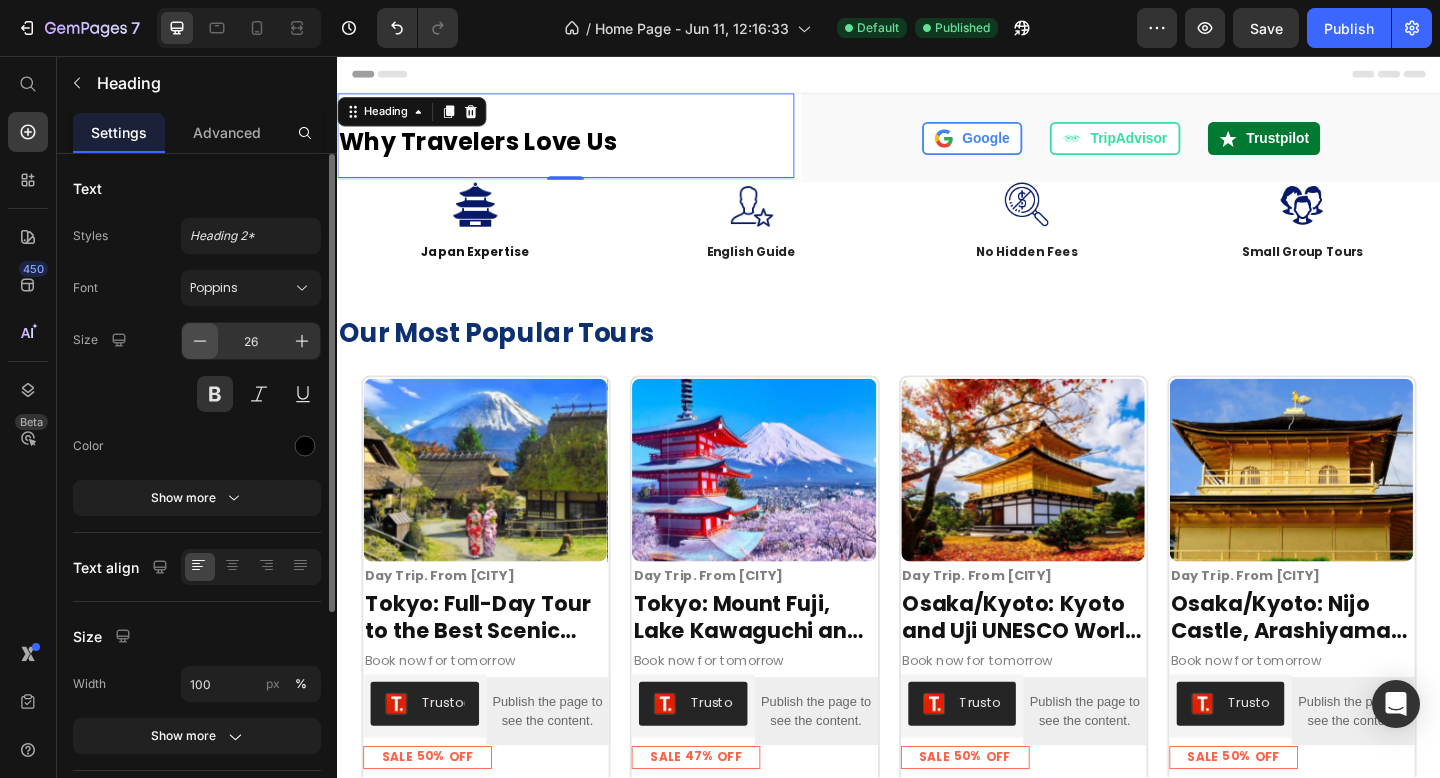 click 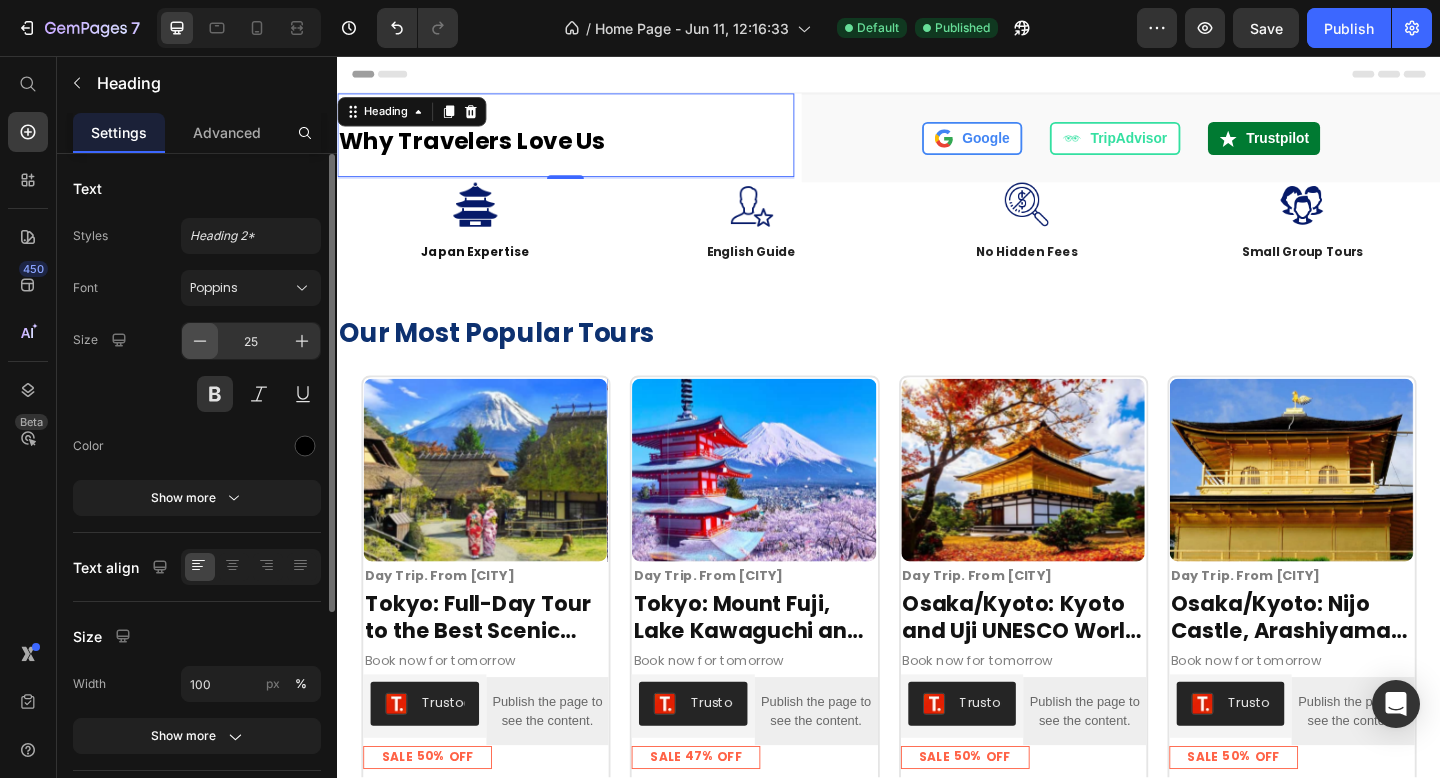 click 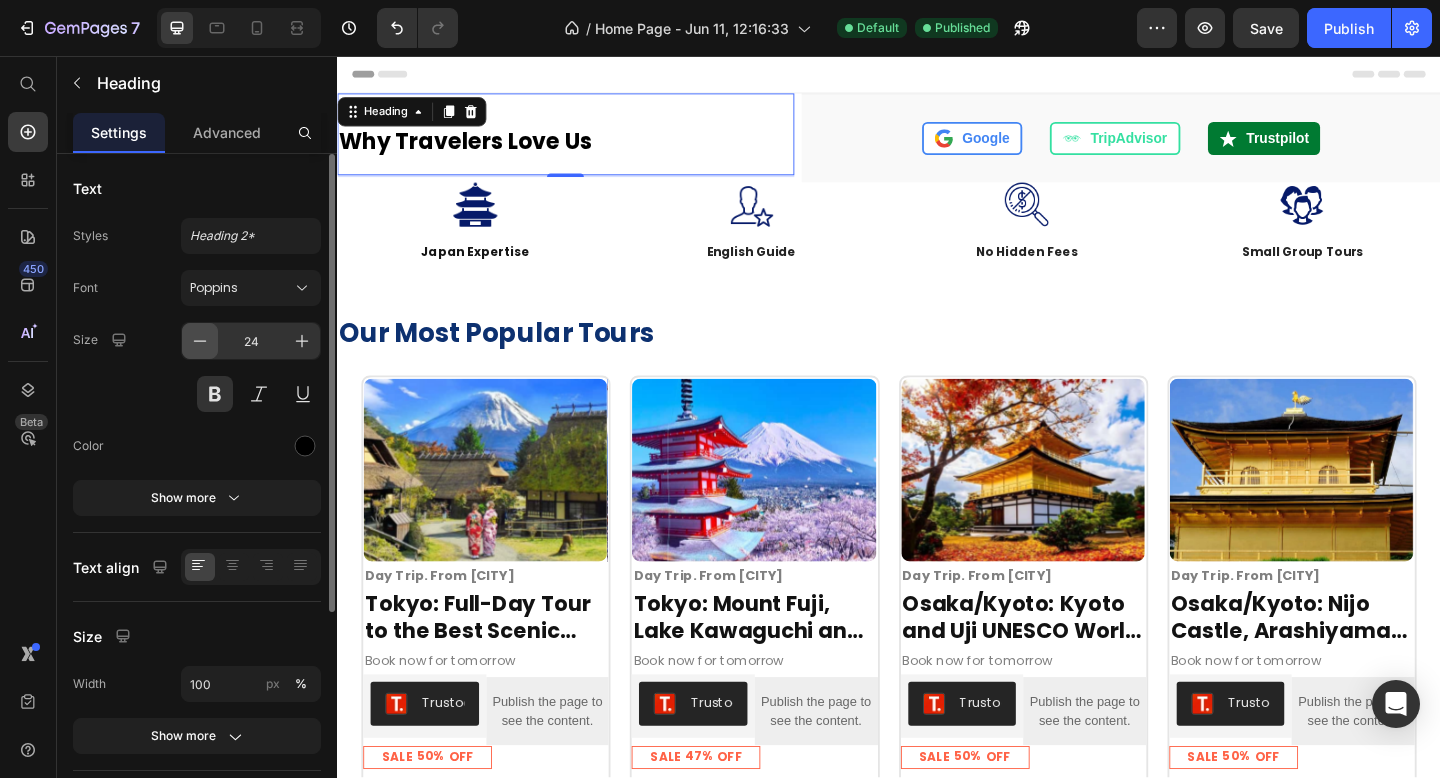 click 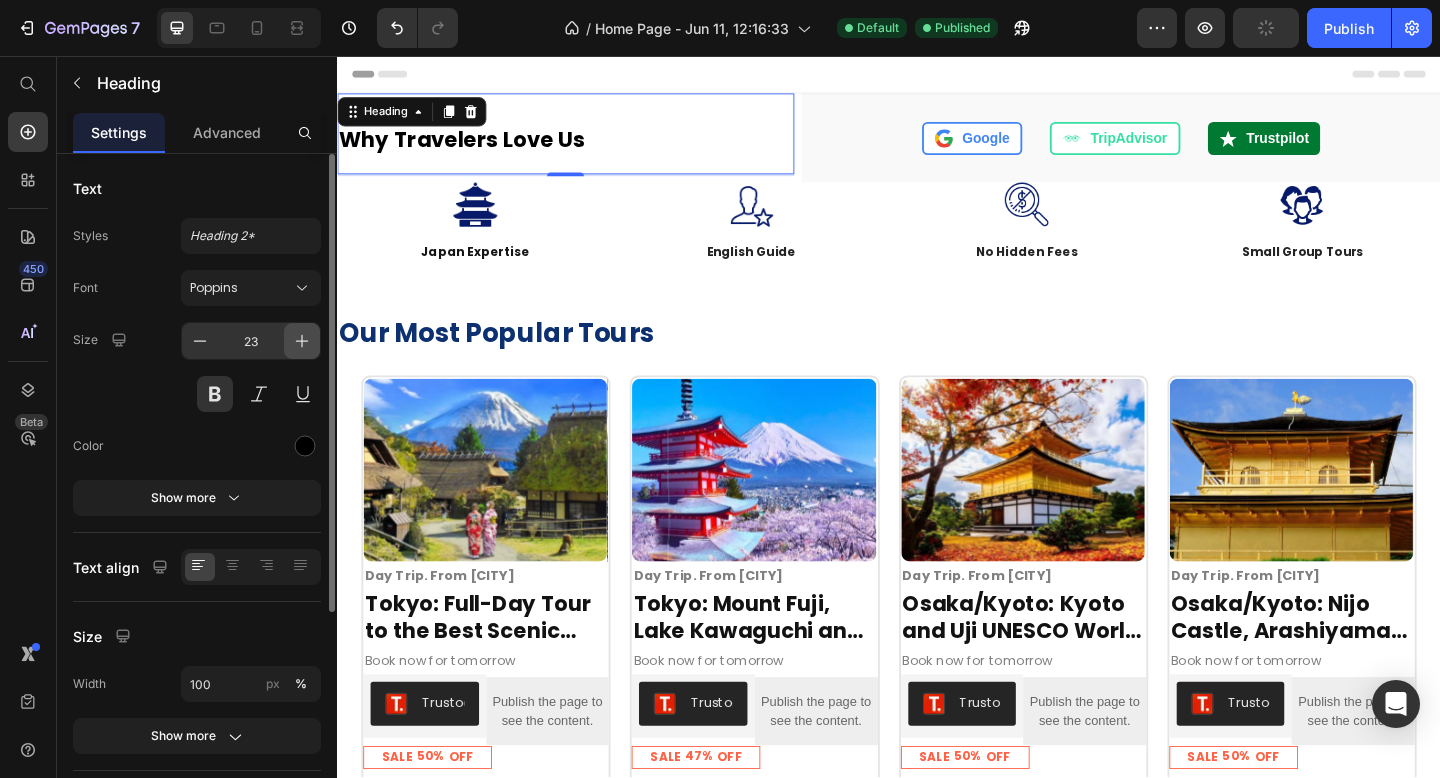 click 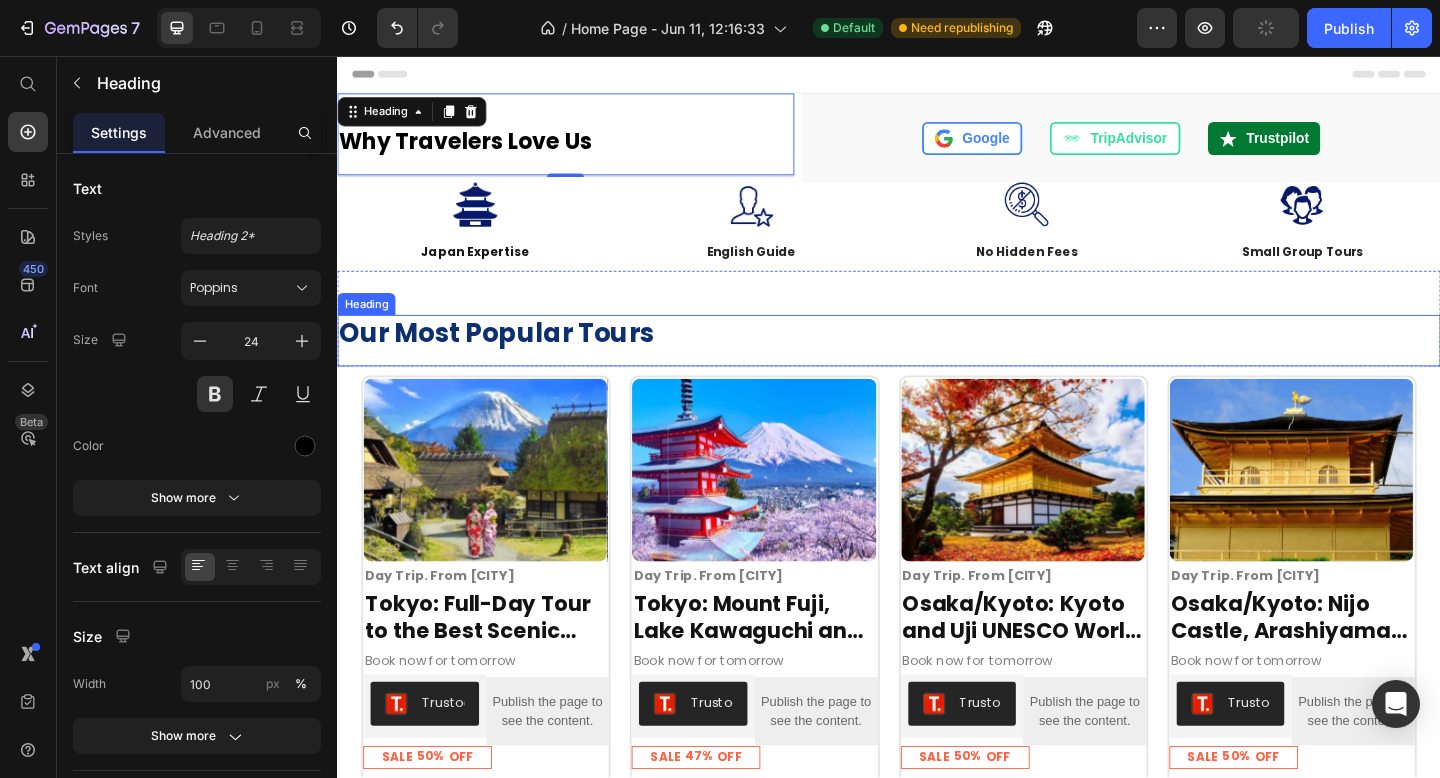 click on "Our Most Popular Tours" at bounding box center (937, 358) 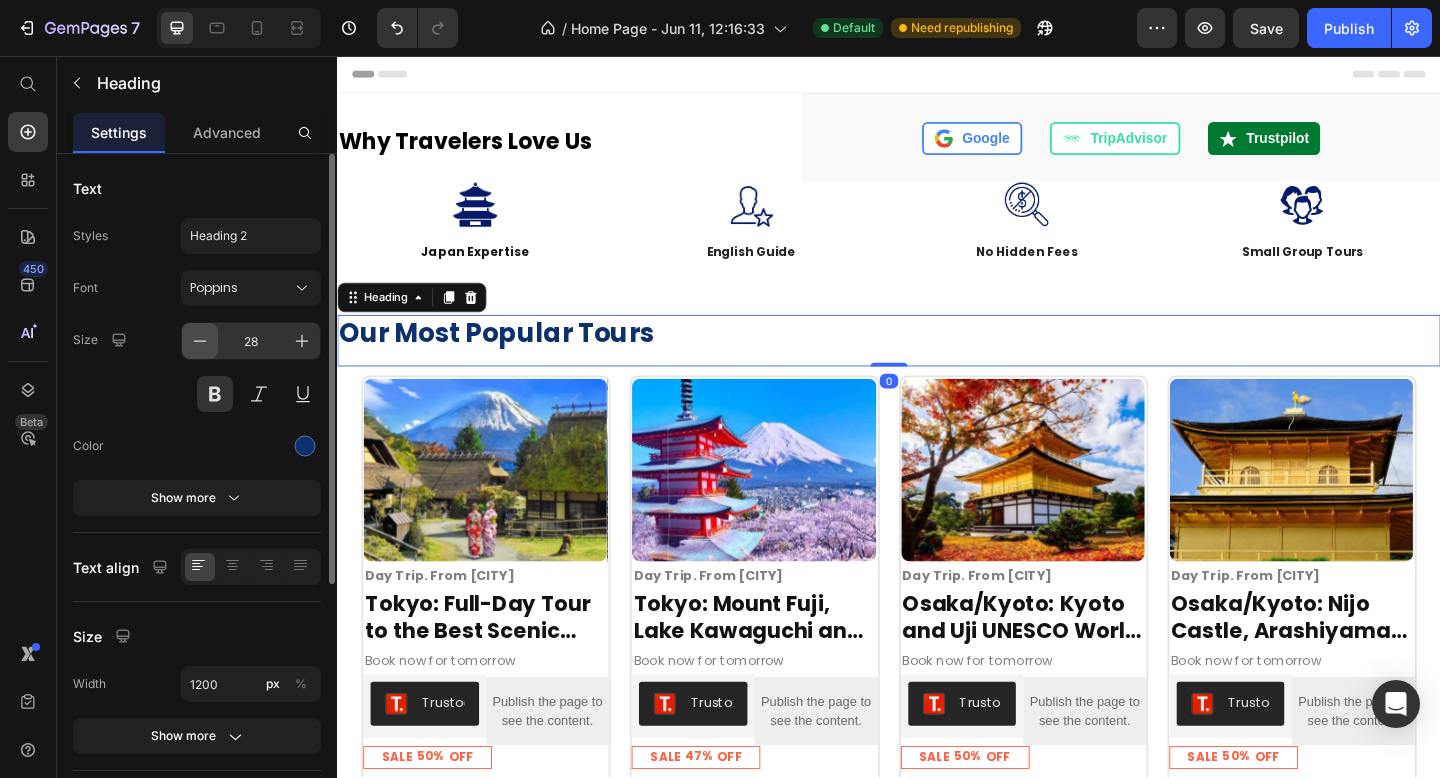 click 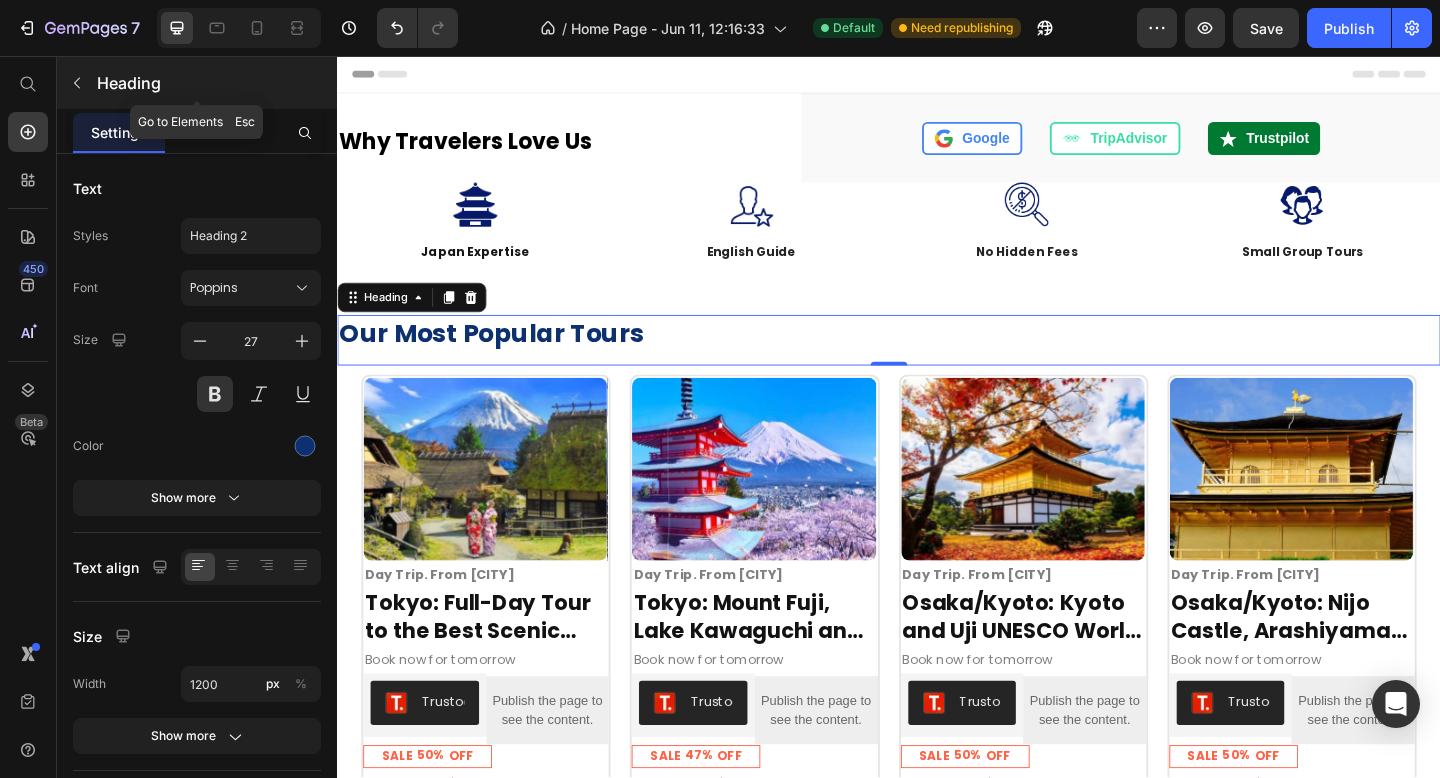 click 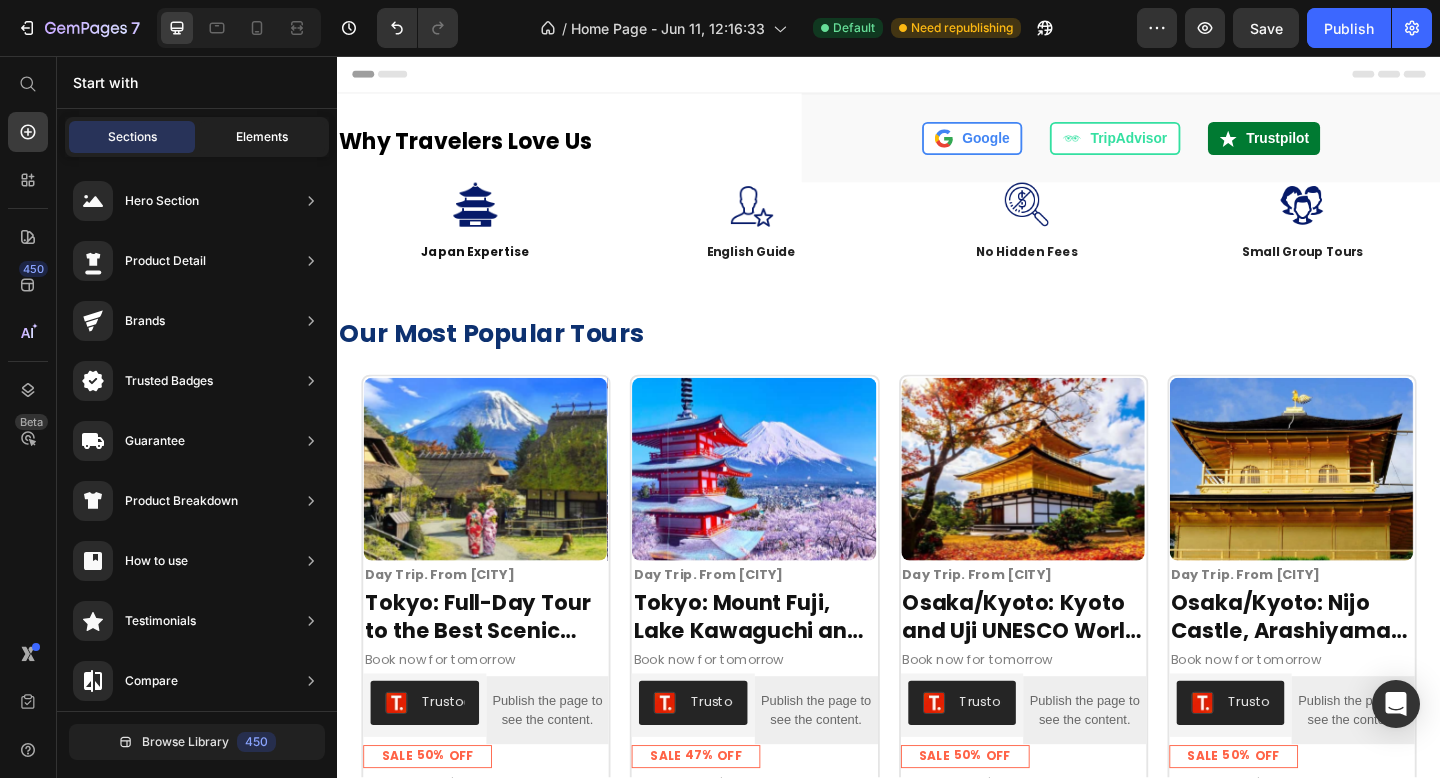 click on "Elements" at bounding box center [262, 137] 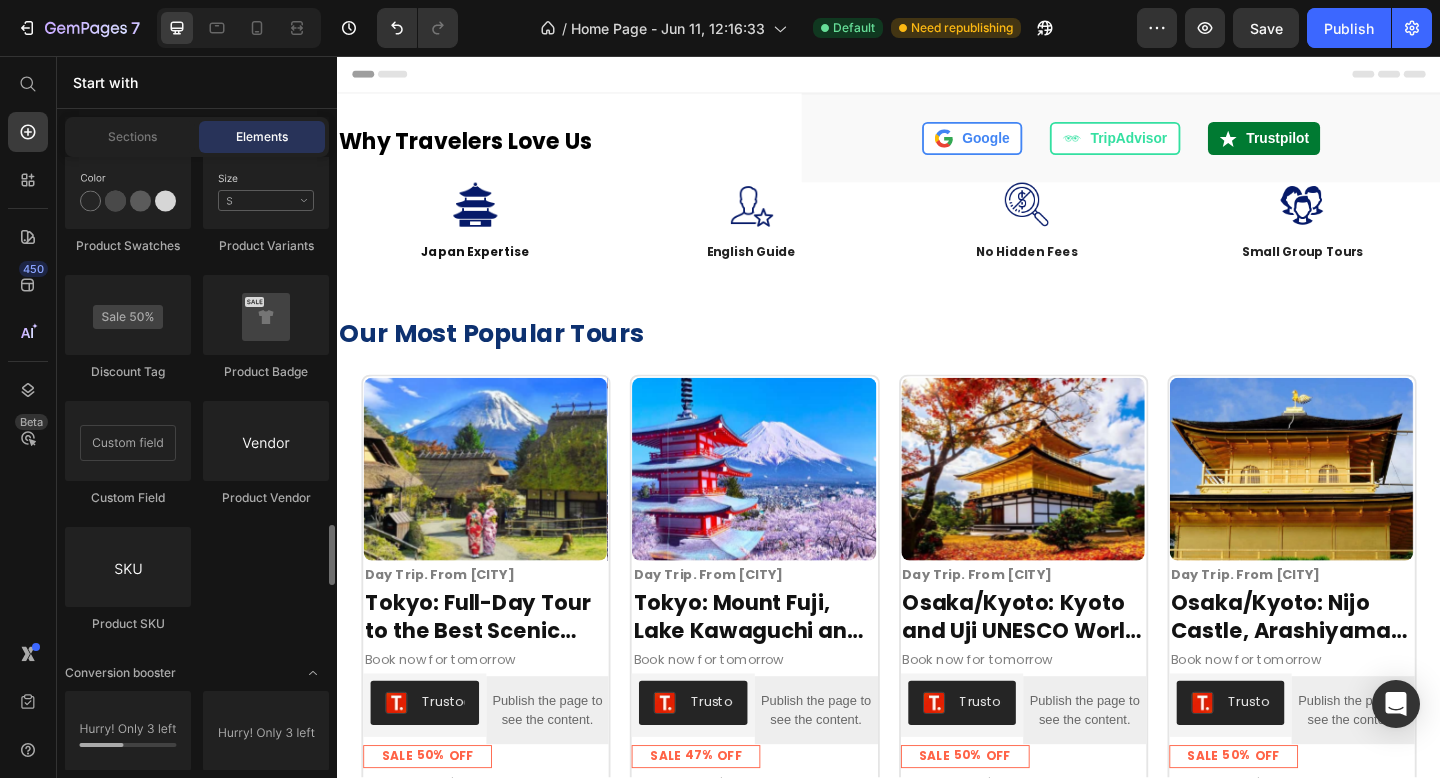 scroll, scrollTop: 3729, scrollLeft: 0, axis: vertical 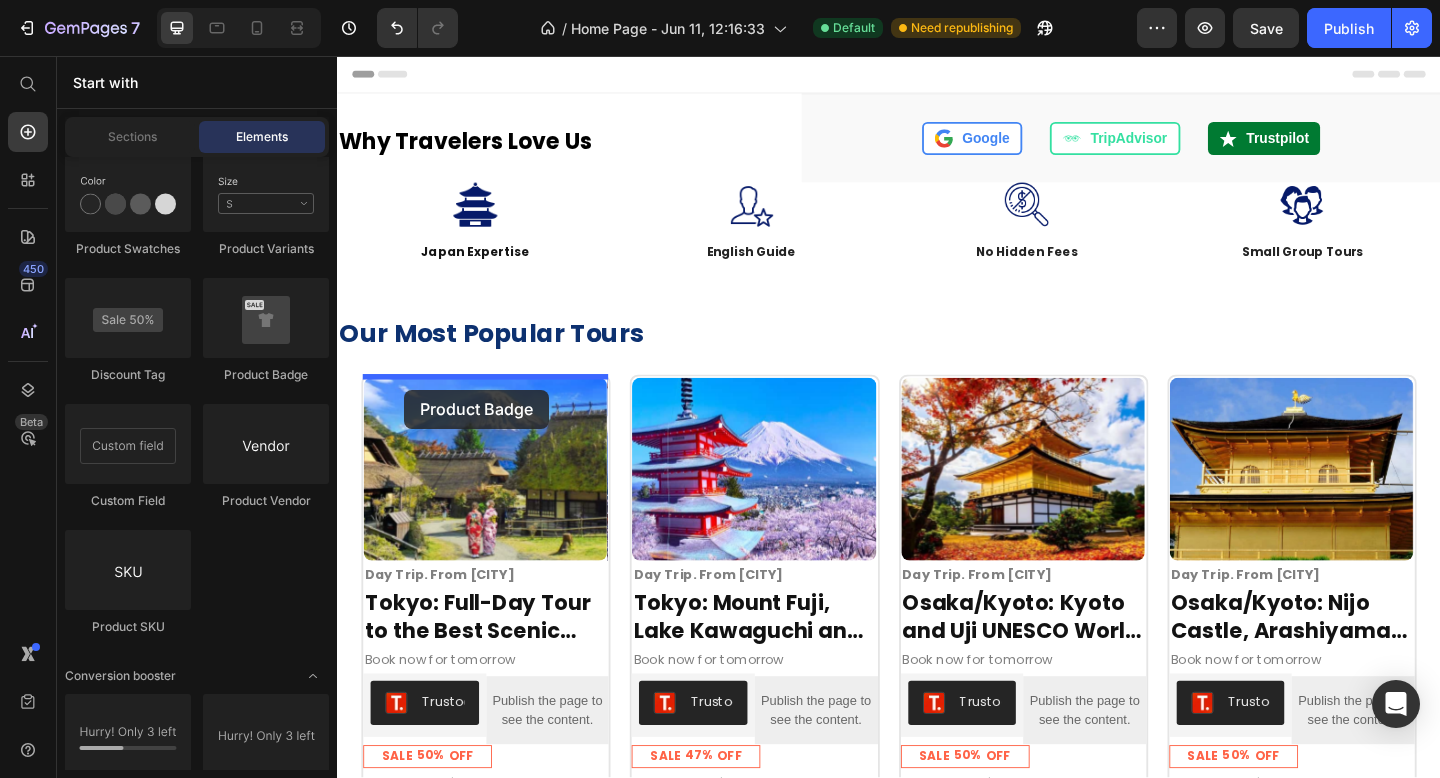 drag, startPoint x: 590, startPoint y: 379, endPoint x: 410, endPoint y: 419, distance: 184.39088 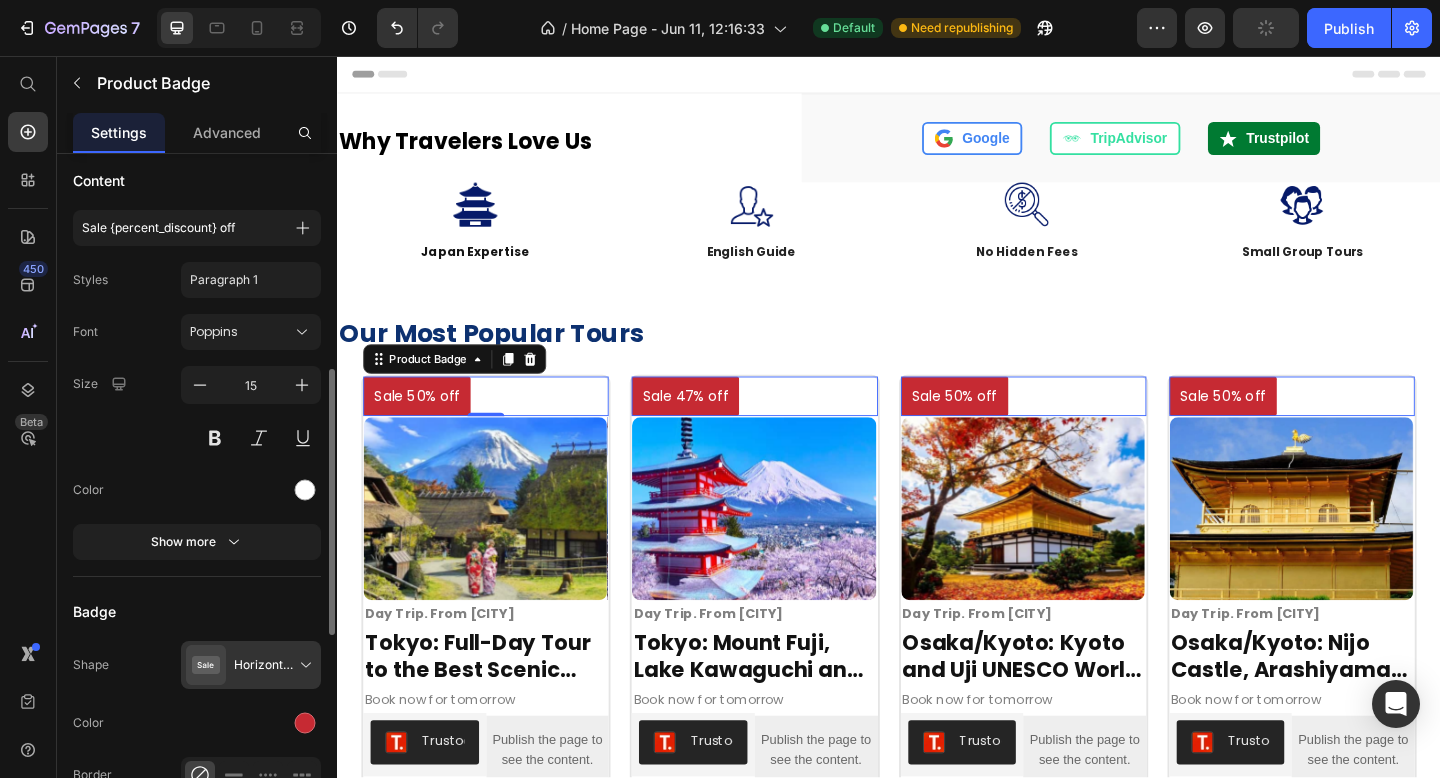 scroll, scrollTop: 633, scrollLeft: 0, axis: vertical 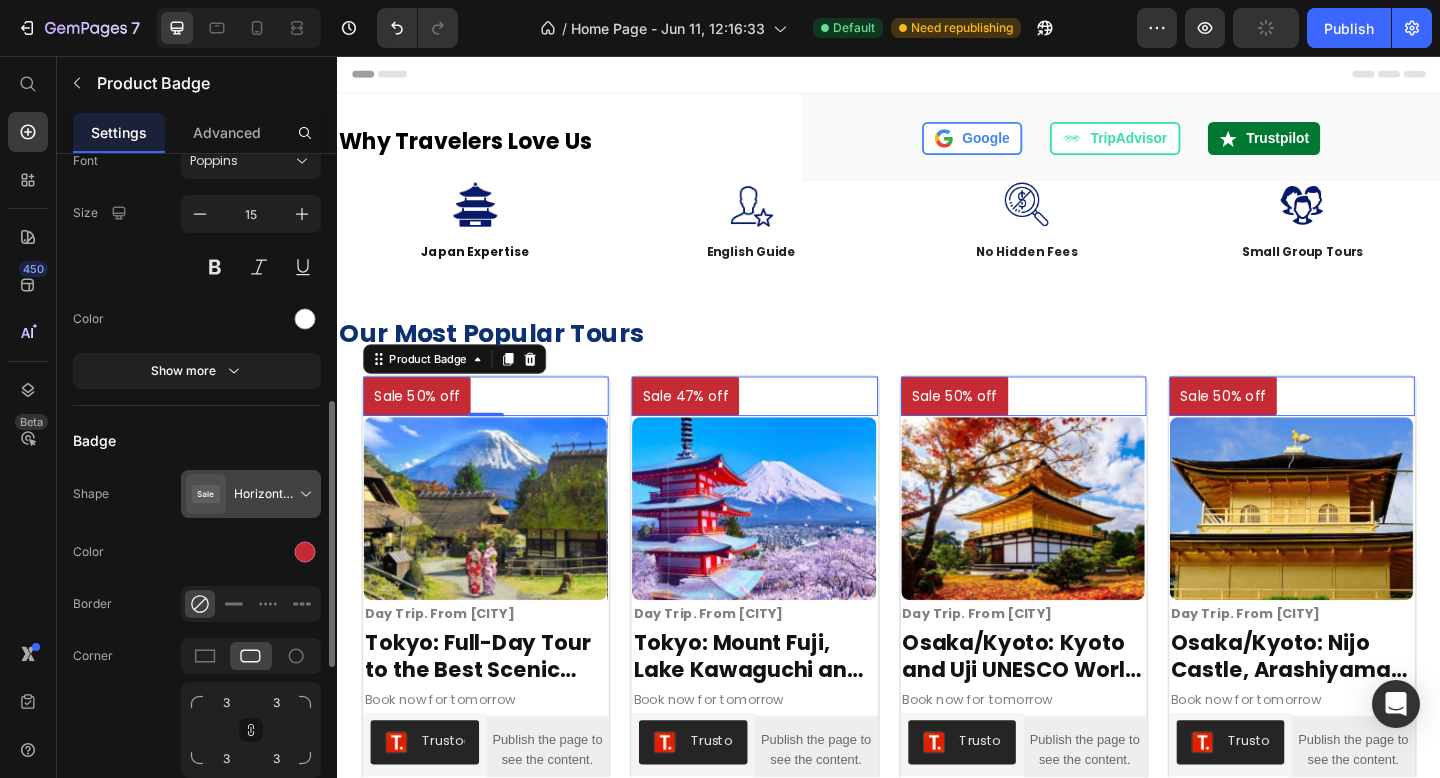 click at bounding box center [255, 494] 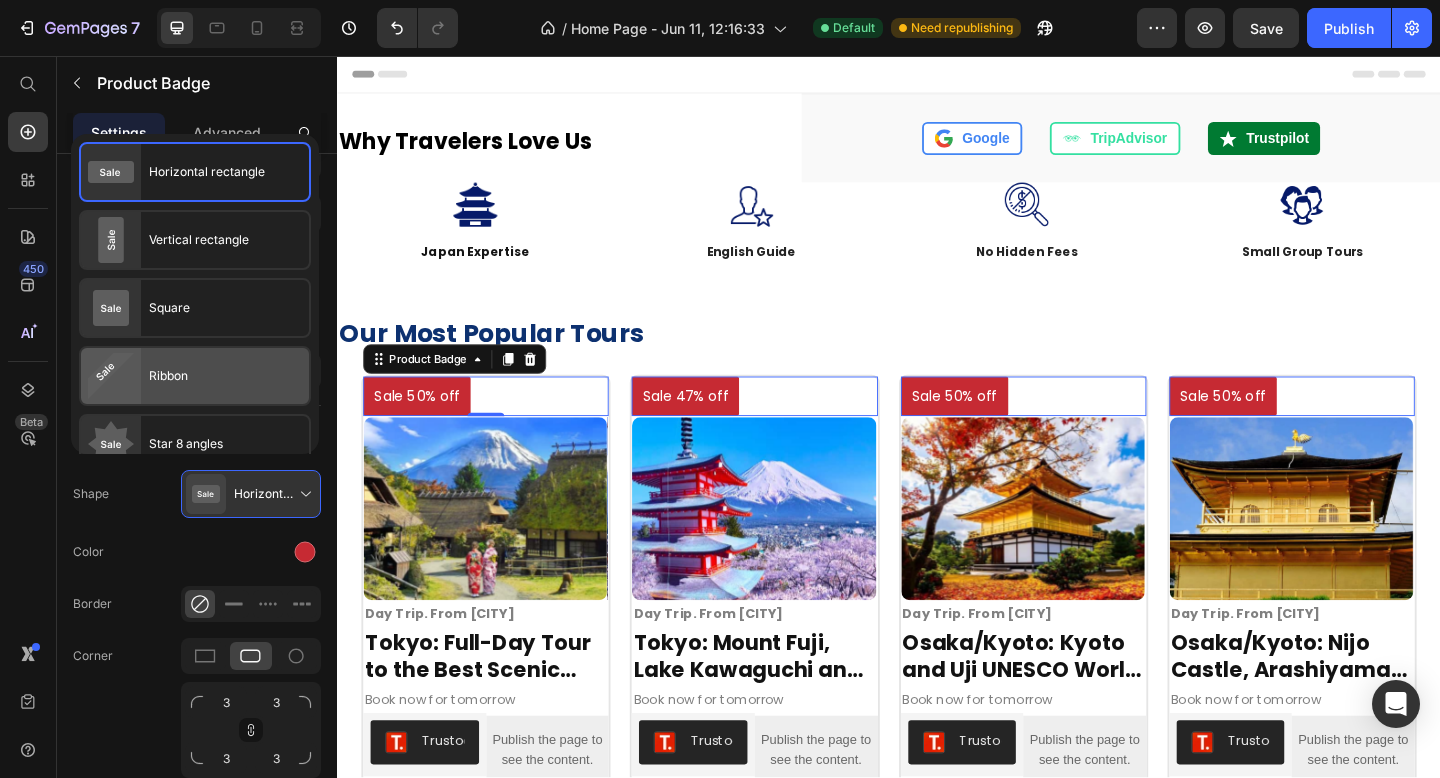 click 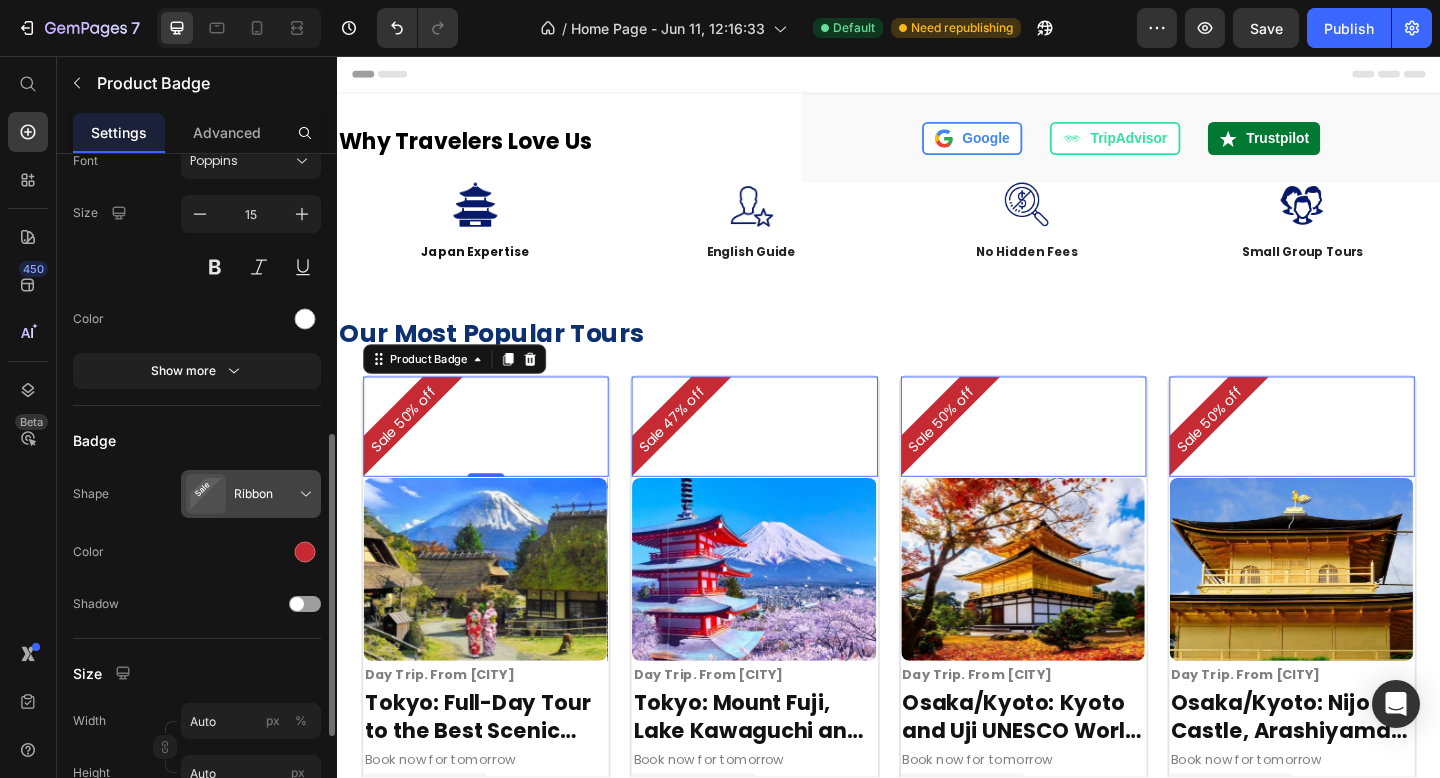 click at bounding box center (255, 494) 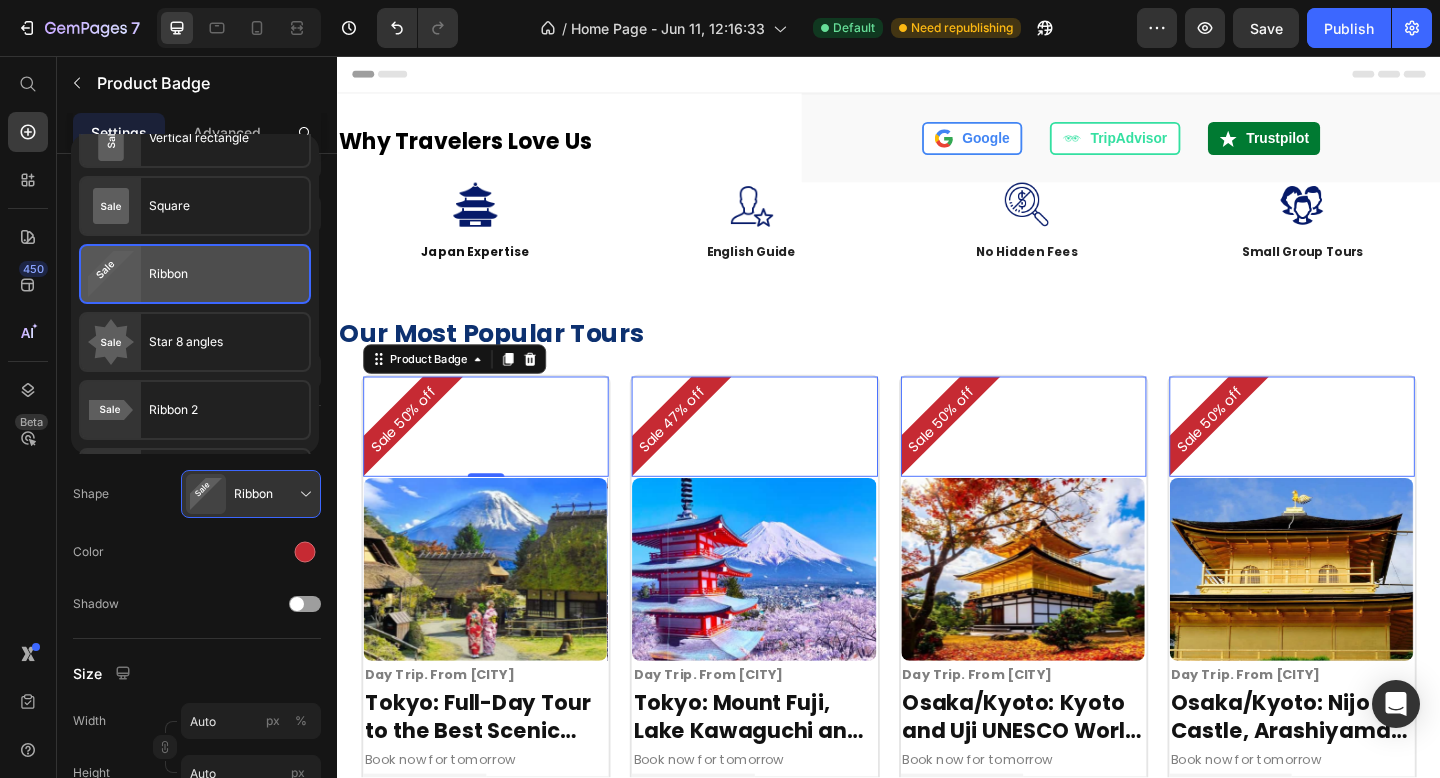 scroll, scrollTop: 0, scrollLeft: 0, axis: both 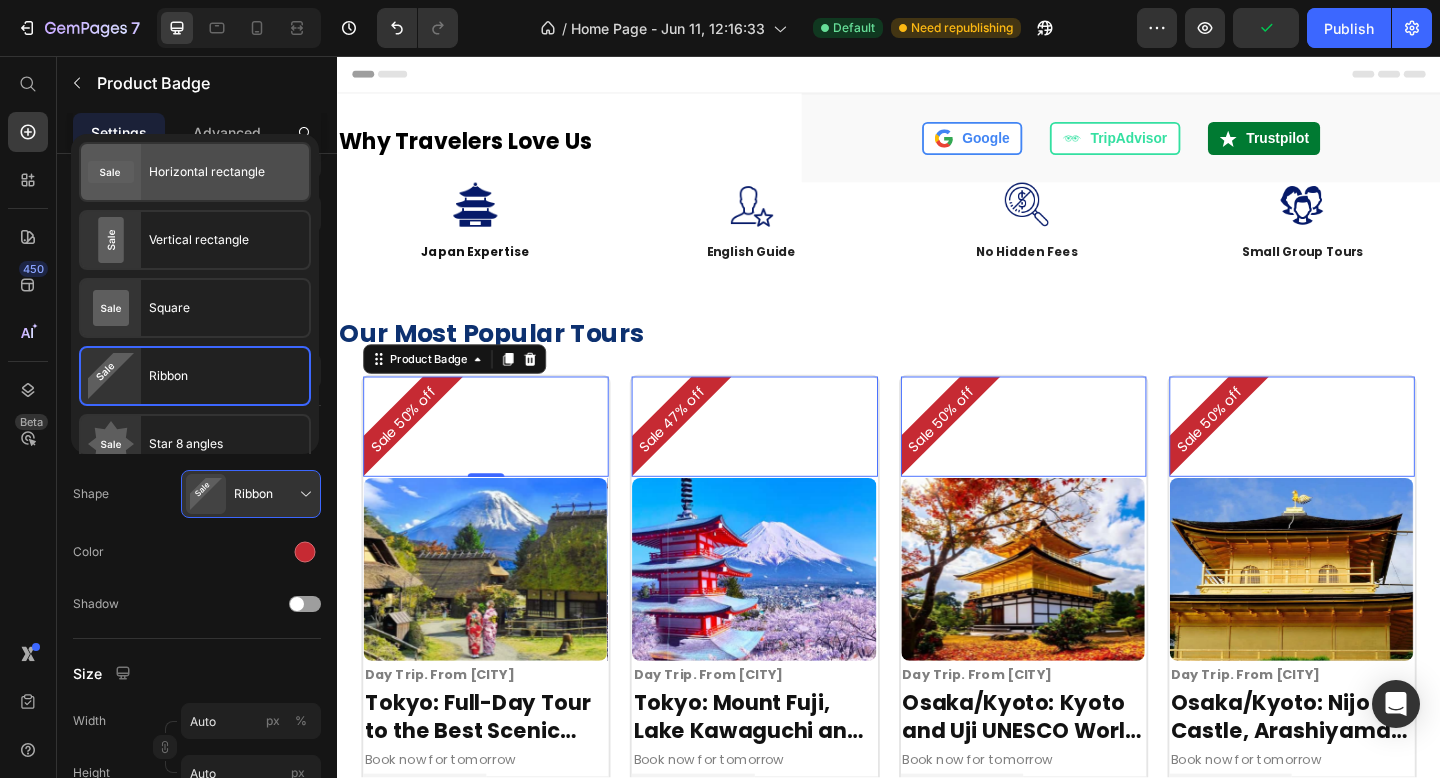 click on "Horizontal rectangle" at bounding box center [207, 172] 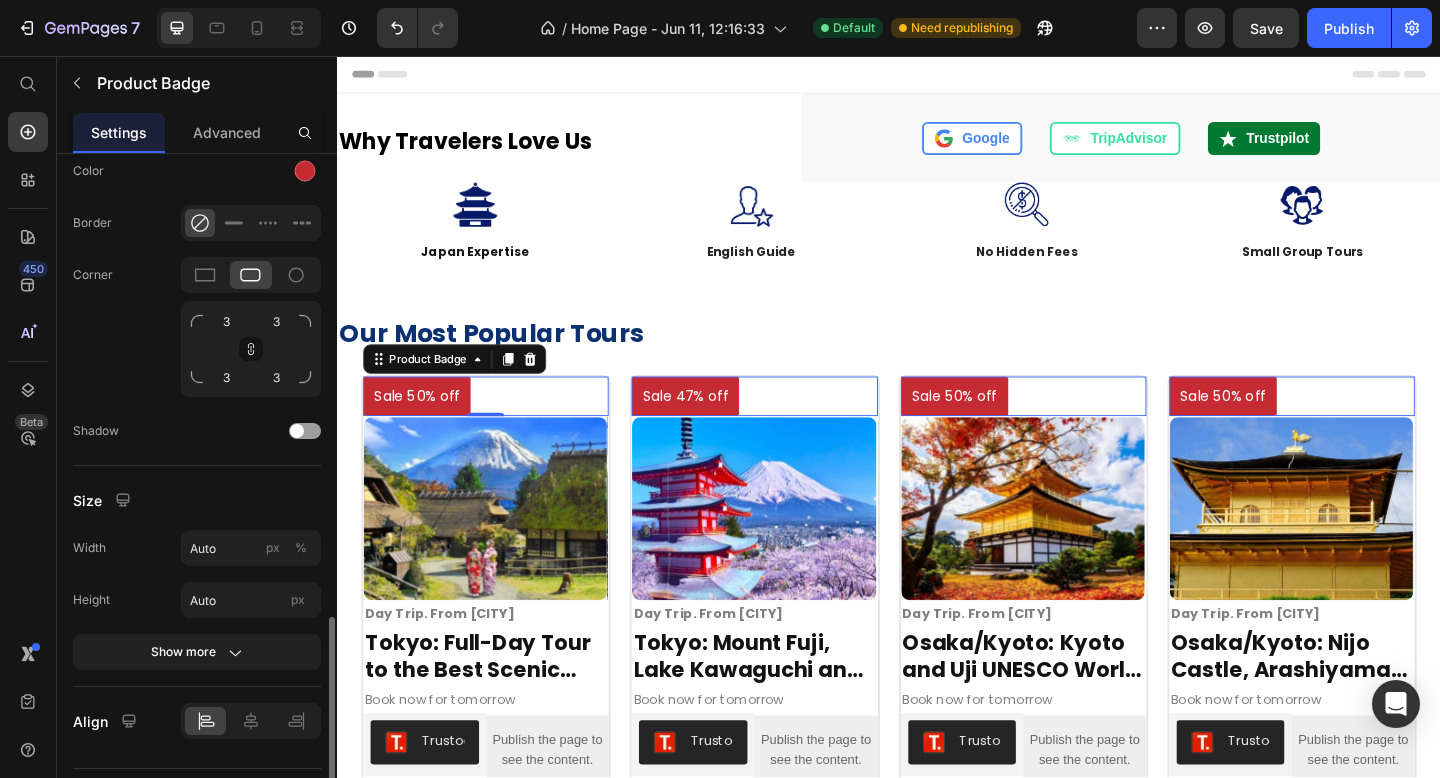 scroll, scrollTop: 1062, scrollLeft: 0, axis: vertical 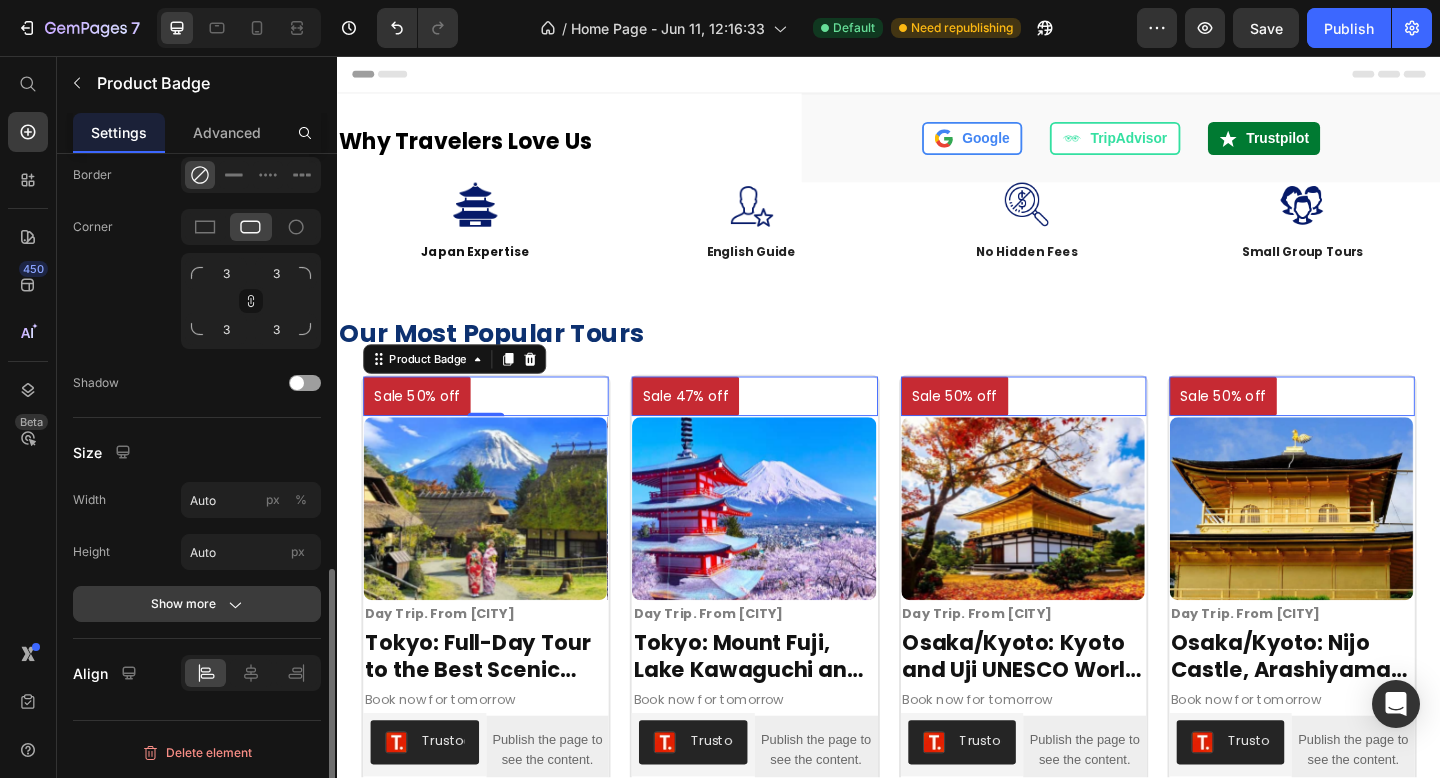 click on "Show more" at bounding box center [197, 604] 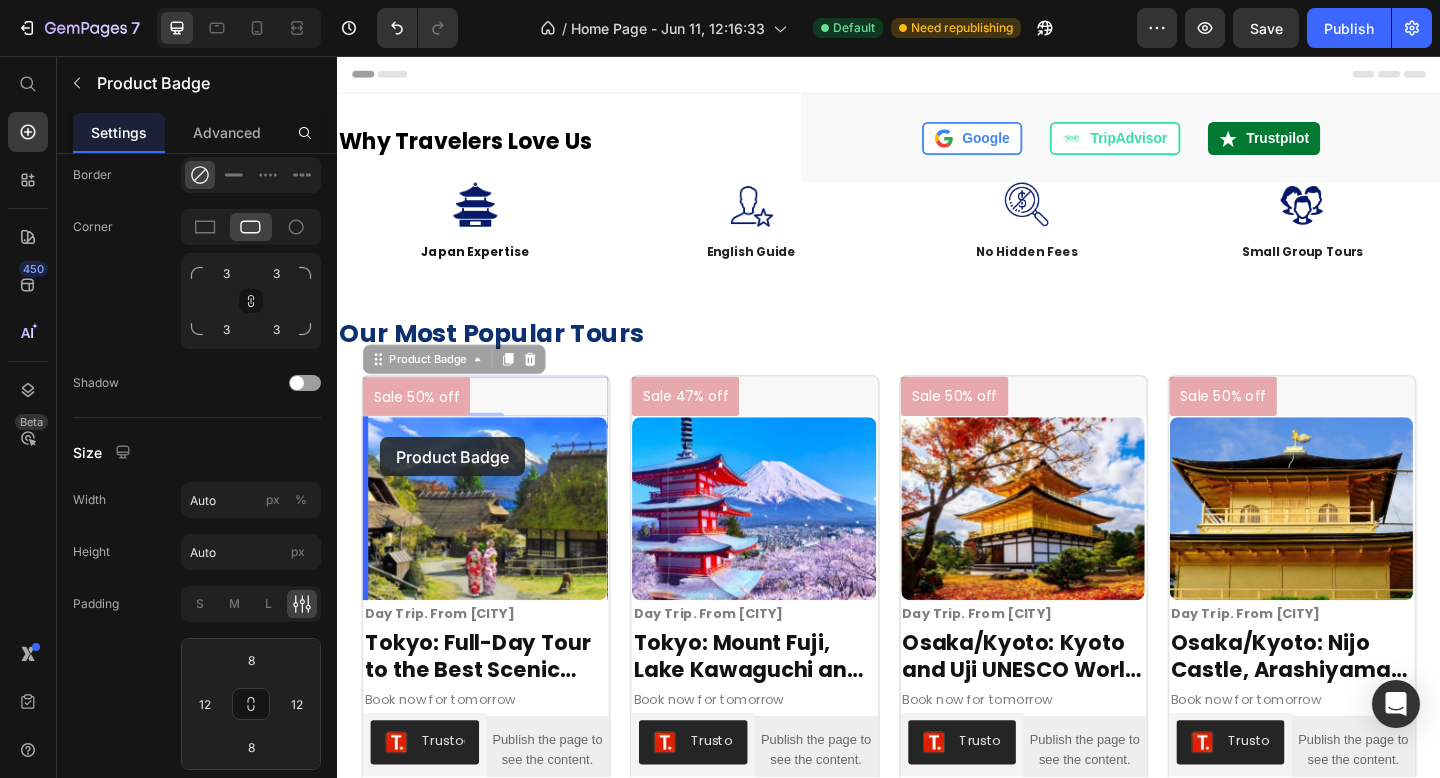 drag, startPoint x: 389, startPoint y: 394, endPoint x: 384, endPoint y: 471, distance: 77.16217 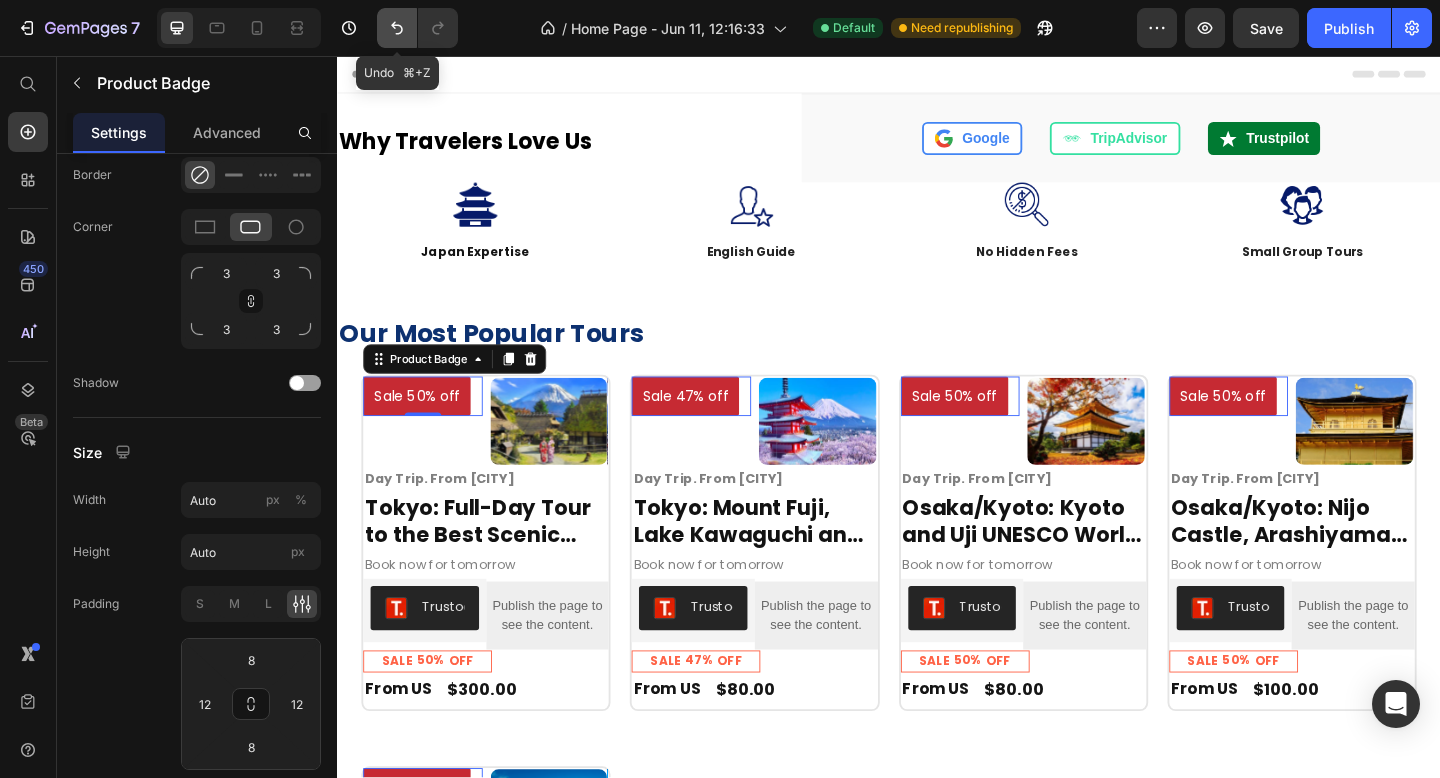 click 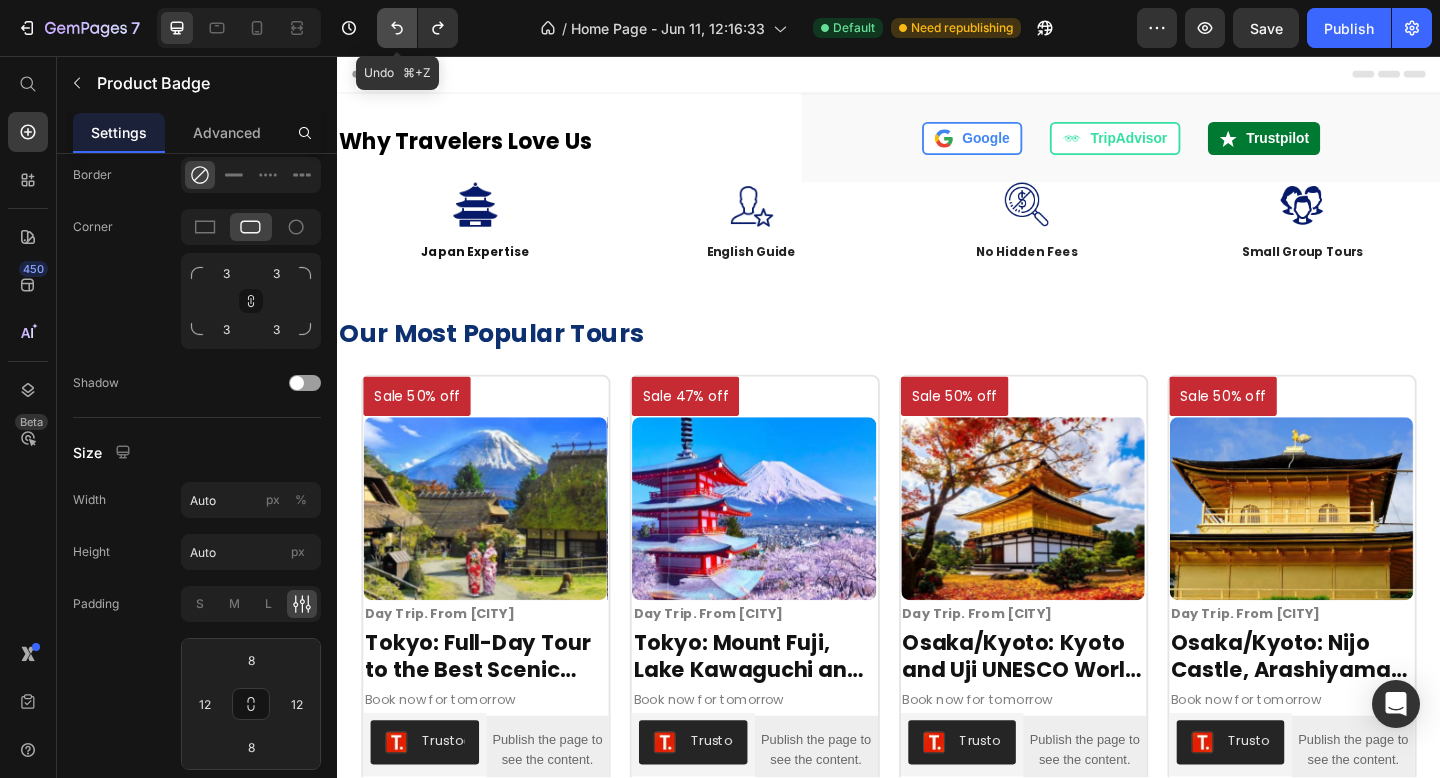 click 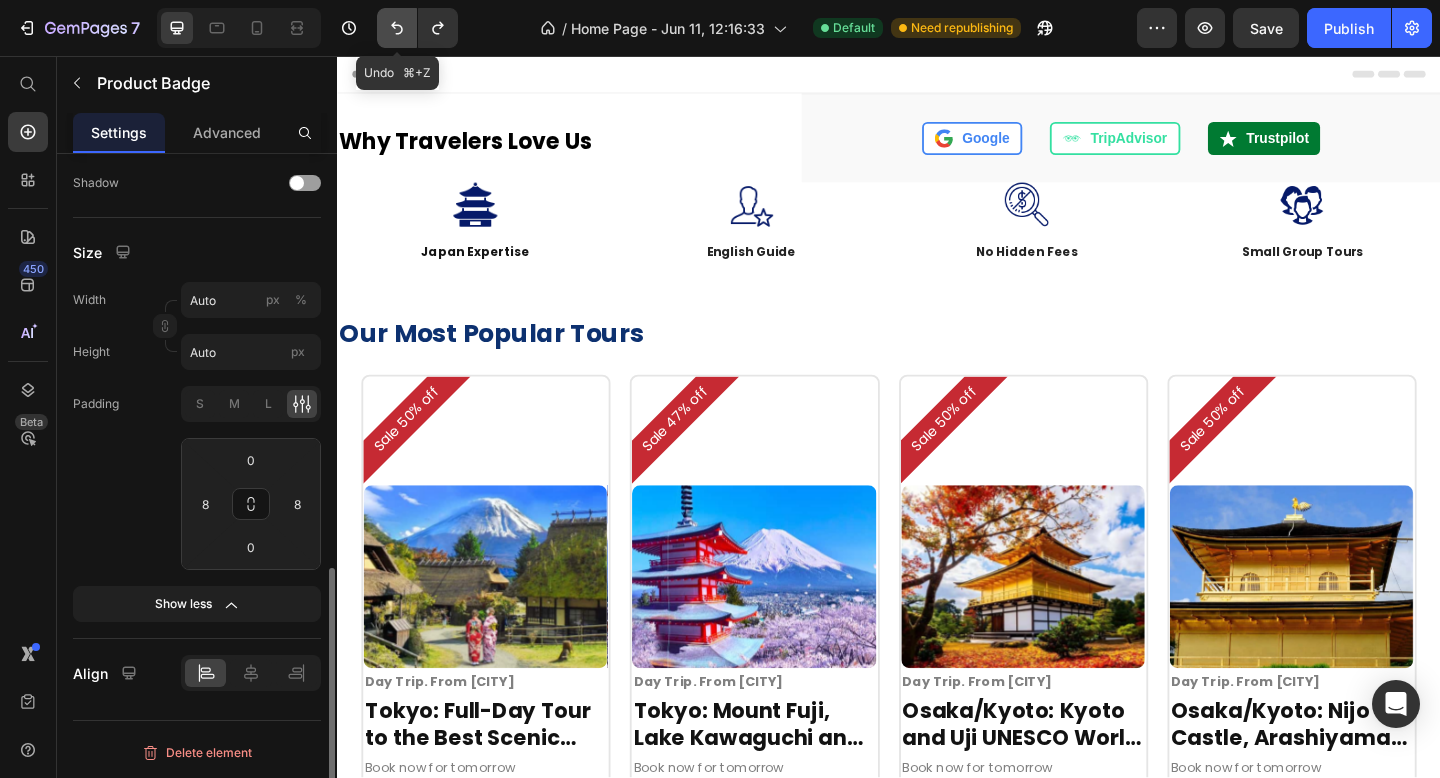 scroll, scrollTop: 1054, scrollLeft: 0, axis: vertical 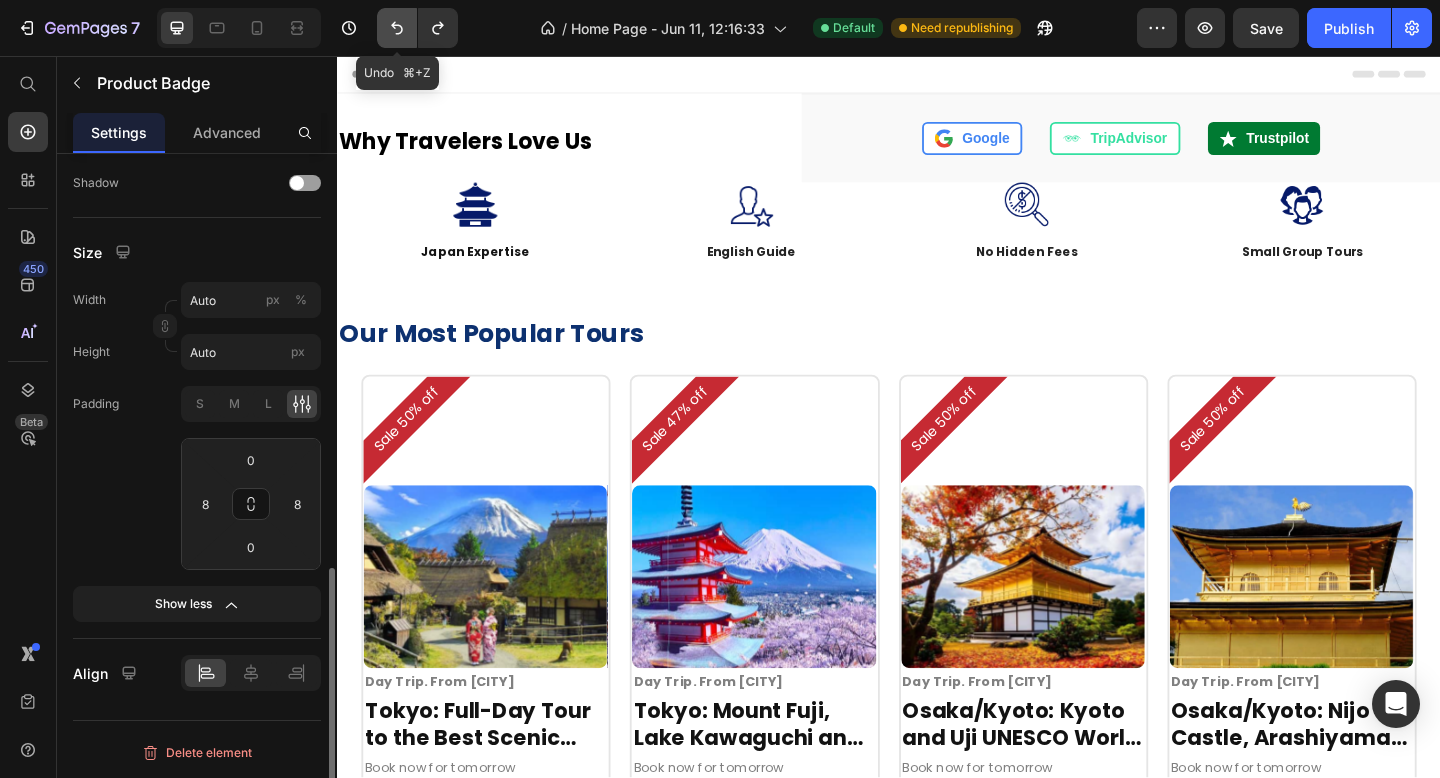 click 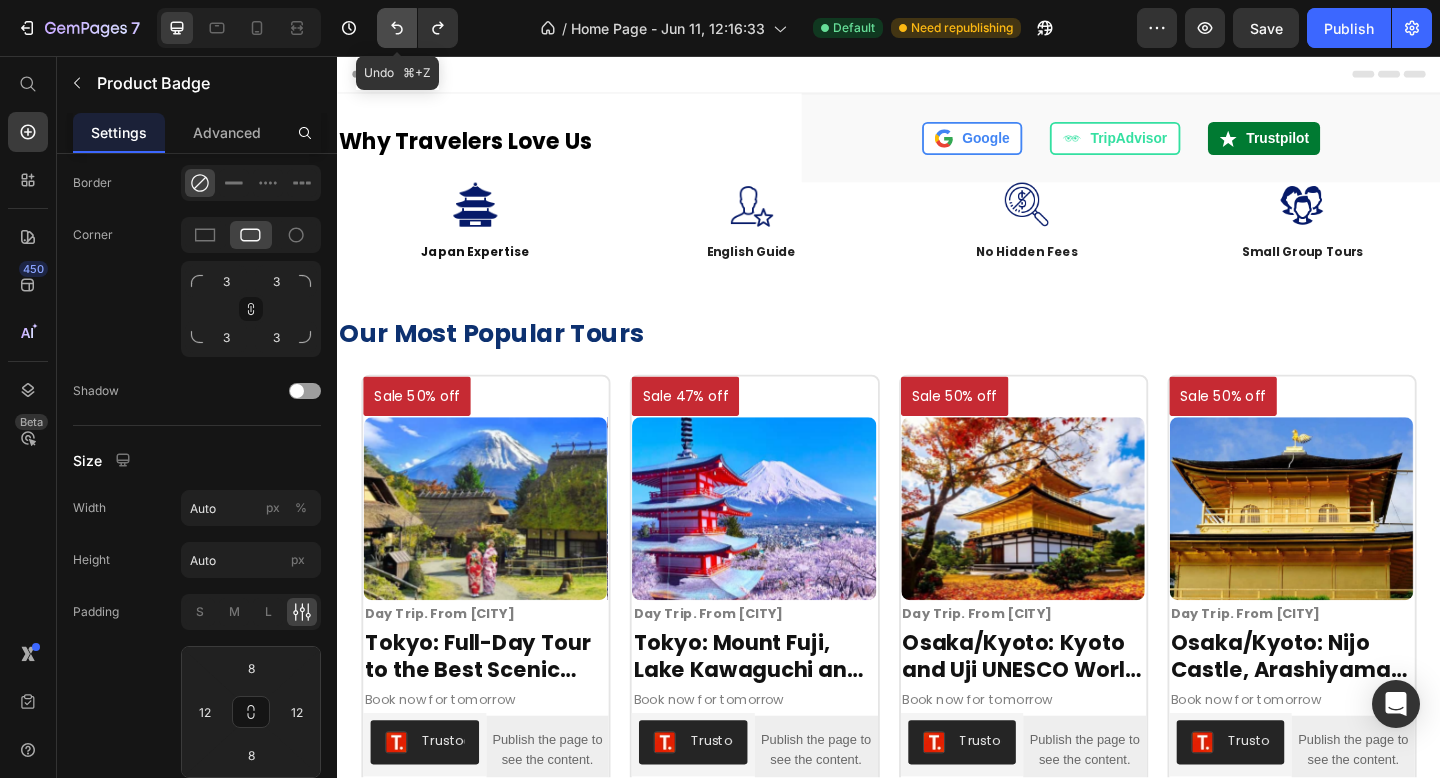 click 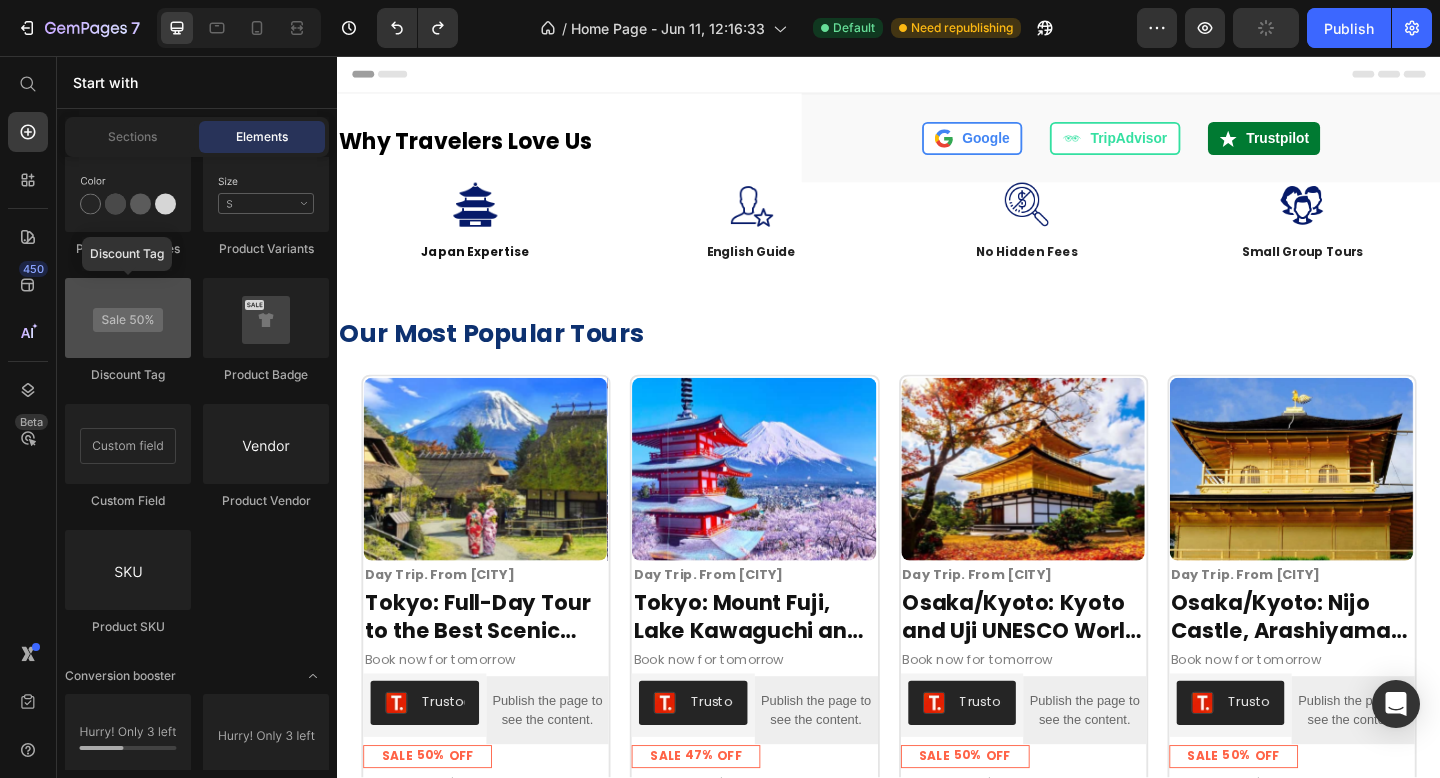 click at bounding box center [128, 318] 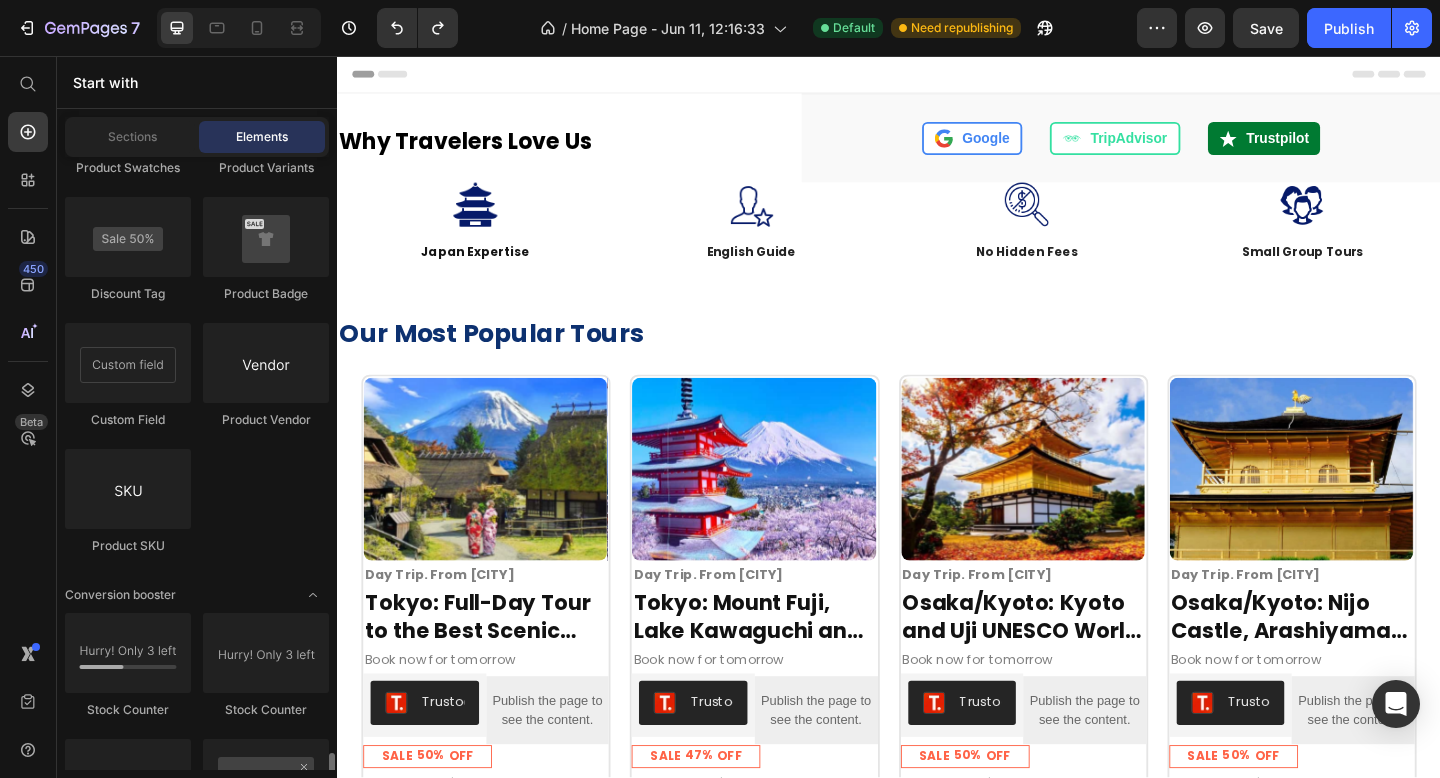 scroll, scrollTop: 4008, scrollLeft: 0, axis: vertical 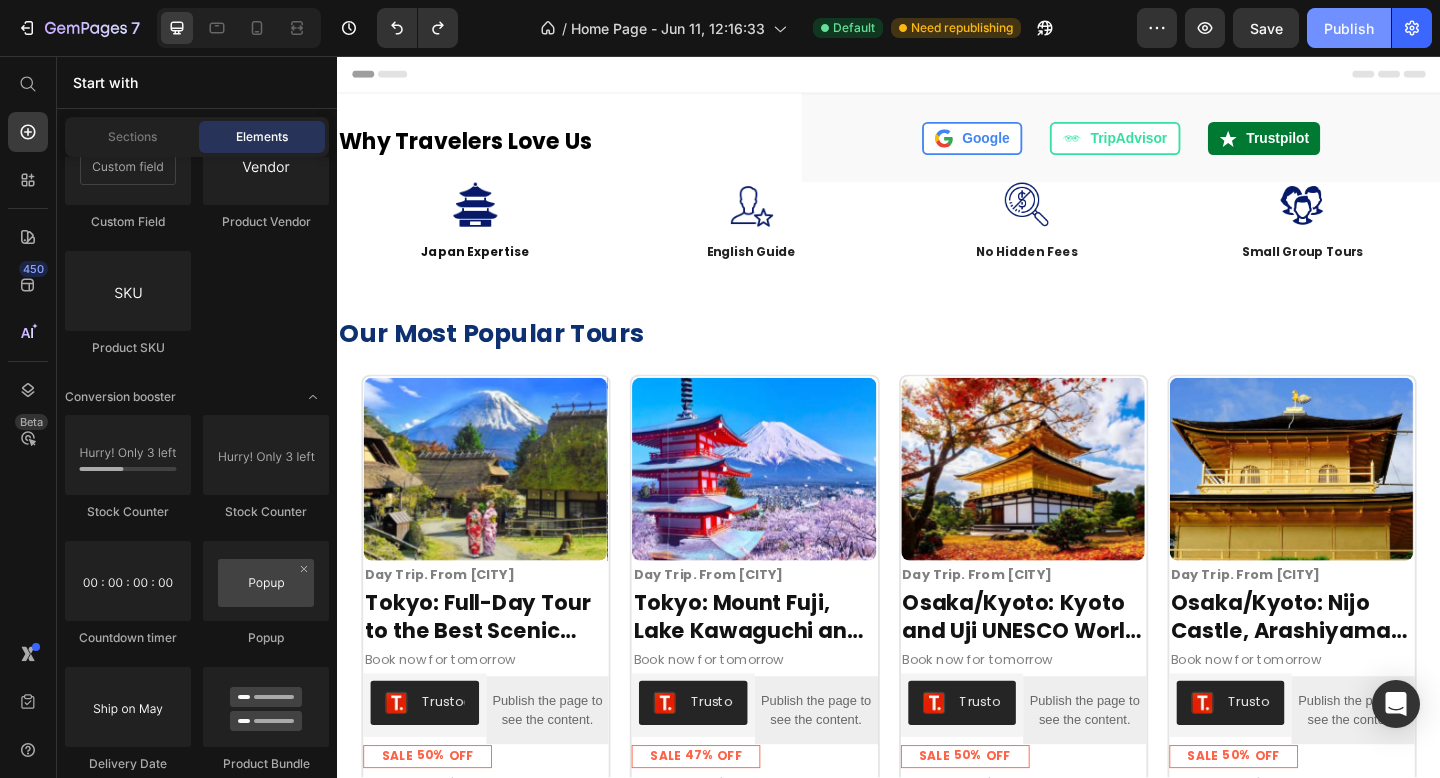 click on "Publish" at bounding box center [1349, 28] 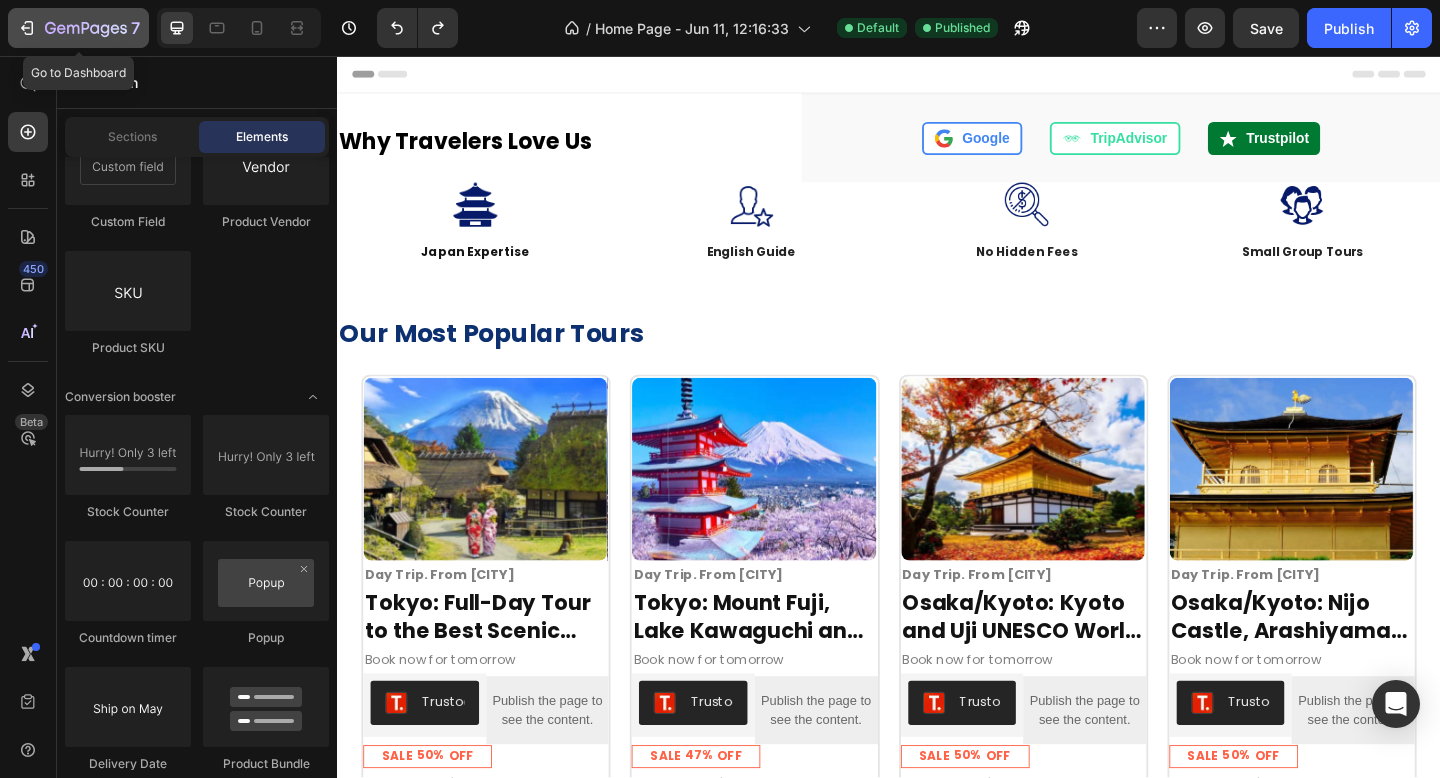 click 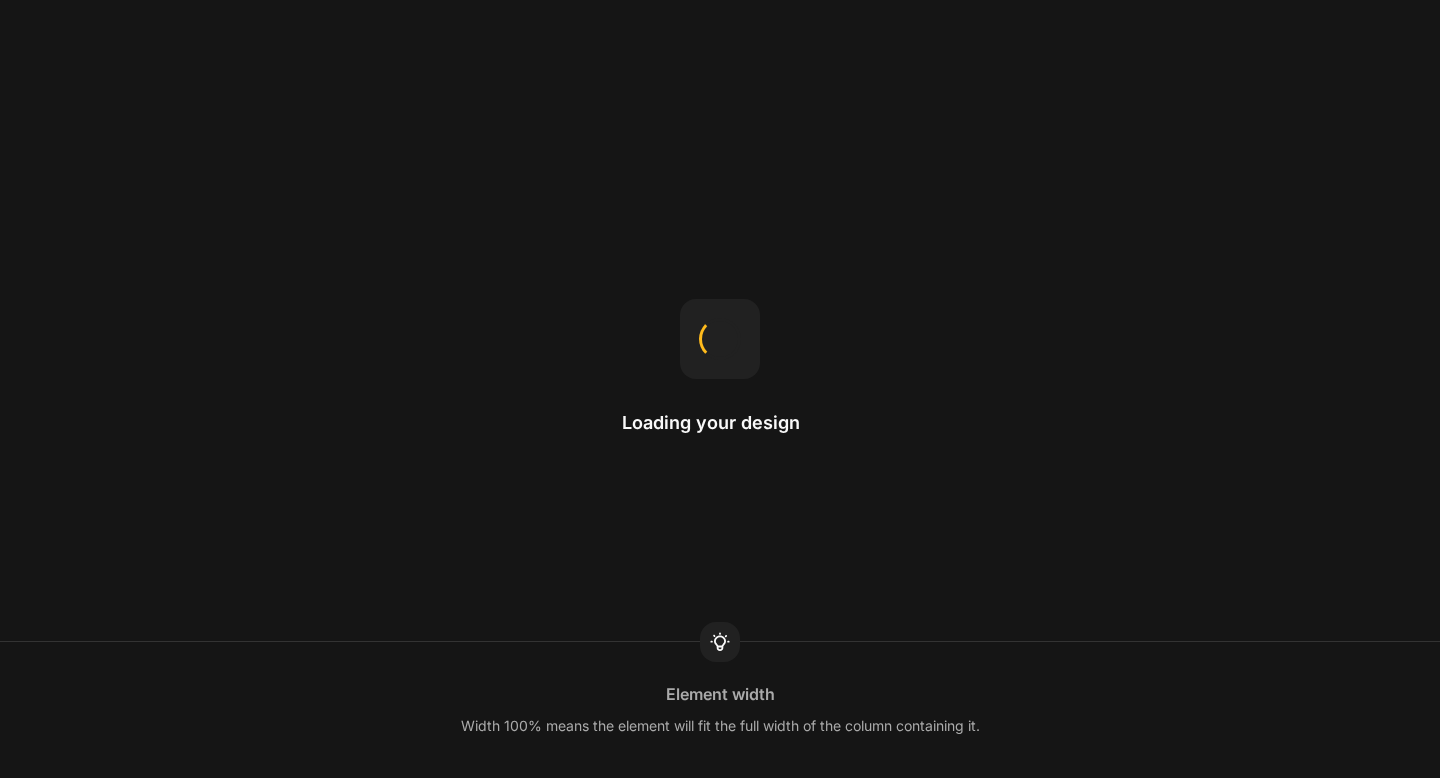 scroll, scrollTop: 0, scrollLeft: 0, axis: both 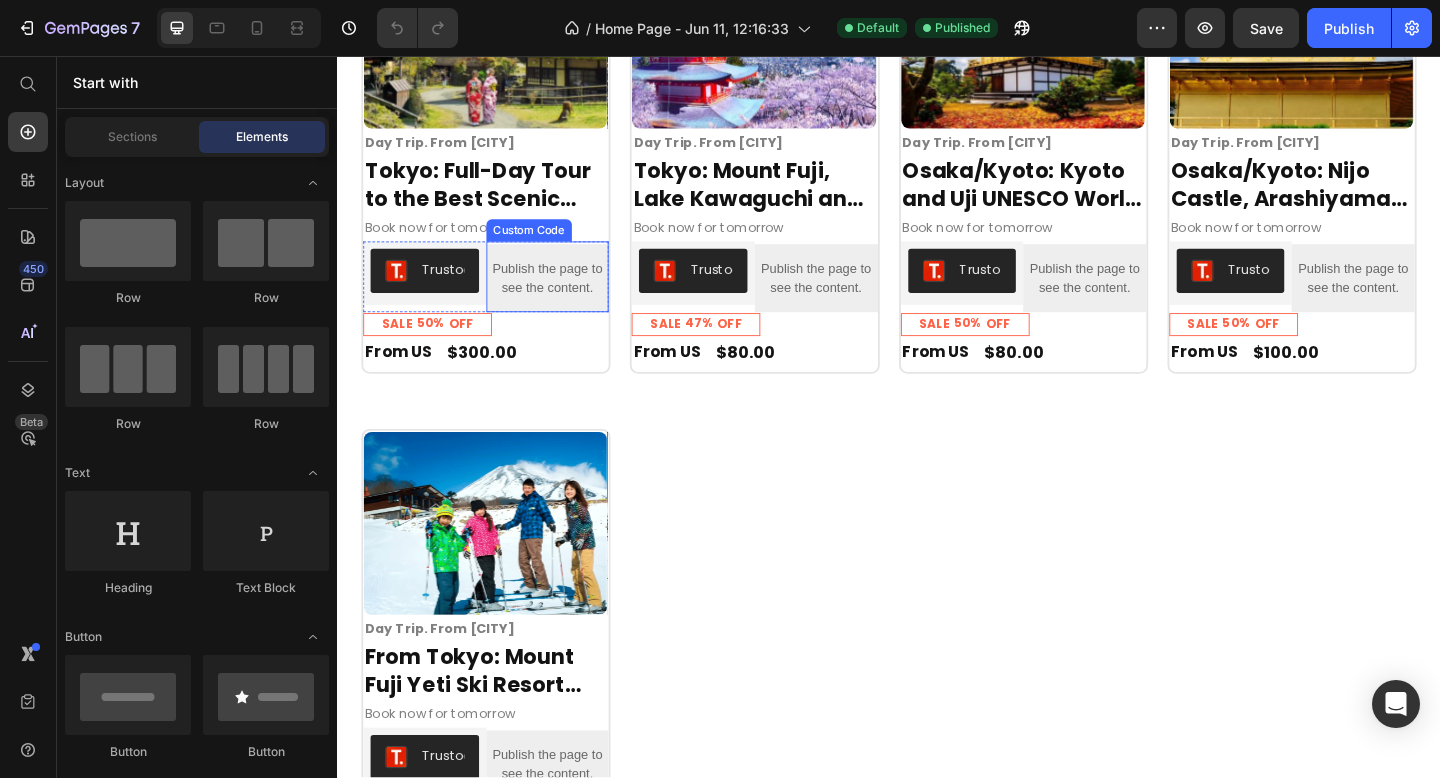 click on "Publish the page to see the content." at bounding box center [566, 298] 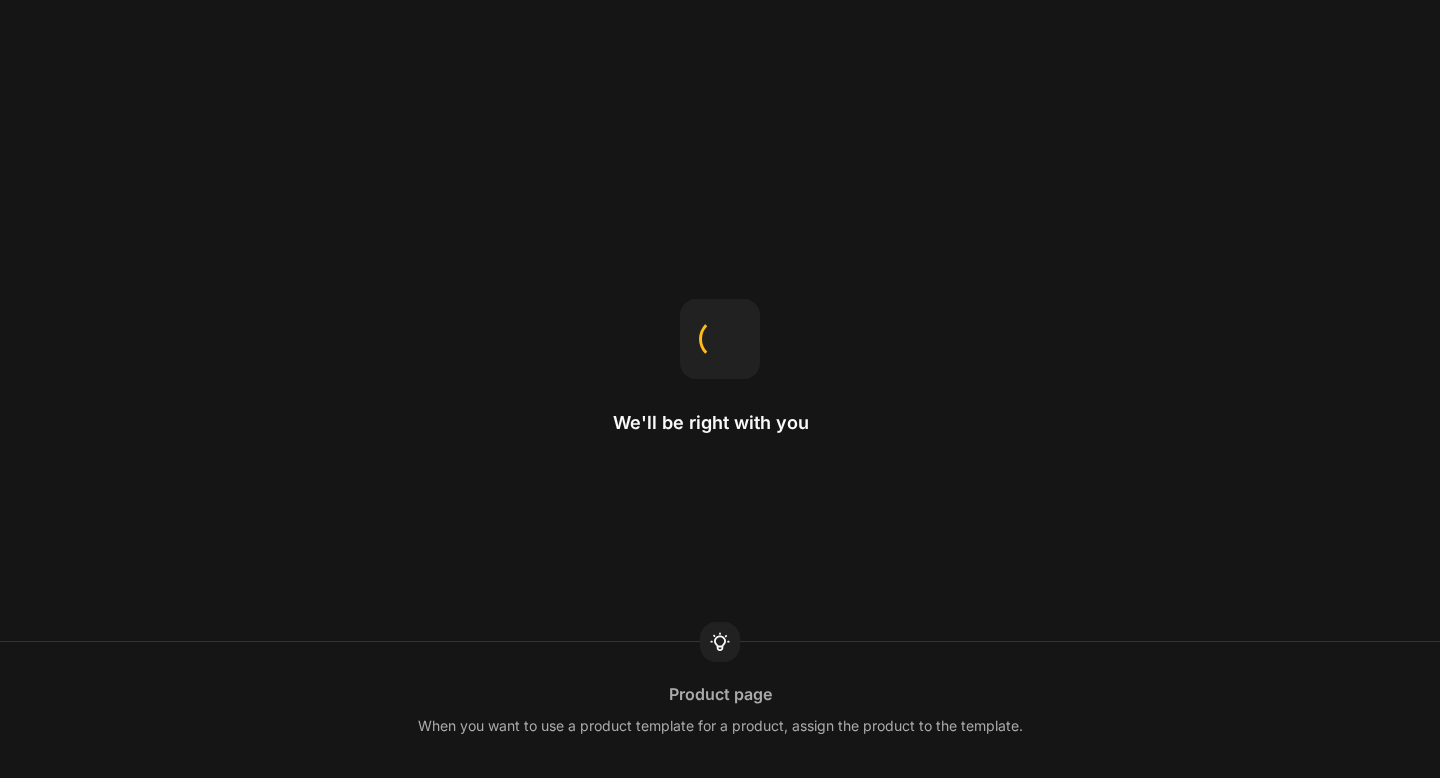 scroll, scrollTop: 0, scrollLeft: 0, axis: both 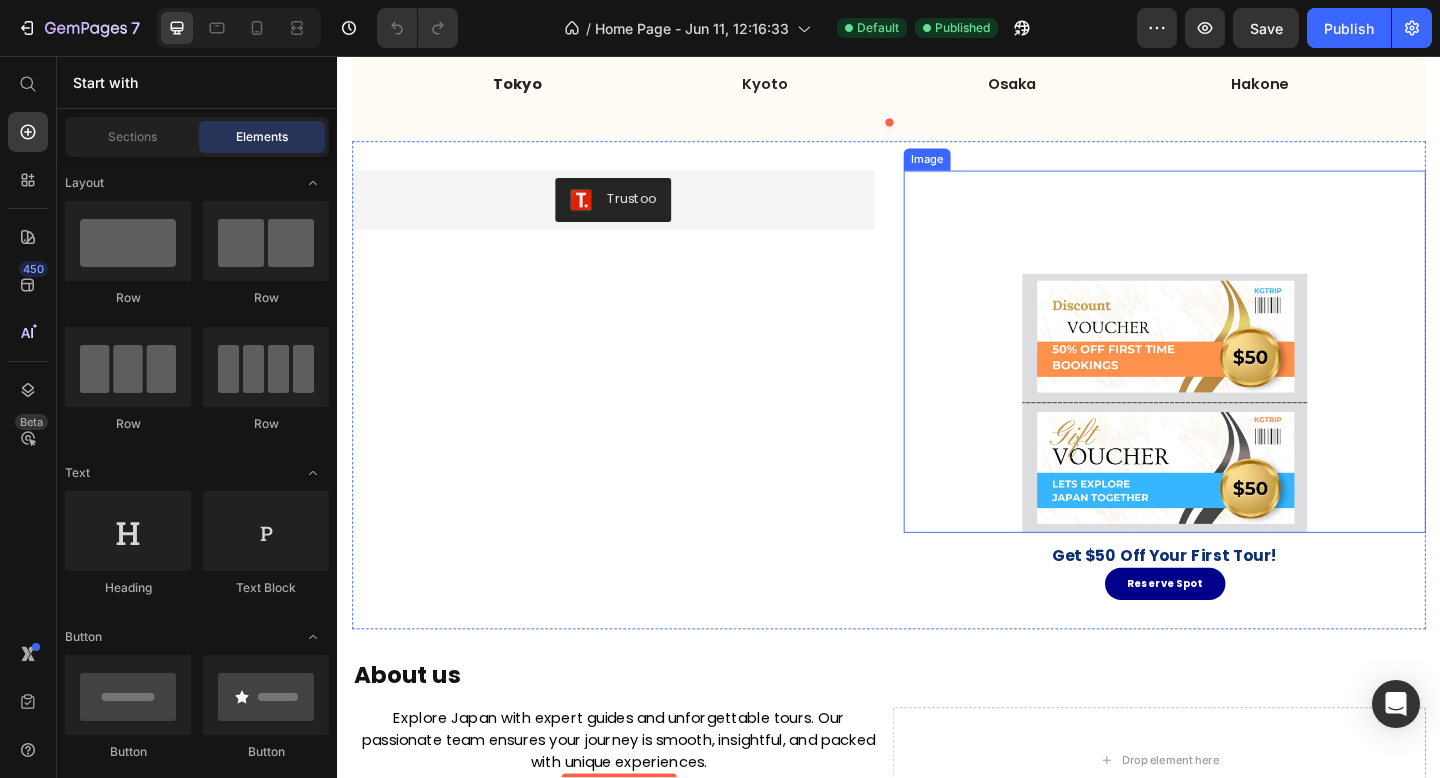click at bounding box center (1237, 378) 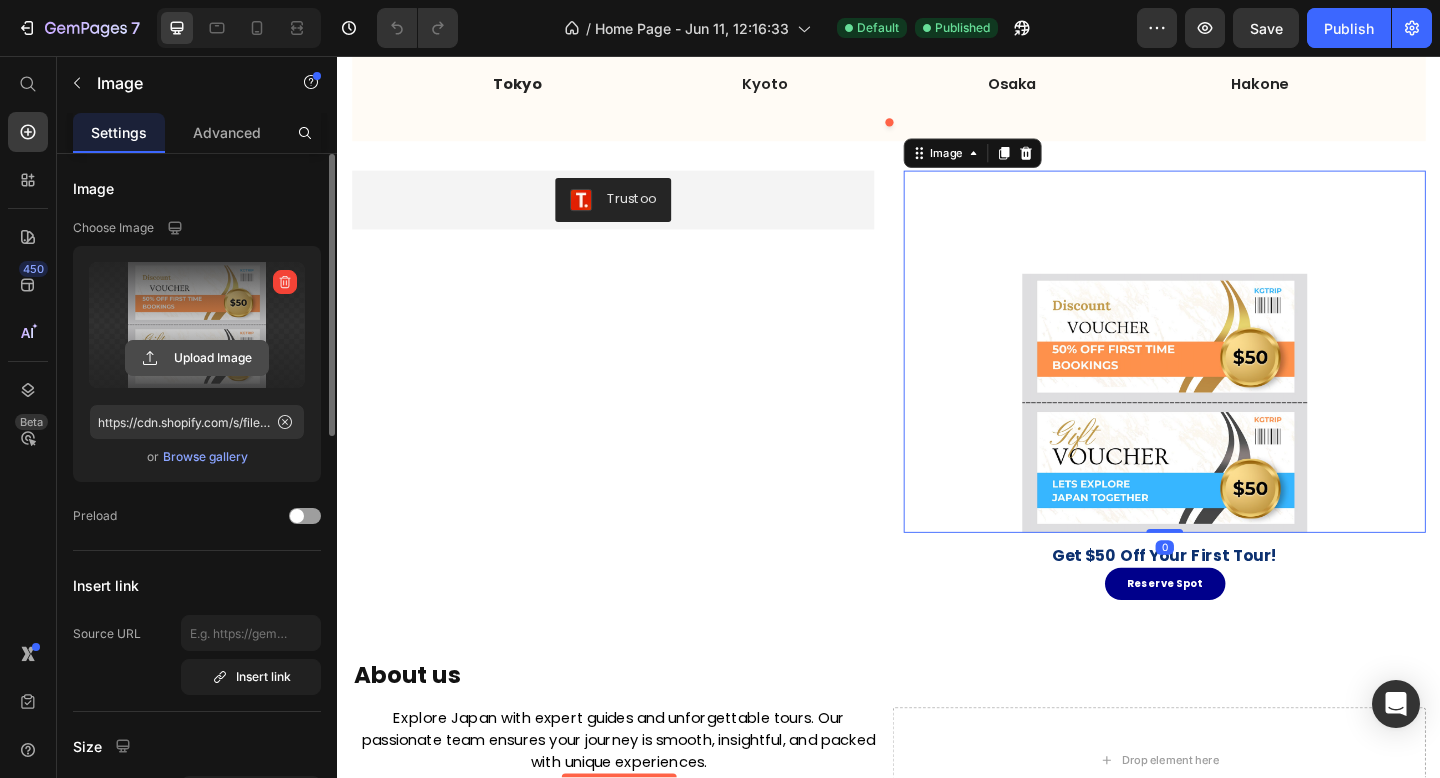 click 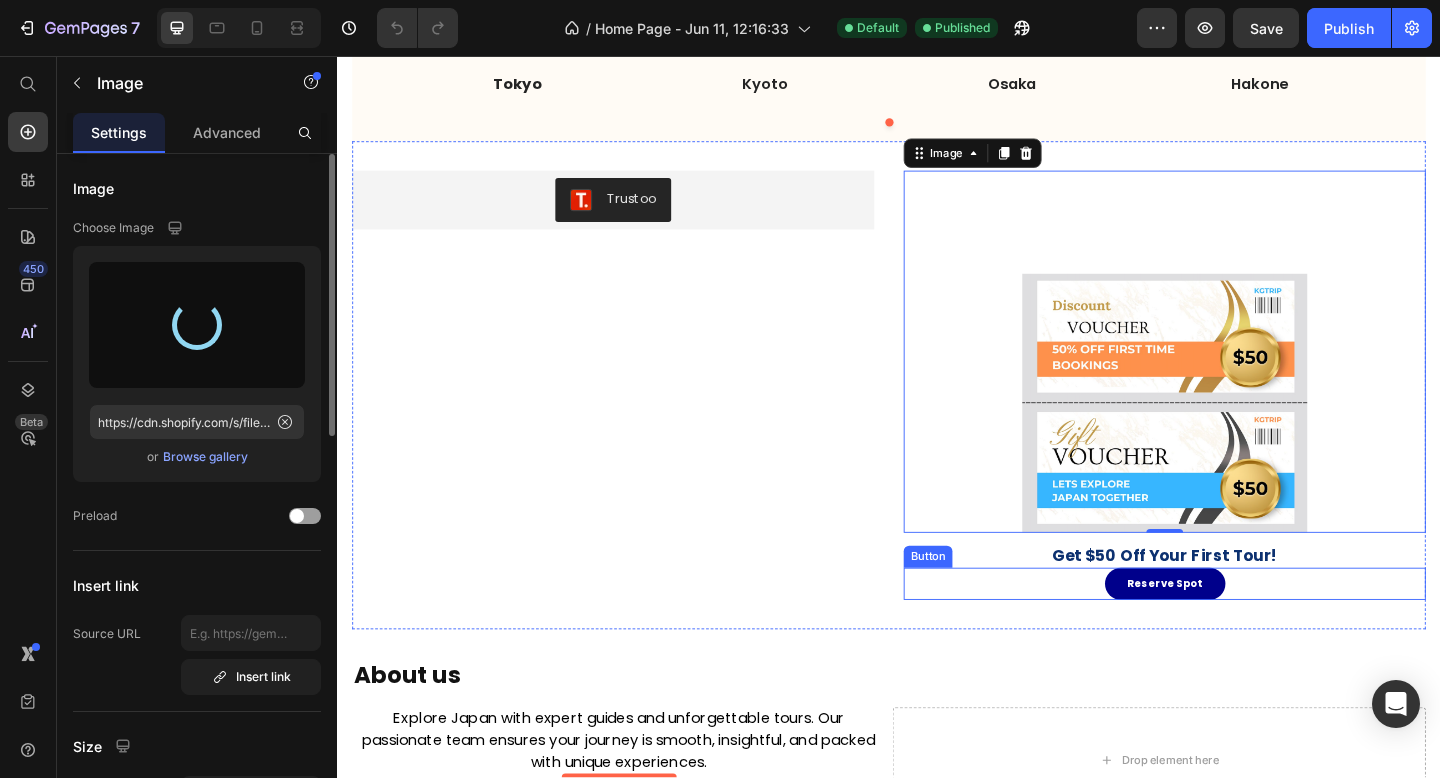 type on "https://cdn.shopify.com/s/files/1/0676/5353/3890/files/gempages_570564447404295320-04c4f298-7bc3-47a4-b2aa-717c526971e0.png" 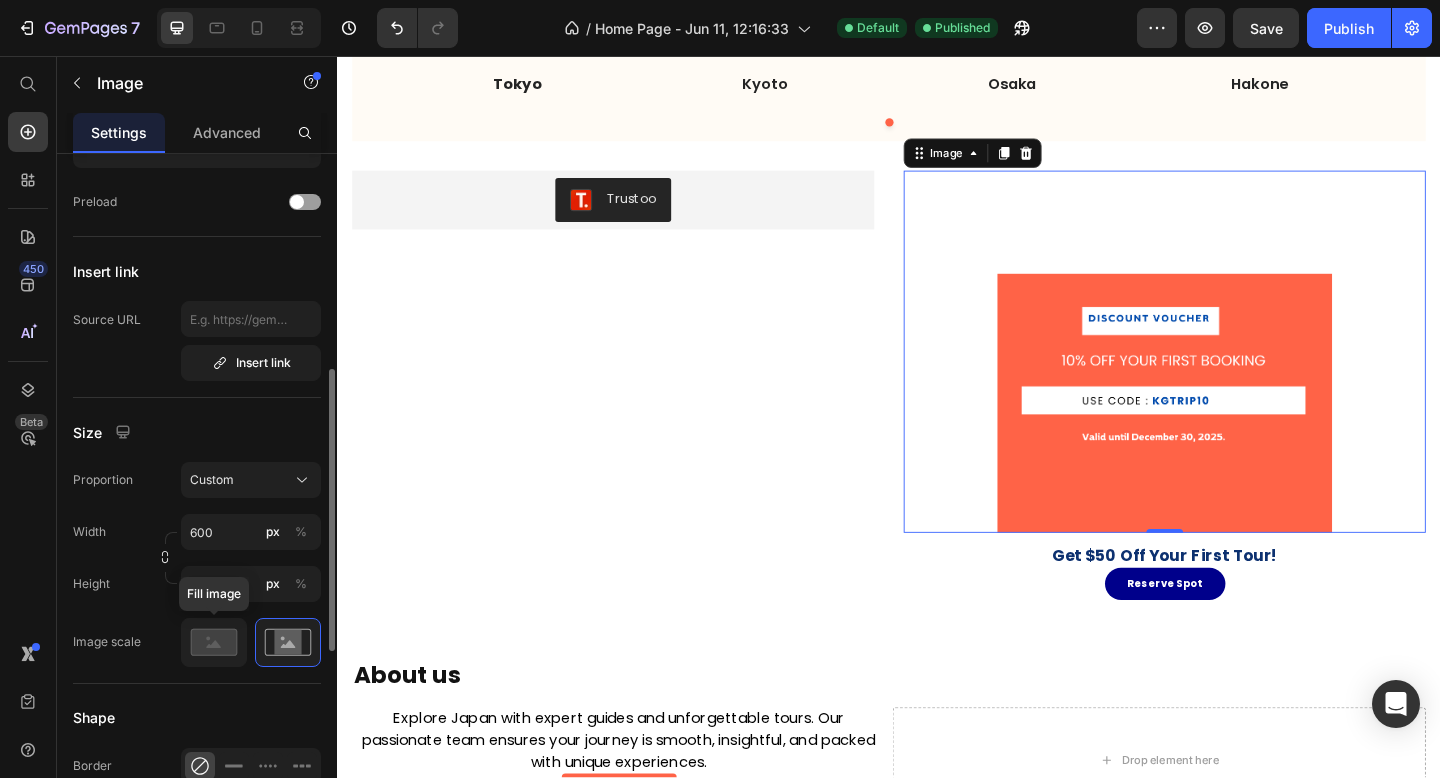 scroll, scrollTop: 412, scrollLeft: 0, axis: vertical 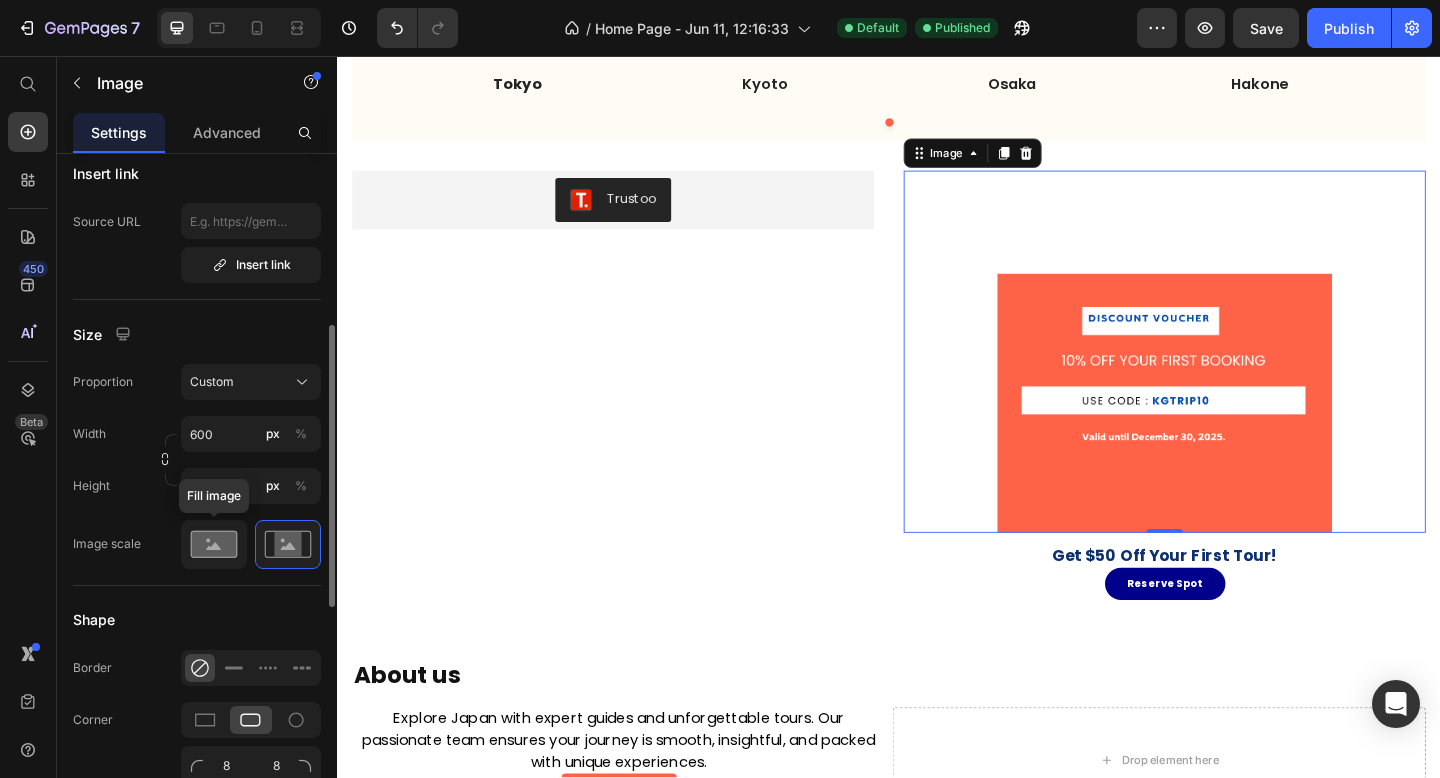 click 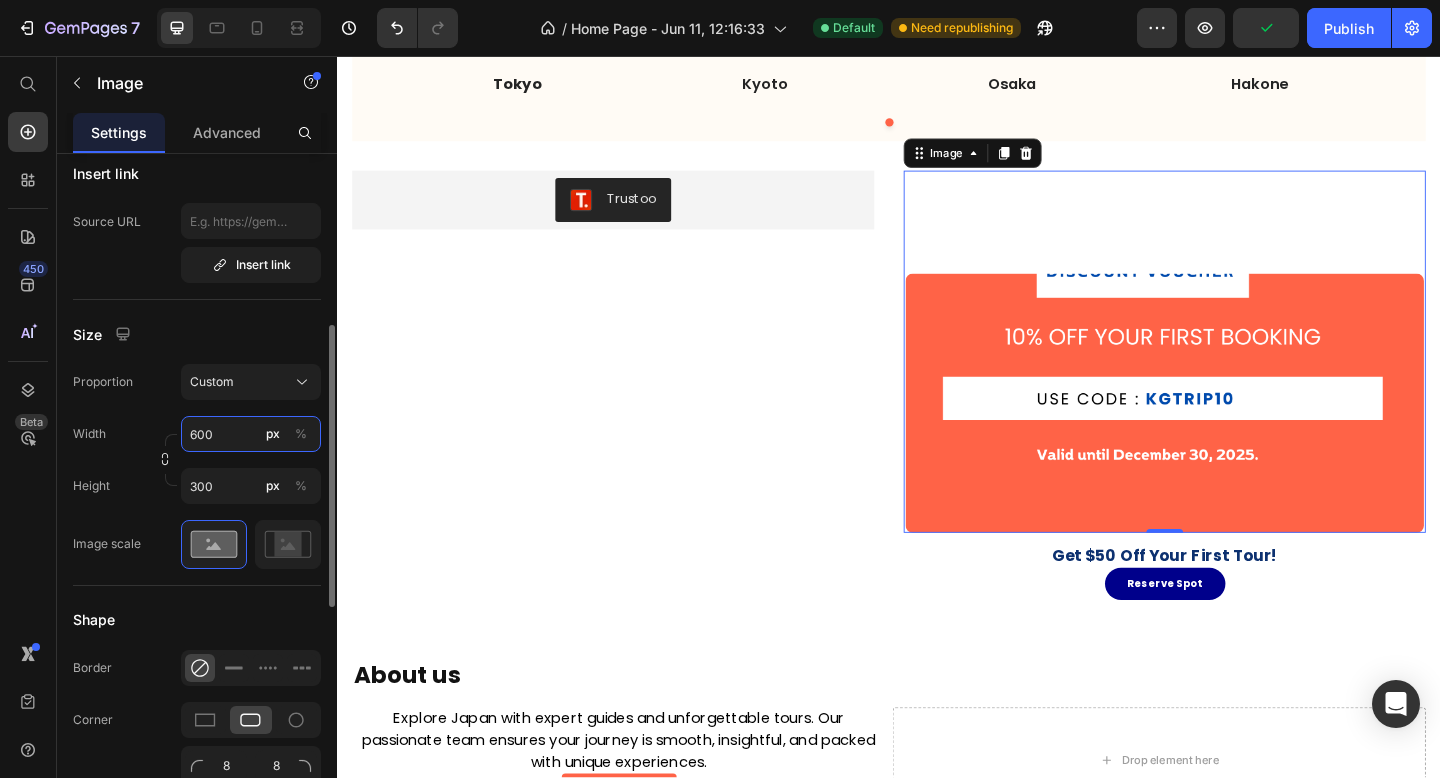 click on "600" at bounding box center (251, 434) 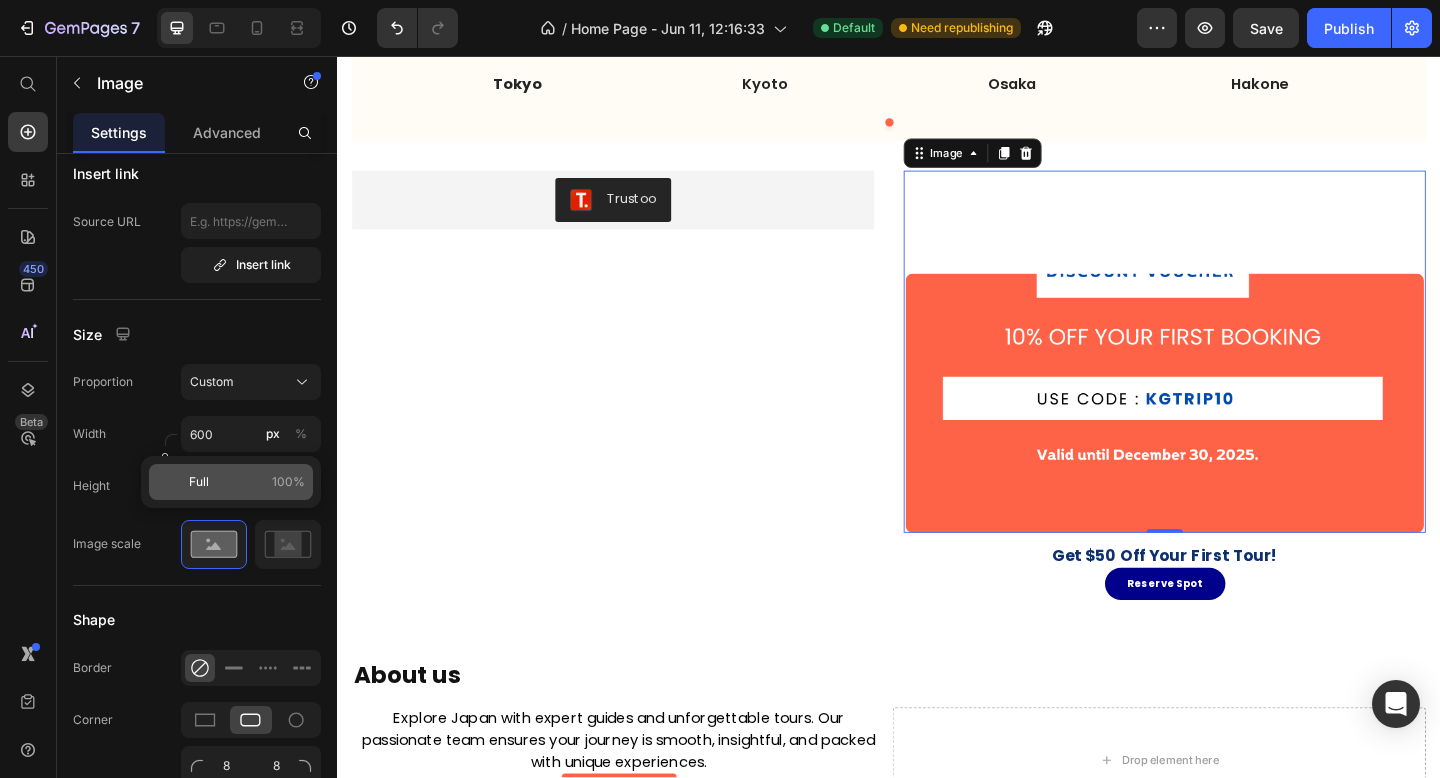 click on "Full 100%" at bounding box center (247, 482) 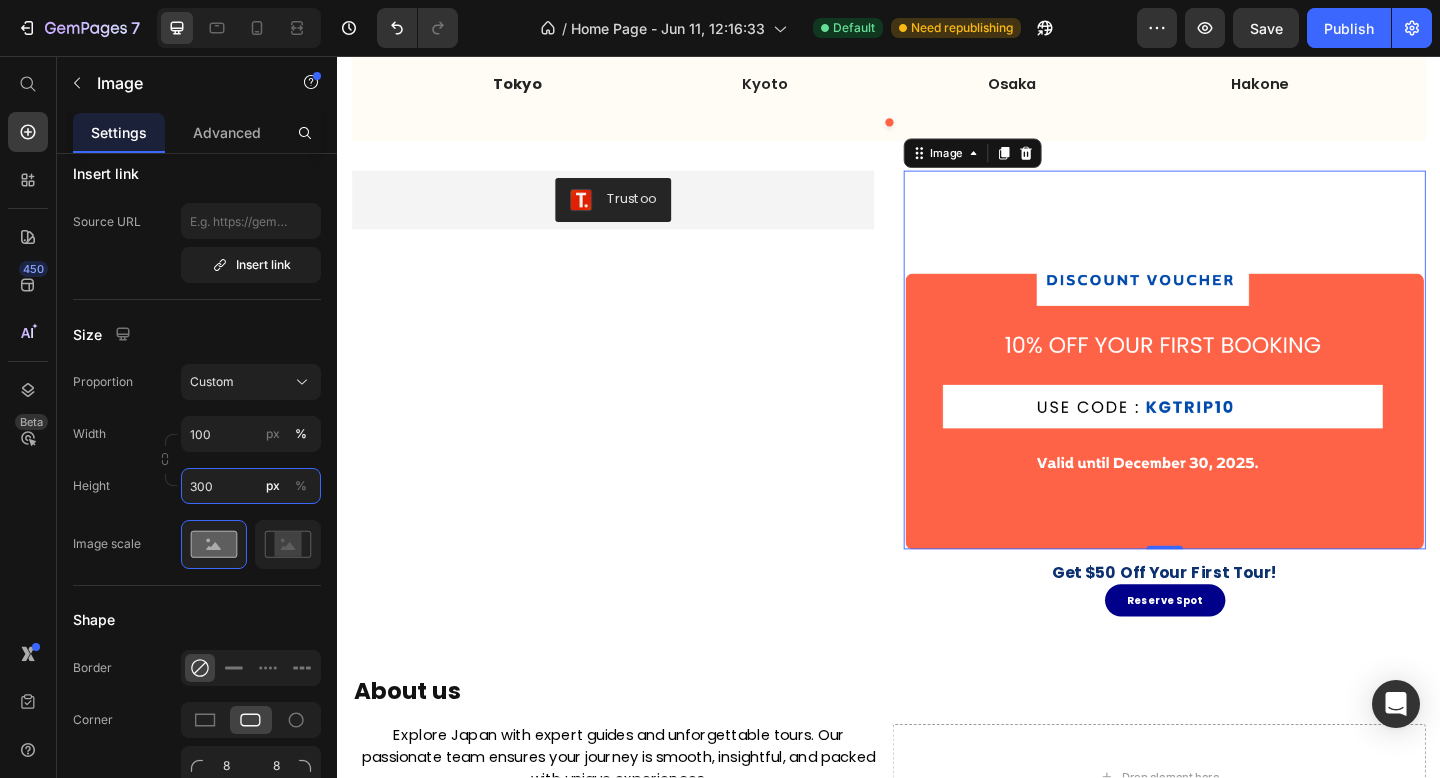 click on "300" at bounding box center [251, 486] 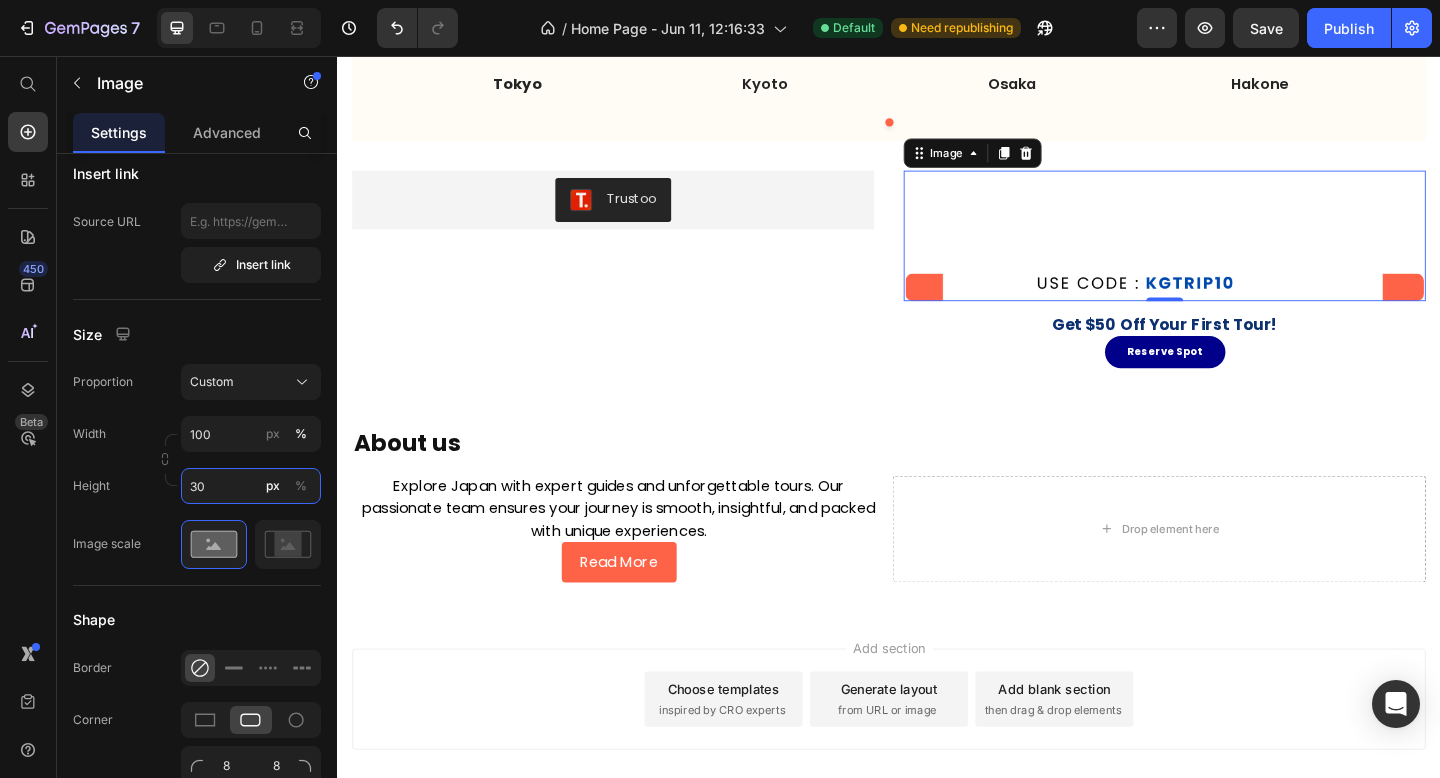 type on "300" 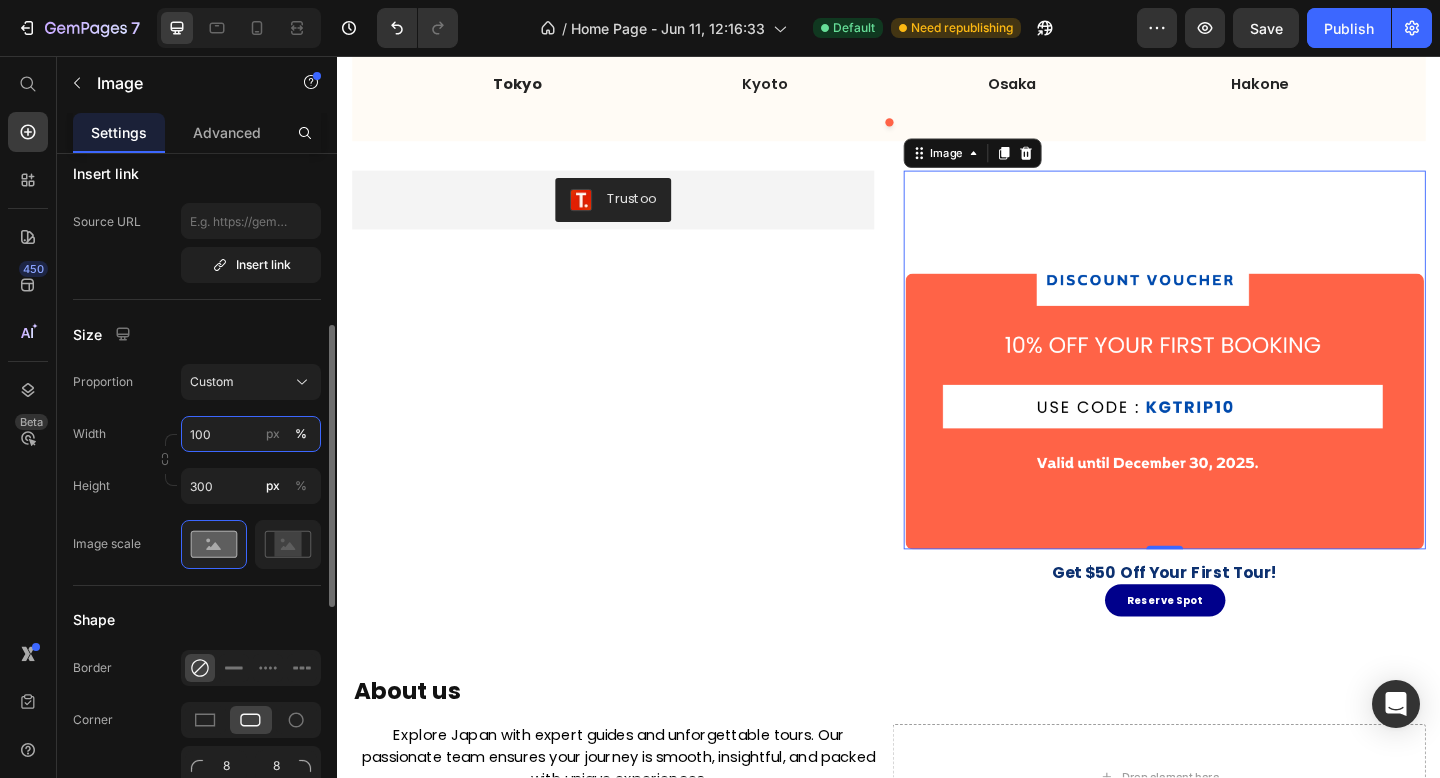 click on "100" at bounding box center [251, 434] 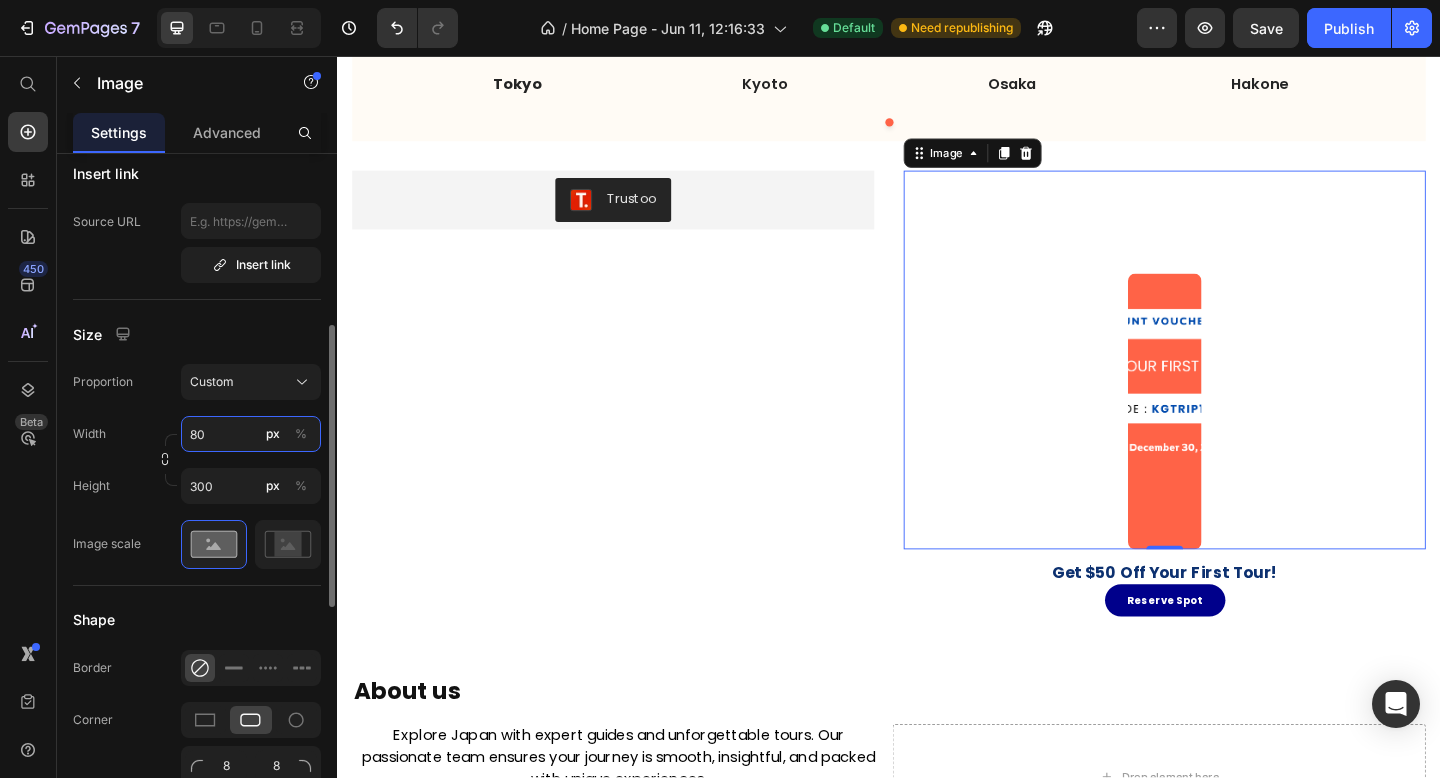 type on "8" 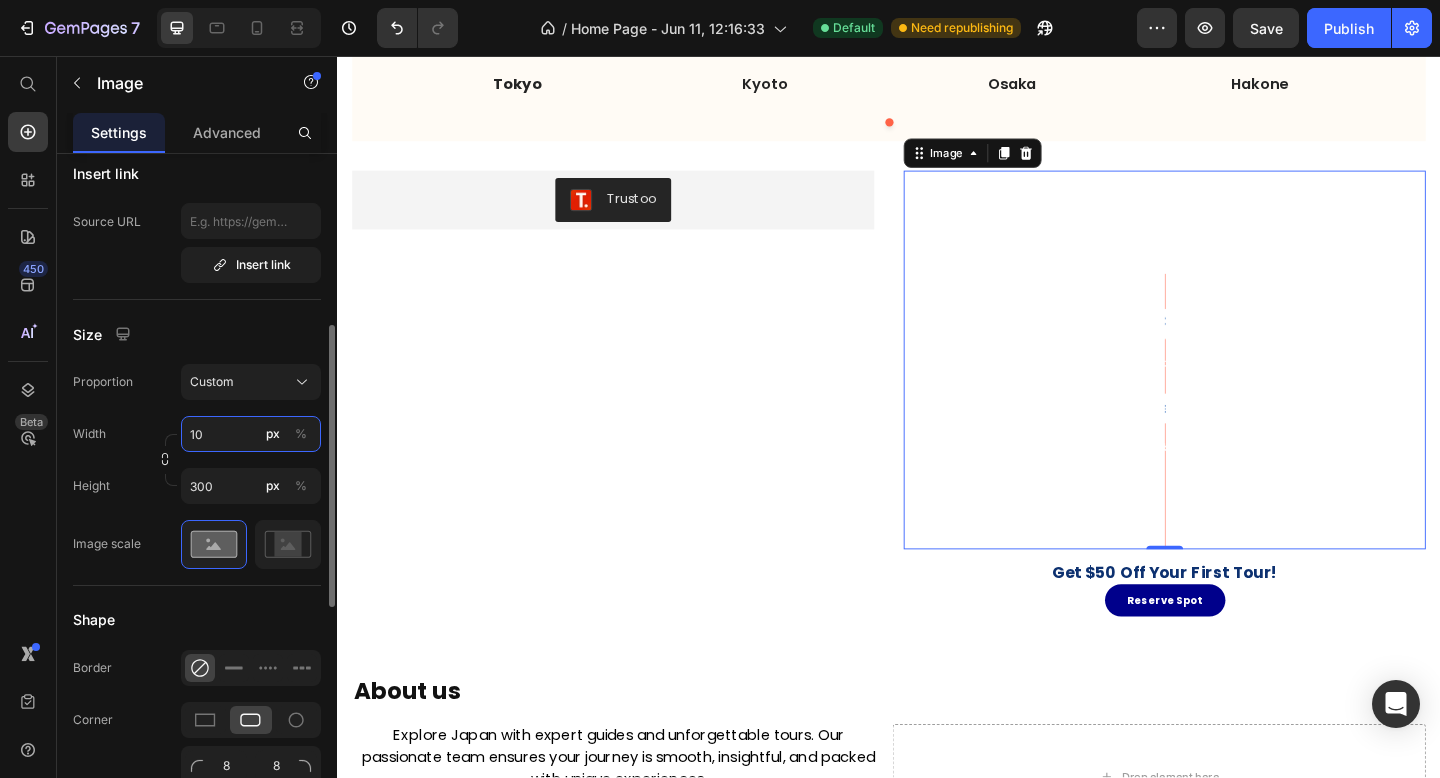 type on "100" 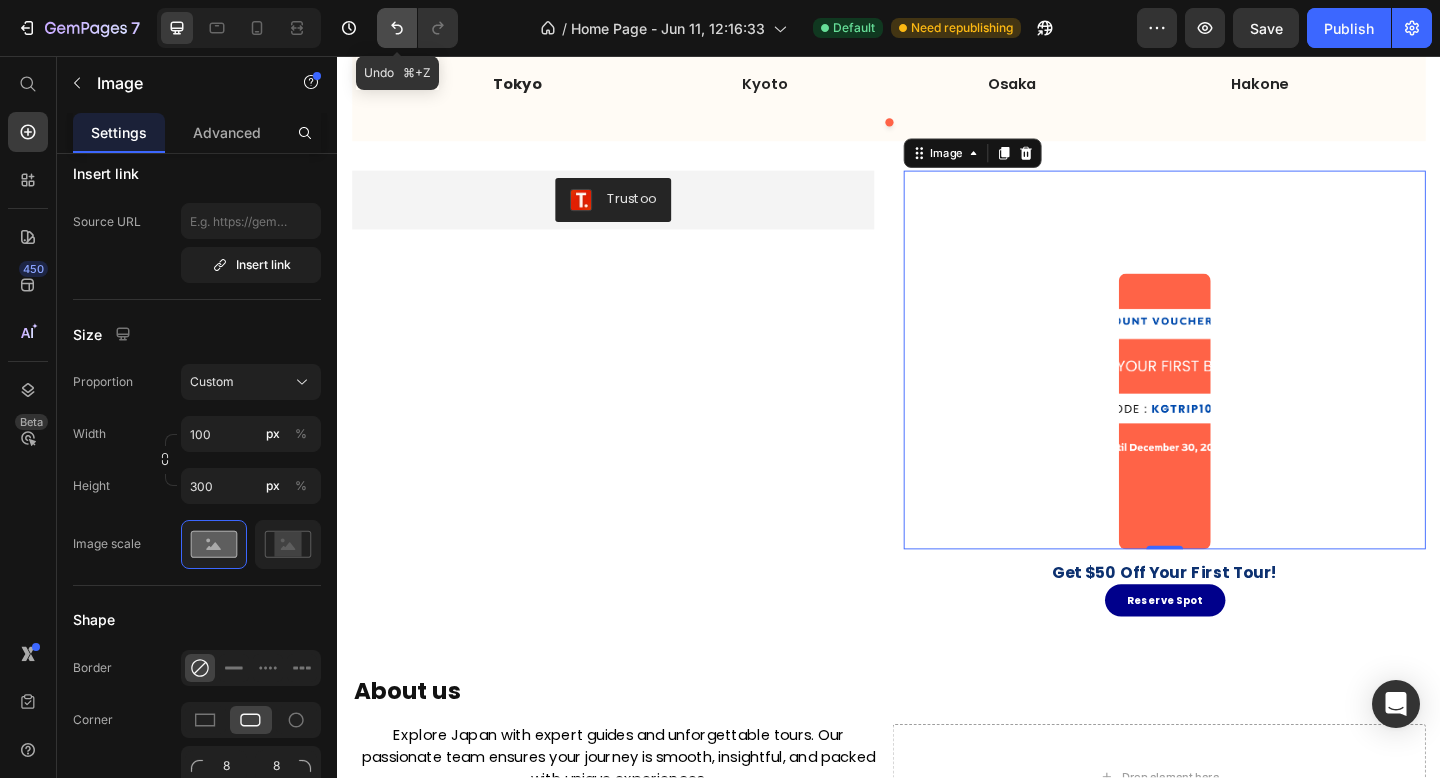 click 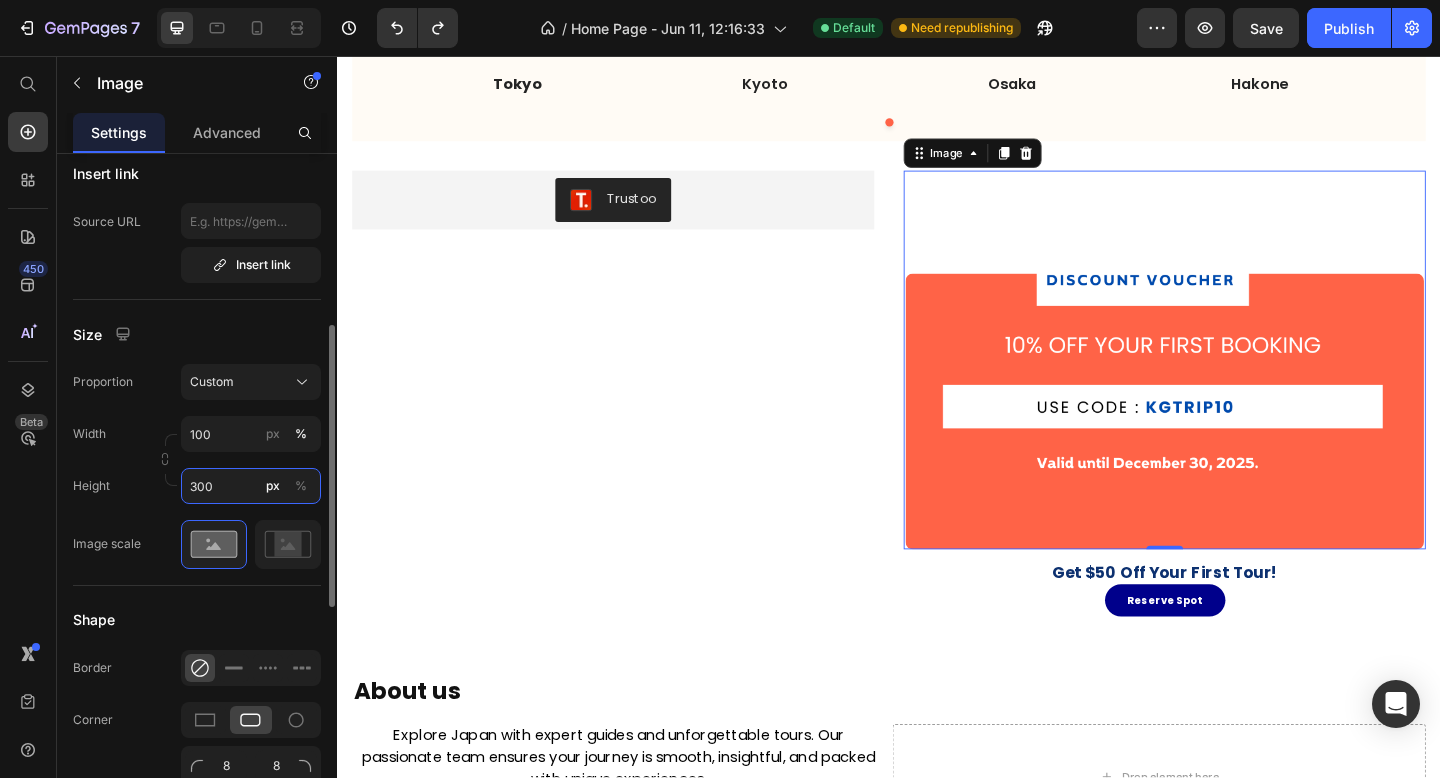 click on "300" at bounding box center [251, 486] 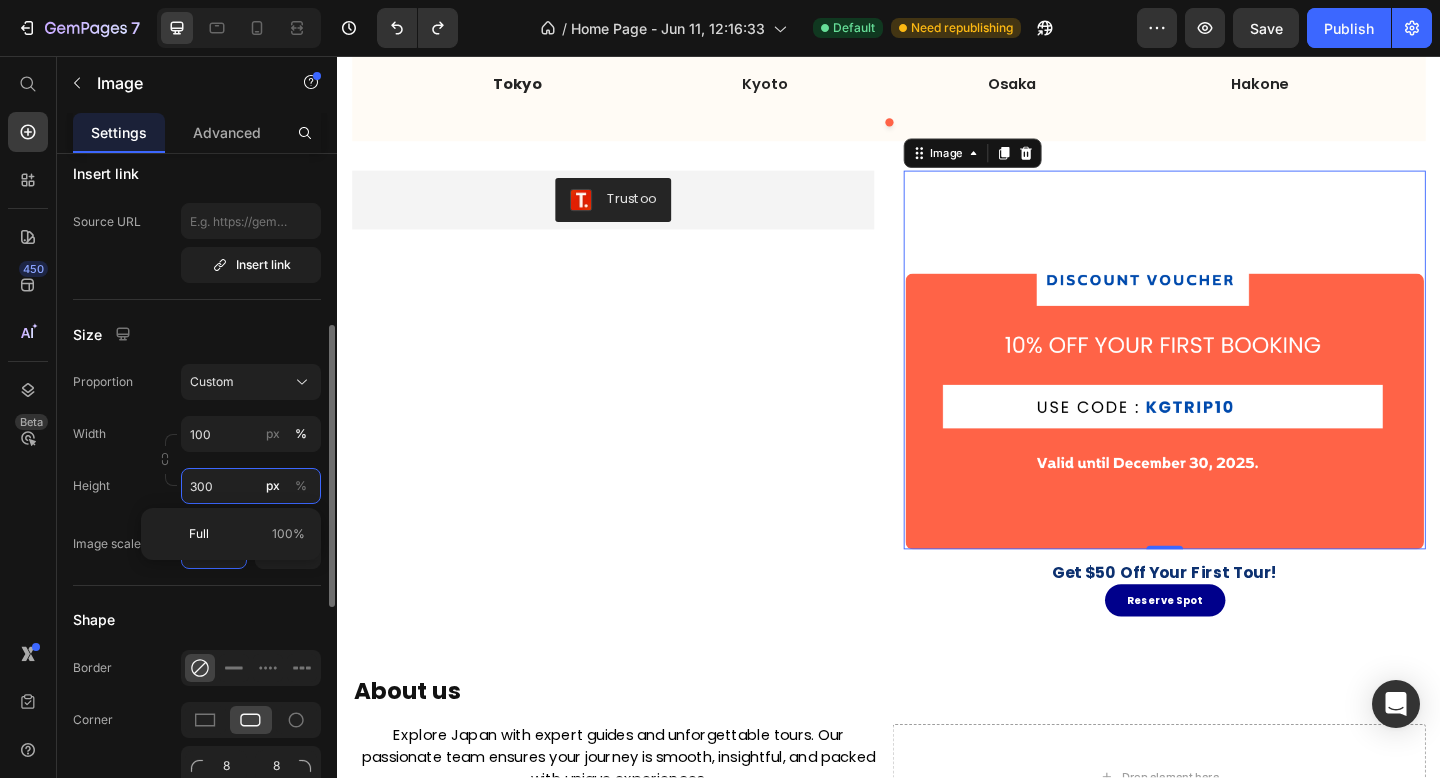 type 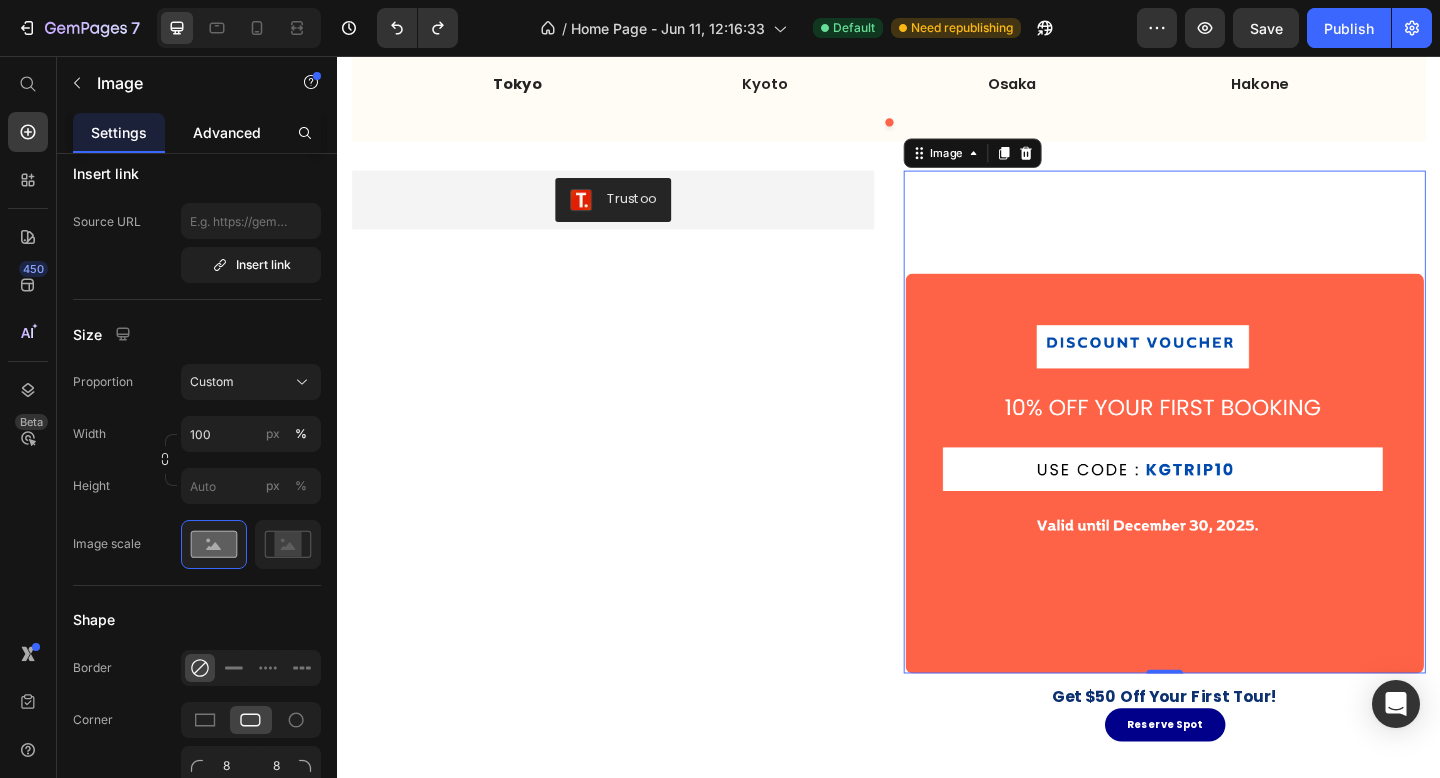 click on "Advanced" at bounding box center [227, 132] 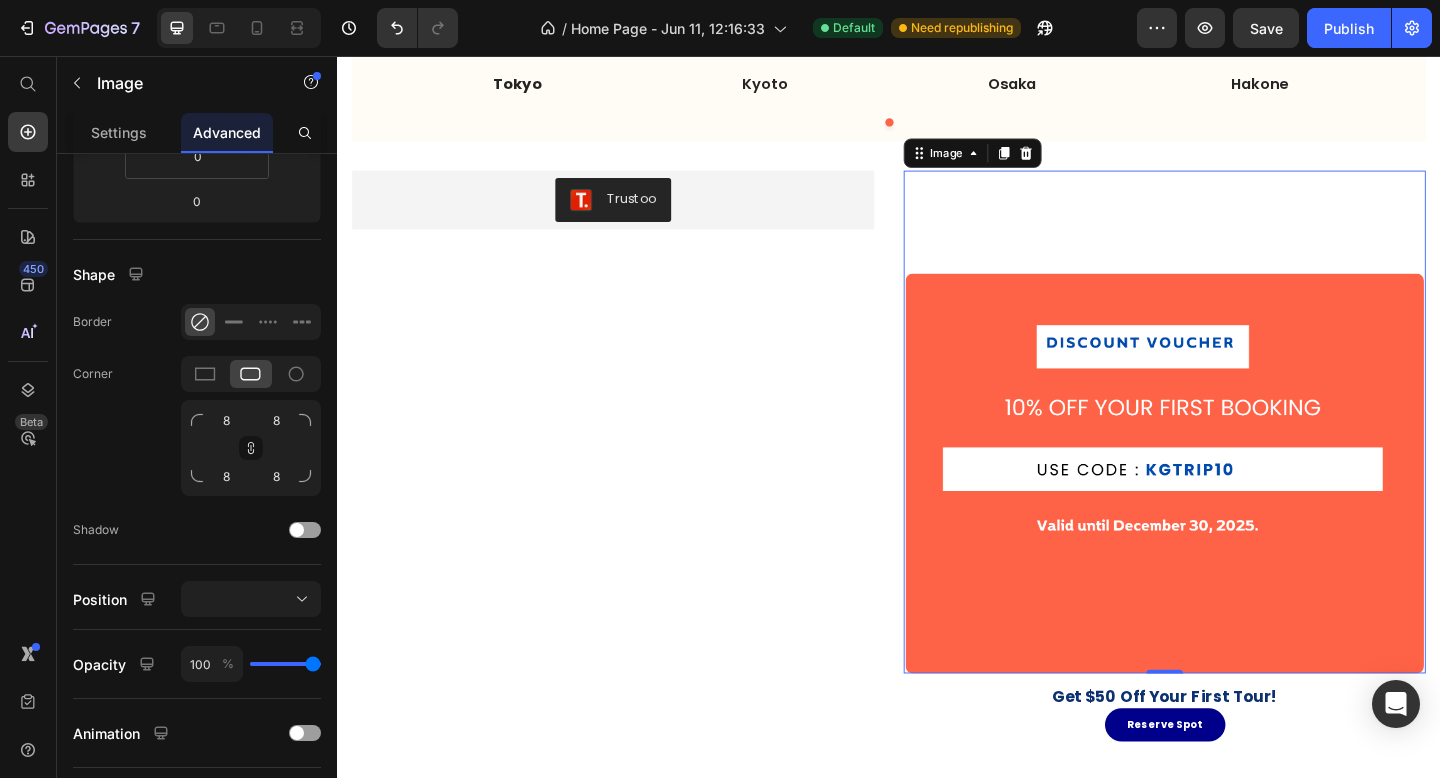 scroll, scrollTop: 0, scrollLeft: 0, axis: both 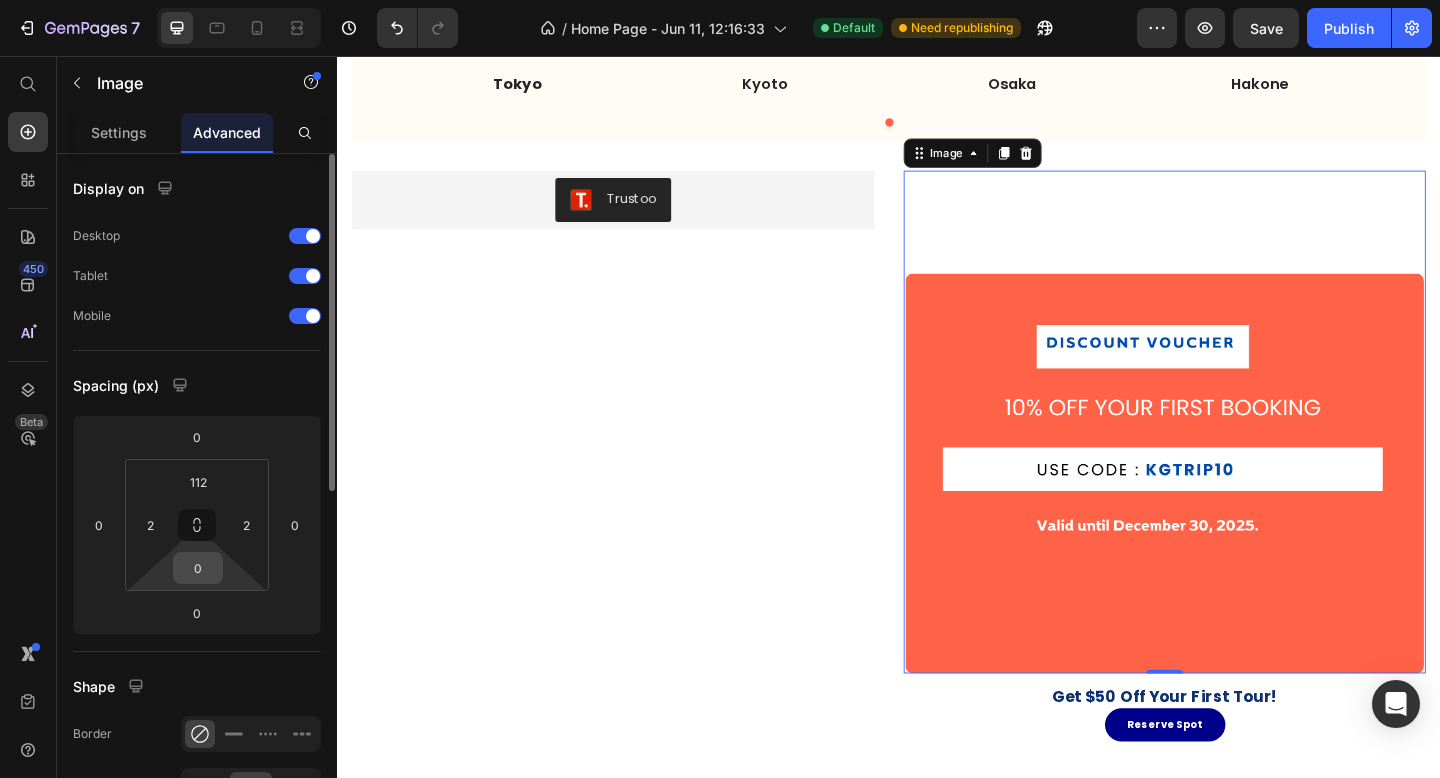 click on "0" at bounding box center [198, 568] 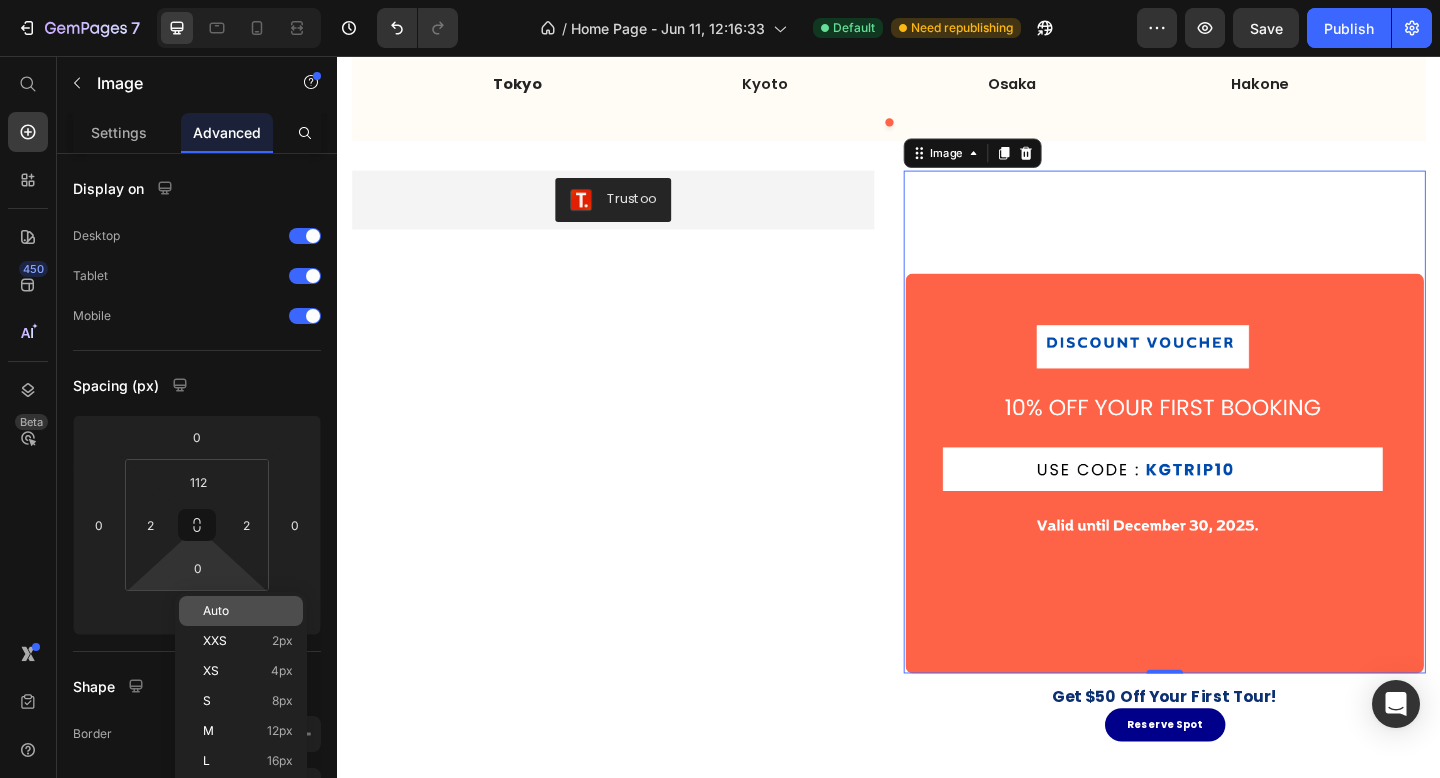 click on "Auto" at bounding box center (216, 611) 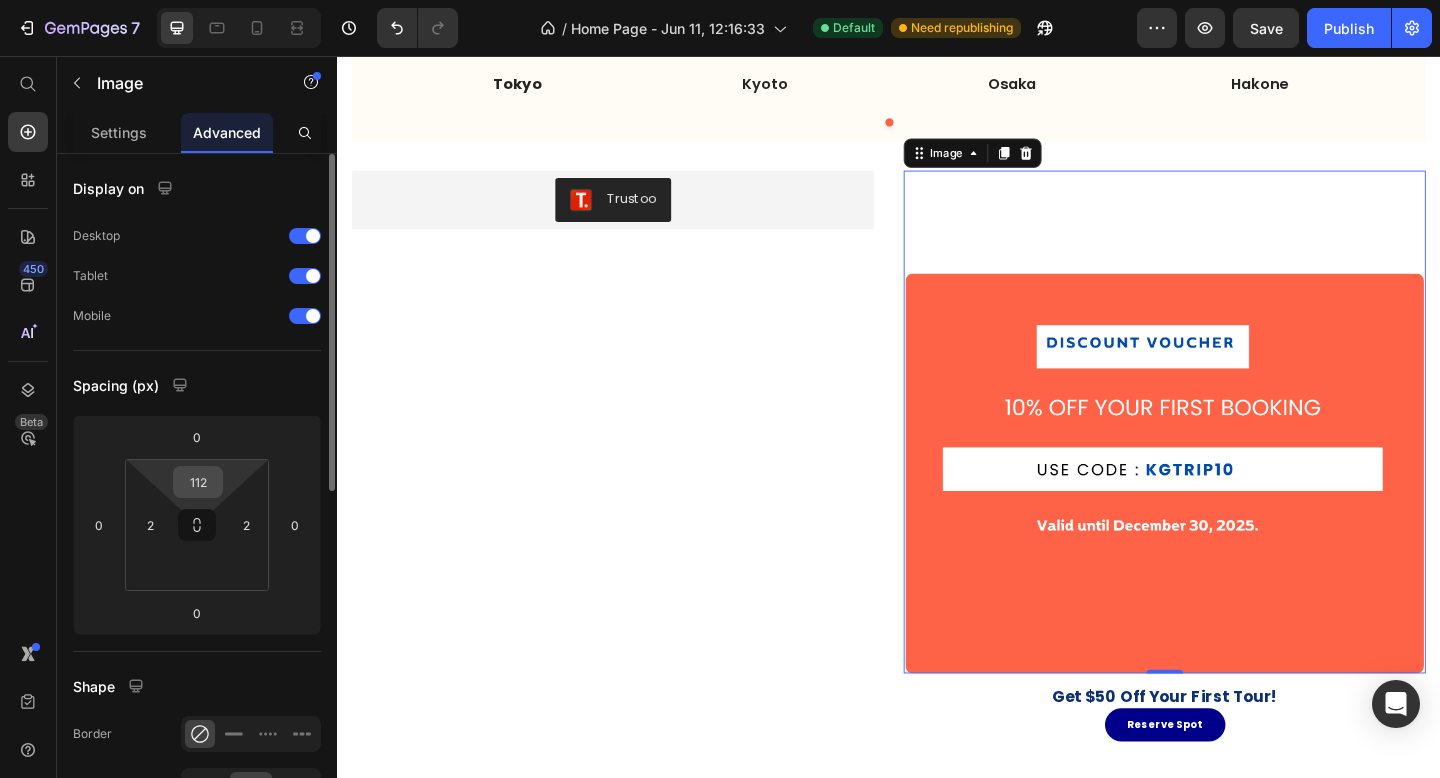 click on "112" at bounding box center (198, 482) 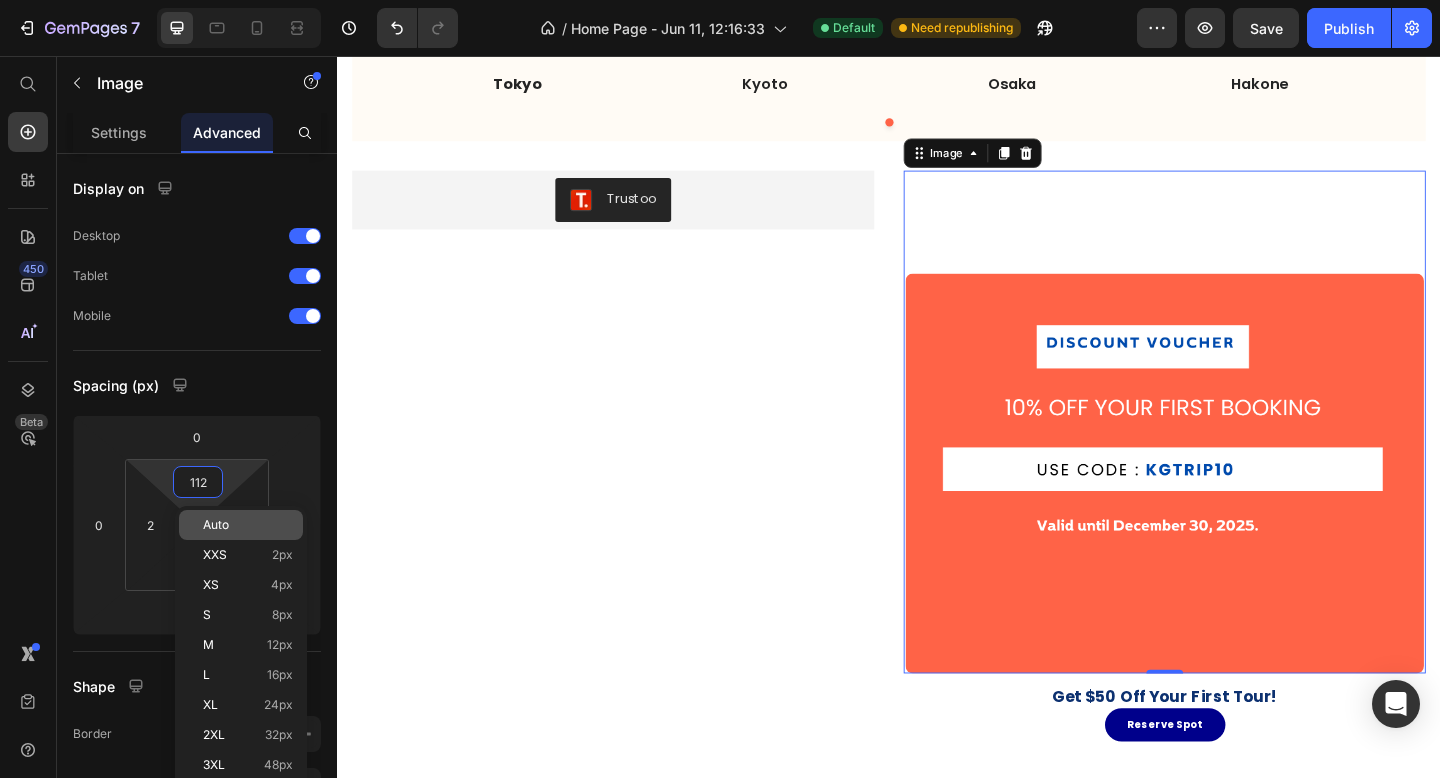 type on "5" 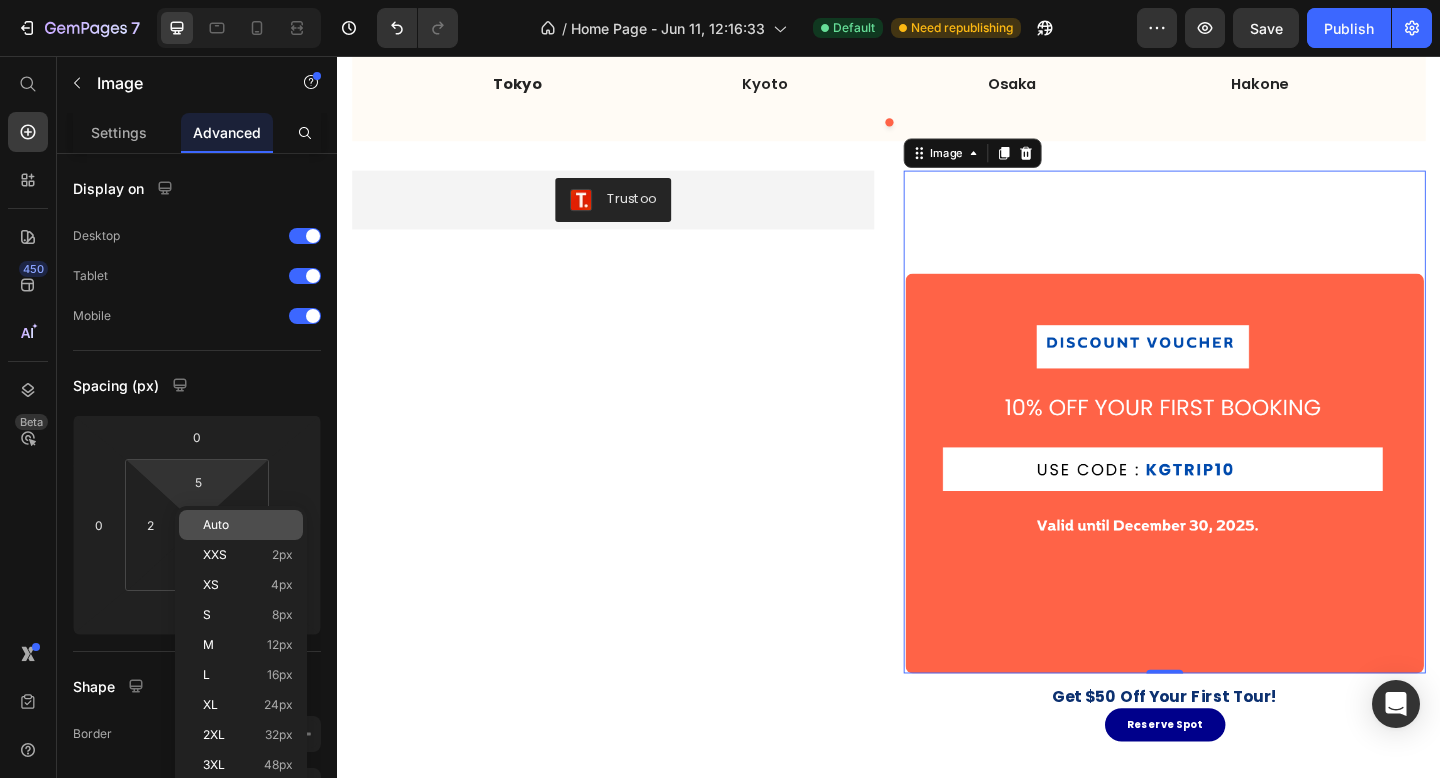 click on "Auto" 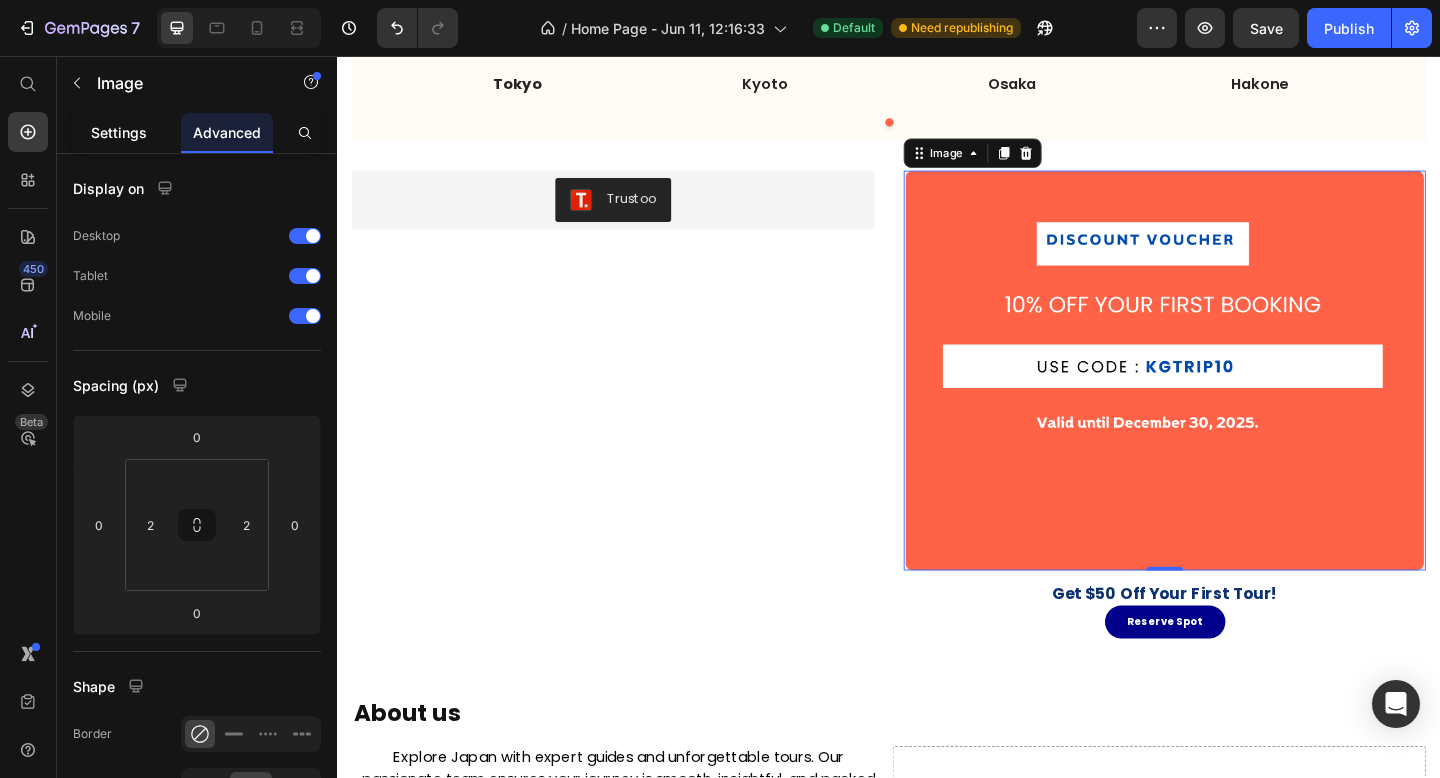 click on "Settings" at bounding box center (119, 132) 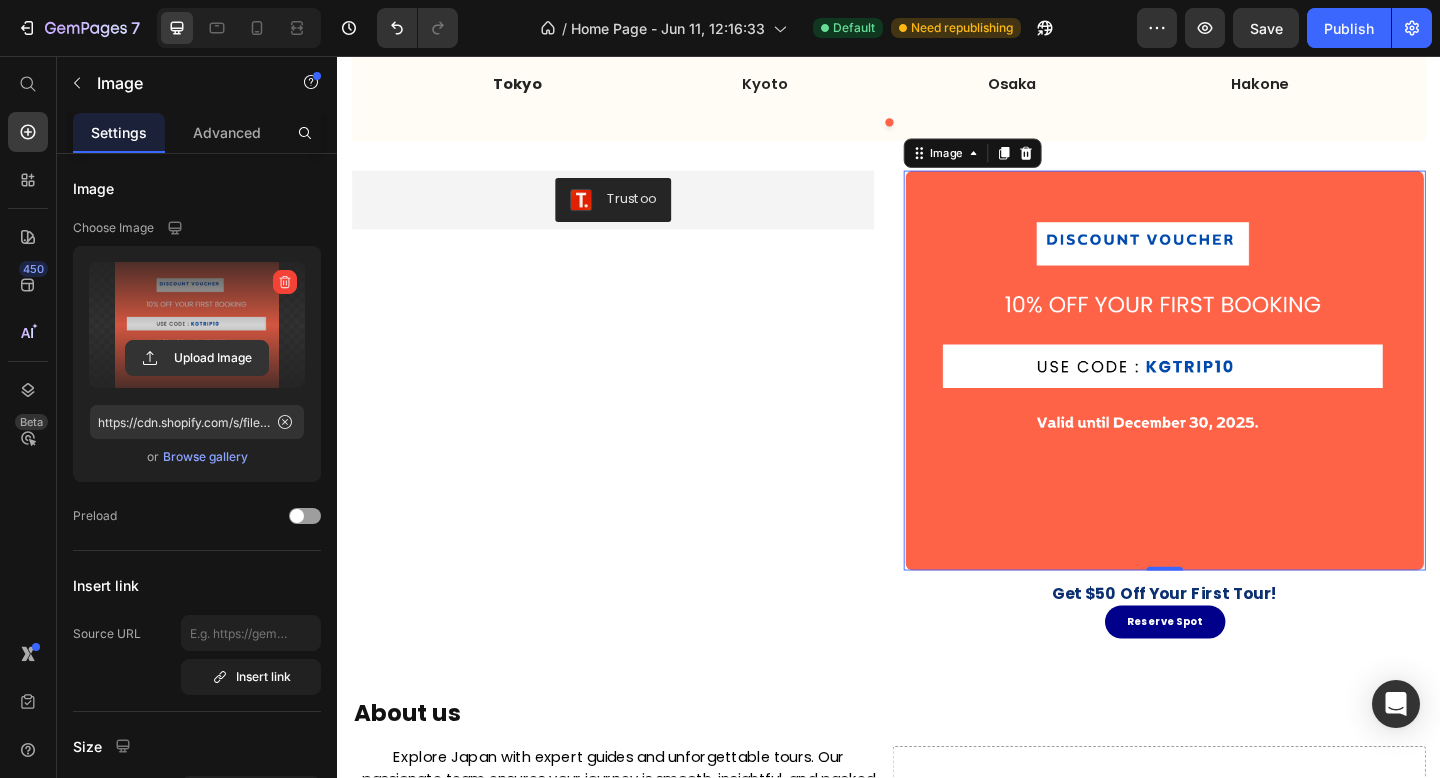 click at bounding box center (197, 325) 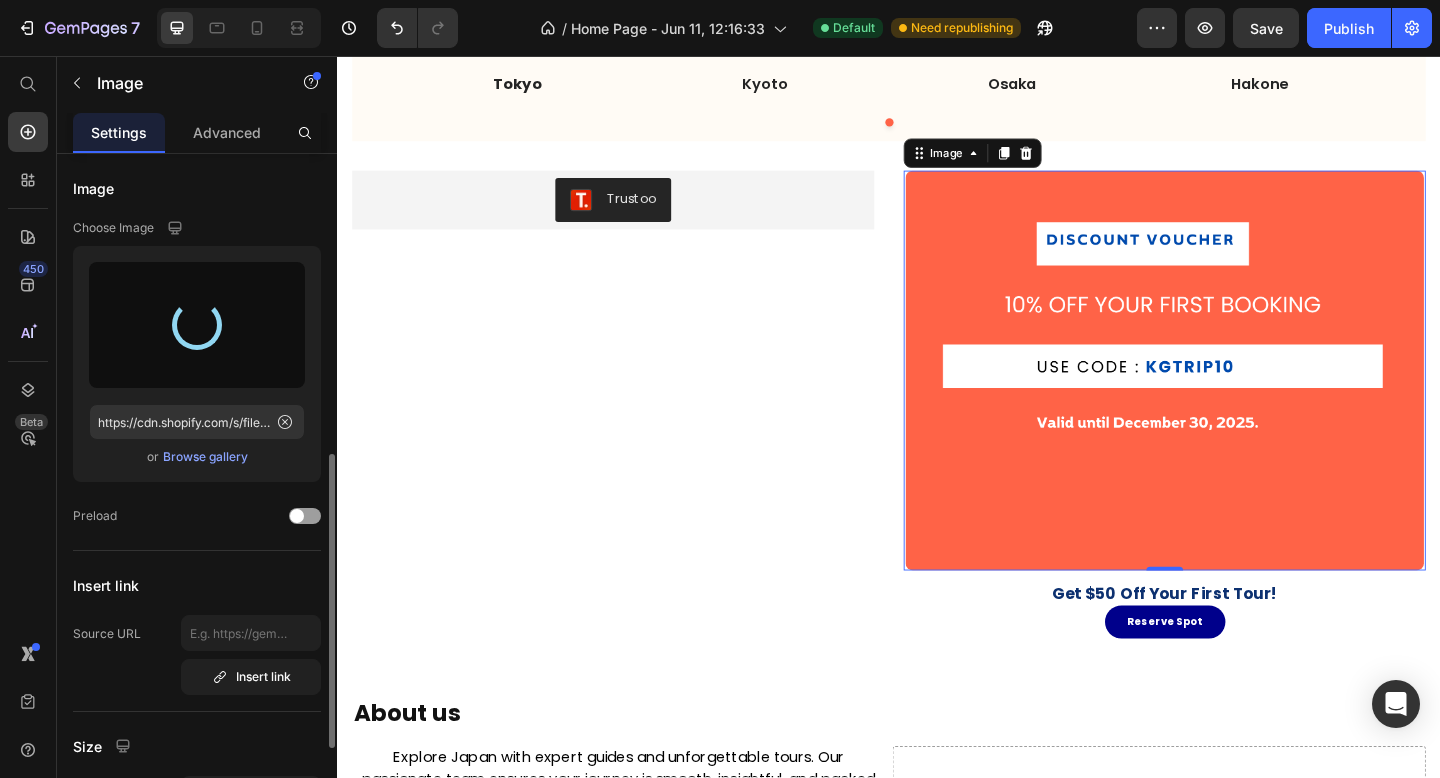 scroll, scrollTop: 894, scrollLeft: 0, axis: vertical 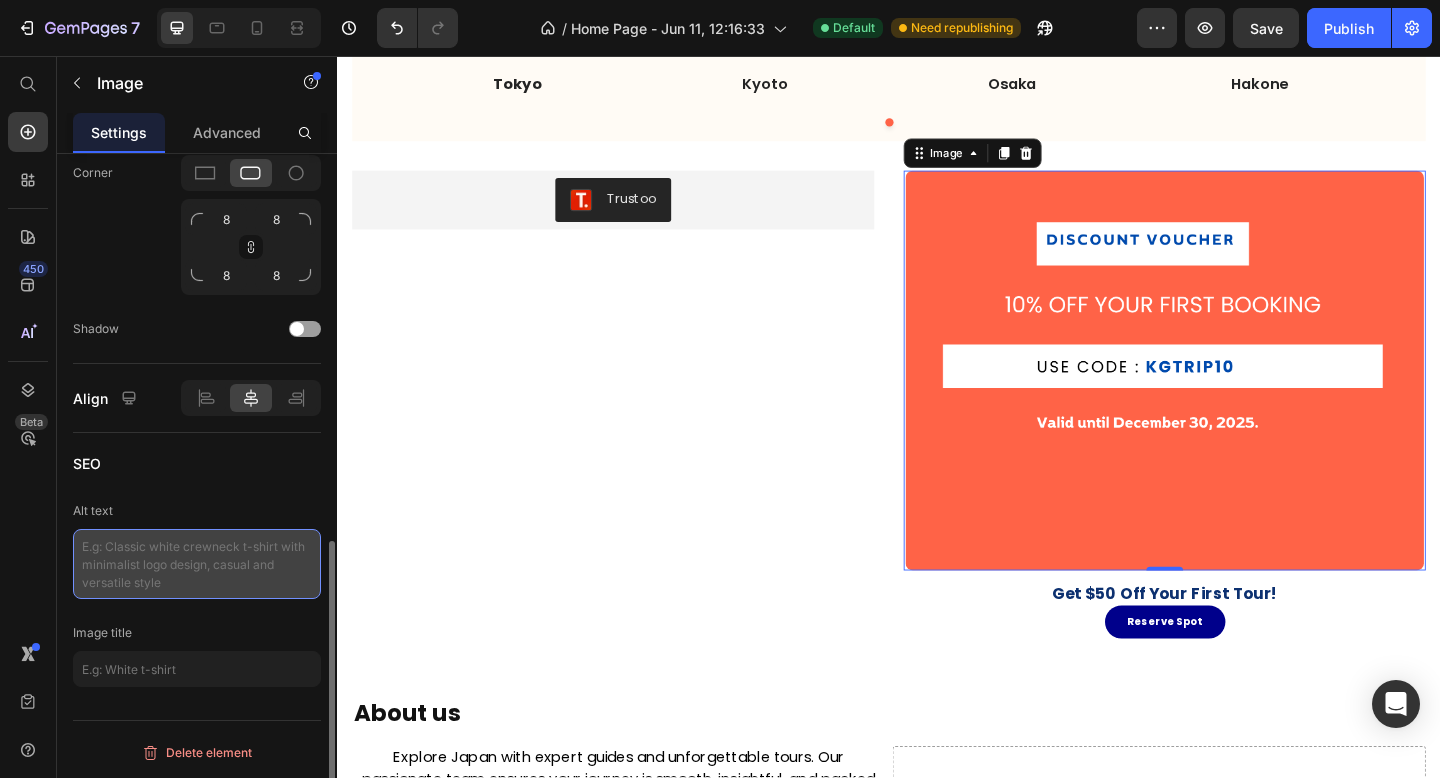 click at bounding box center [197, 564] 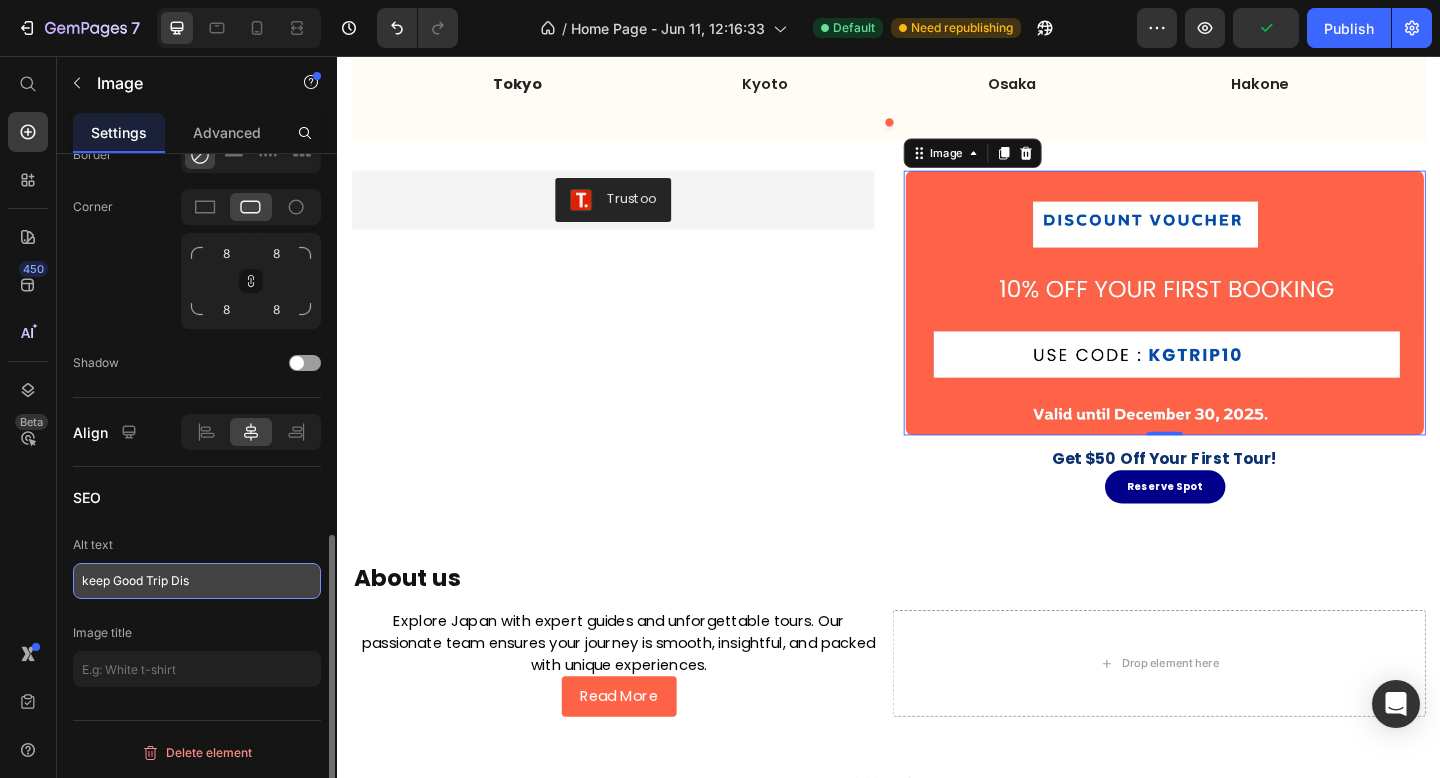 scroll, scrollTop: 860, scrollLeft: 0, axis: vertical 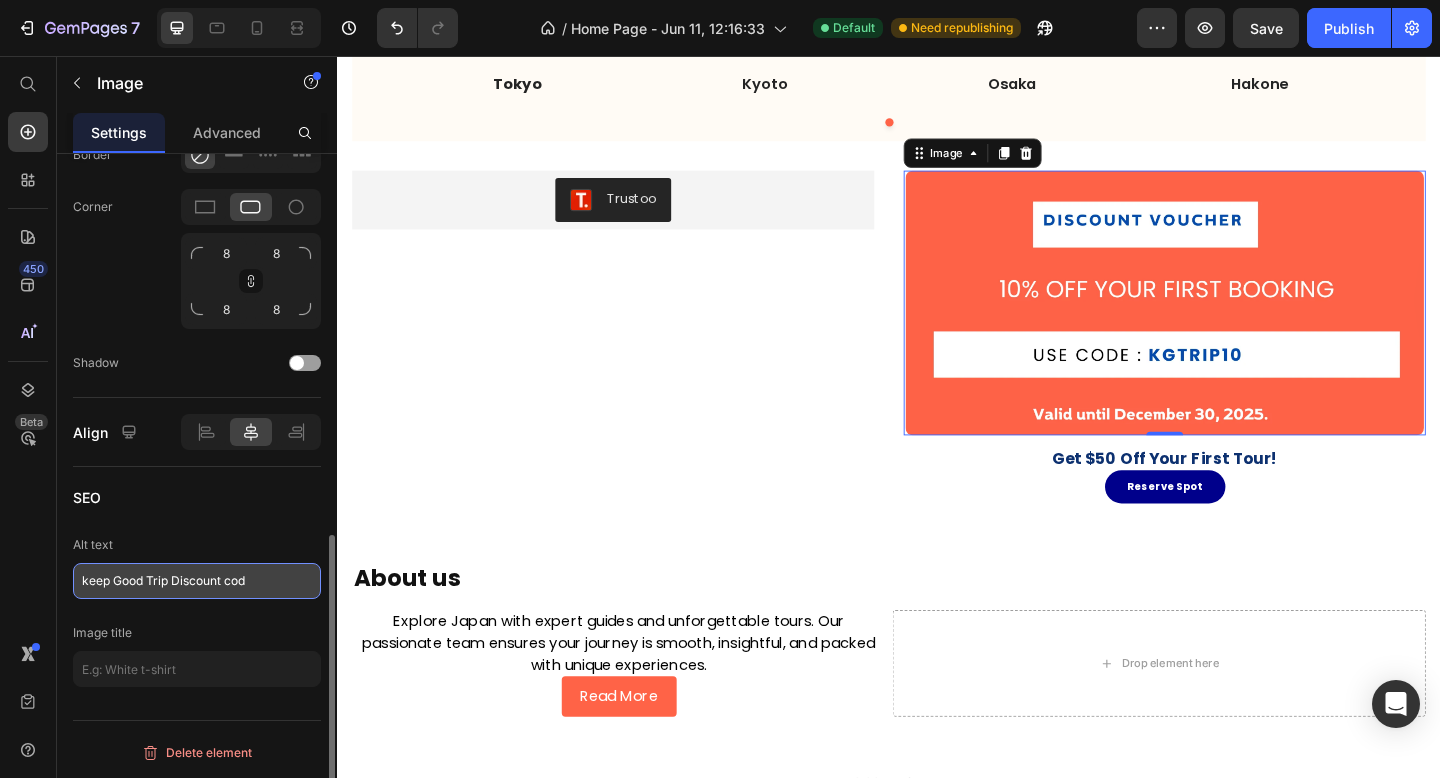 type on "keep Good Trip Discount code" 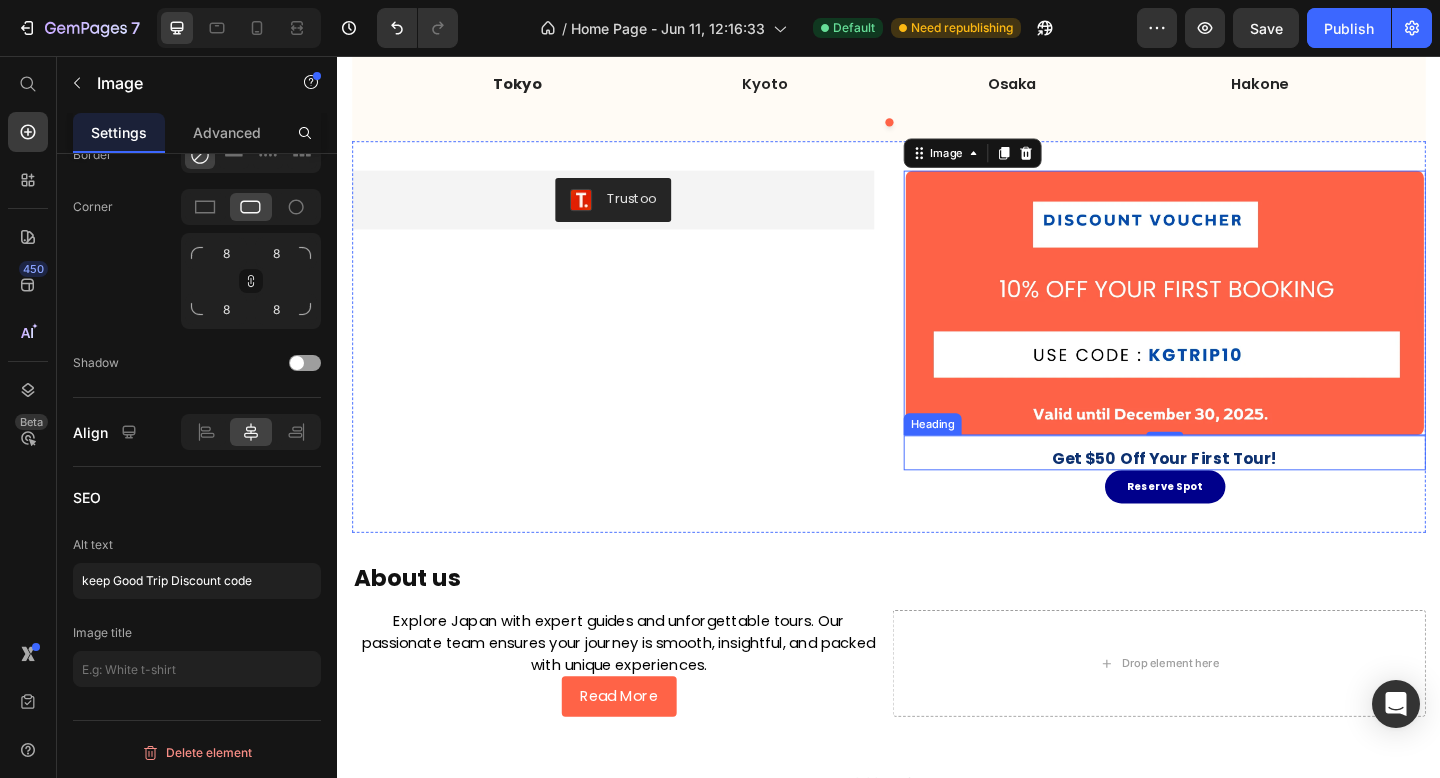 click on "Get $50 Off Your First Tour!" at bounding box center [1237, 494] 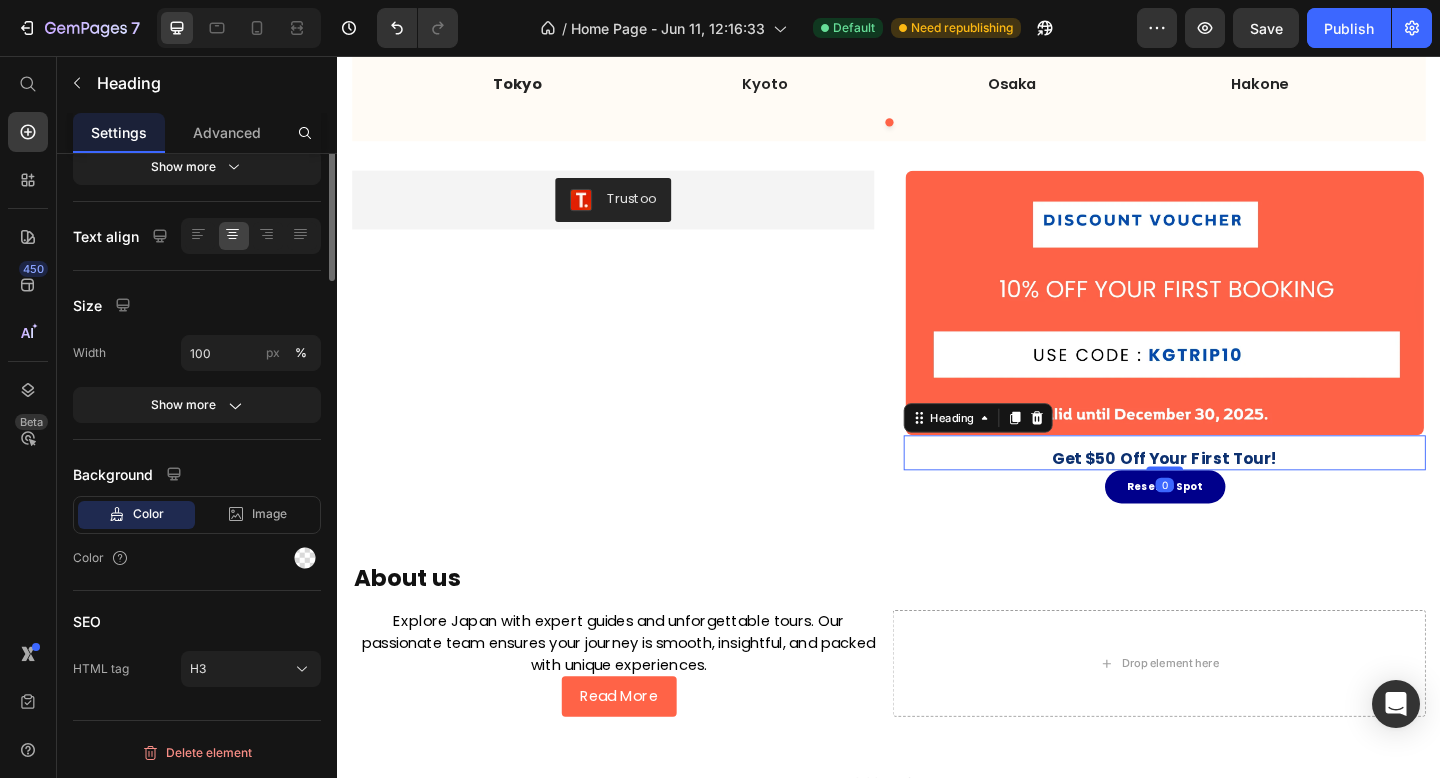 scroll, scrollTop: 0, scrollLeft: 0, axis: both 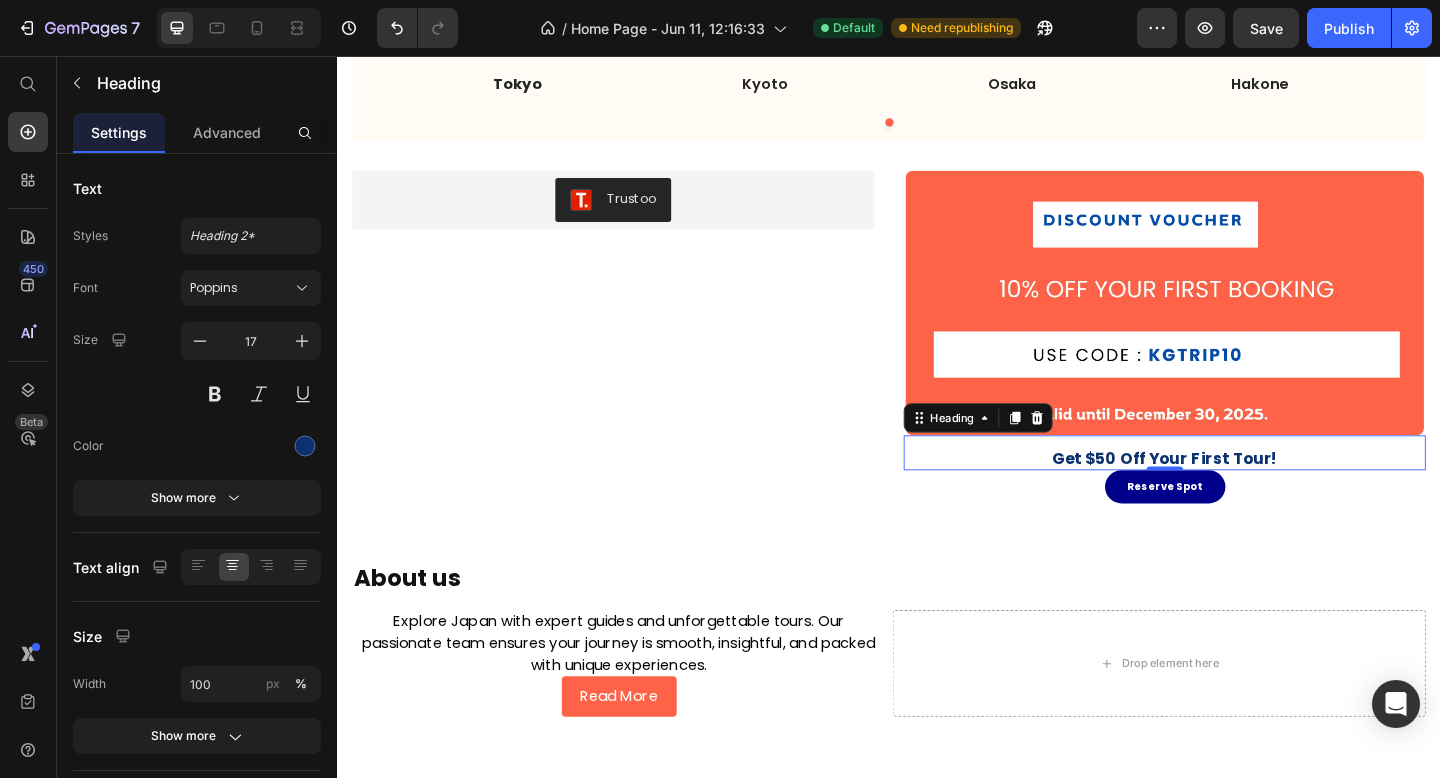 click on "Get $50 Off Your First Tour!" at bounding box center (1237, 494) 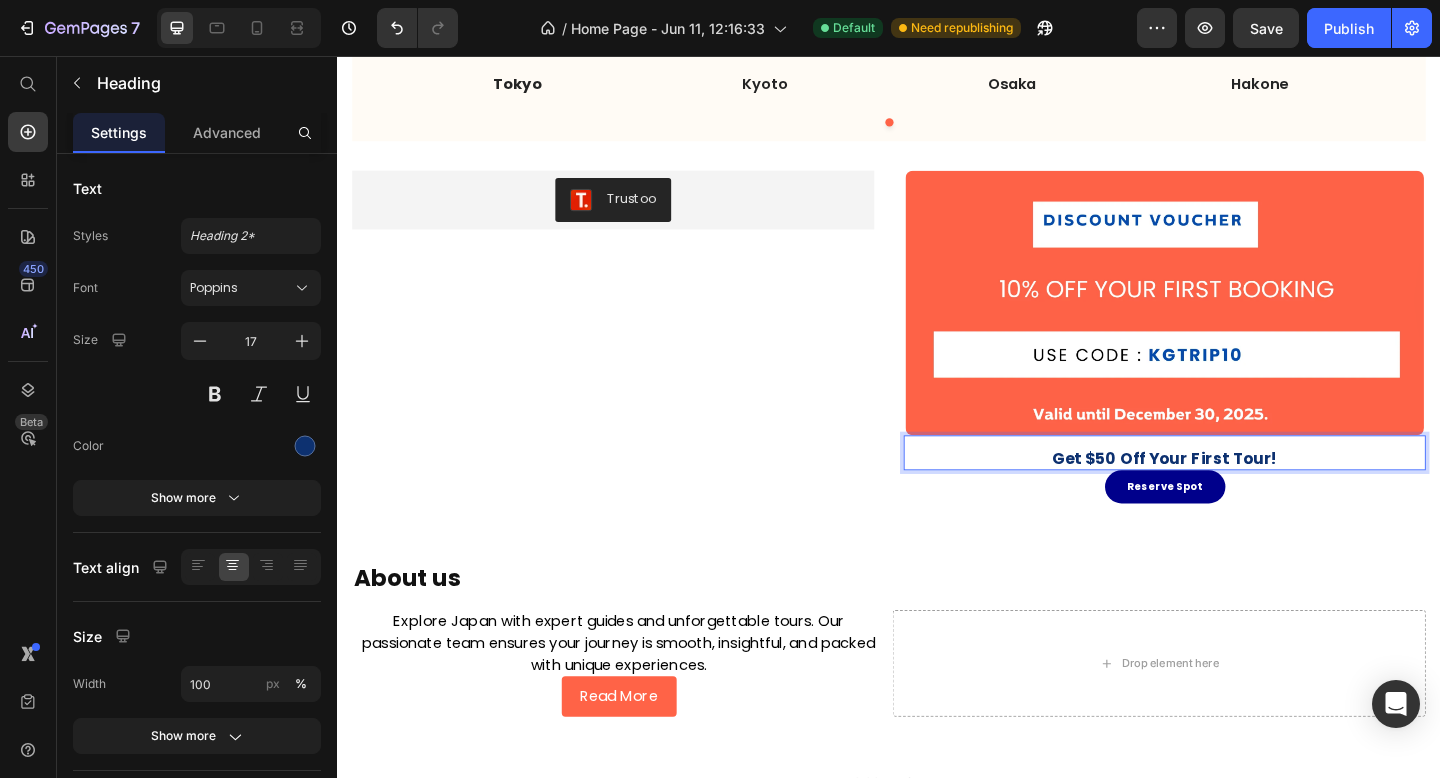 click on "Get $50 Off Your First Tour!" at bounding box center [1237, 494] 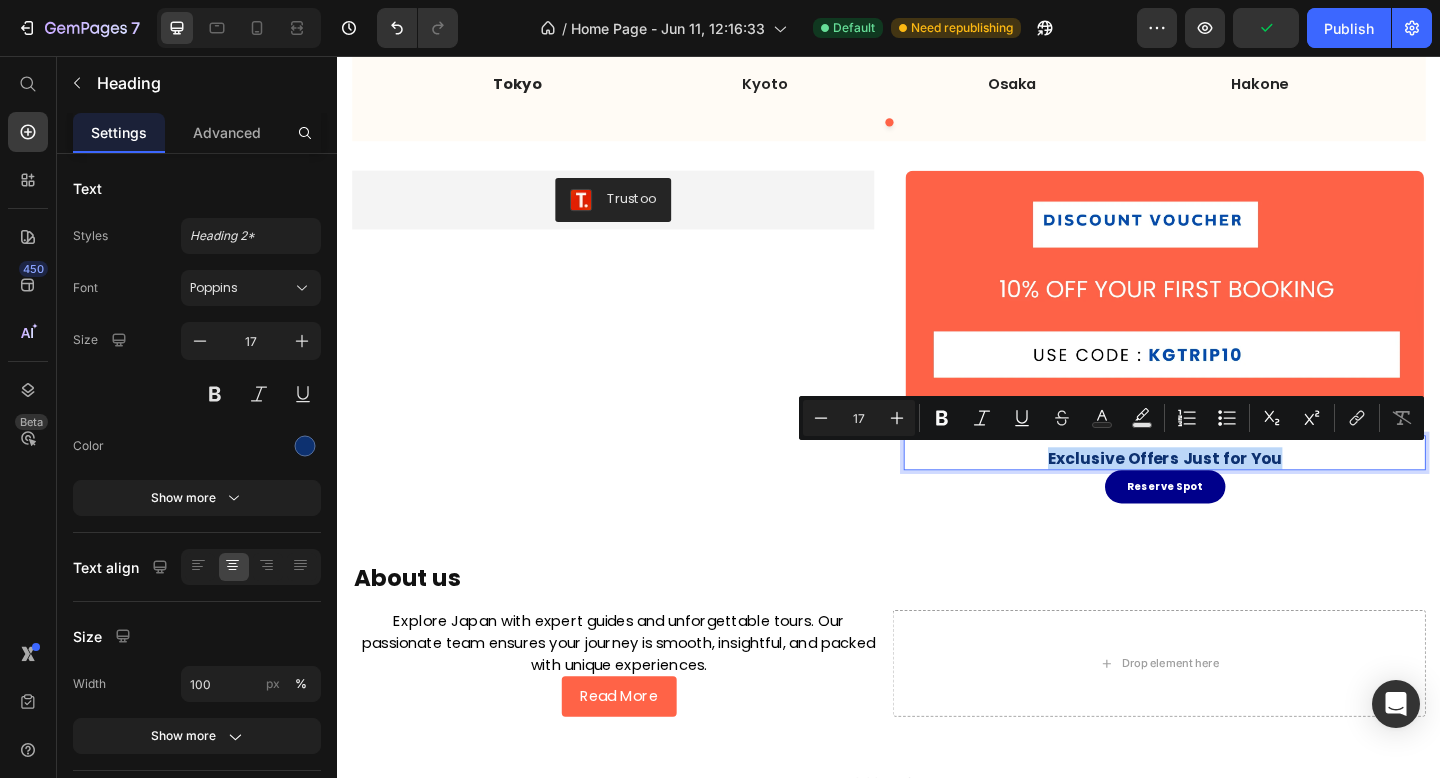 drag, startPoint x: 1401, startPoint y: 496, endPoint x: 1094, endPoint y: 492, distance: 307.02606 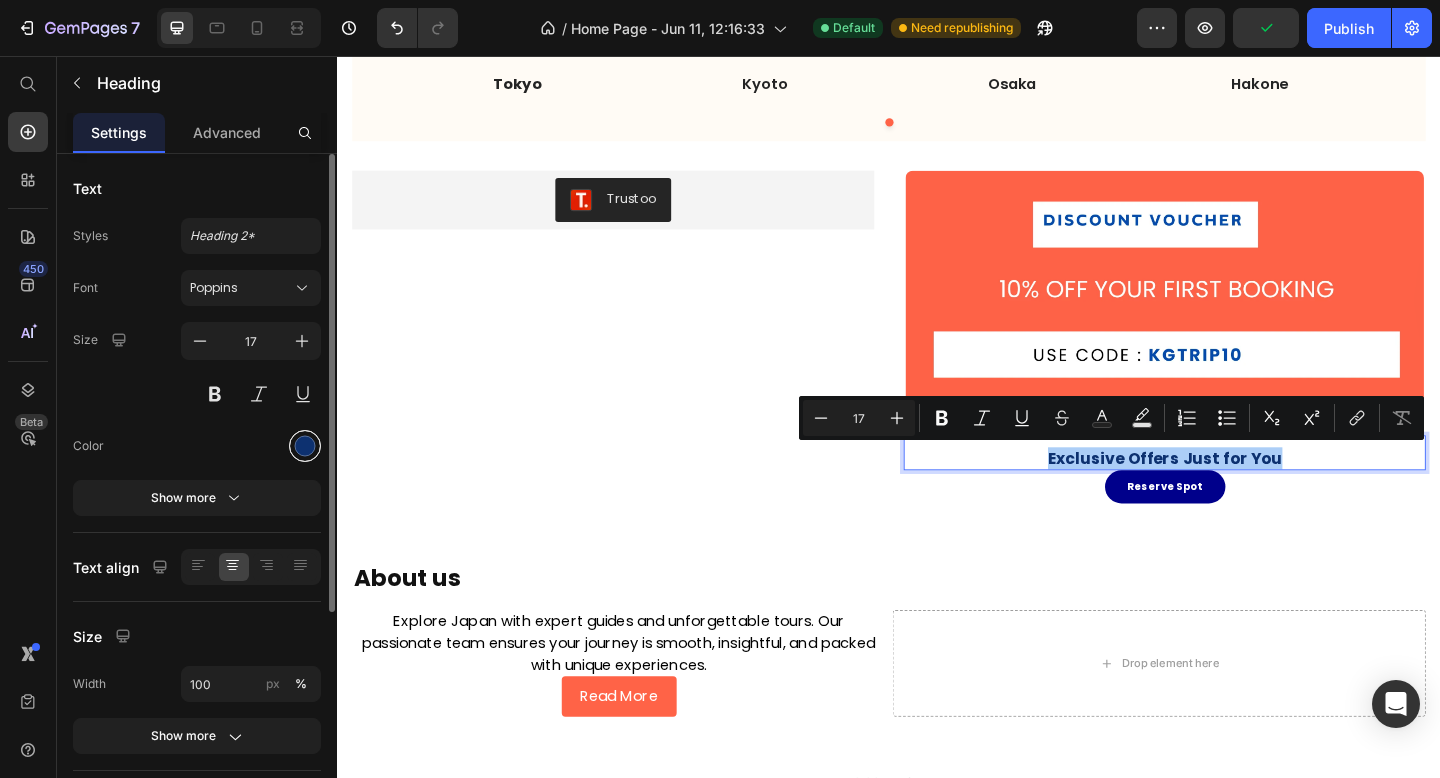 click at bounding box center [305, 446] 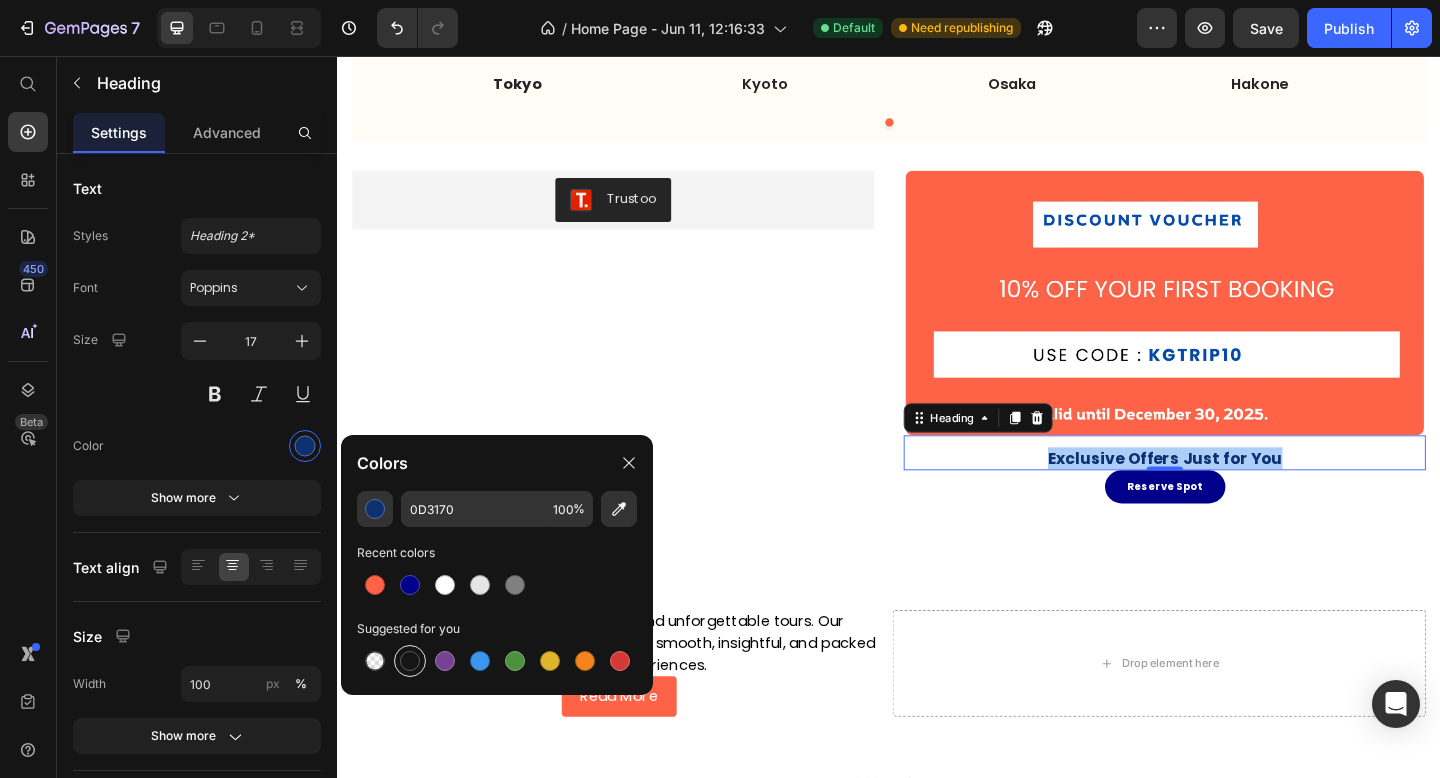 click at bounding box center [410, 661] 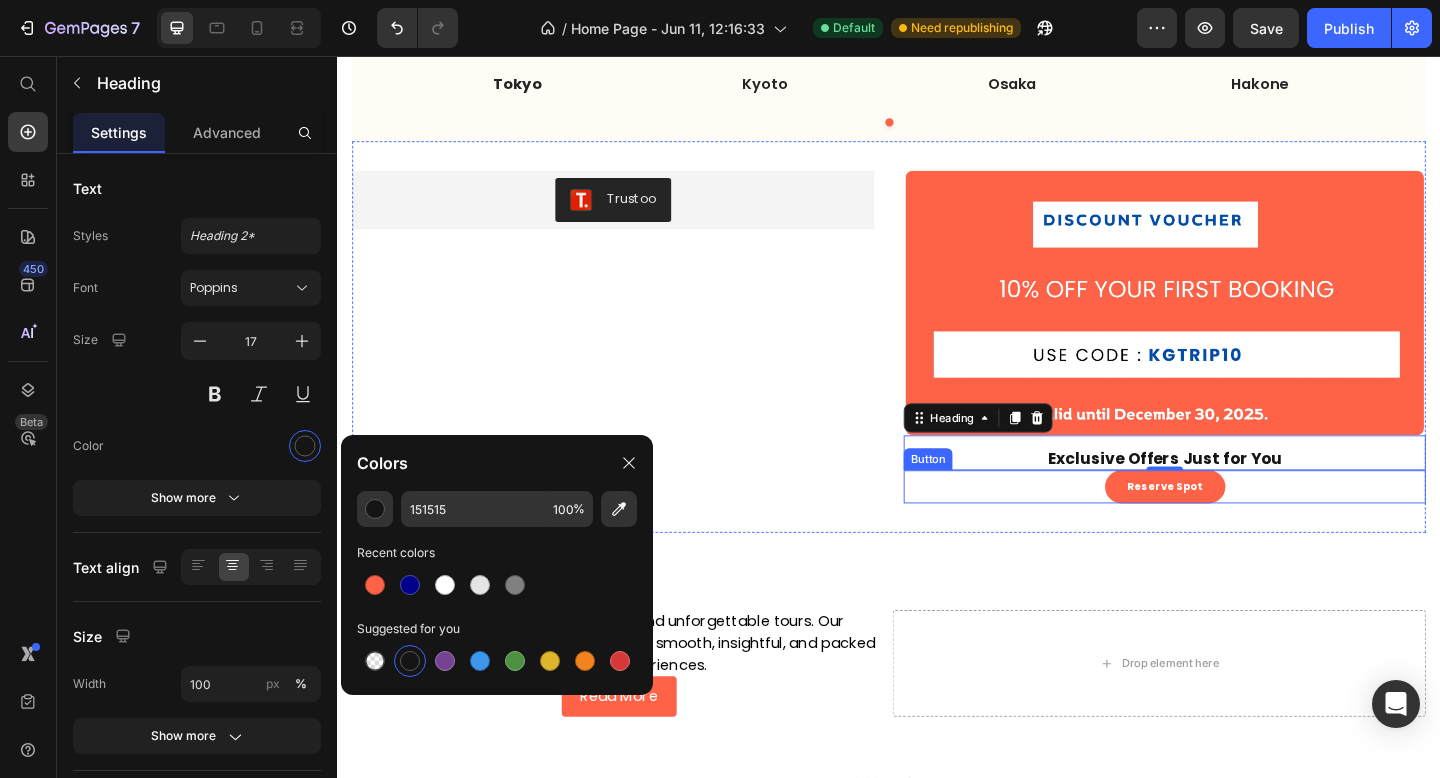 click on "Reserve Spot" at bounding box center [1237, 525] 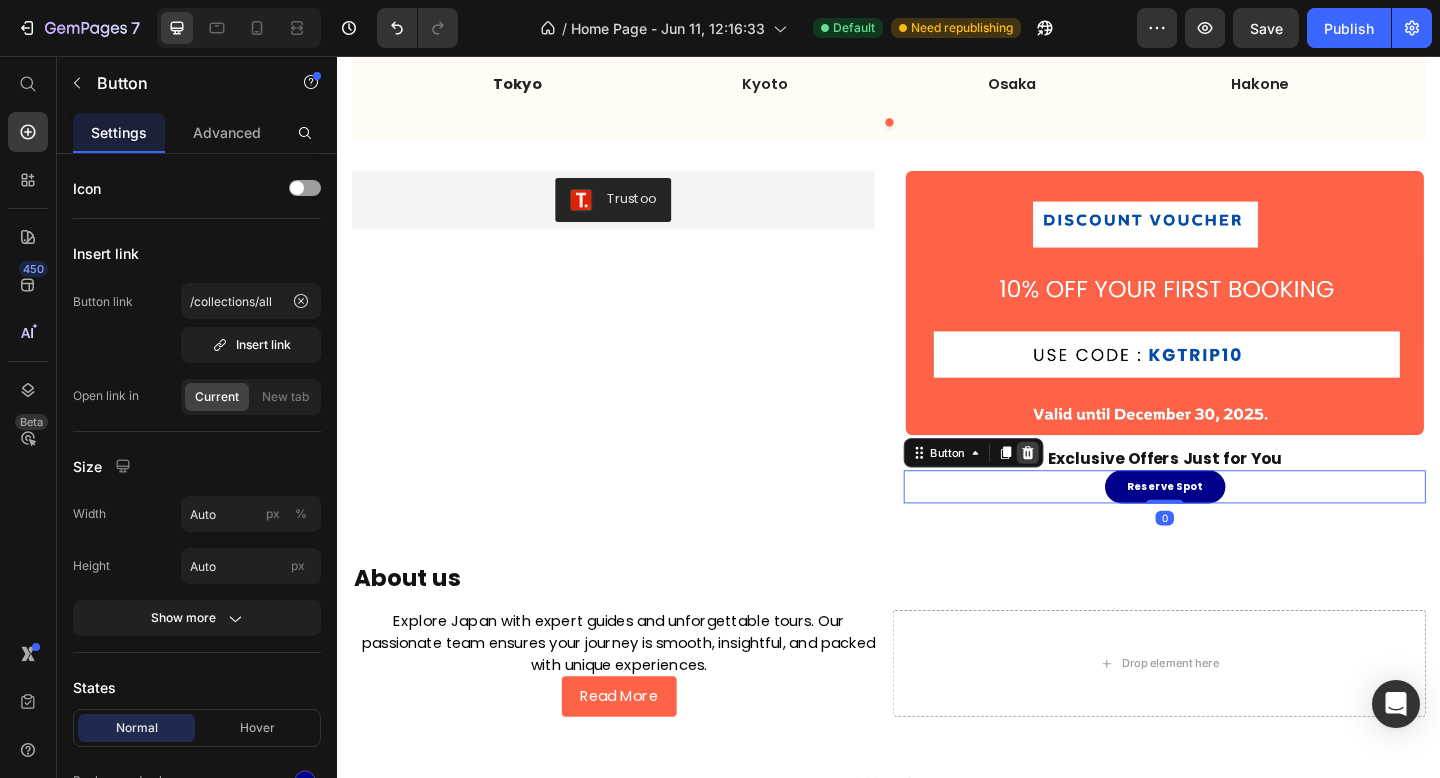 click 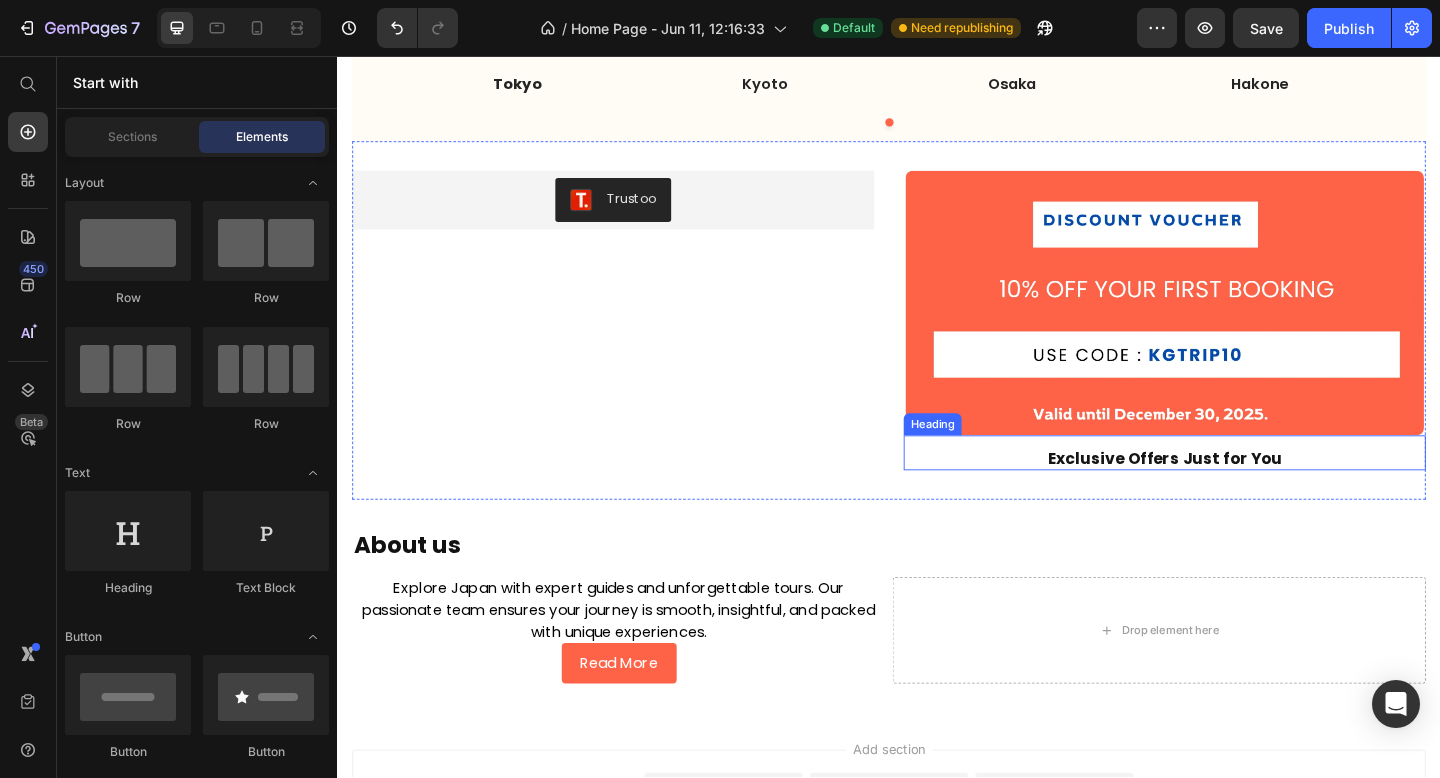 click on "Exclusive Offers Just for You" at bounding box center (1237, 494) 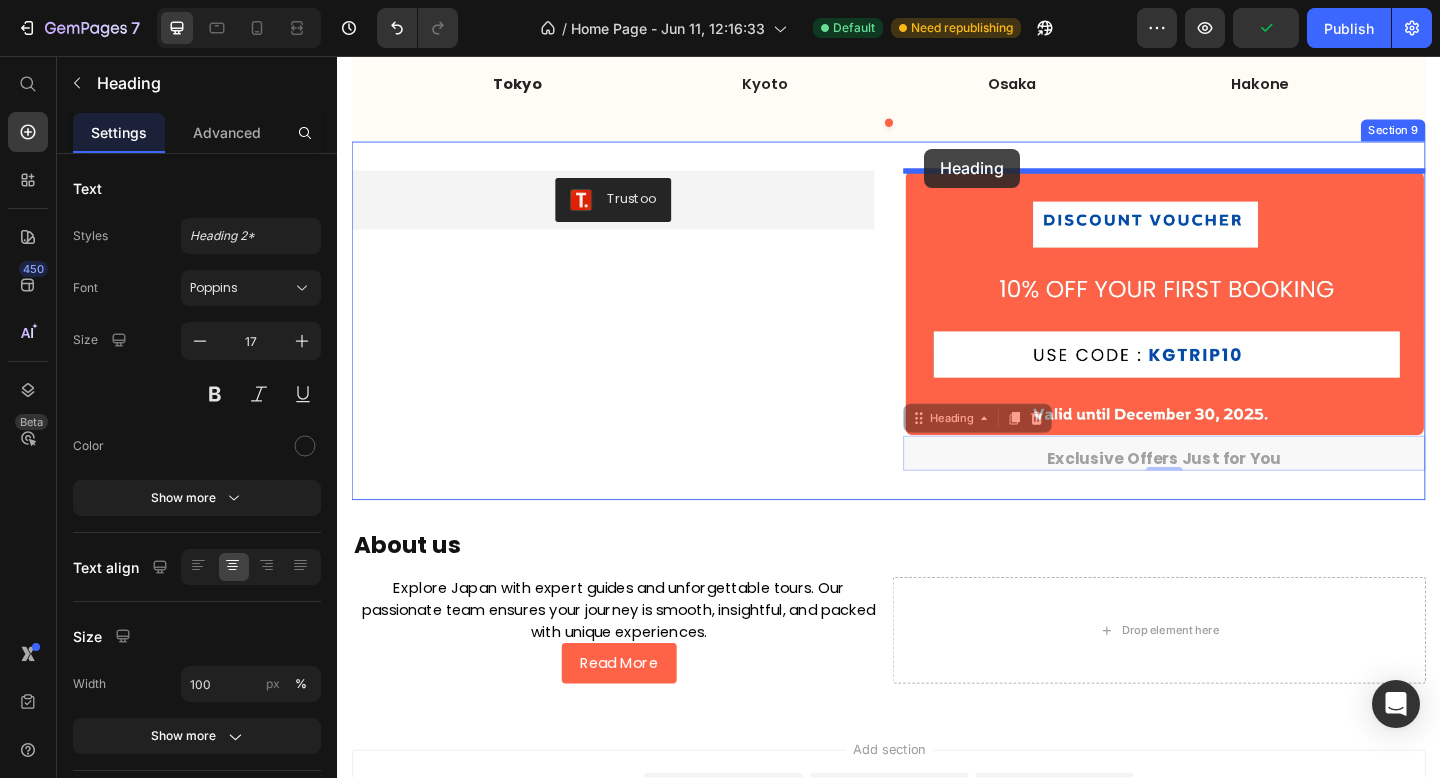 drag, startPoint x: 968, startPoint y: 457, endPoint x: 976, endPoint y: 157, distance: 300.10666 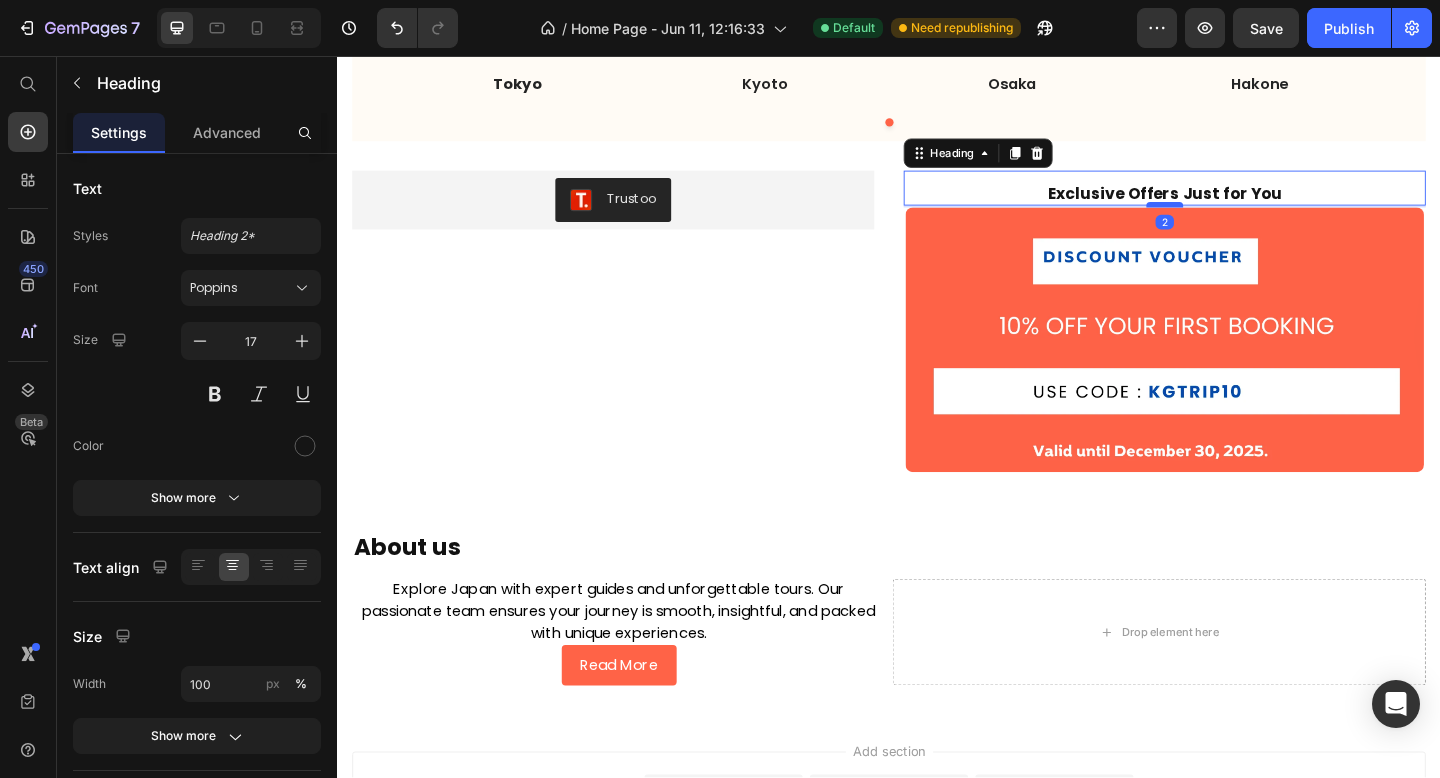 drag, startPoint x: 1234, startPoint y: 229, endPoint x: 1232, endPoint y: 215, distance: 14.142136 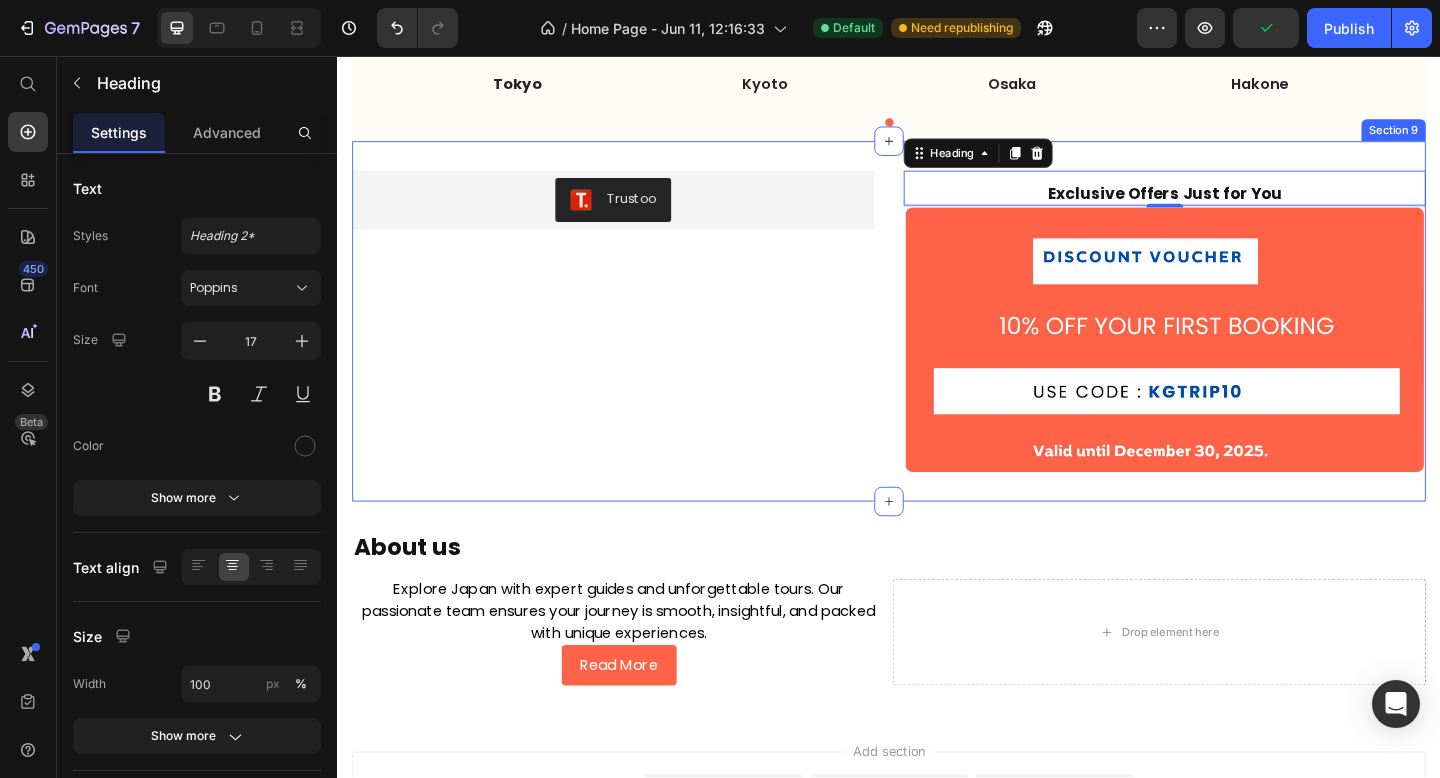 click on "Trustoo Trustoo Exclusive Offers Just for You Heading   2 Image Section 9" at bounding box center [937, 345] 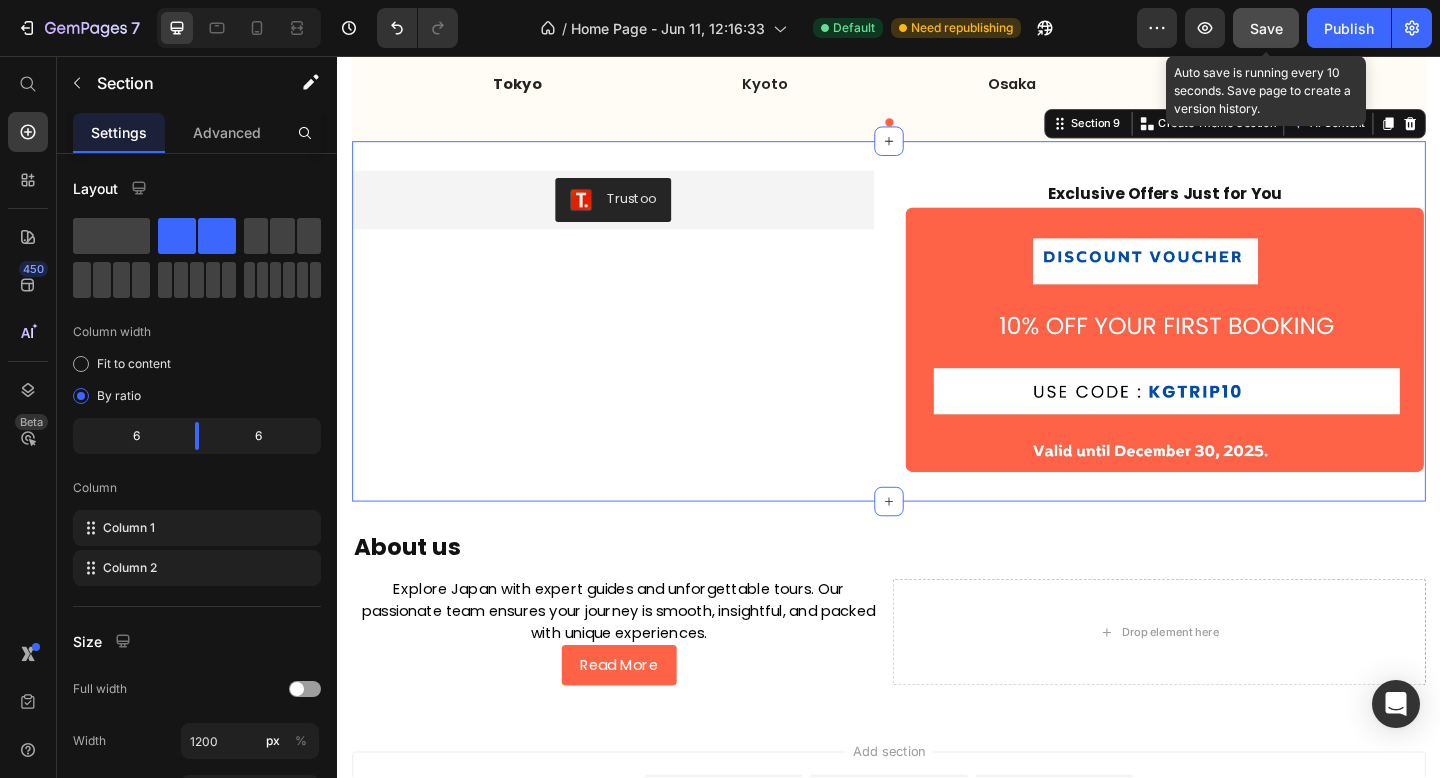 click on "Save" at bounding box center [1266, 28] 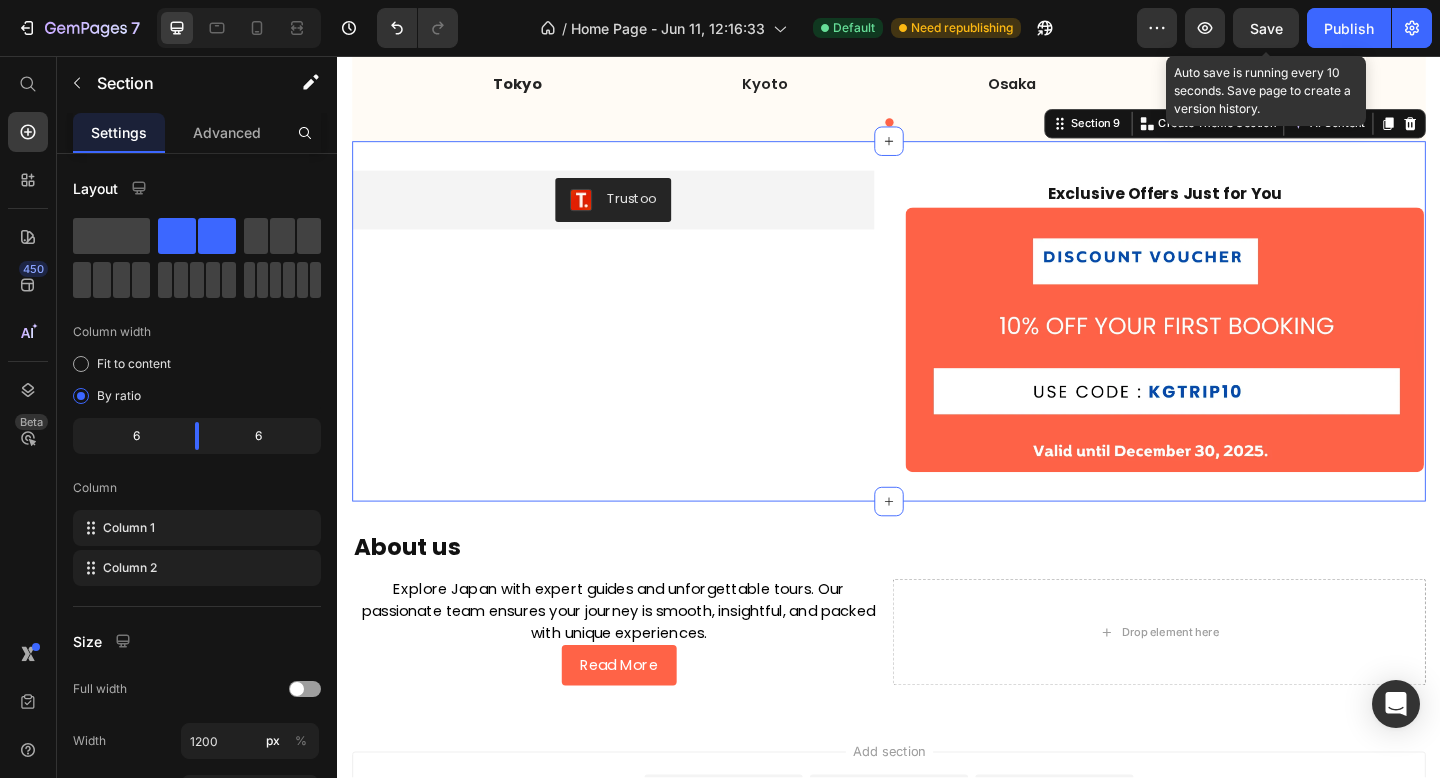 click on "Save" at bounding box center (1266, 28) 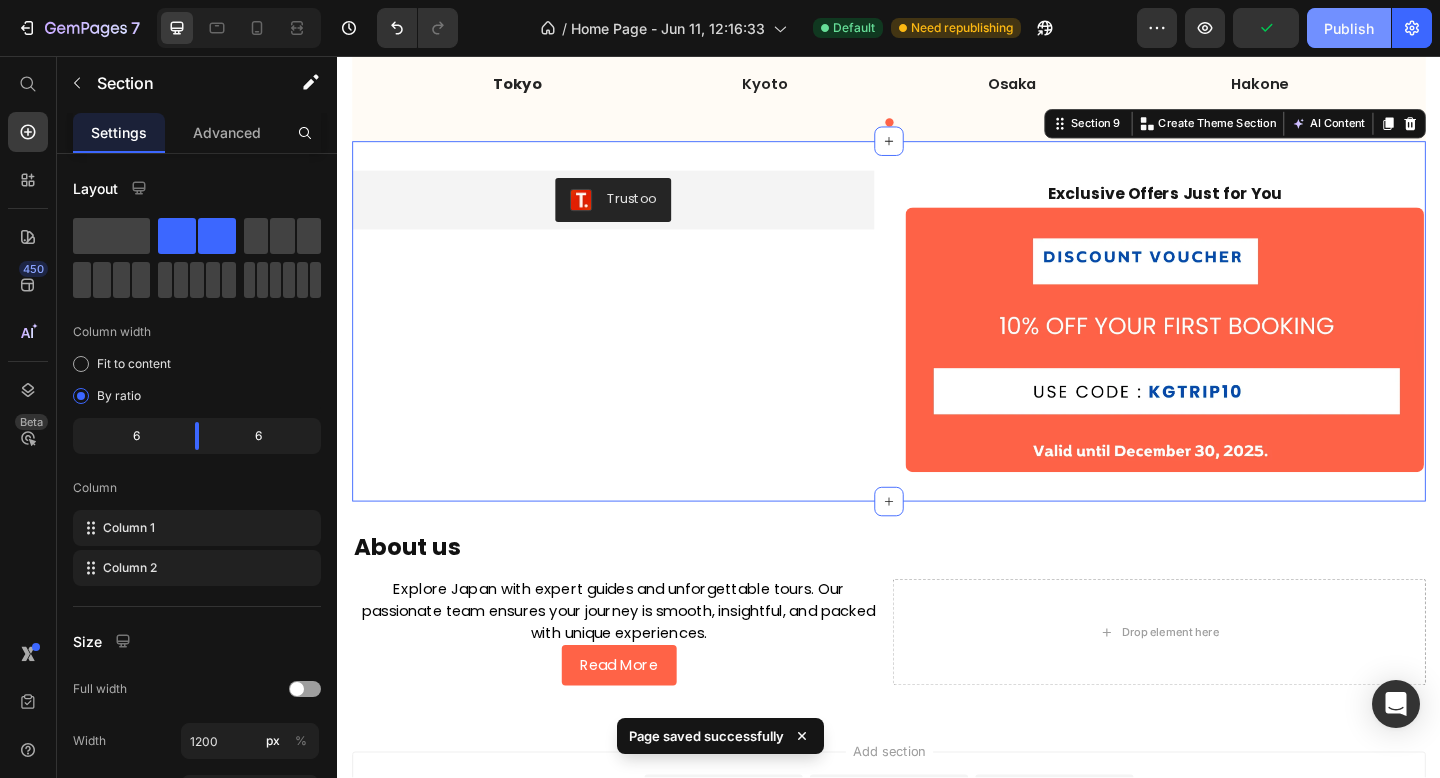 click on "Publish" 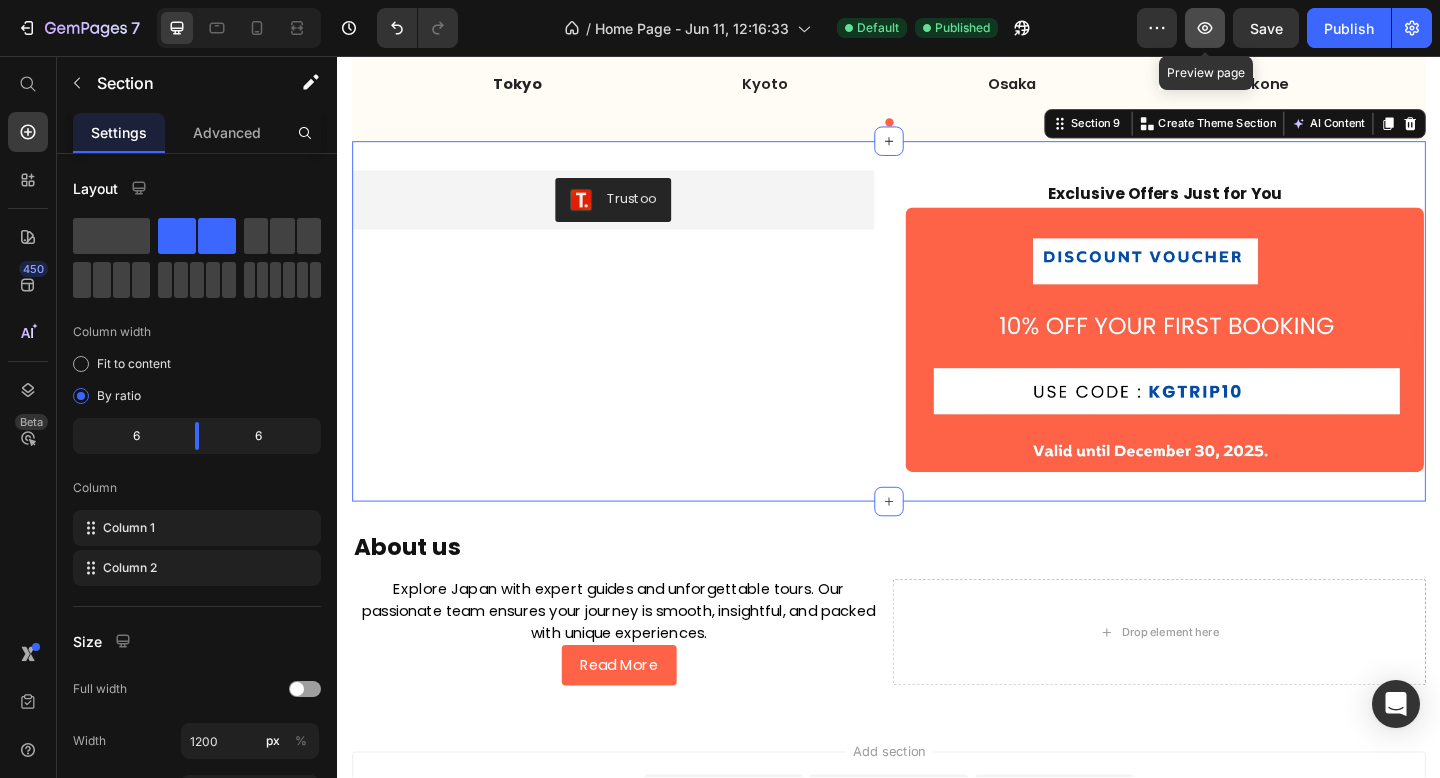 click 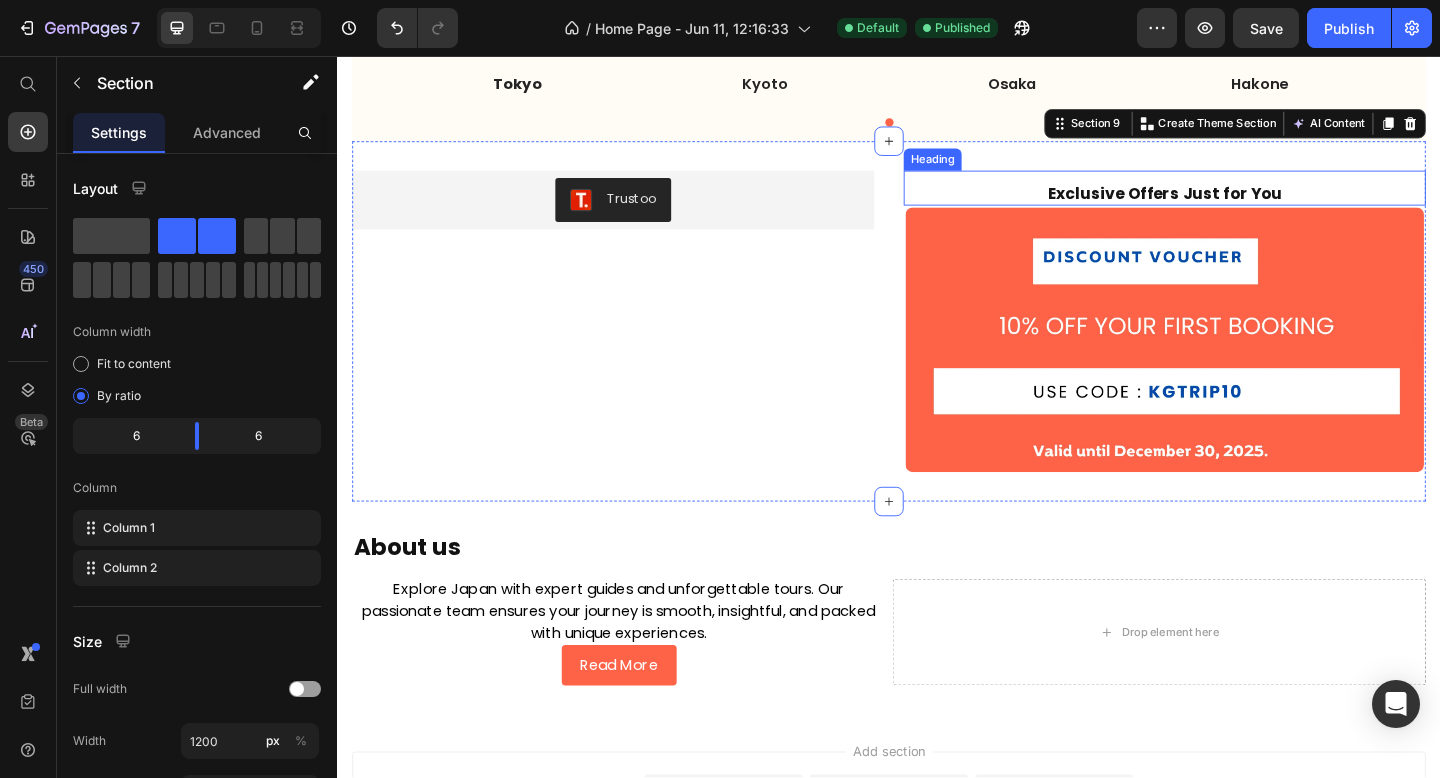 click on "Exclusive Offers Just for You Heading" at bounding box center [1237, 200] 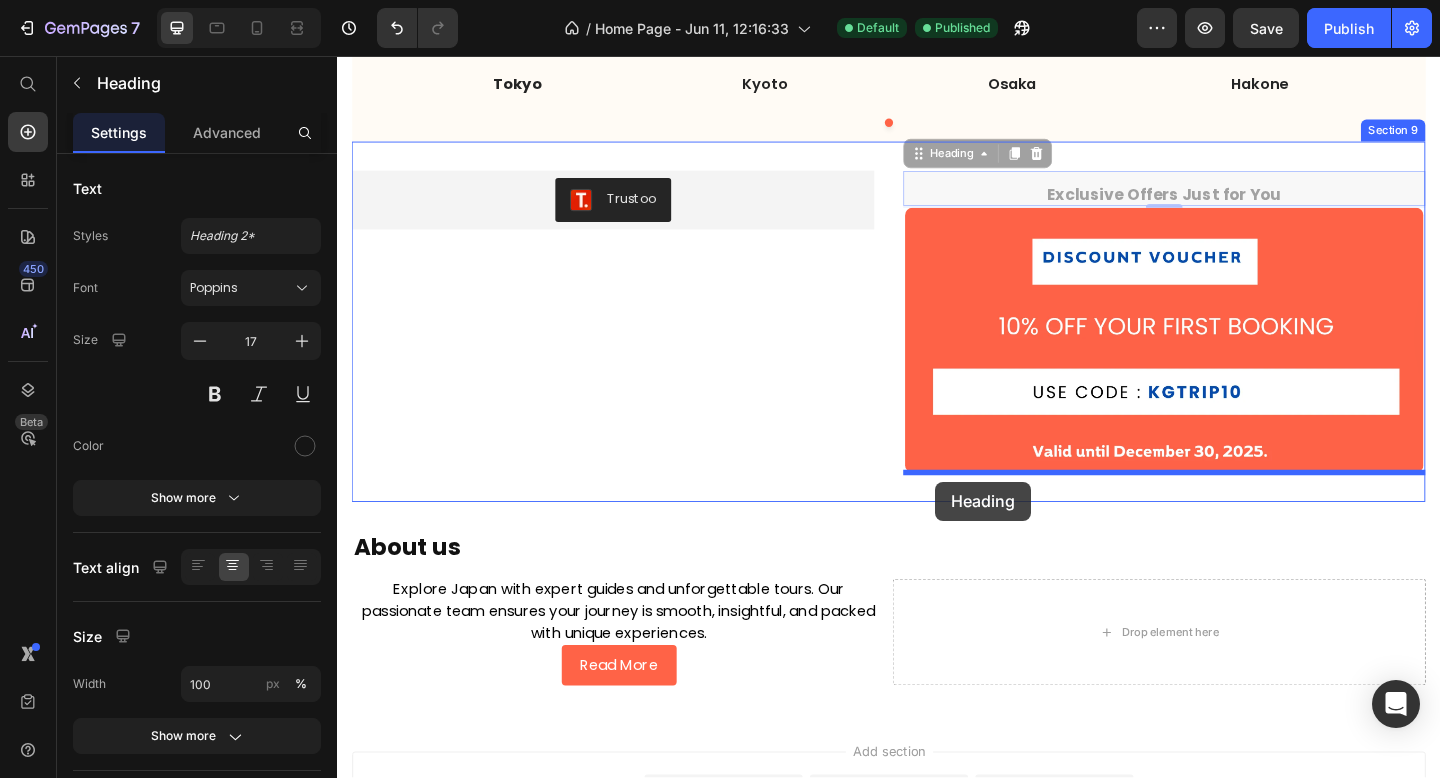 drag, startPoint x: 966, startPoint y: 171, endPoint x: 988, endPoint y: 519, distance: 348.6947 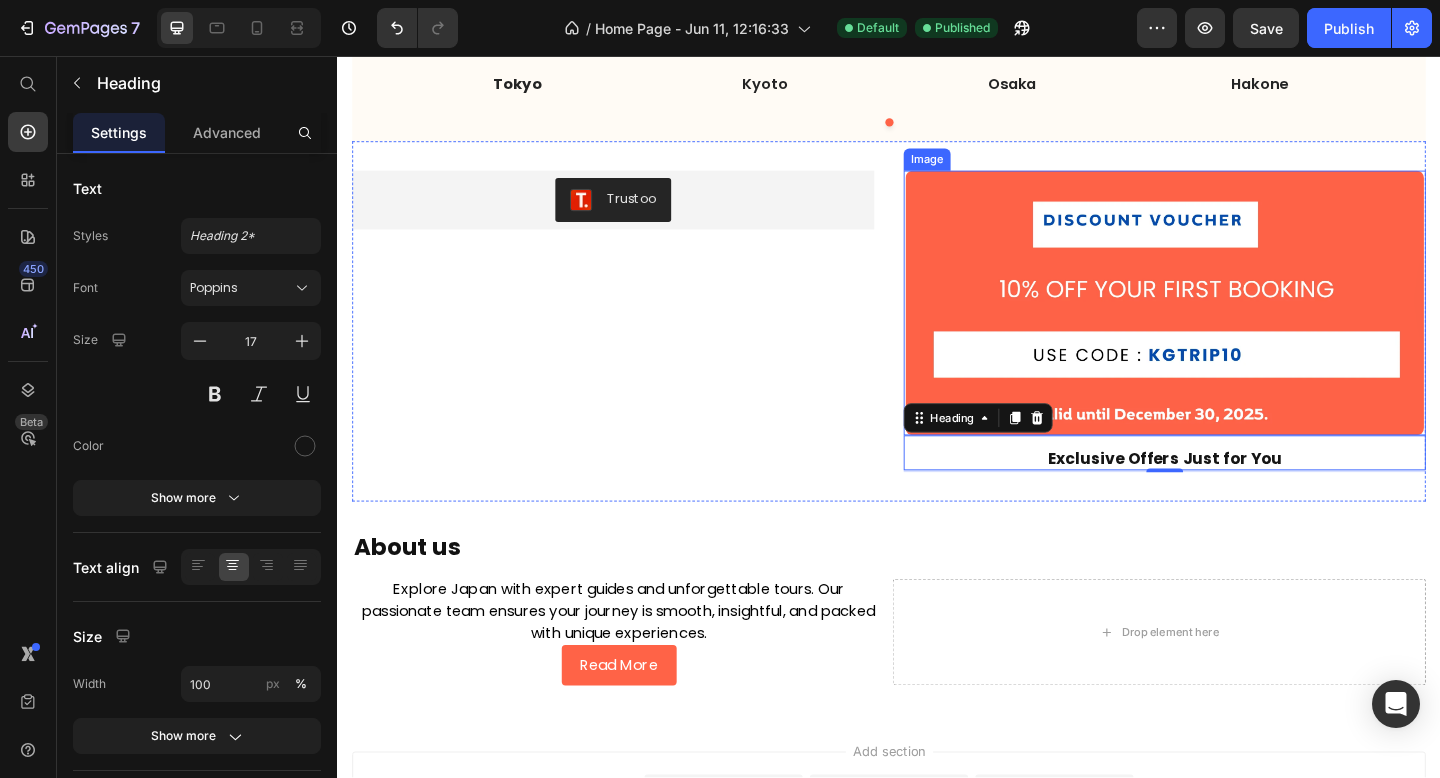click at bounding box center [1237, 325] 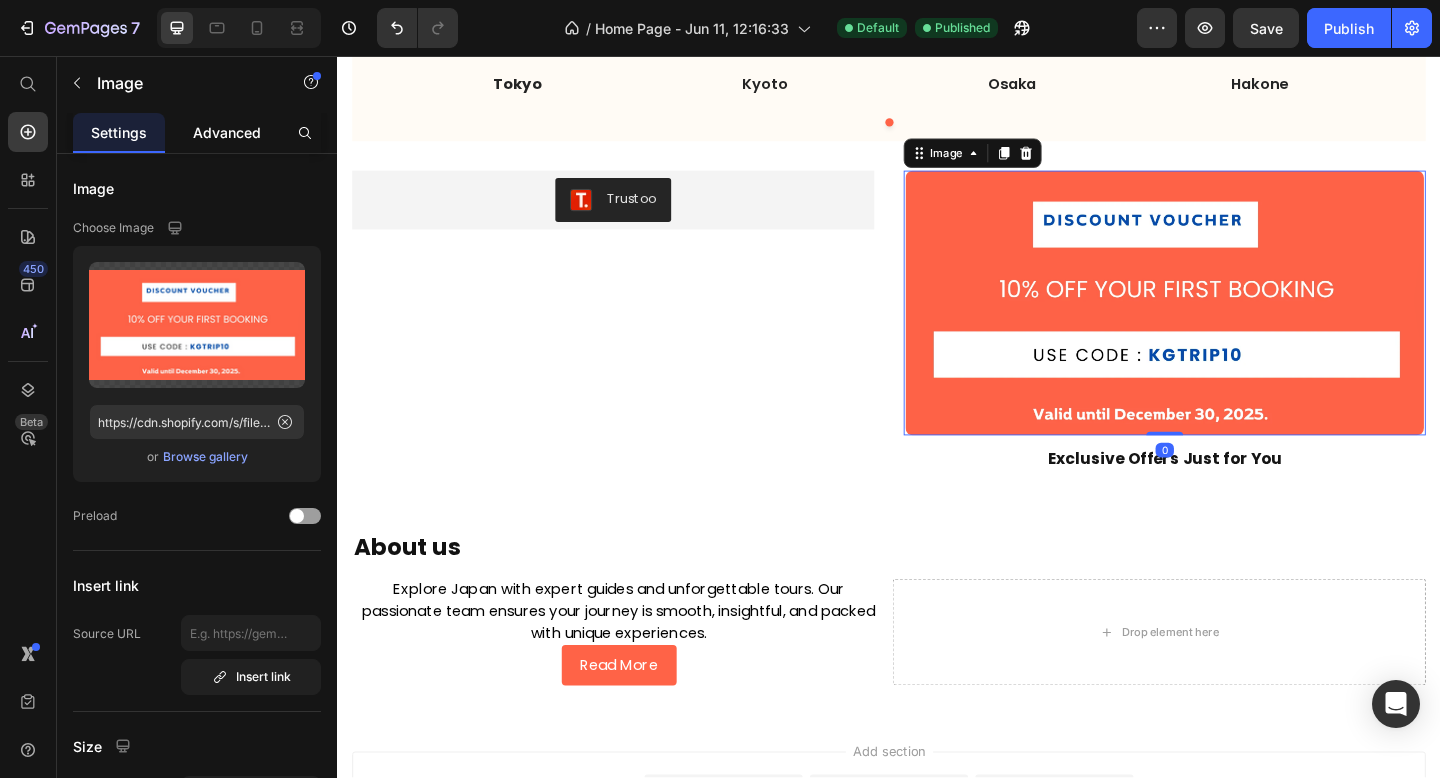 click on "Advanced" at bounding box center (227, 132) 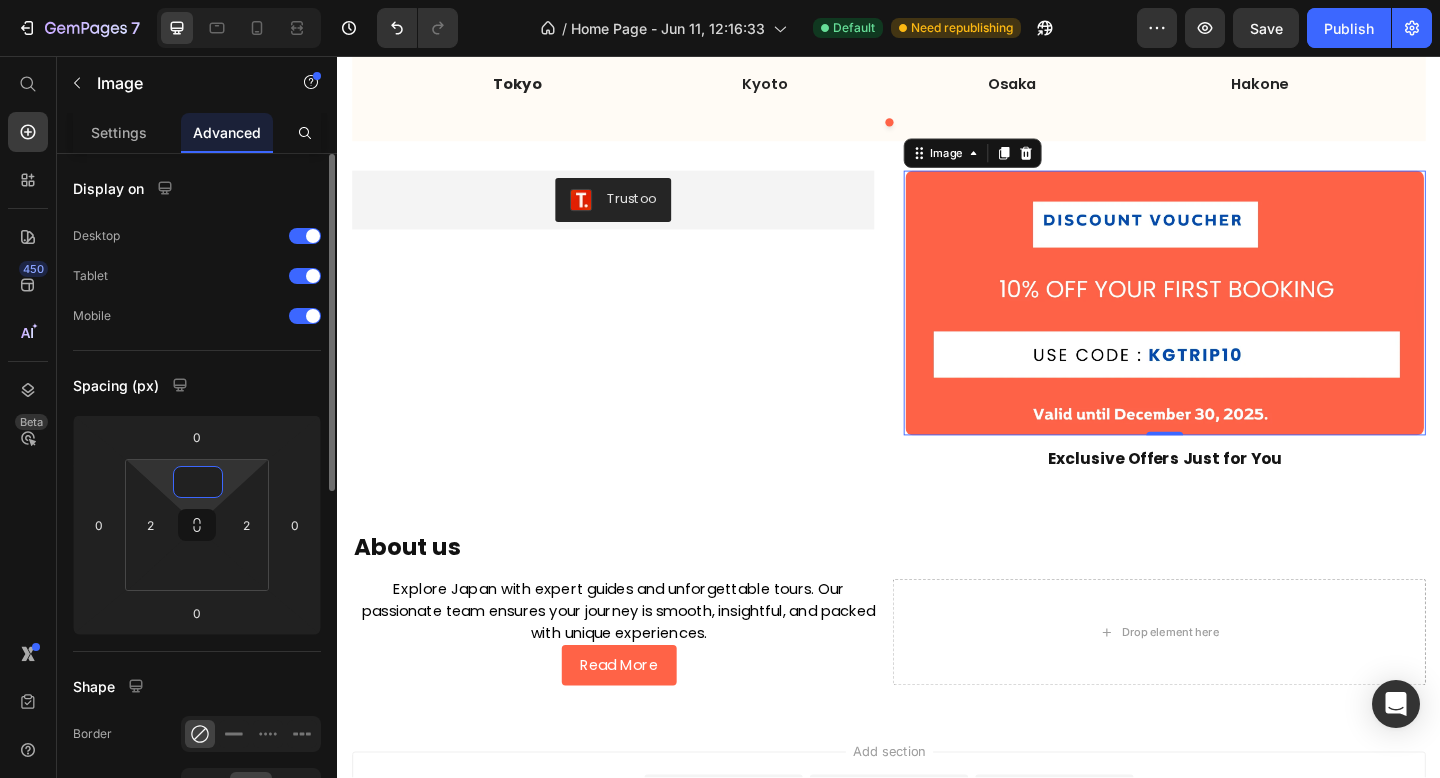 click at bounding box center [198, 482] 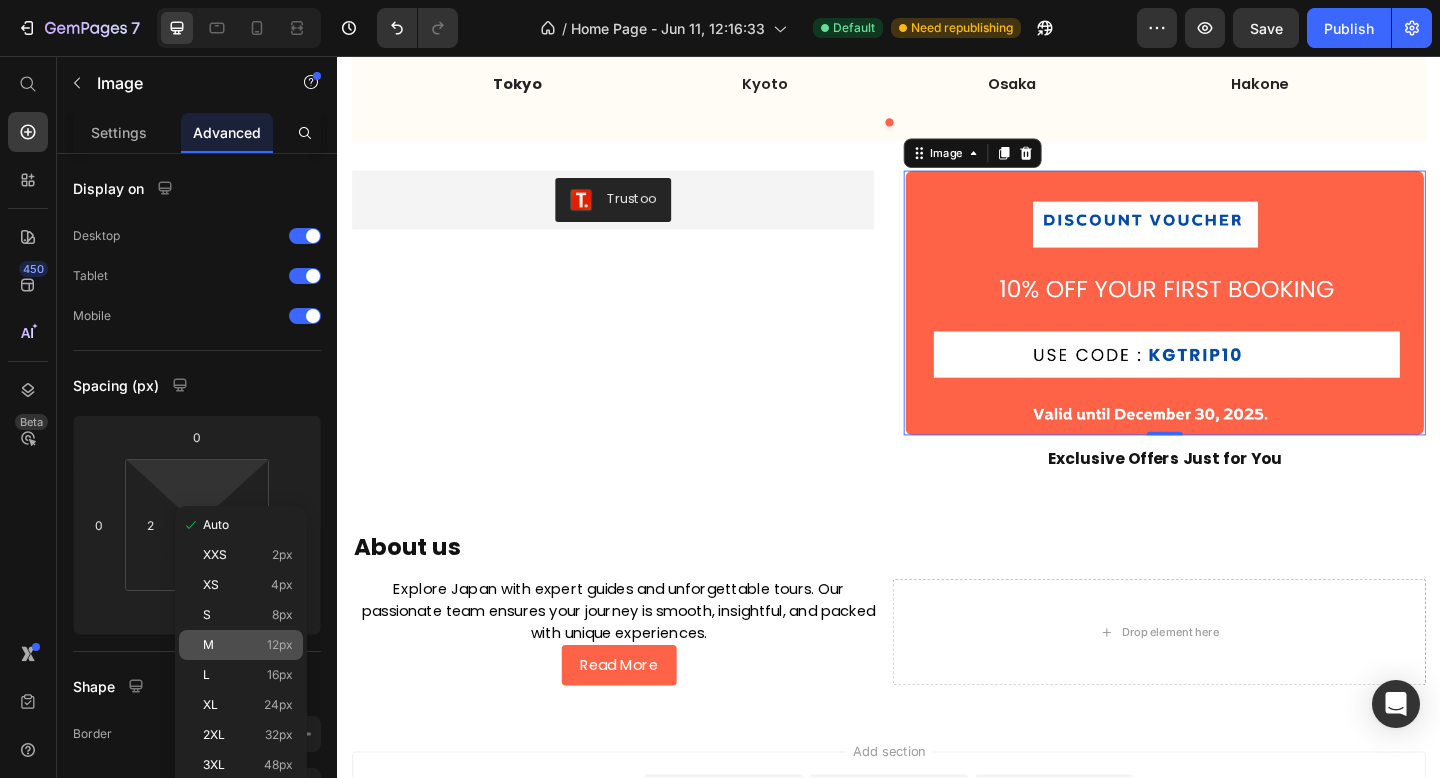 click on "M" at bounding box center [208, 645] 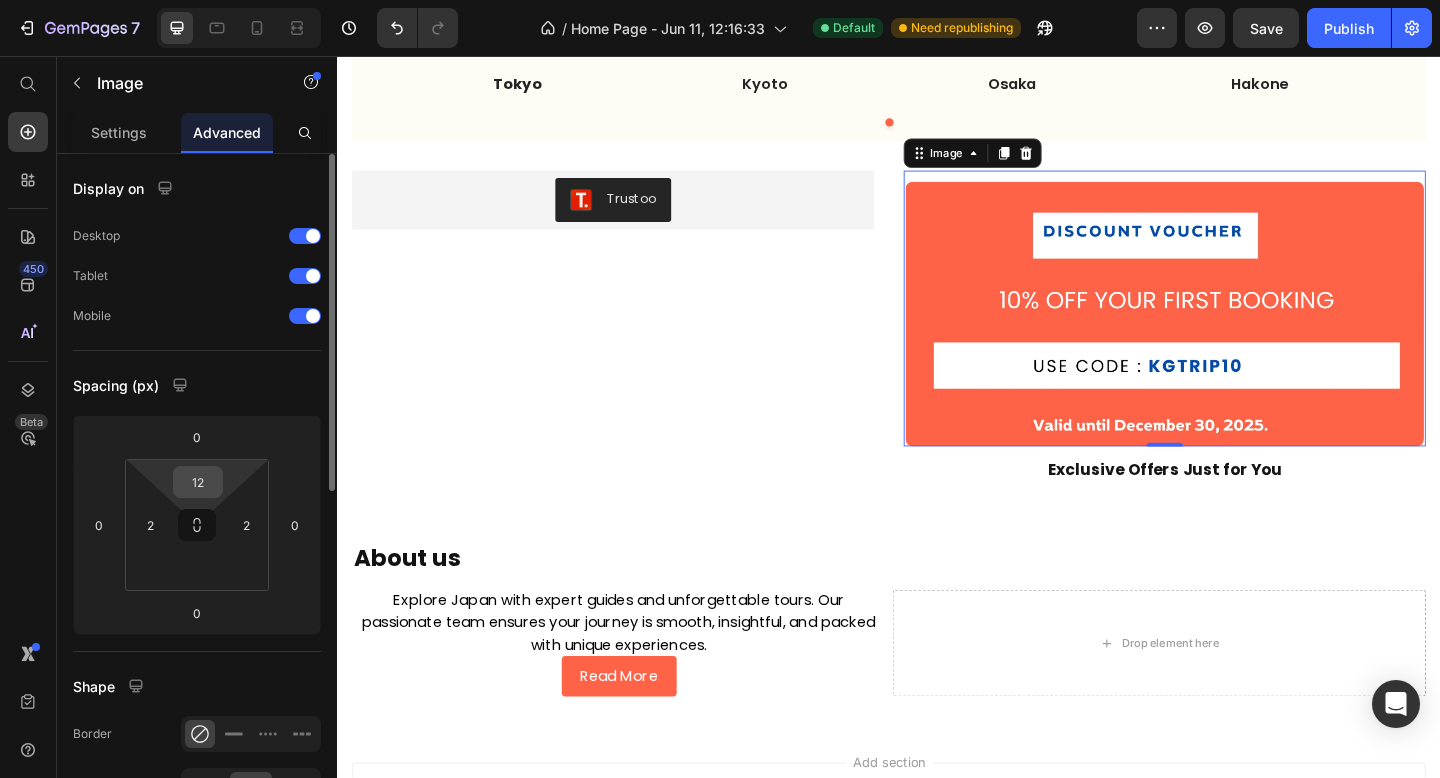 click on "12" at bounding box center [198, 482] 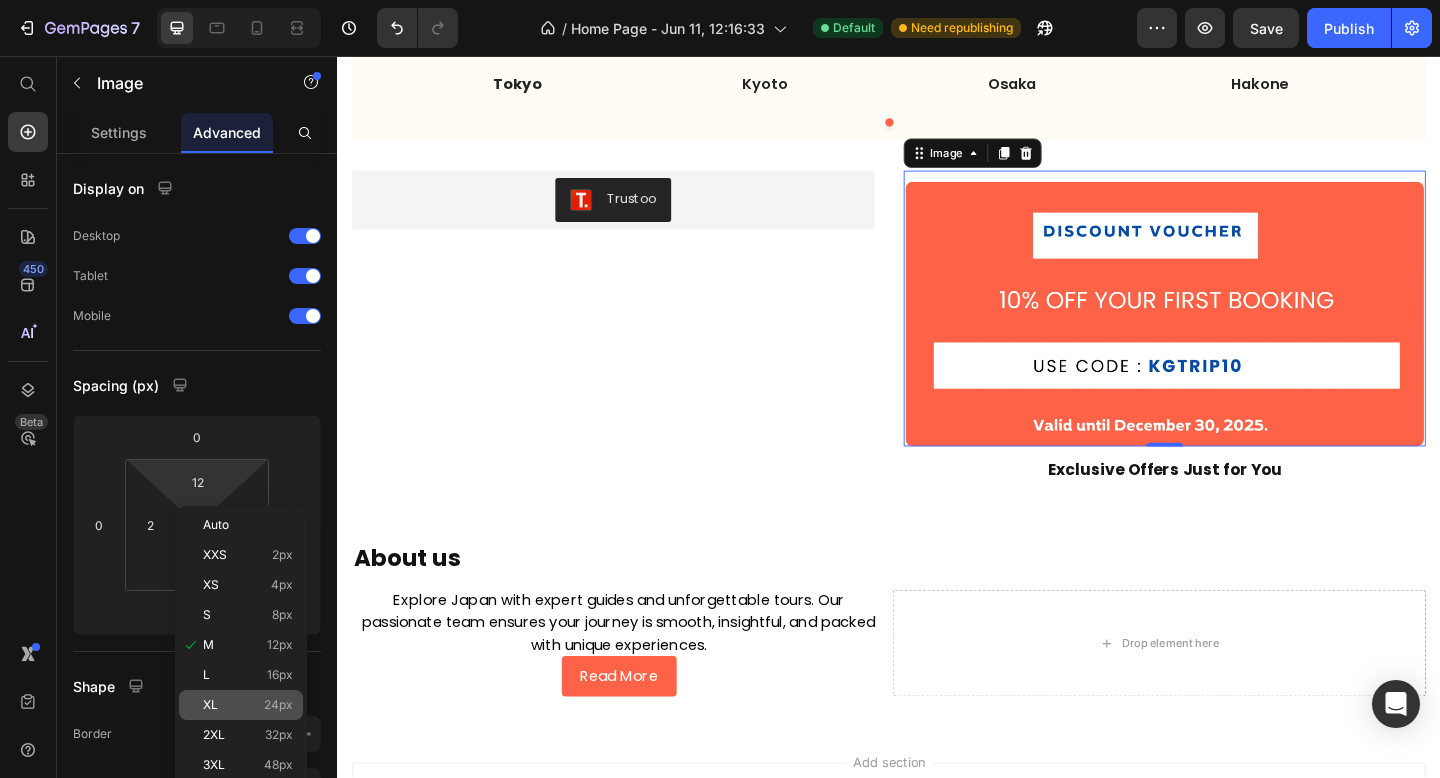 click on "XL 24px" at bounding box center [248, 705] 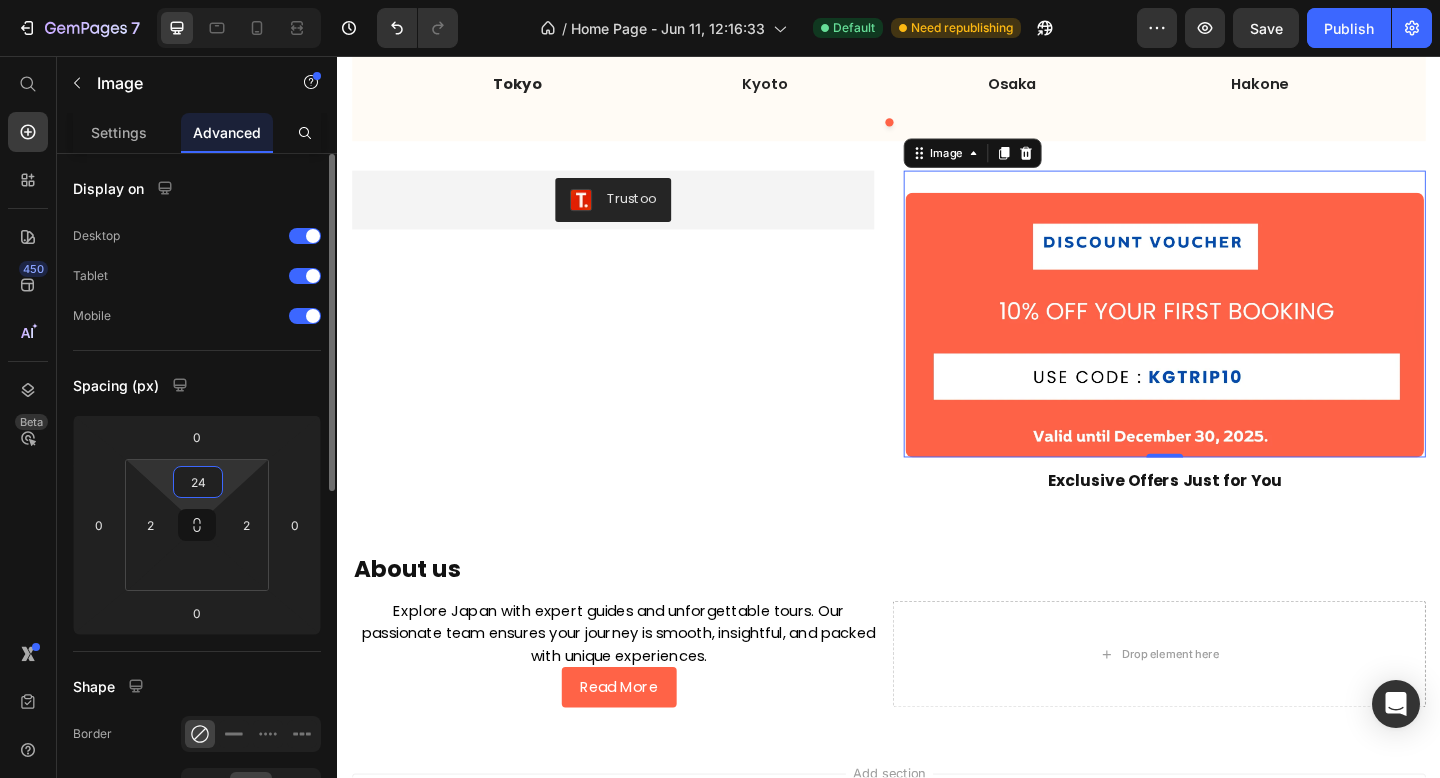 click on "24" at bounding box center (198, 482) 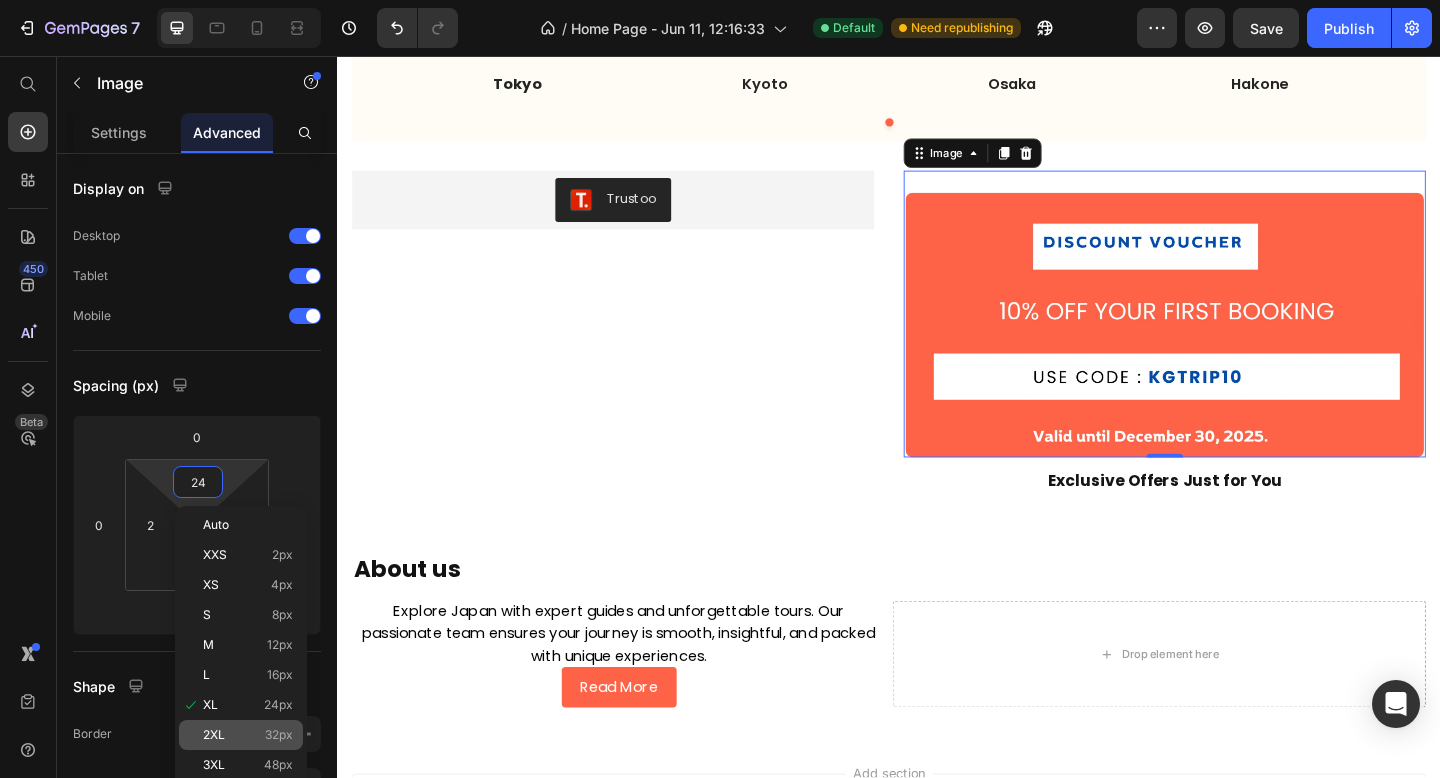 click on "2XL" at bounding box center (214, 735) 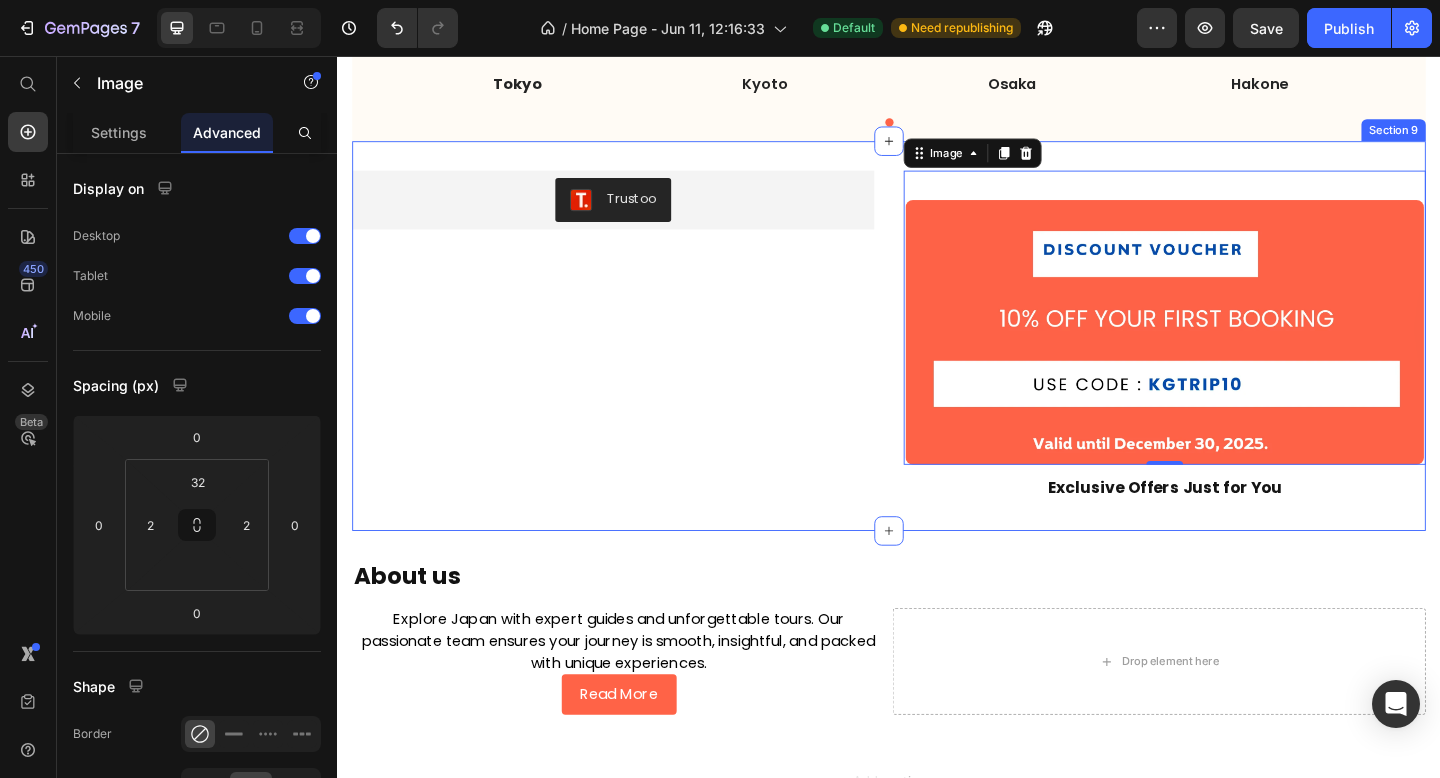 click on "Trustoo Trustoo Image   0 Exclusive Offers Just for You Heading Section 9" at bounding box center (937, 361) 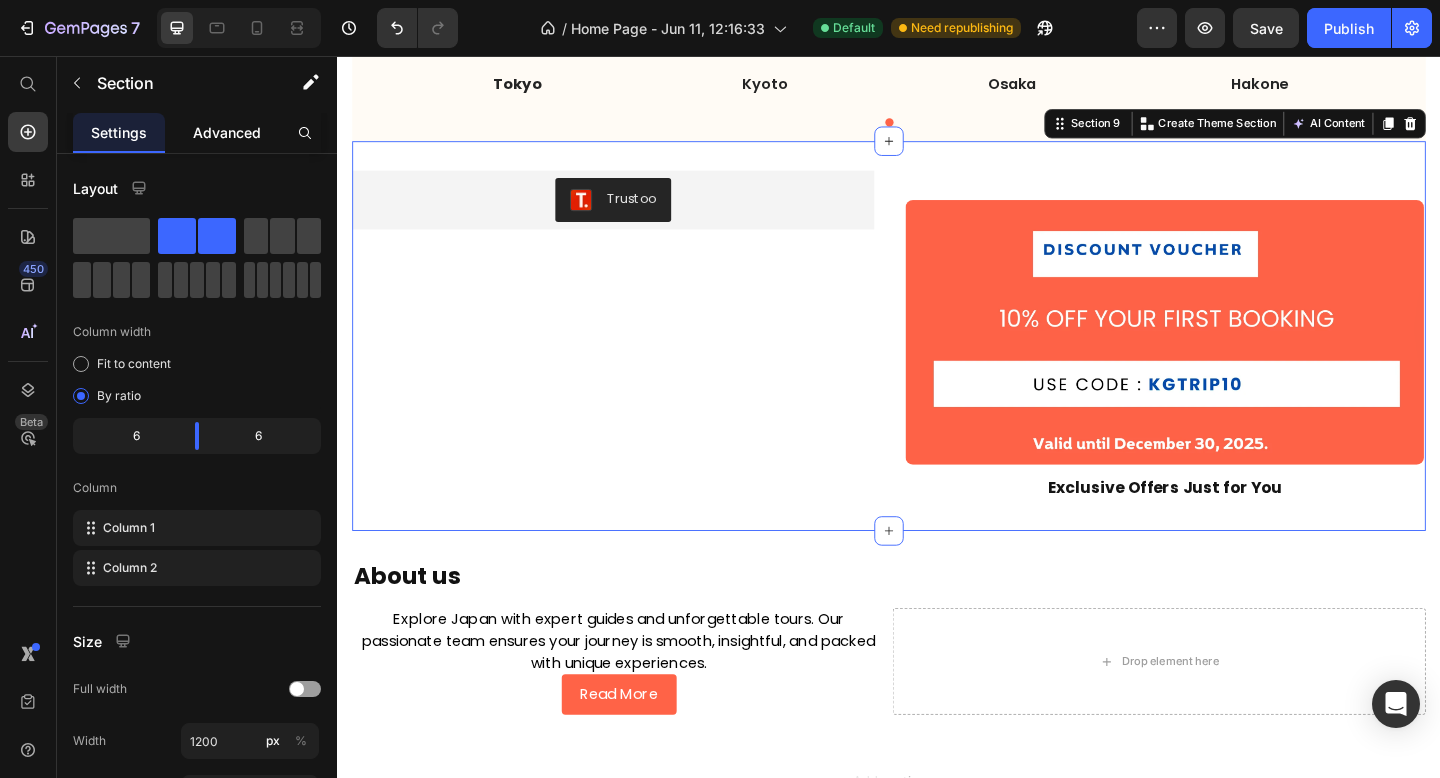 click on "Advanced" at bounding box center [227, 132] 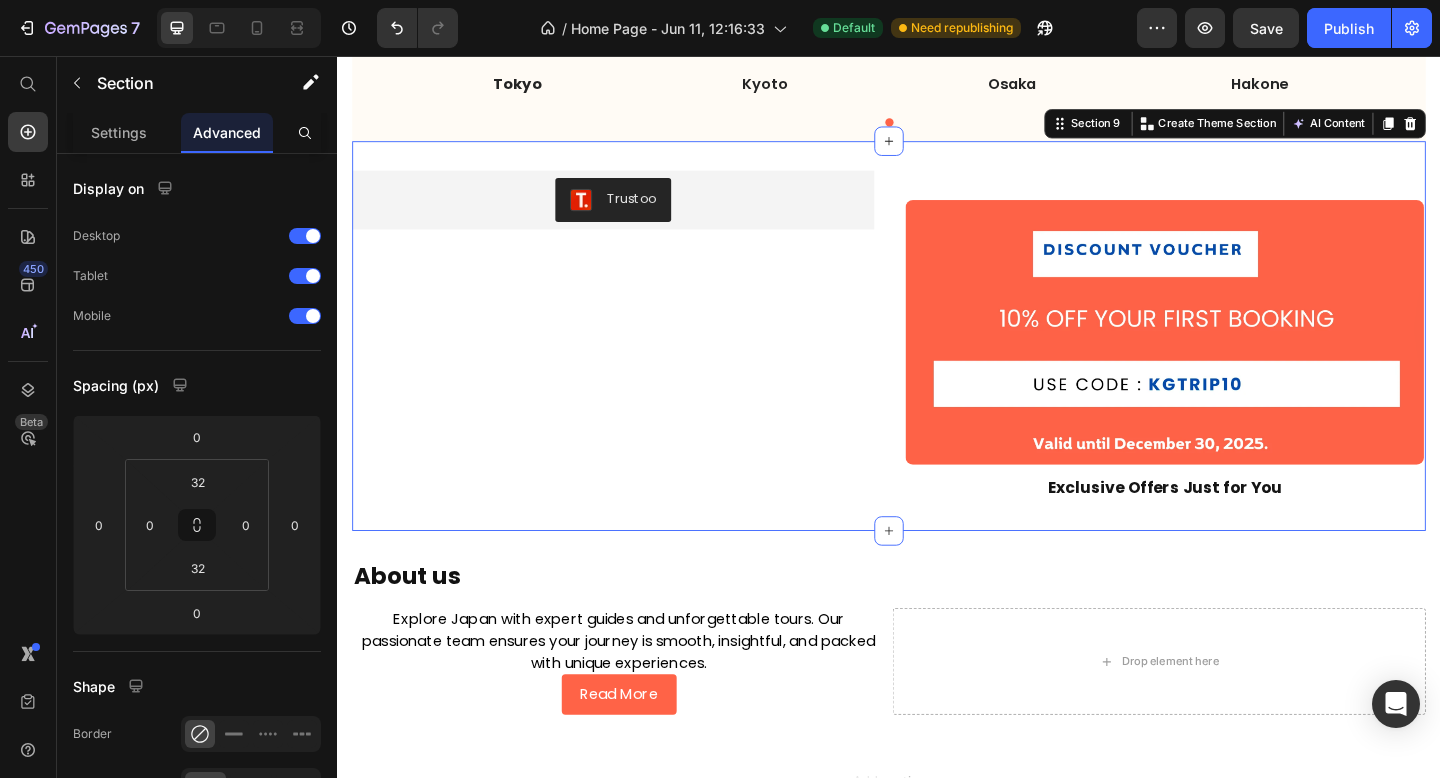 click on "Advanced" at bounding box center (227, 132) 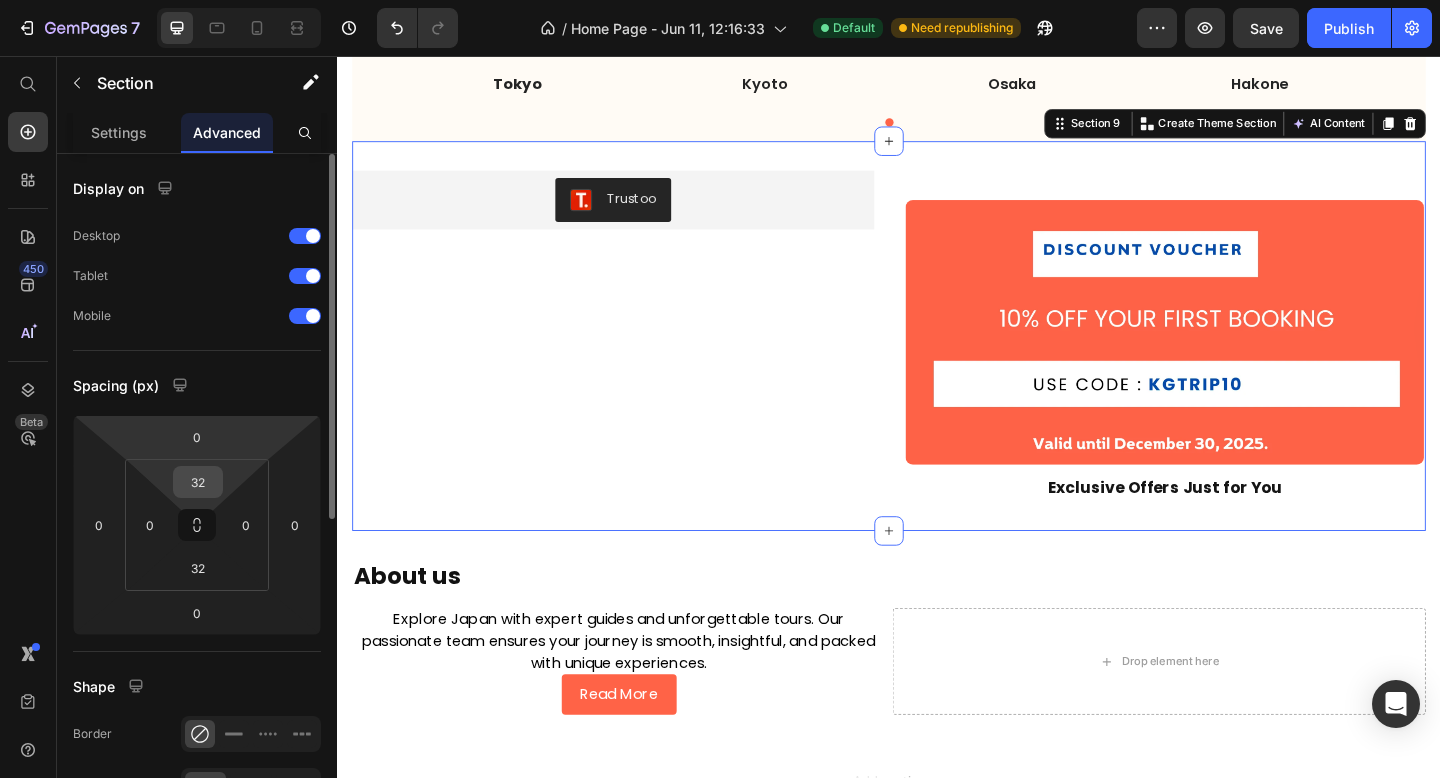 click on "32" at bounding box center (198, 482) 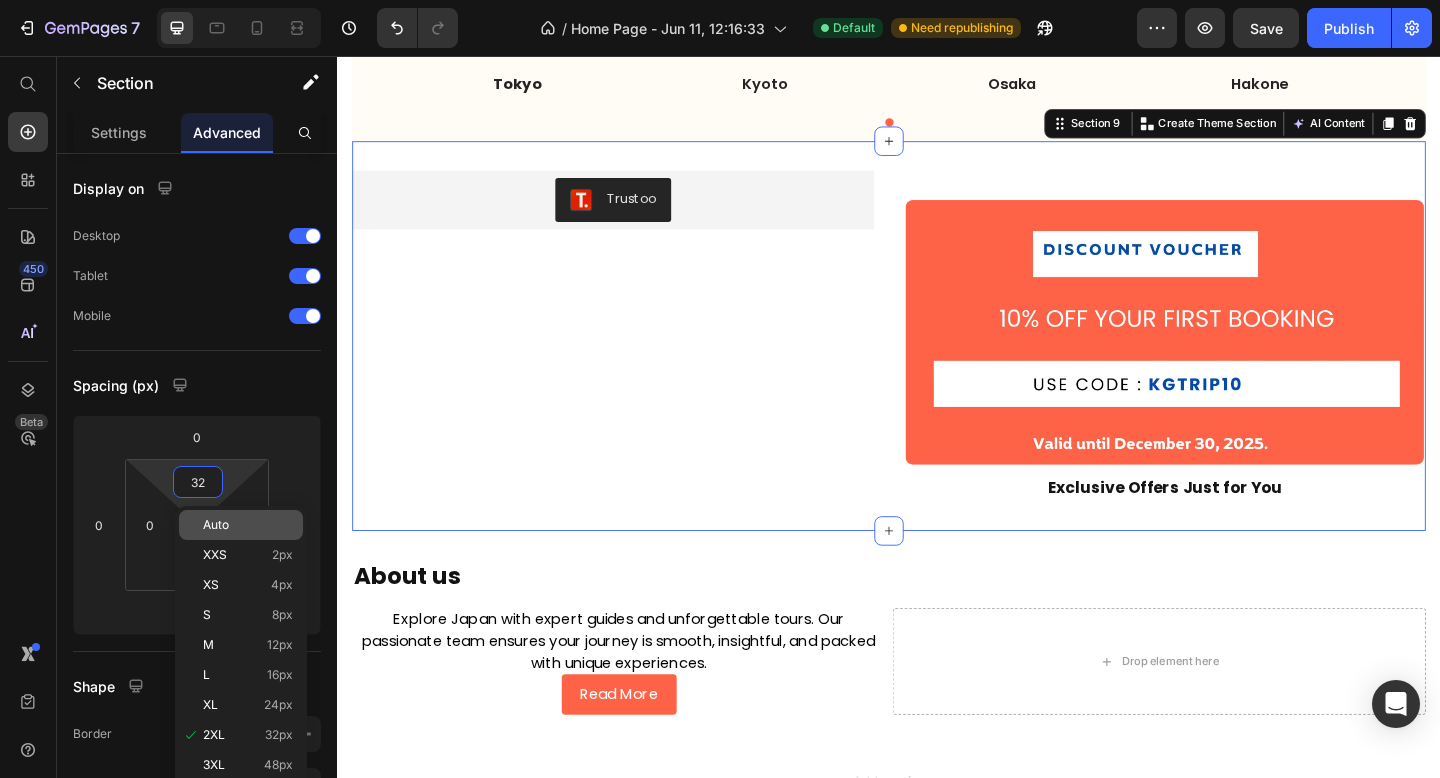 click on "Auto" at bounding box center [216, 525] 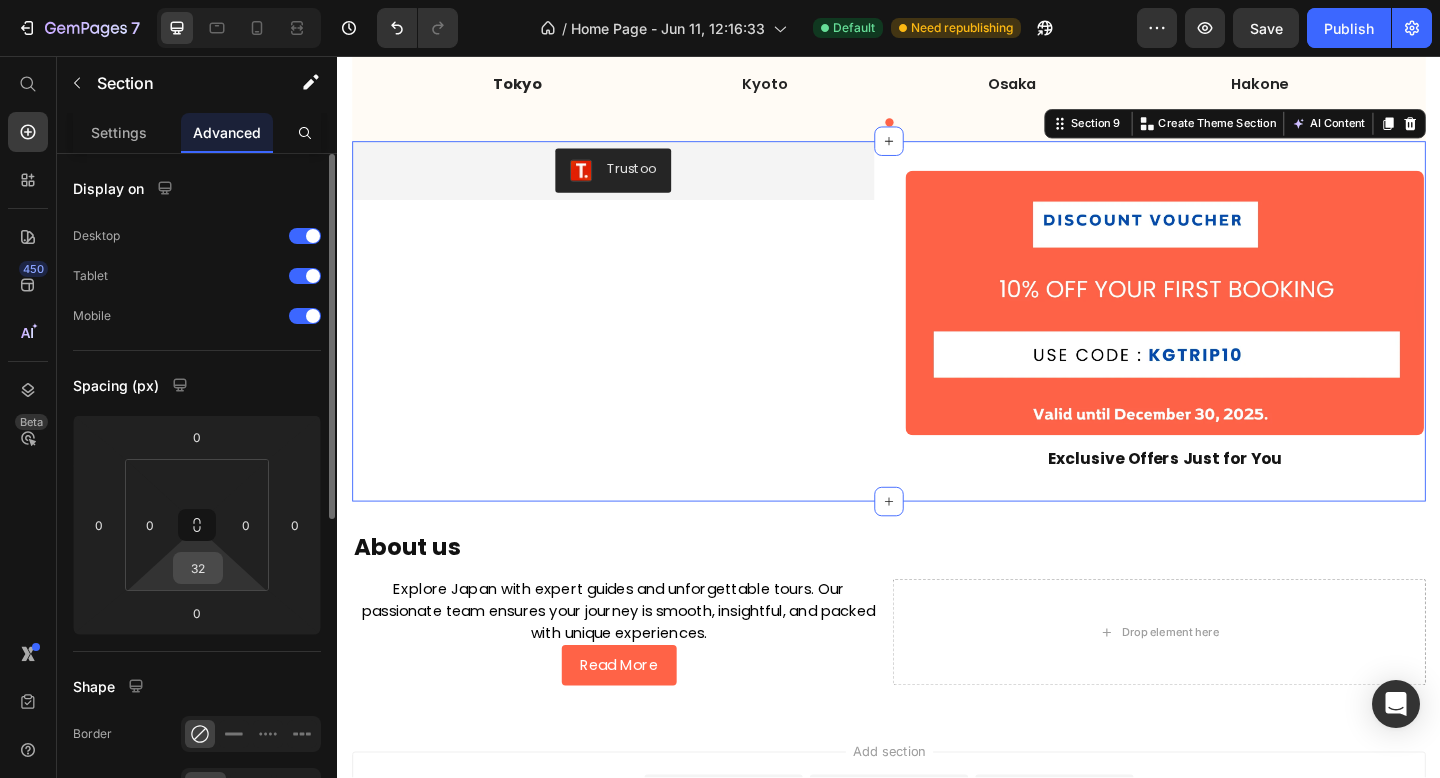 click on "32" at bounding box center (198, 568) 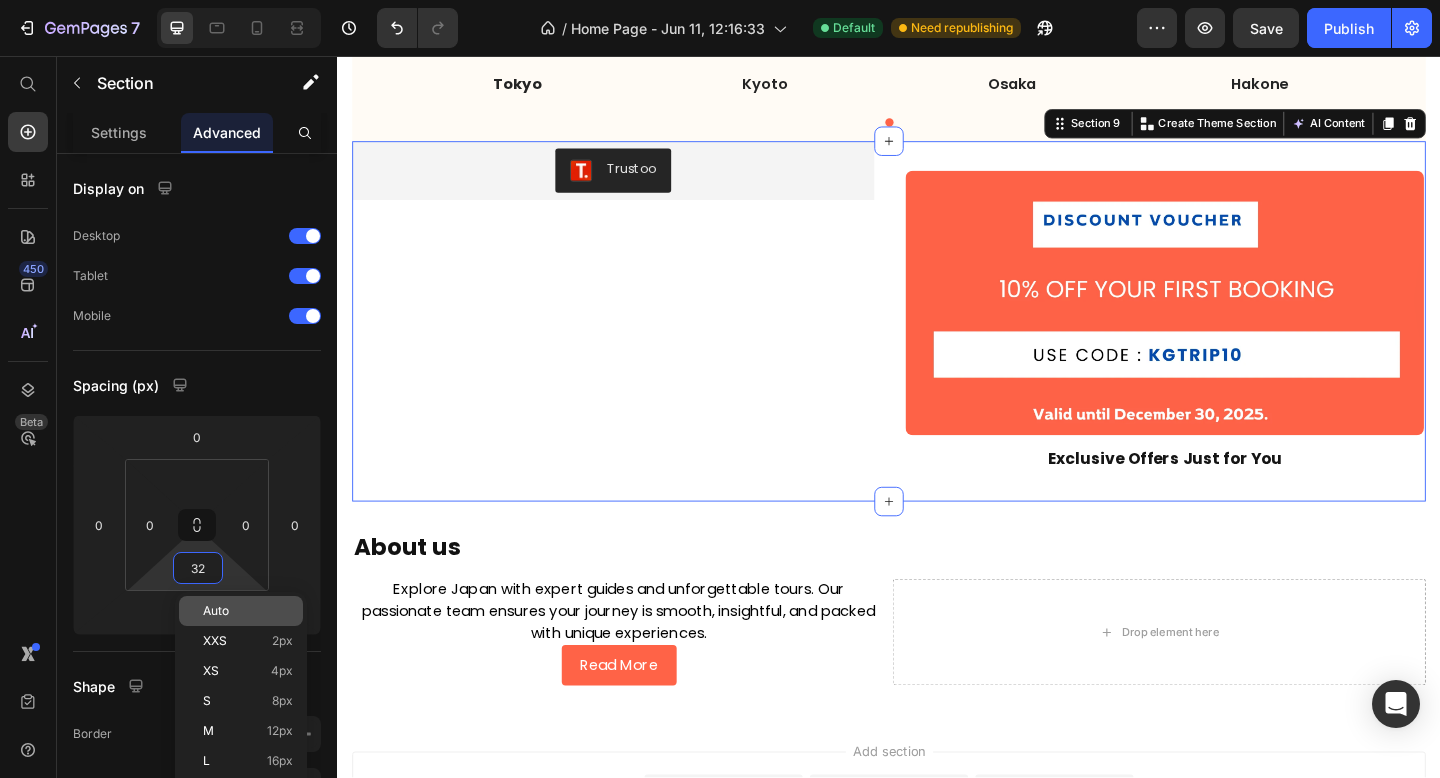 click on "Auto" 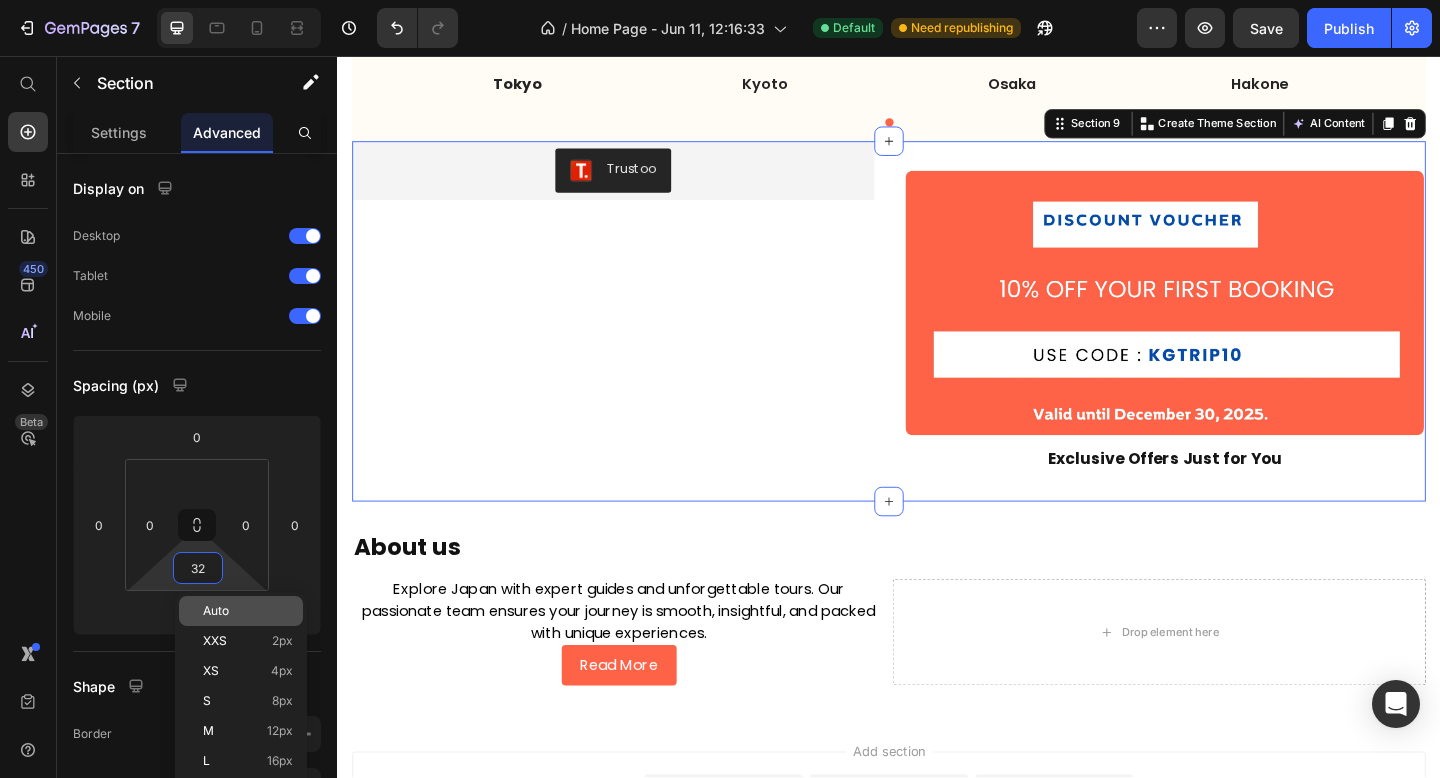 type 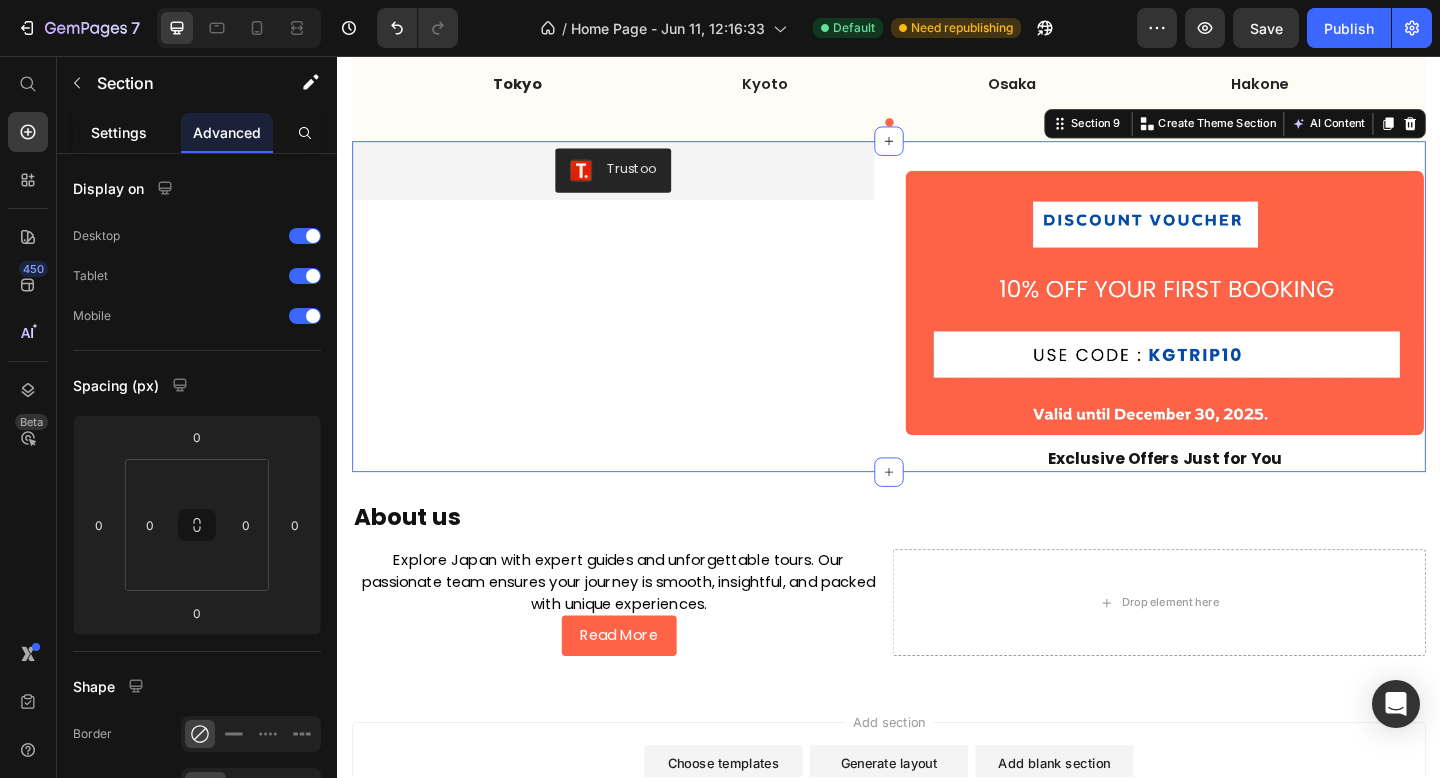 click on "Settings" at bounding box center [119, 132] 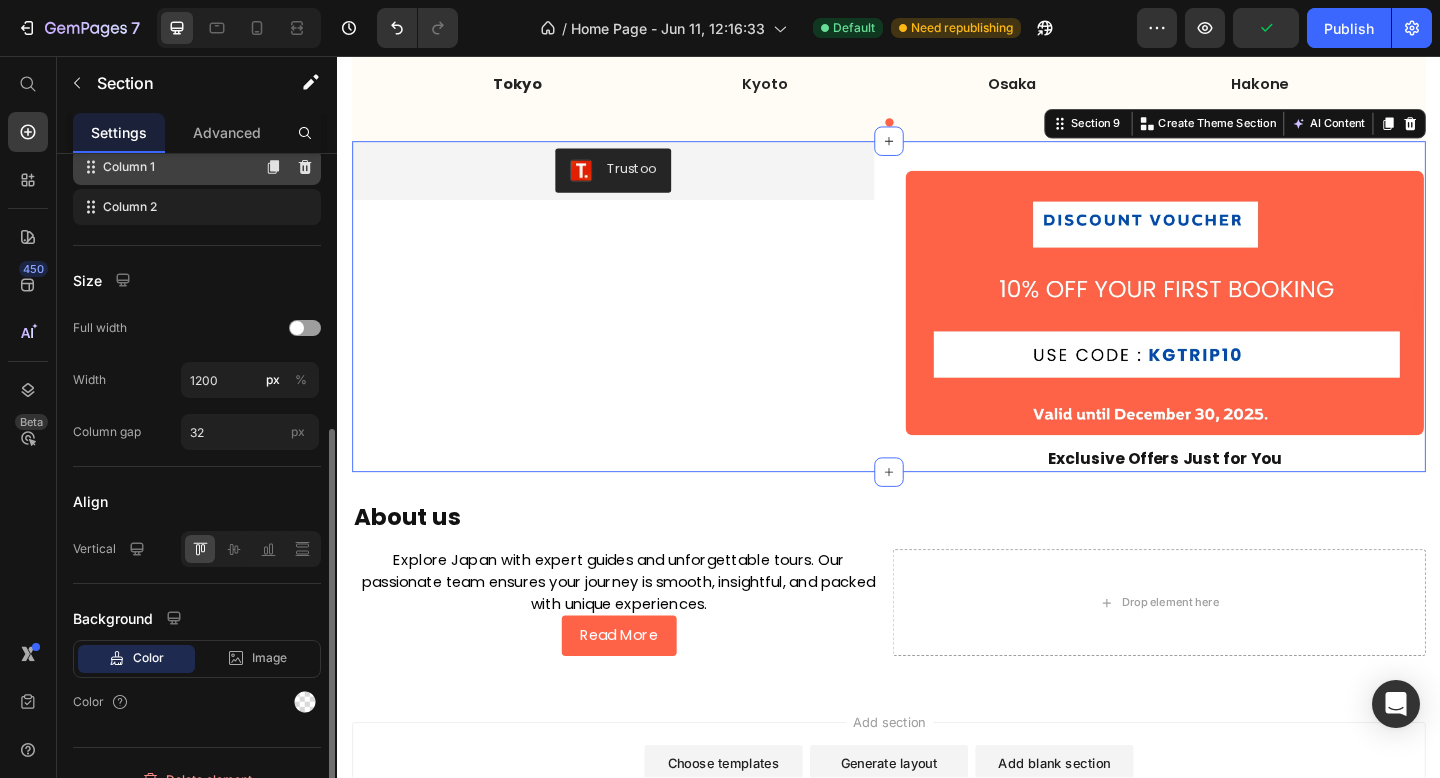 scroll, scrollTop: 388, scrollLeft: 0, axis: vertical 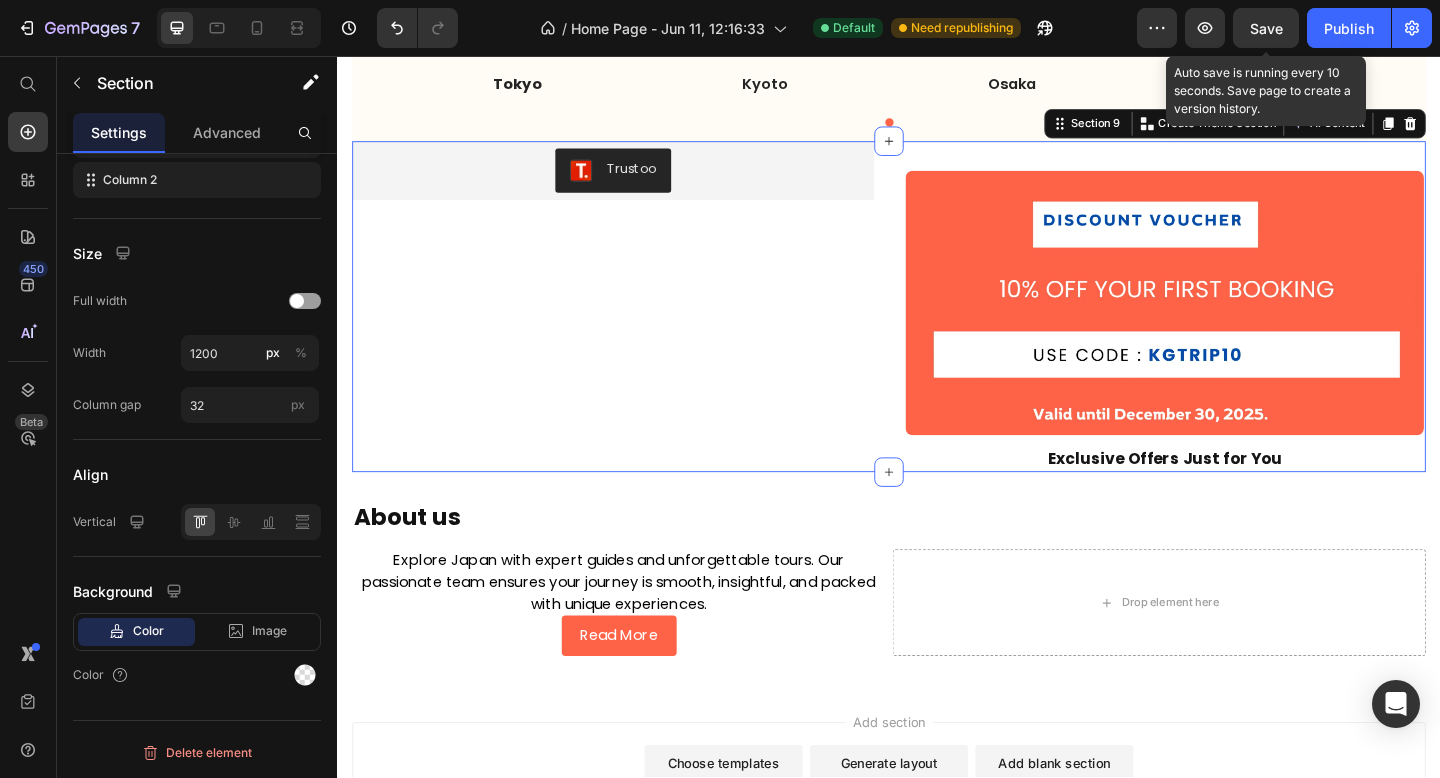click on "Save" 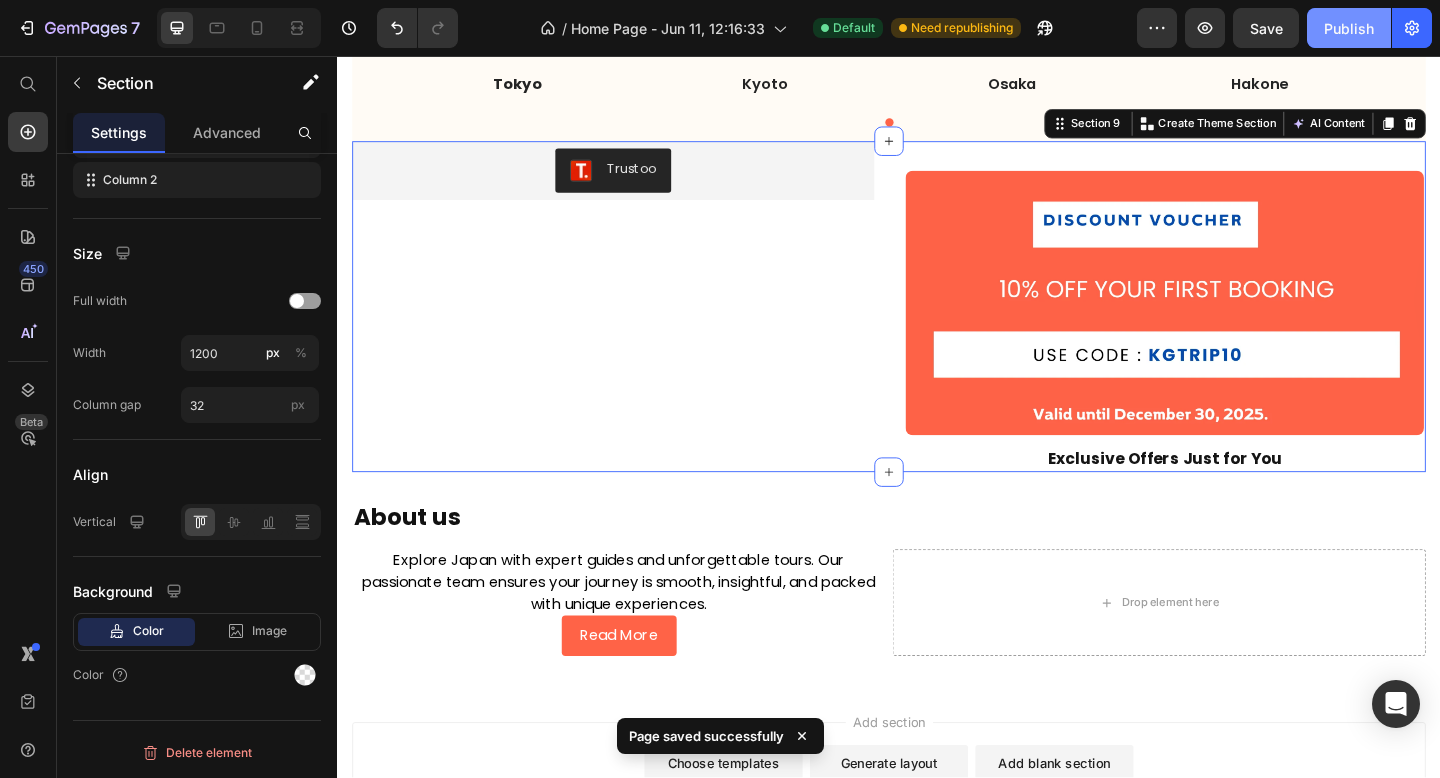 click on "Publish" 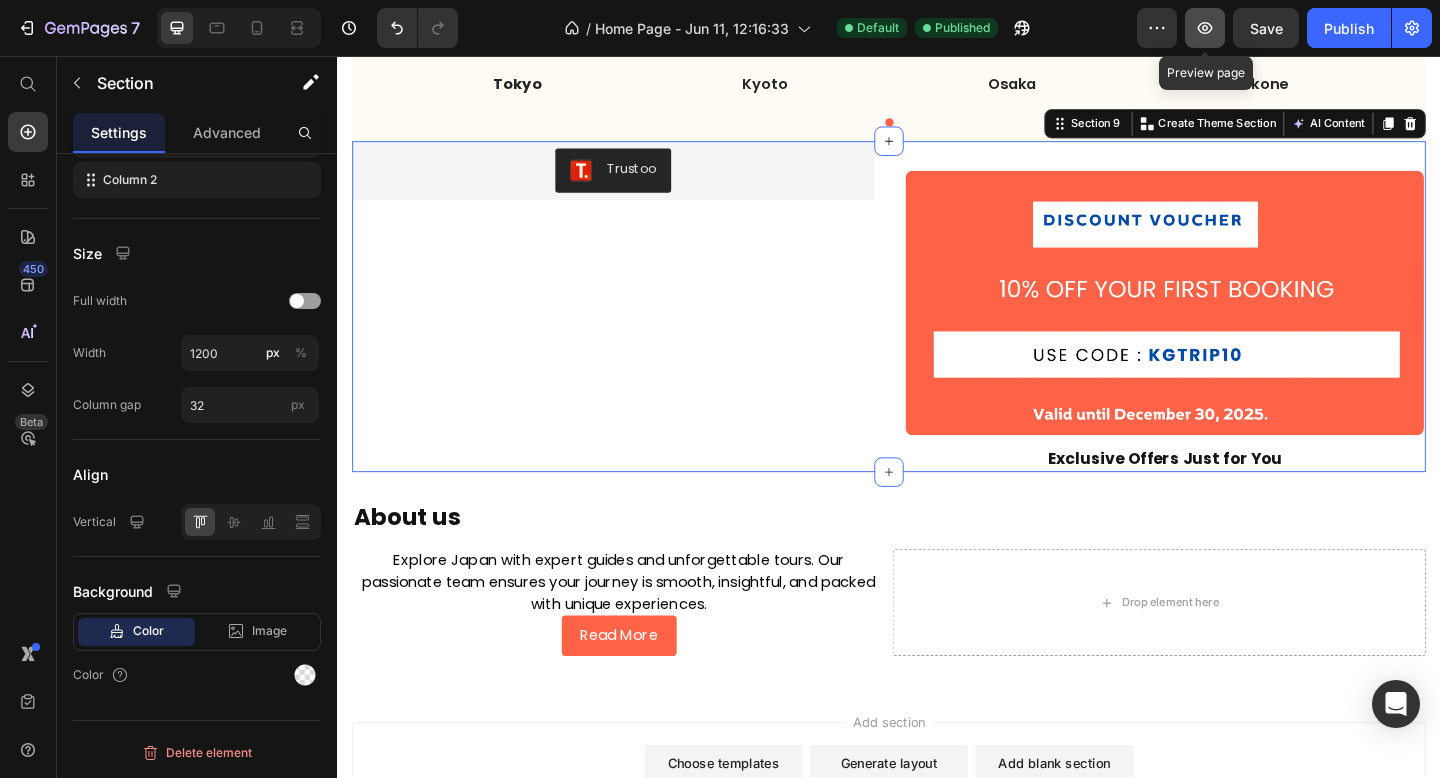 click 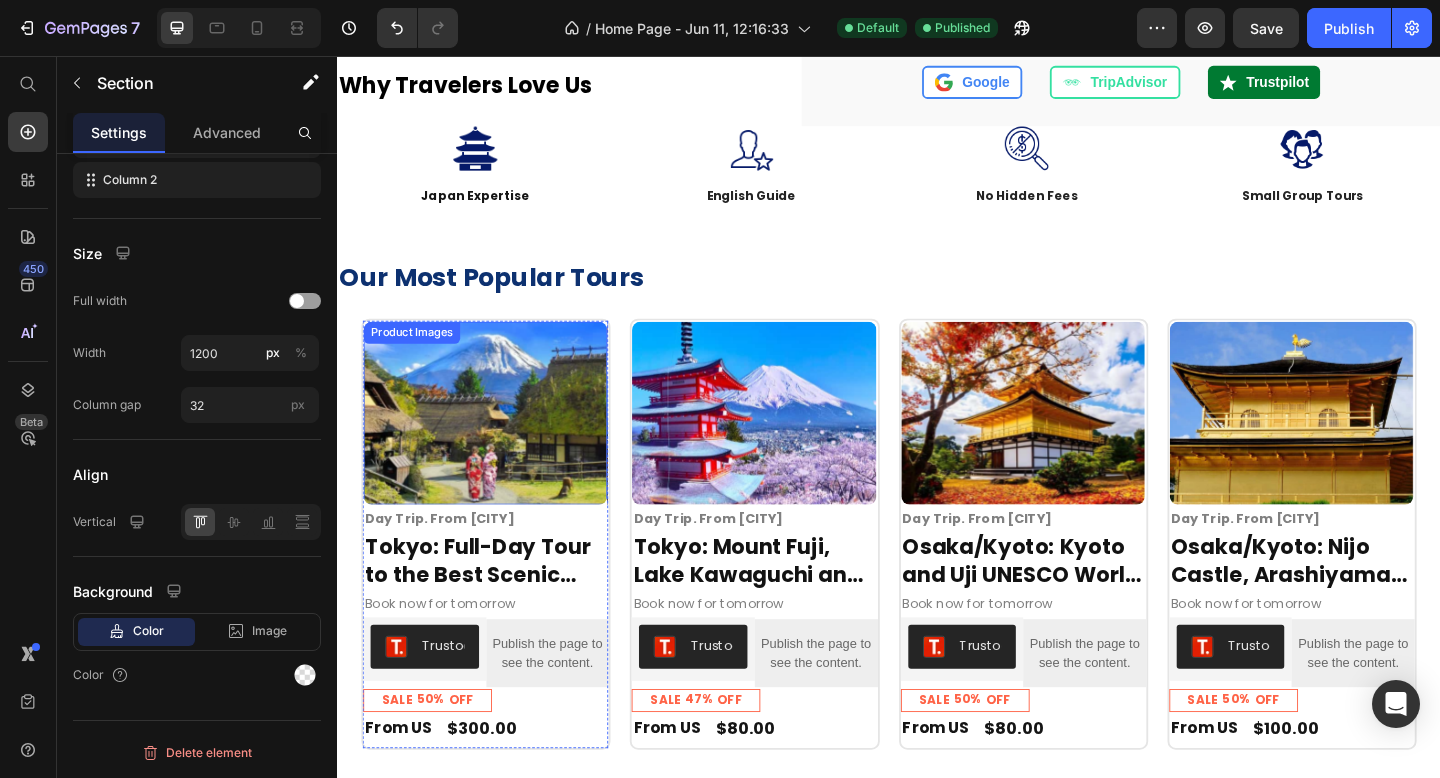 scroll, scrollTop: 63, scrollLeft: 0, axis: vertical 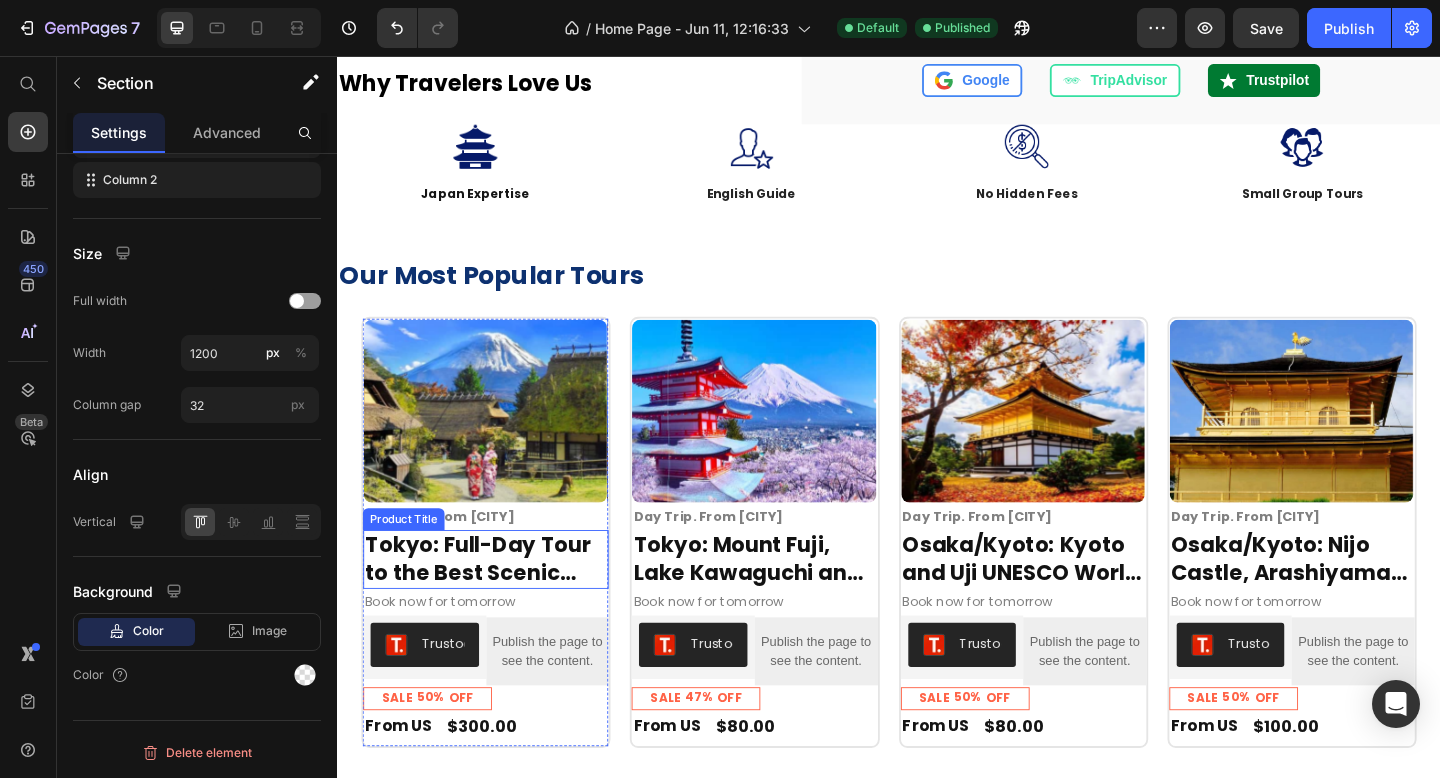 click on "Tokyo: Full-Day Tour to the Best Scenic Spots of Mount Fuji" at bounding box center (498, 604) 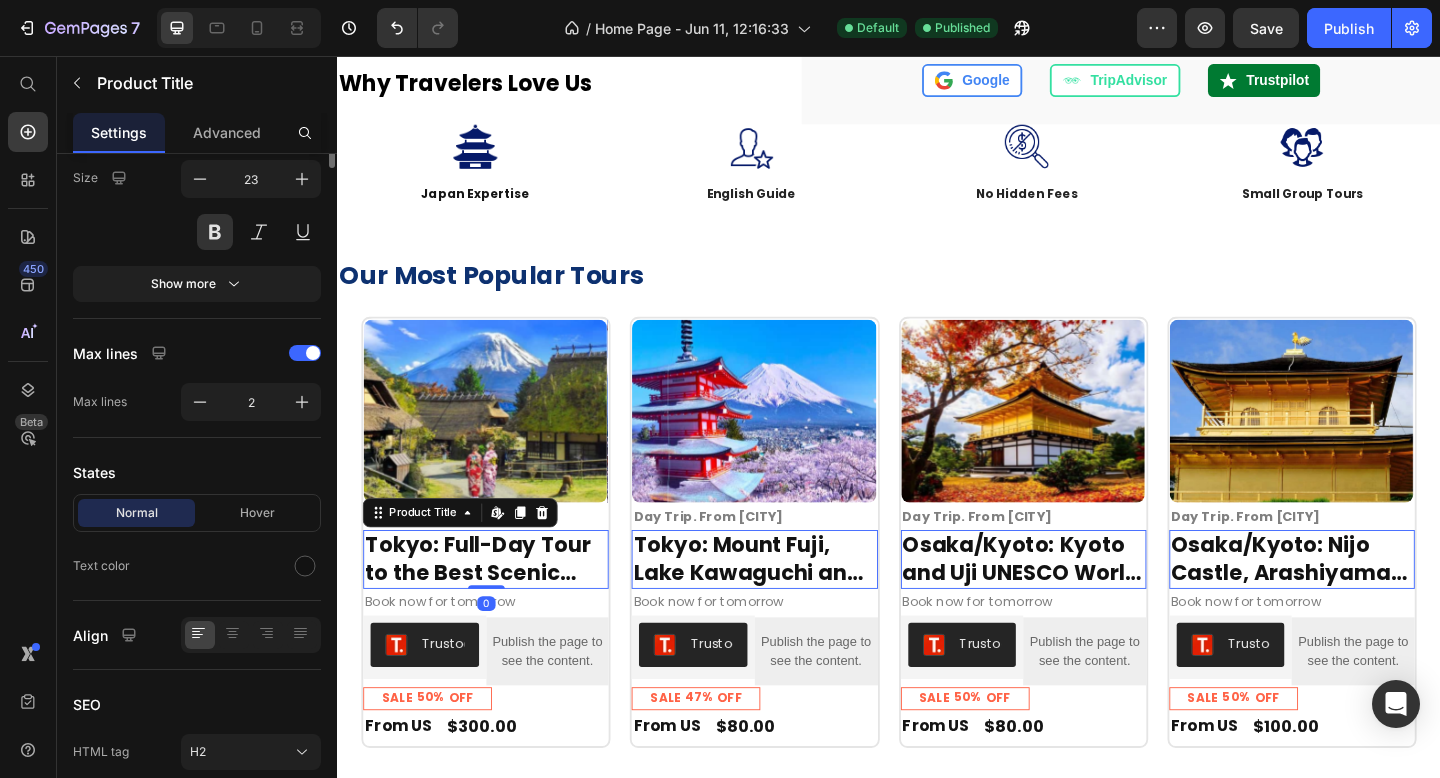 scroll, scrollTop: 0, scrollLeft: 0, axis: both 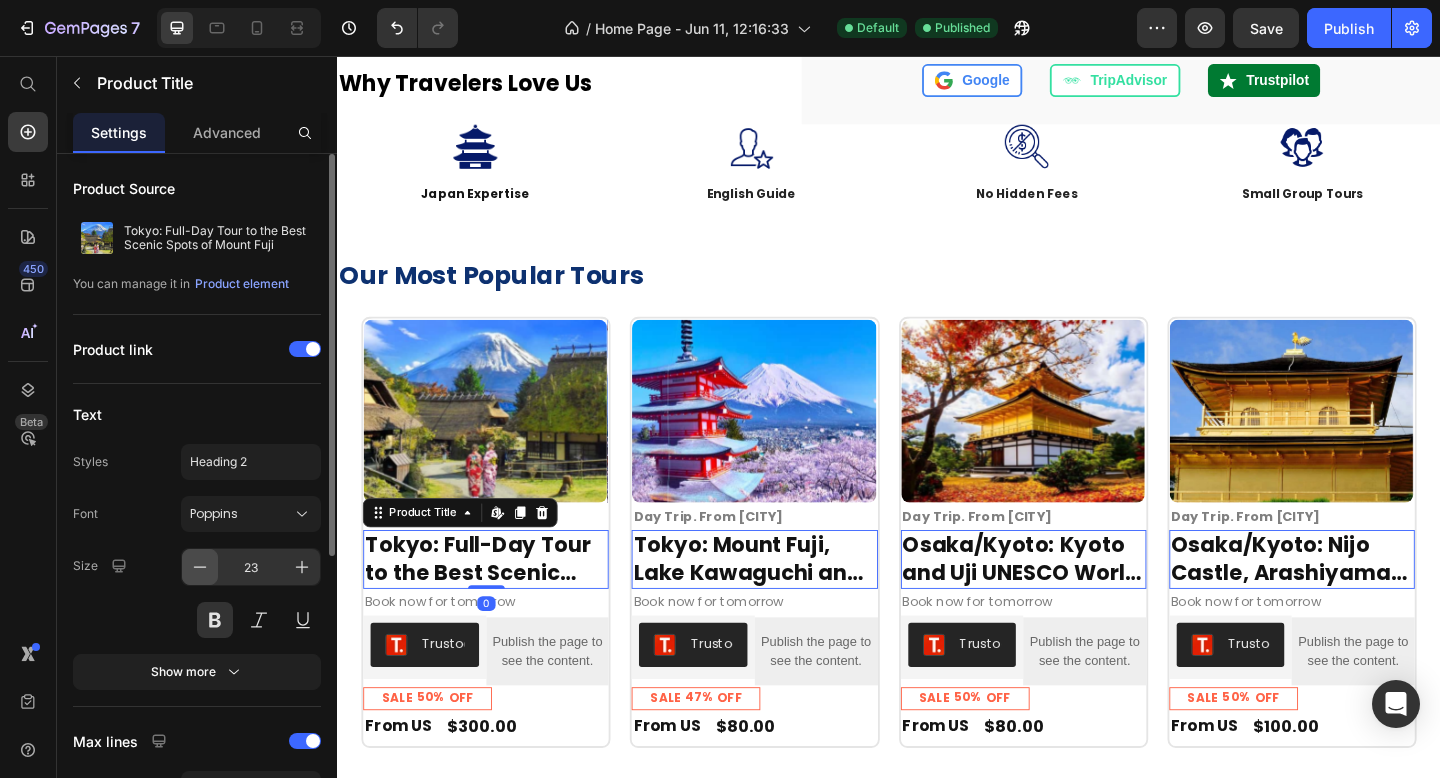 click 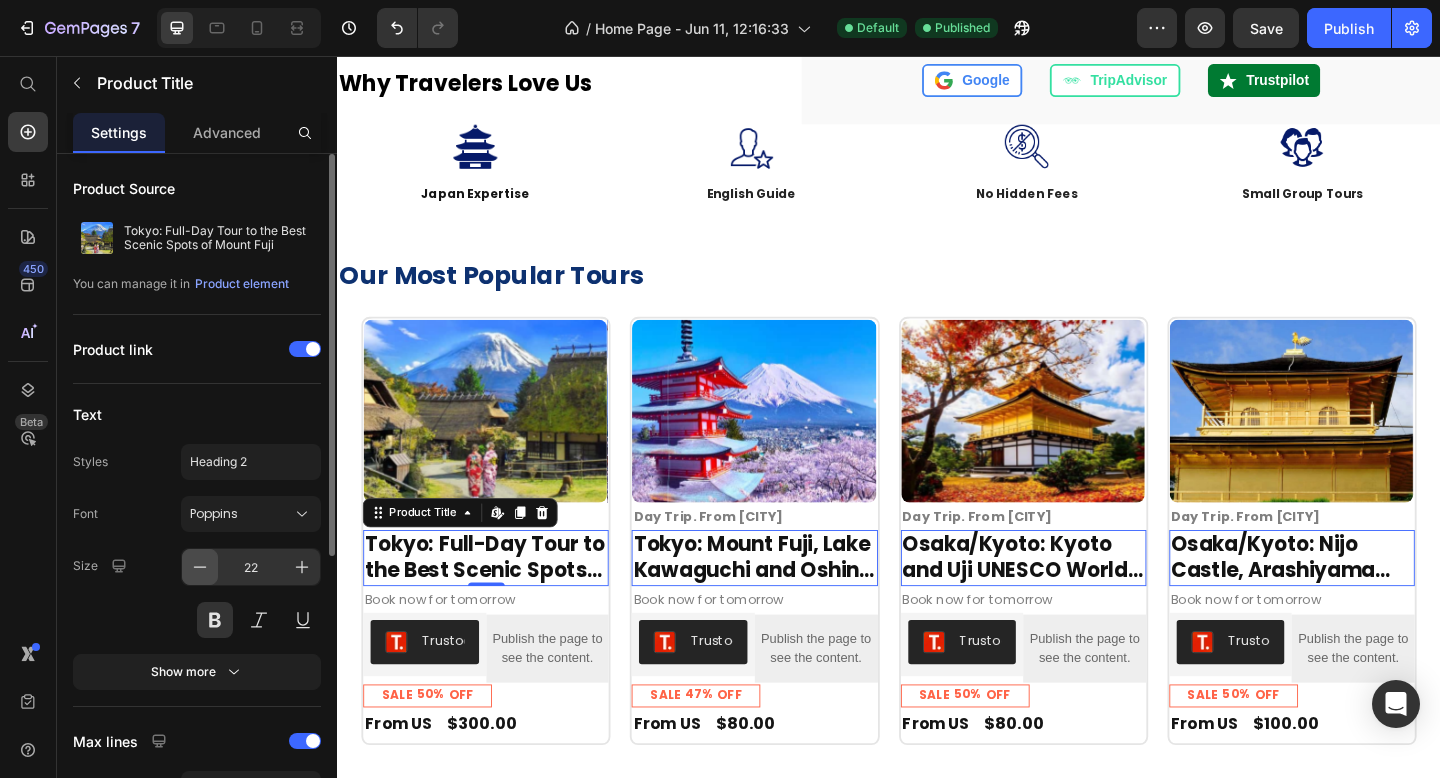 click 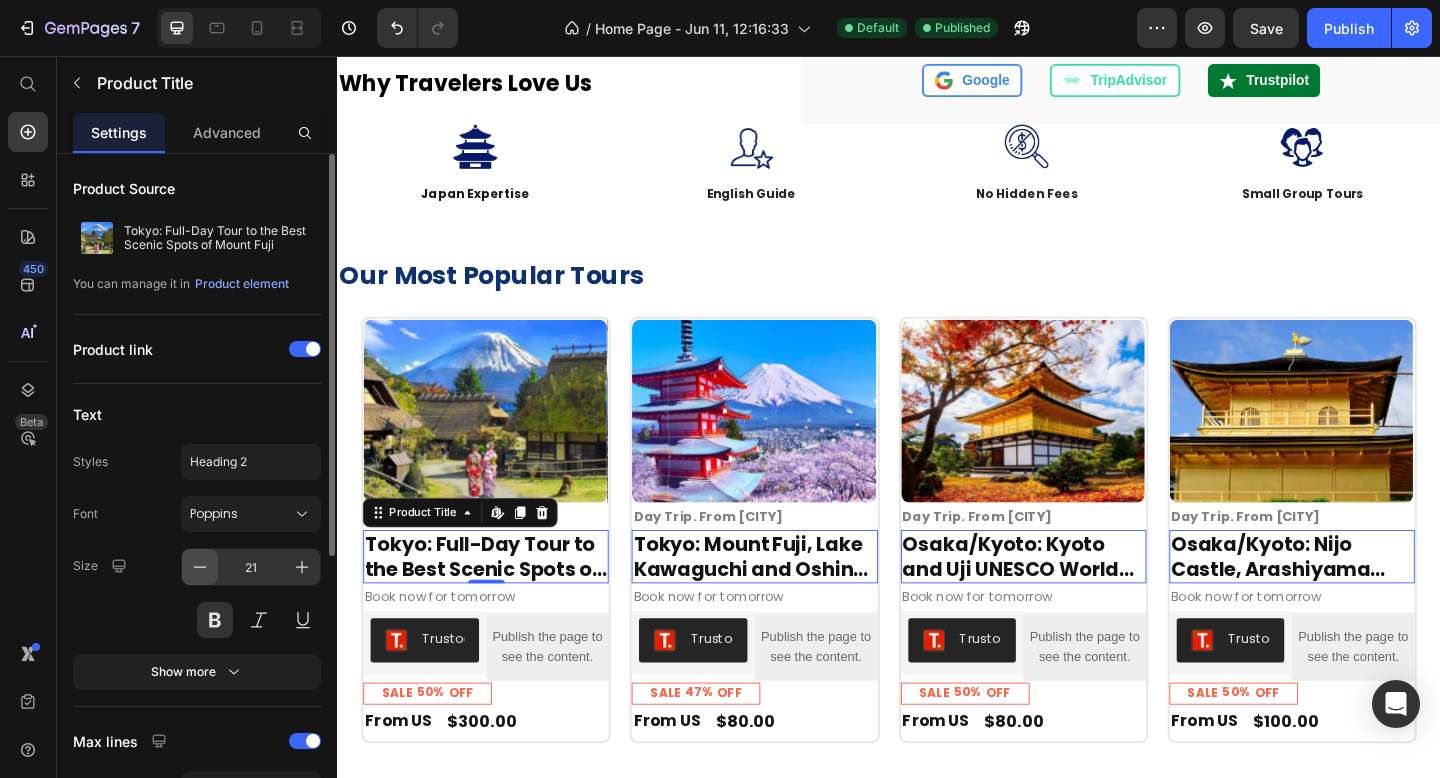 click 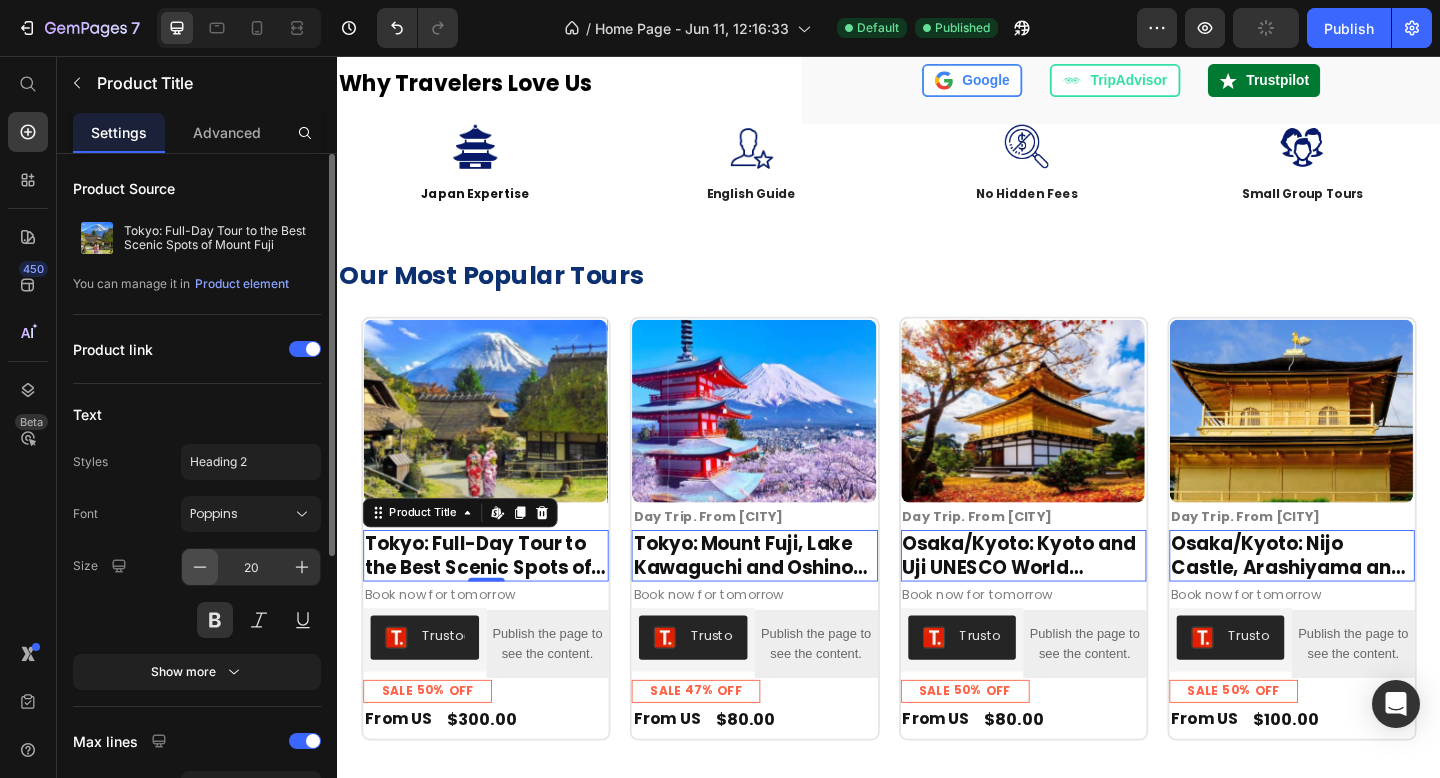 click 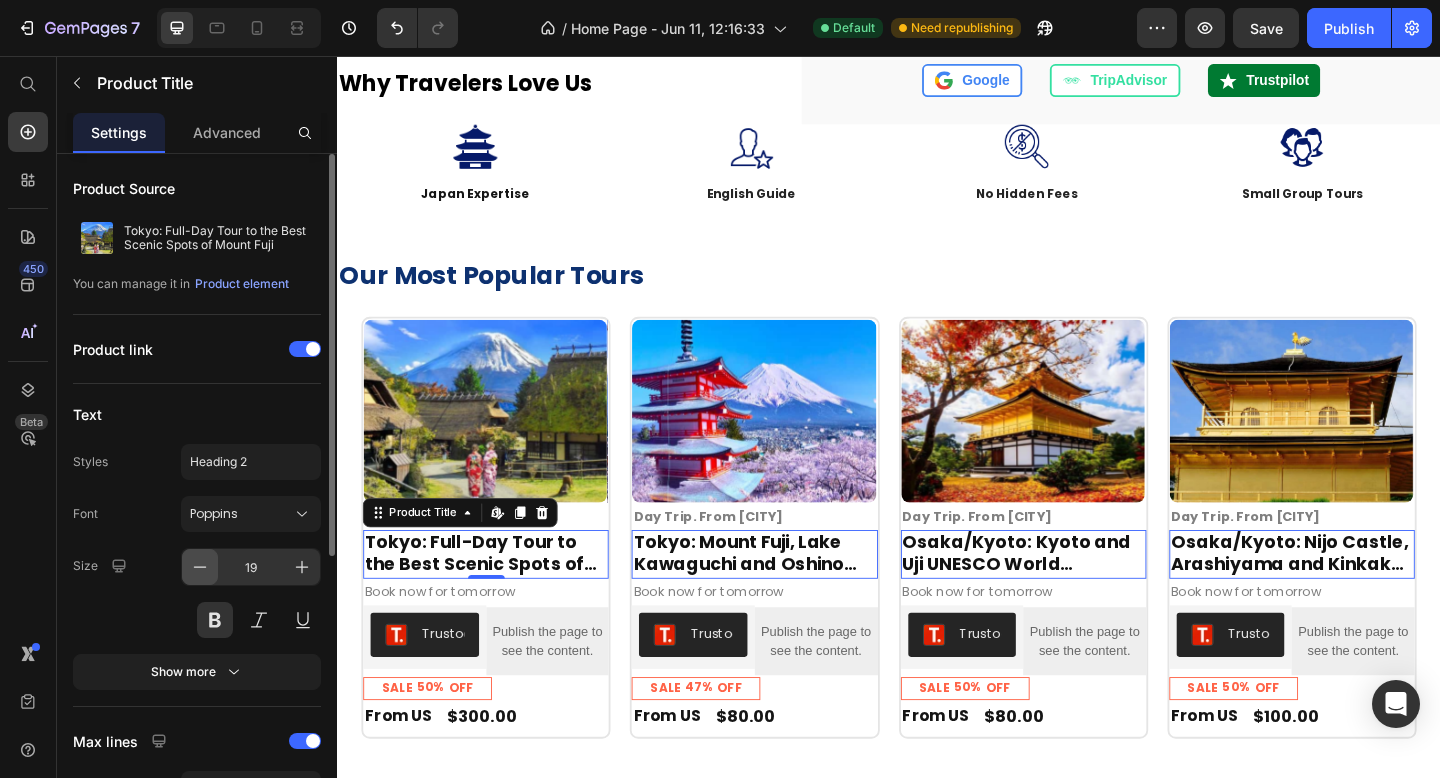 click 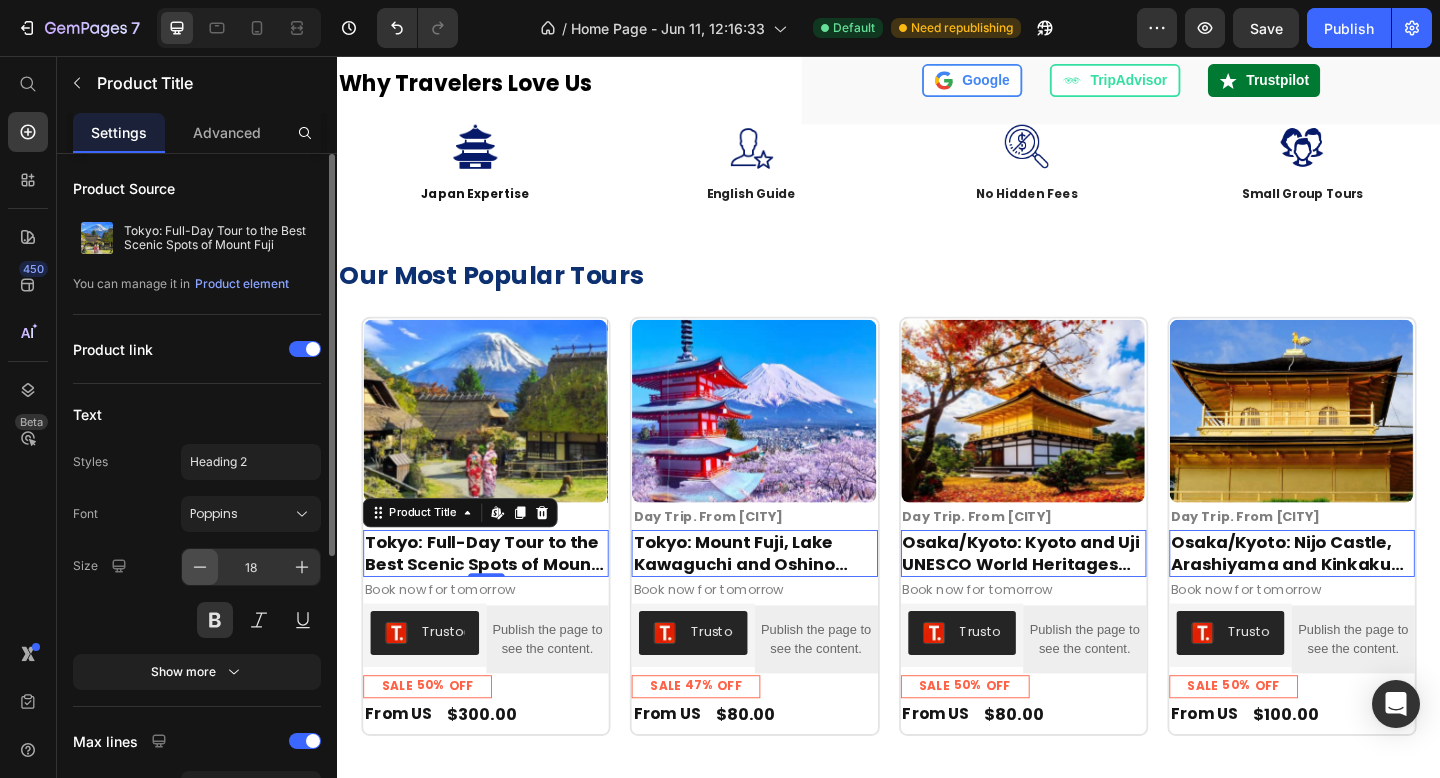 click 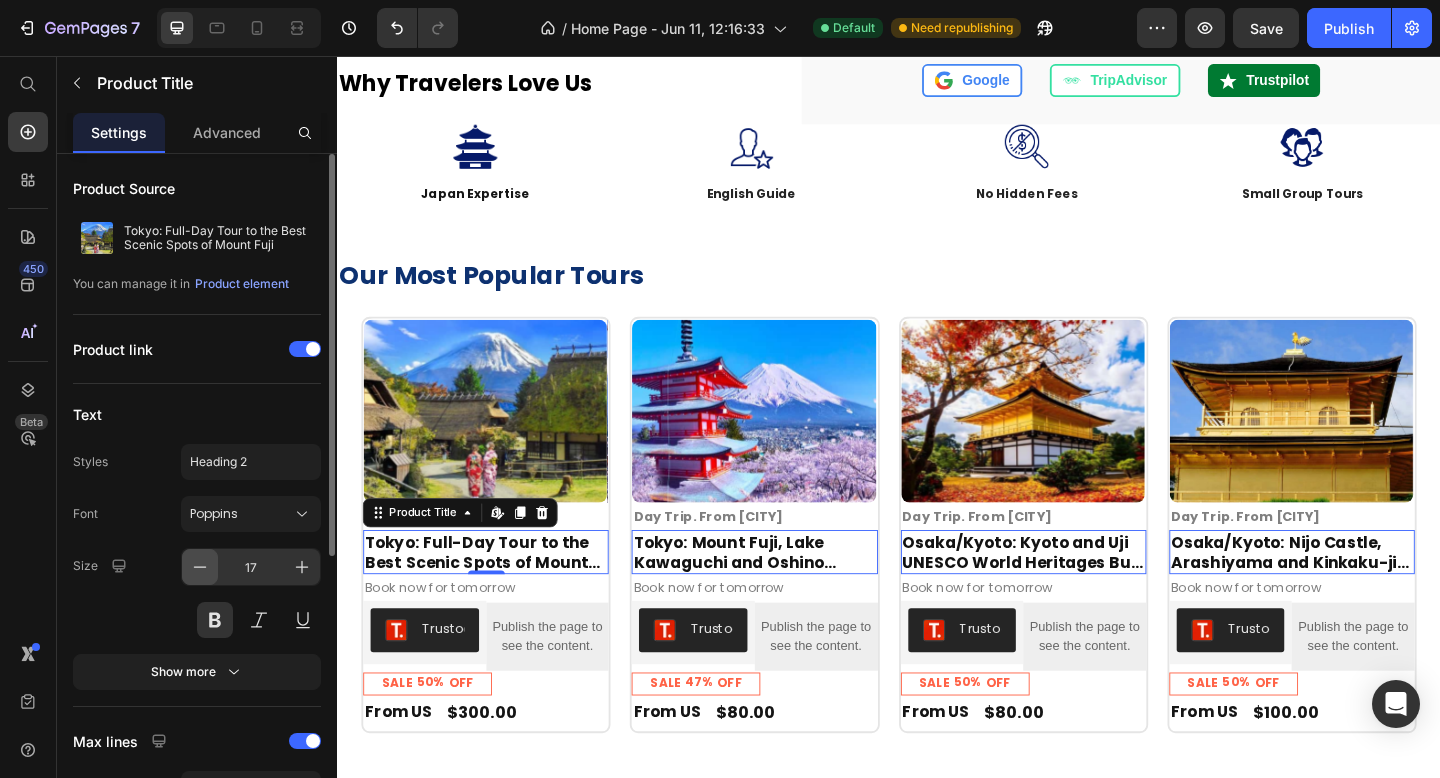 click 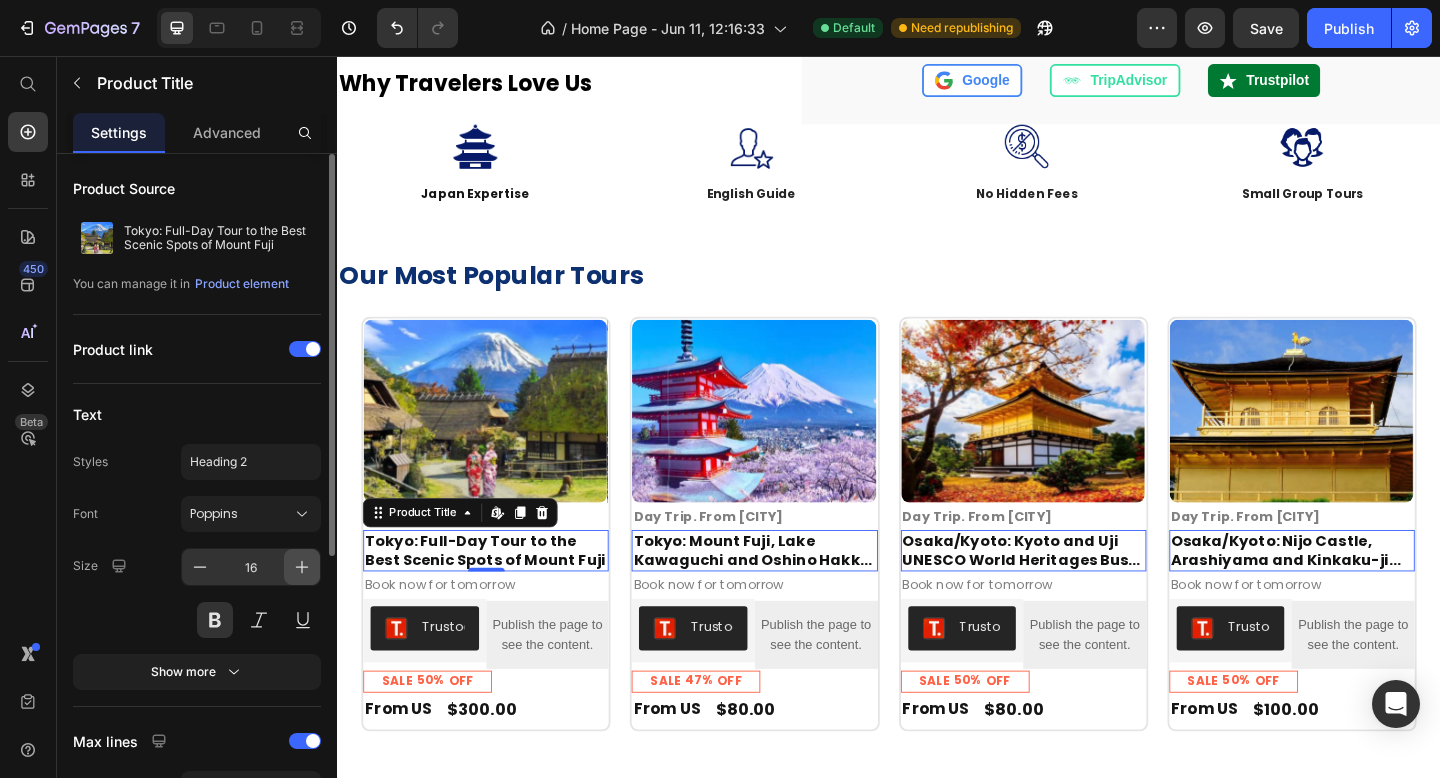 click 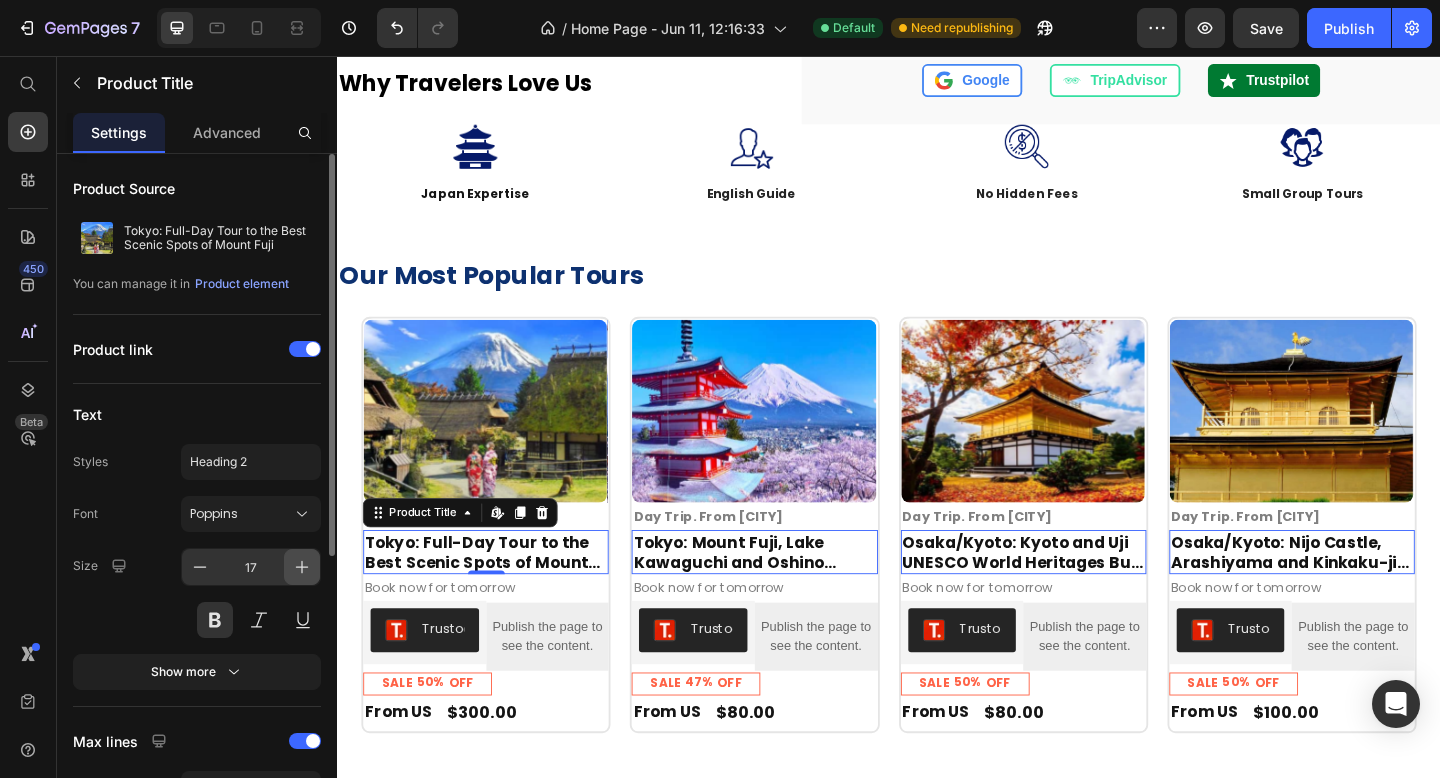 click 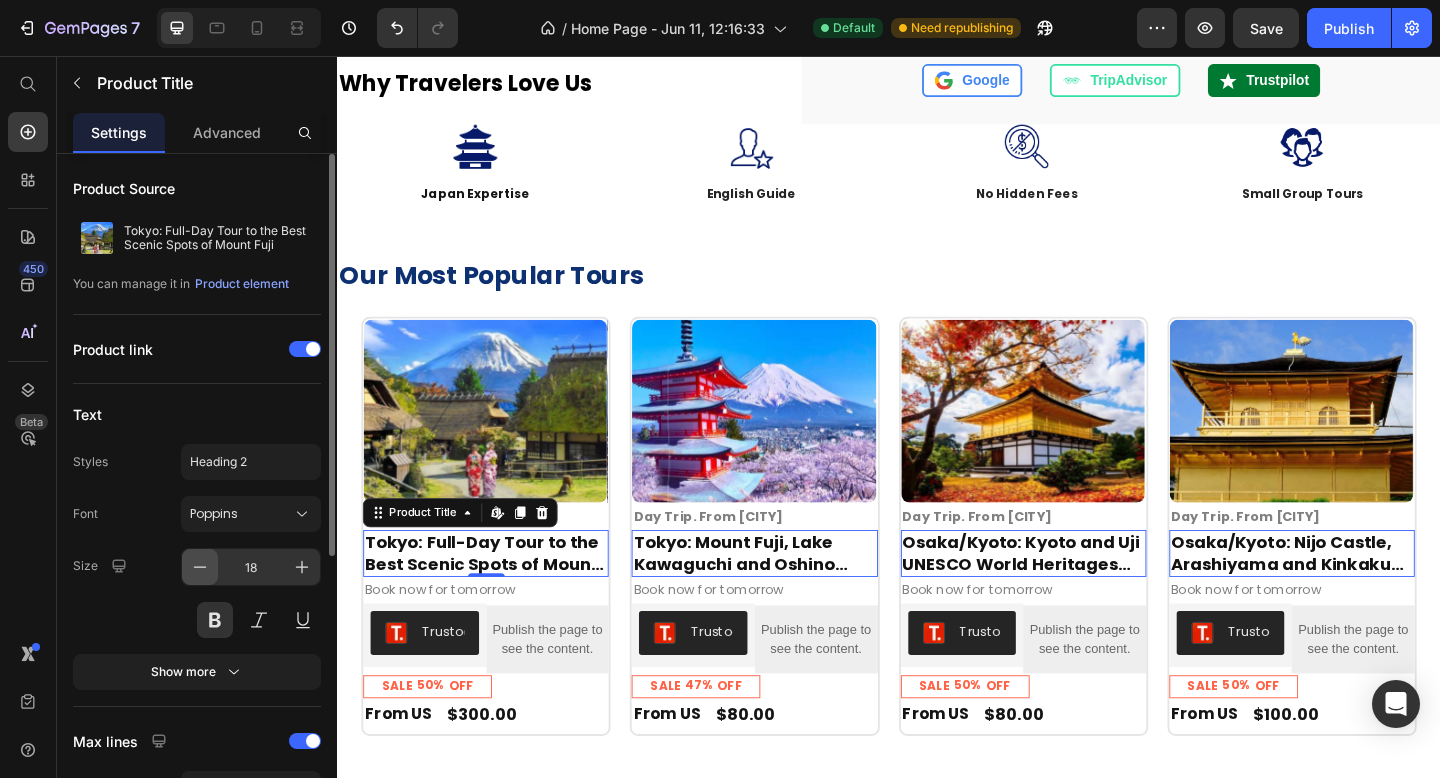 click 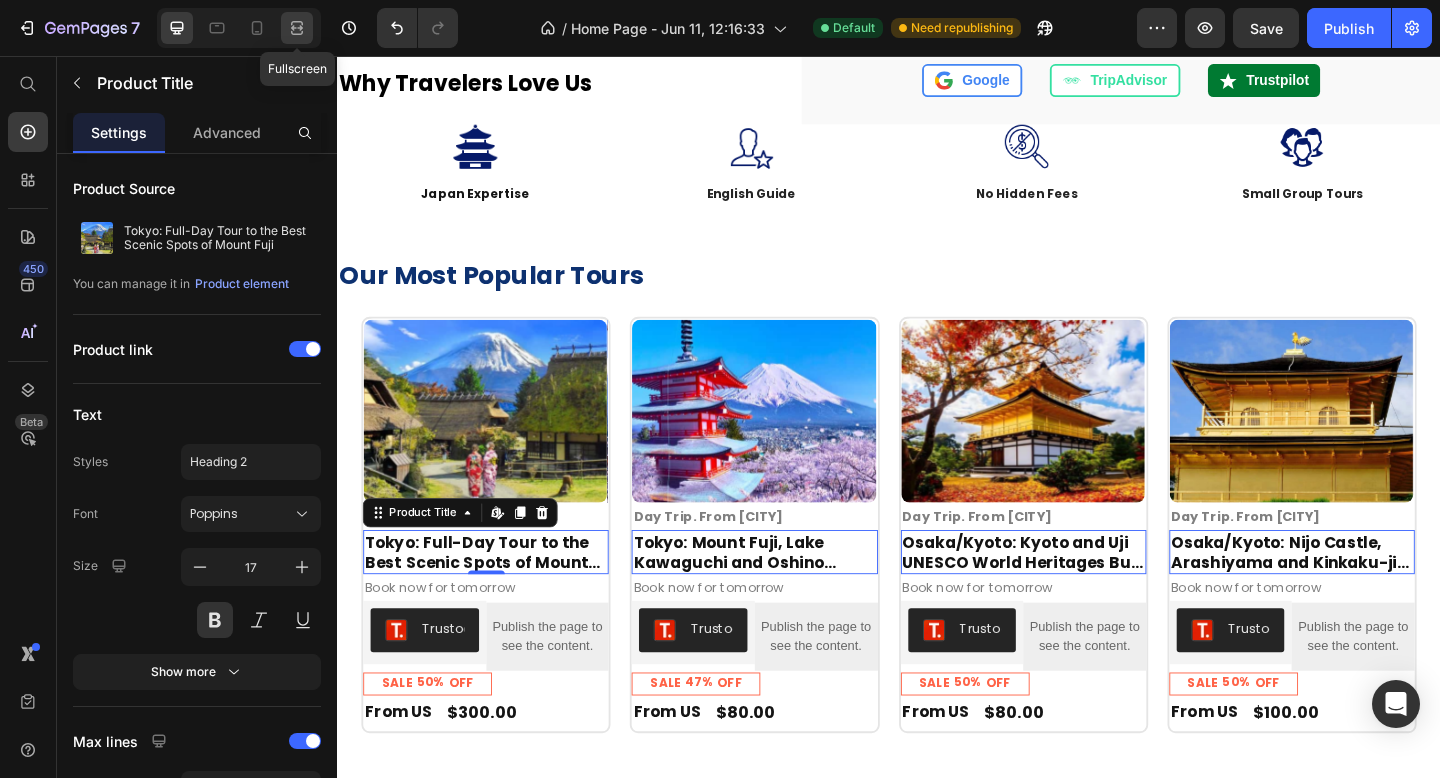 click 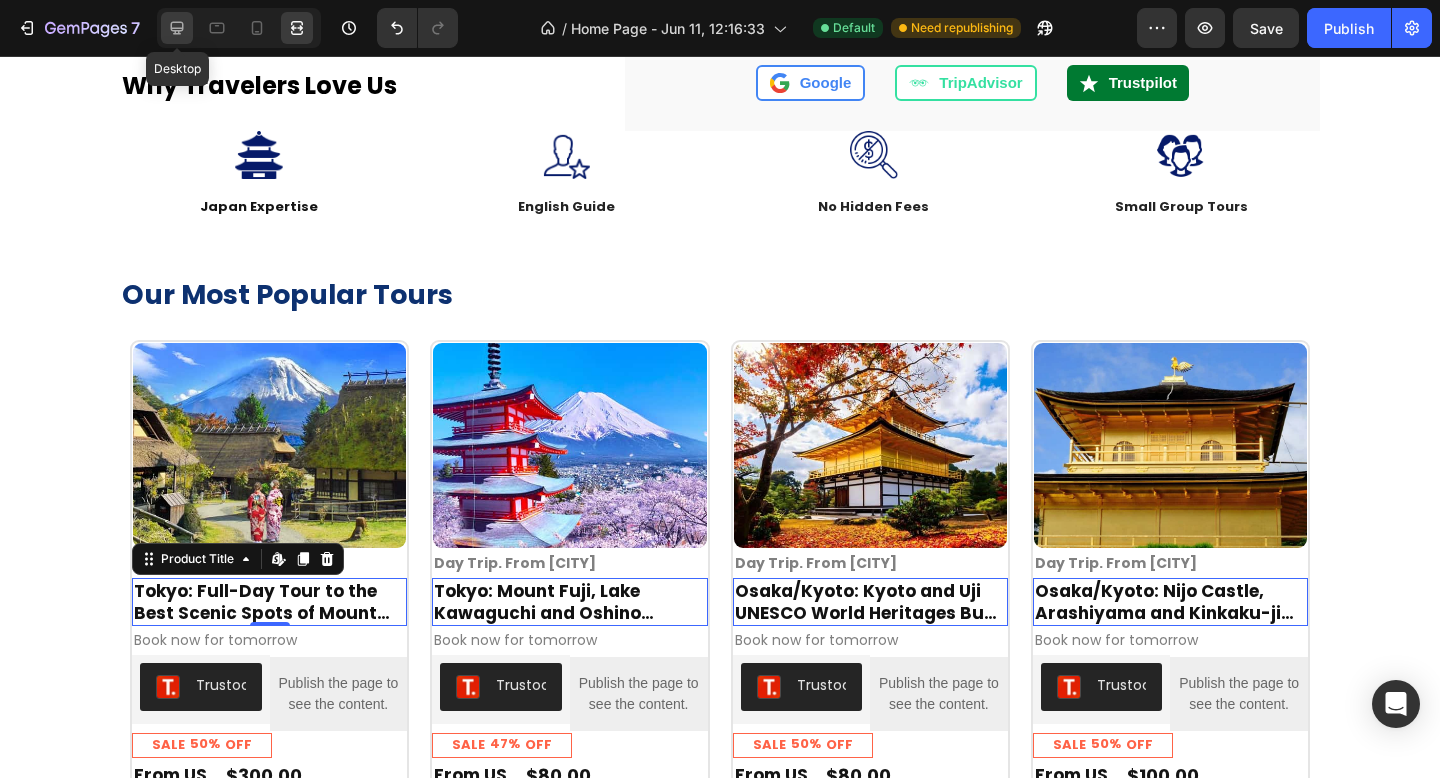 click 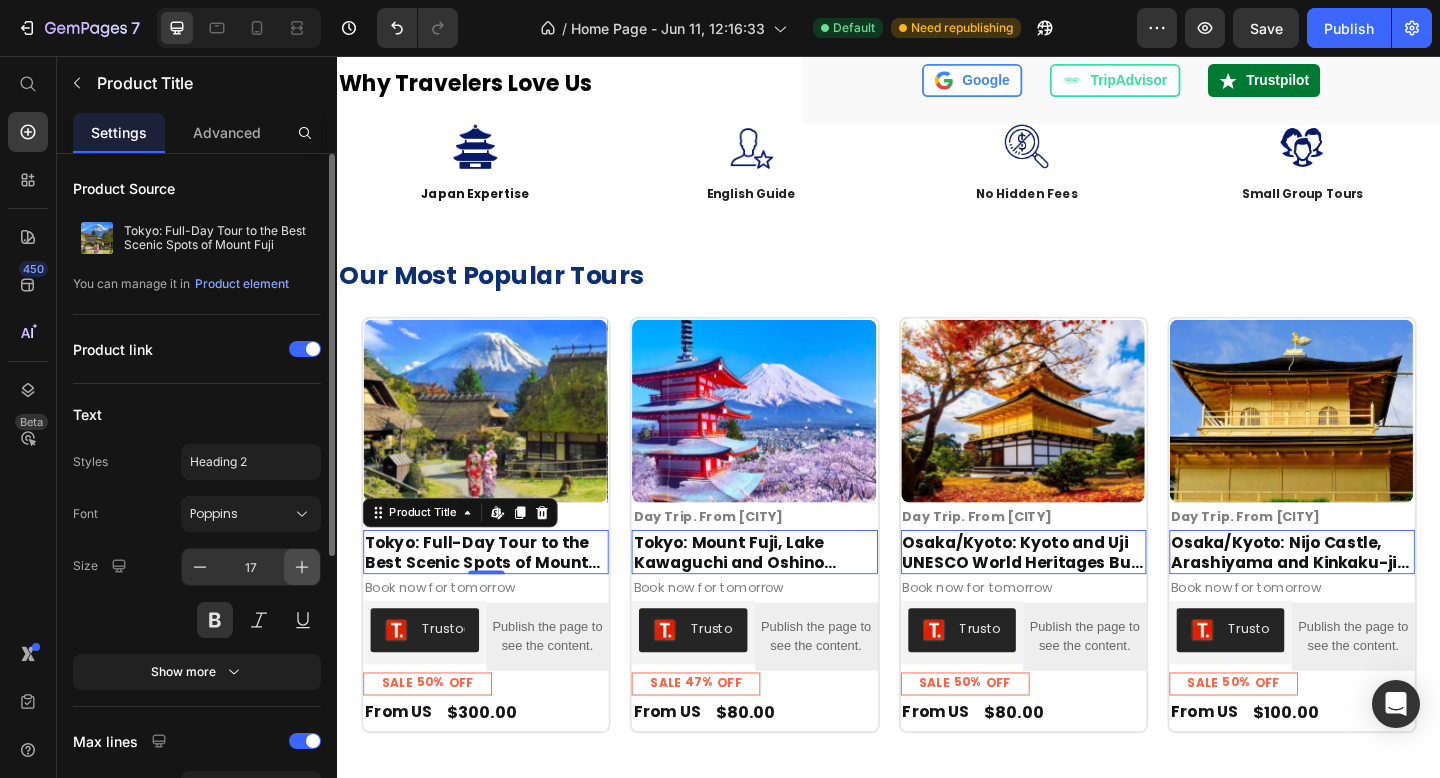 click 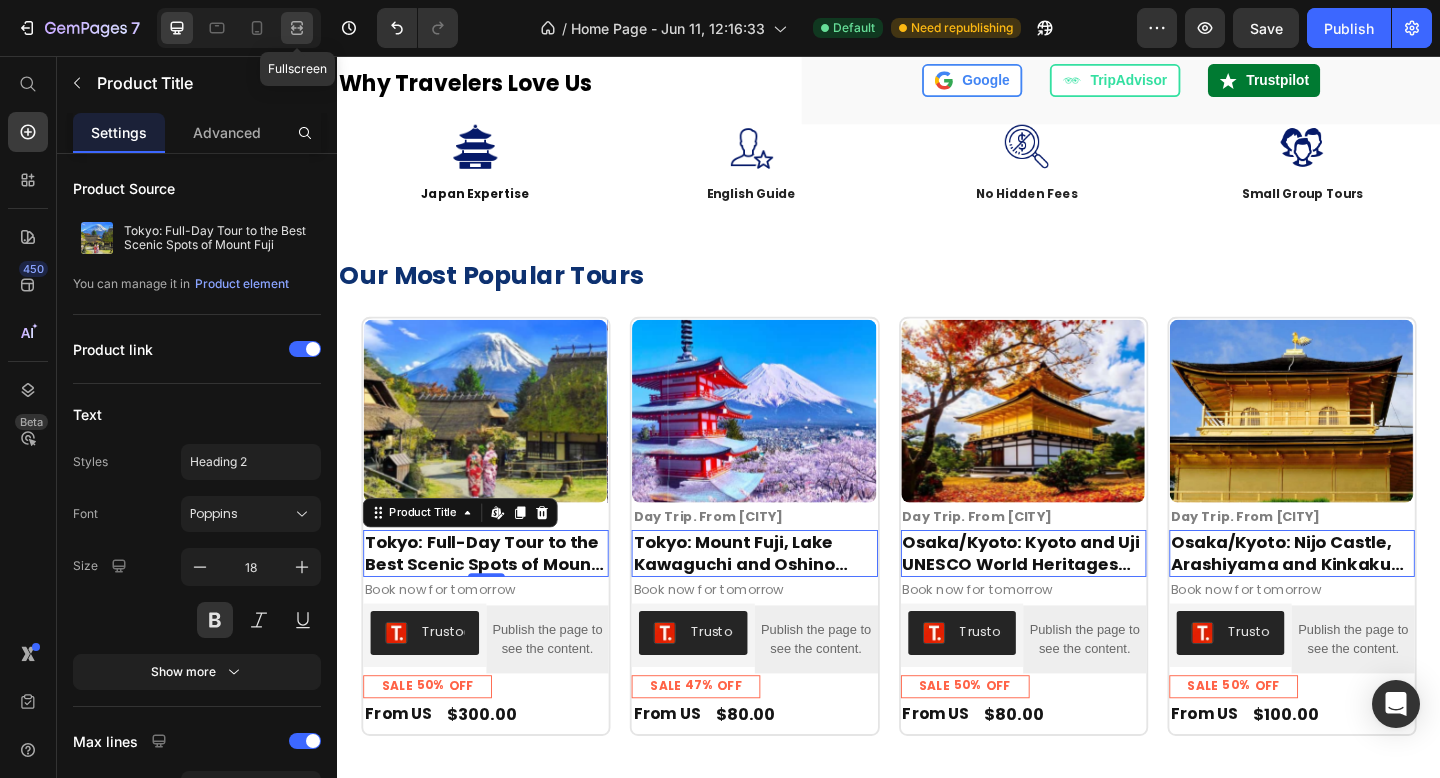 click 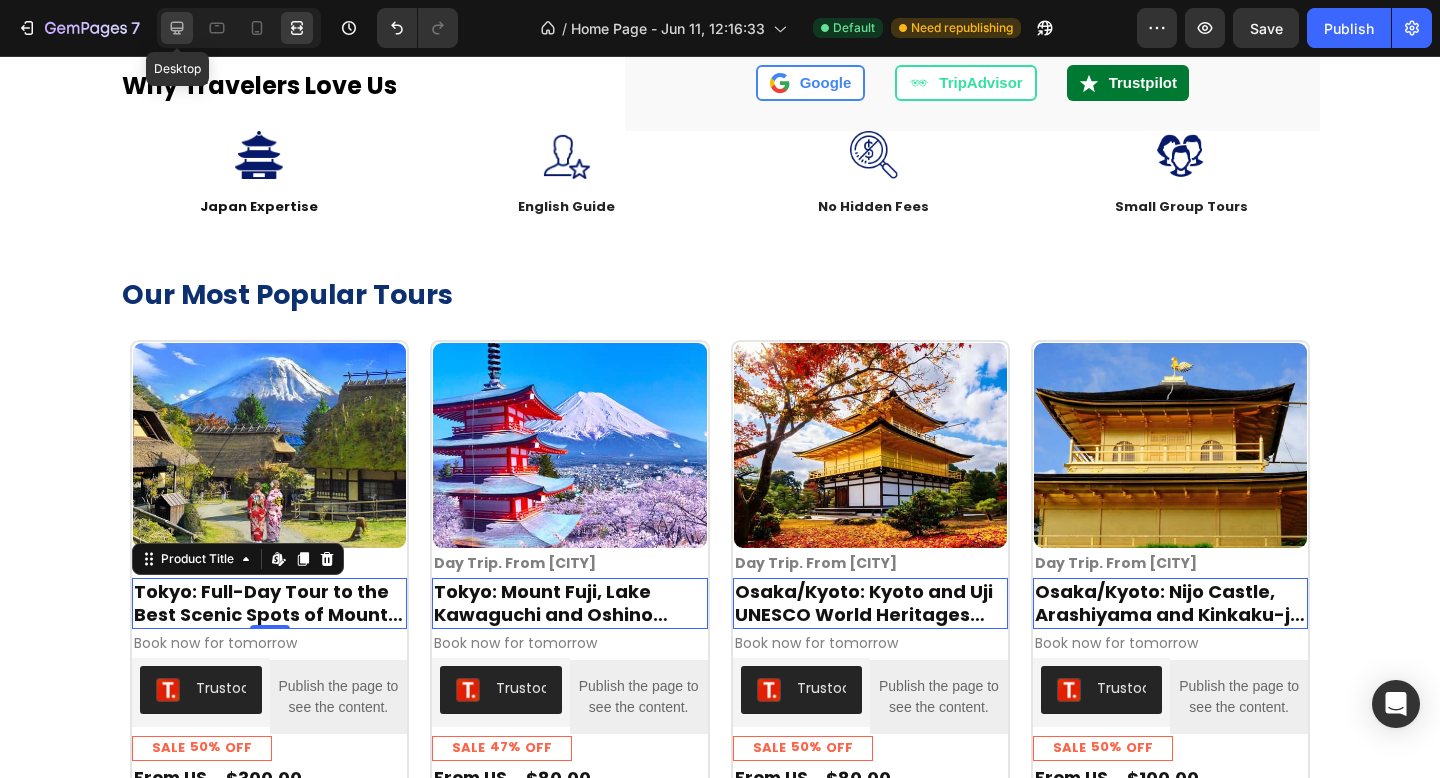 click 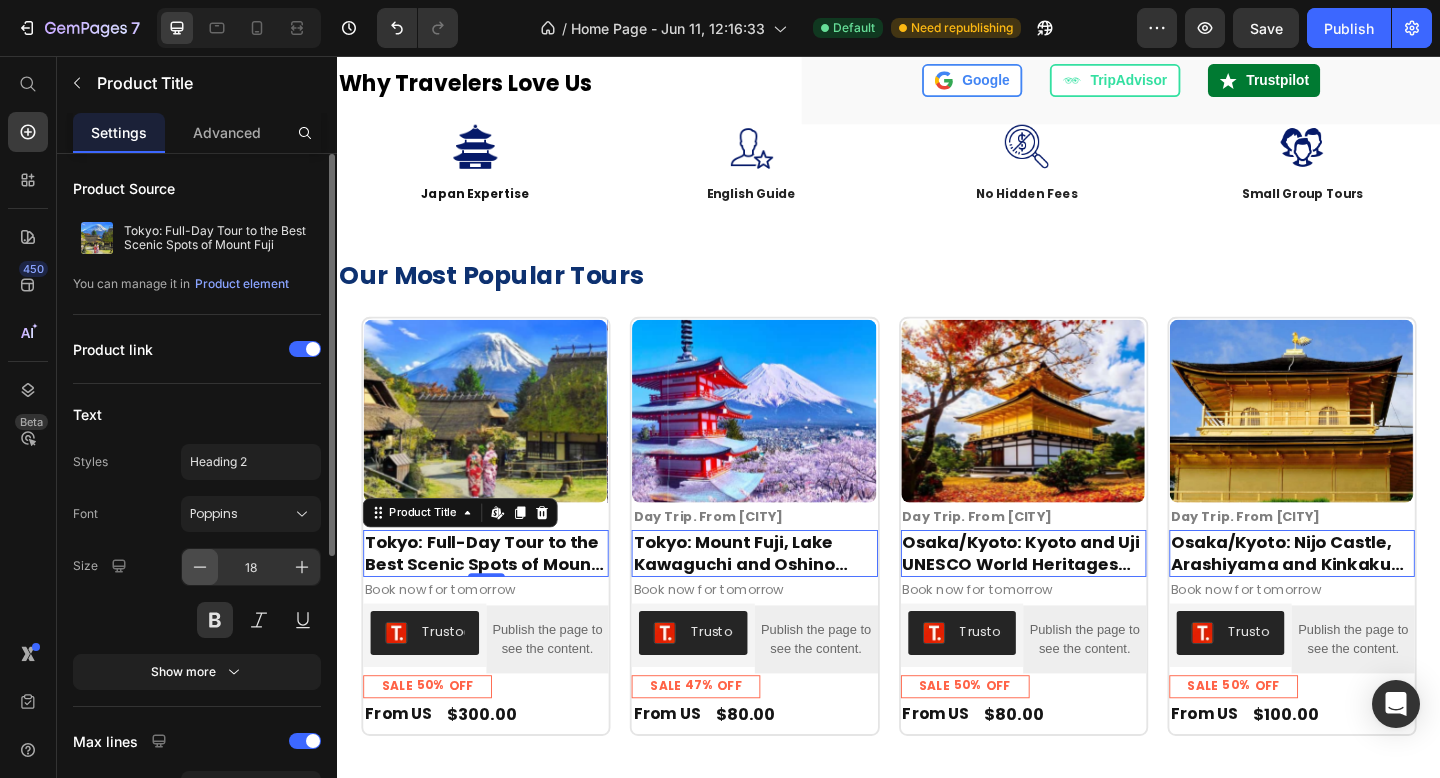 click 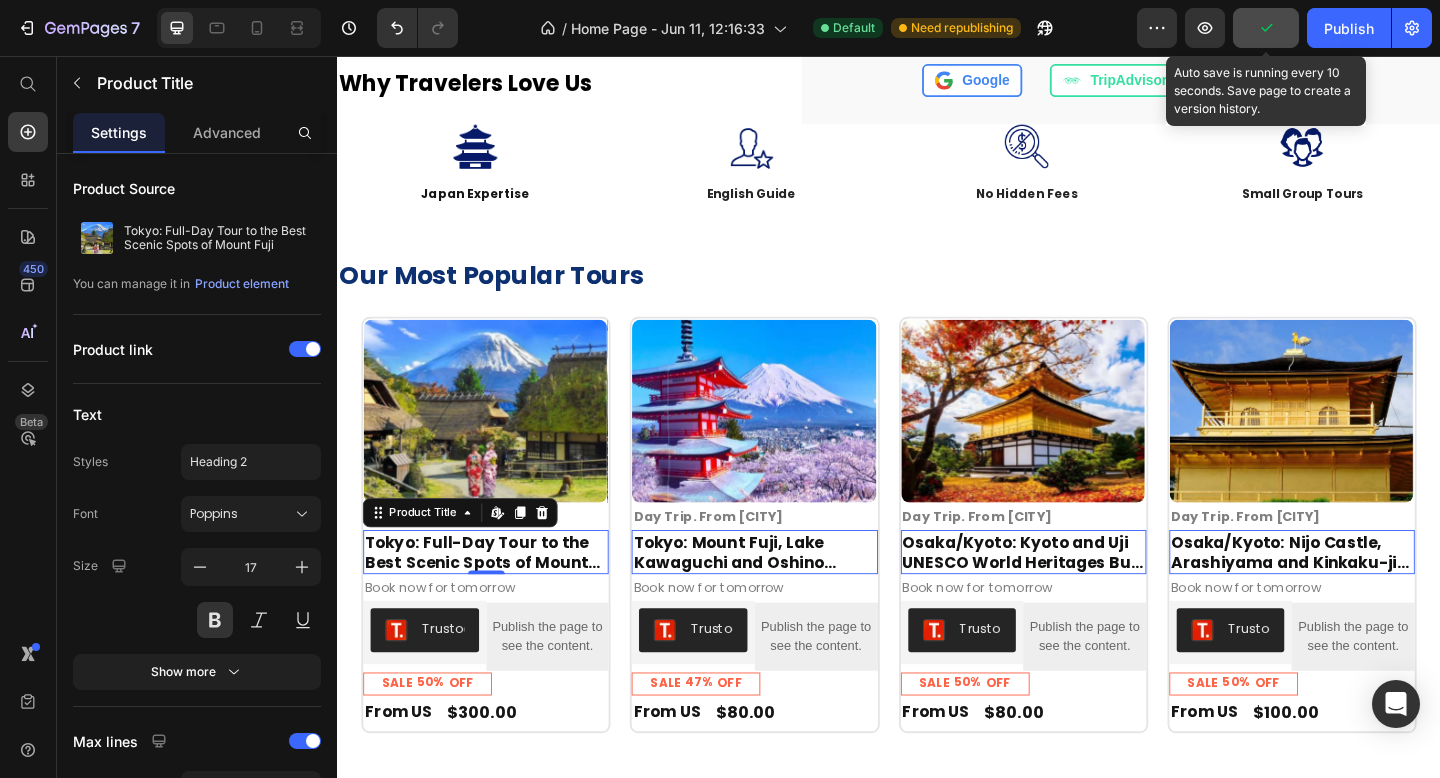 click 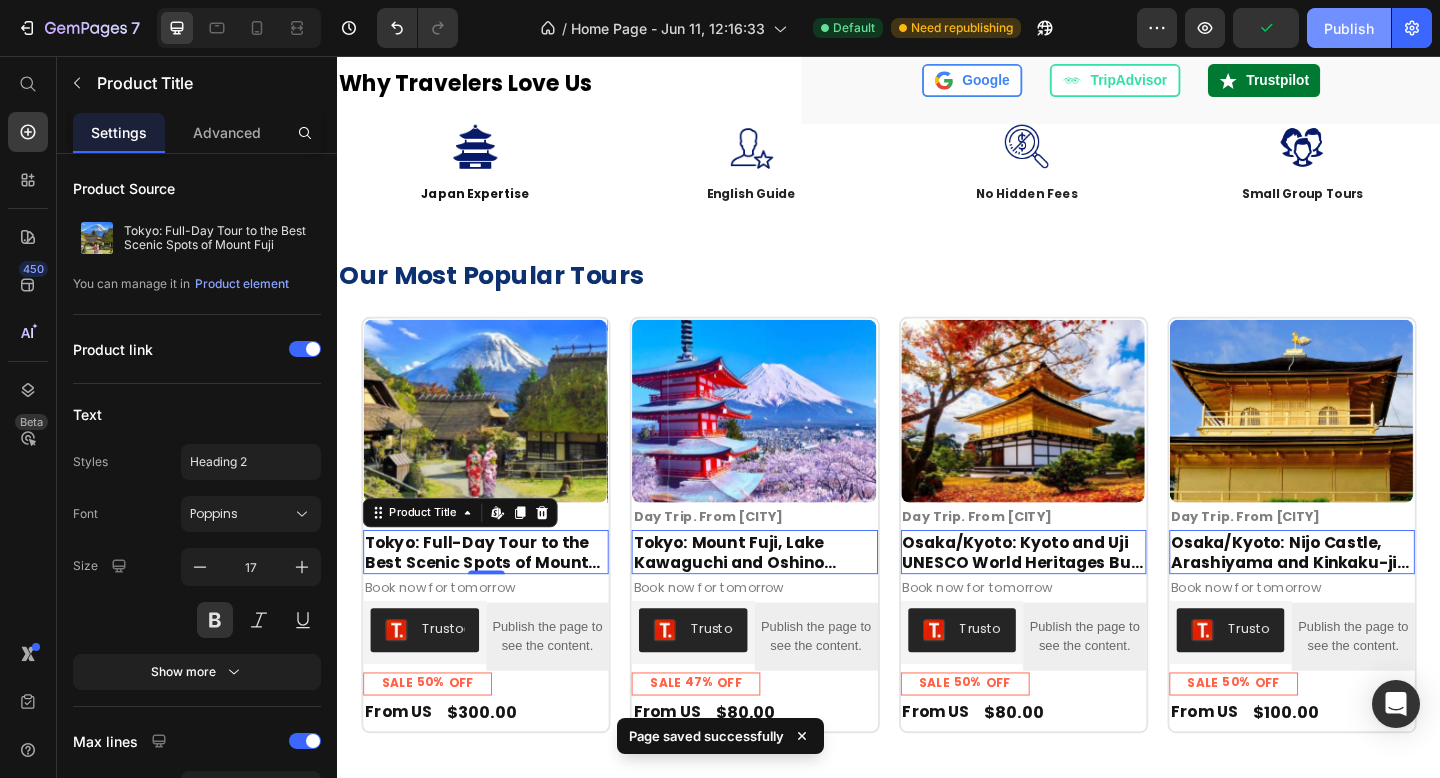 click on "Publish" at bounding box center [1349, 28] 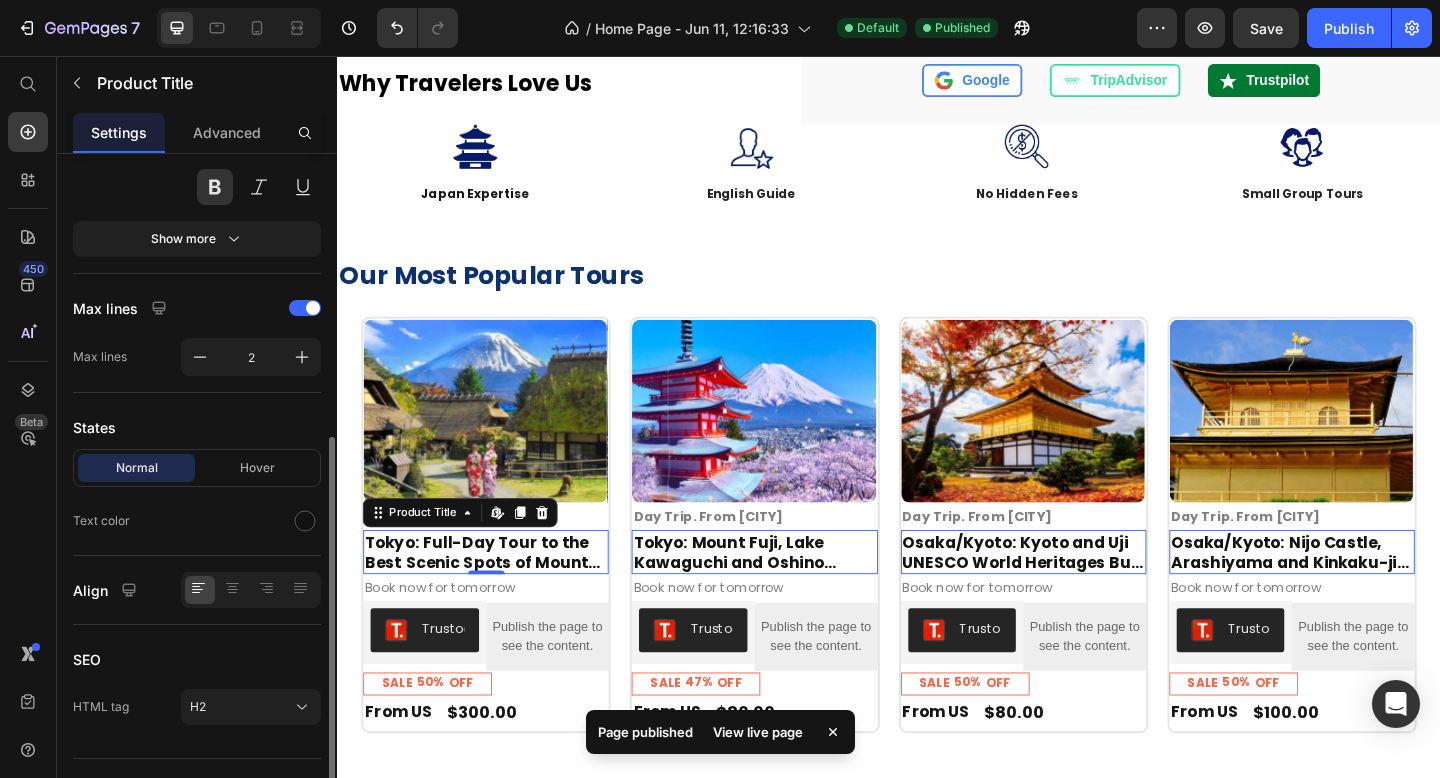 scroll, scrollTop: 471, scrollLeft: 0, axis: vertical 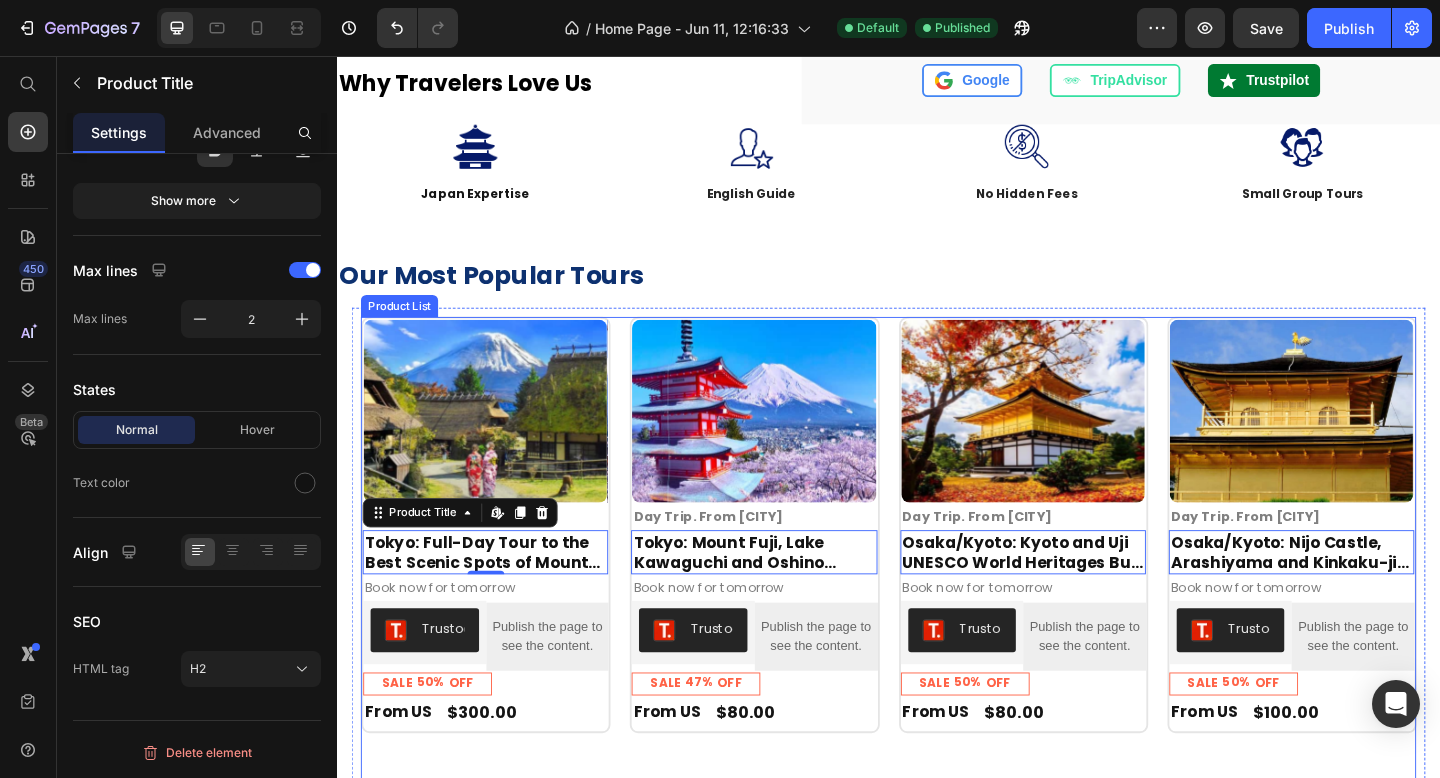 click on "Product Images   Day Trip. From [CITY] Text Block Row [CITY]: Full-Day Tour to the Best Scenic Spots of Mount Fuji Product Title   Edit content in Shopify 0   Book now for tomorrow Text Block Trustoo Trustoo
Publish the page to see the content.
Custom Code Row SALE 50% OFF Discount Tag Row Row    From US Text Block $300.00 Product Price Row Row Row Product Images   Day Trip. From [CITY] Text Block Row [CITY]: Mount Fuji, Lake Kawaguchi and Oshino Hakkai Bus Tour Product Title   Edit content in Shopify 0   Book now for tomorrow Text Block Trustoo Trustoo
Publish the page to see the content.
Custom Code Row SALE 47% OFF Discount Tag Row Row    From US Text Block $80.00 Product Price Row Row Row Product Images   Day Trip. From [CITY] Text Block Row [CITY]/[CITY]: [CITY] and [CITY] UNESCO World Heritages Bus Tour Product Title   Edit content in Shopify 0   Book now for tomorrow Text Block Trustoo Trustoo
Publish the page to see the content.
Custom Code Row SALE" at bounding box center [937, 824] 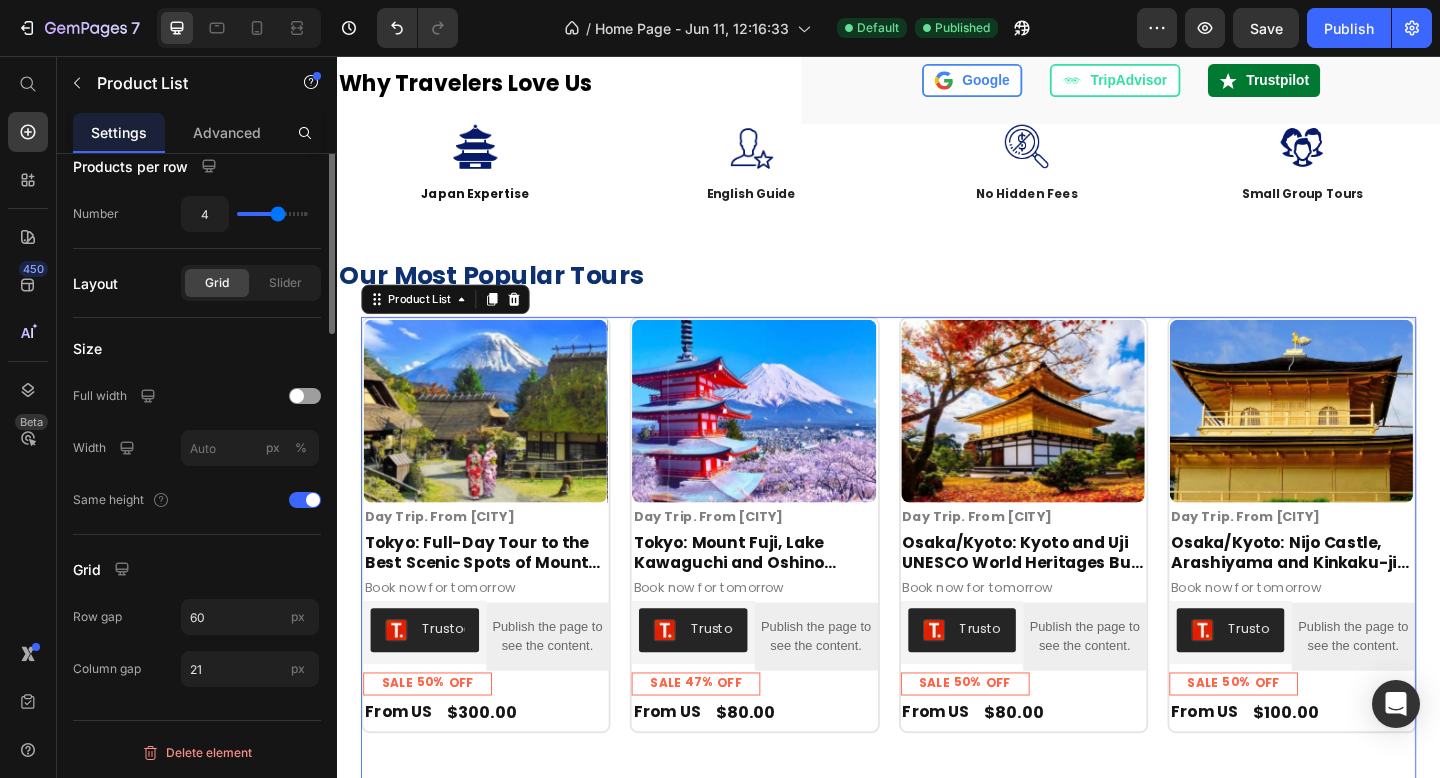 scroll, scrollTop: 0, scrollLeft: 0, axis: both 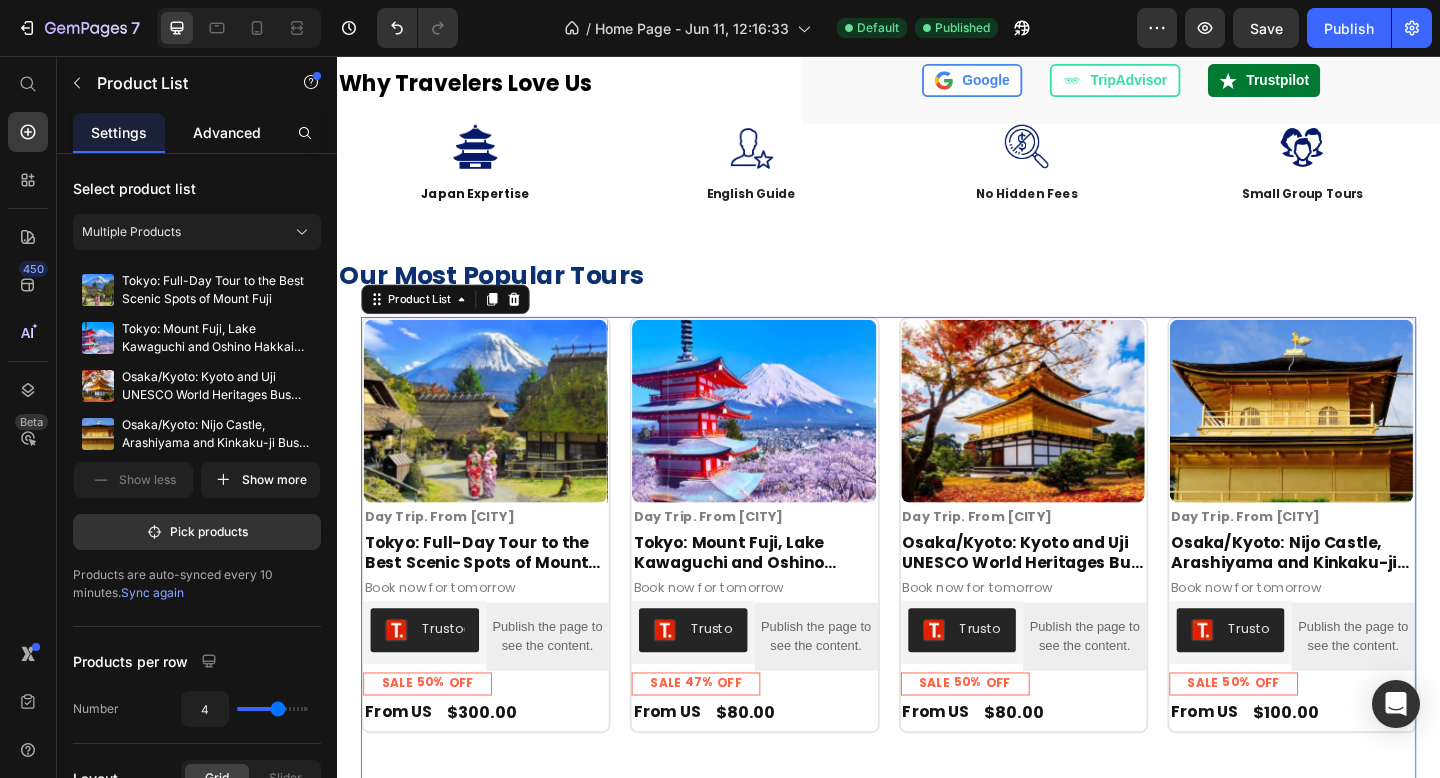 click on "Advanced" at bounding box center [227, 132] 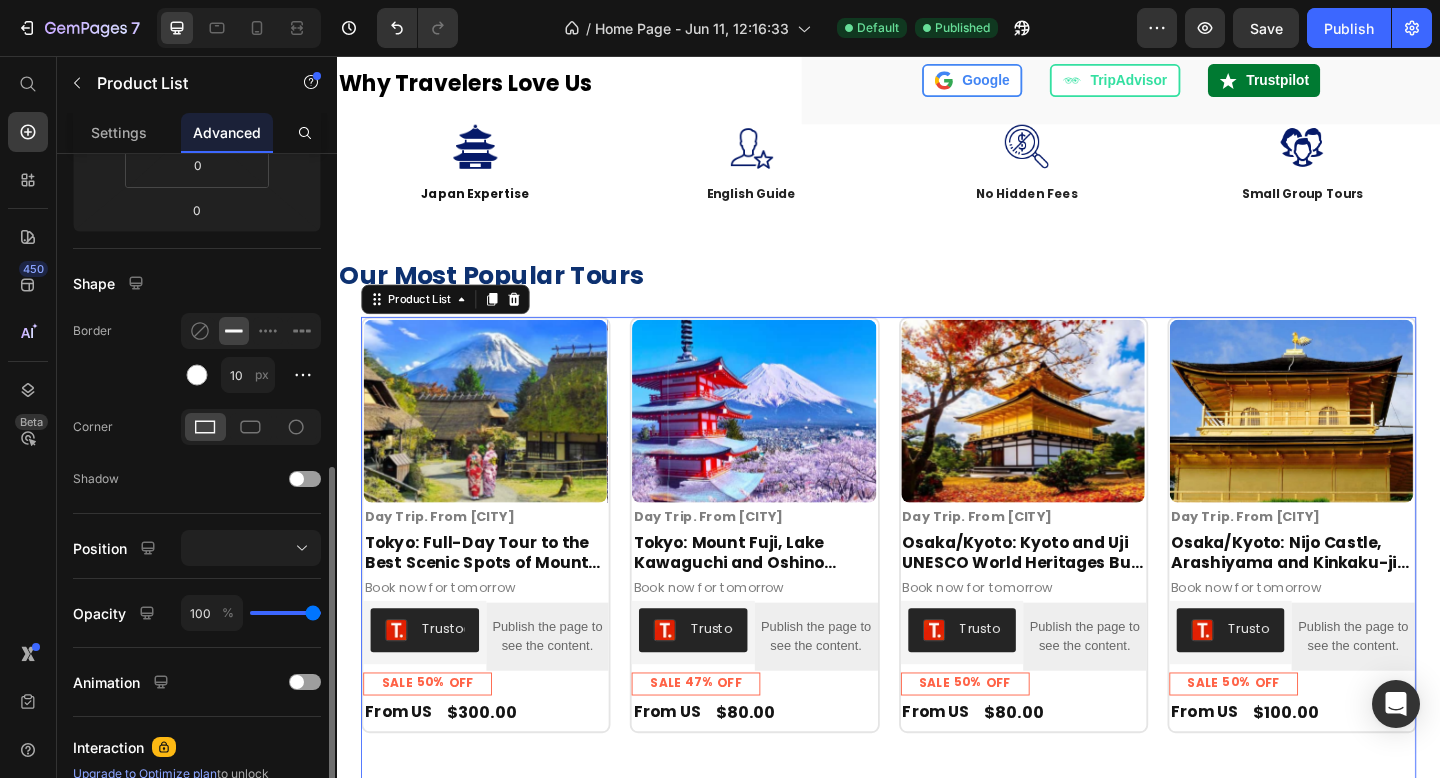 scroll, scrollTop: 632, scrollLeft: 0, axis: vertical 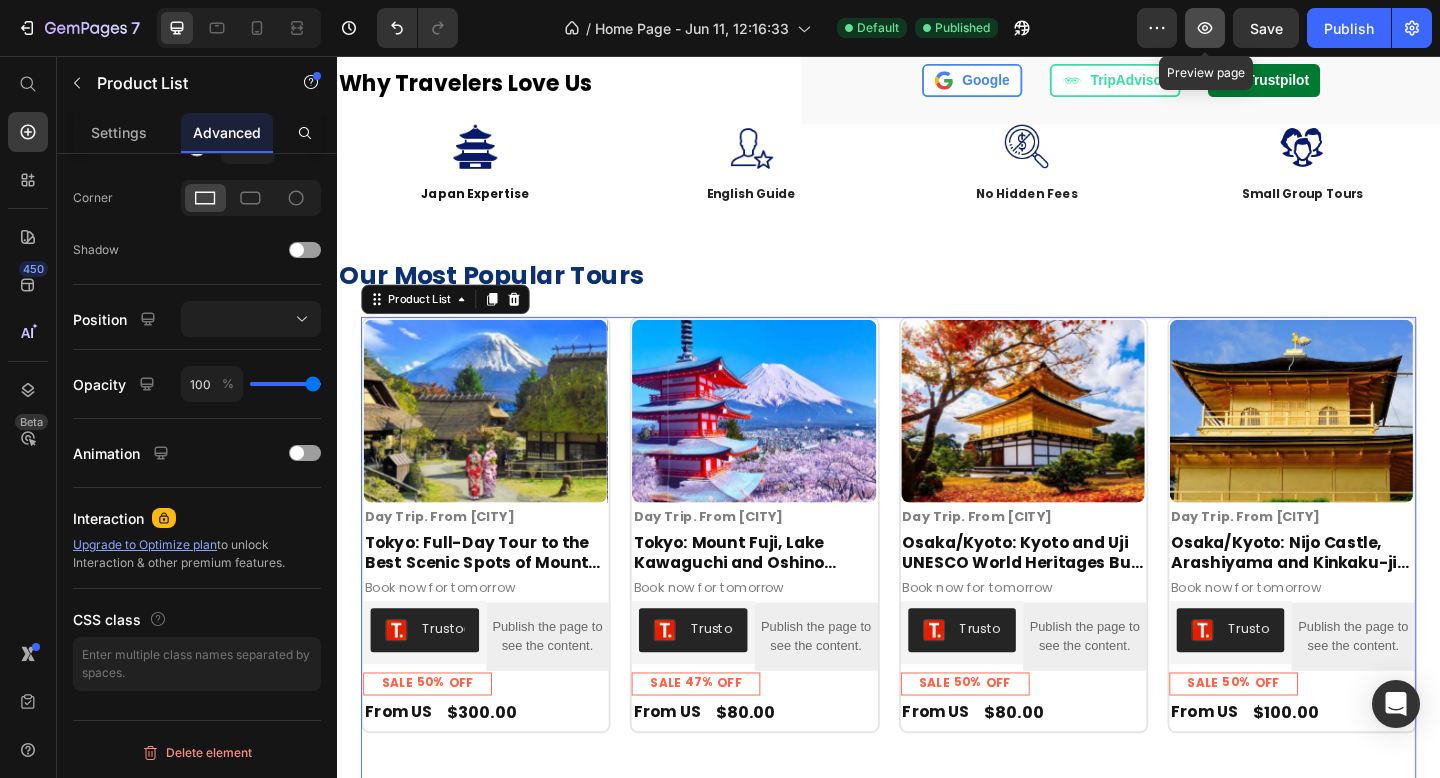 click 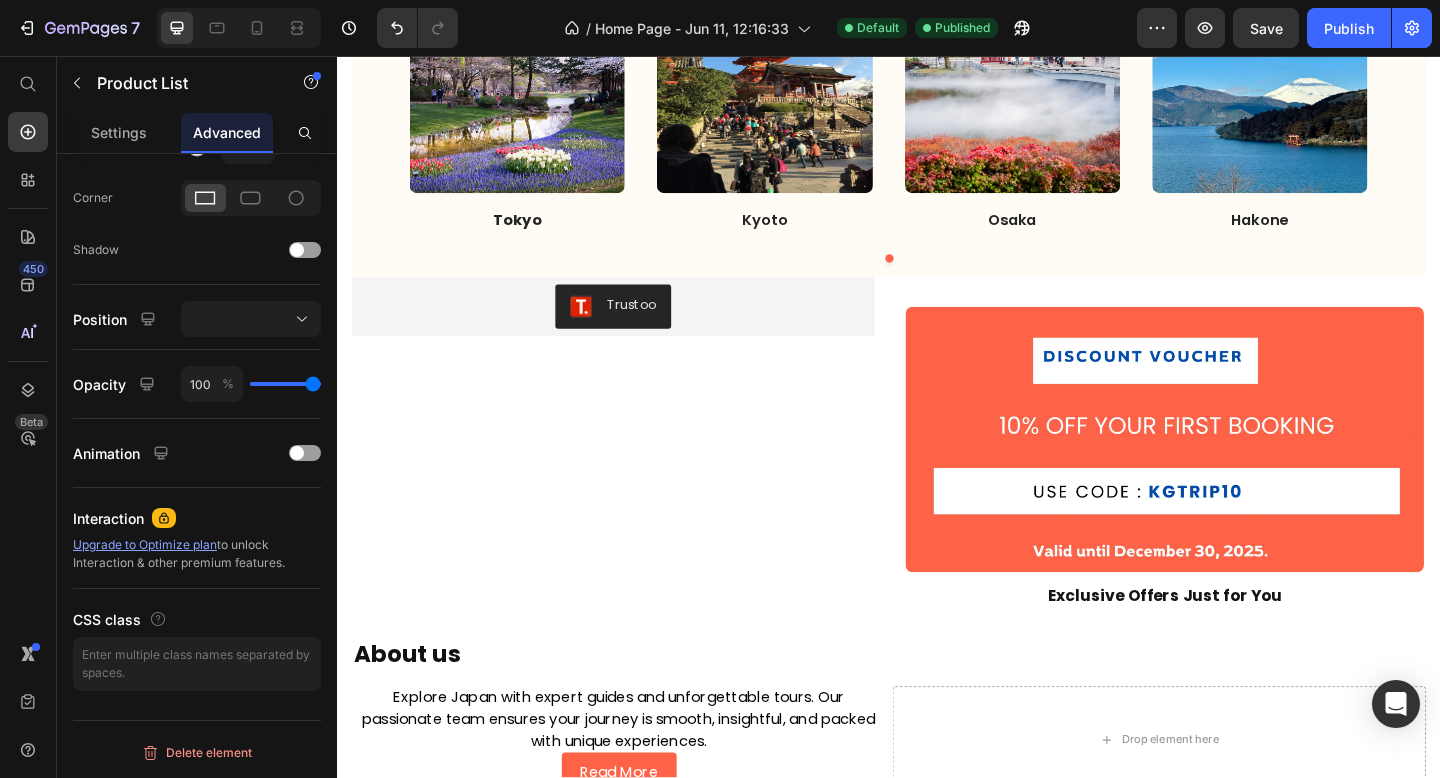 scroll, scrollTop: 2470, scrollLeft: 0, axis: vertical 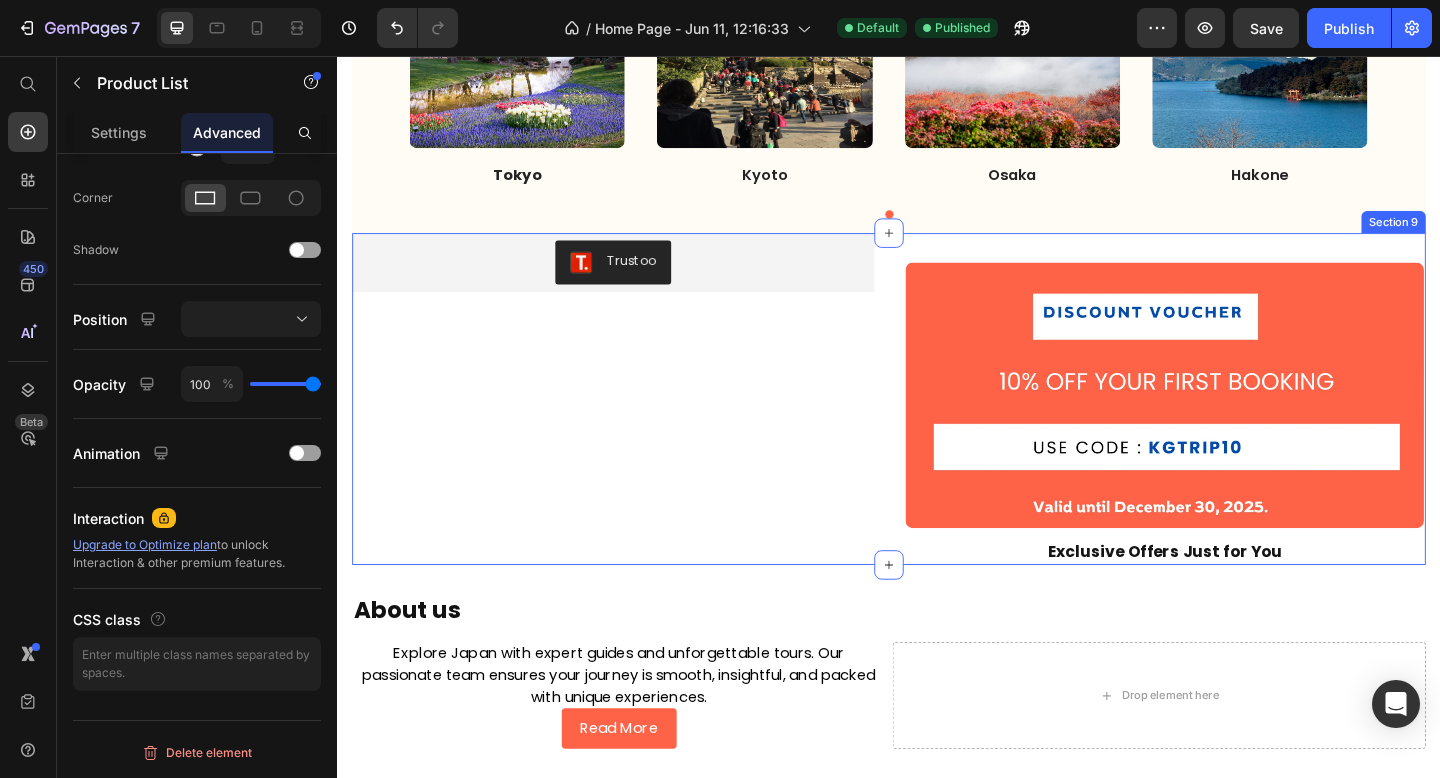 click on "Trustoo Trustoo" at bounding box center (637, 429) 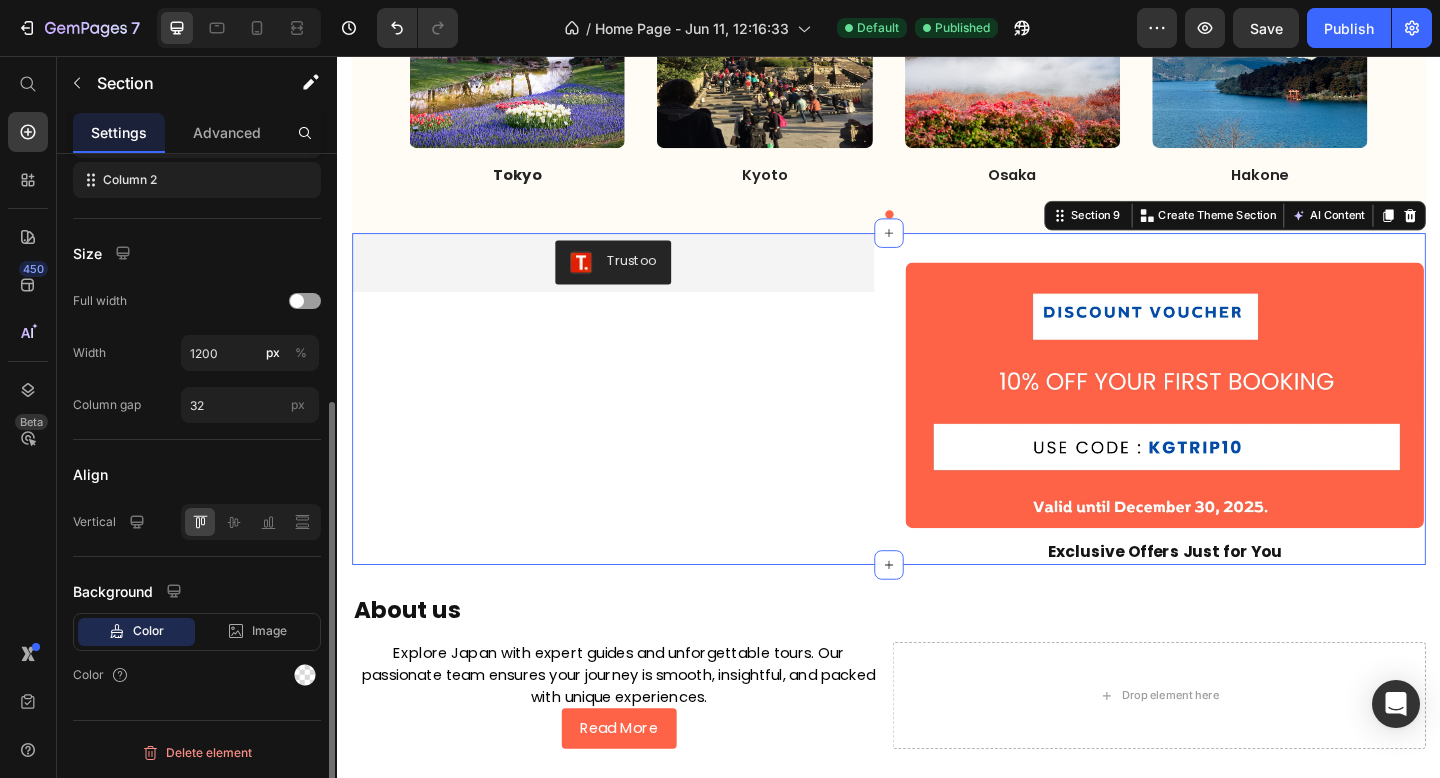 scroll, scrollTop: 0, scrollLeft: 0, axis: both 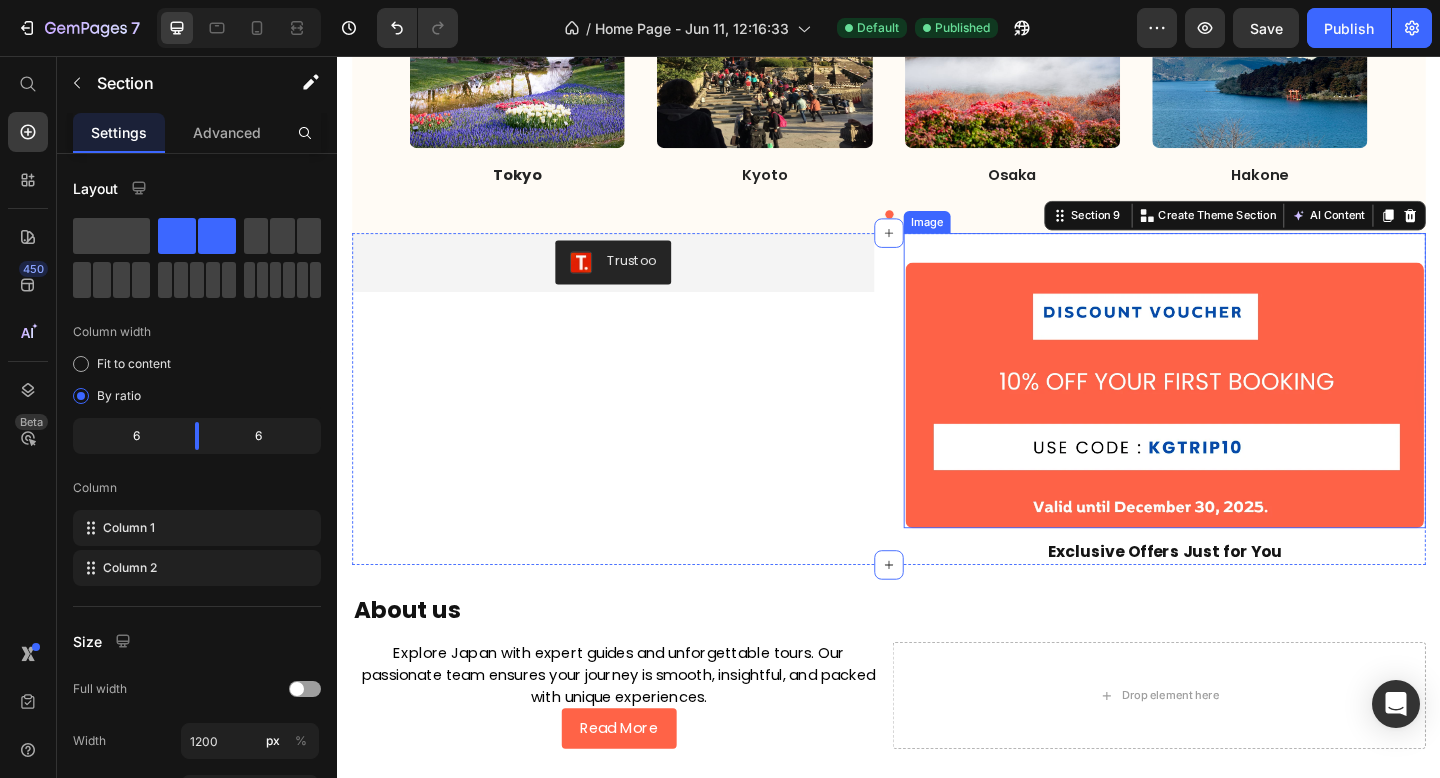 click at bounding box center [1237, 409] 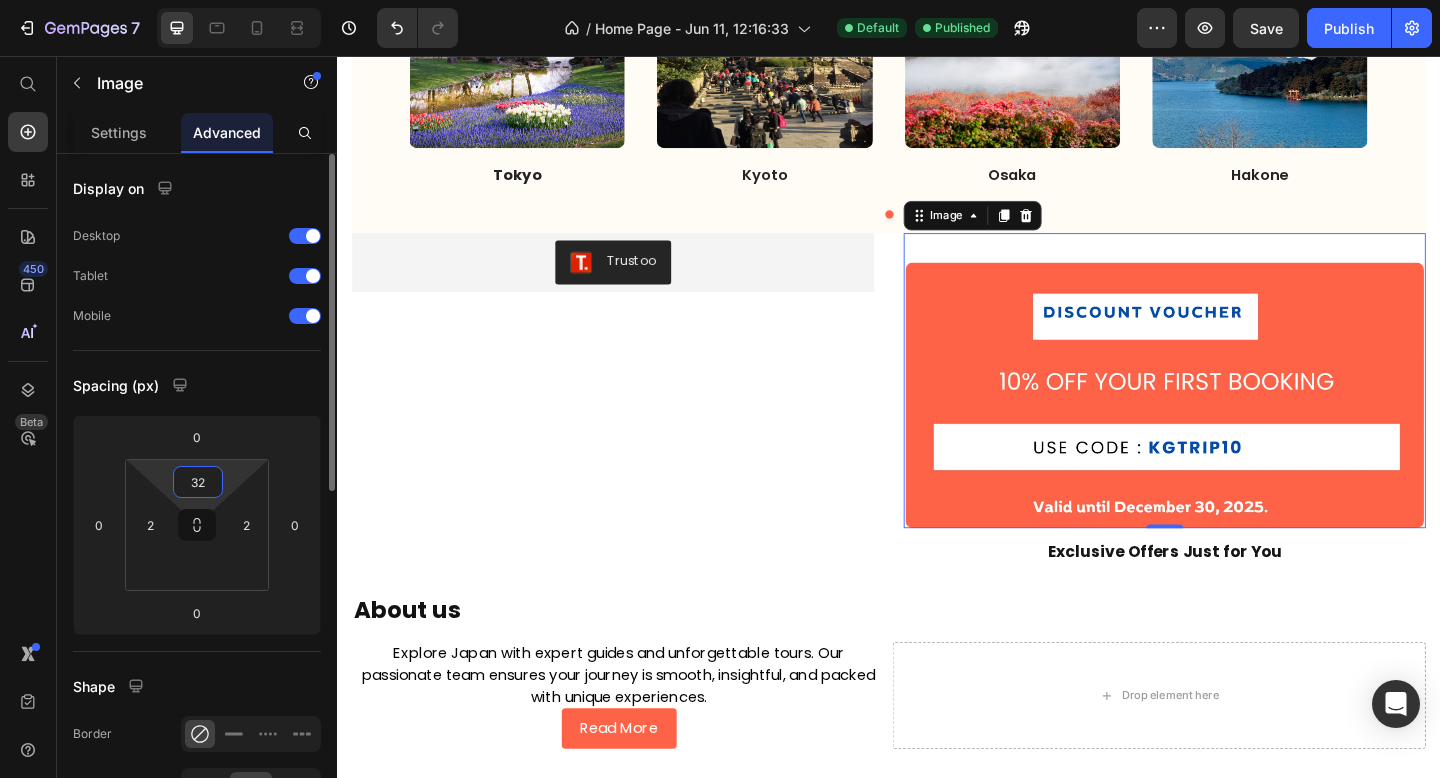 click on "32" at bounding box center (198, 482) 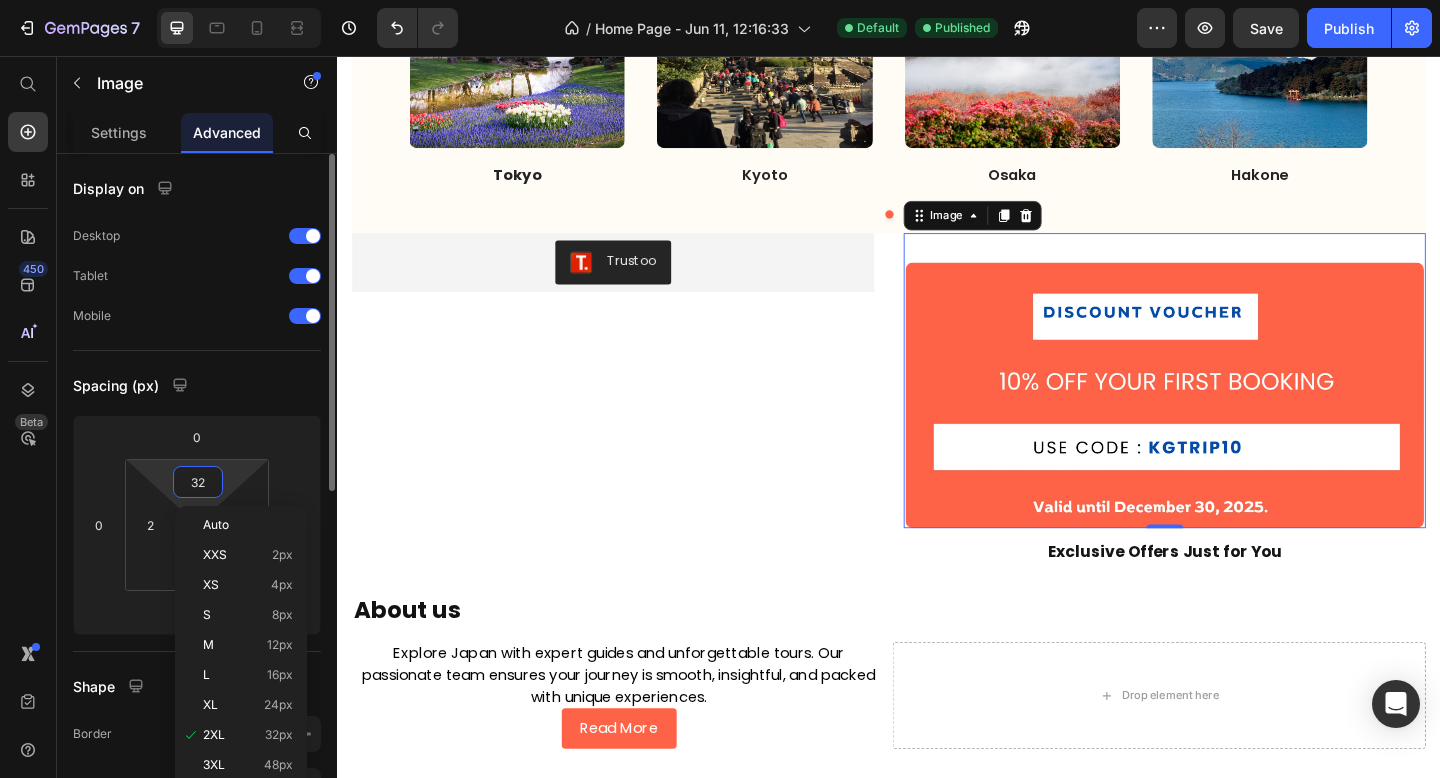 click 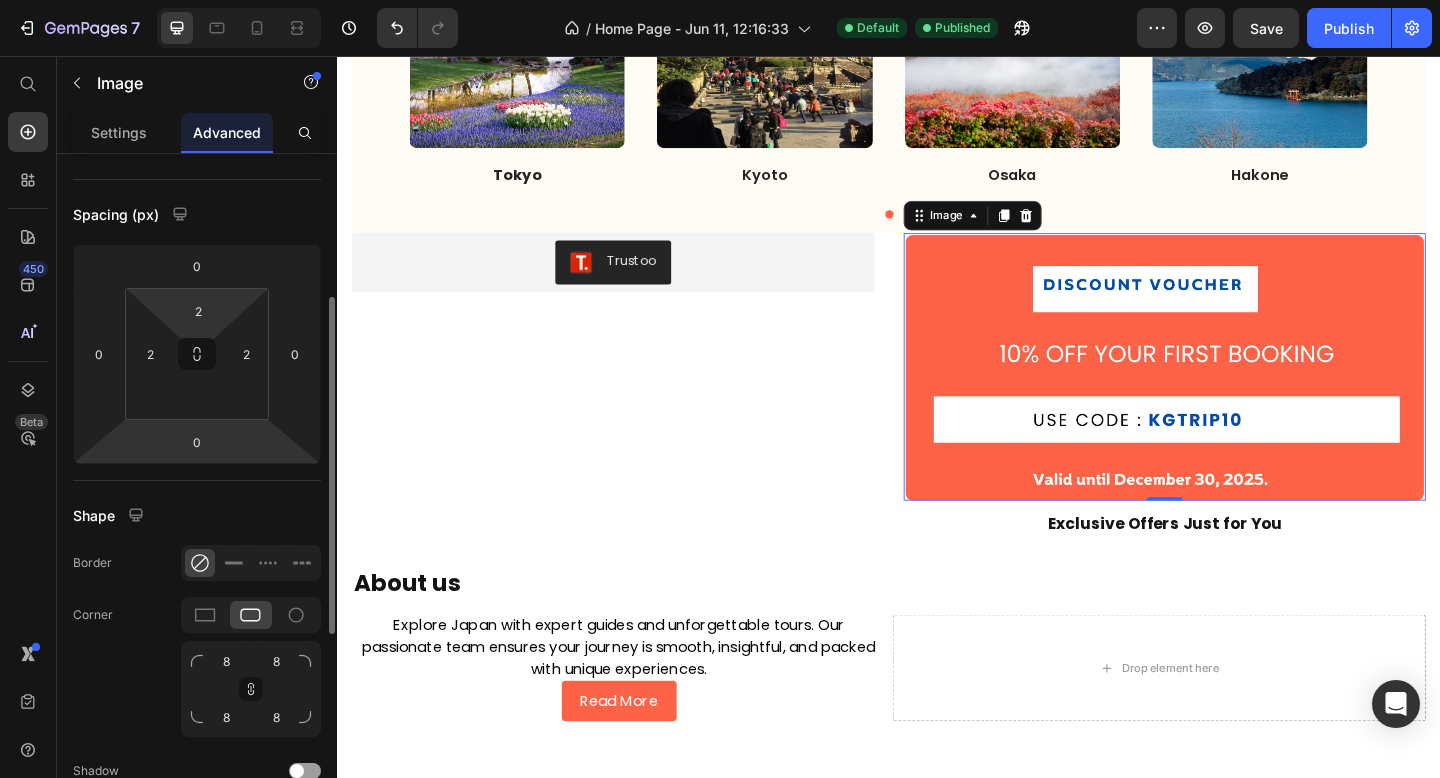 scroll, scrollTop: 216, scrollLeft: 0, axis: vertical 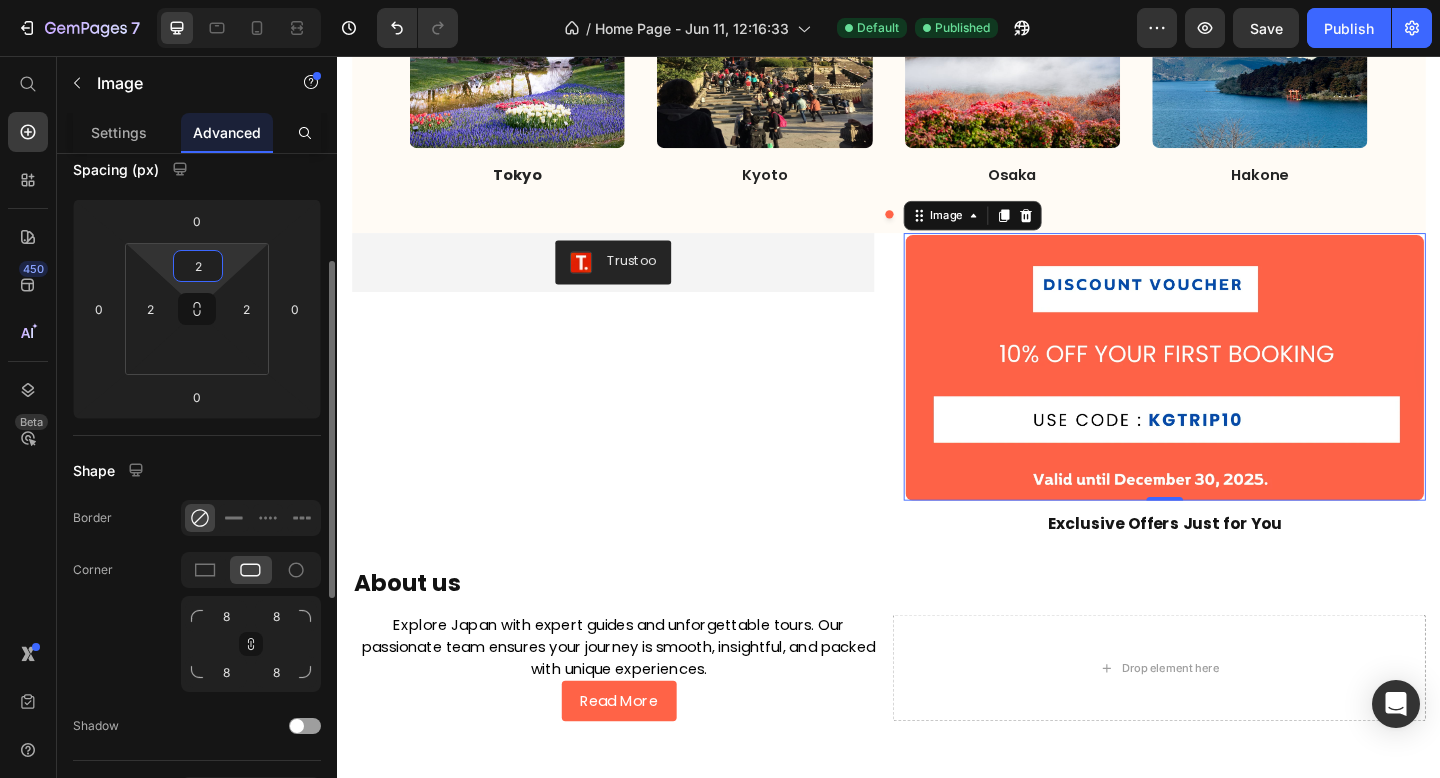 click on "2" at bounding box center [198, 266] 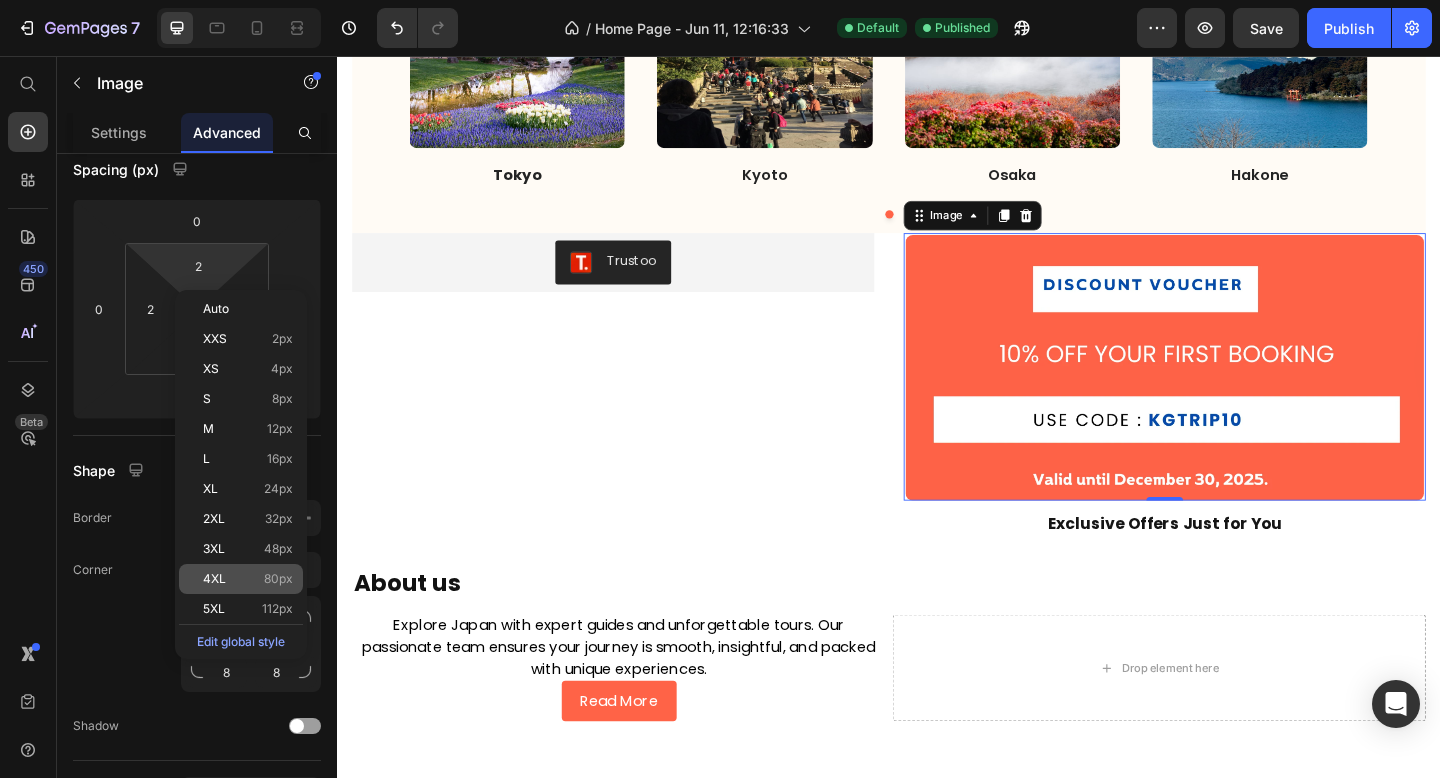 click on "4XL 80px" at bounding box center [248, 579] 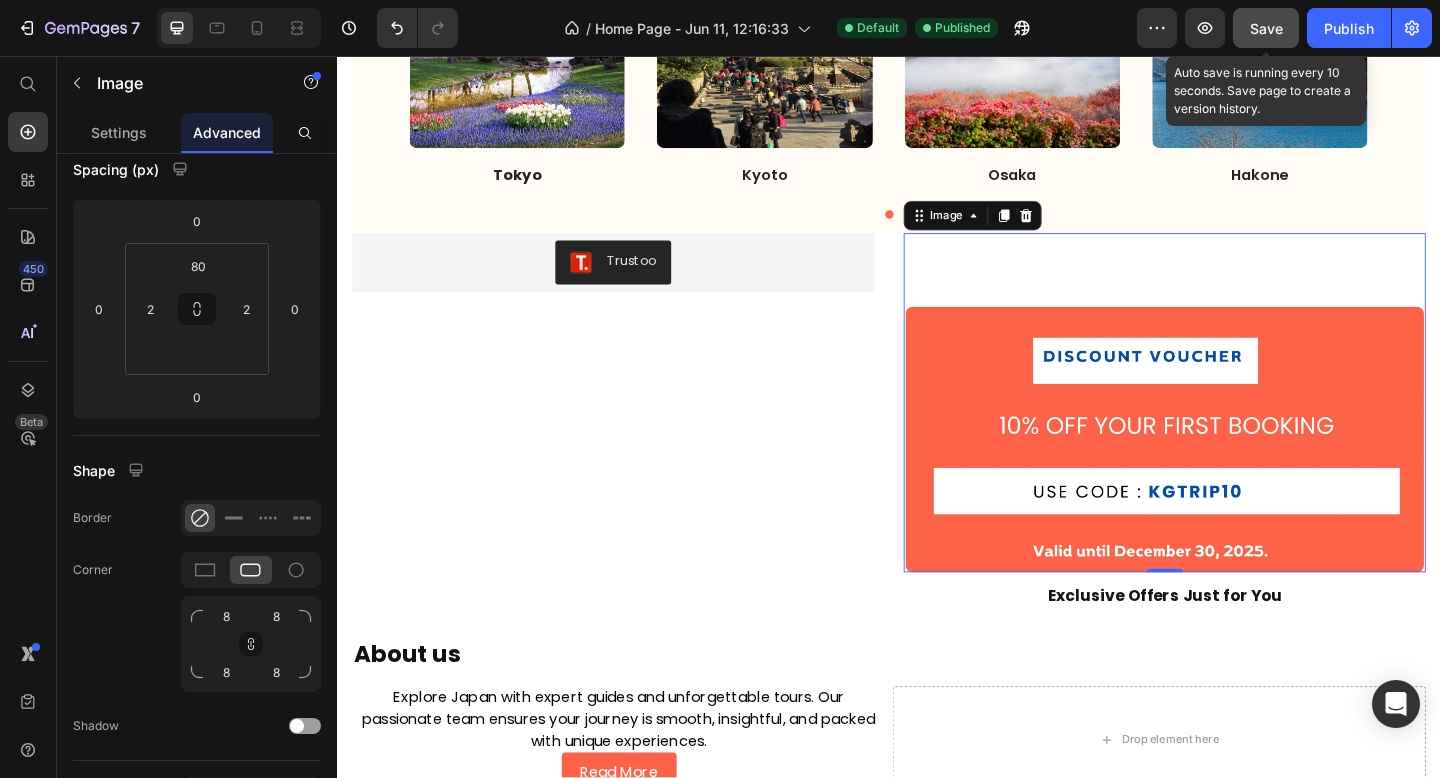 click on "Save" at bounding box center (1266, 28) 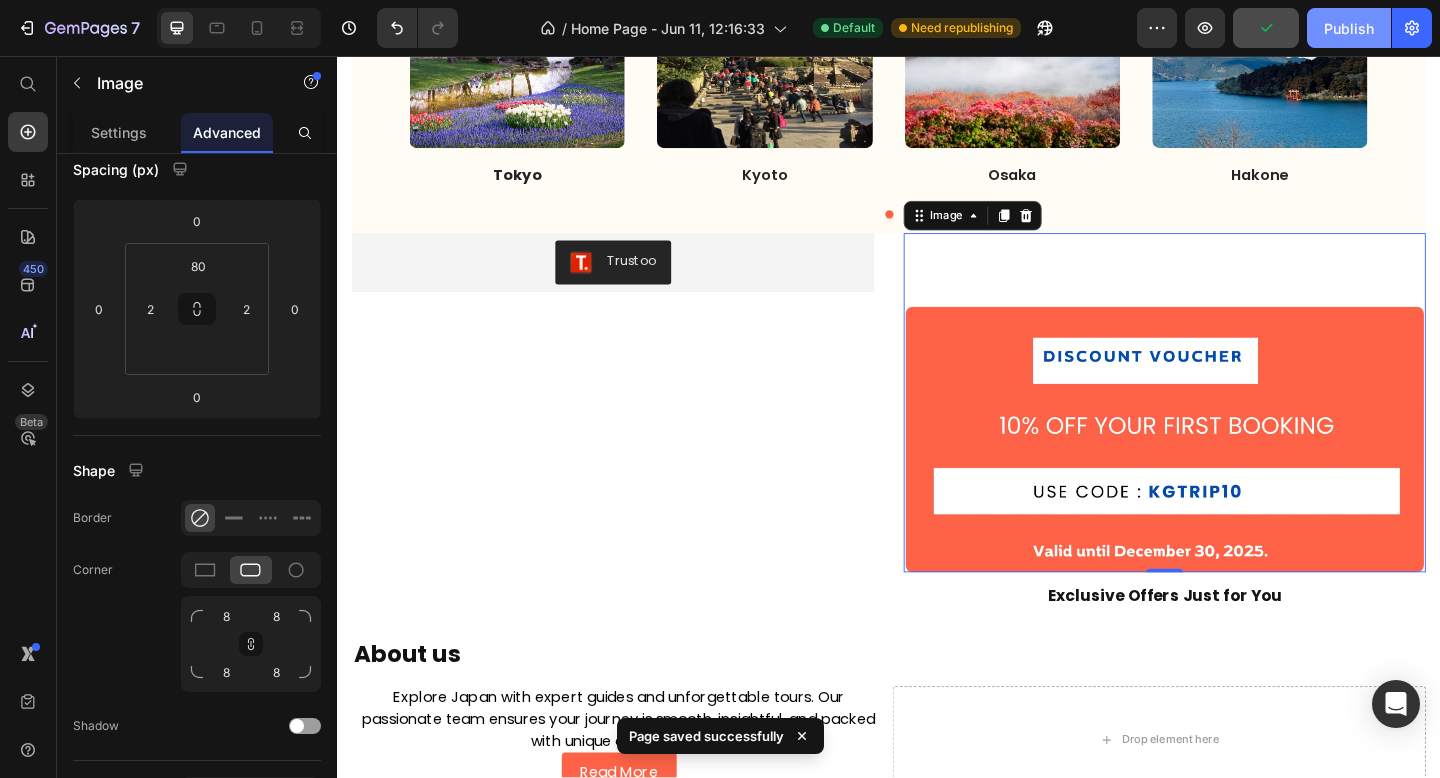 click on "Publish" at bounding box center (1349, 28) 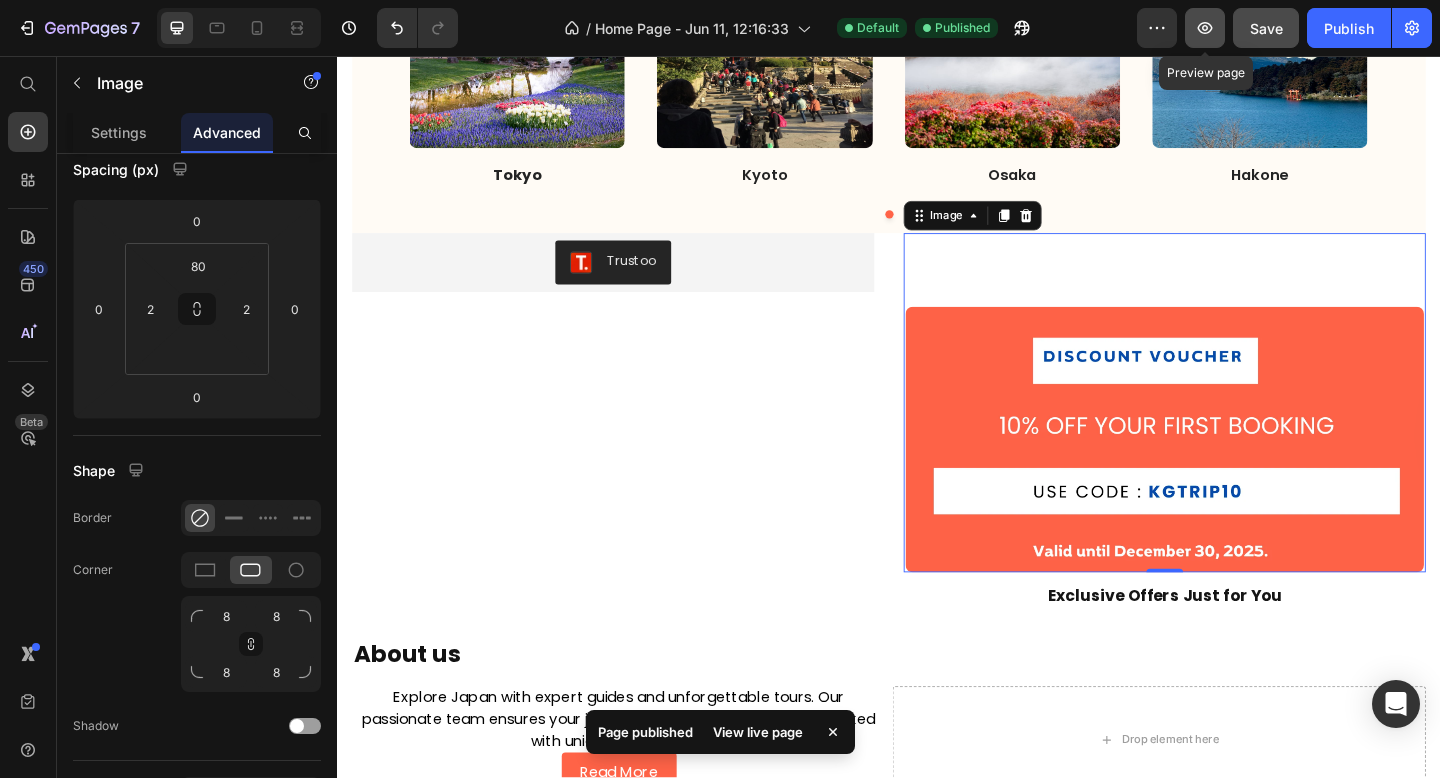 click 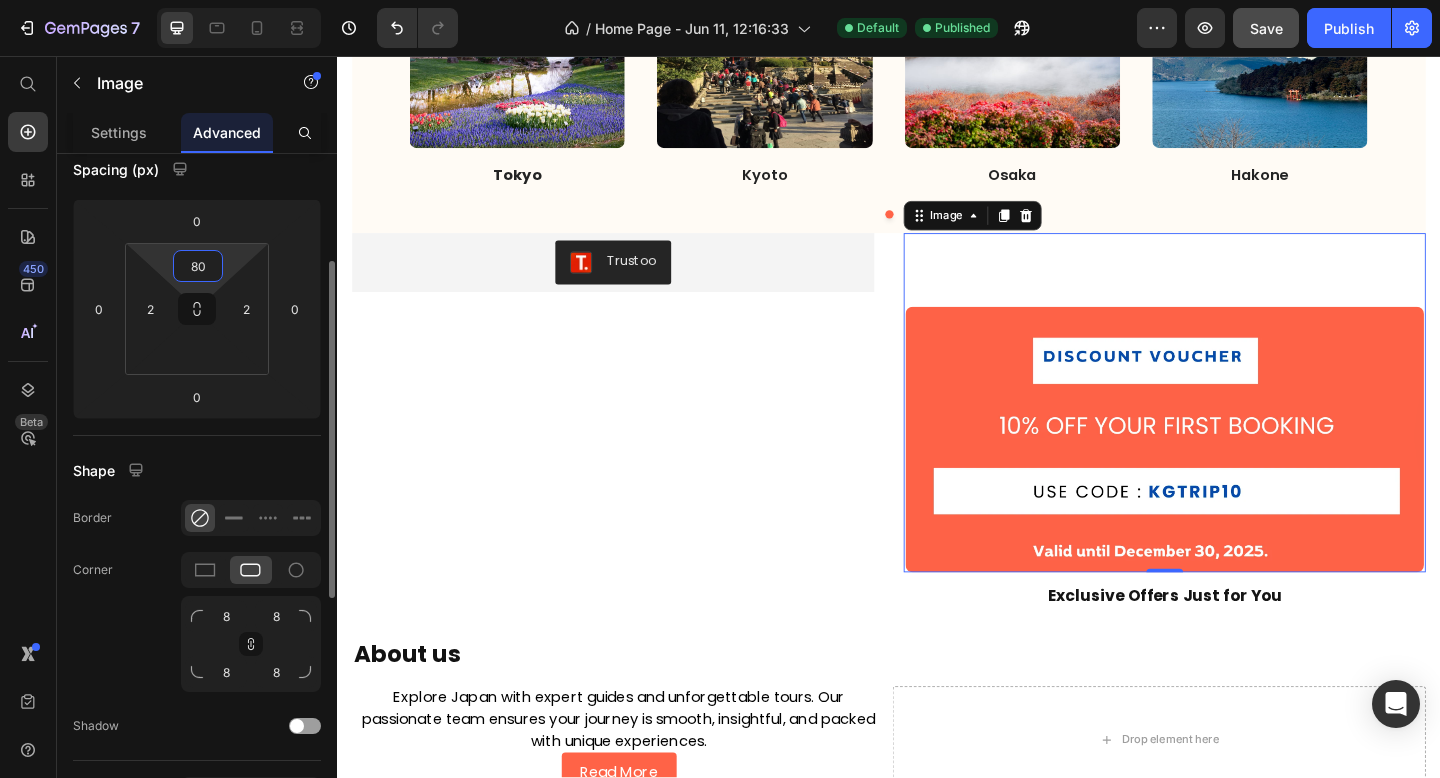 click on "80" at bounding box center (198, 266) 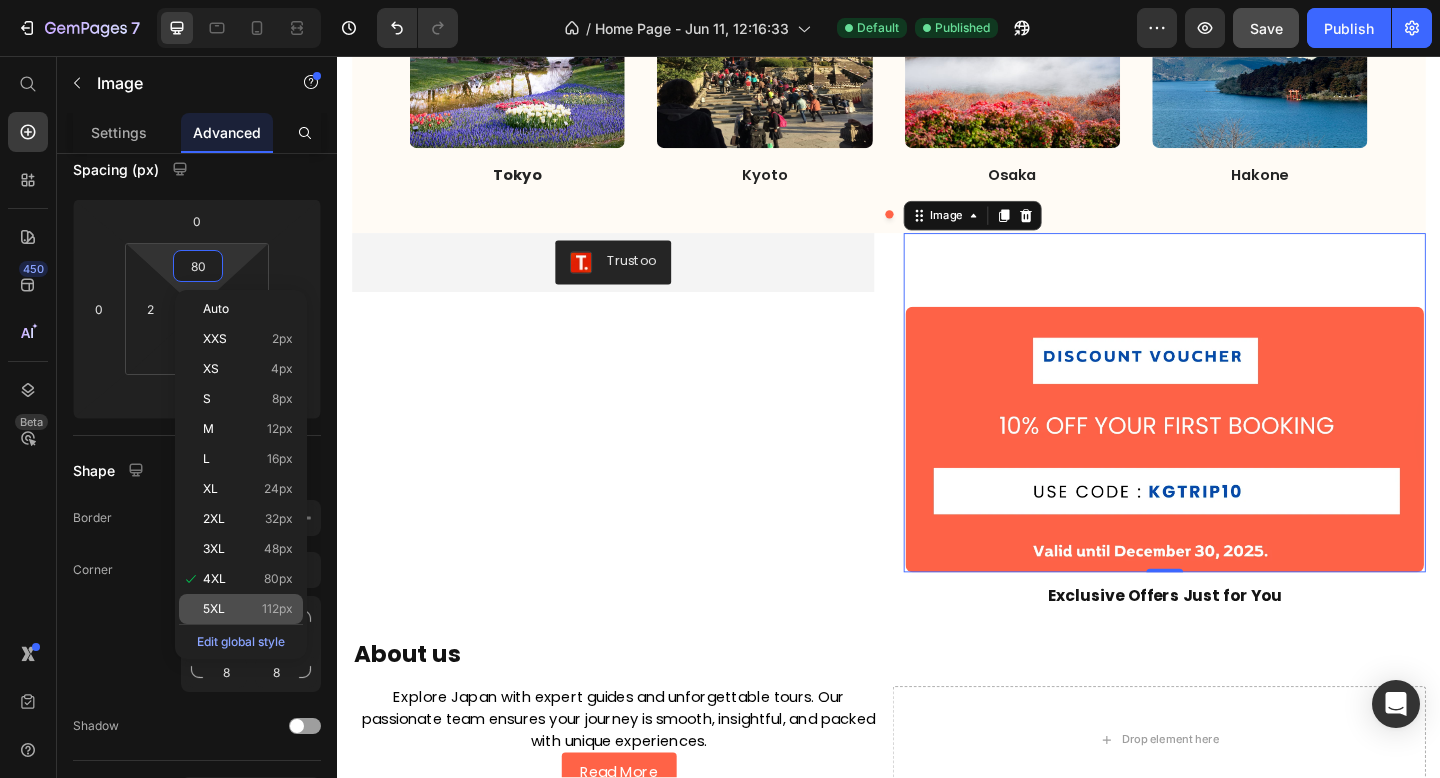 click on "5XL 112px" 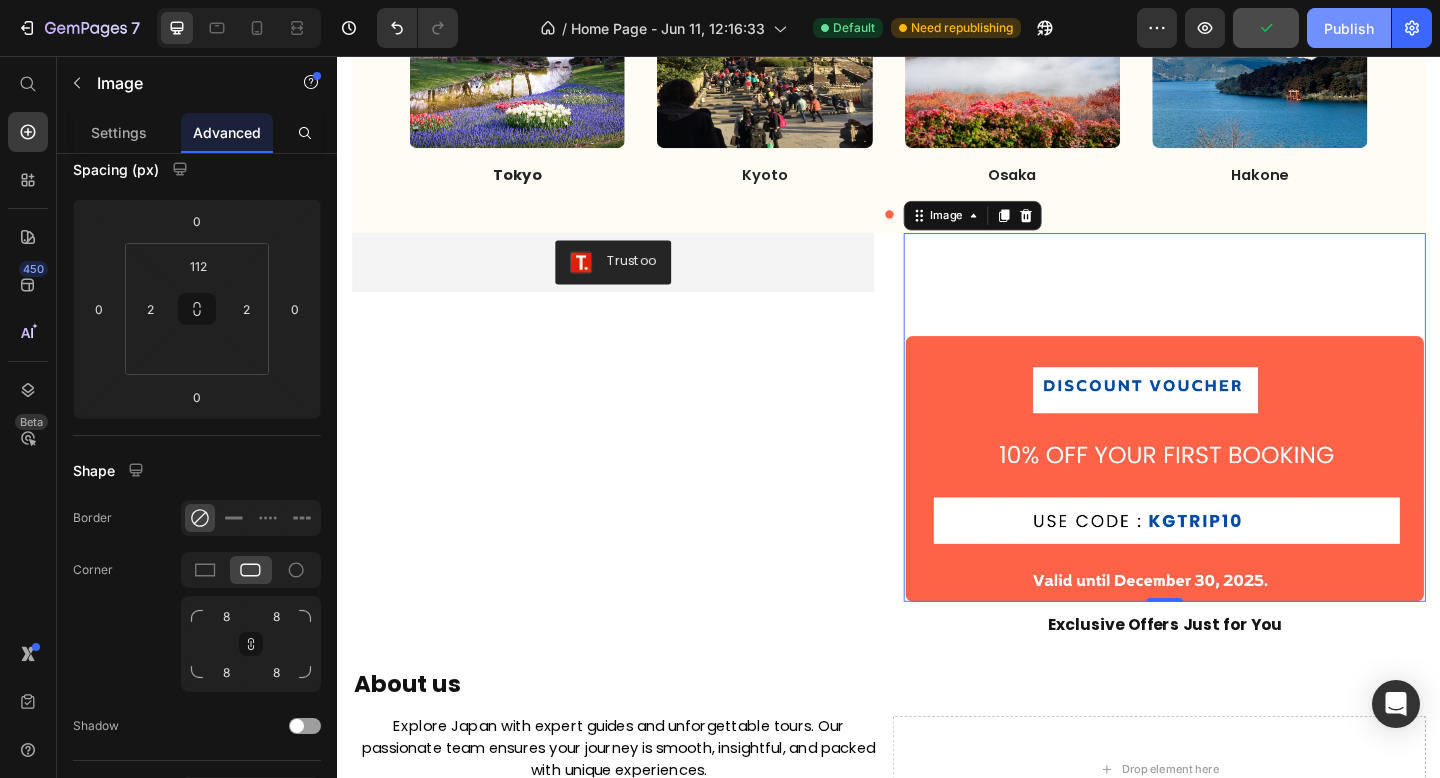 click on "Publish" 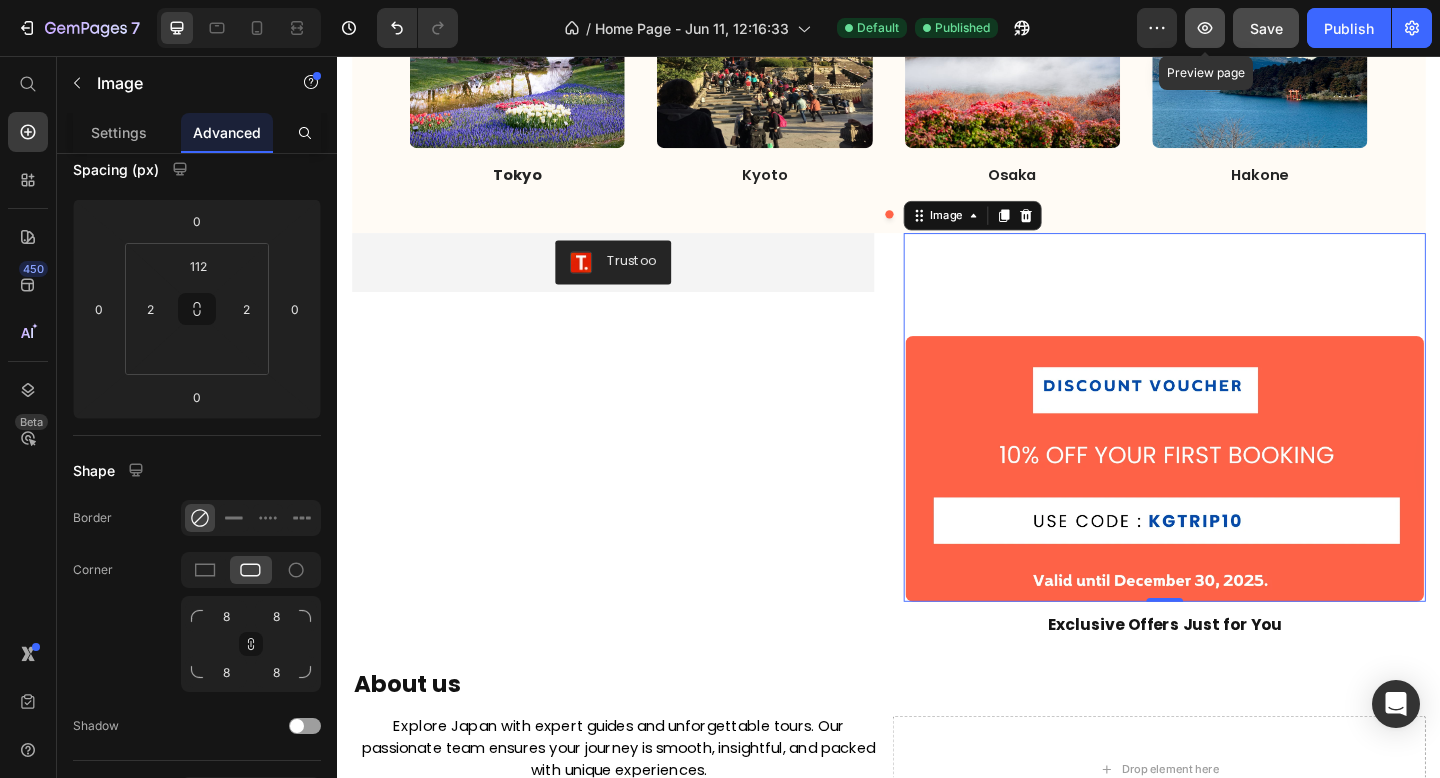 click 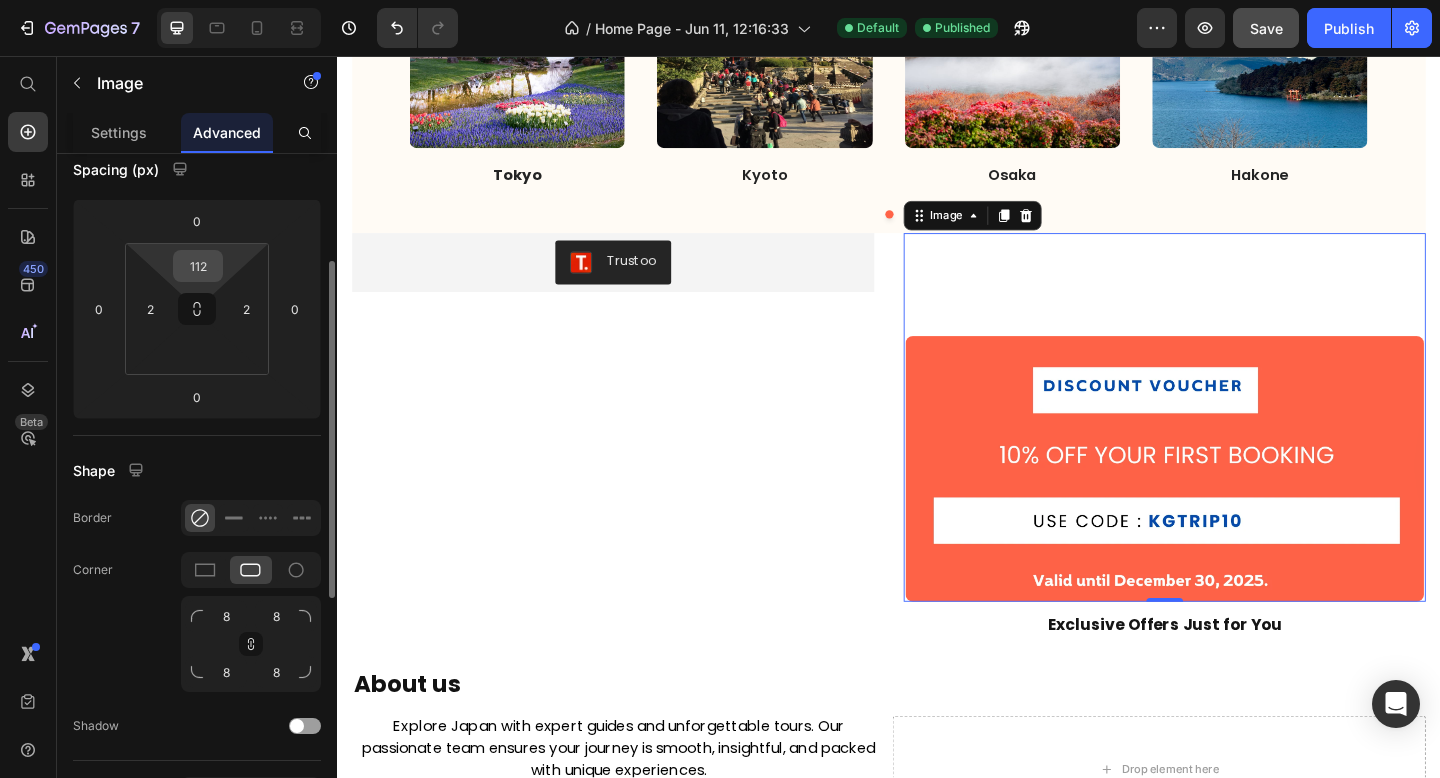 click on "112" at bounding box center [198, 266] 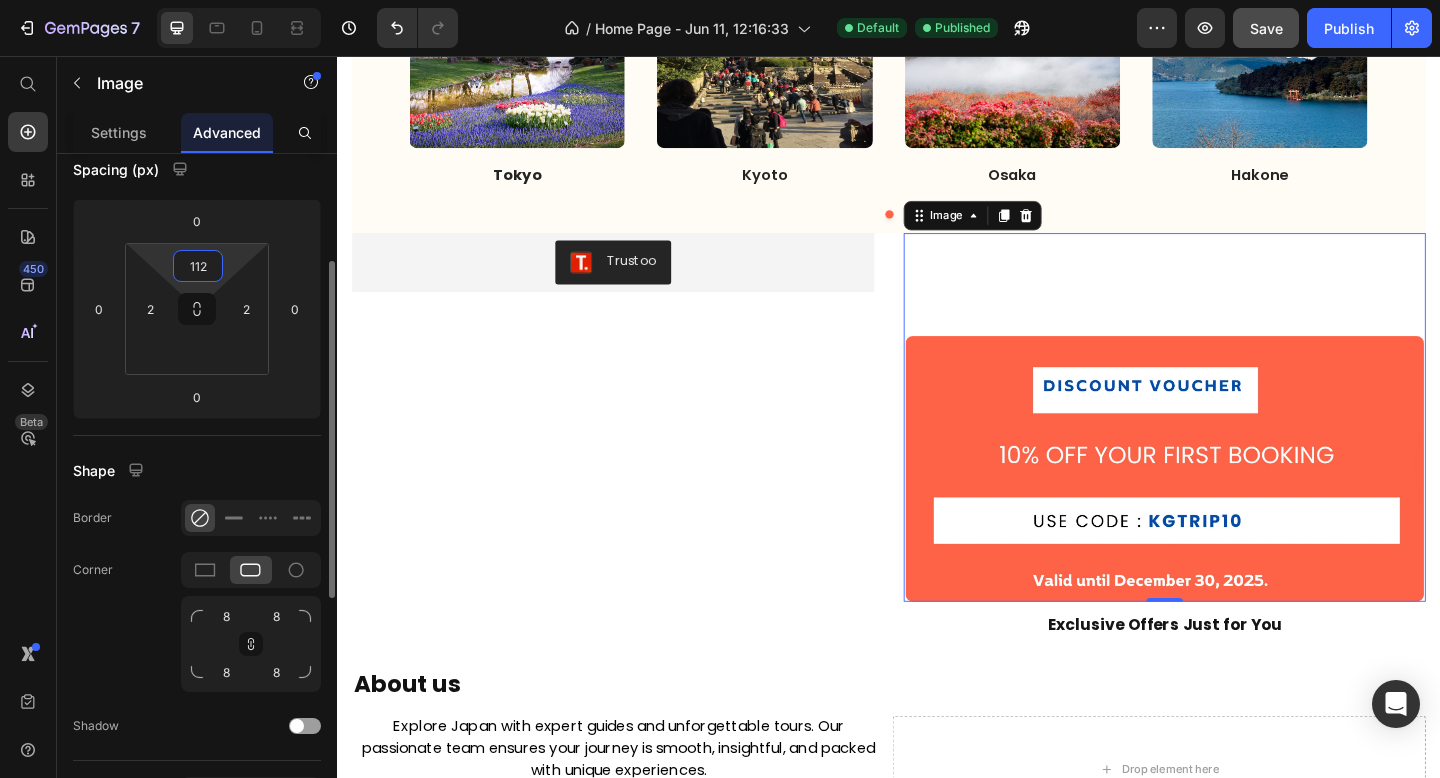 click on "112" at bounding box center (198, 266) 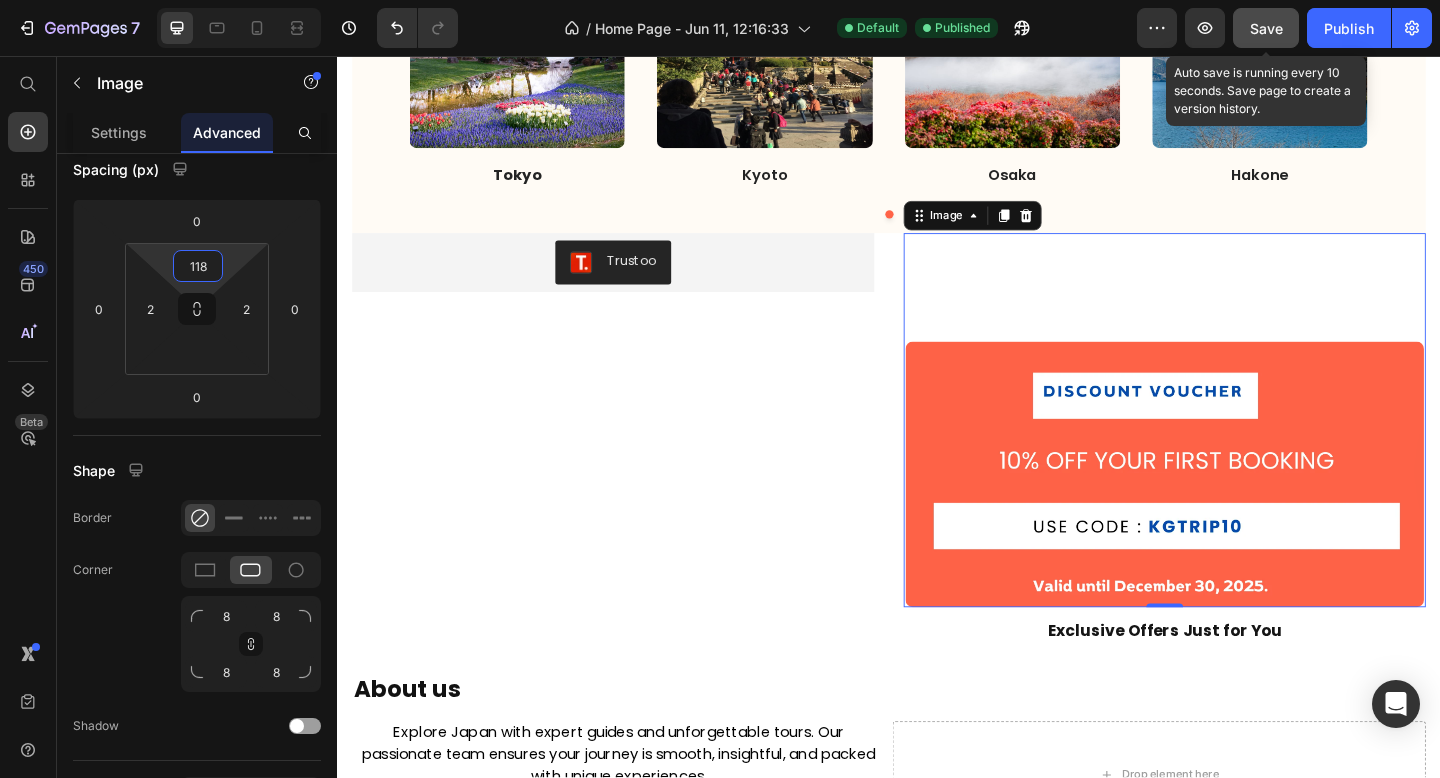 click on "Save" at bounding box center (1266, 28) 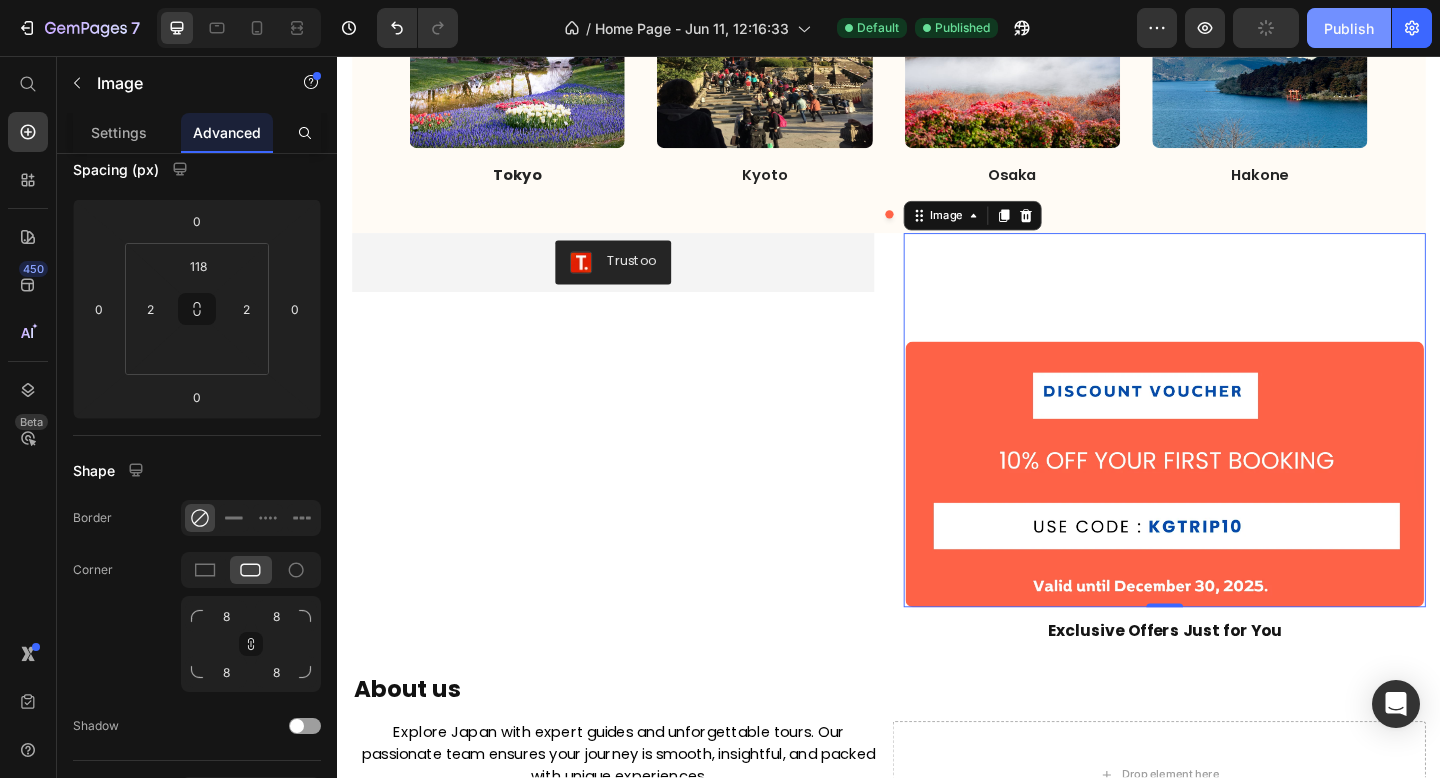 click on "Publish" at bounding box center [1349, 28] 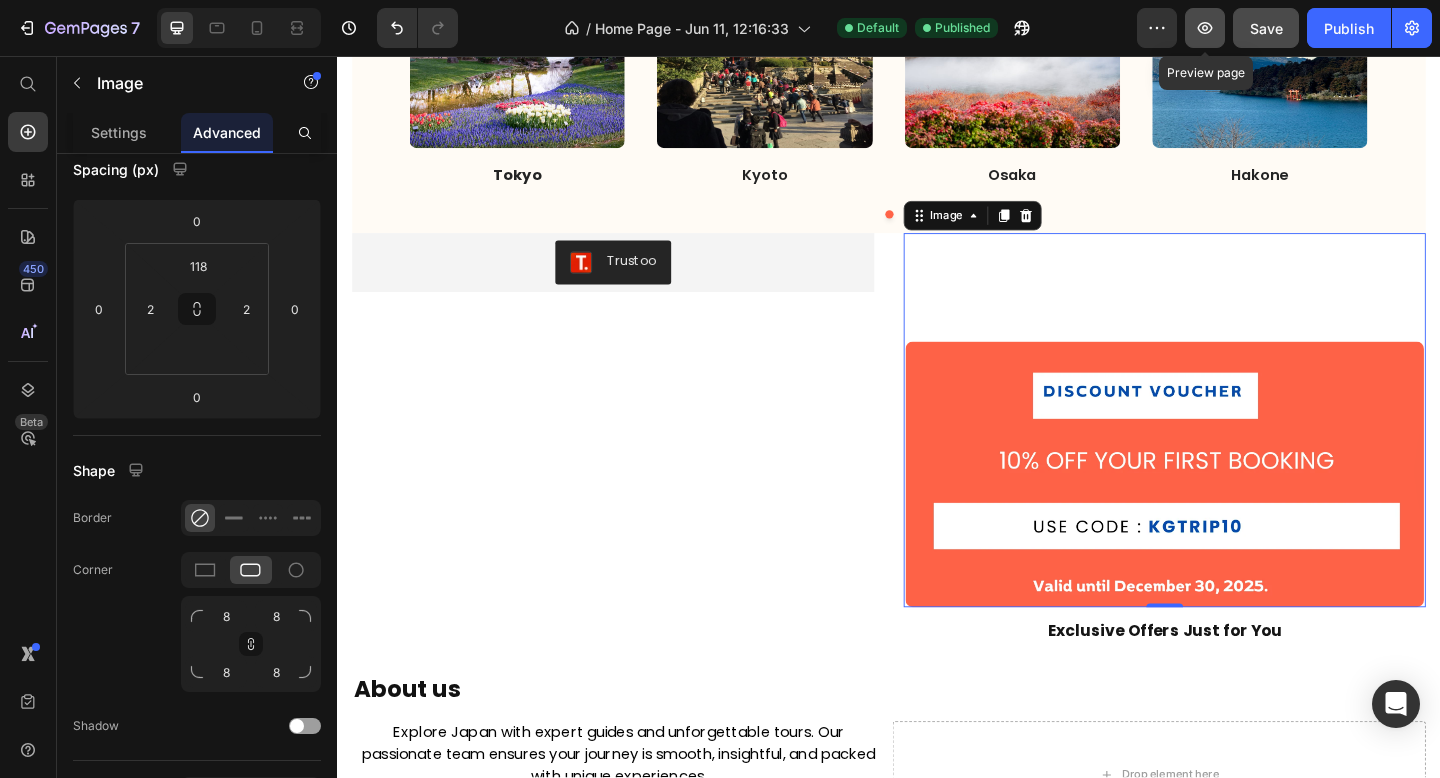 click 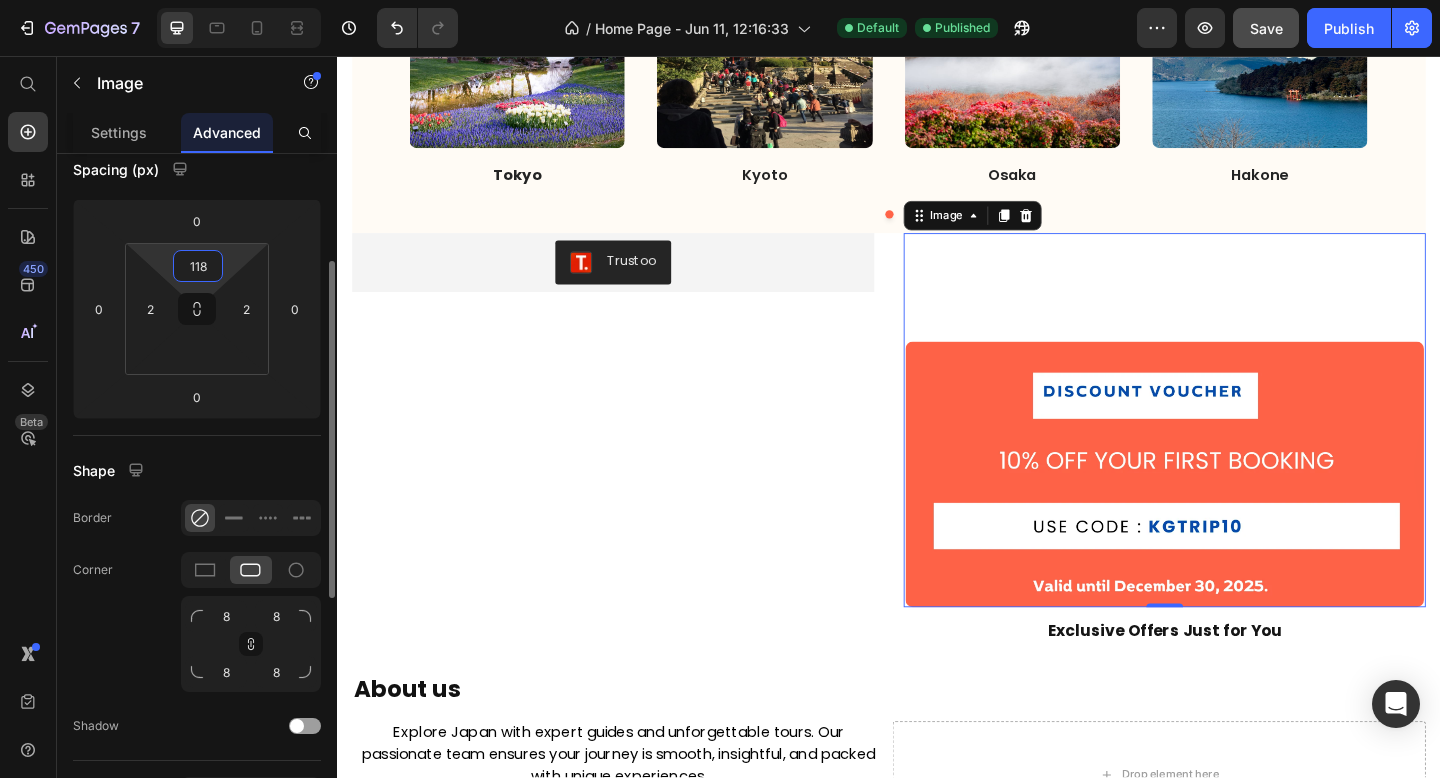 click on "118" at bounding box center (198, 266) 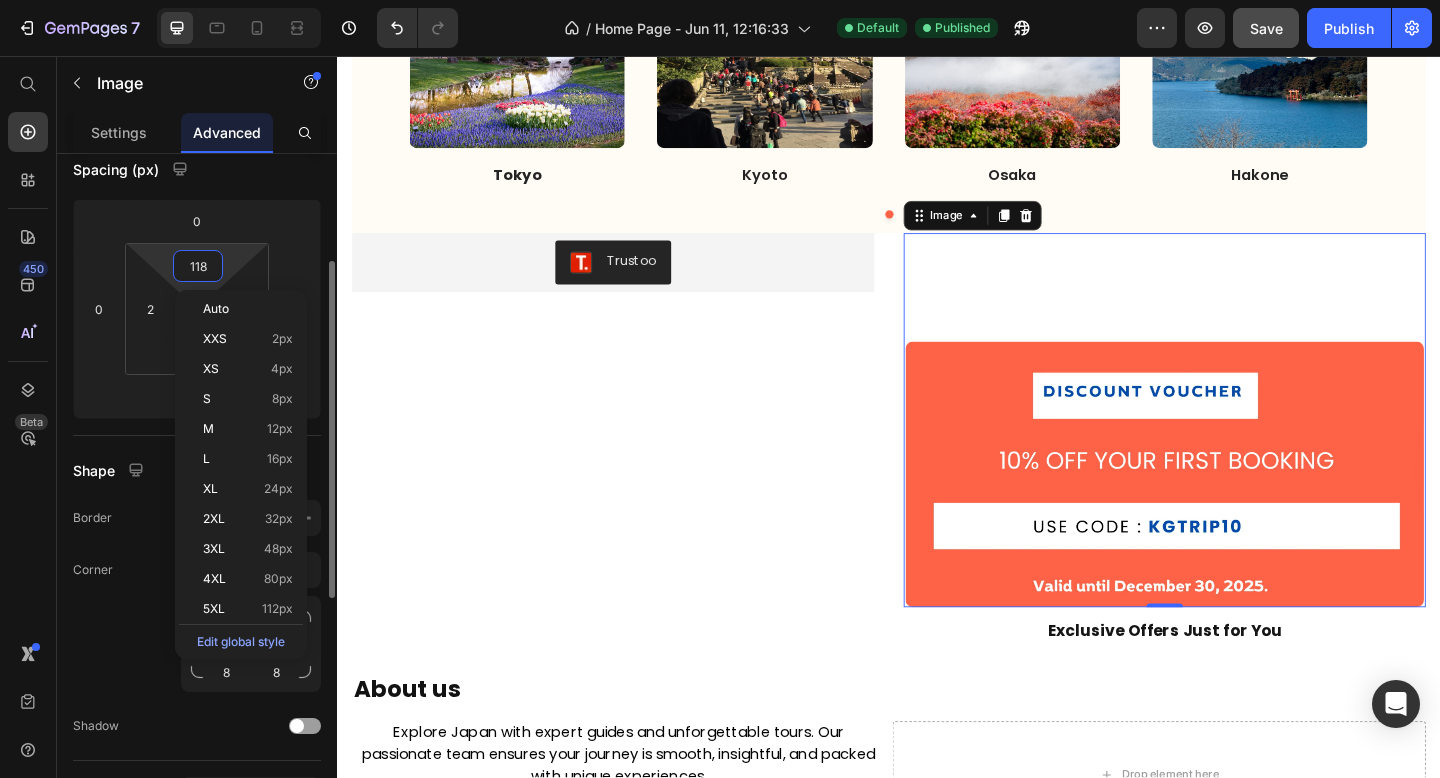 click on "118" at bounding box center [198, 266] 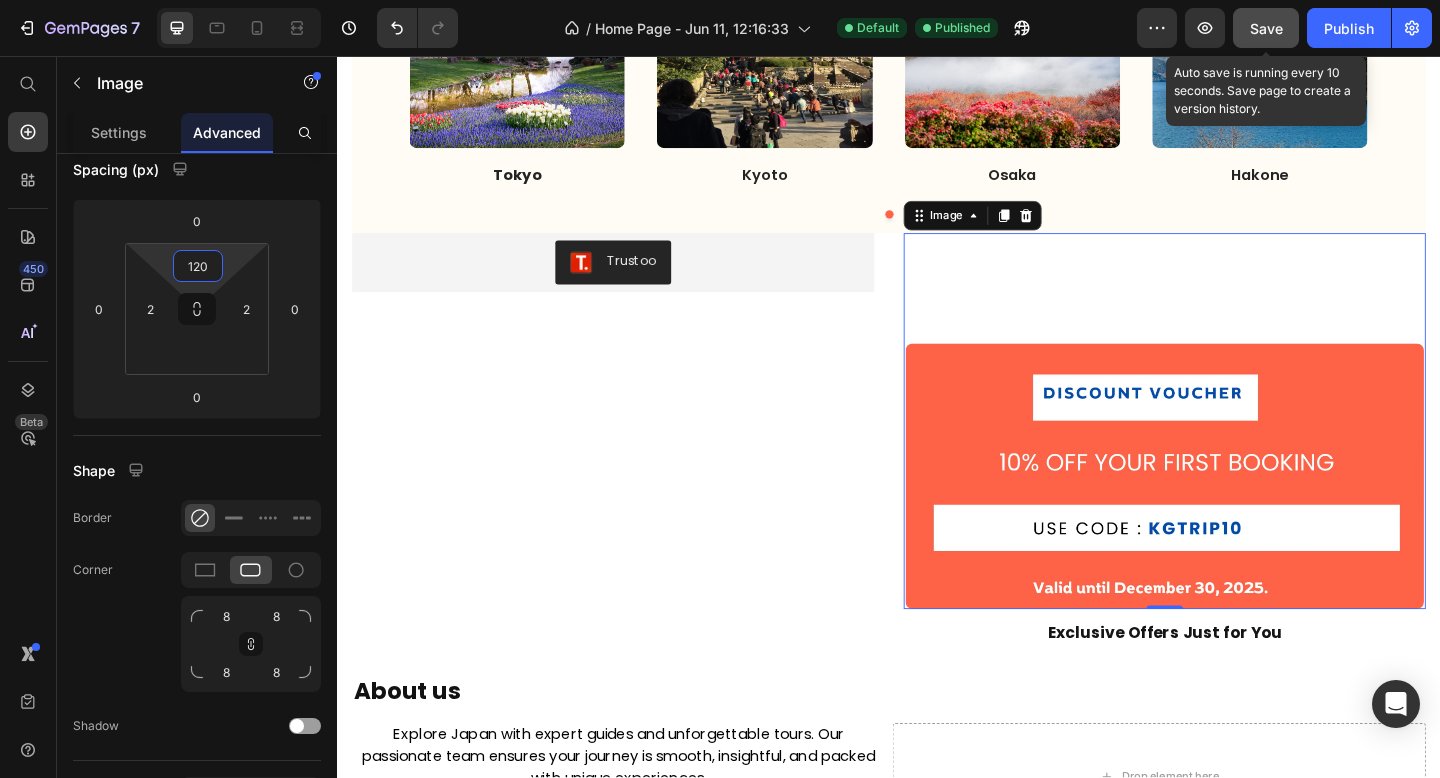 type on "120" 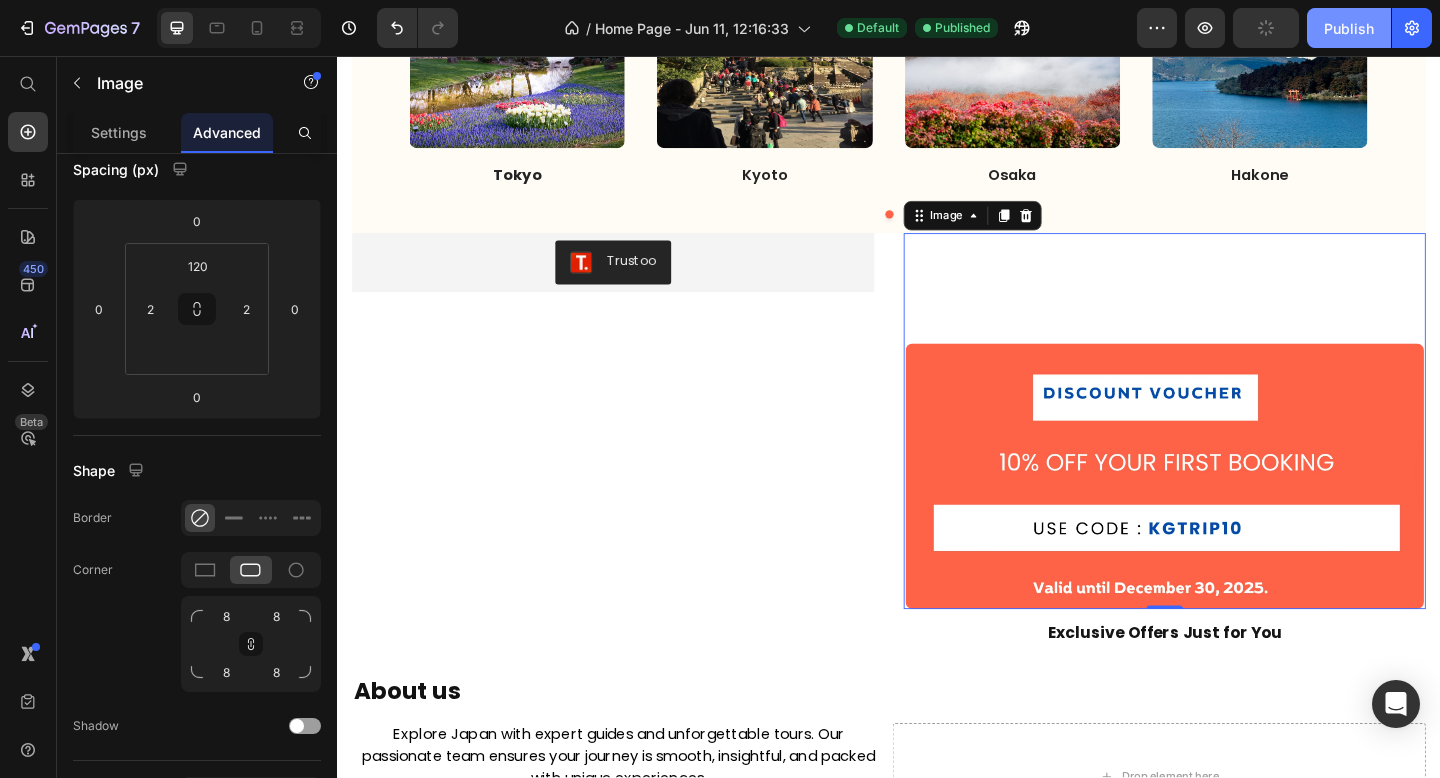 click on "Publish" at bounding box center [1349, 28] 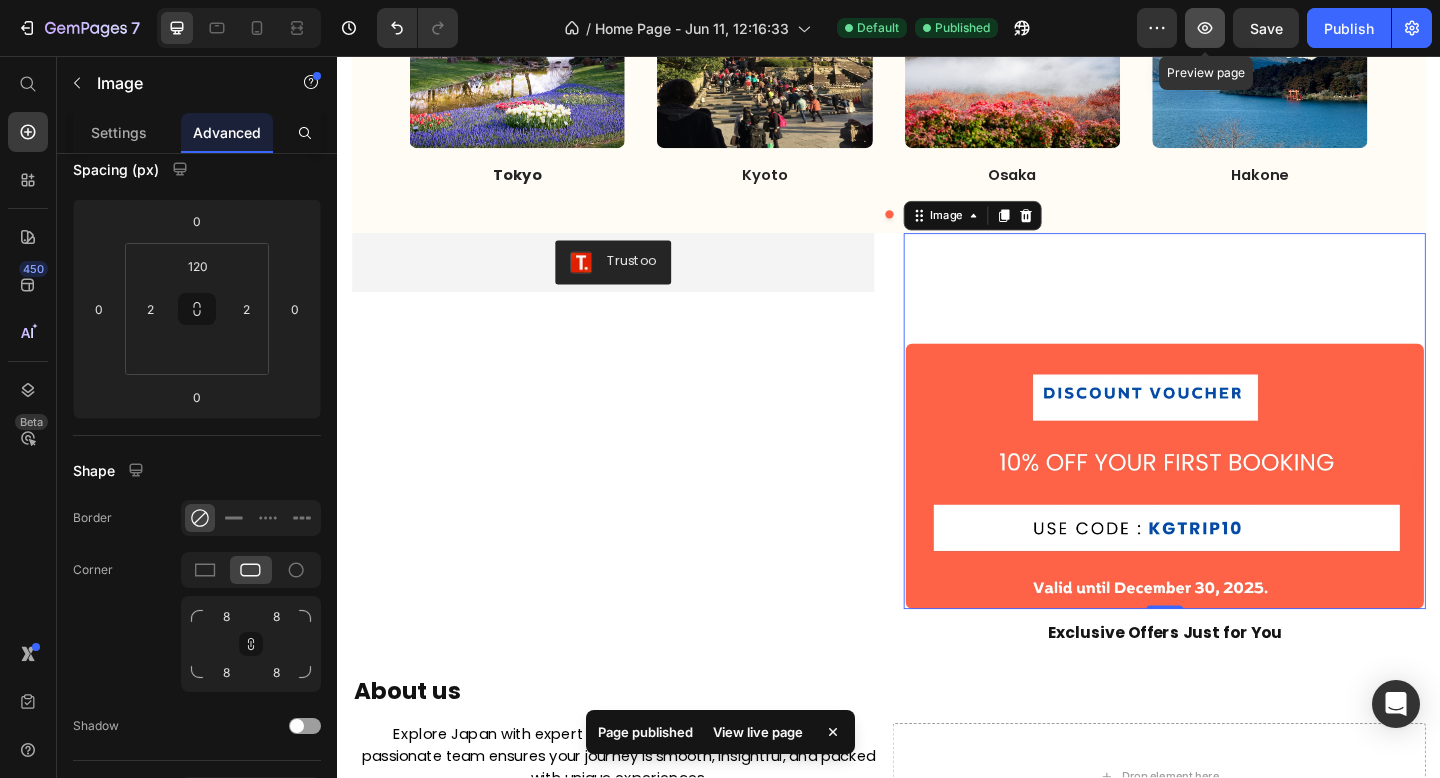 click 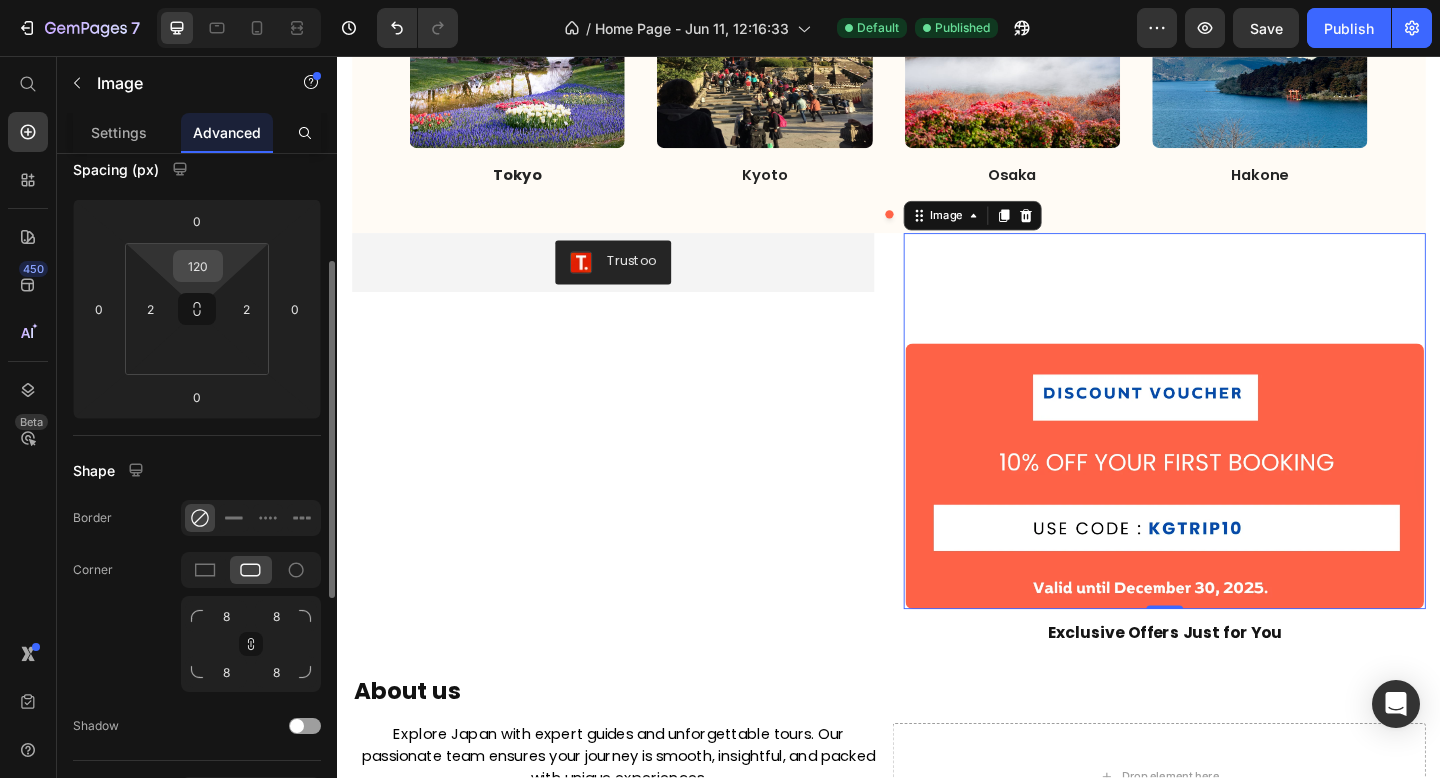 click on "120" at bounding box center (198, 266) 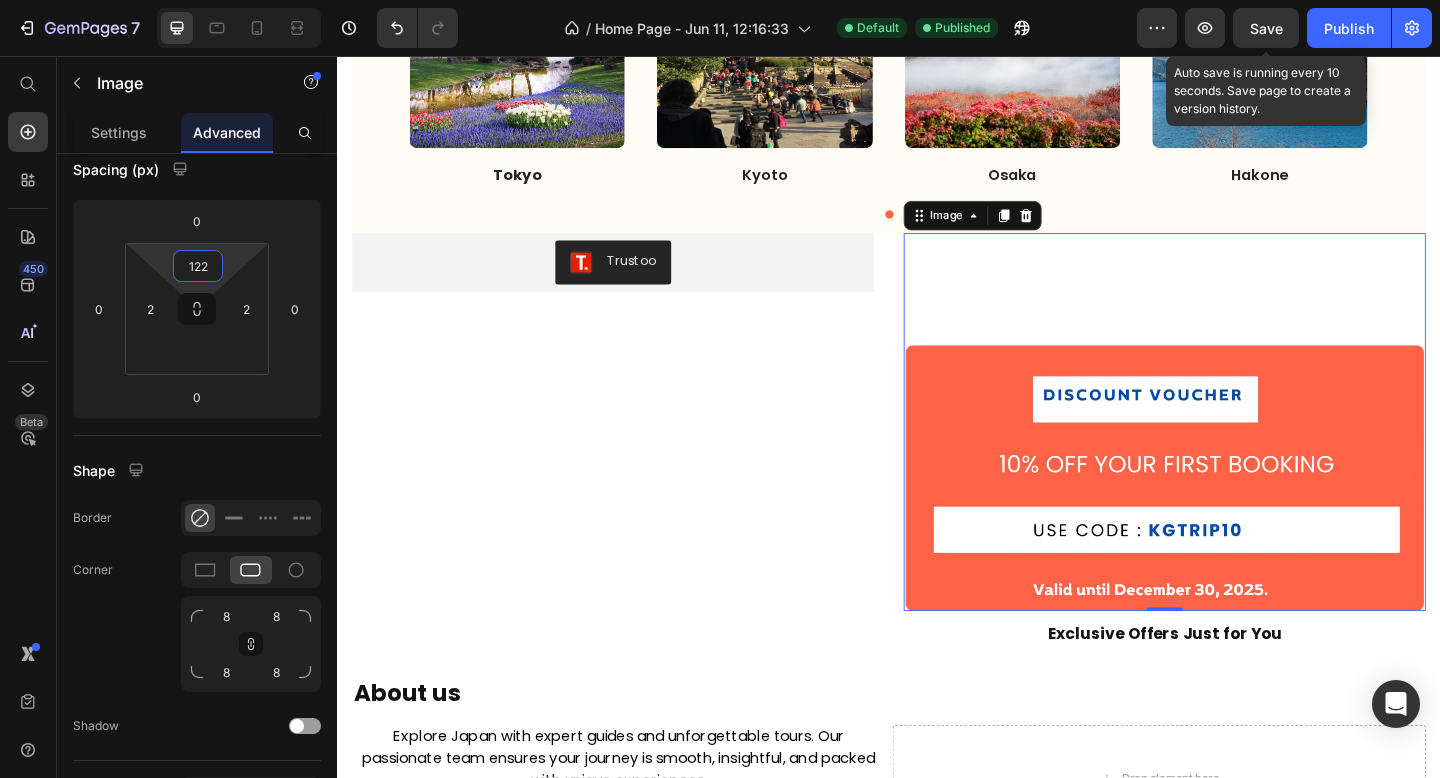 click on "Save" at bounding box center (1266, 28) 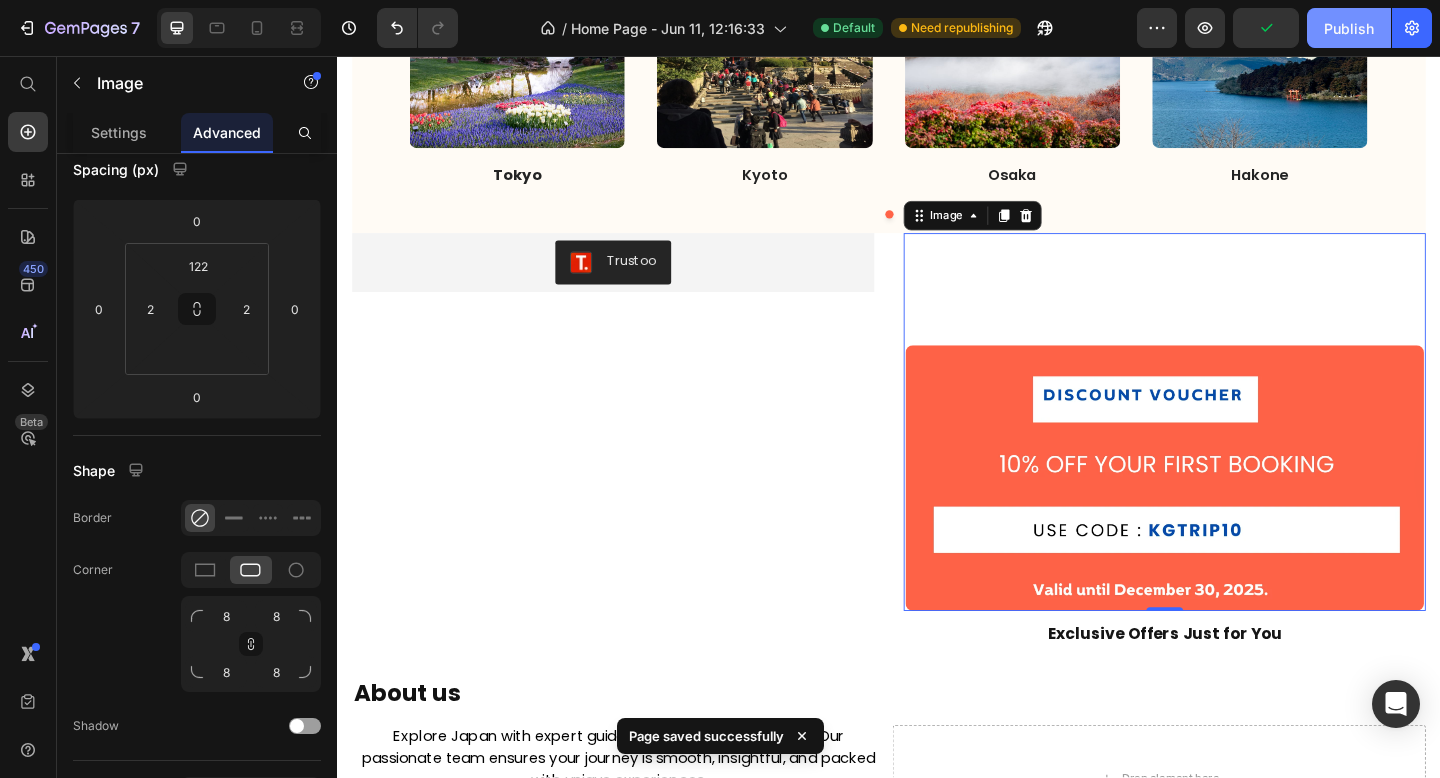 click on "Publish" 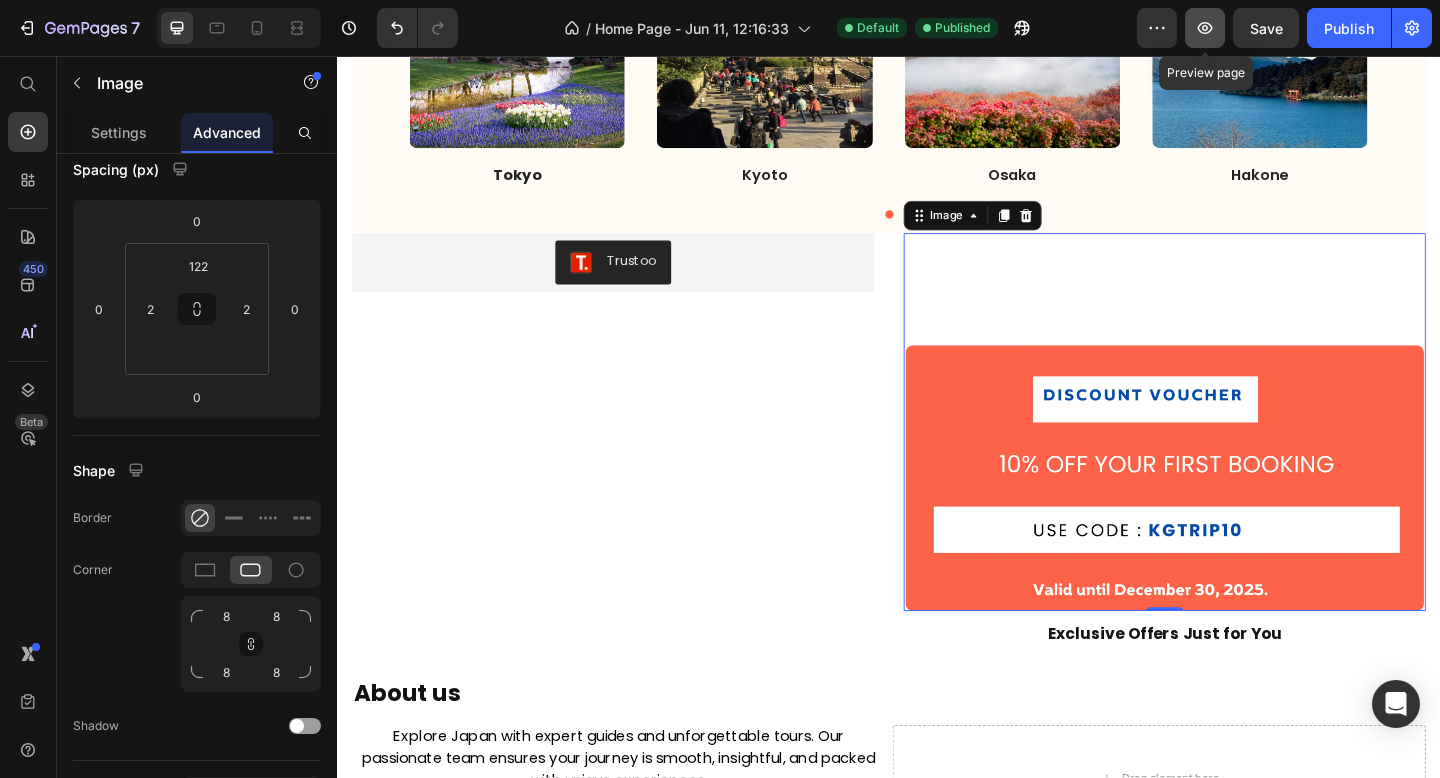 click 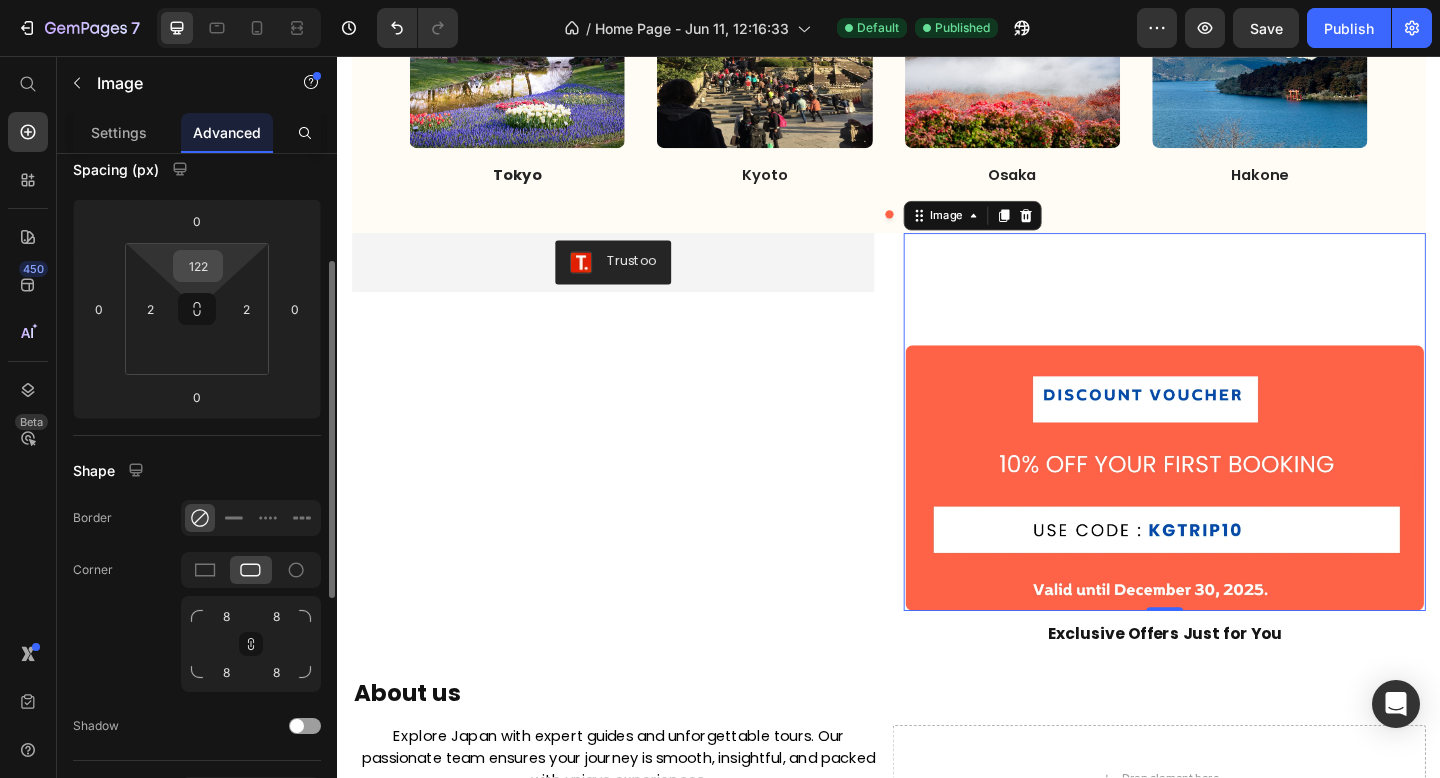click on "122" at bounding box center [198, 266] 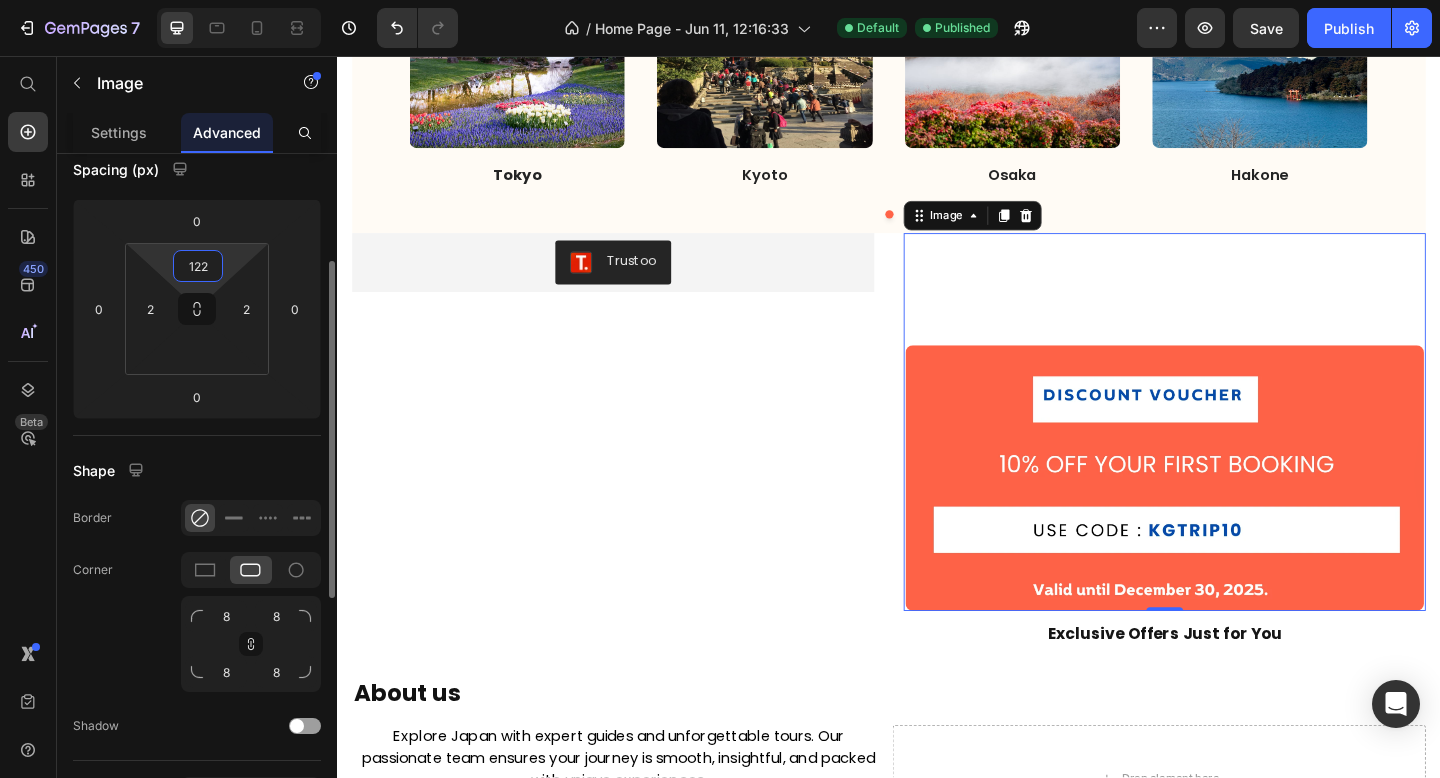click on "122" at bounding box center [198, 266] 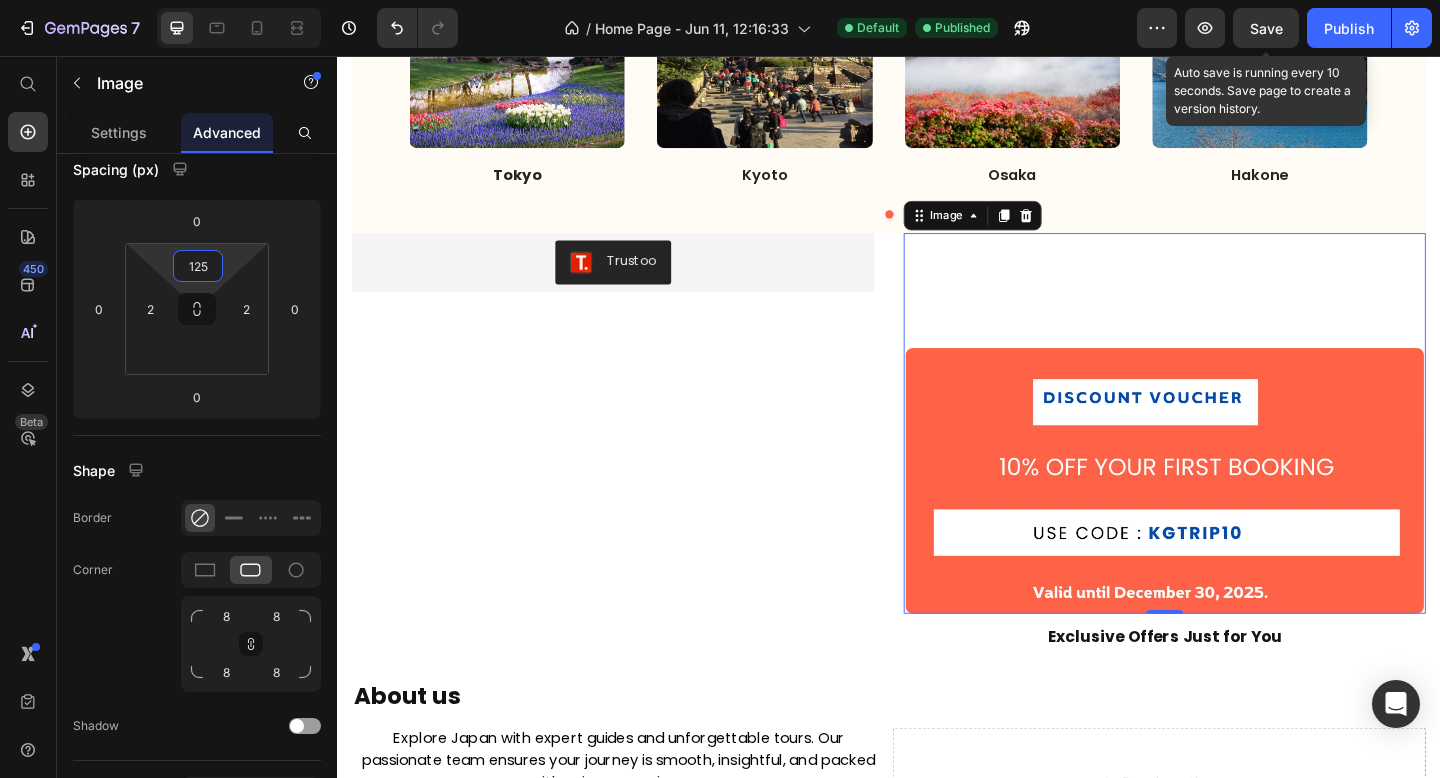 type on "125" 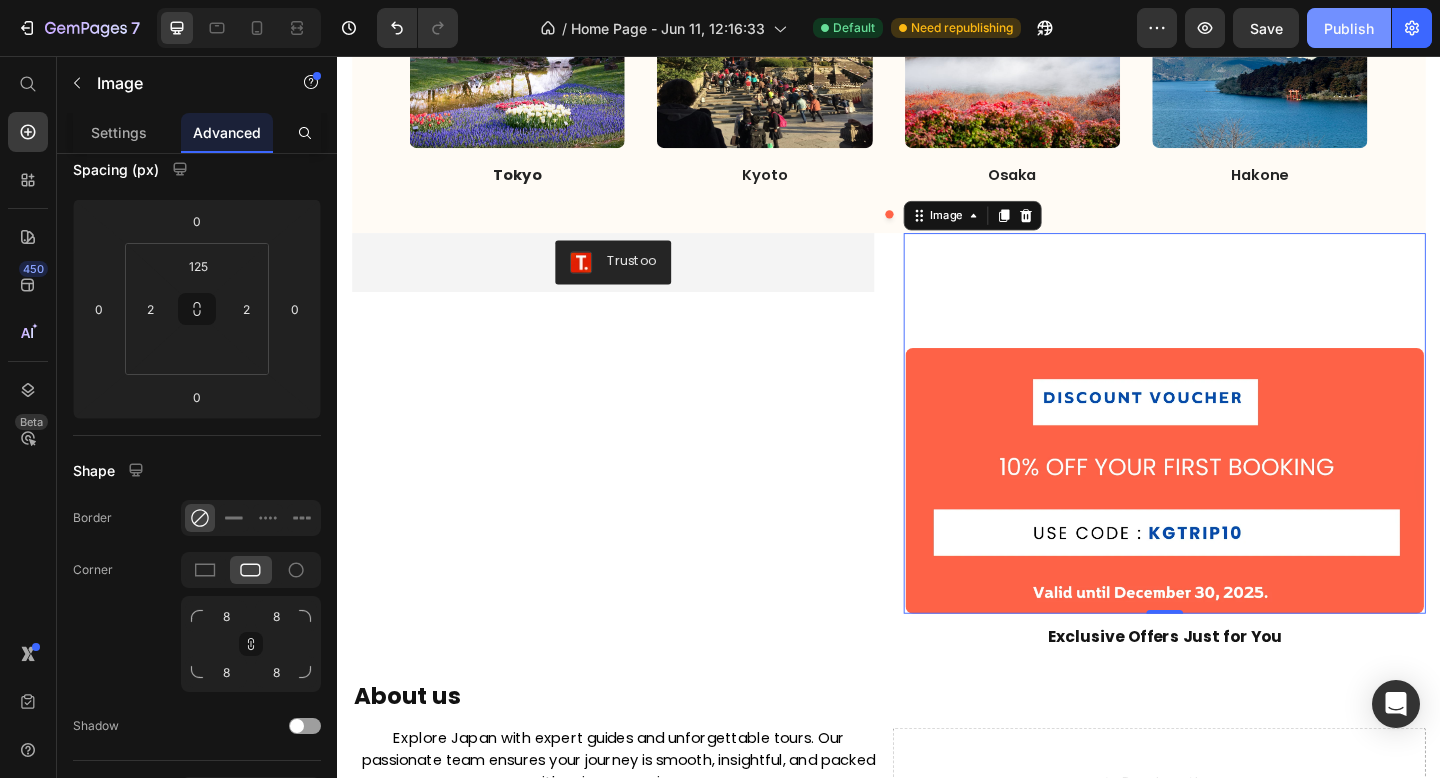 click on "Publish" at bounding box center (1349, 28) 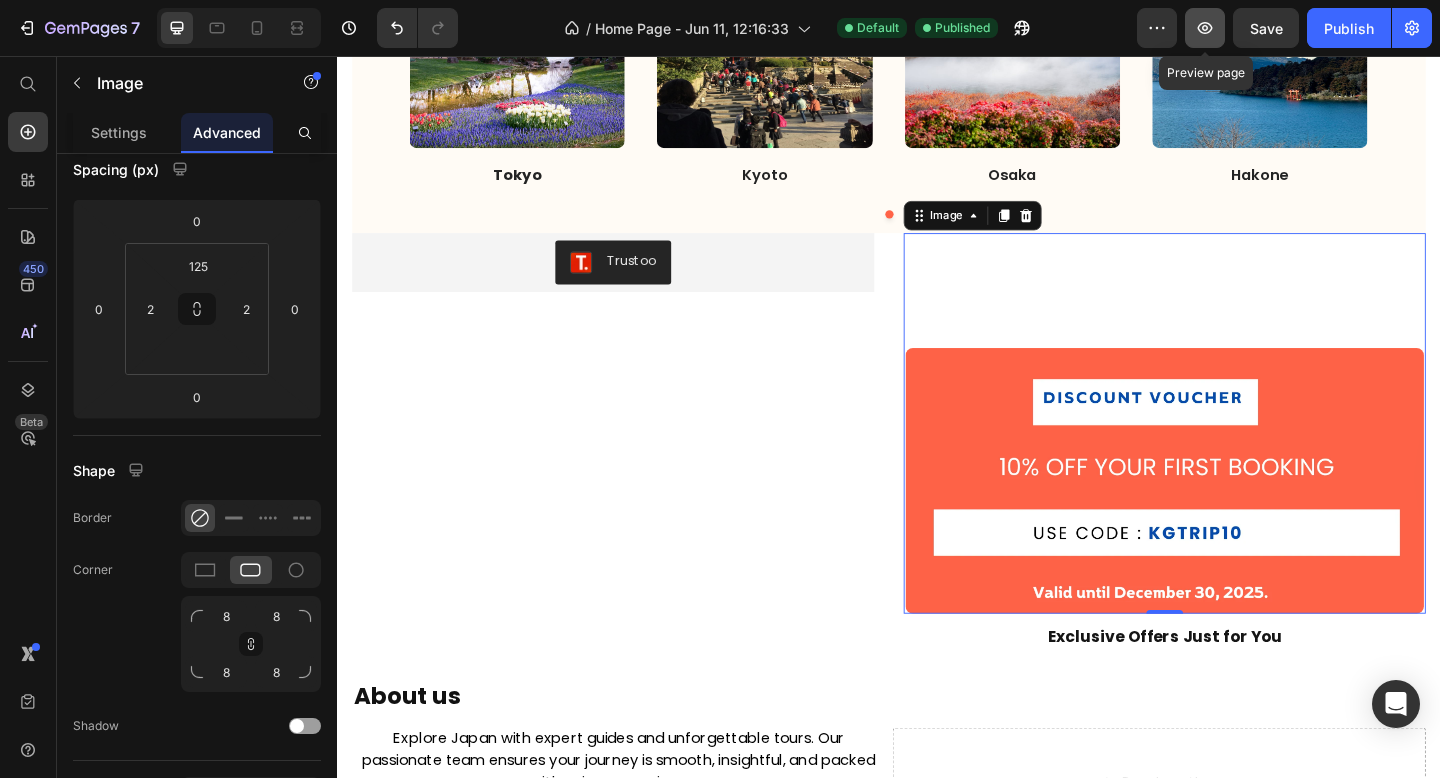 click 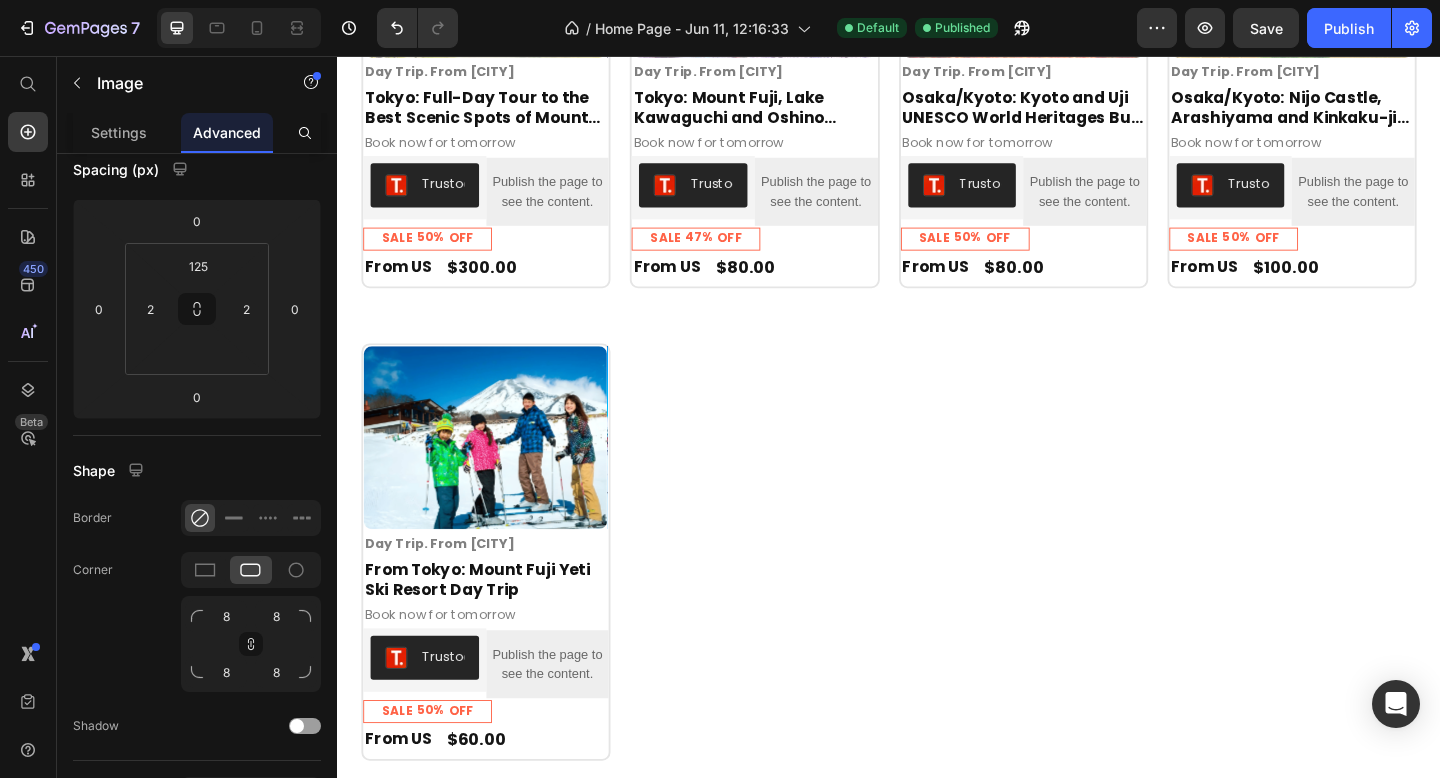 scroll, scrollTop: 577, scrollLeft: 0, axis: vertical 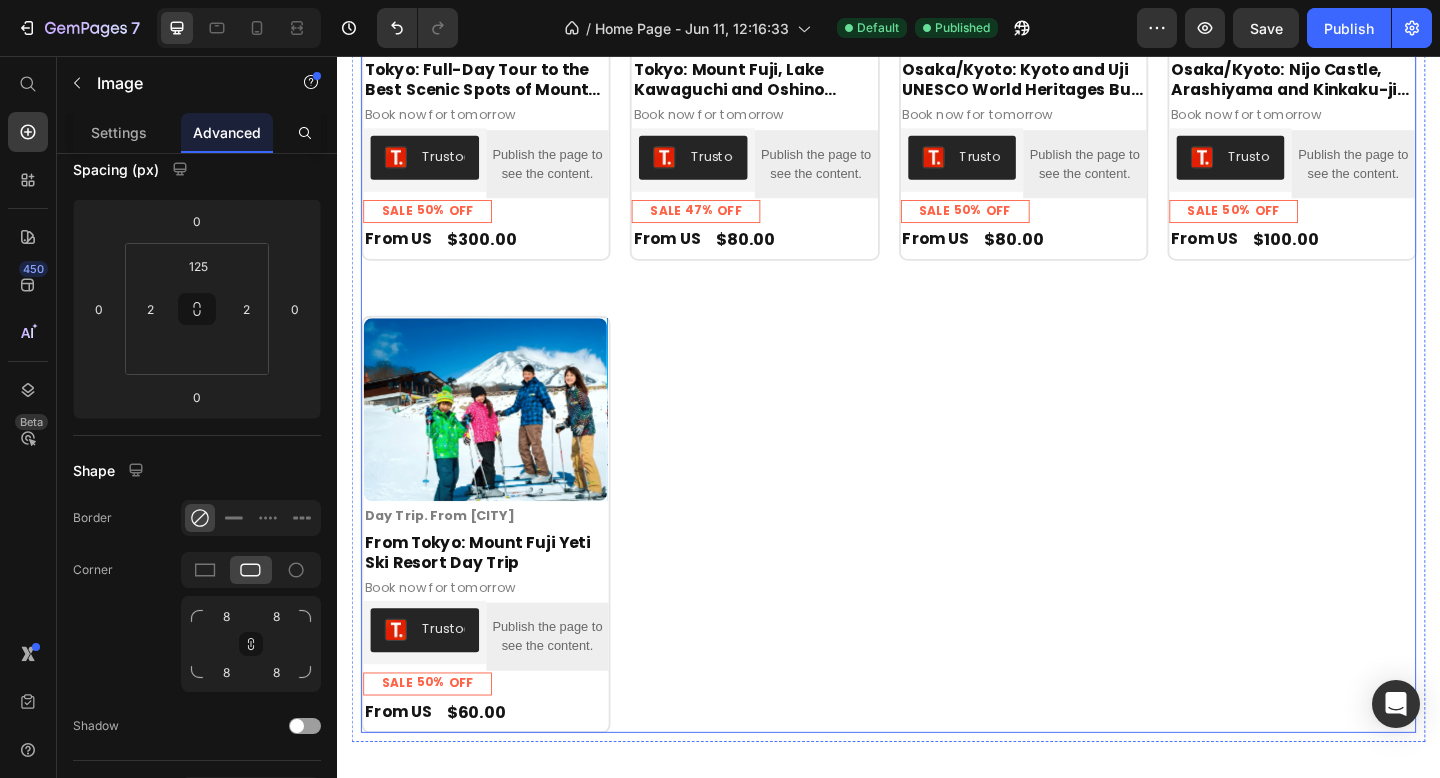 click on "Product Images   Day Trip. From [CITY] Text Block Row [CITY]: Full-Day Tour to the Best Scenic Spots of Mount Fuji Product Title   Book now for tomorrow Text Block Trustoo Trustoo
Publish the page to see the content.
Custom Code Row SALE 50% OFF Discount Tag Row Row    From US Text Block $300.00 Product Price Row Row Row Product Images   Day Trip. From [CITY] Text Block Row [CITY]: Mount Fuji, Lake Kawaguchi and Oshino Hakkai Bus Tour Product Title   Book now for tomorrow Text Block Trustoo Trustoo
Publish the page to see the content.
Custom Code Row SALE 47% OFF Discount Tag Row Row    From US Text Block $80.00 Product Price Row Row Row Product Images   Day Trip. From [CITY] Text Block Row [CITY]/[CITY]: [CITY] and [CITY] UNESCO World Heritages Bus Tour Product Title   Book now for tomorrow Text Block Trustoo Trustoo
Publish the page to see the content.
Custom Code Row SALE 50% OFF Discount Tag Row Row    From US Text Block $80.00 Product Price Row Row Row" at bounding box center (937, 310) 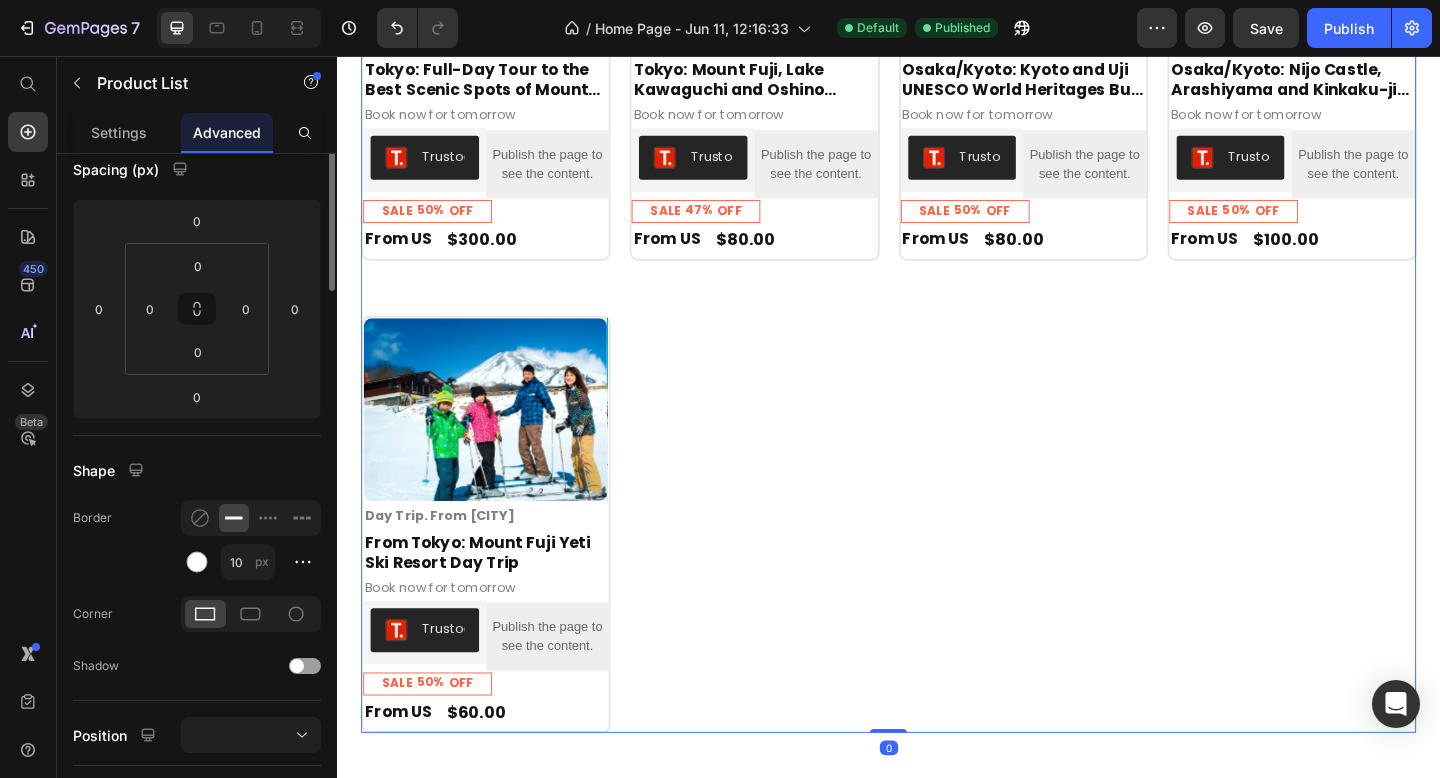 scroll, scrollTop: 0, scrollLeft: 0, axis: both 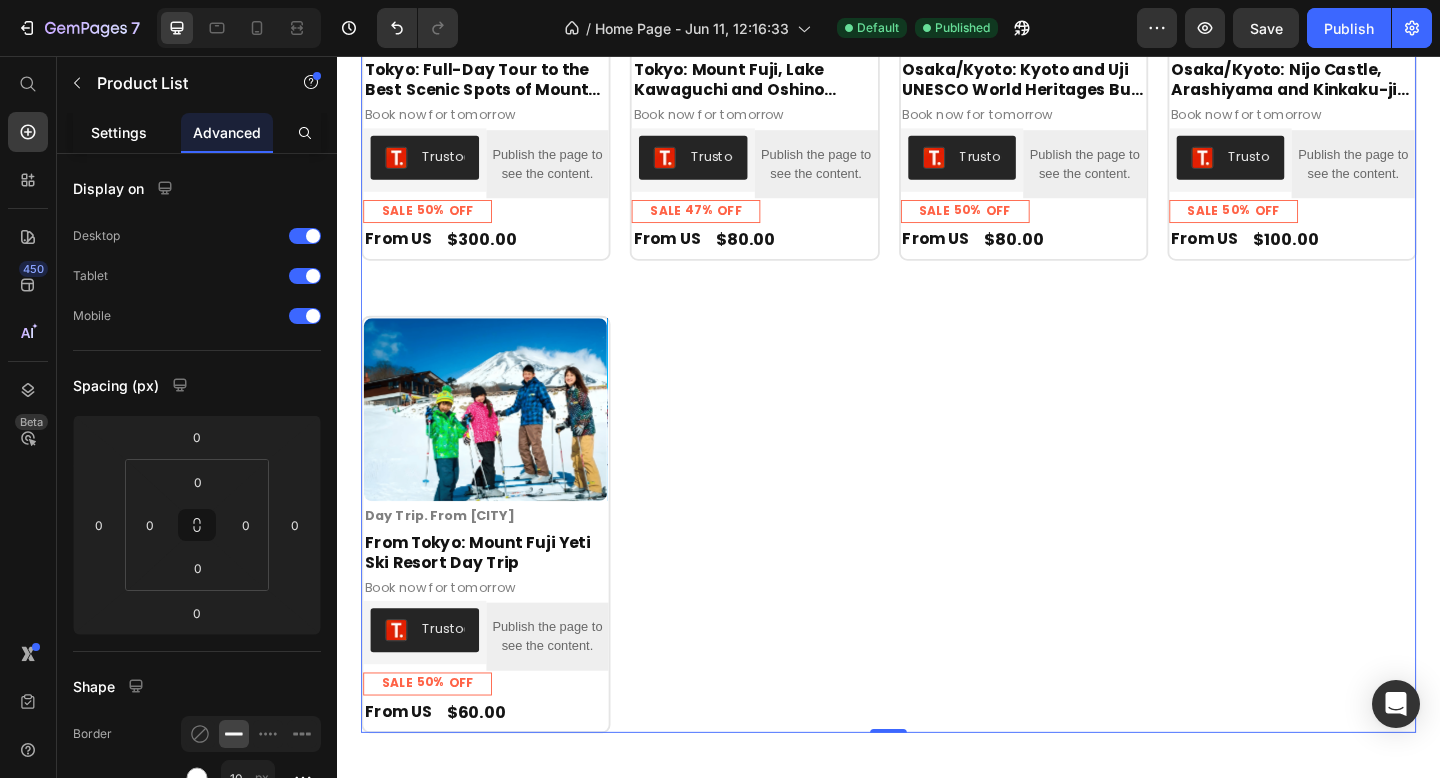 click on "Settings" at bounding box center (119, 132) 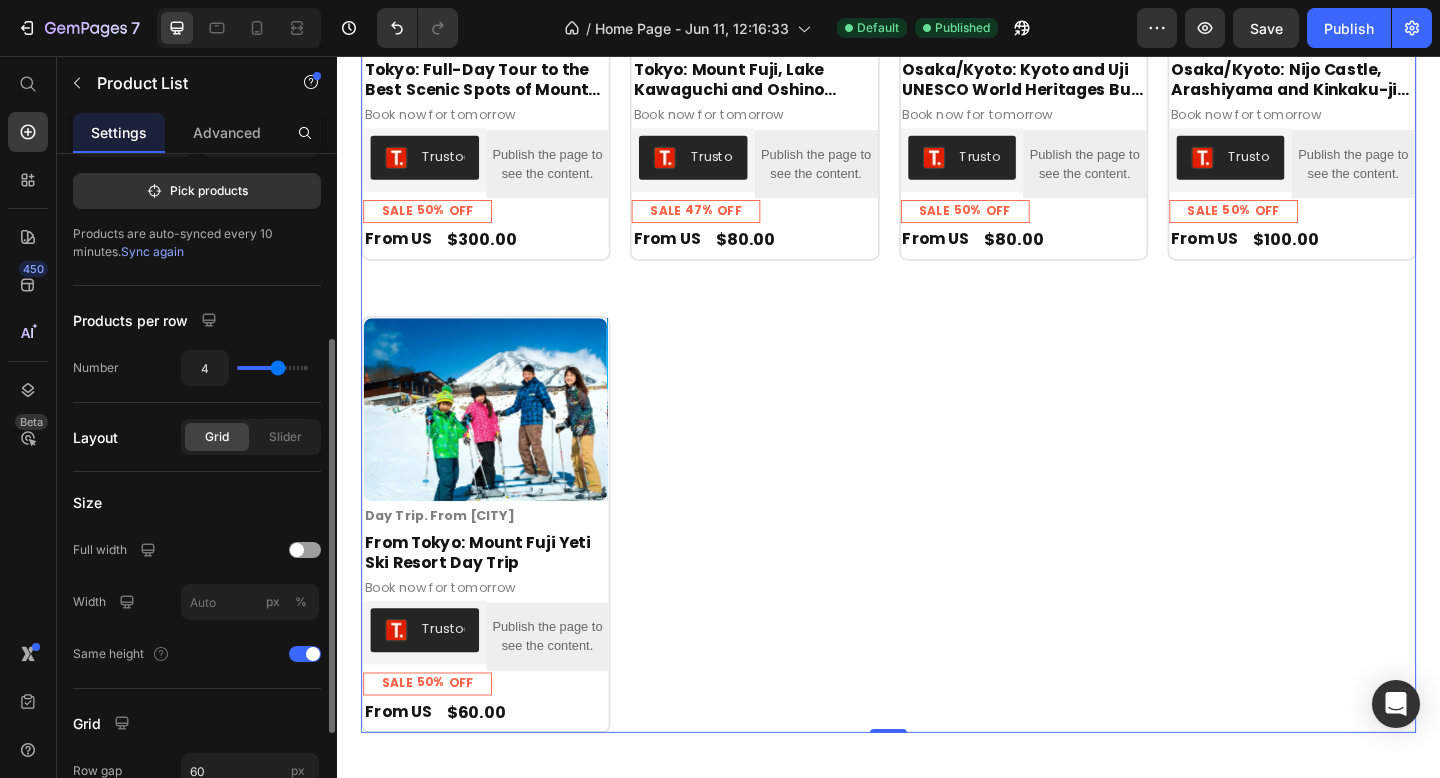 scroll, scrollTop: 366, scrollLeft: 0, axis: vertical 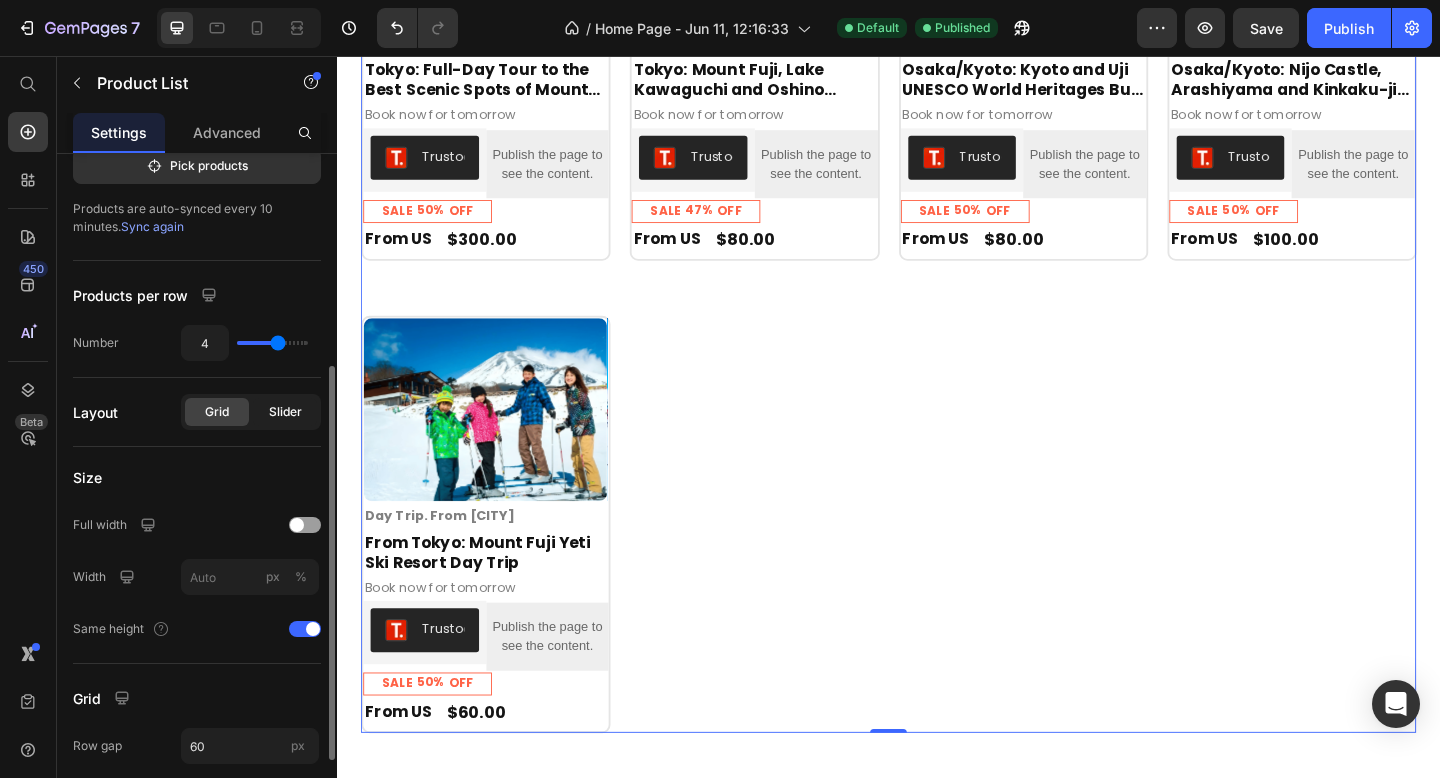 click on "Slider" 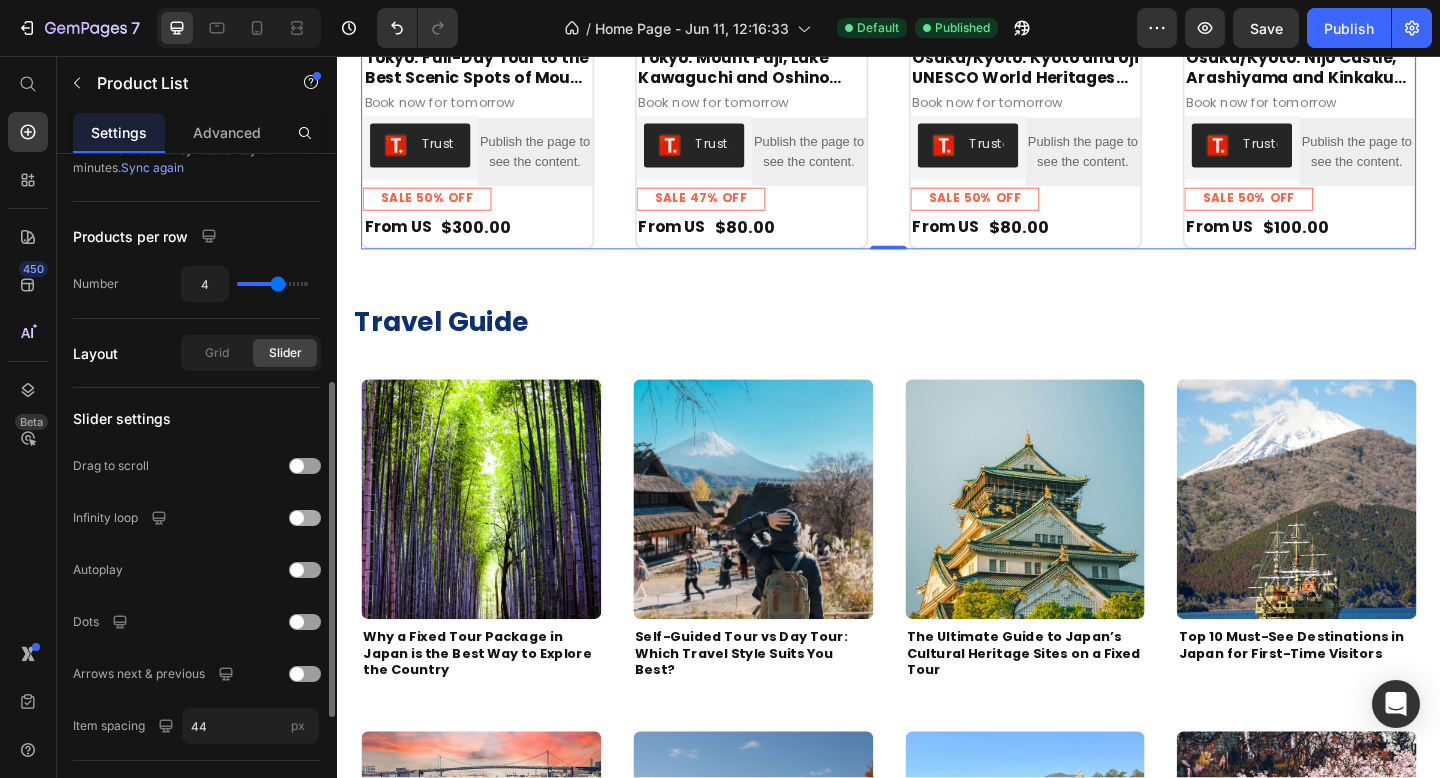 scroll, scrollTop: 438, scrollLeft: 0, axis: vertical 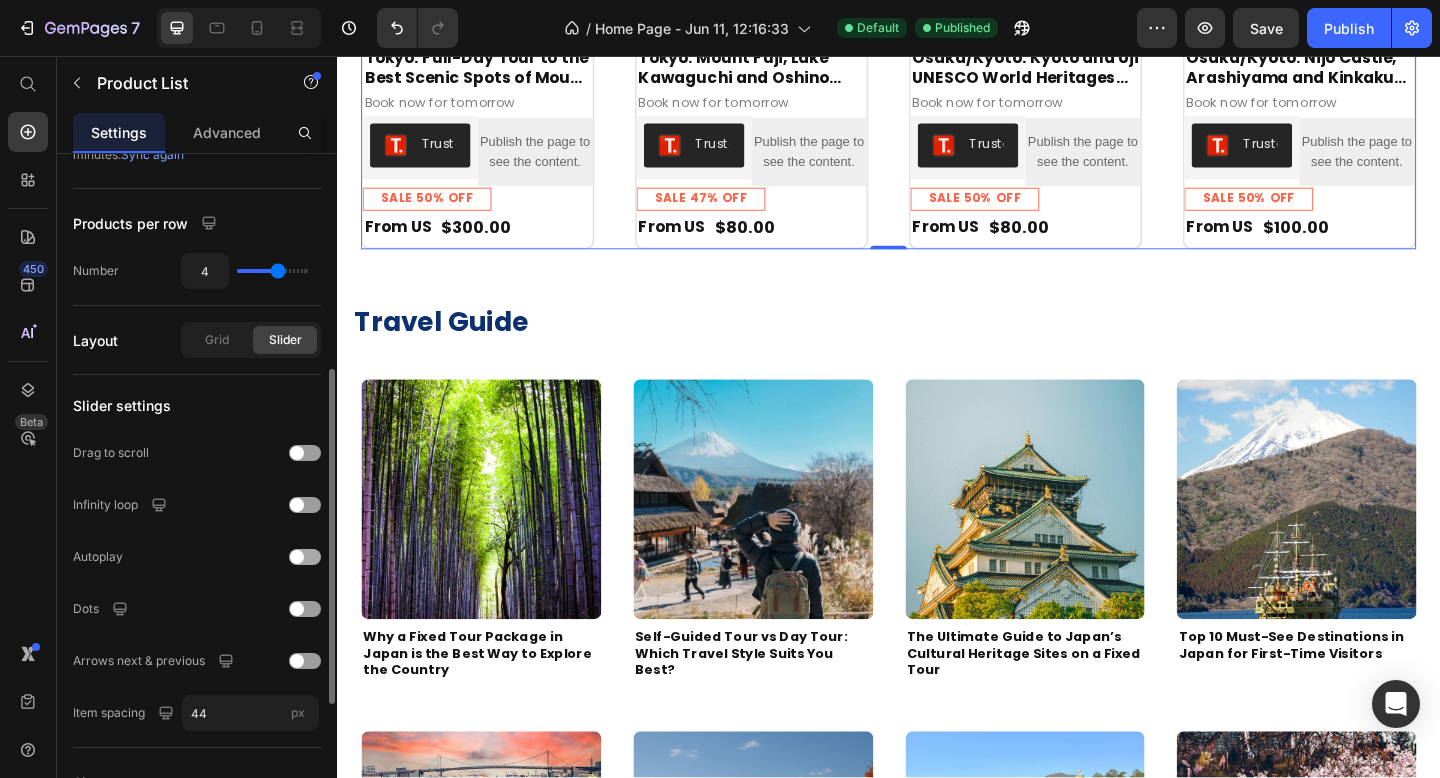 click at bounding box center [305, 557] 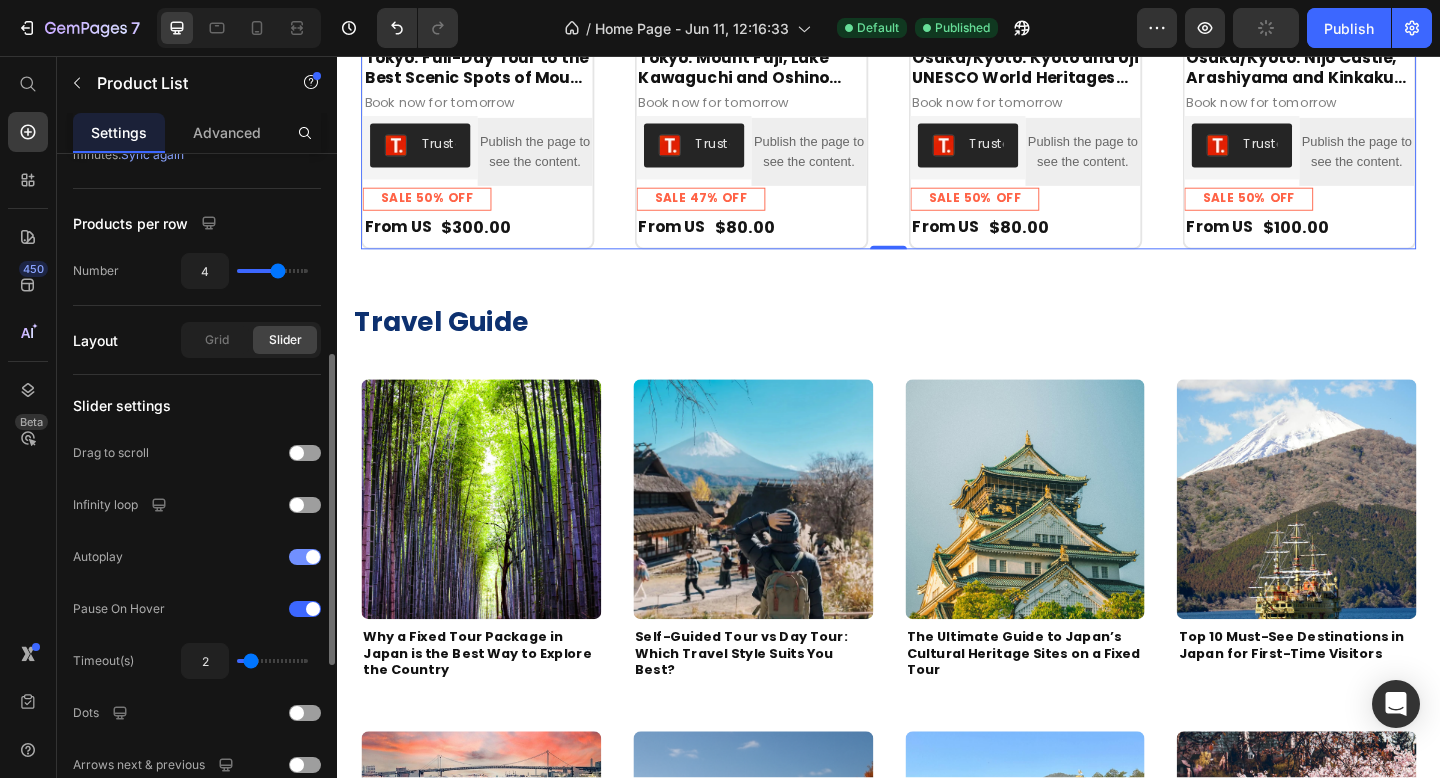click at bounding box center (305, 557) 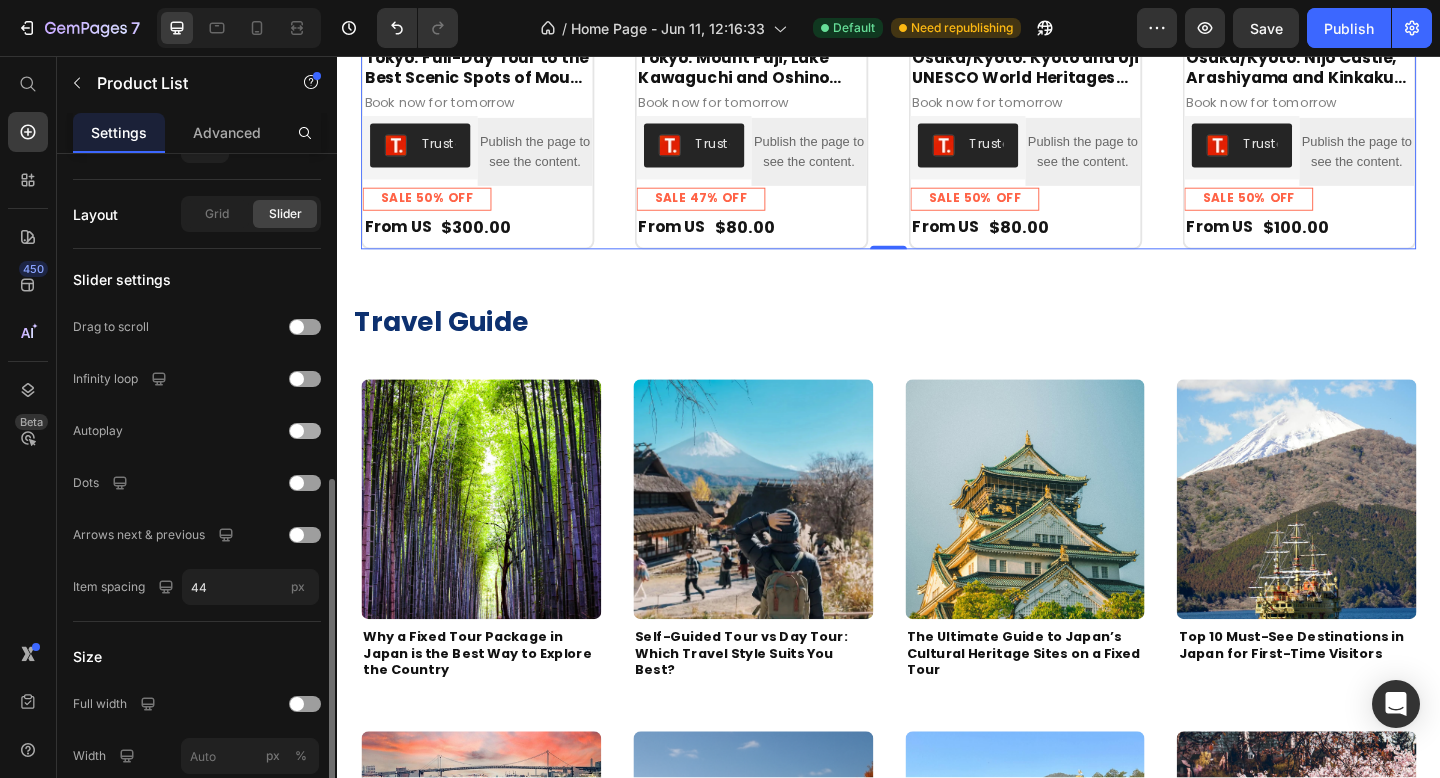 scroll, scrollTop: 597, scrollLeft: 0, axis: vertical 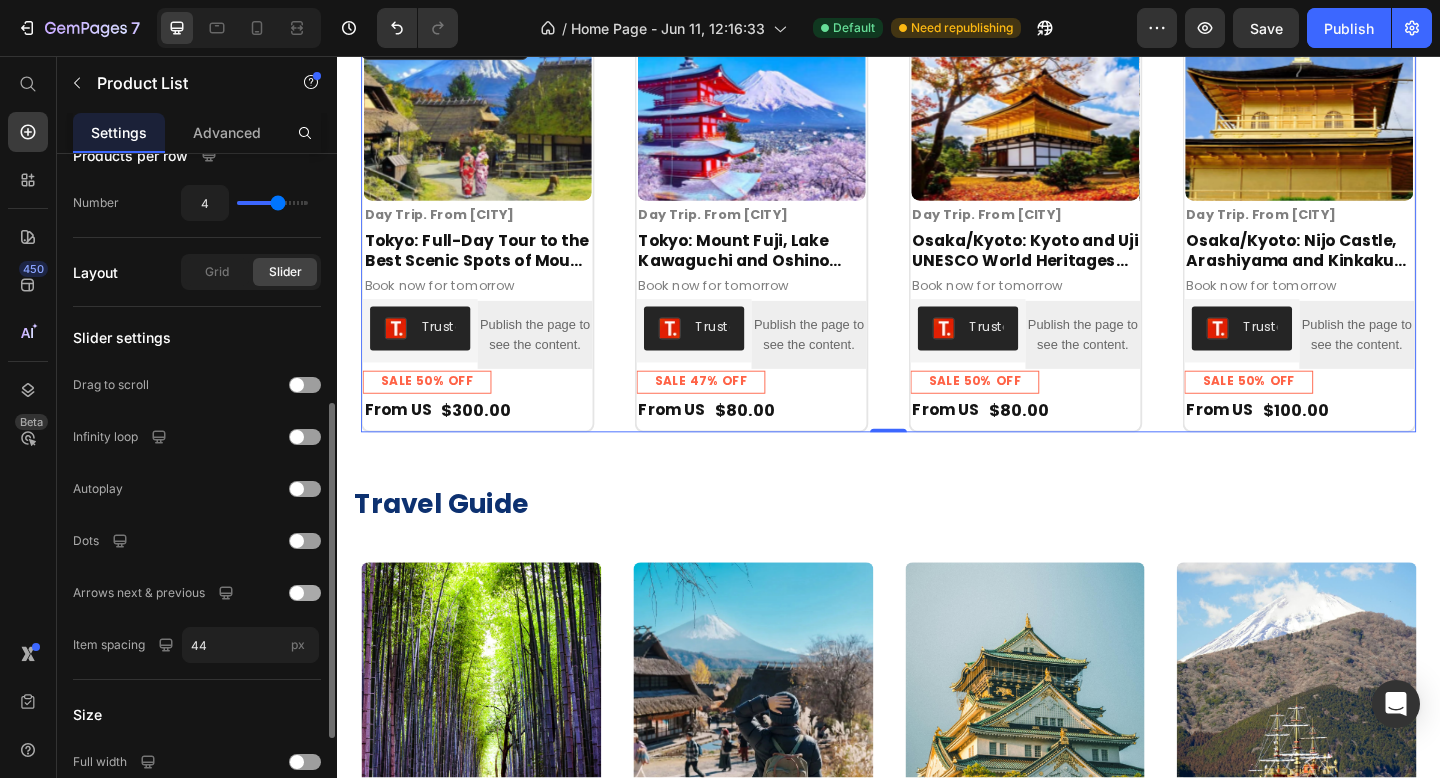 click at bounding box center [305, 593] 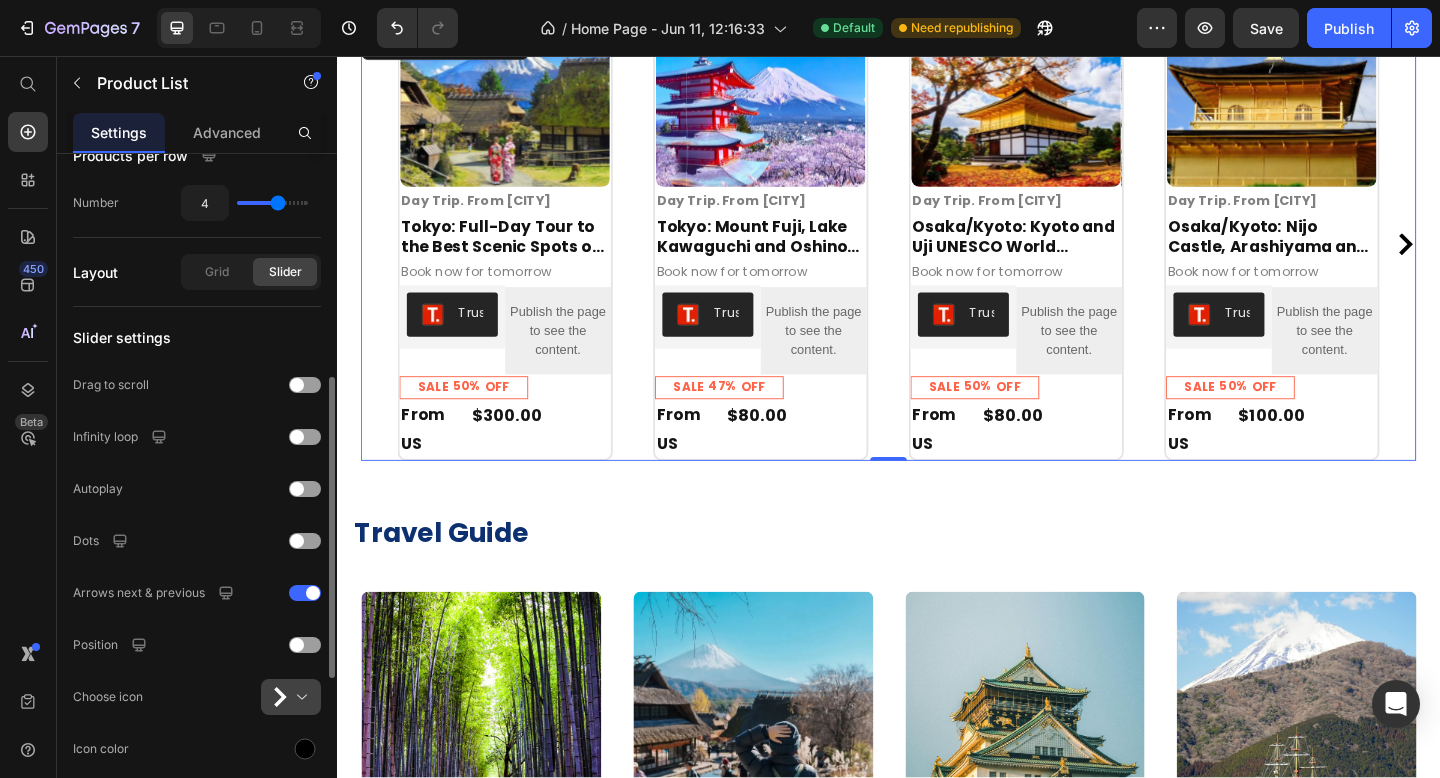 click at bounding box center [299, 697] 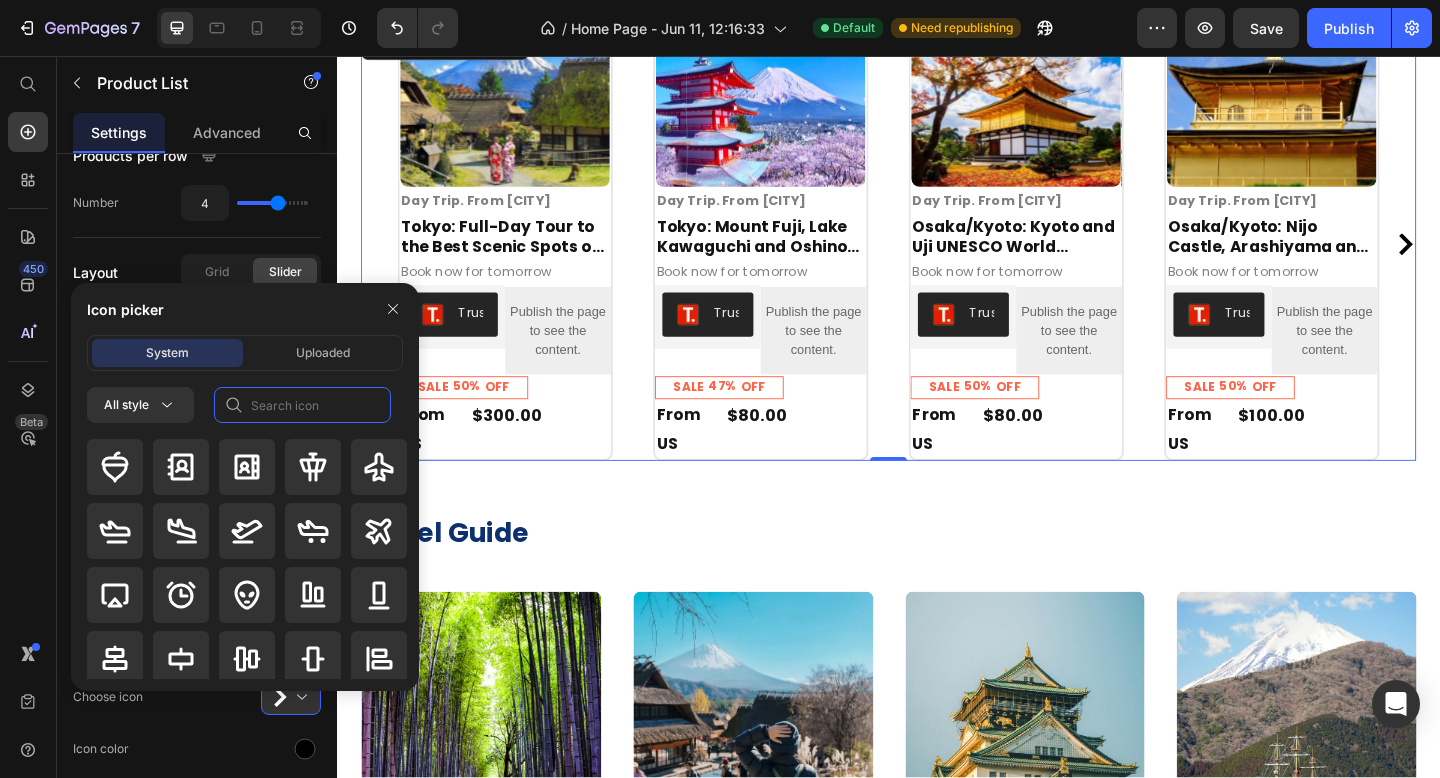 click 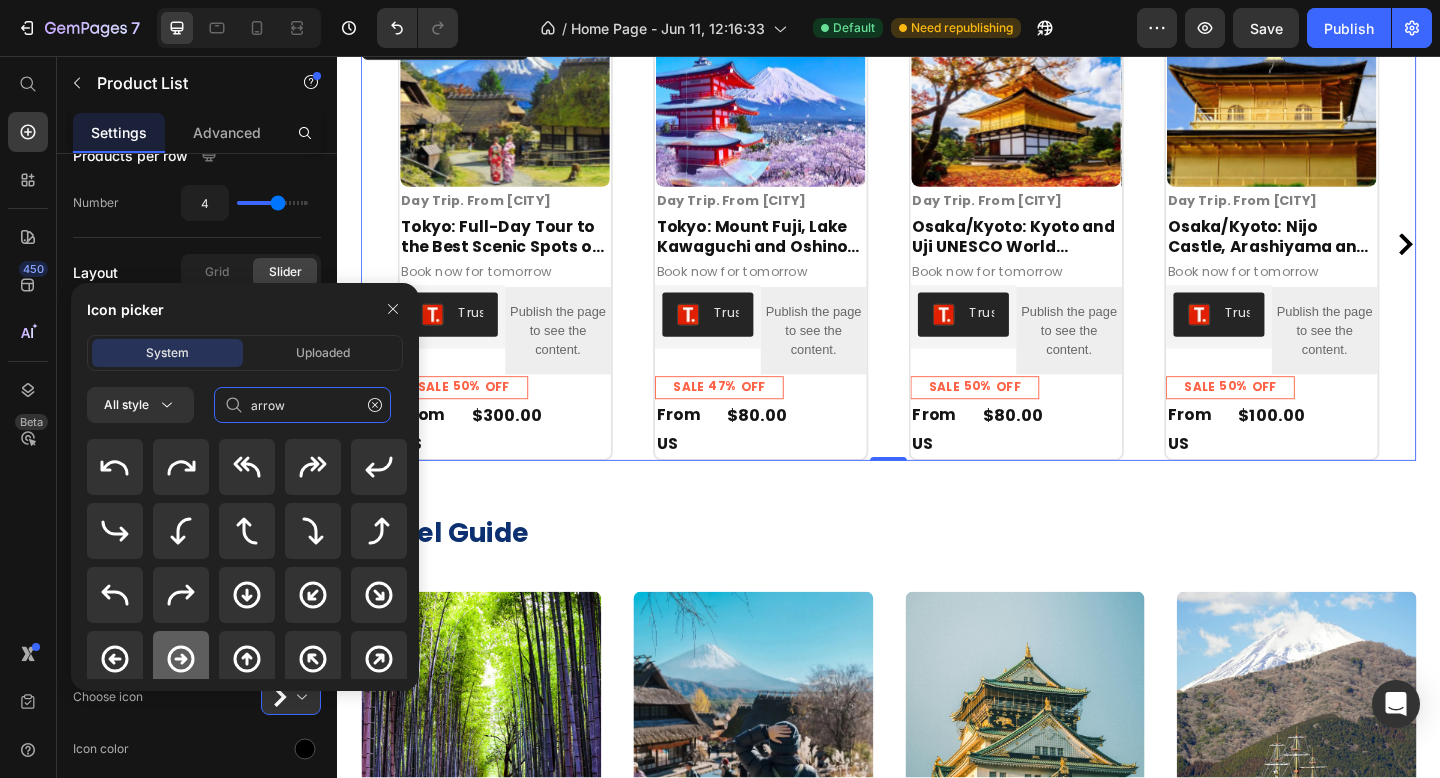 type on "arrow" 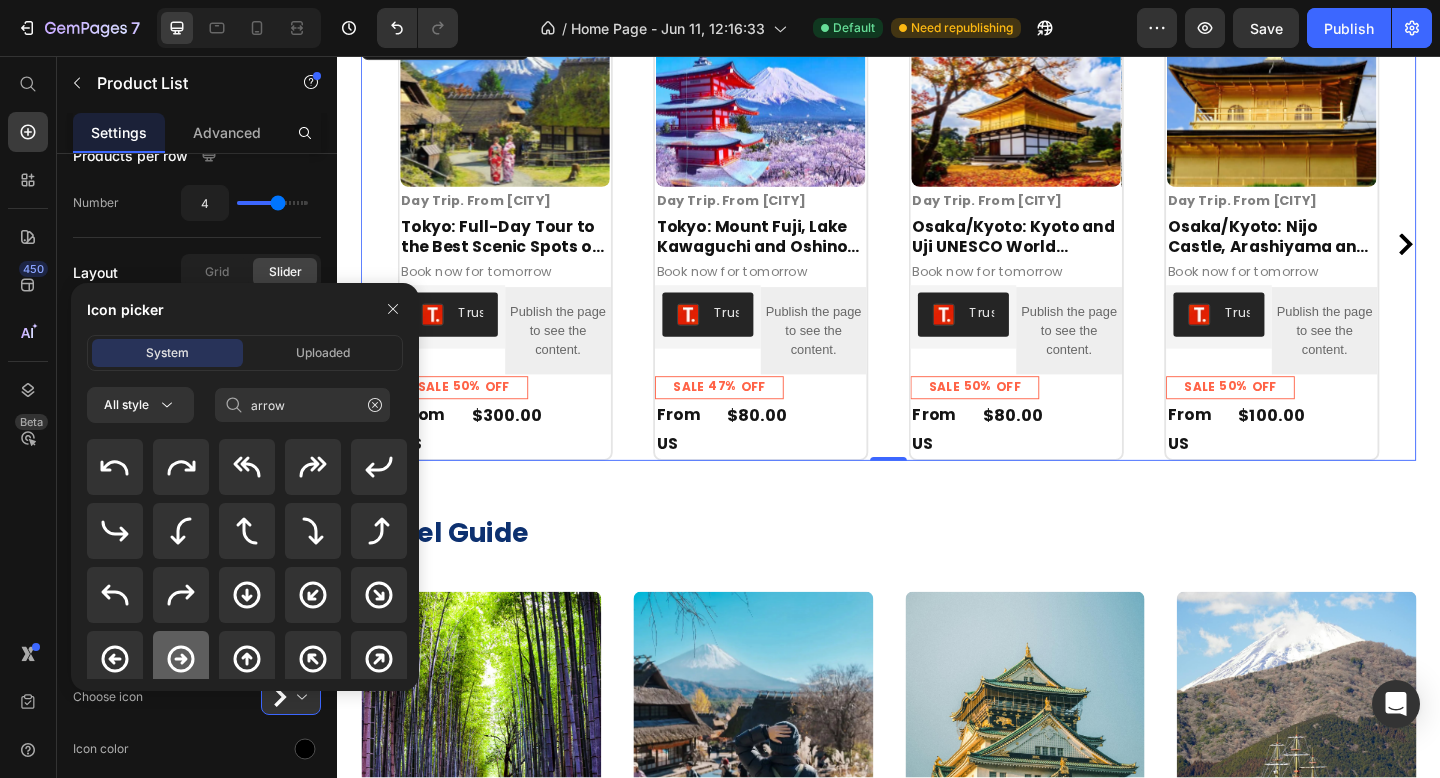 click 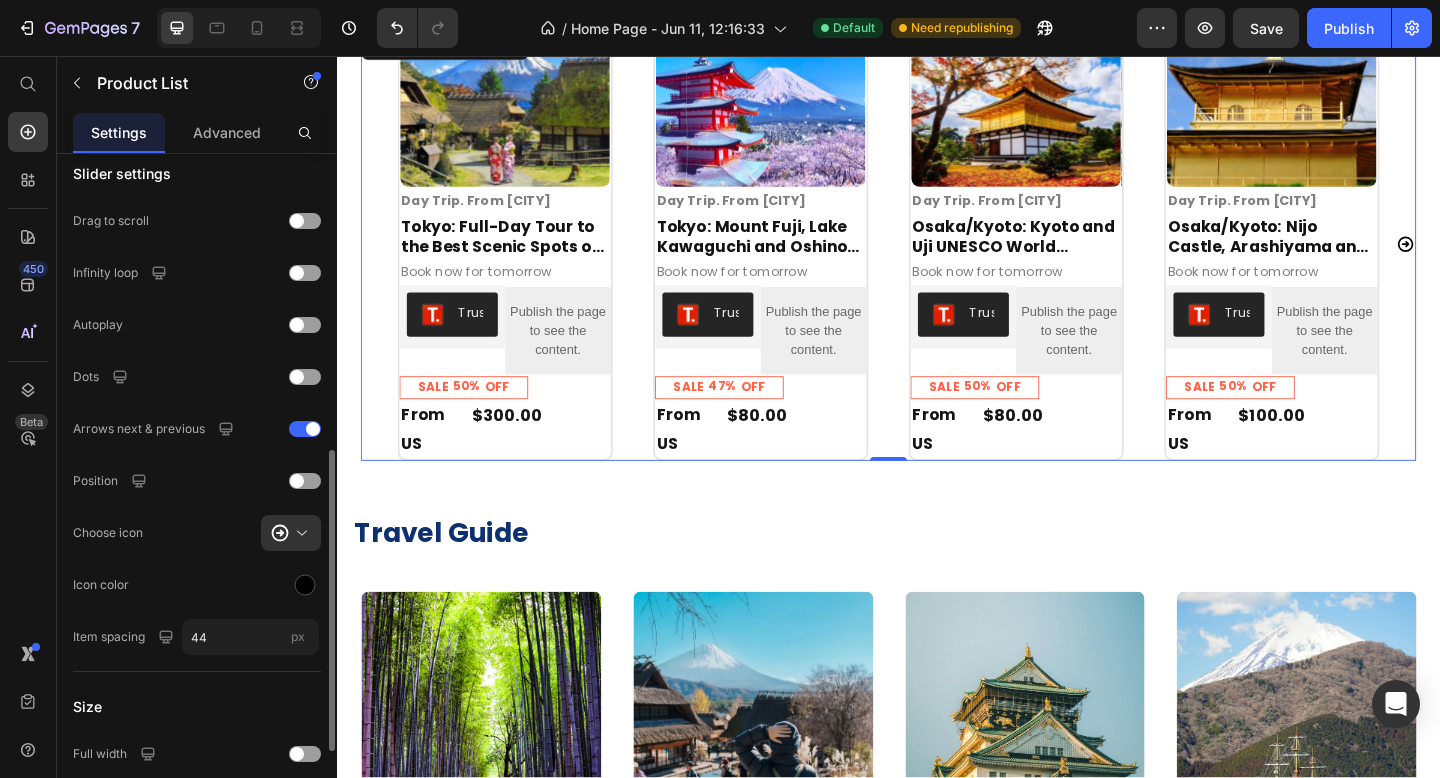 scroll, scrollTop: 676, scrollLeft: 0, axis: vertical 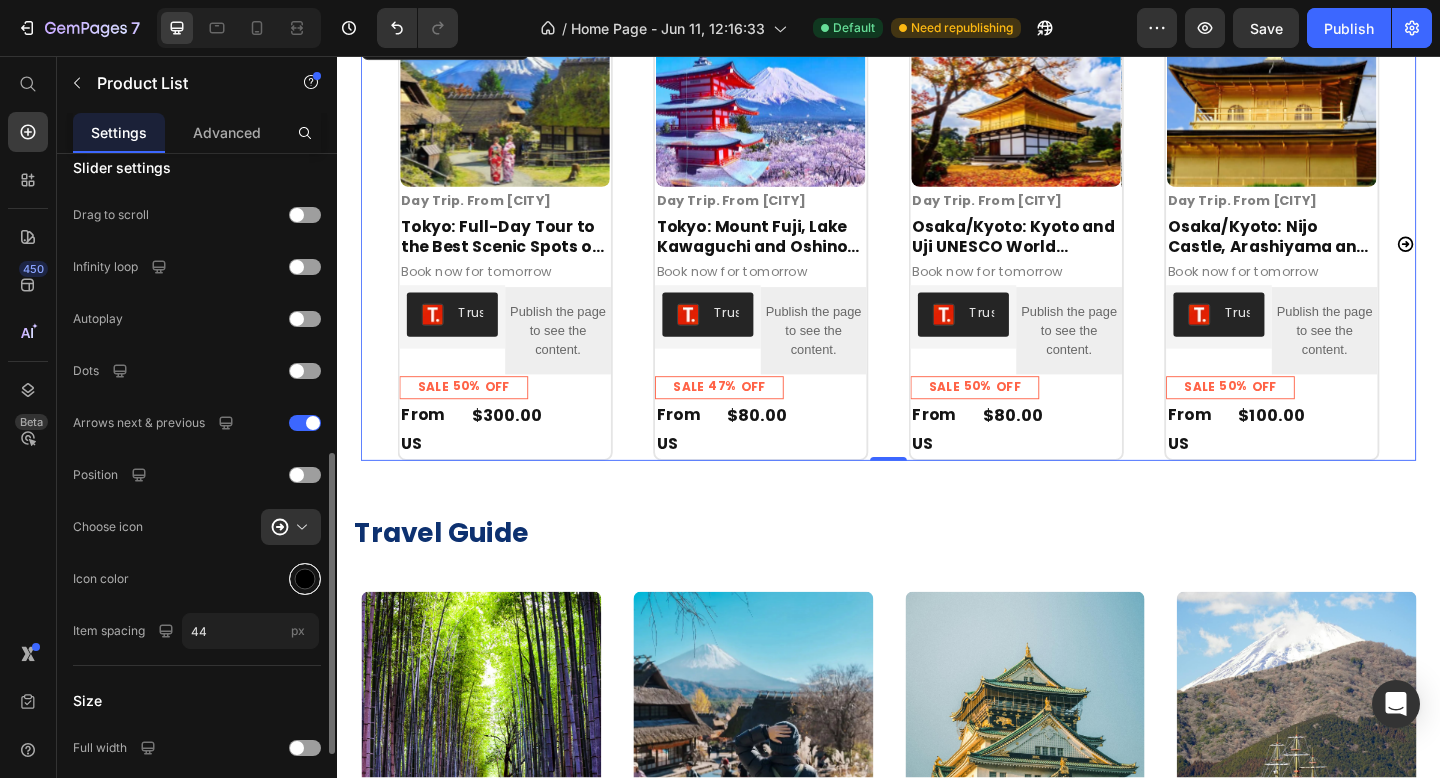 click at bounding box center [305, 579] 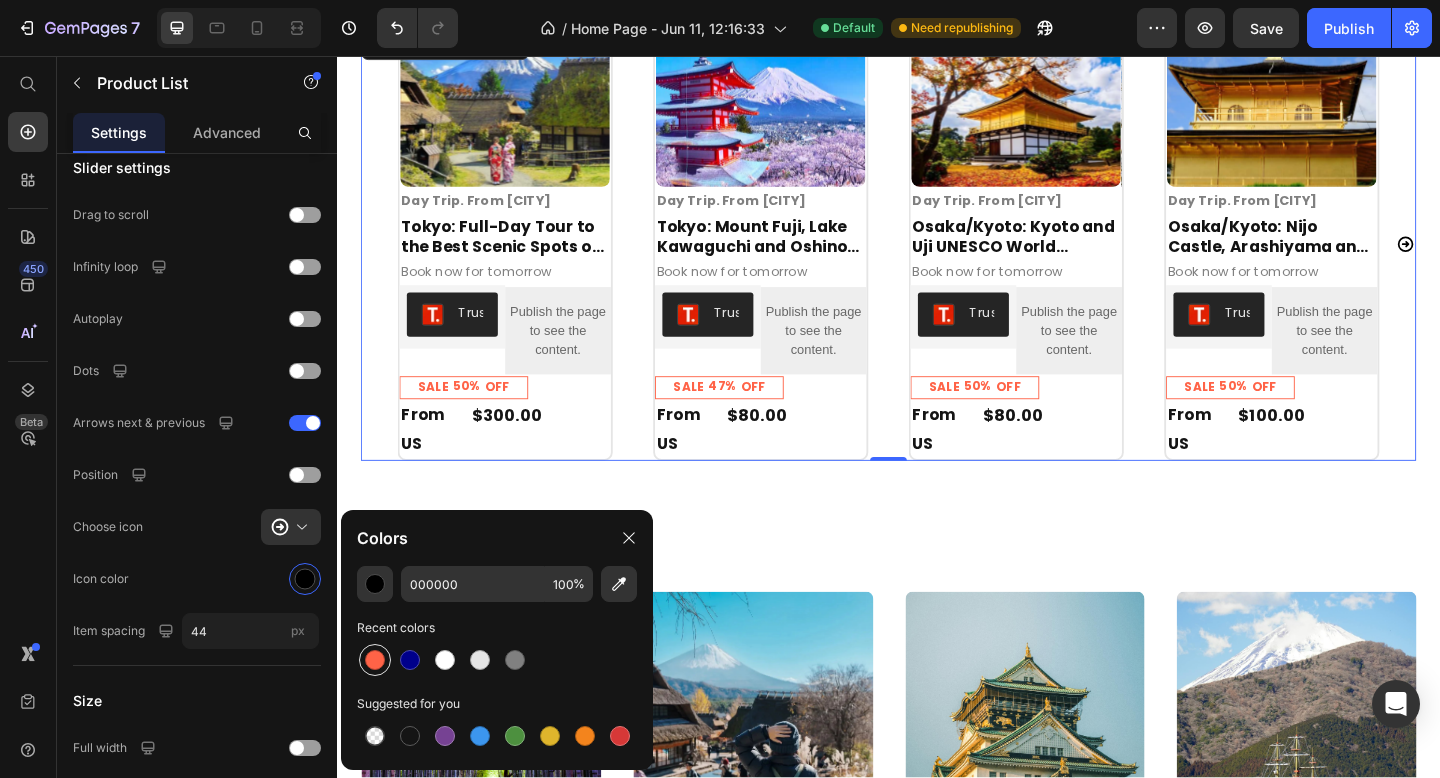 click at bounding box center (375, 660) 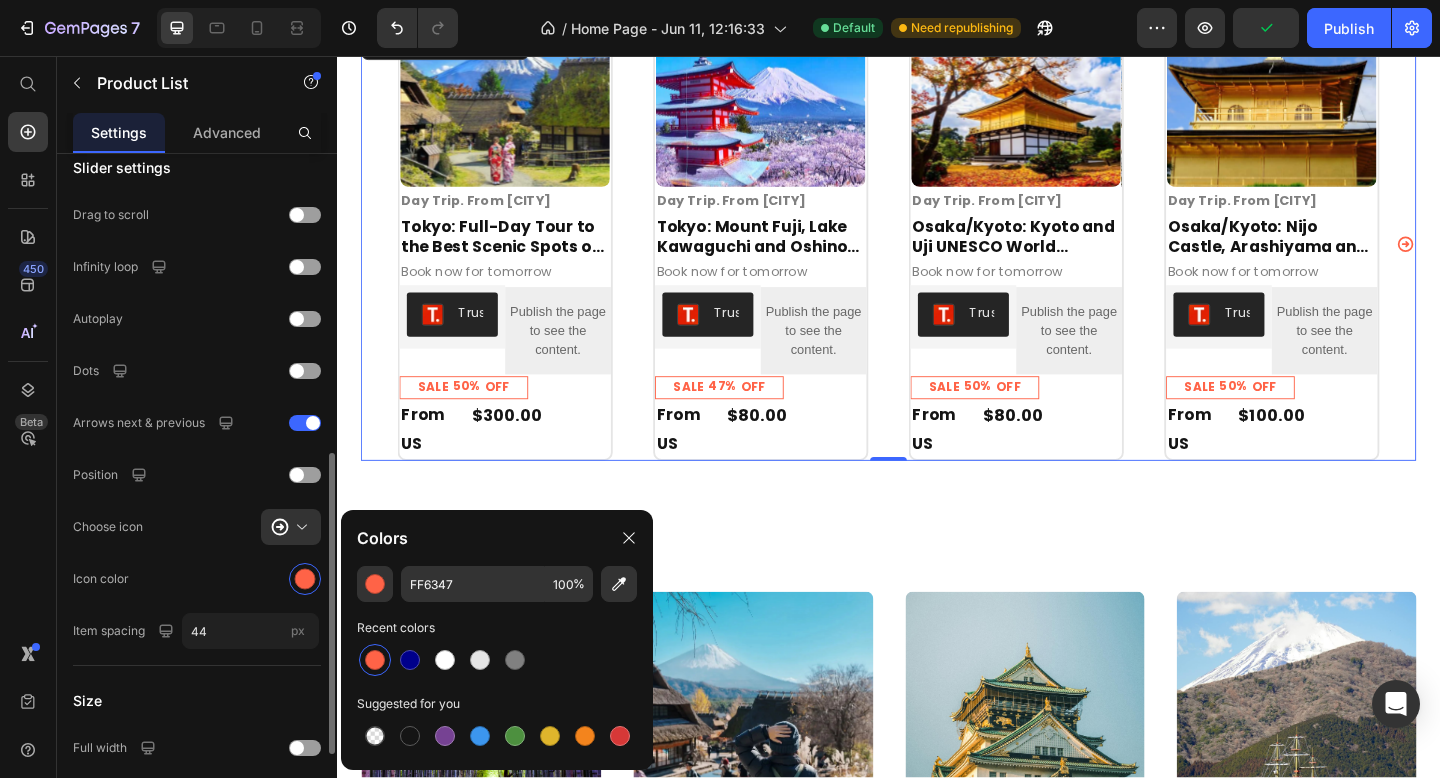 click on "Icon color" 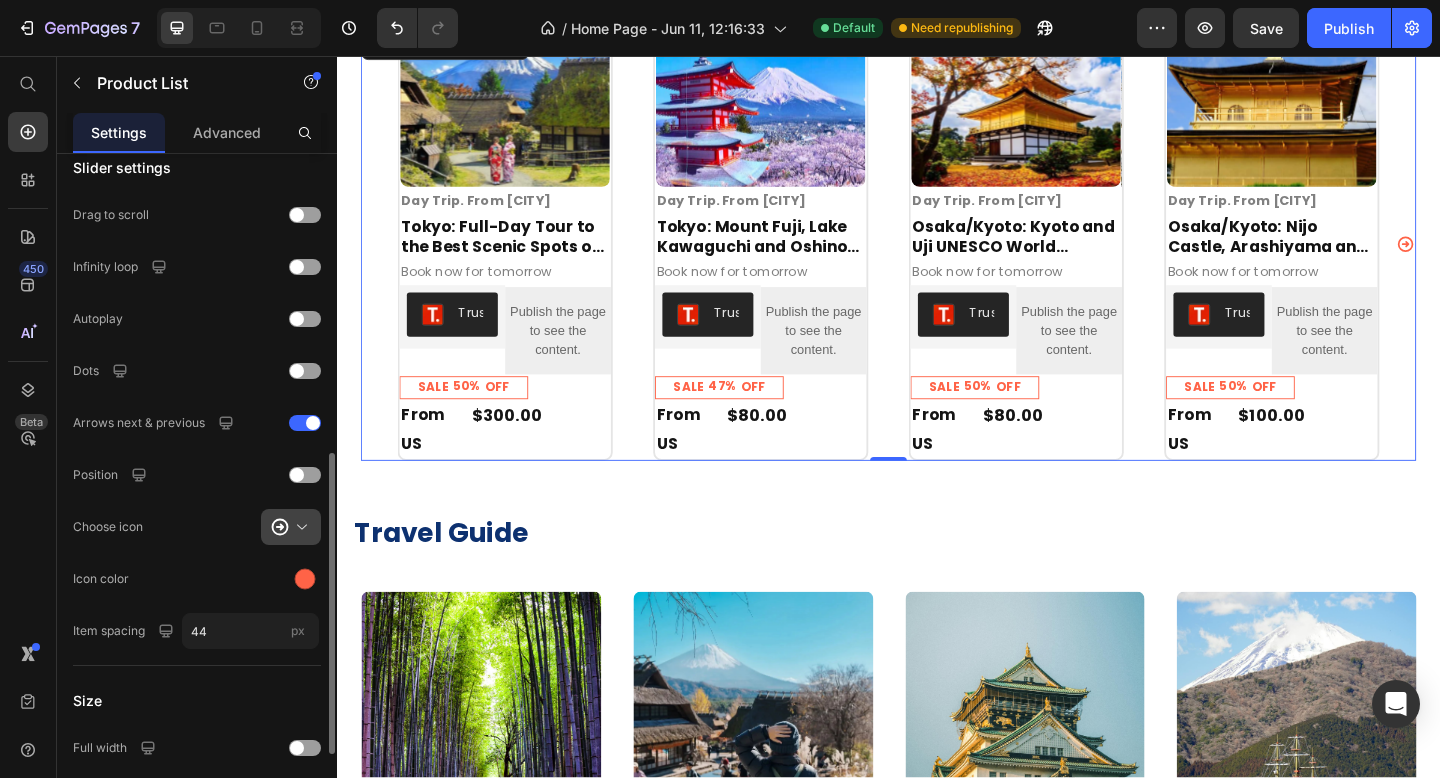 click at bounding box center [299, 527] 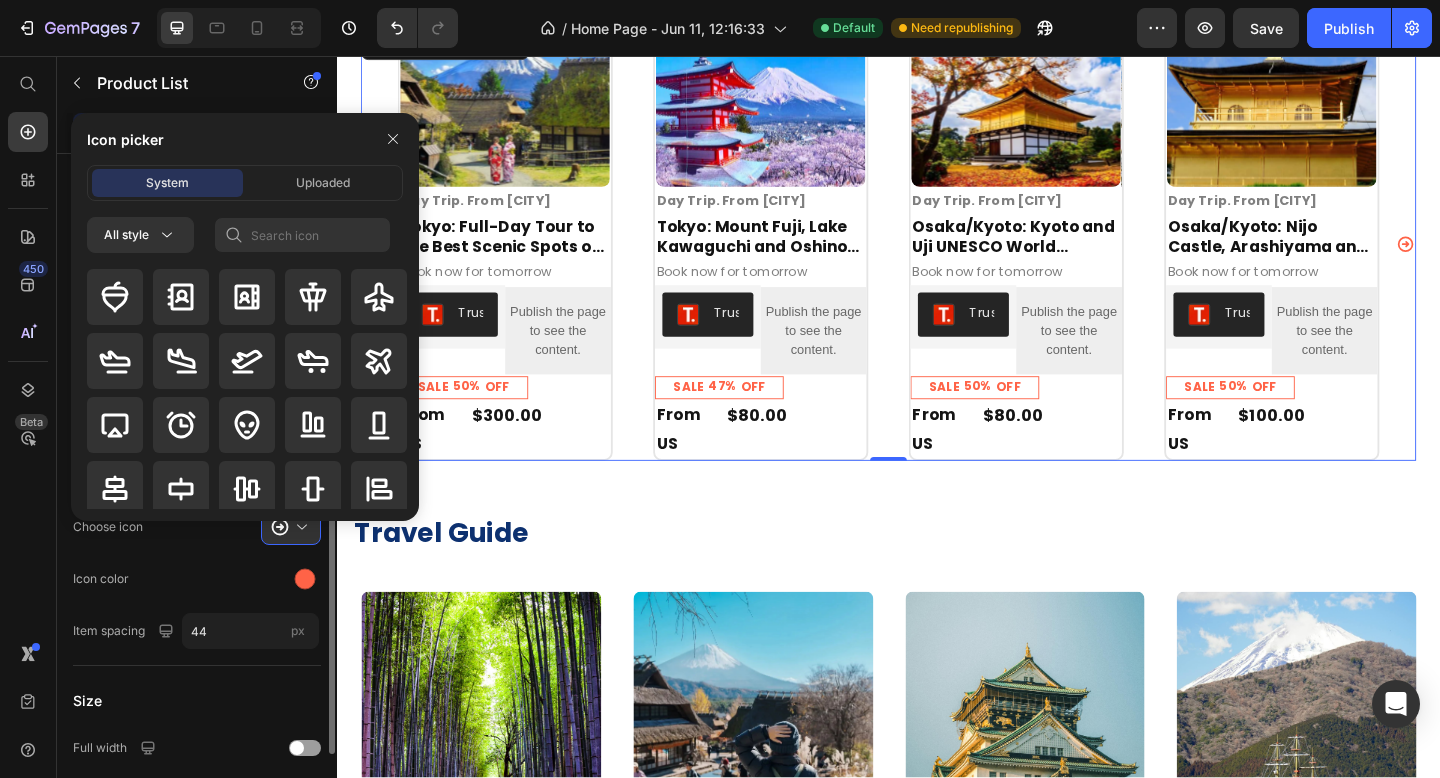 click on "Icon color" 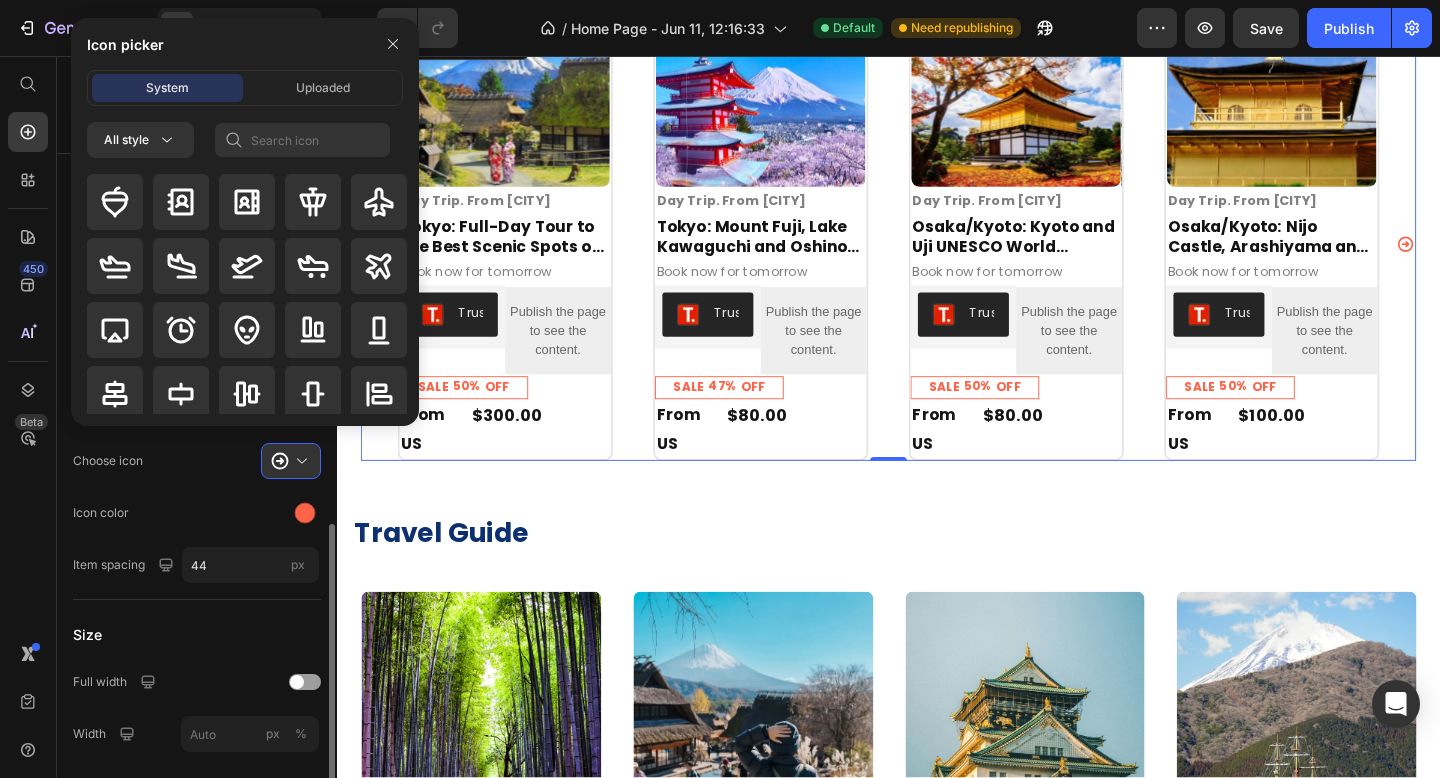 scroll, scrollTop: 814, scrollLeft: 0, axis: vertical 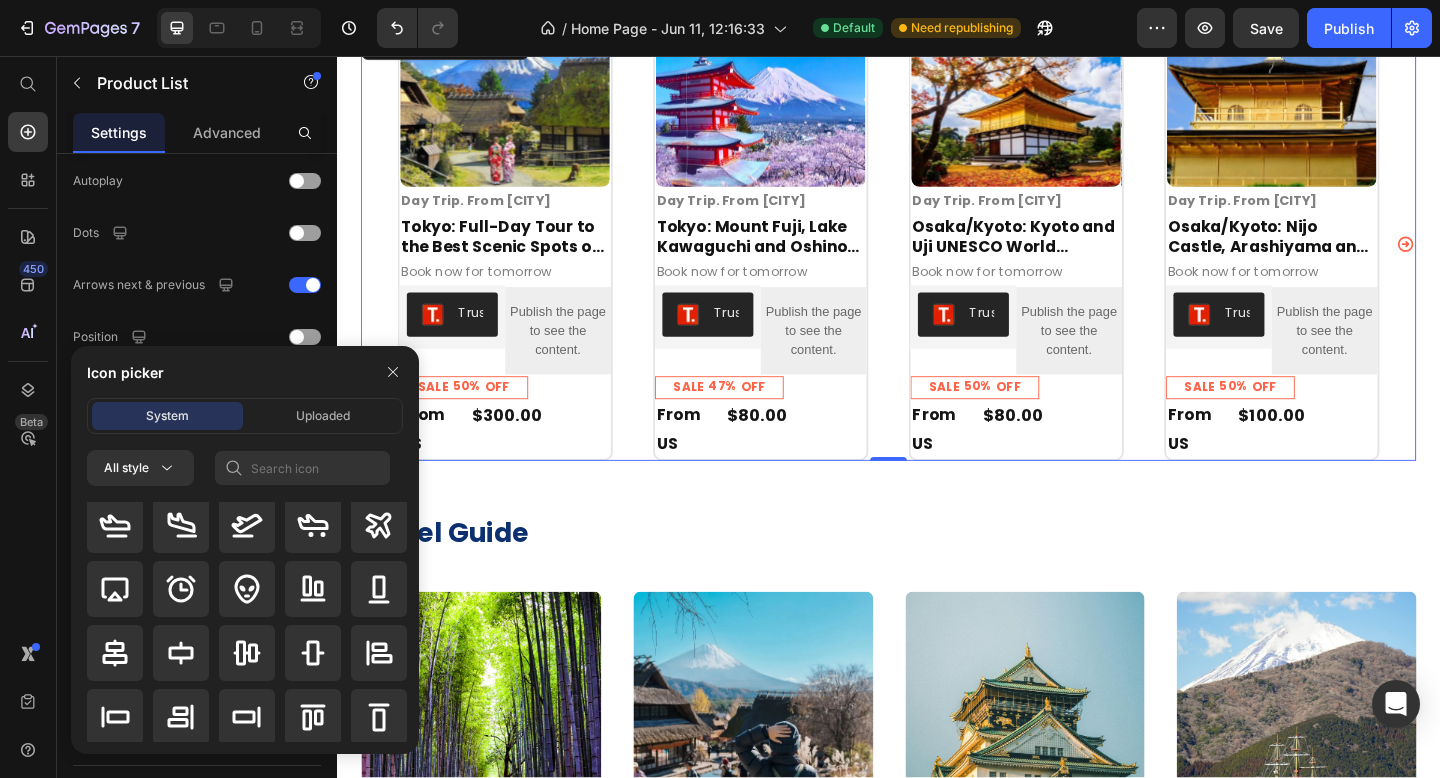 click on "450 Beta" at bounding box center [28, 349] 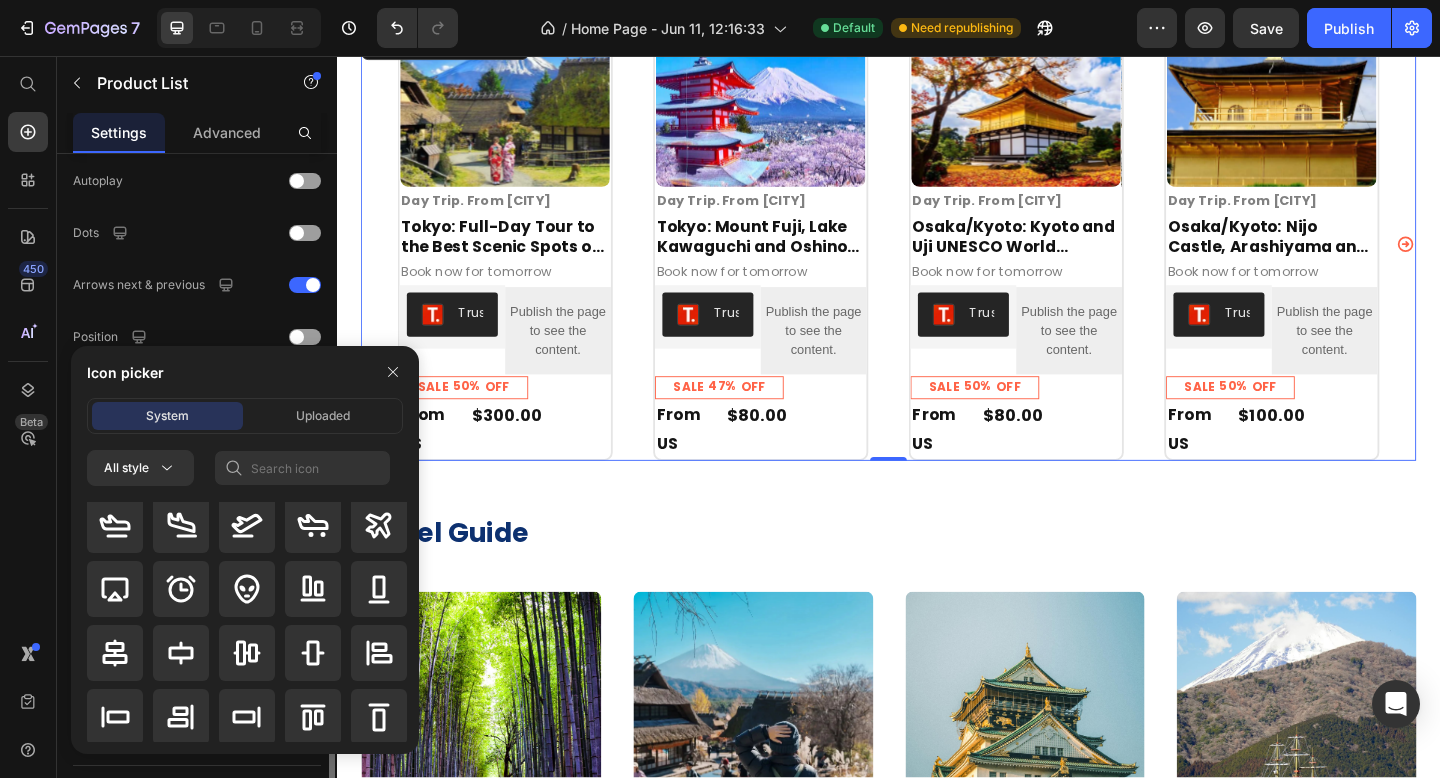 click on "Select product list Multiple Products [CITY]: Full-Day Tour to the Best Scenic Spots of Mount Fuji [CITY]: Mount Fuji, Lake Kawaguchi and Oshino Hakkai Bus Tour [CITY]/[CITY]: [CITY] and [CITY] UNESCO World Heritages Bus Tour [CITY]/[CITY]: [CITY] Nijo Castle, Arashiyama and Kinkaku-ji Bus Tour  Show less   Show more   Pick products   Products are auto-synced every 10 minutes.  Sync again Products per row Number 4 Layout Grid Slider Slider settings Drag to scroll Infinity loop Autoplay Dots Arrows next & previous Position Choose icon
Icon color Item spacing 44 px Size Full width Width px % Fit height to content  Delete element" at bounding box center (197, 110) 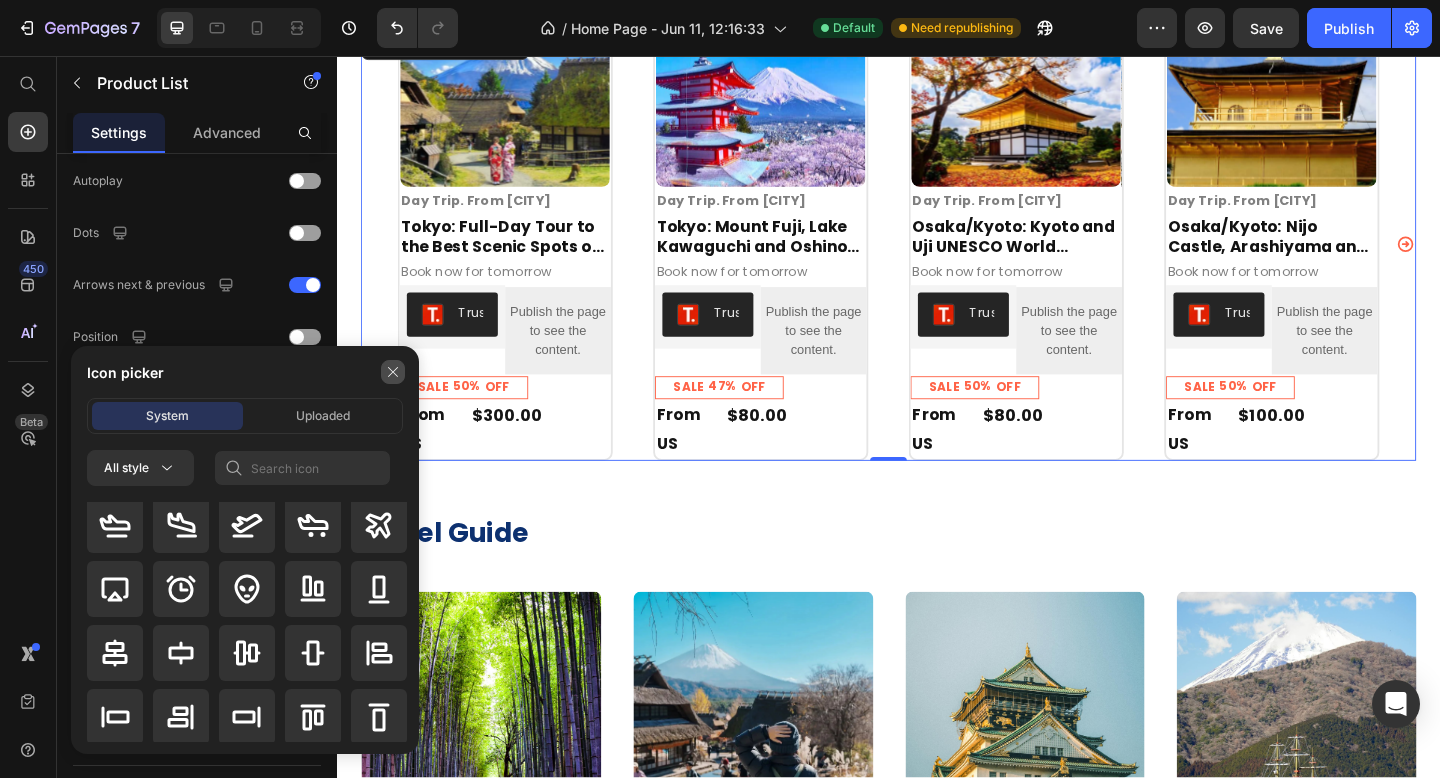 click 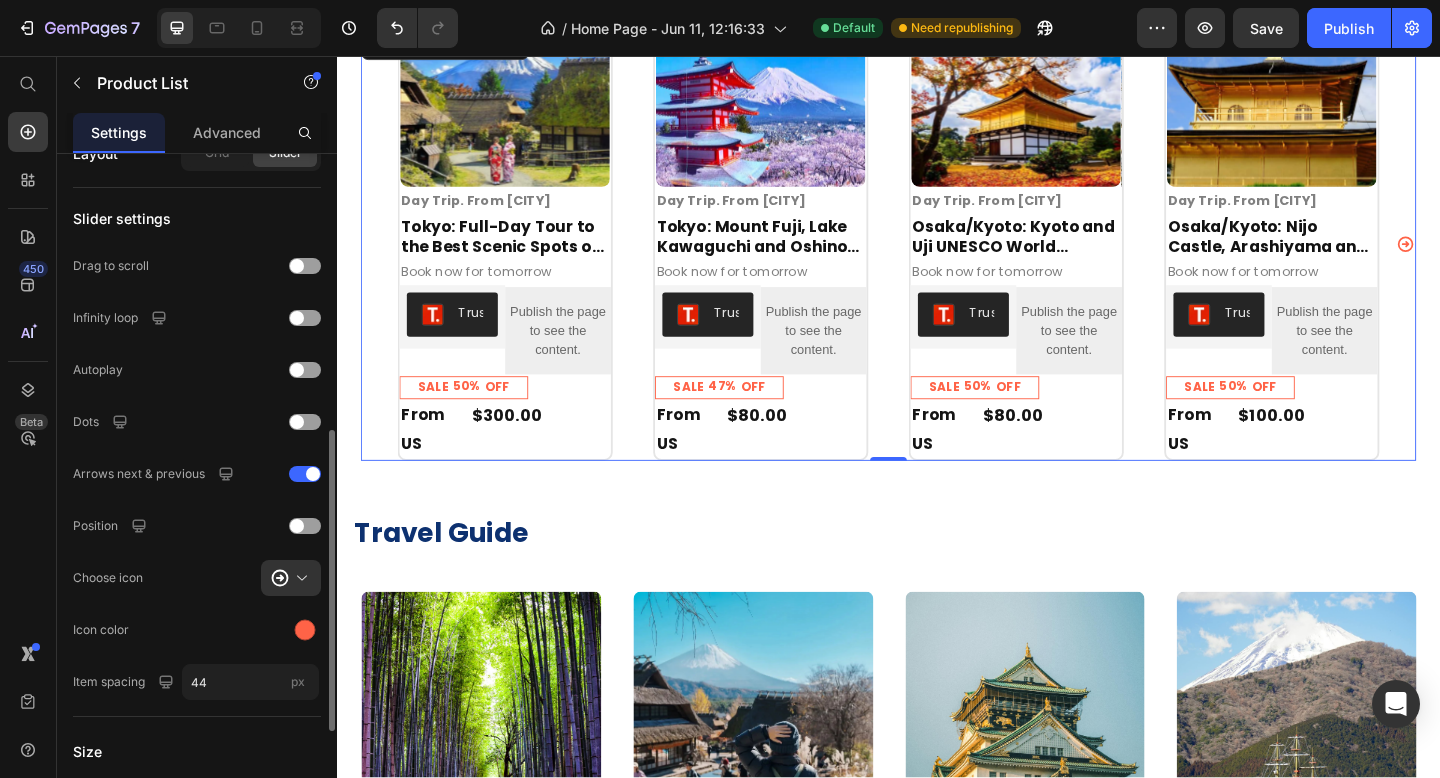scroll, scrollTop: 594, scrollLeft: 0, axis: vertical 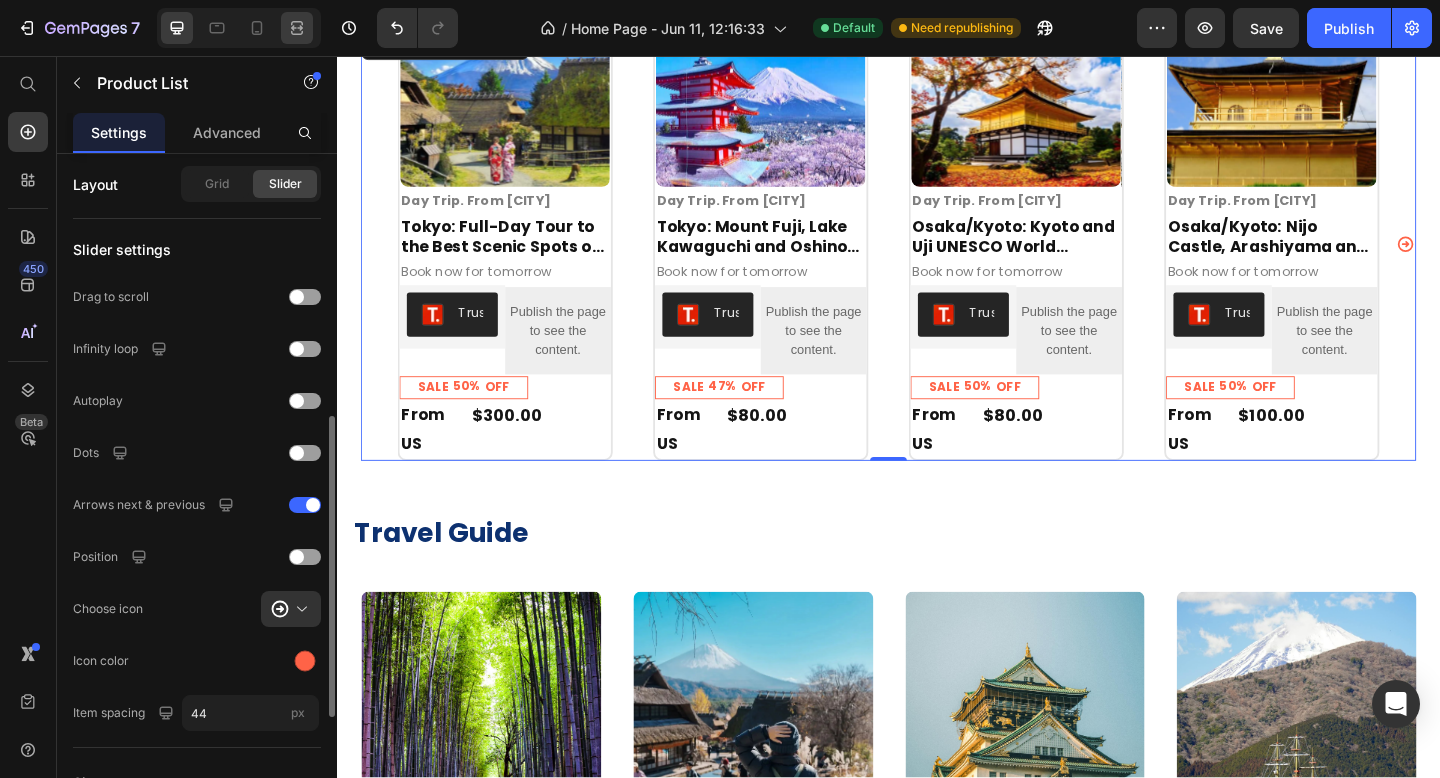 click 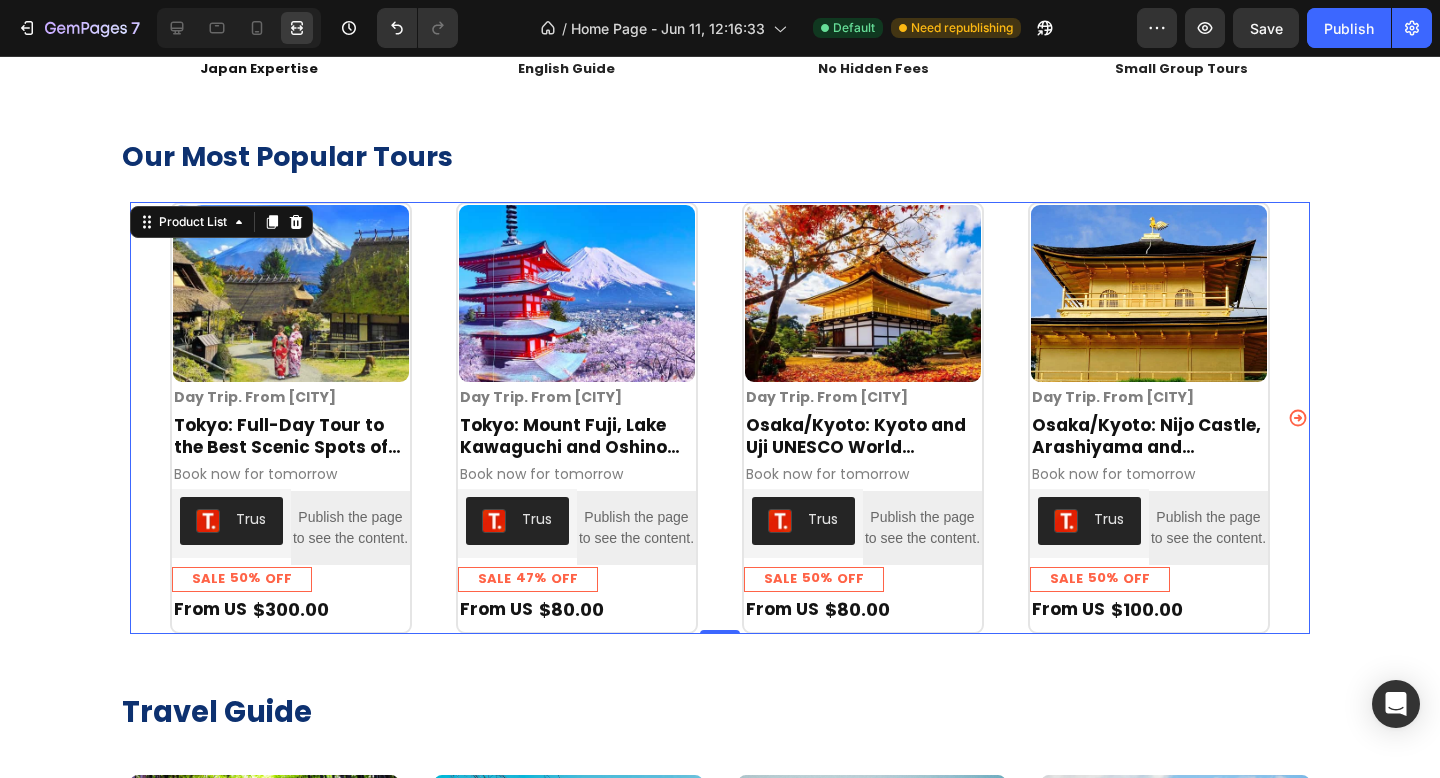 scroll, scrollTop: 198, scrollLeft: 0, axis: vertical 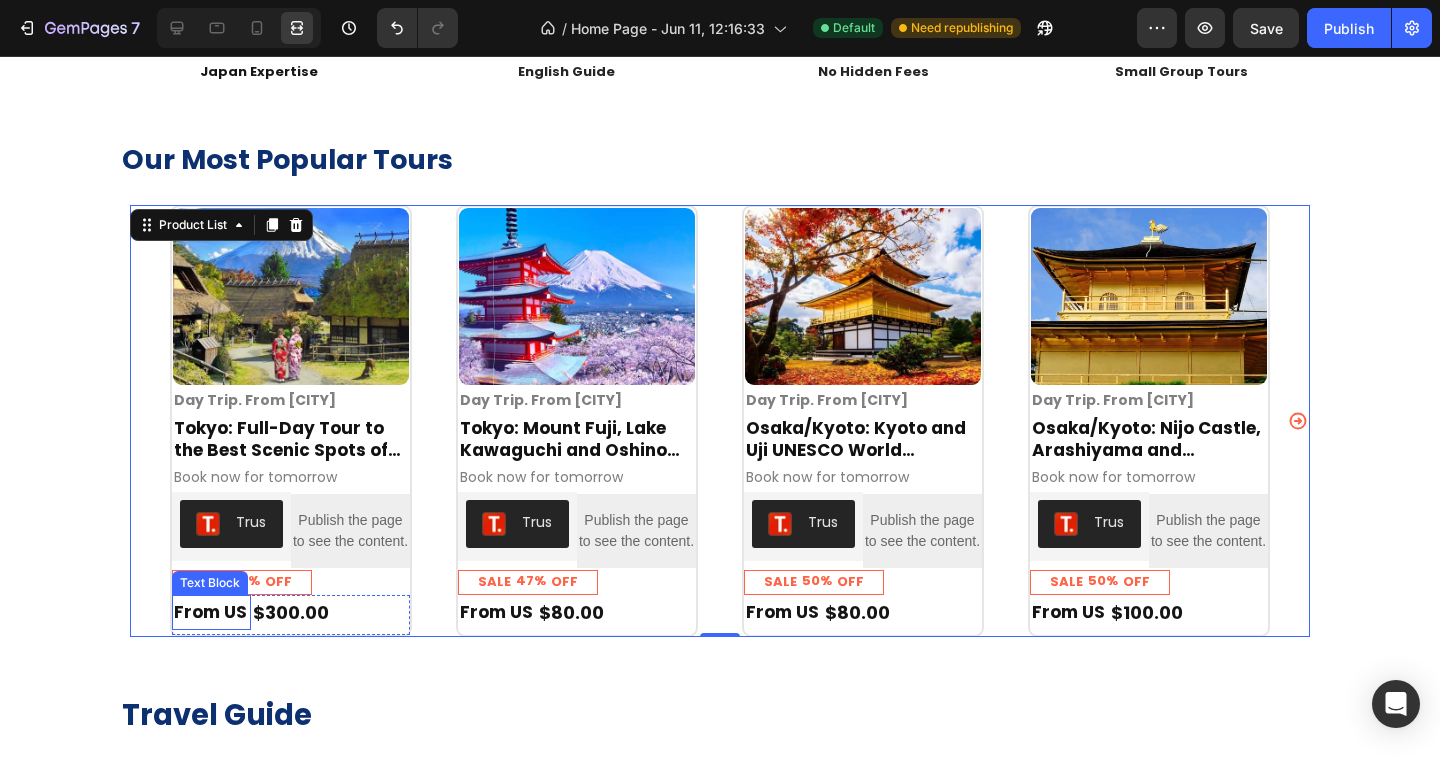 click on "From US" at bounding box center (211, 612) 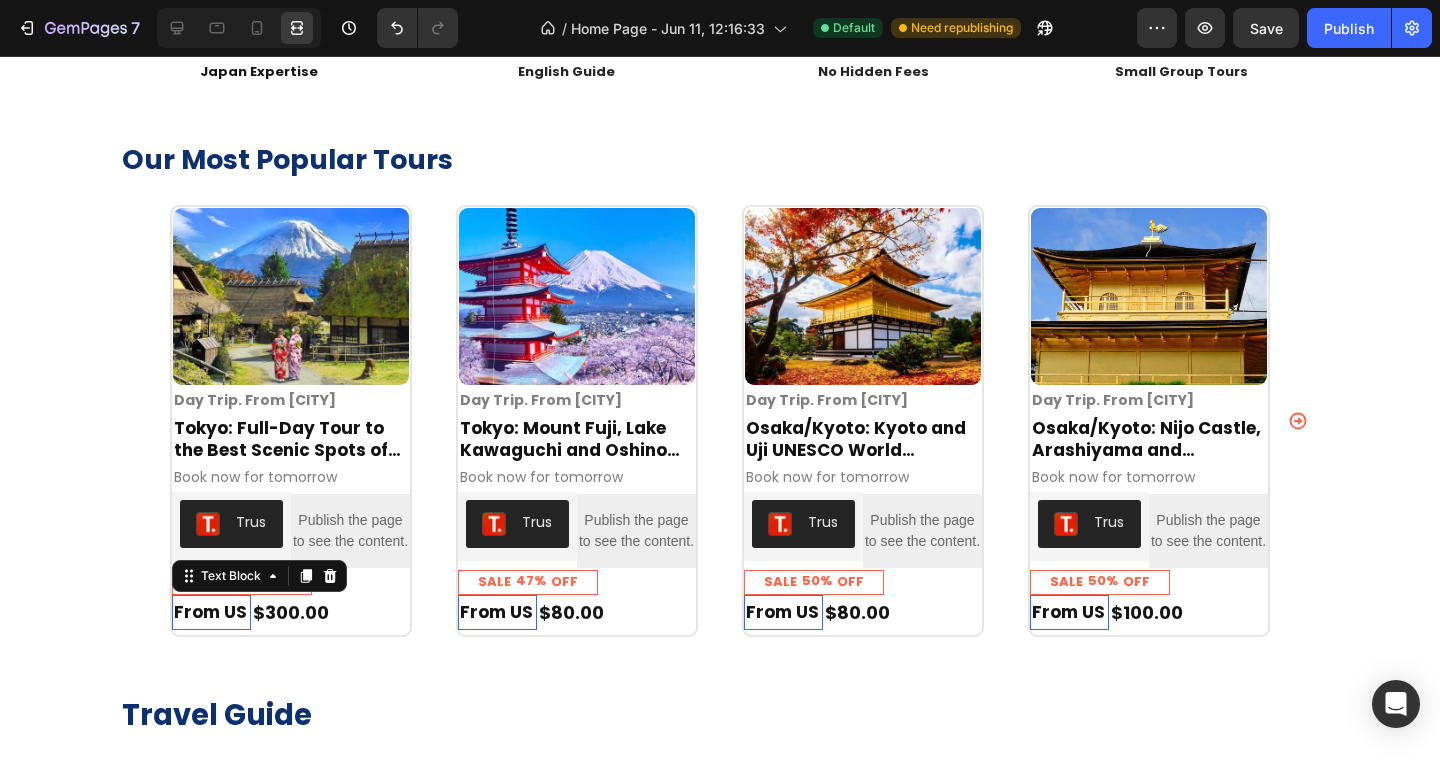 scroll, scrollTop: 0, scrollLeft: 0, axis: both 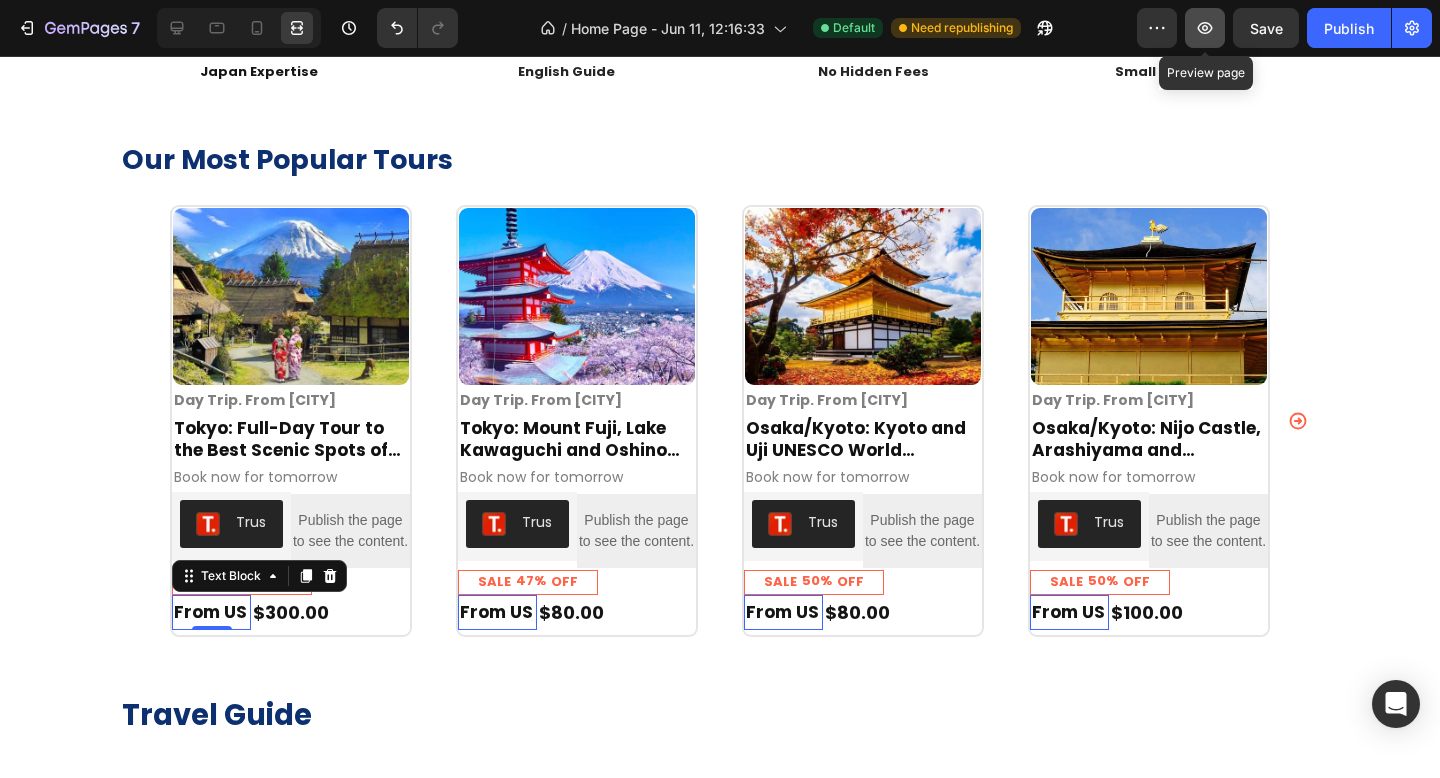 click 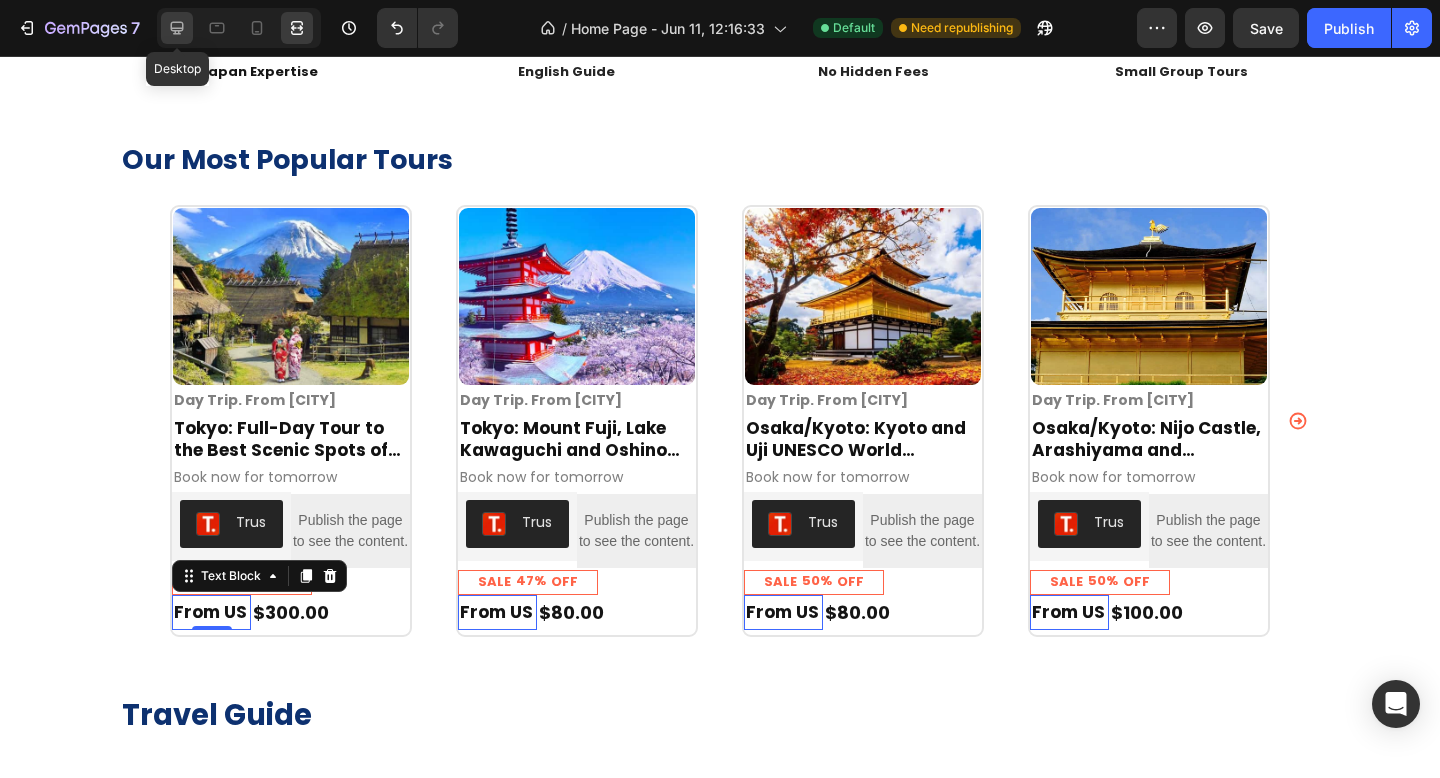 click 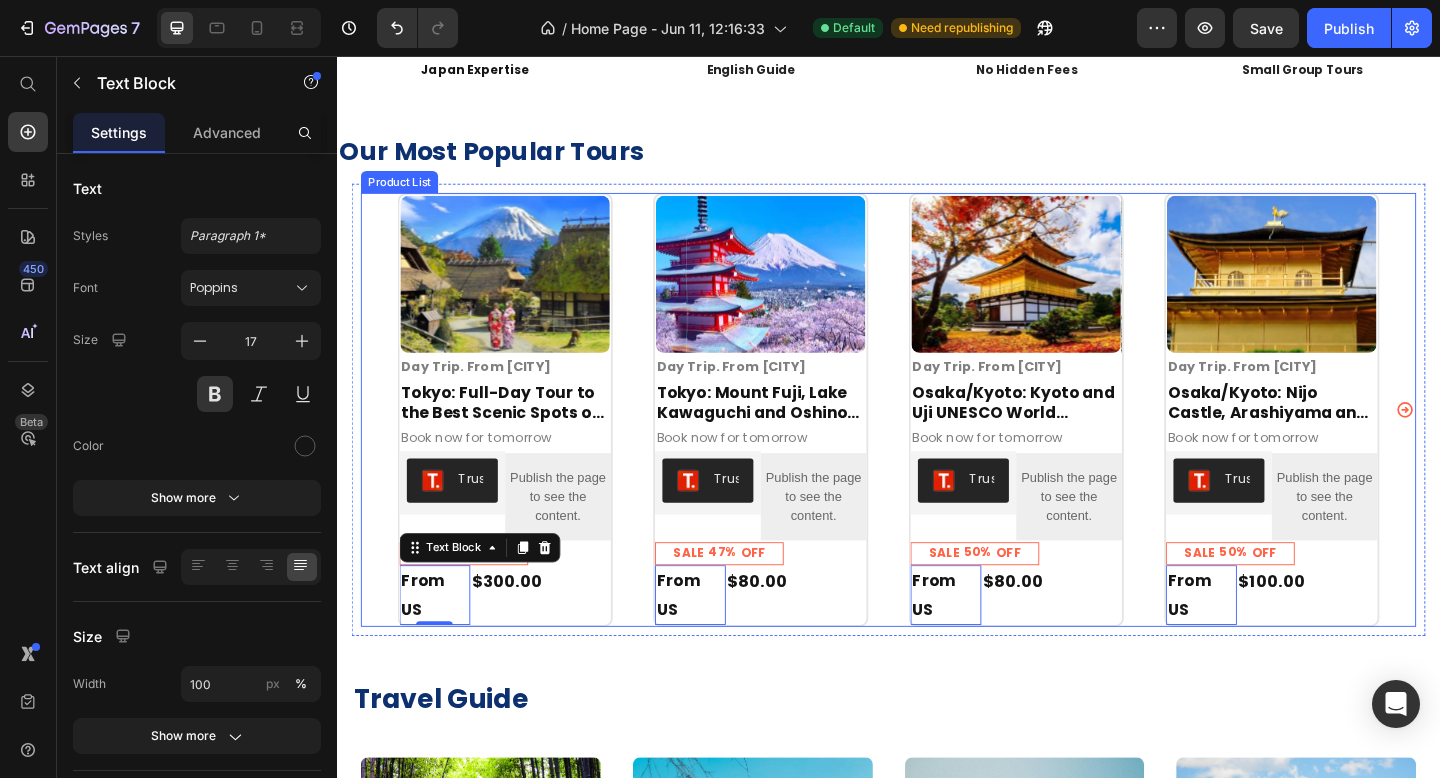 click on "Product Images   Day Trip. From [CITY] Text Block Row [CITY]: Full-Day Tour to the Best Scenic Spots of Mount Fuji Product Title   Book now for tomorrow Text Block Trustoo Trustoo
Publish the page to see the content.
Custom Code Row SALE 50% OFF Discount Tag Row Row    From US Text Block   0 $300.00 Product Price Row Row Row Product Images   Day Trip. From [CITY] Text Block Row [CITY]: Mount Fuji, Lake Kawaguchi and Oshino Hakkai Bus Tour Product Title   Book now for tomorrow Text Block Trustoo Trustoo
Publish the page to see the content.
Custom Code Row SALE 47% OFF Discount Tag Row Row    From US Text Block   0 $80.00 Product Price Row Row Row Product Images   Day Trip. From [CITY] Text Block Row [CITY]/[CITY]: [CITY] and [CITY] UNESCO World Heritages Bus Tour Product Title   Book now for tomorrow Text Block Trustoo Trustoo
Publish the page to see the content.
Custom Code Row SALE 50% OFF Discount Tag Row Row    From US Text Block   0 $80.00 Row Row Row" at bounding box center [937, 441] 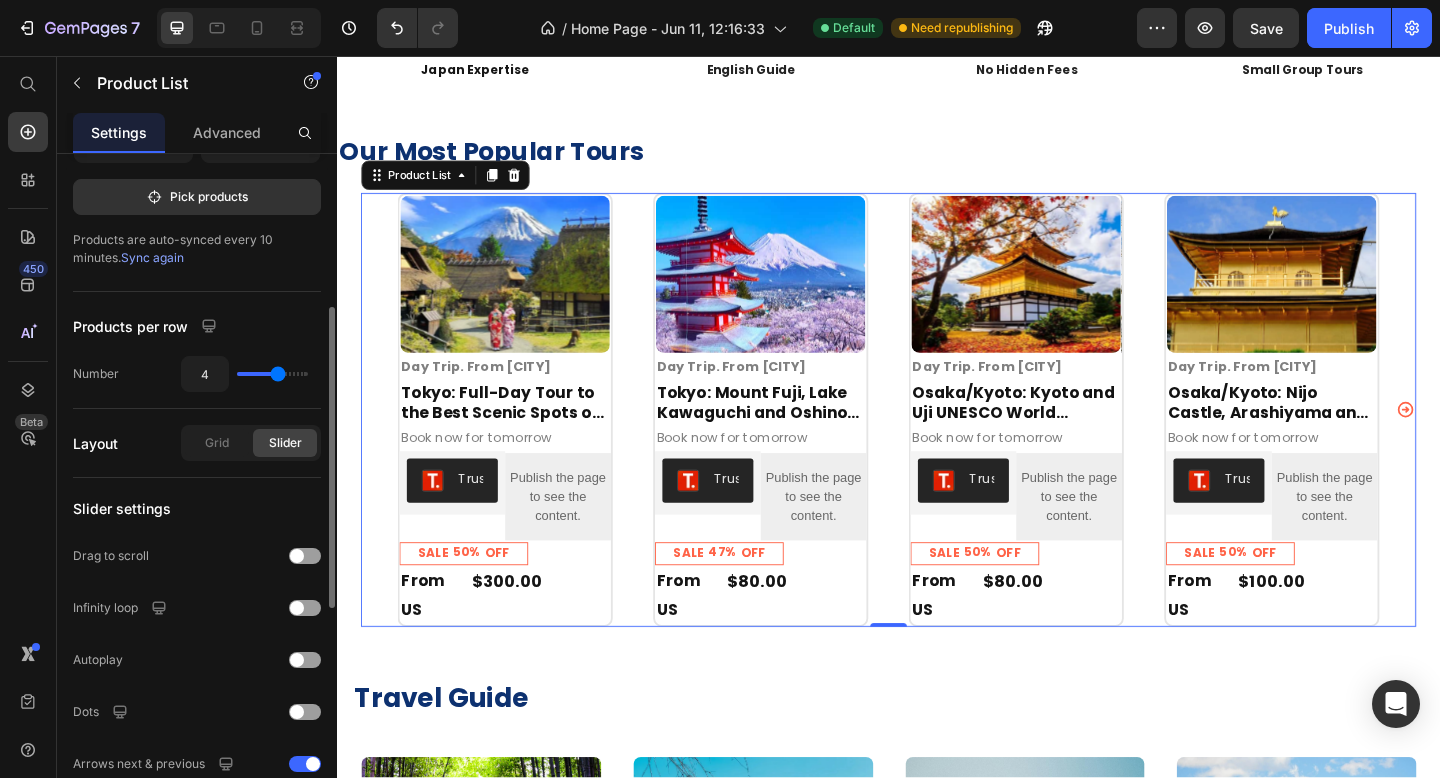 scroll, scrollTop: 339, scrollLeft: 0, axis: vertical 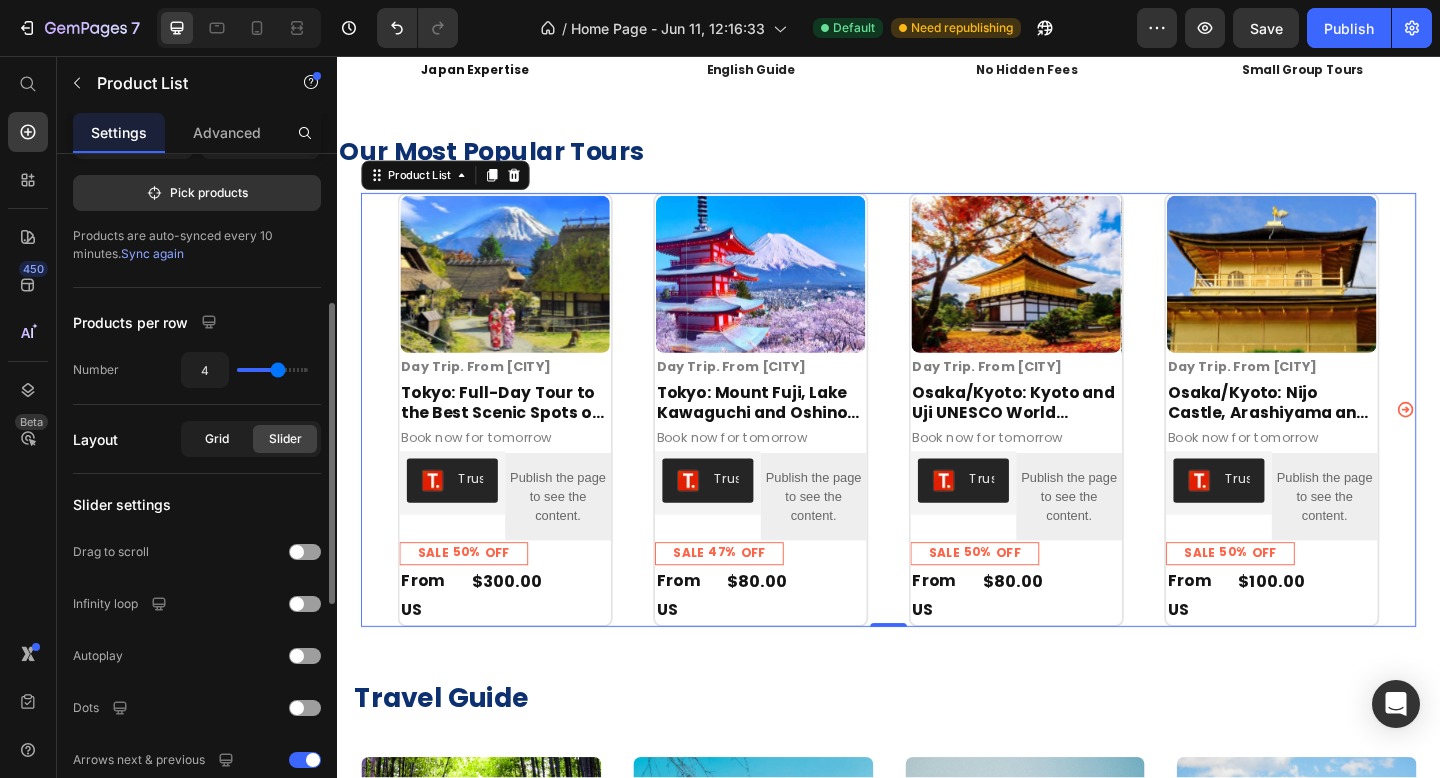 click on "Grid" 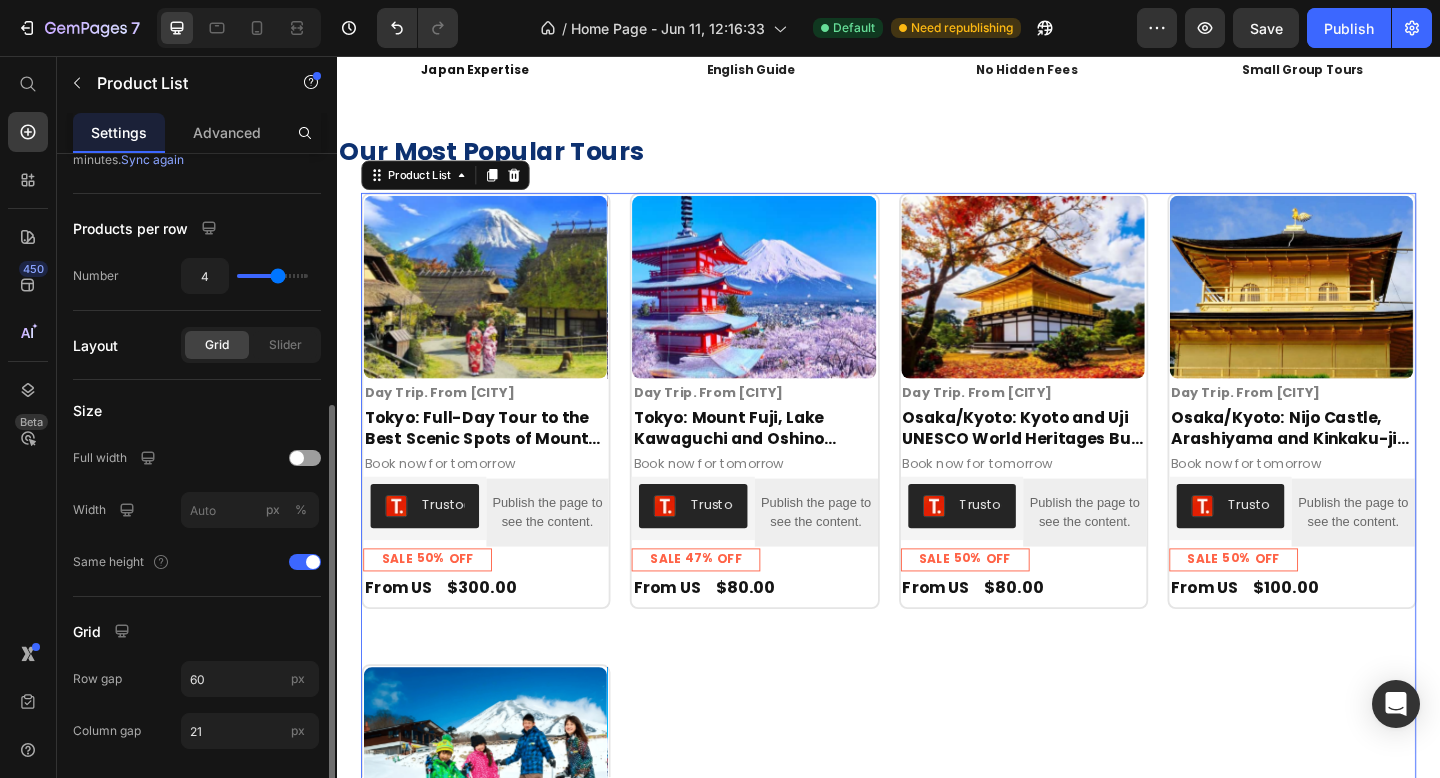 scroll, scrollTop: 495, scrollLeft: 0, axis: vertical 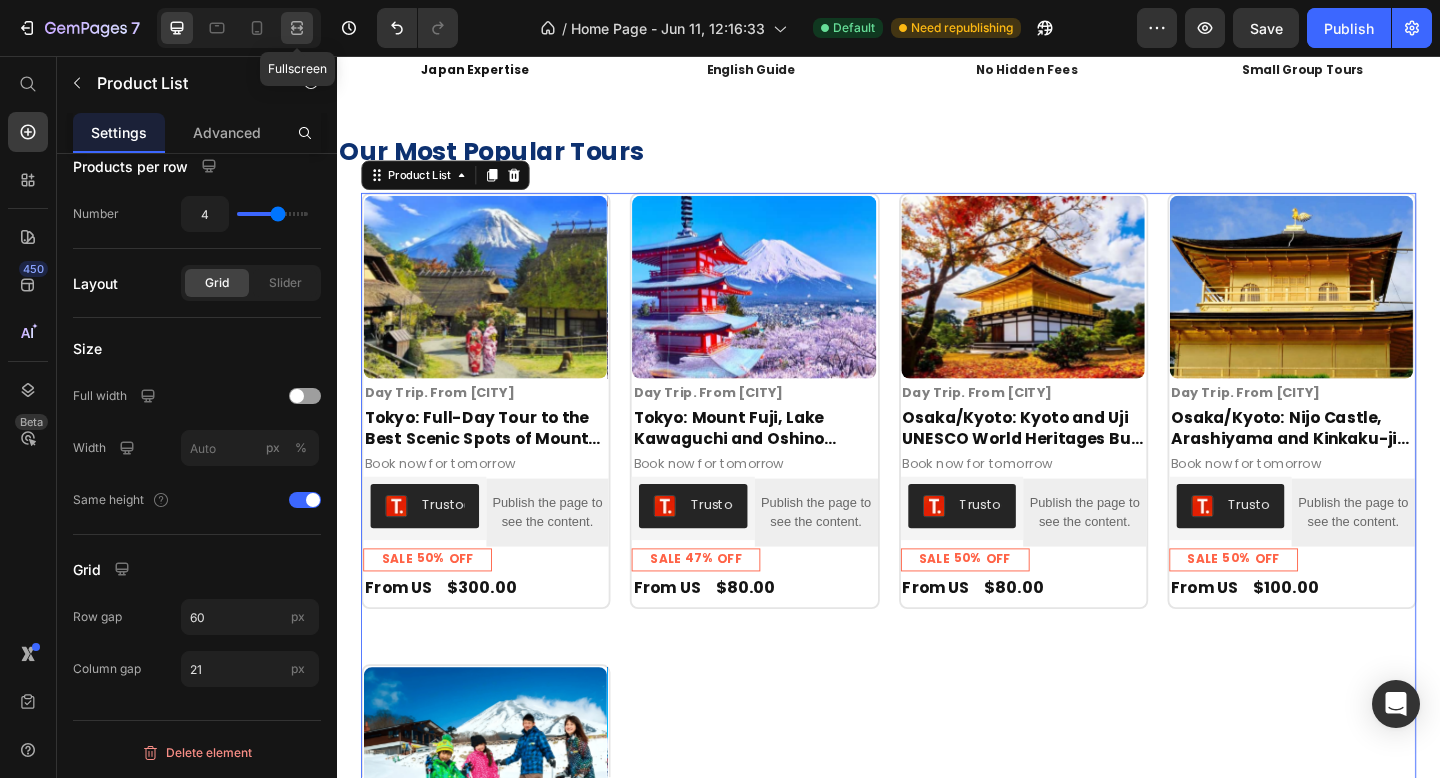 click 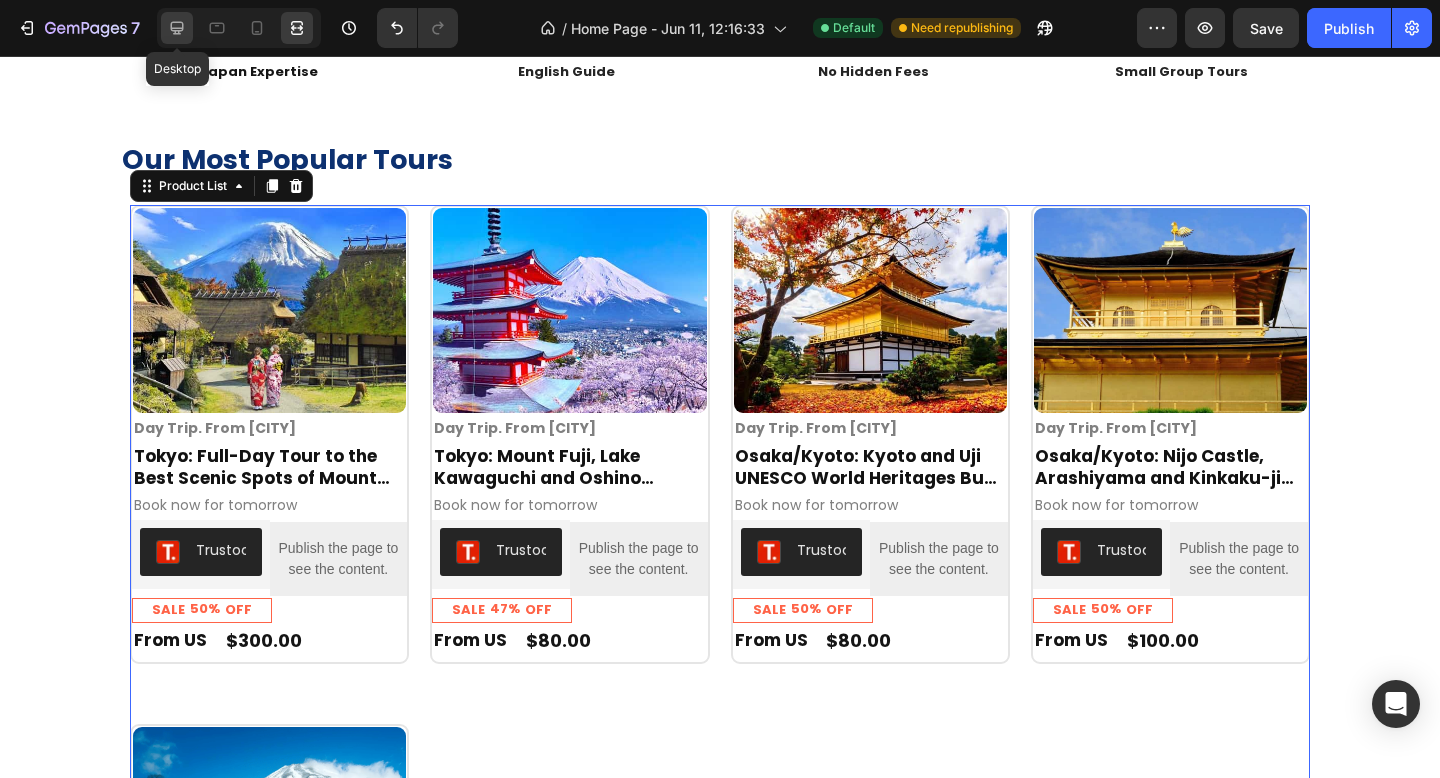 click 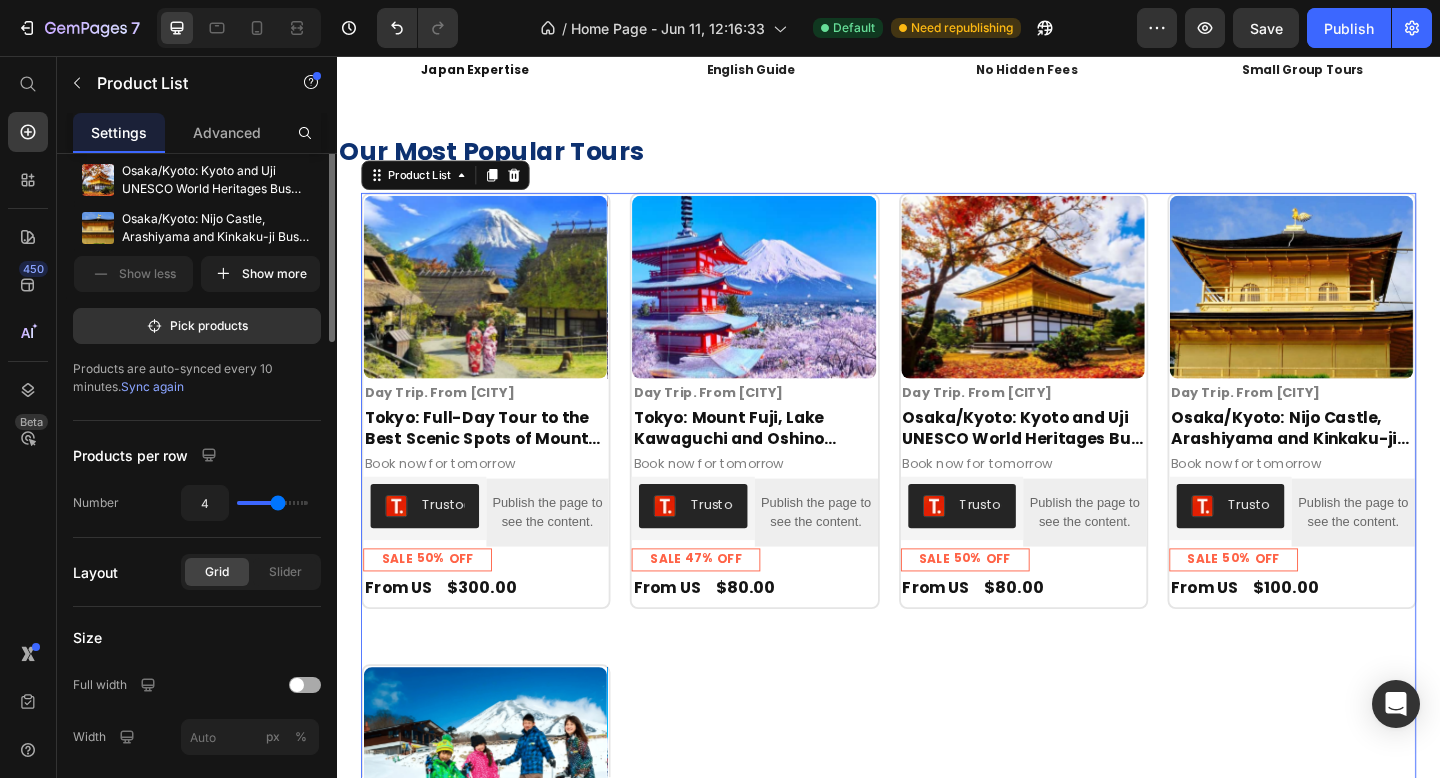 scroll, scrollTop: 0, scrollLeft: 0, axis: both 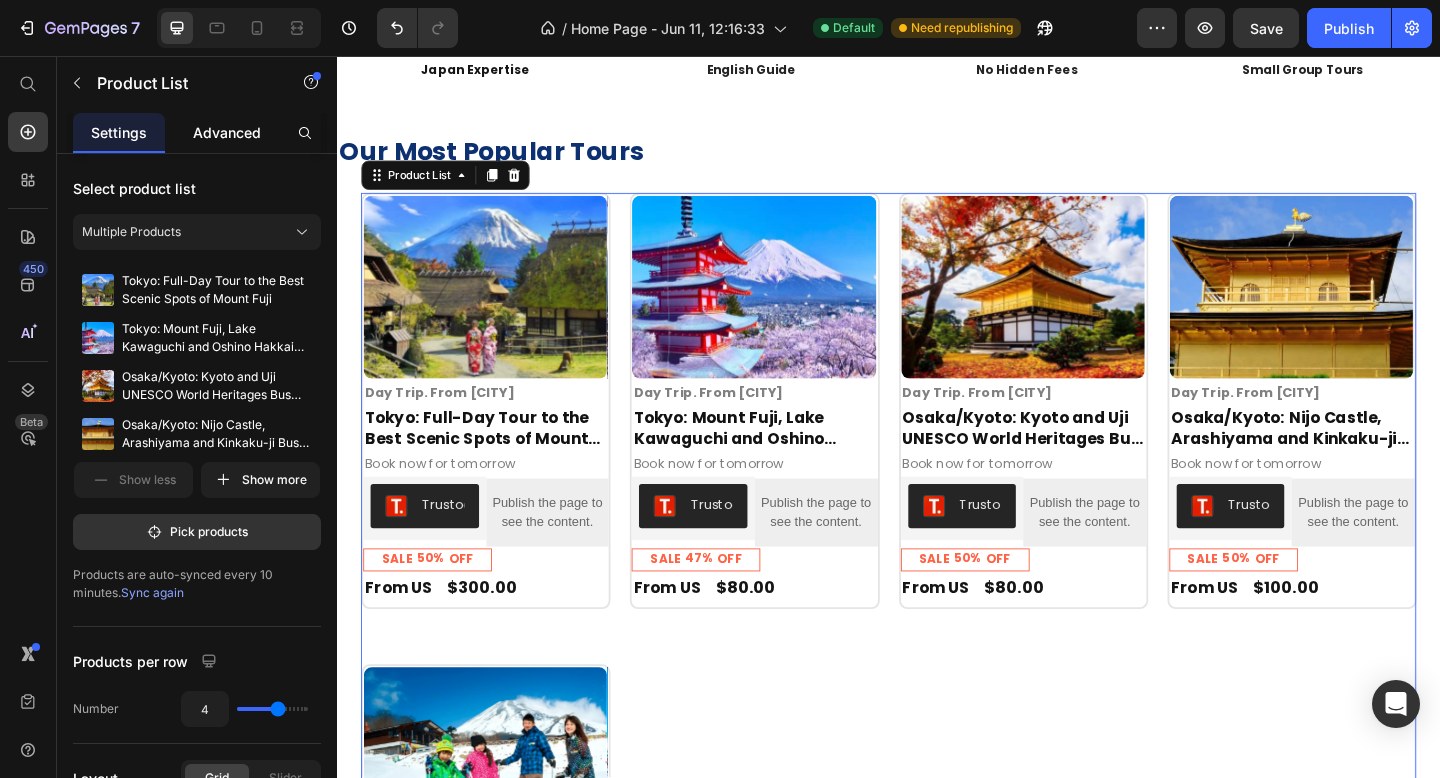 click on "Advanced" at bounding box center [227, 132] 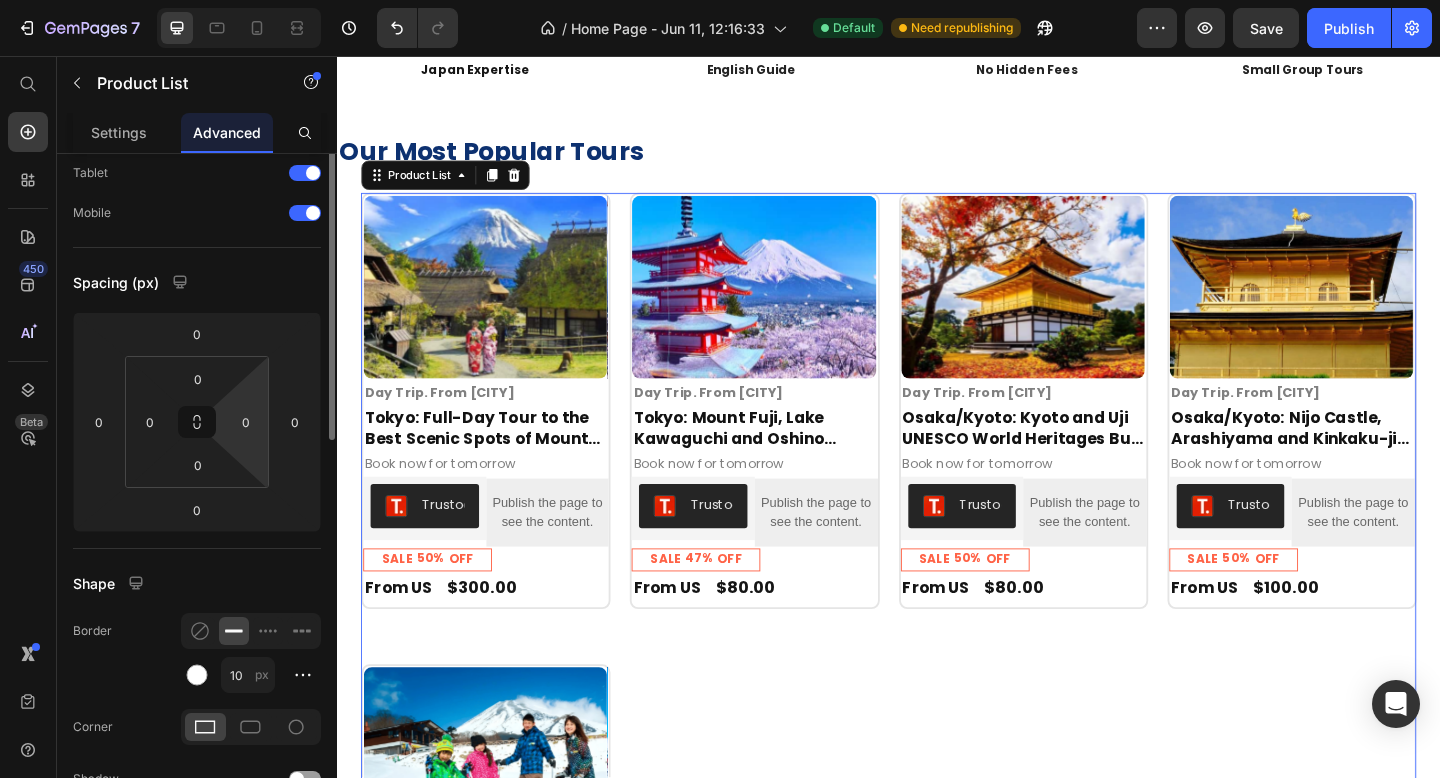 scroll, scrollTop: 0, scrollLeft: 0, axis: both 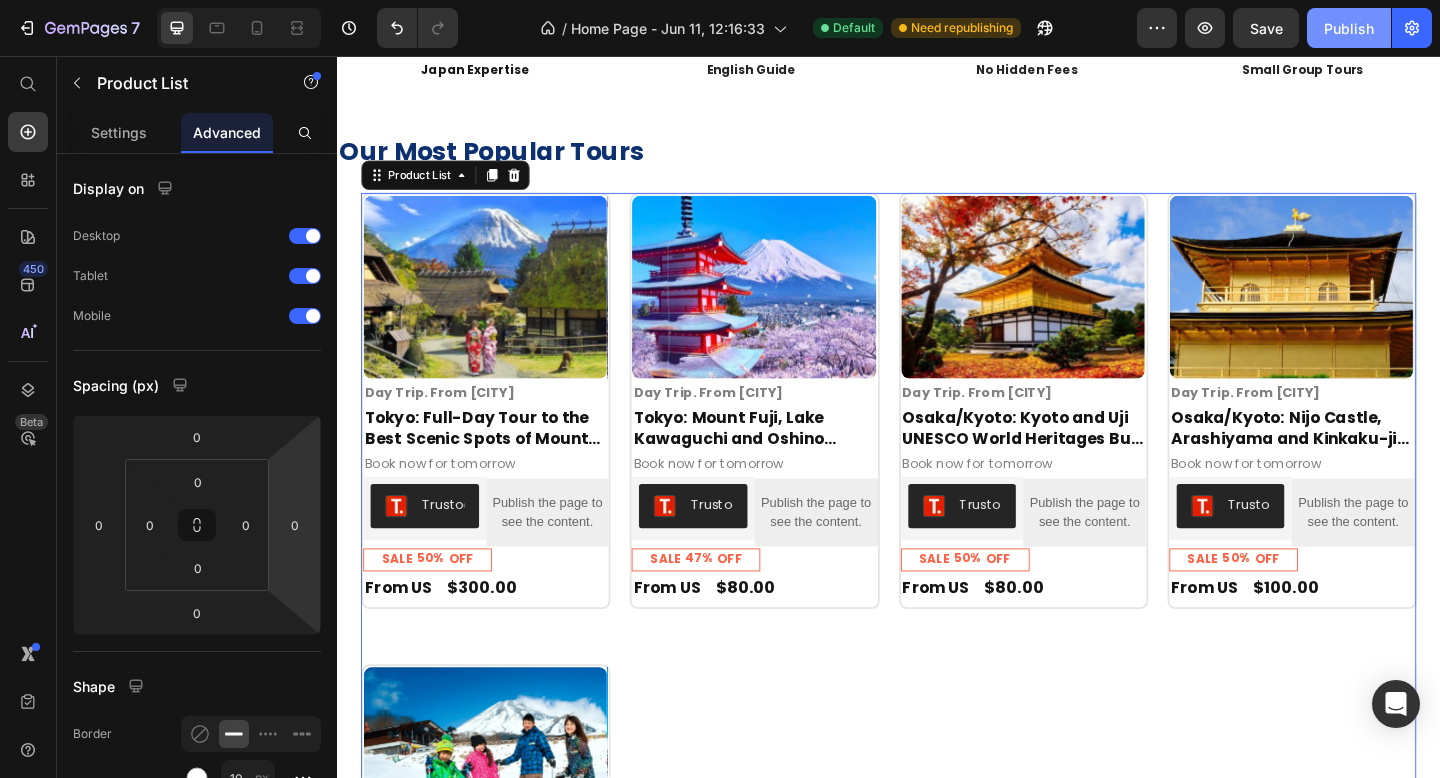 click on "Publish" 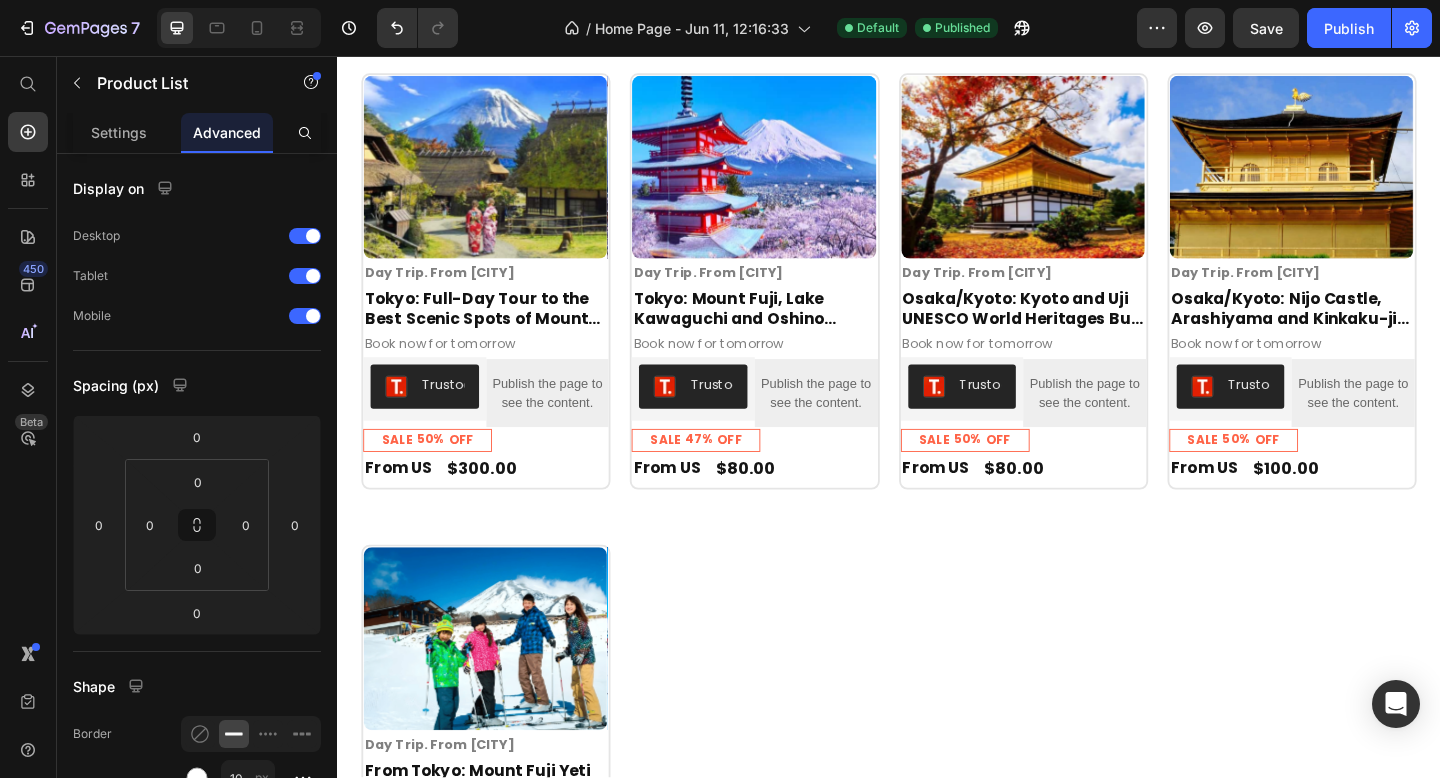 scroll, scrollTop: 330, scrollLeft: 0, axis: vertical 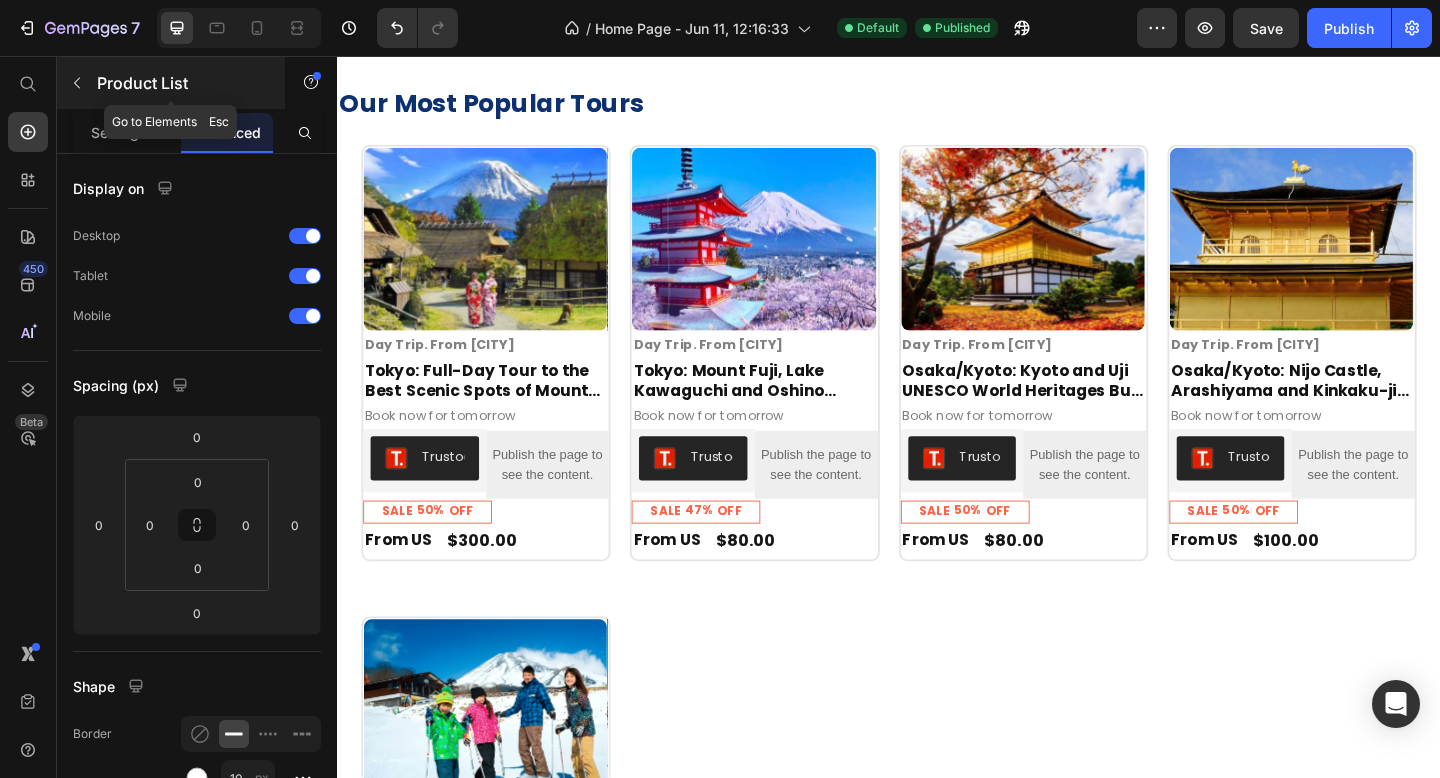 click 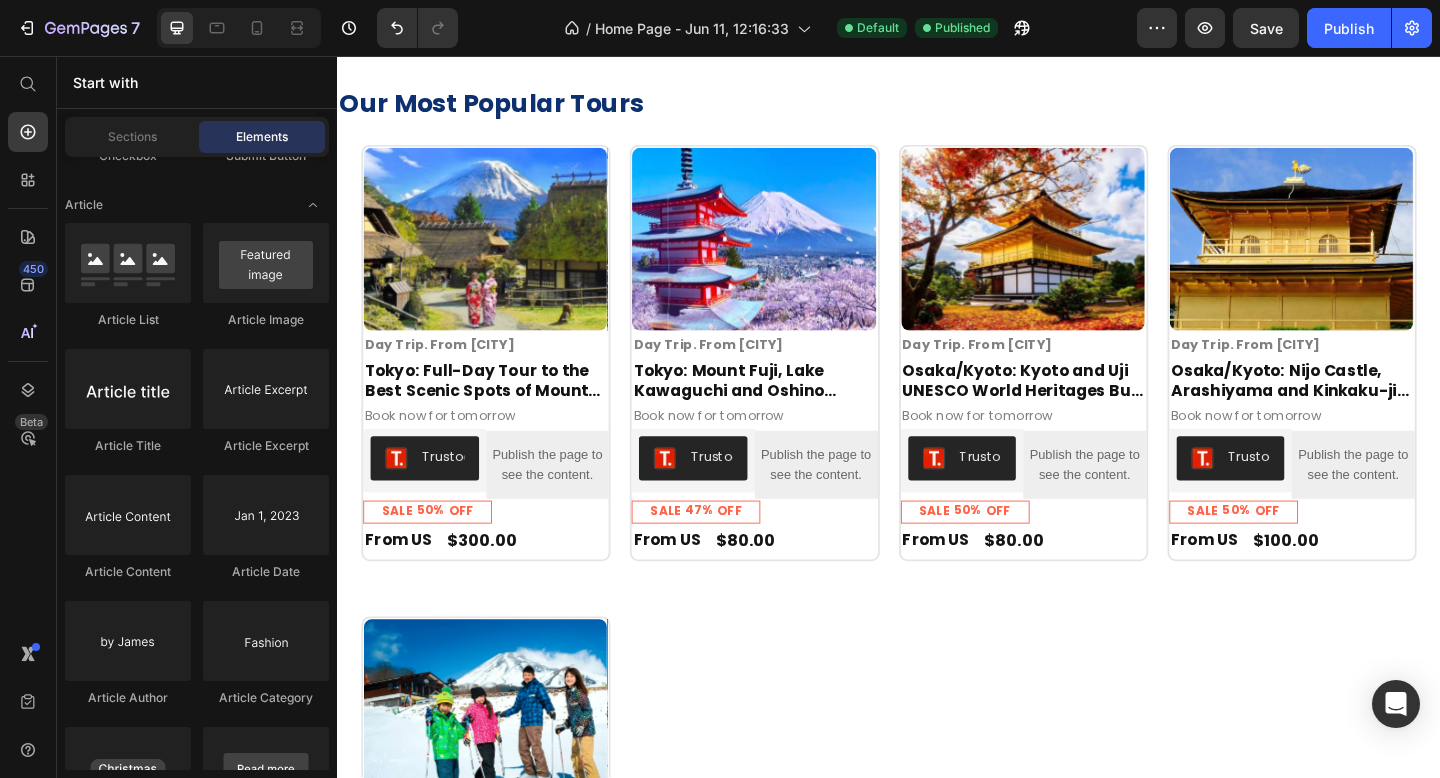 scroll, scrollTop: 5566, scrollLeft: 0, axis: vertical 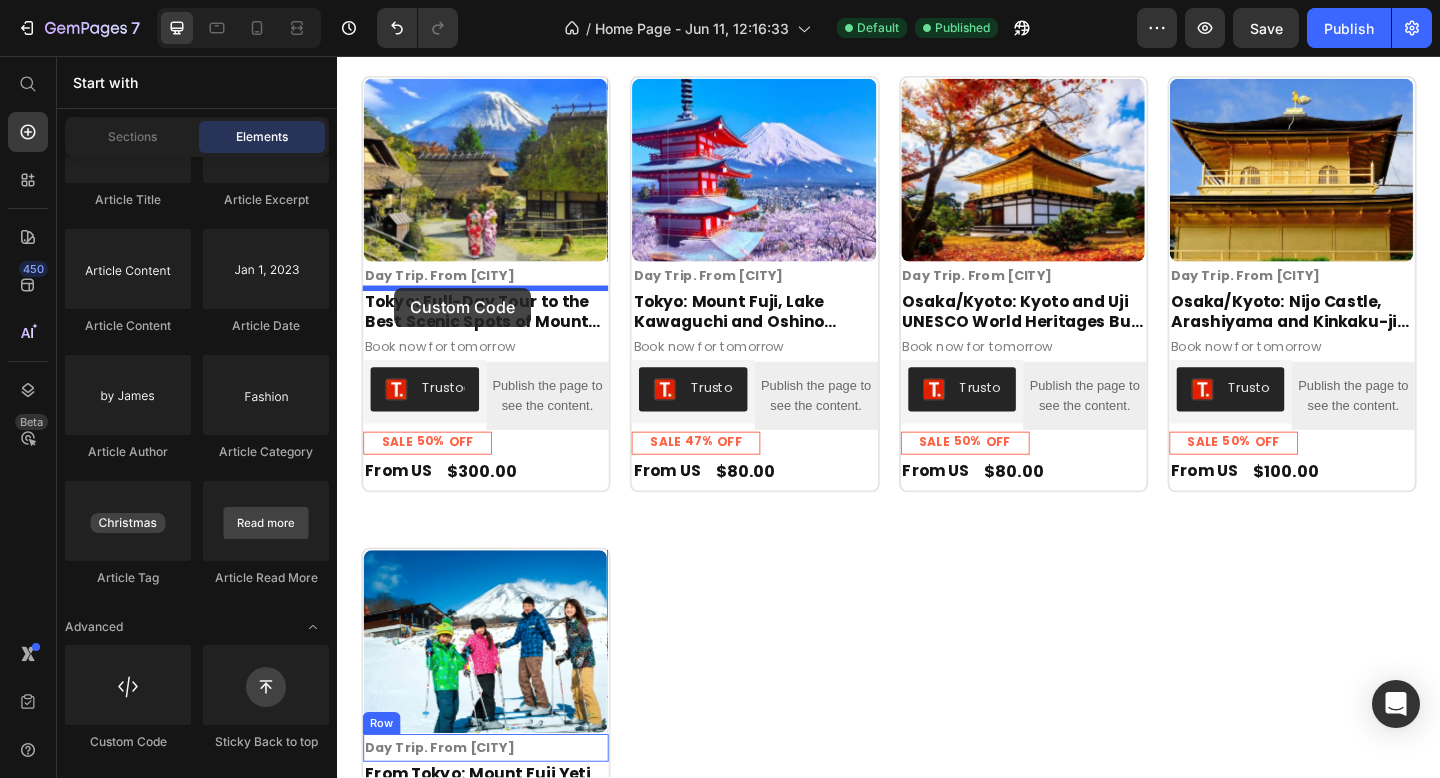 drag, startPoint x: 459, startPoint y: 757, endPoint x: 399, endPoint y: 308, distance: 452.99118 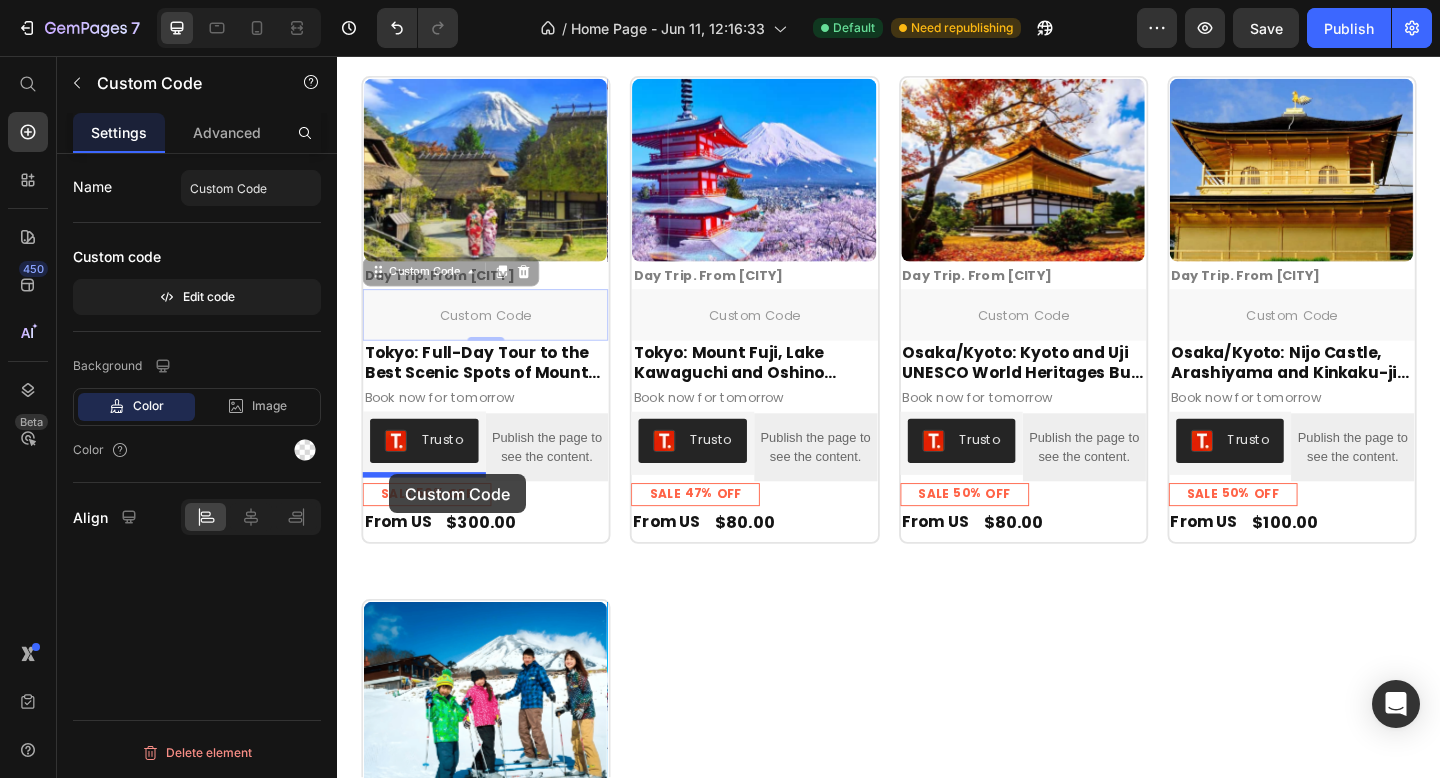 drag, startPoint x: 386, startPoint y: 296, endPoint x: 394, endPoint y: 511, distance: 215.14879 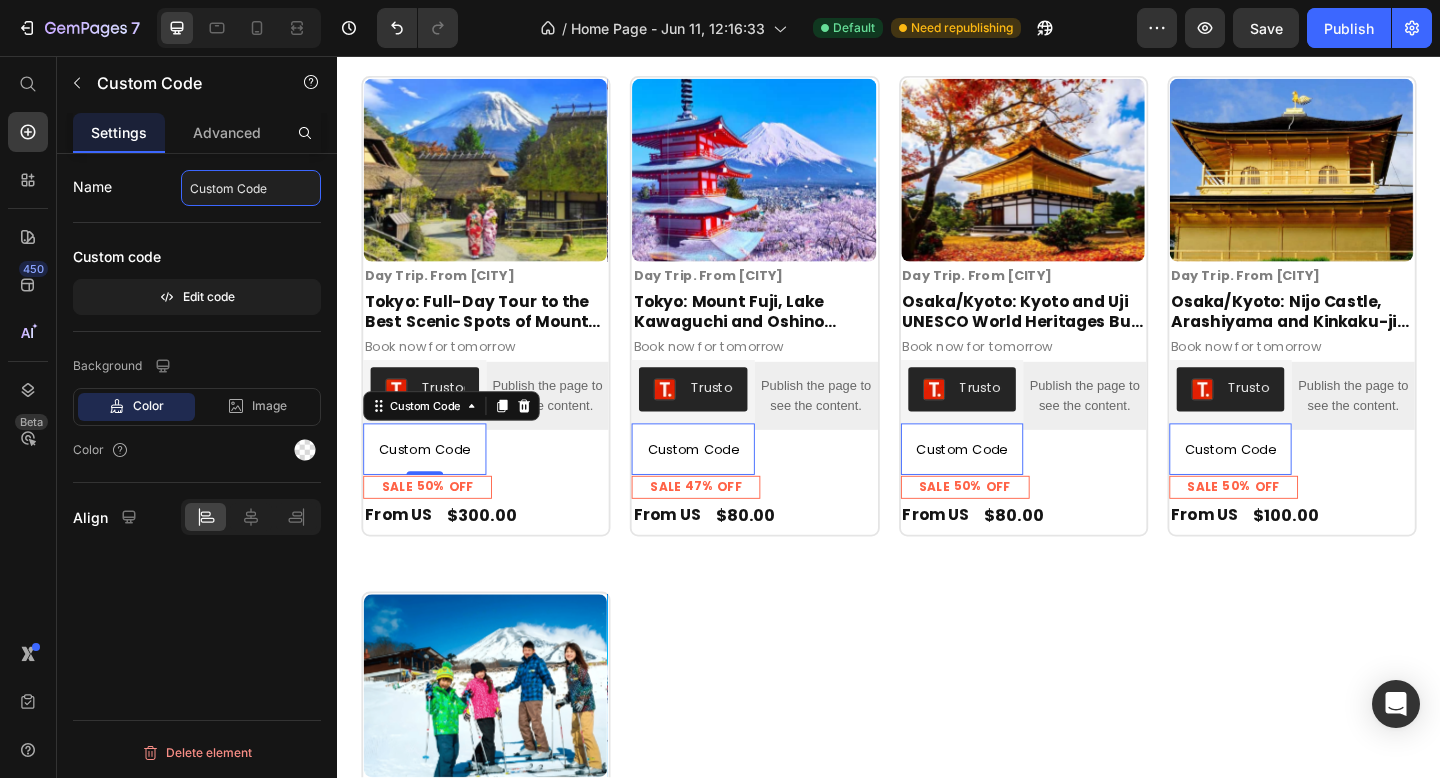 click on "Custom Code" 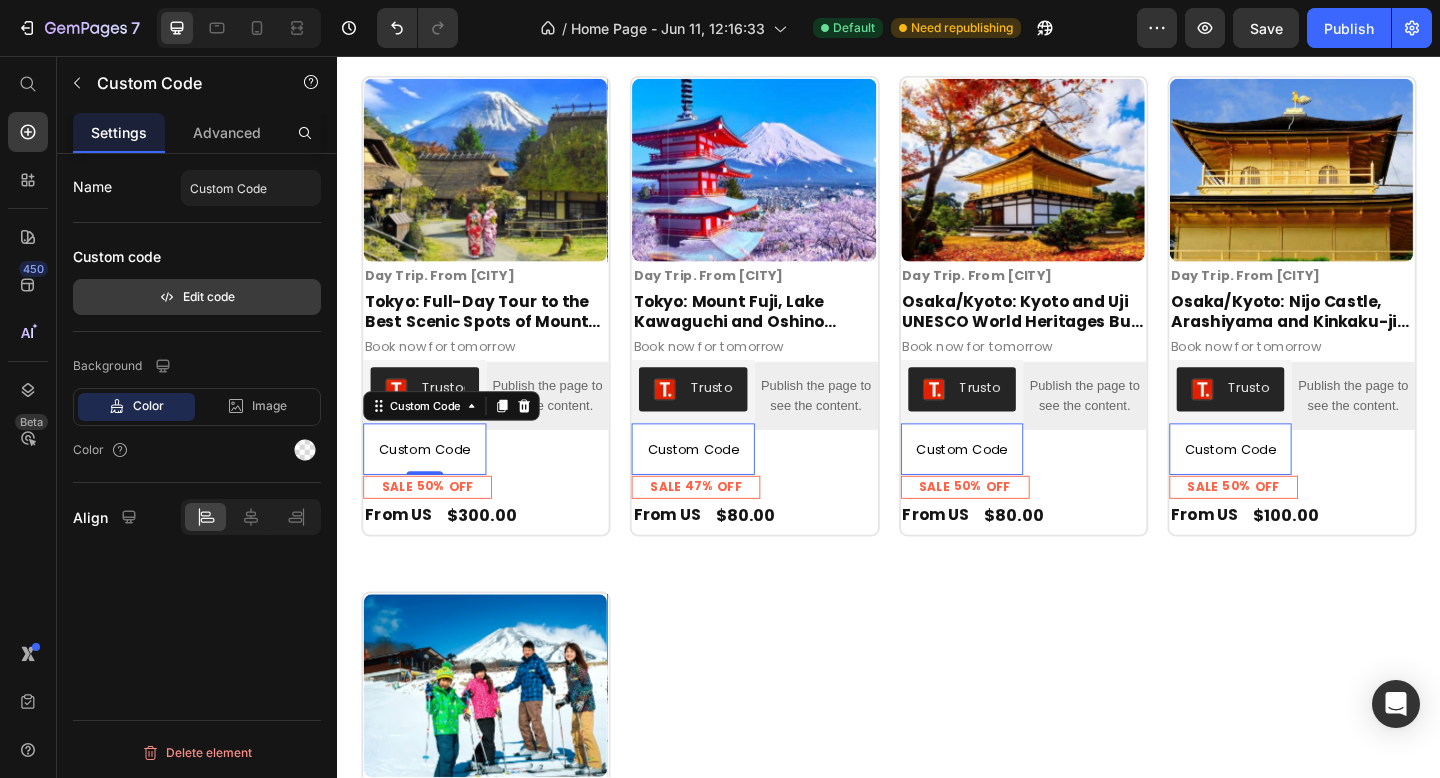 click on "Edit code" at bounding box center [197, 297] 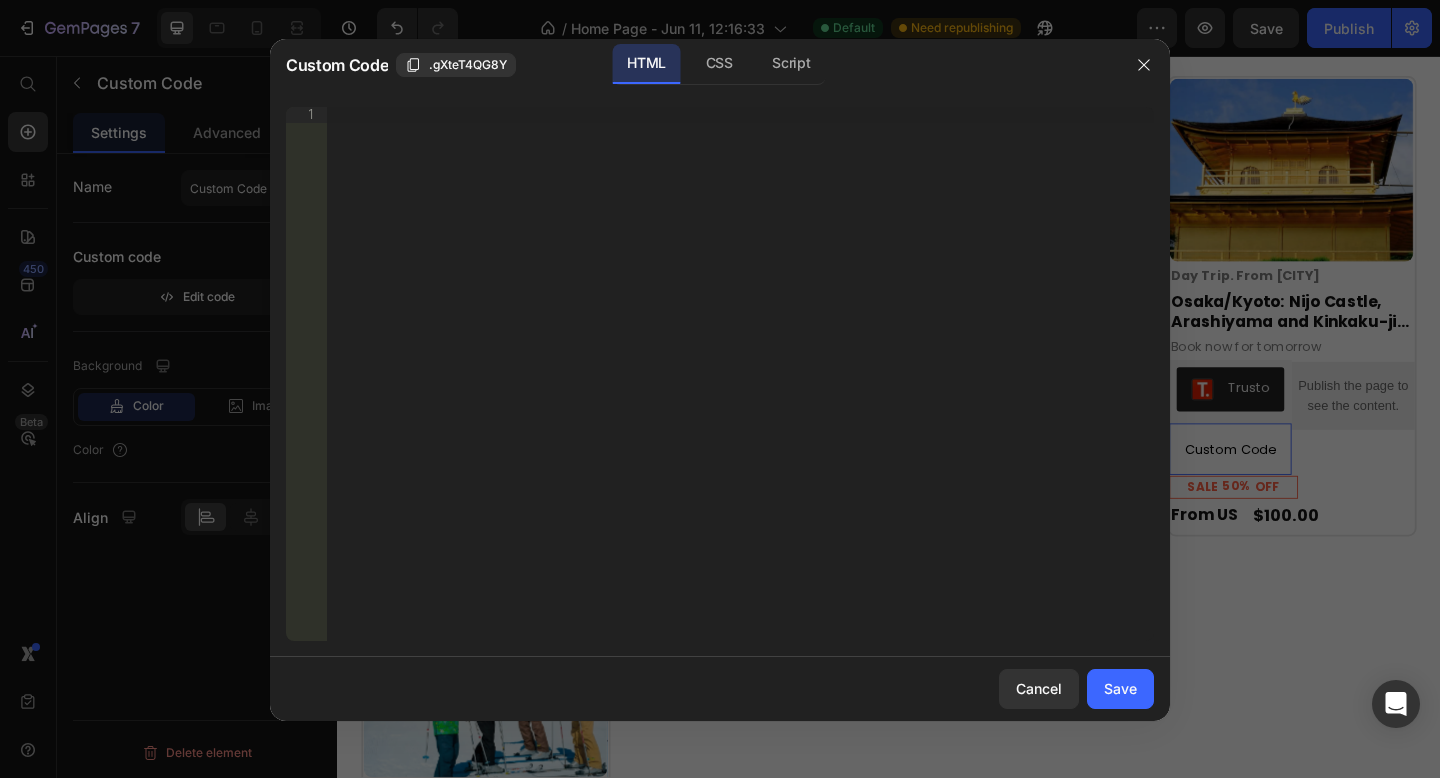 type 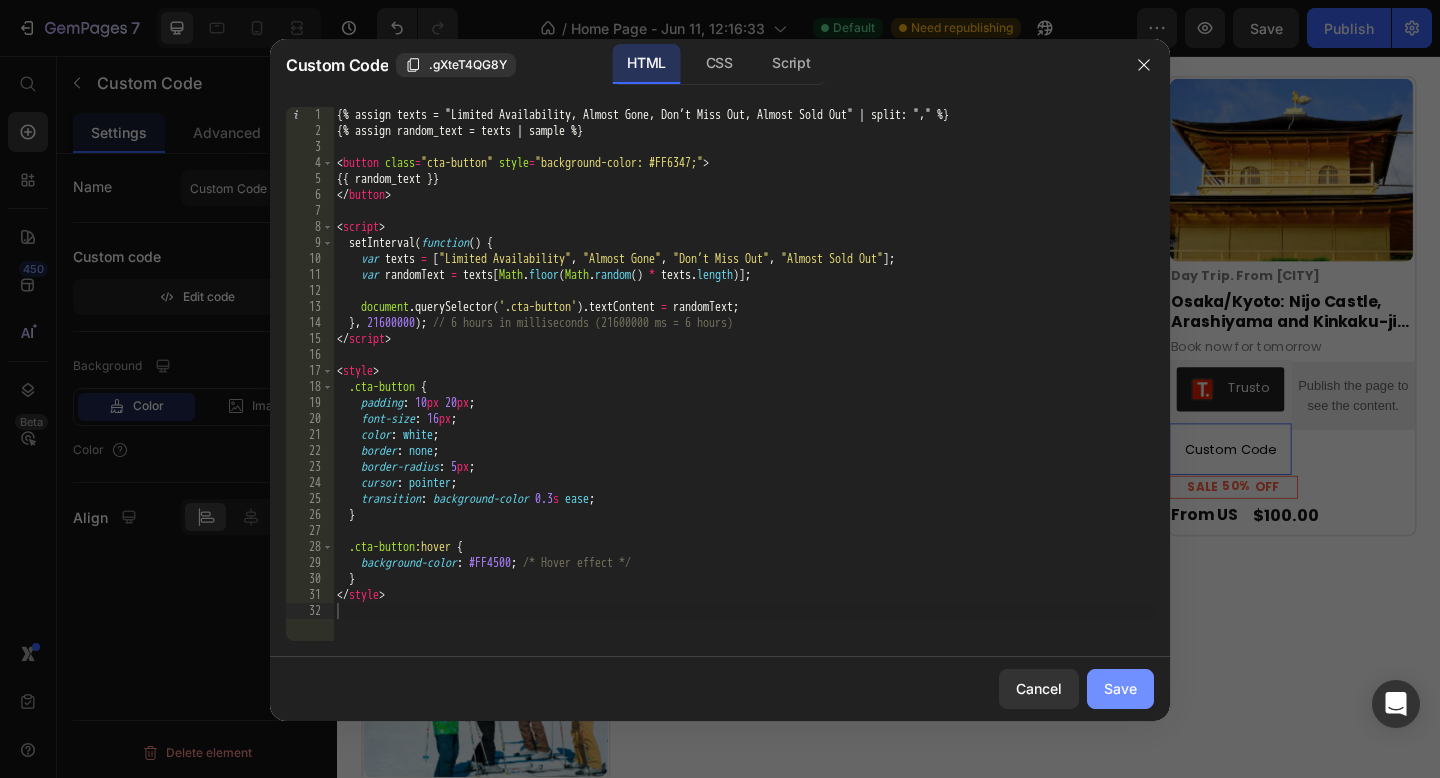 click on "Save" 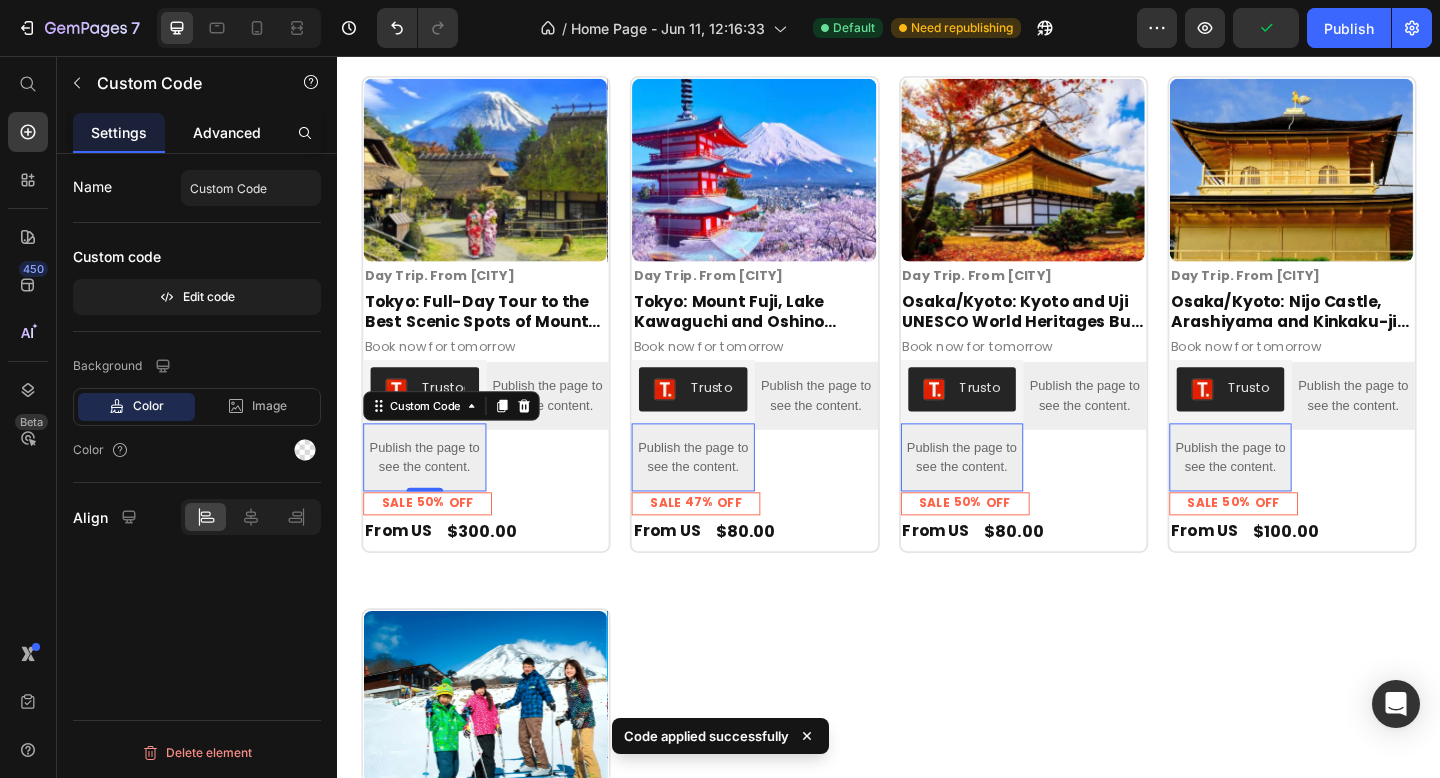 click on "Advanced" at bounding box center [227, 132] 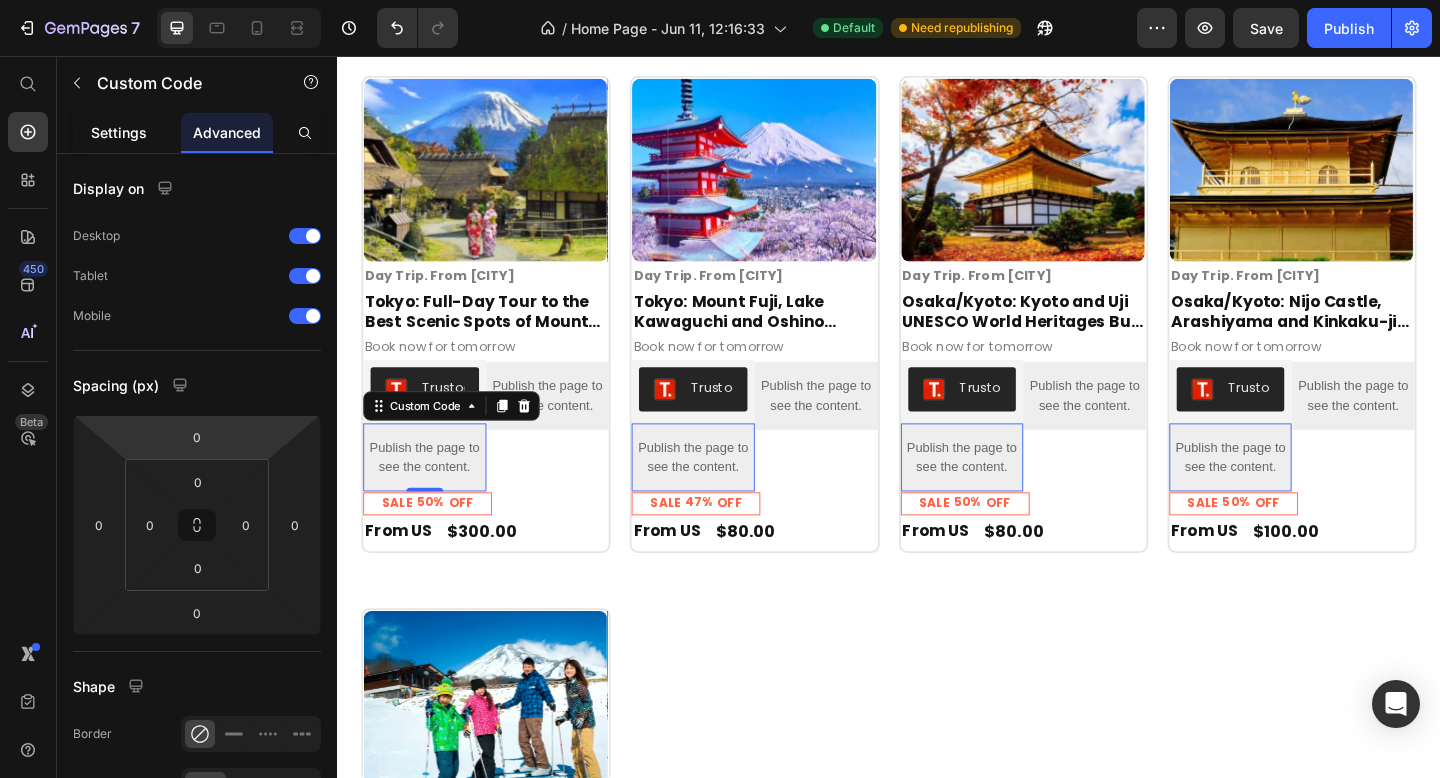 click on "Settings" at bounding box center [119, 132] 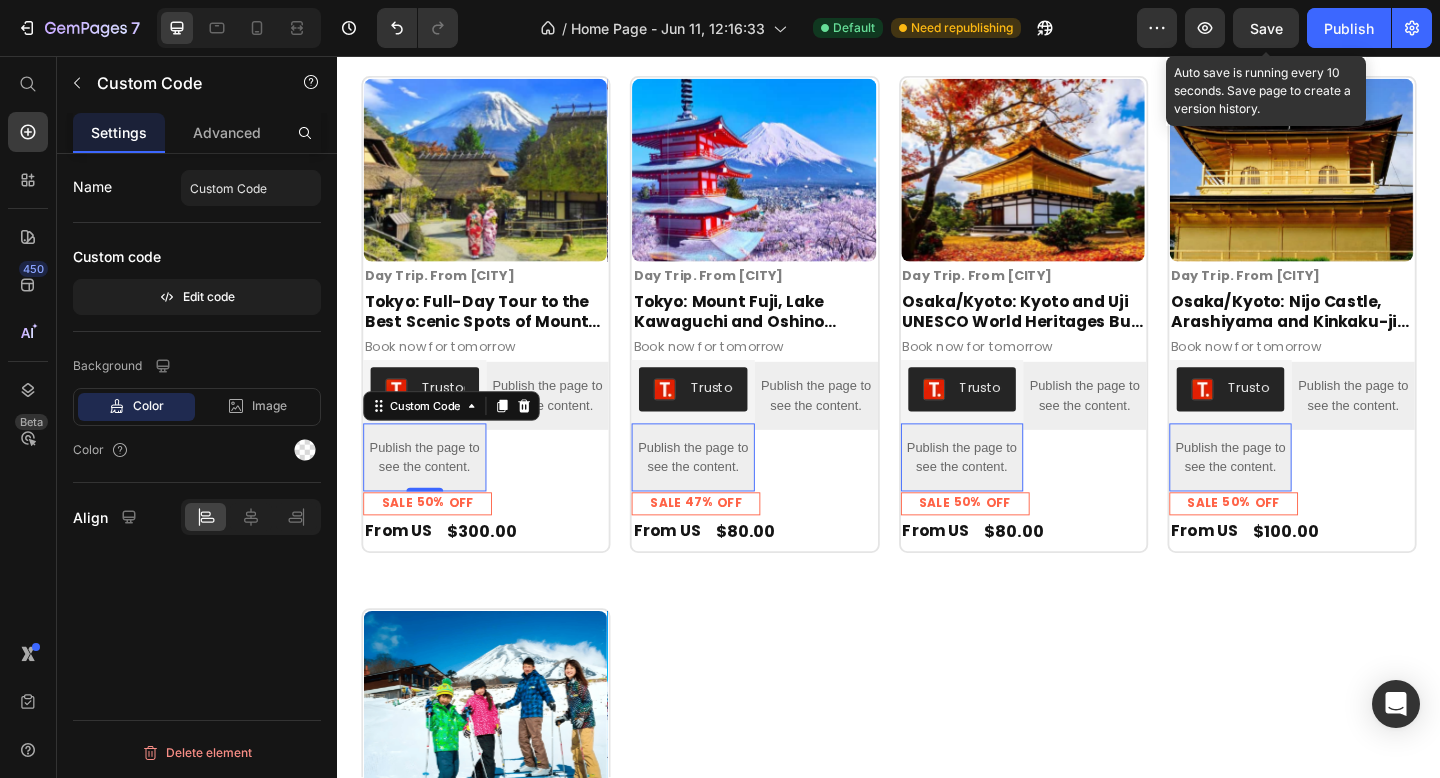 click on "Save" at bounding box center (1266, 28) 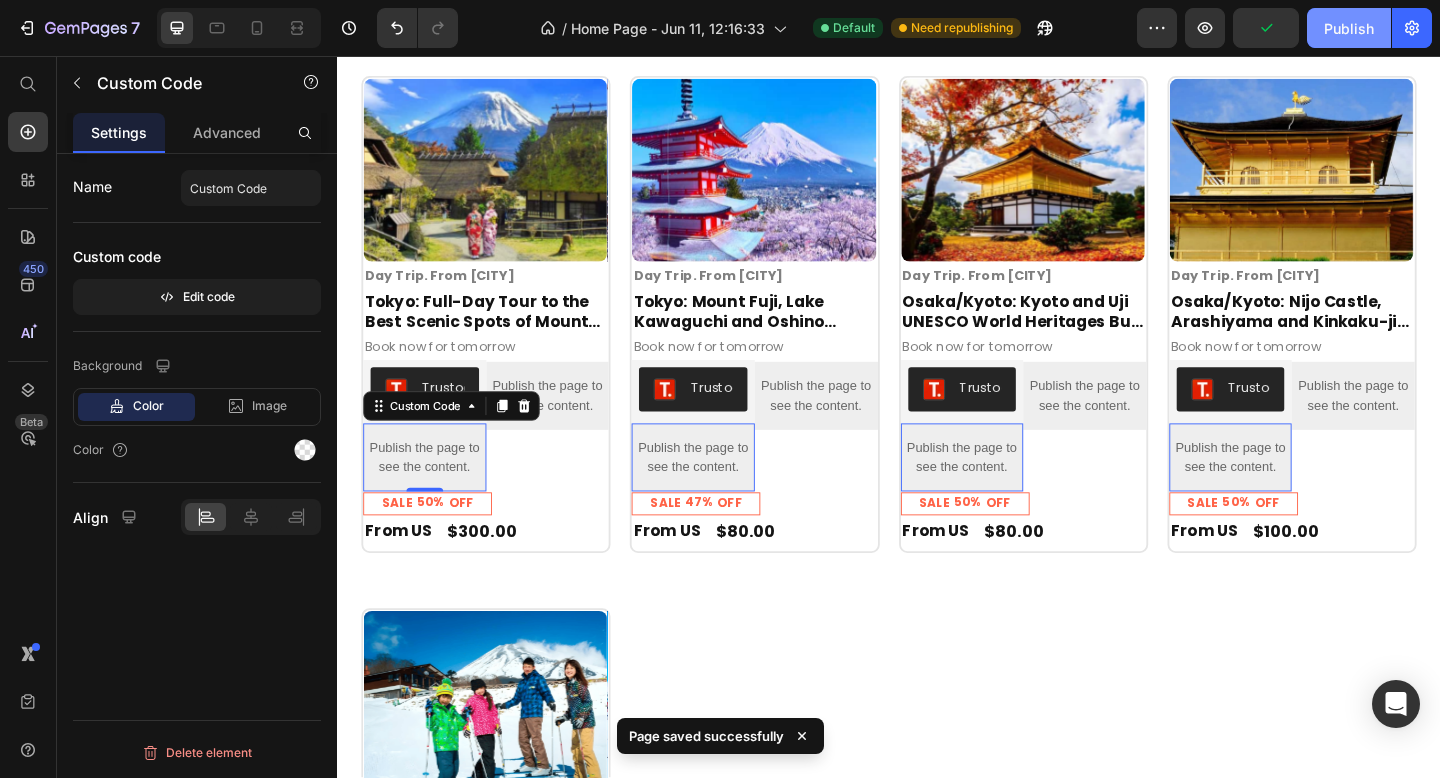 click on "Publish" at bounding box center (1349, 28) 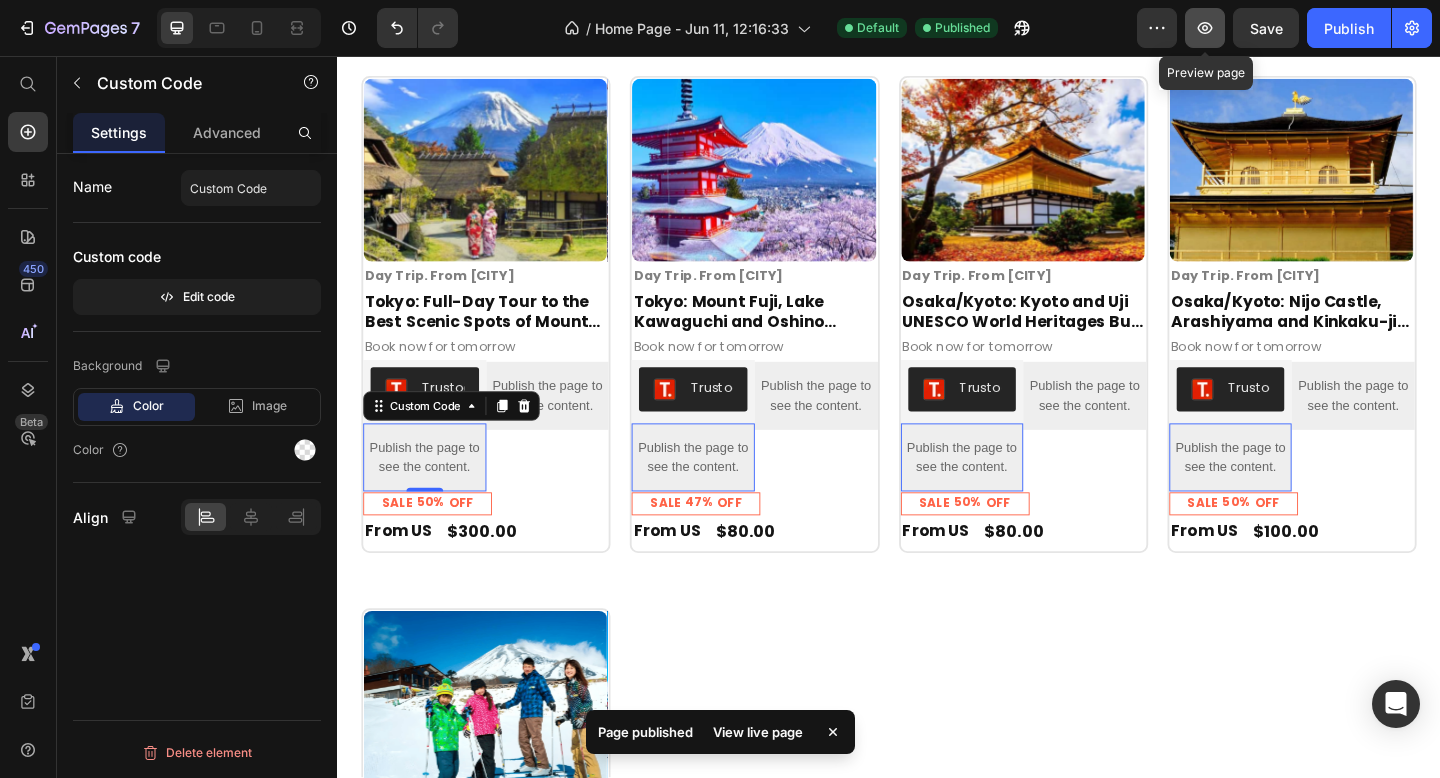 click 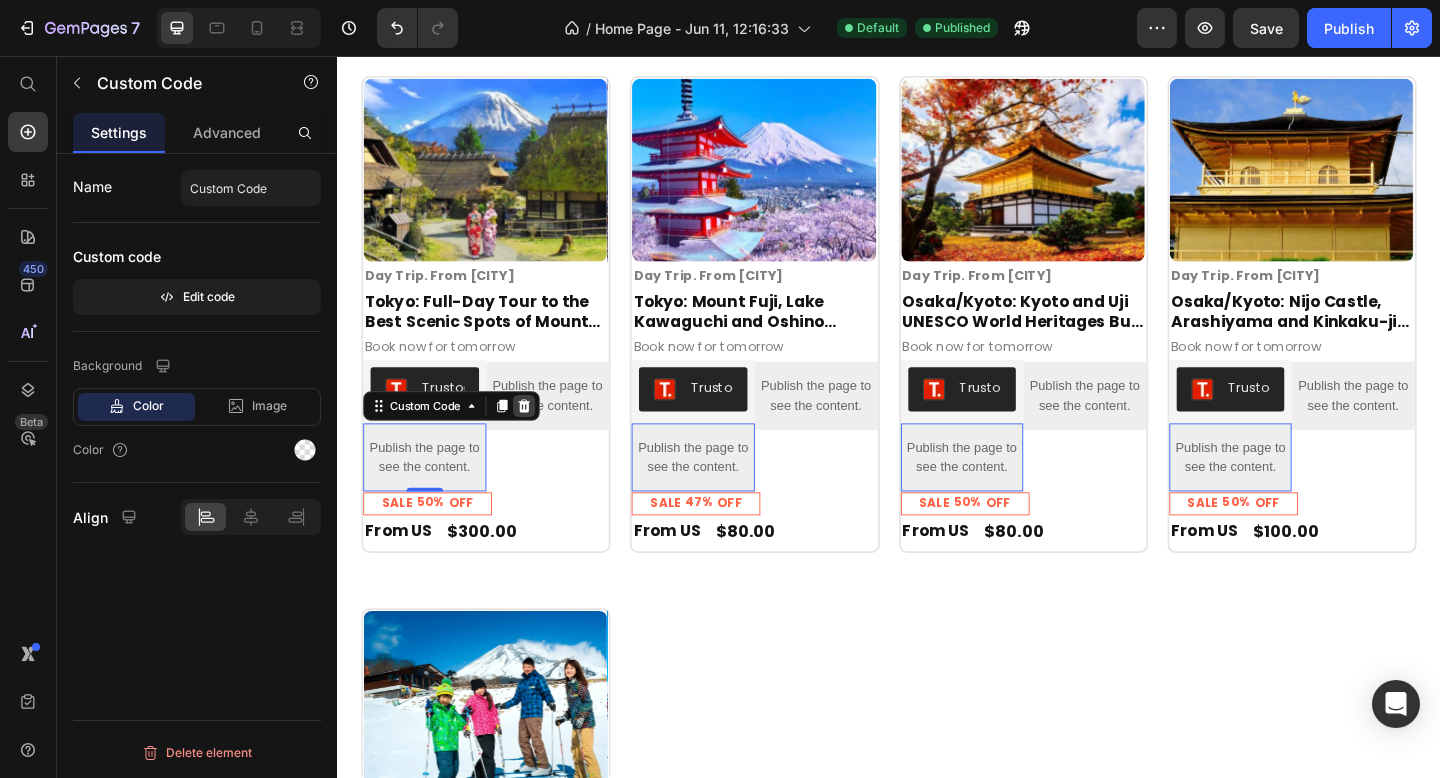 click 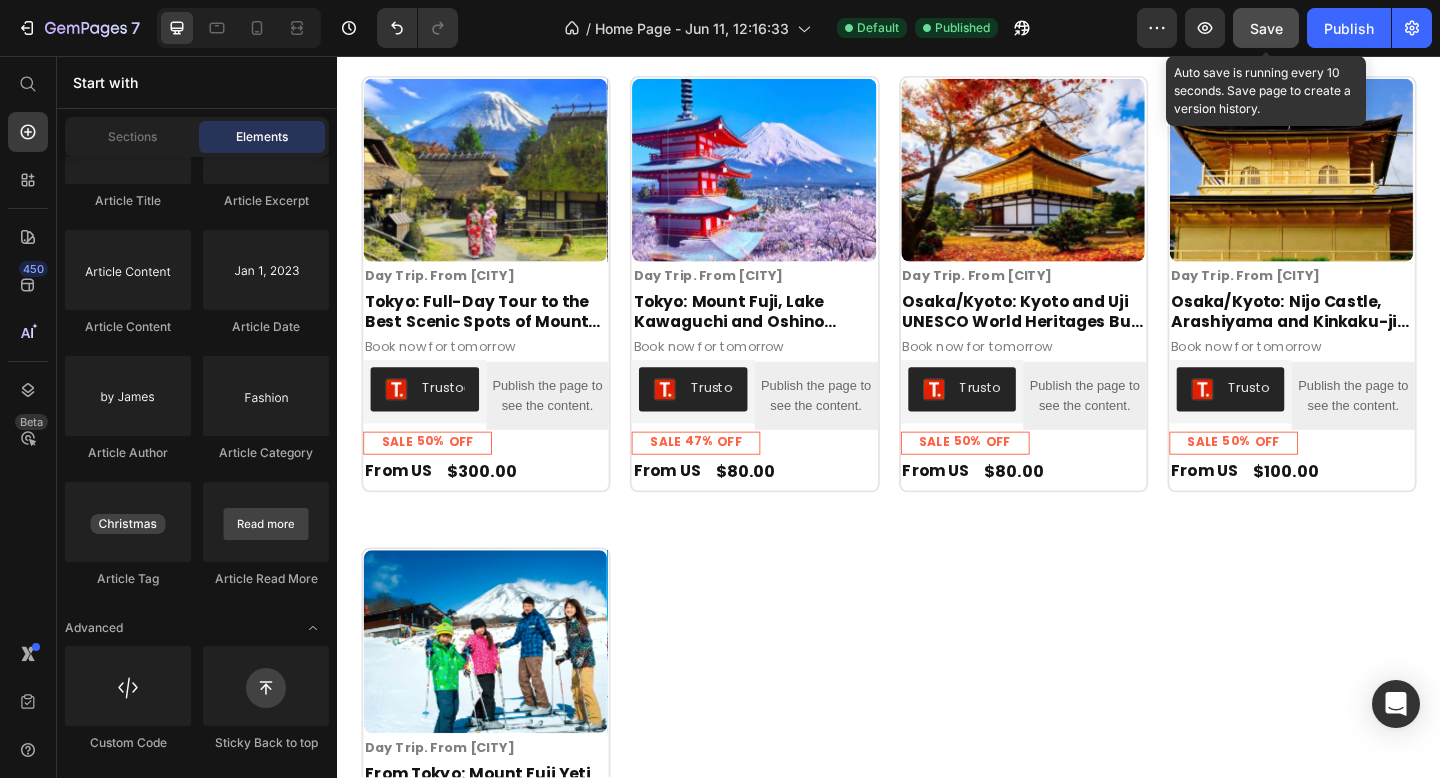 click on "Save" at bounding box center (1266, 28) 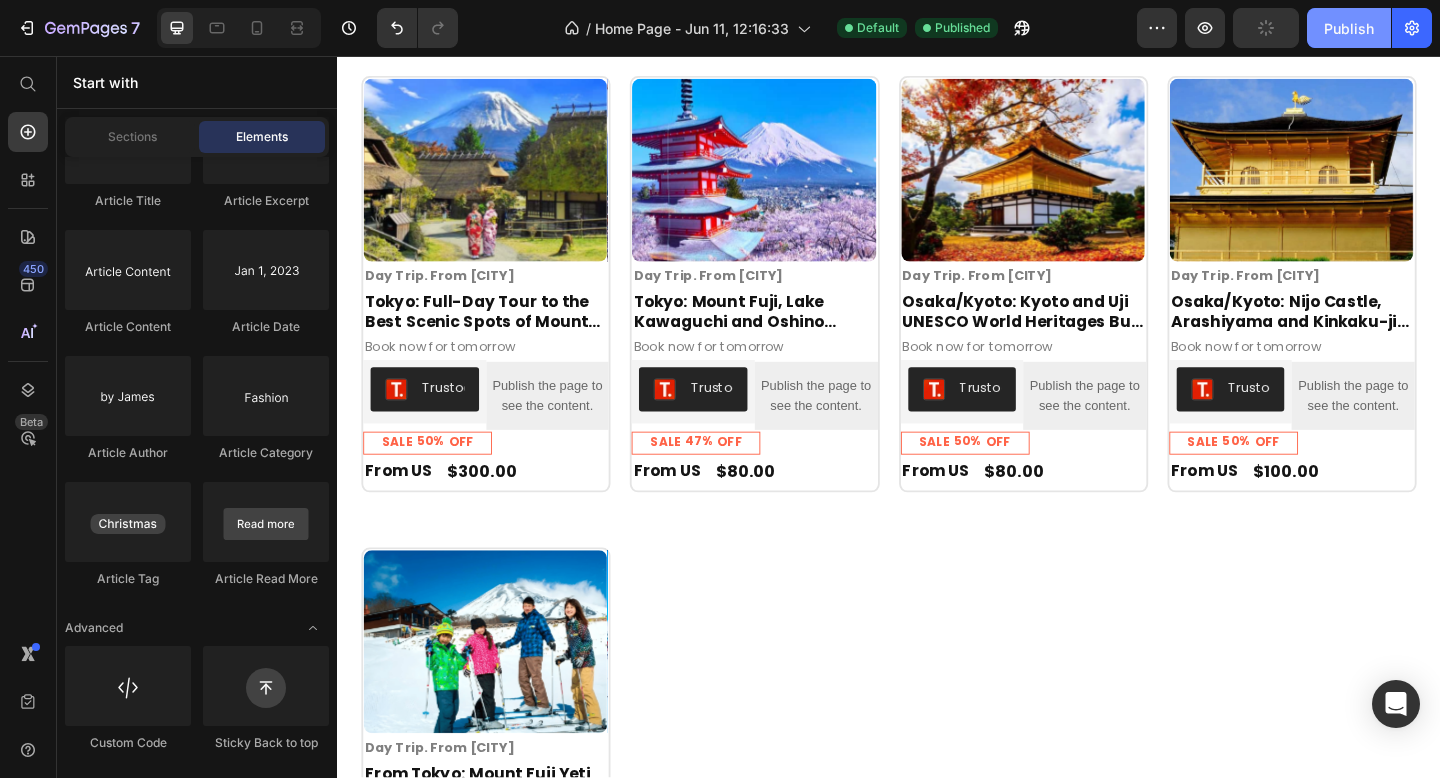 click on "Publish" 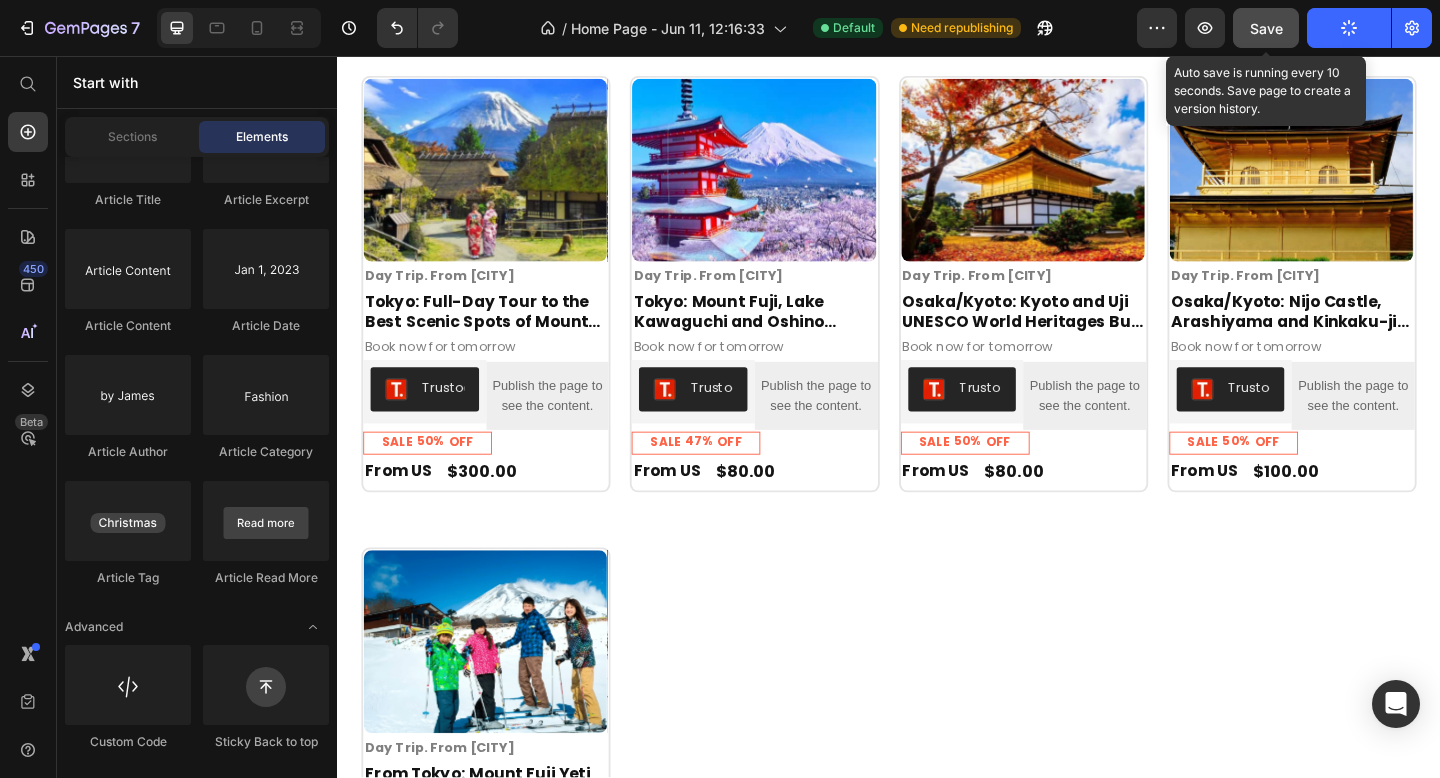 click on "Save" 